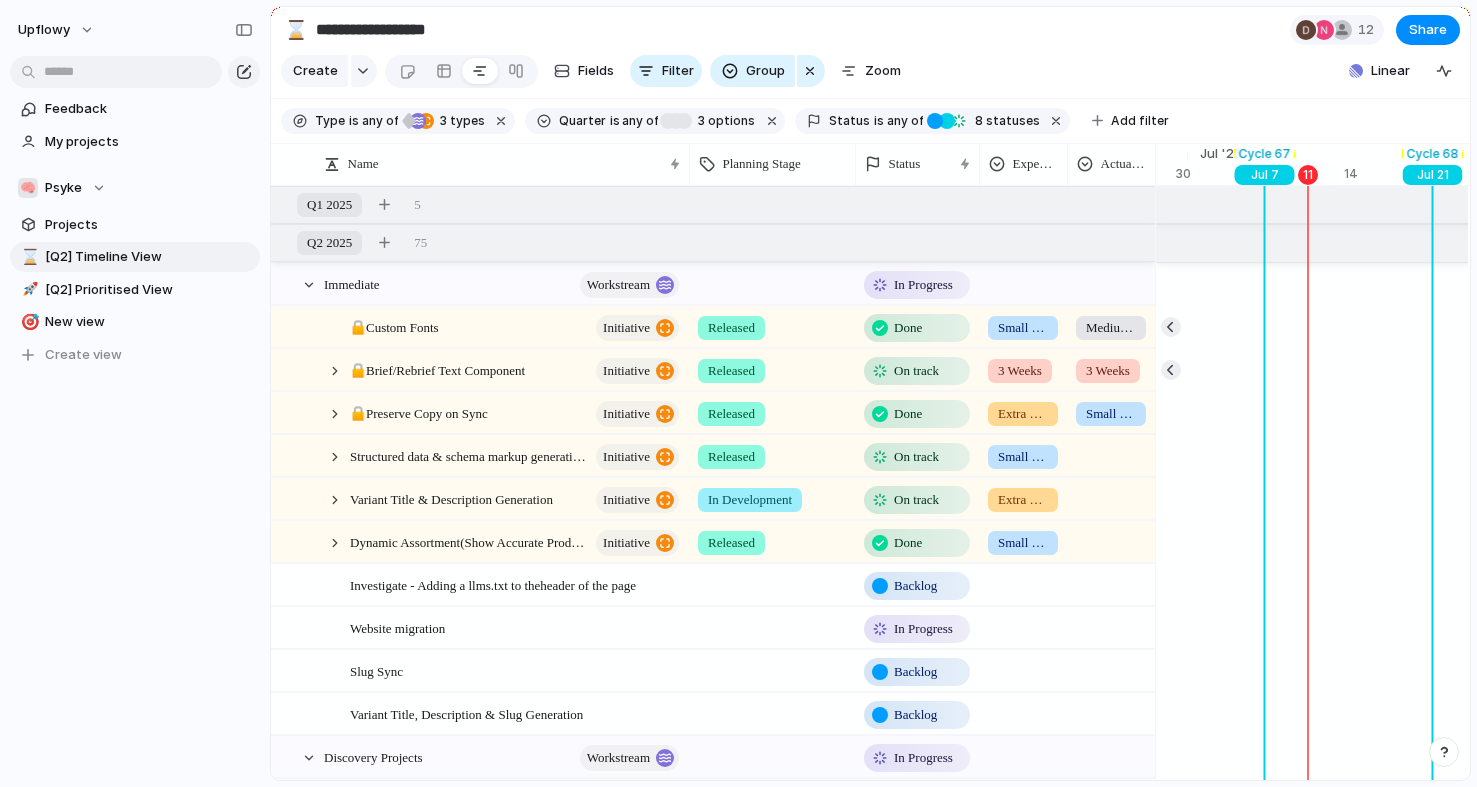 scroll, scrollTop: 0, scrollLeft: 0, axis: both 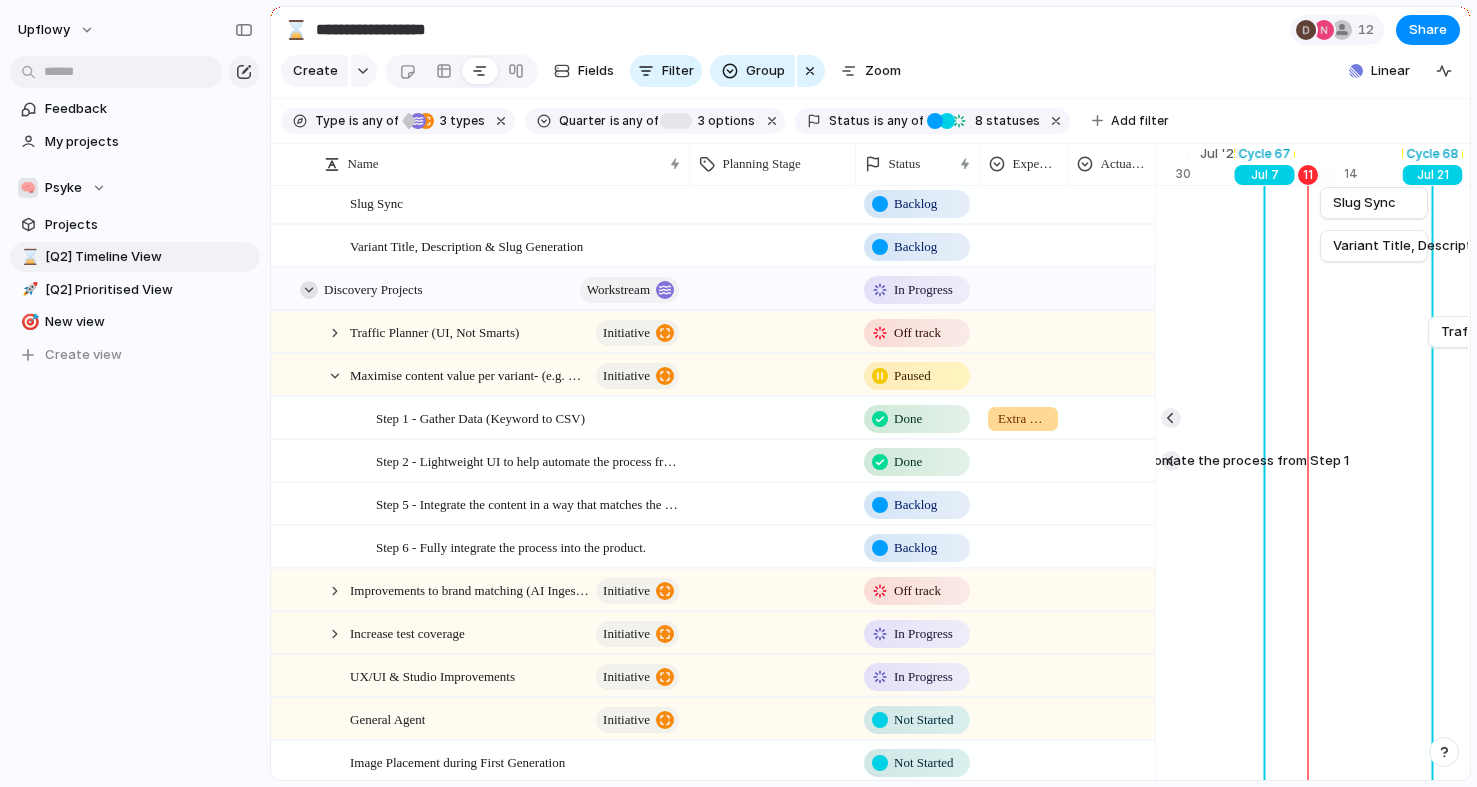 click at bounding box center (309, 290) 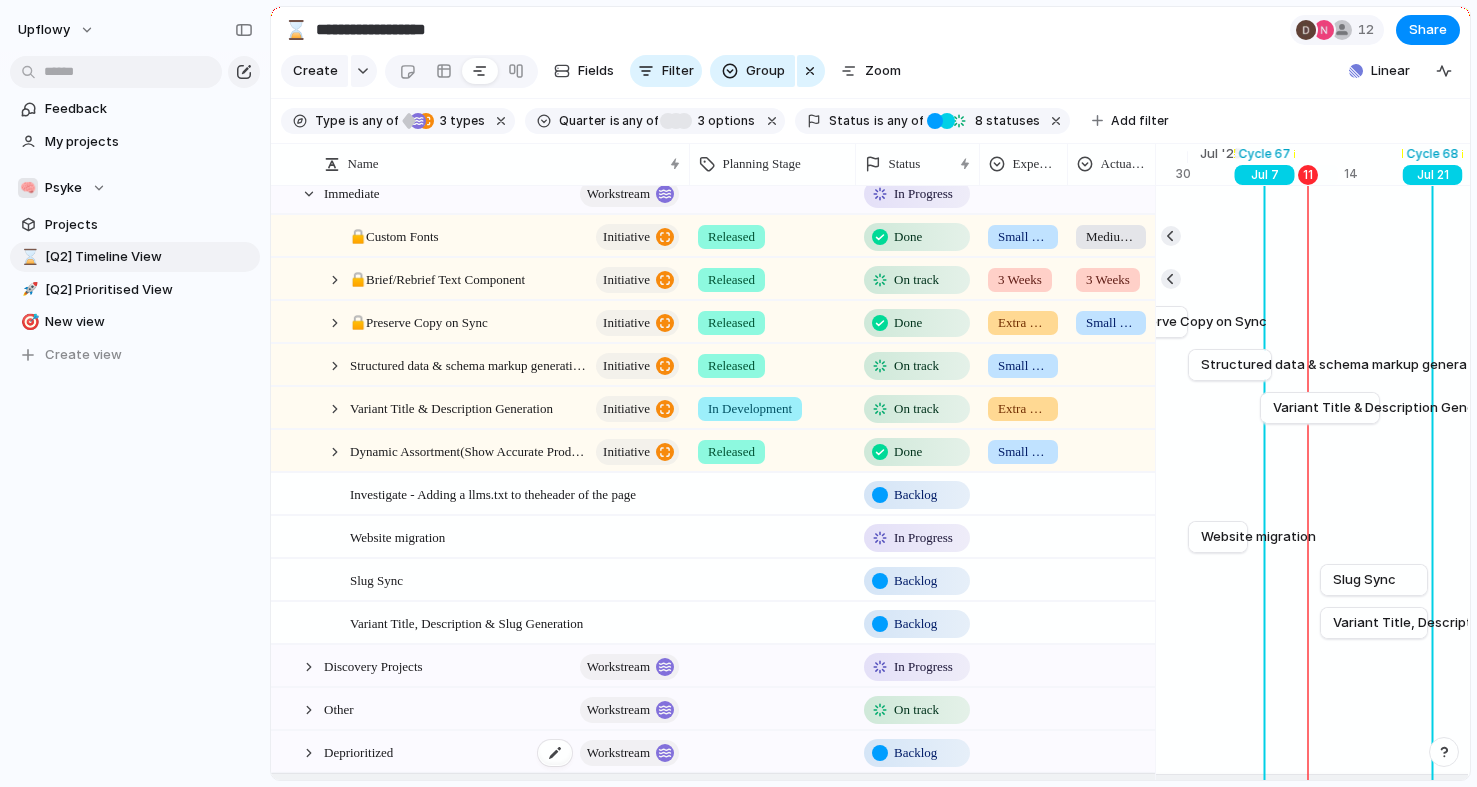 scroll, scrollTop: 0, scrollLeft: 0, axis: both 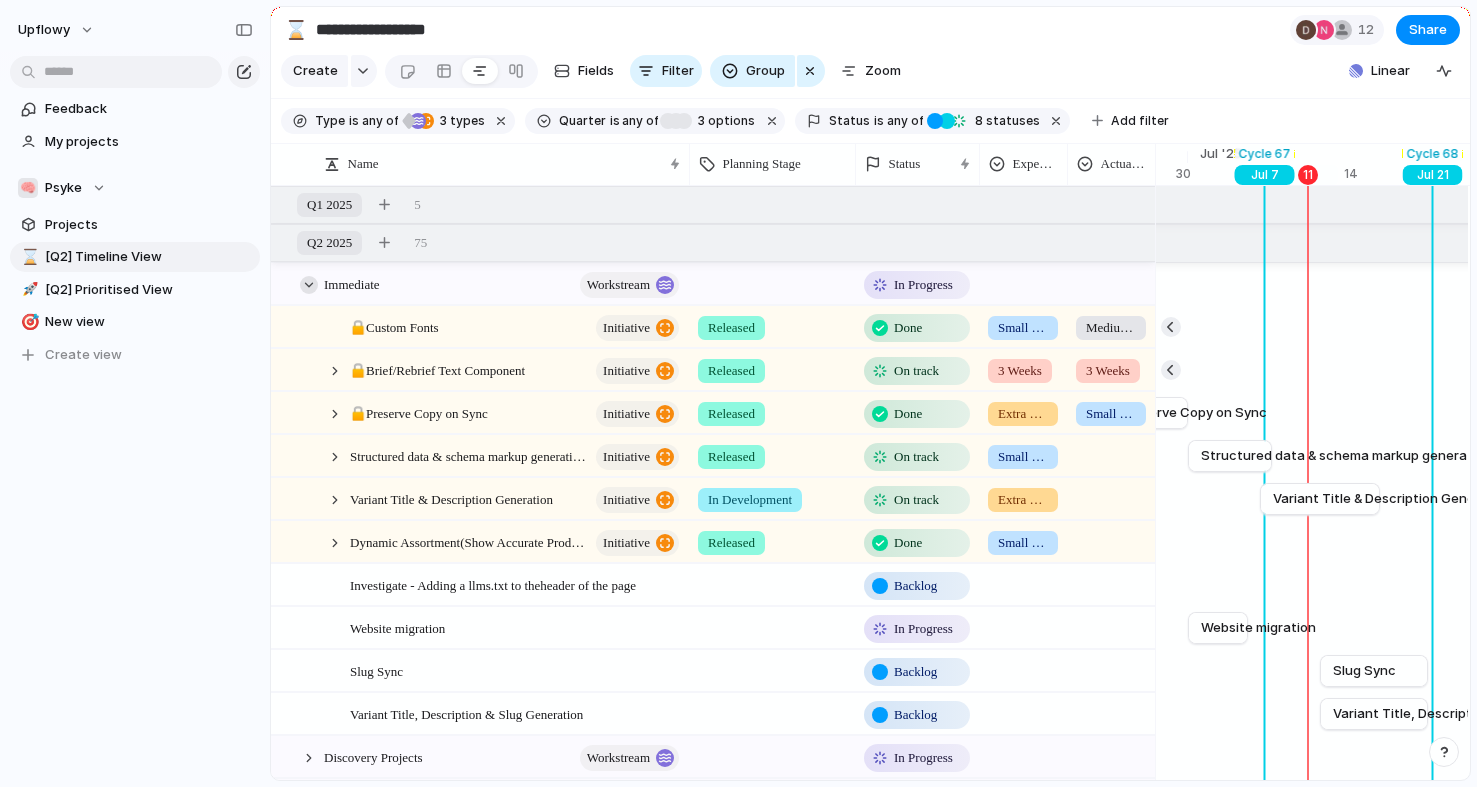 click at bounding box center (309, 285) 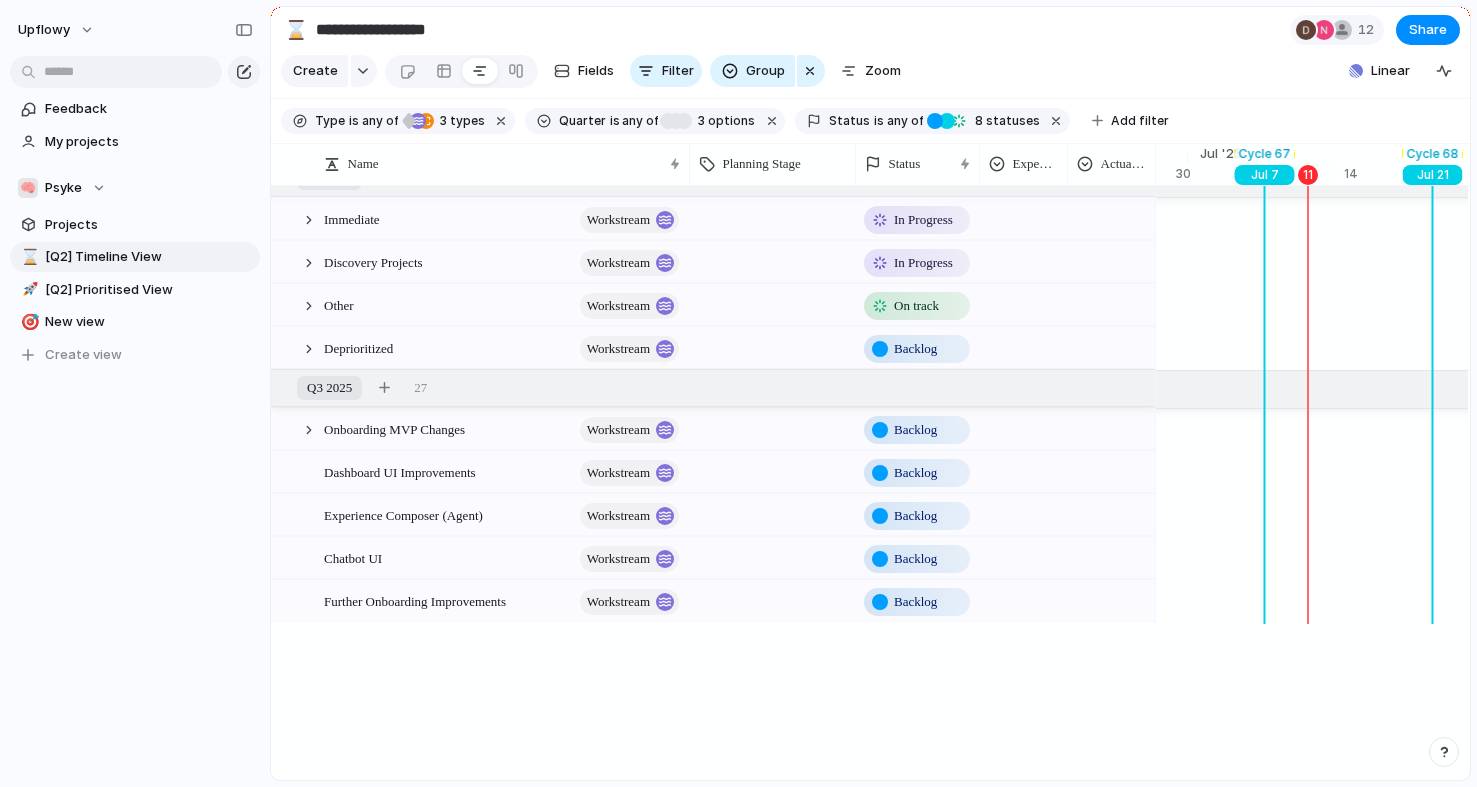 scroll, scrollTop: 0, scrollLeft: 0, axis: both 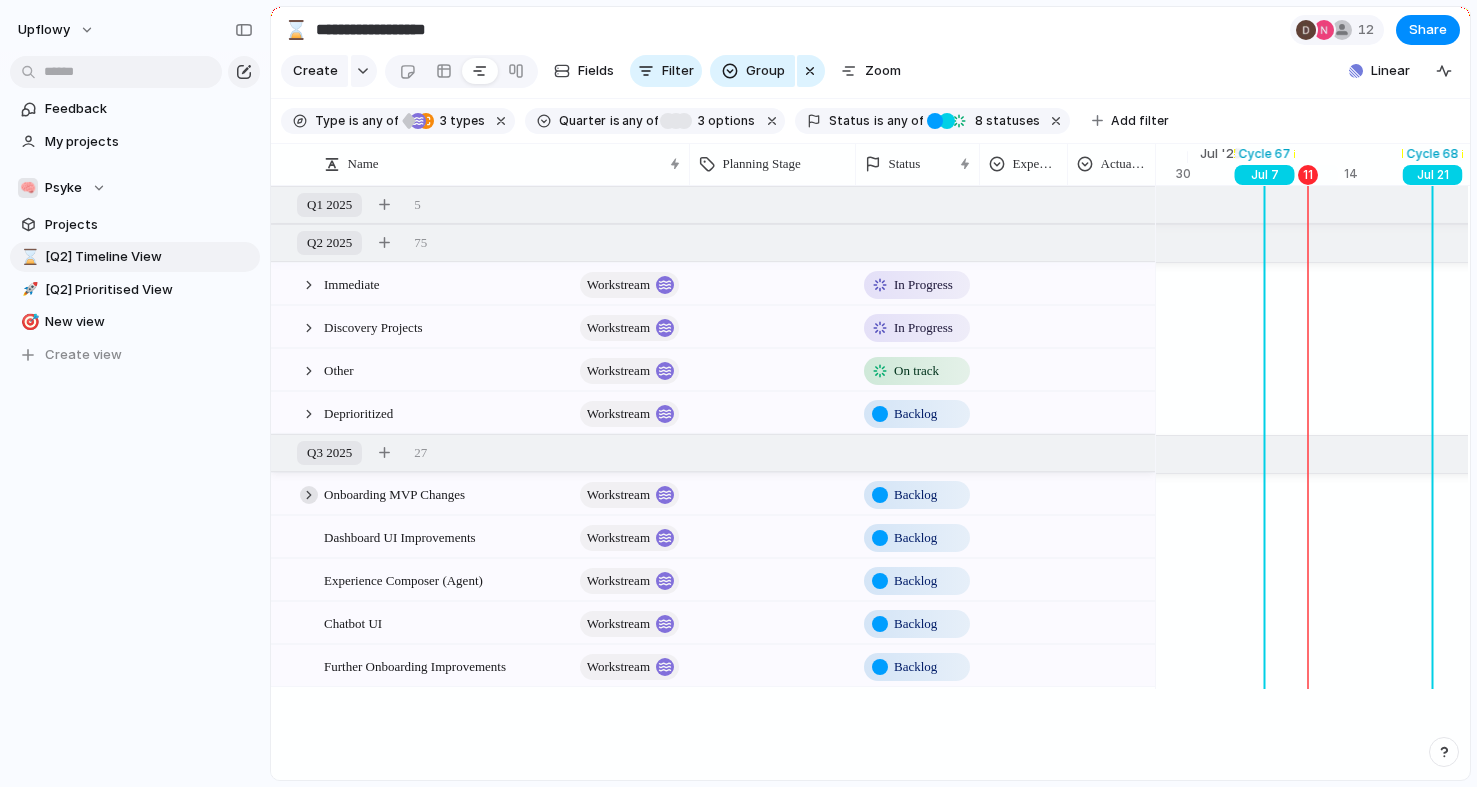 click at bounding box center (309, 495) 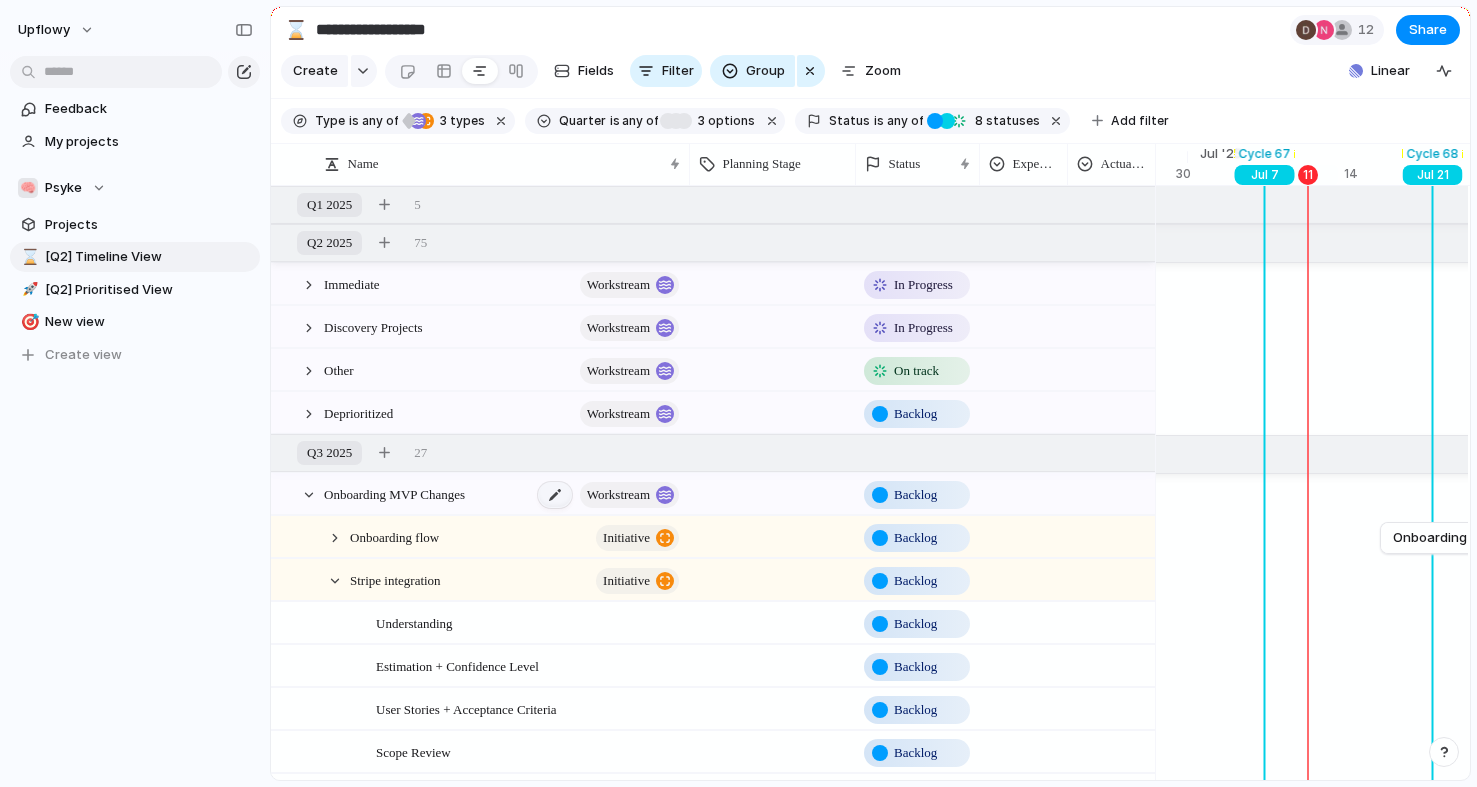 click at bounding box center (555, 495) 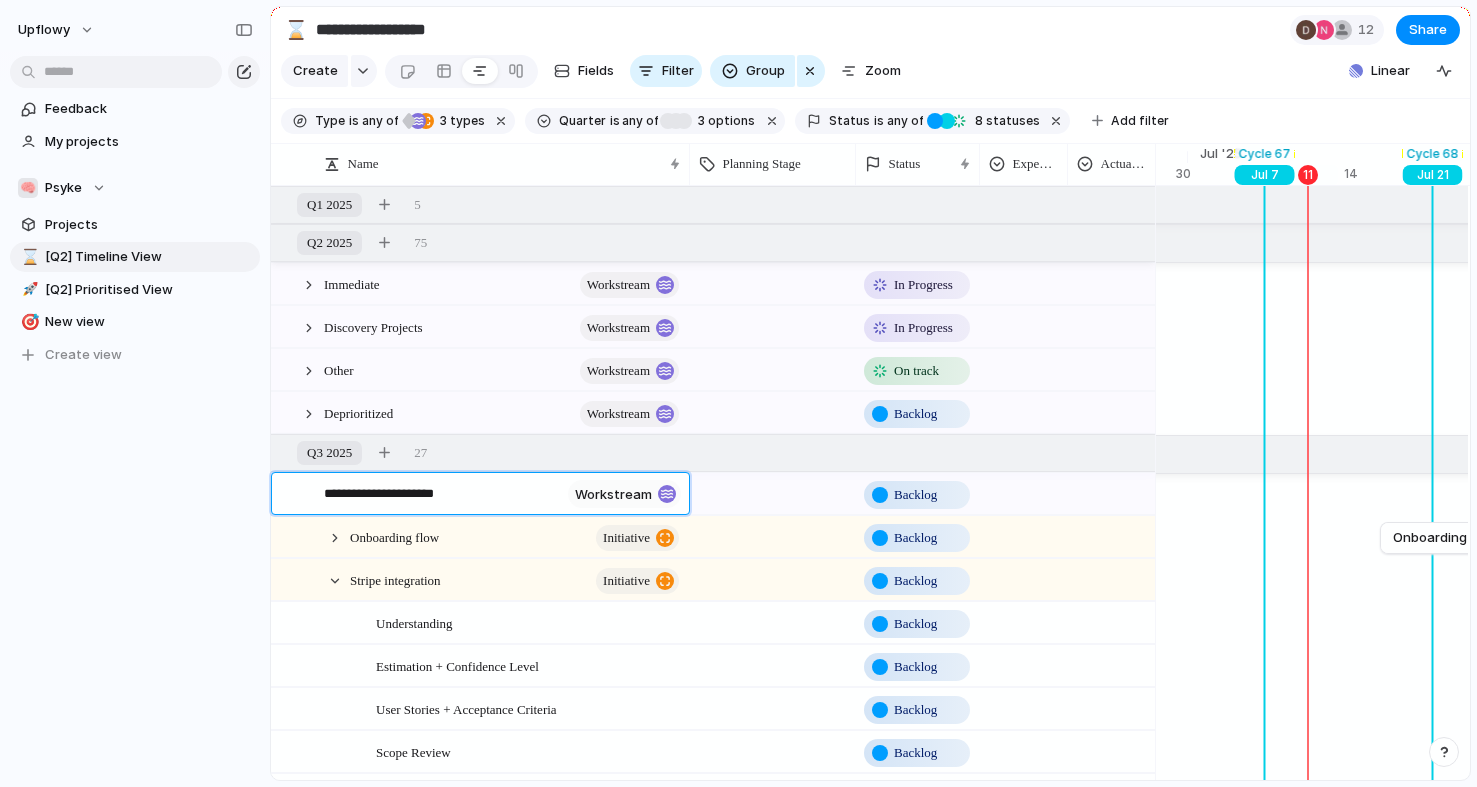 click on "**********" at bounding box center [442, 496] 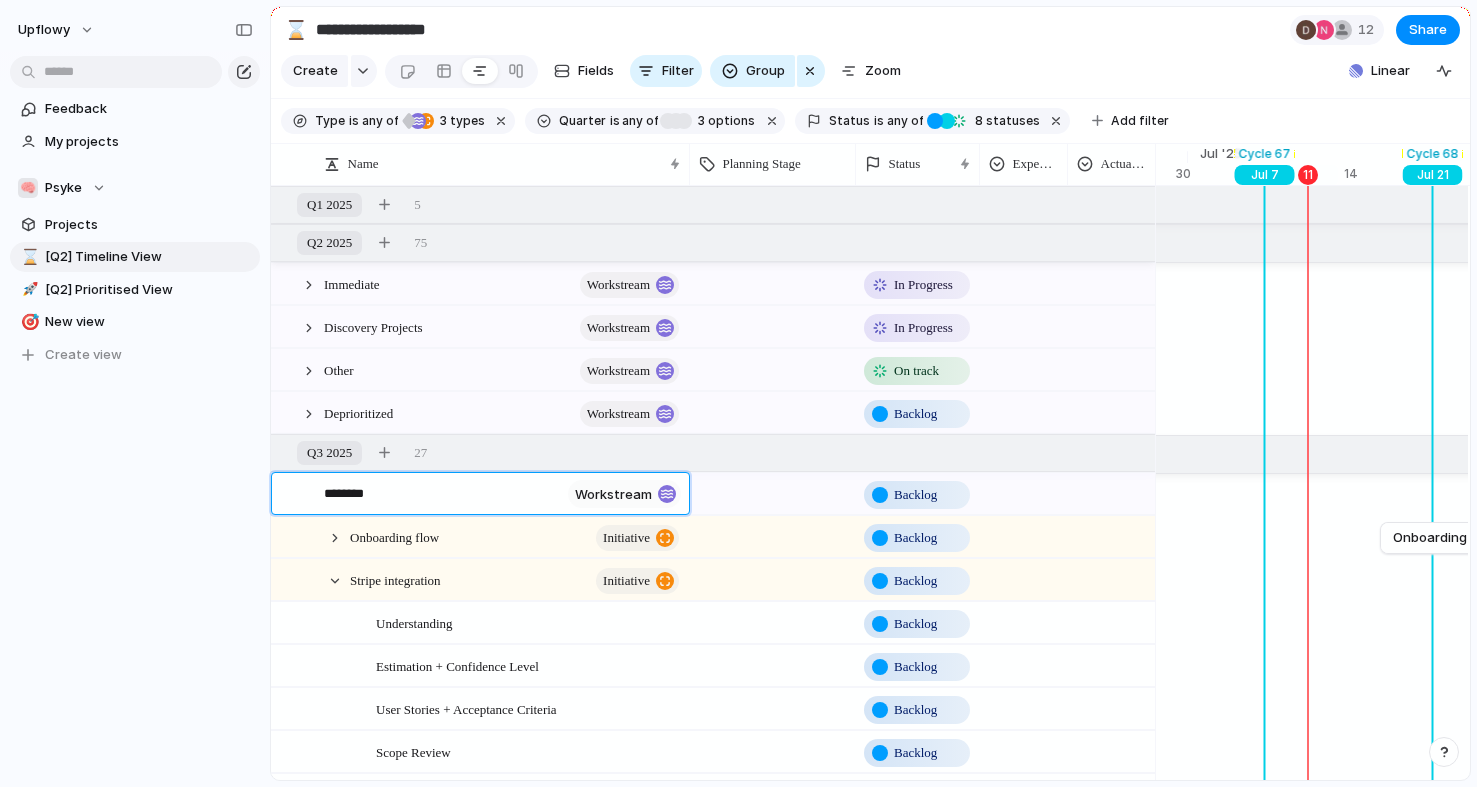 type on "*********" 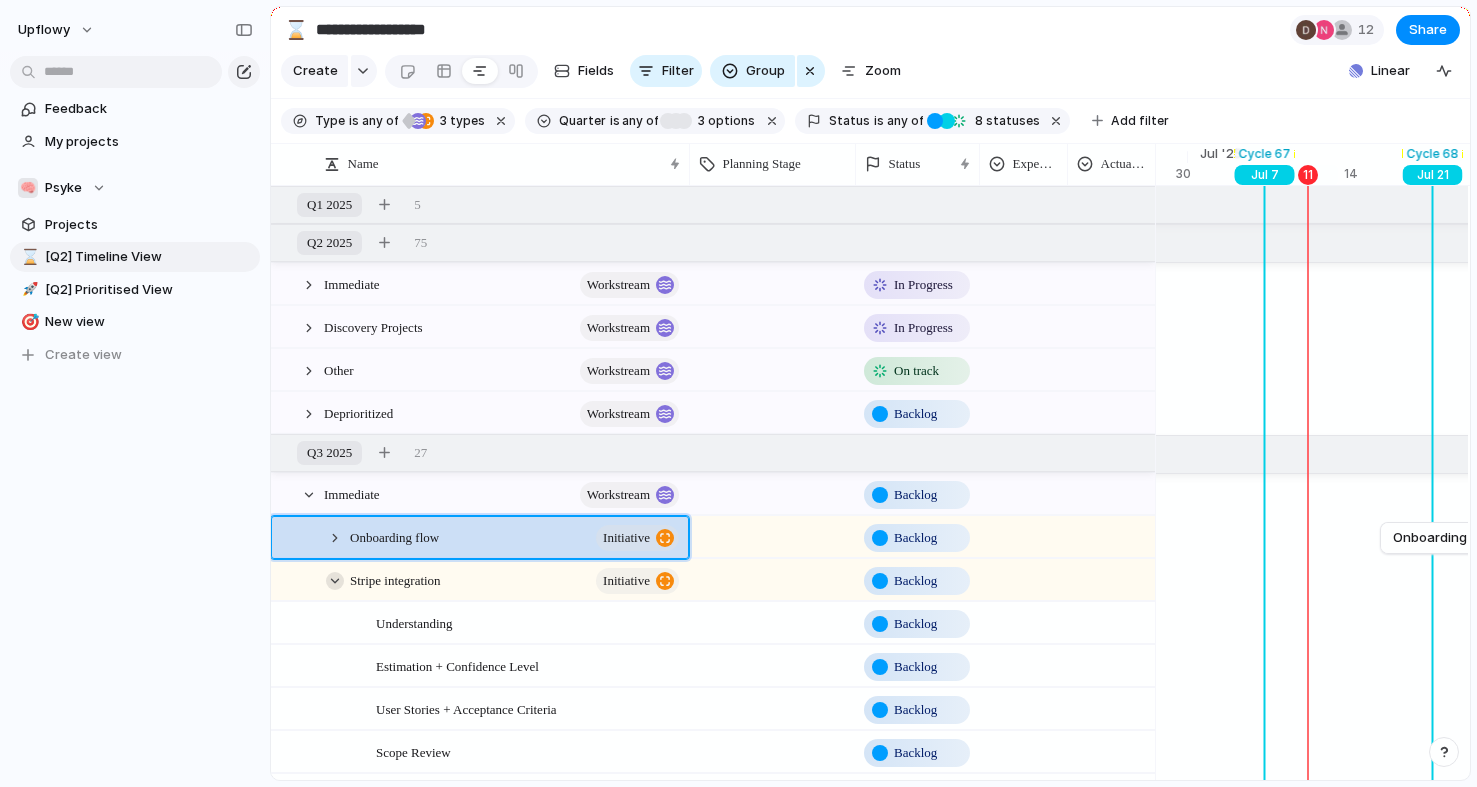 click at bounding box center (335, 581) 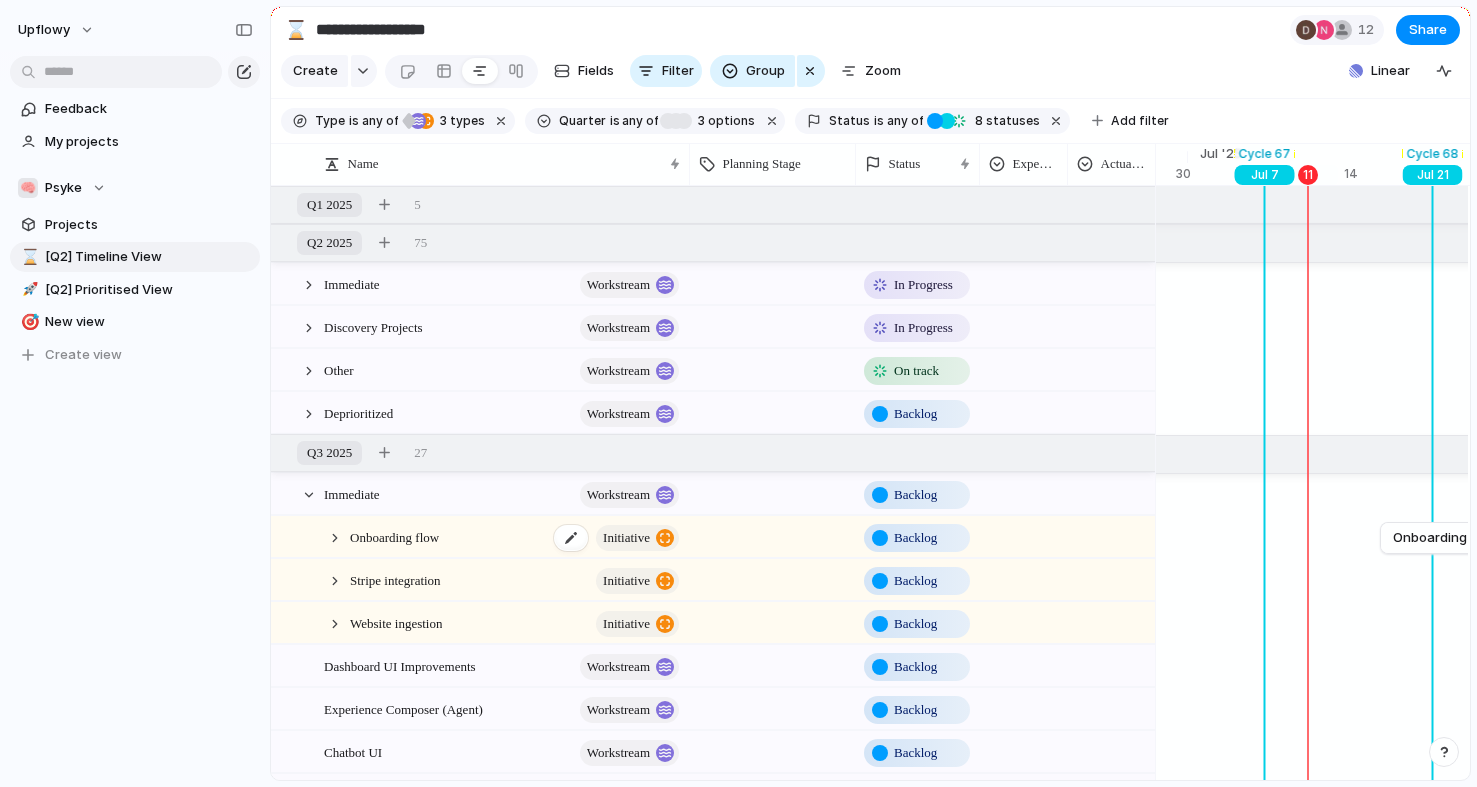 click on "Onboarding flow" at bounding box center [394, 536] 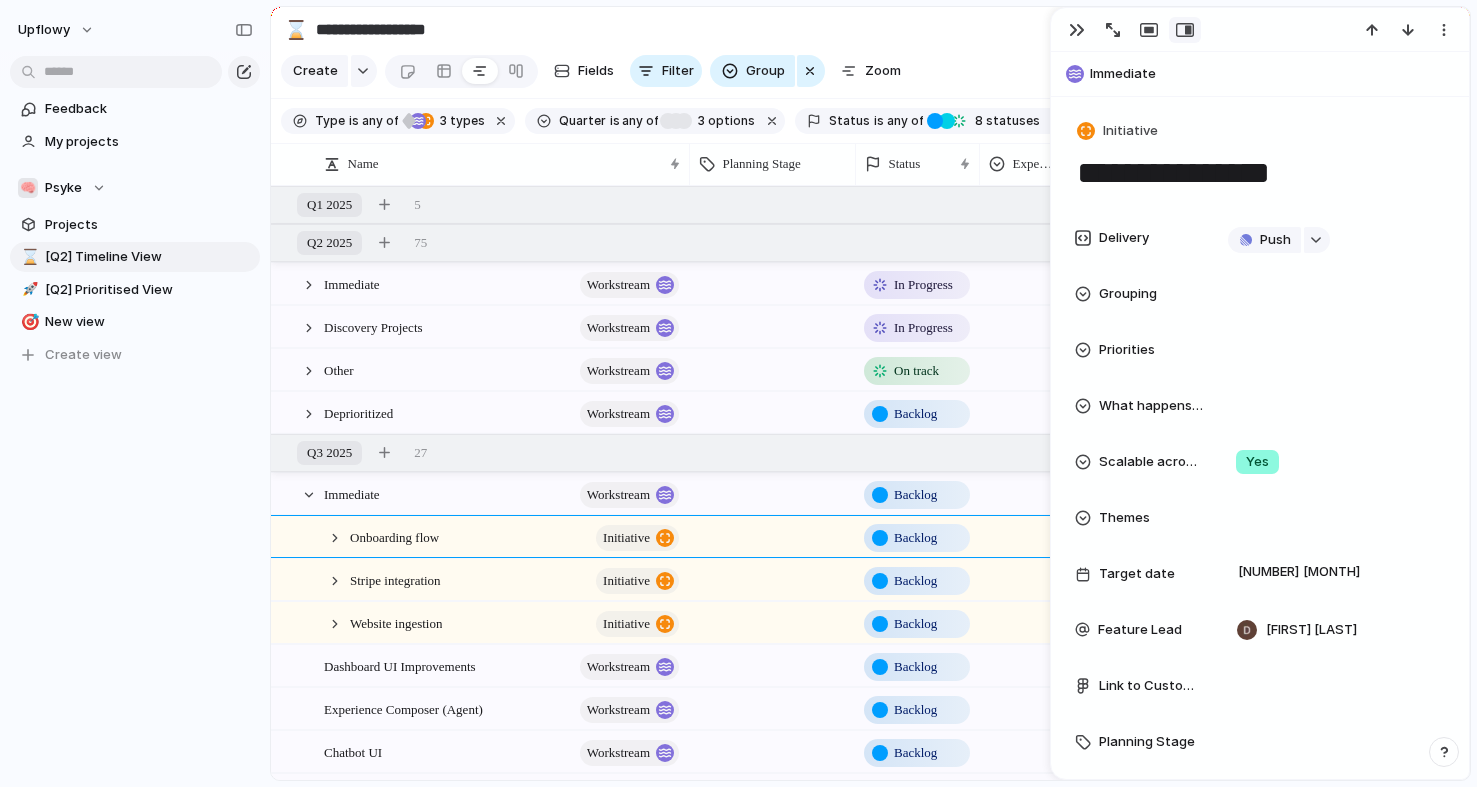 click on "**********" at bounding box center (1260, 173) 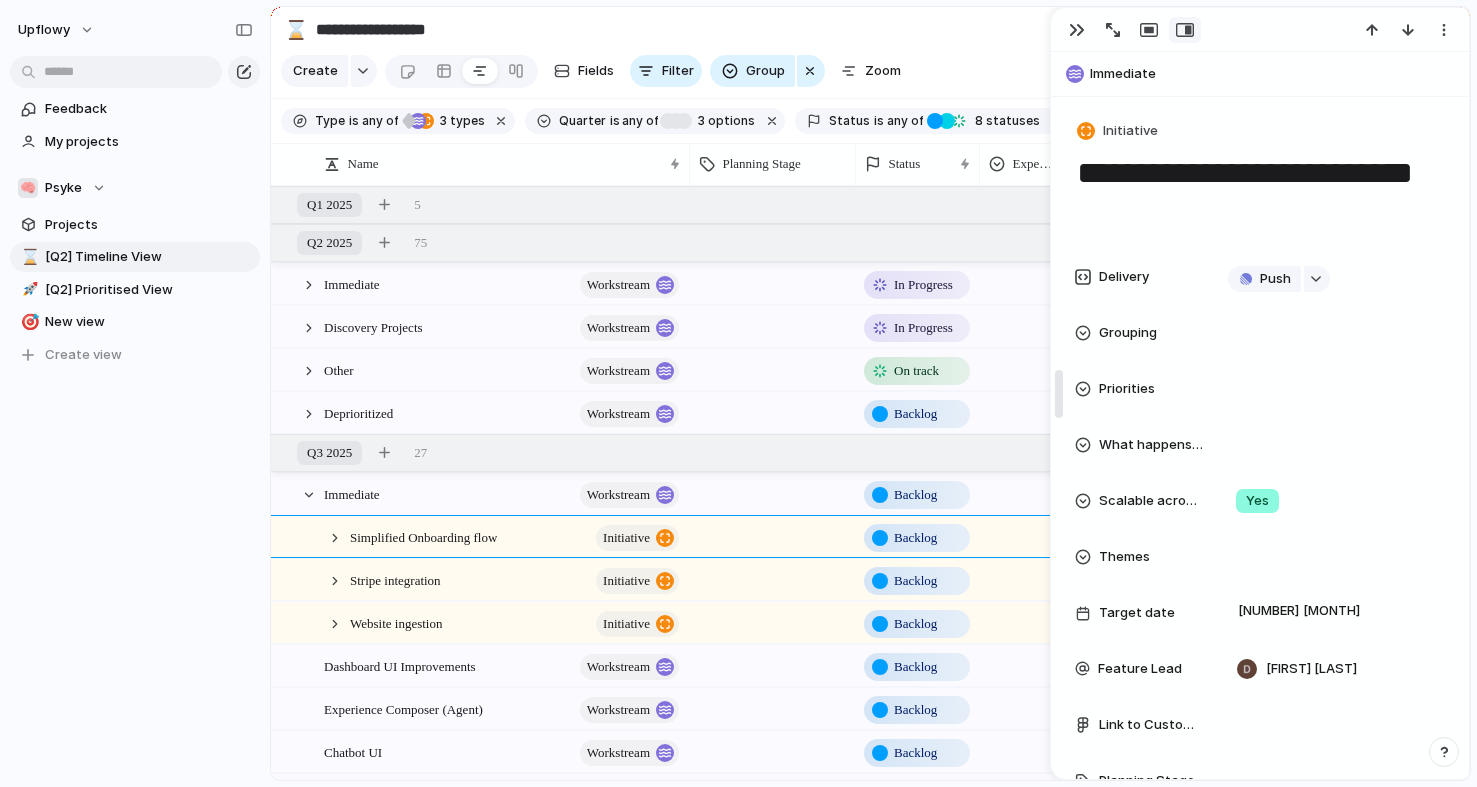 drag, startPoint x: 1146, startPoint y: 204, endPoint x: 1050, endPoint y: 204, distance: 96 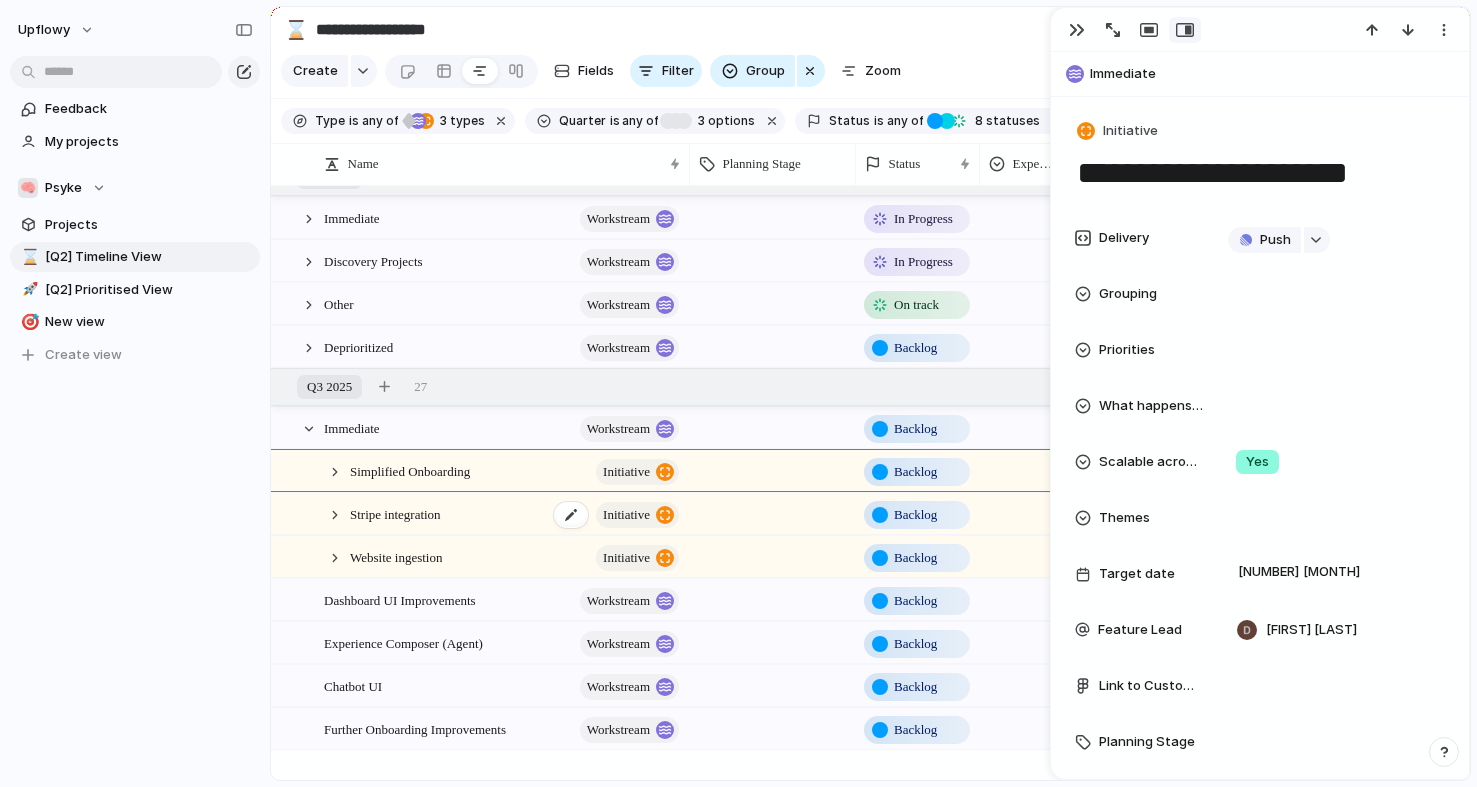 scroll, scrollTop: 68, scrollLeft: 0, axis: vertical 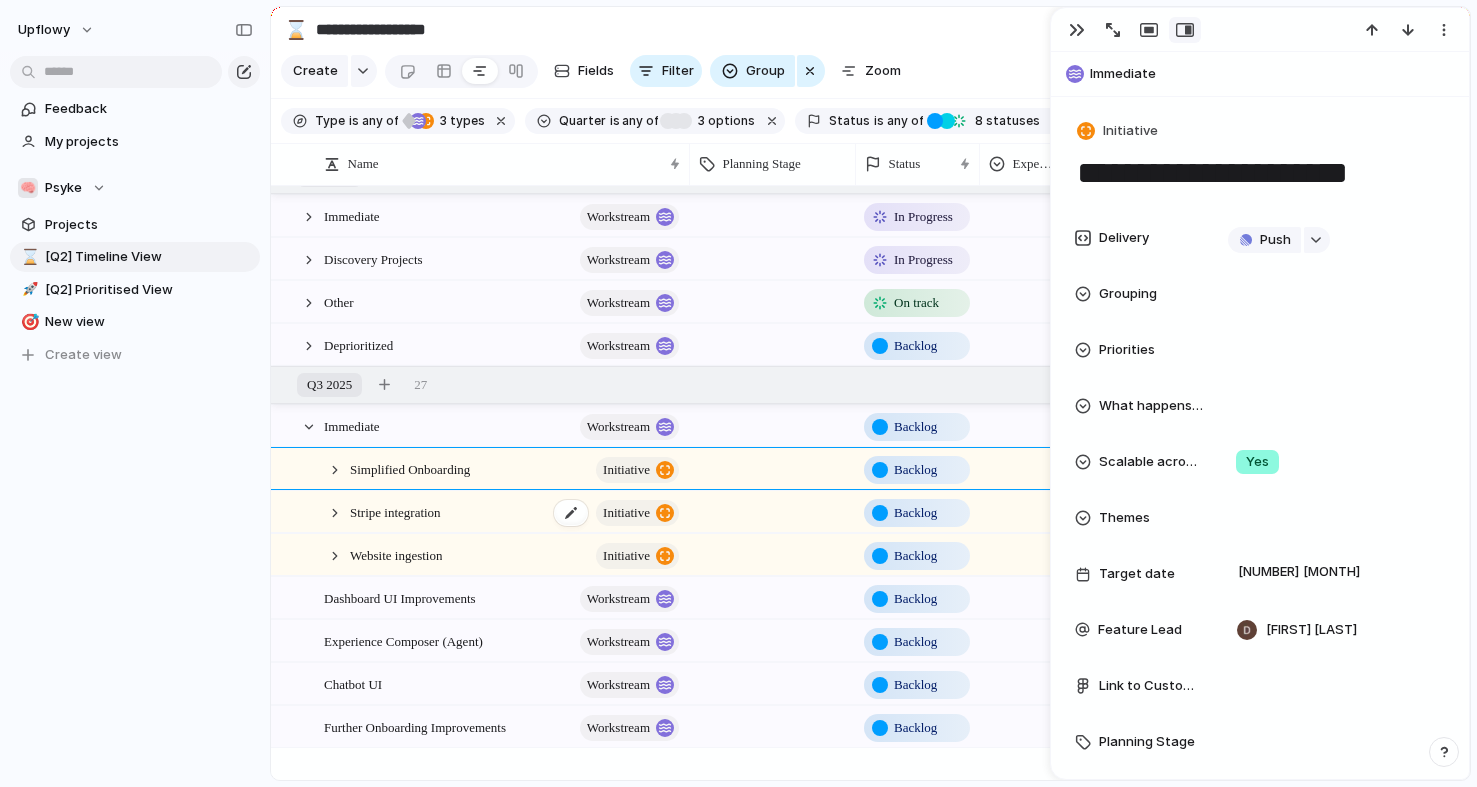 click on "Stripe integration" at bounding box center (395, 511) 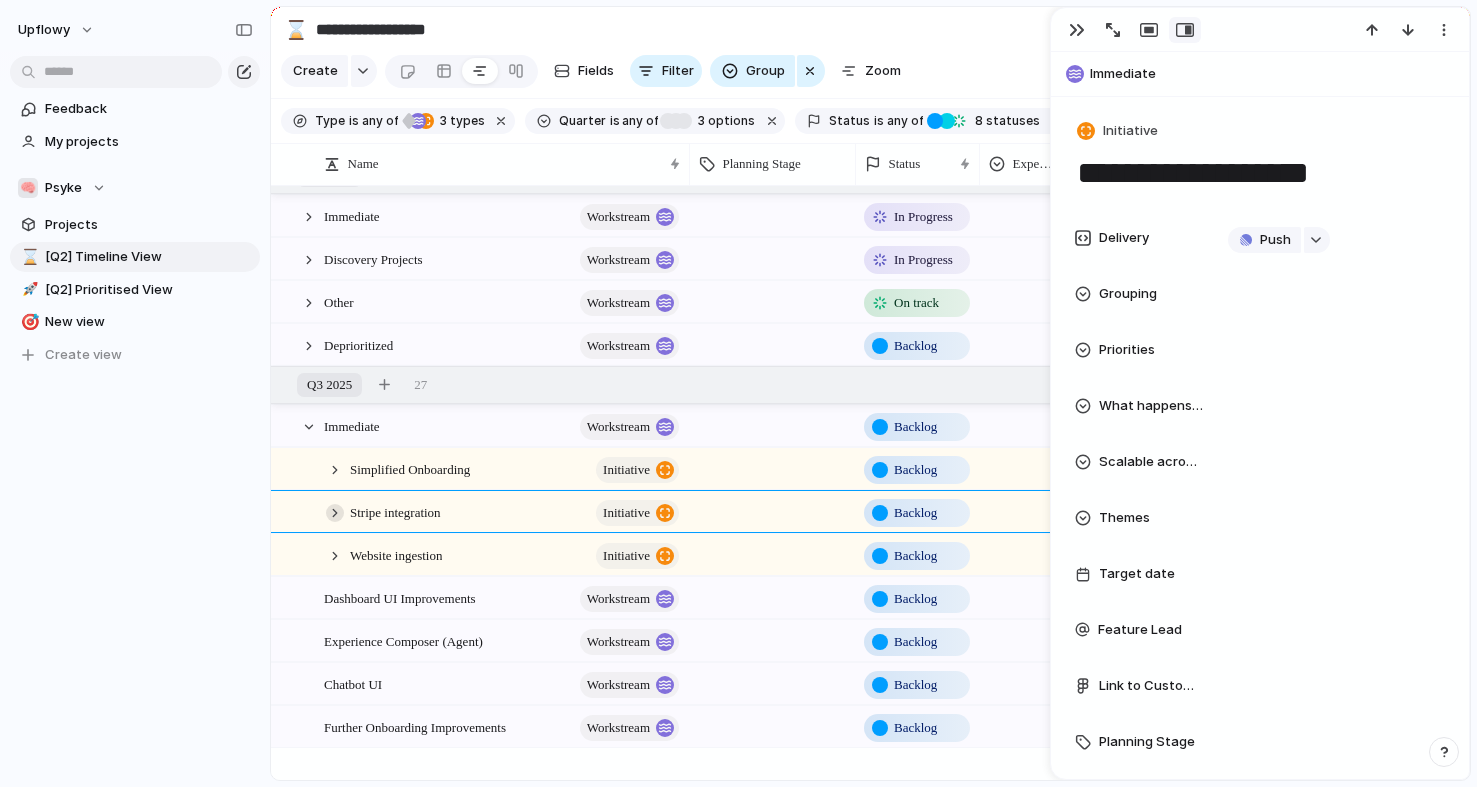 click at bounding box center [335, 513] 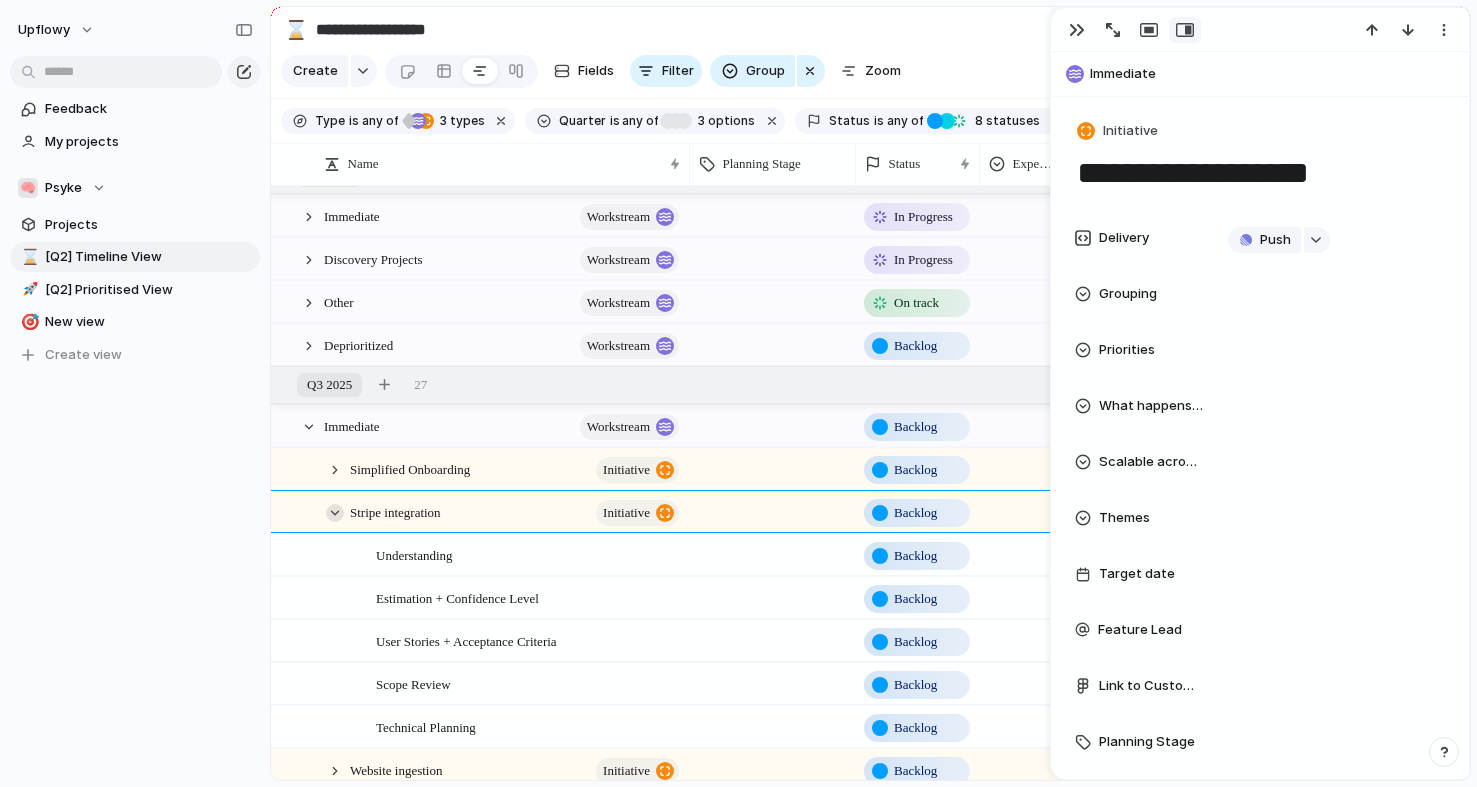 click at bounding box center (335, 513) 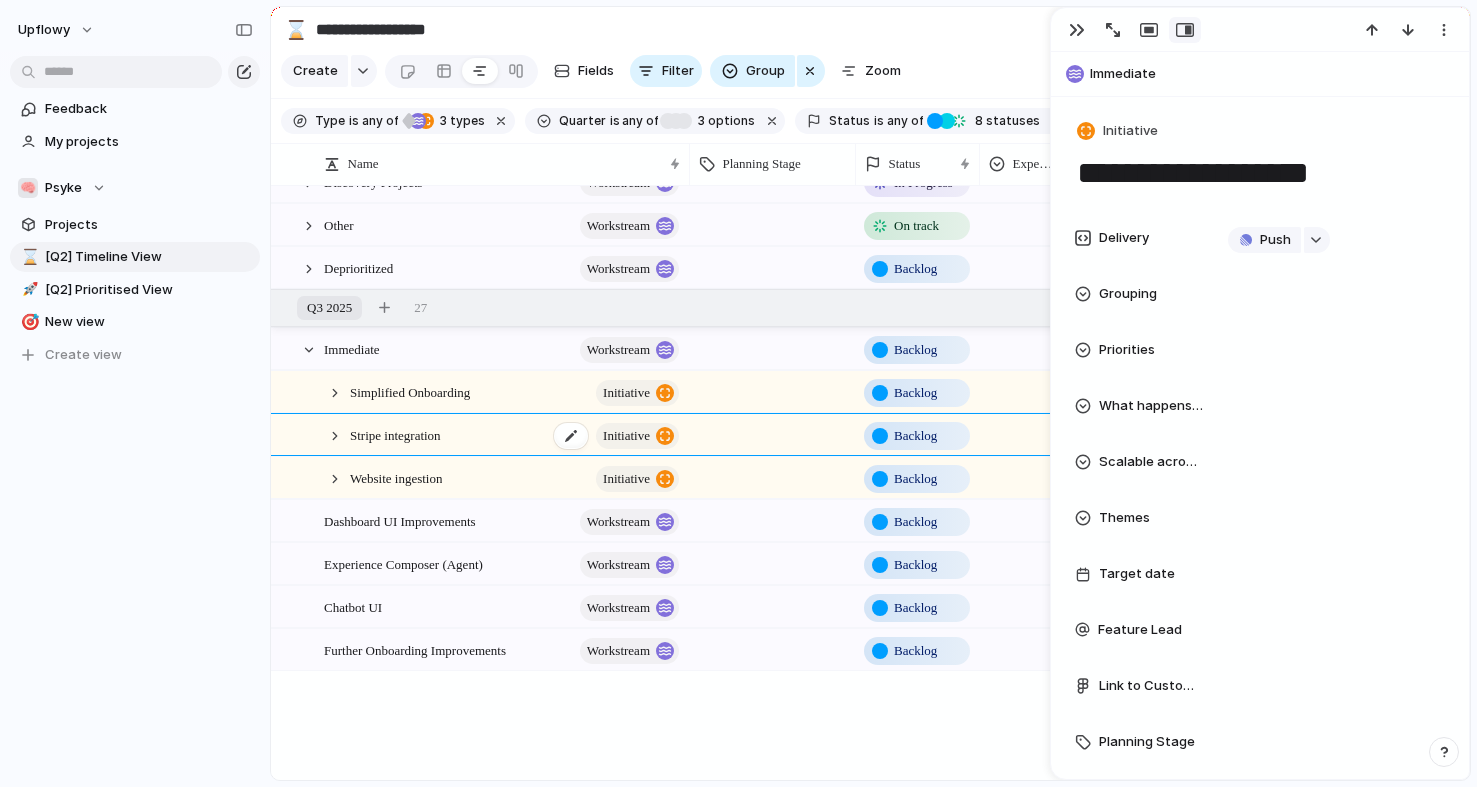 scroll, scrollTop: 147, scrollLeft: 0, axis: vertical 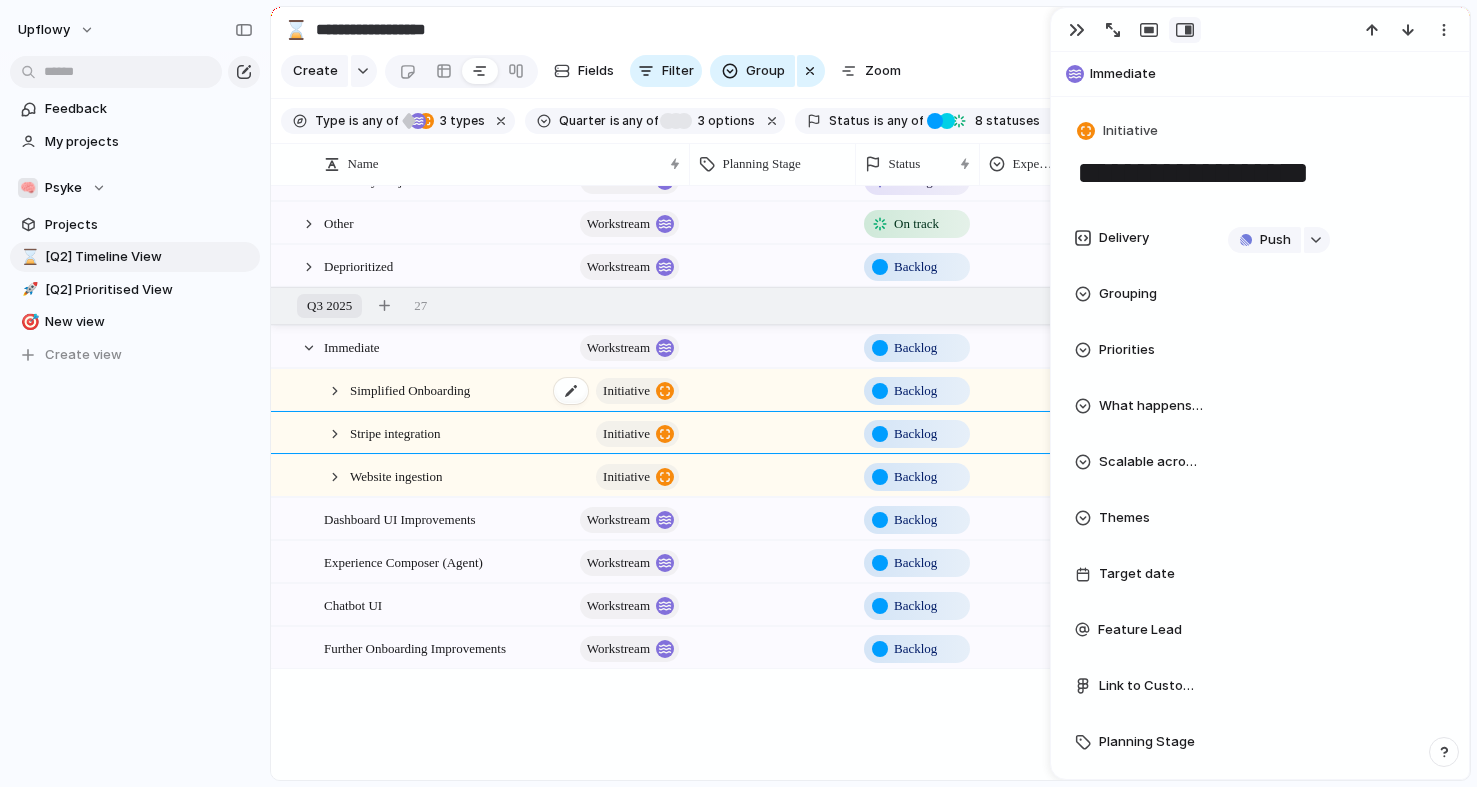 click on "Simplified Onboarding" at bounding box center [410, 389] 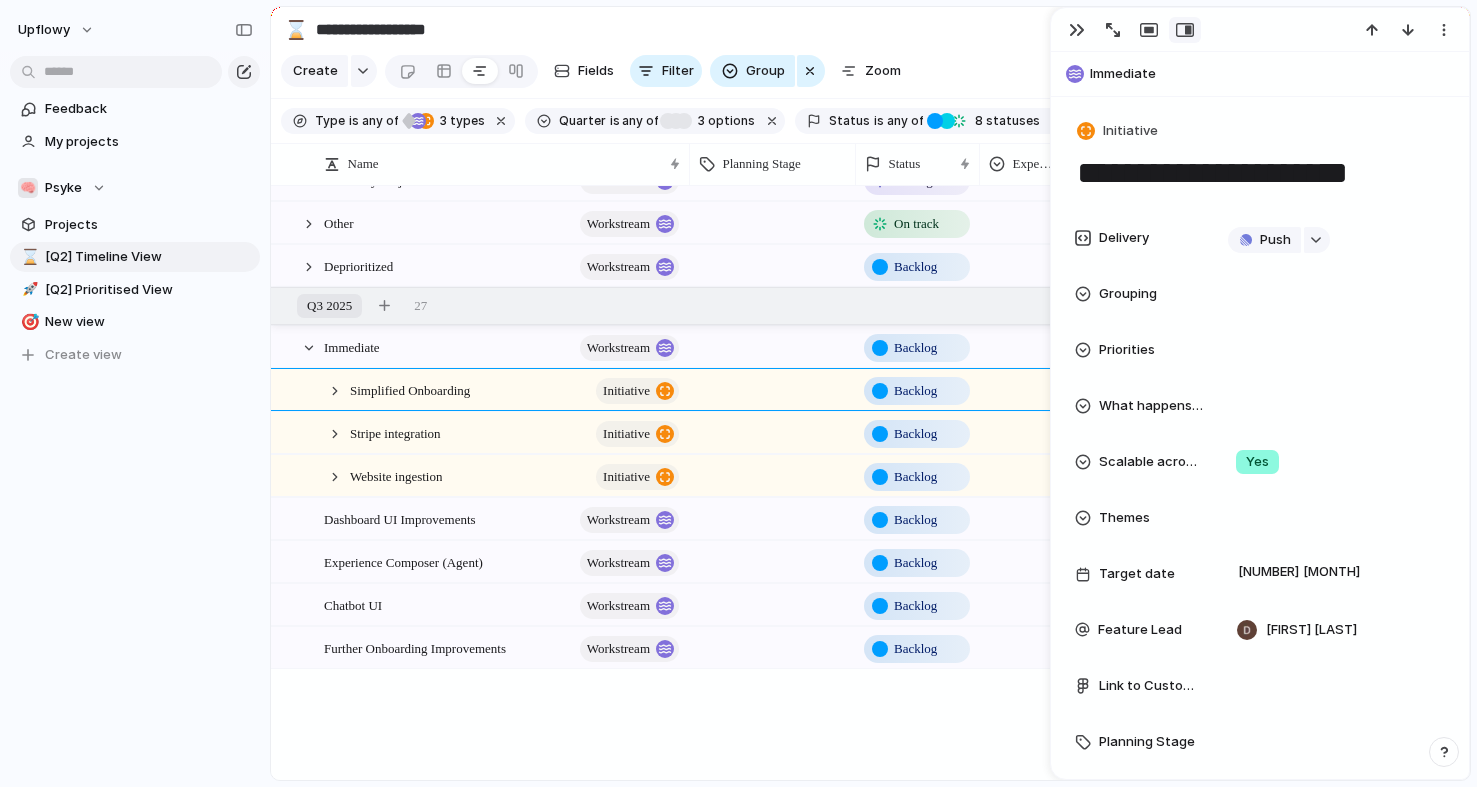 click on "**********" at bounding box center (1260, 173) 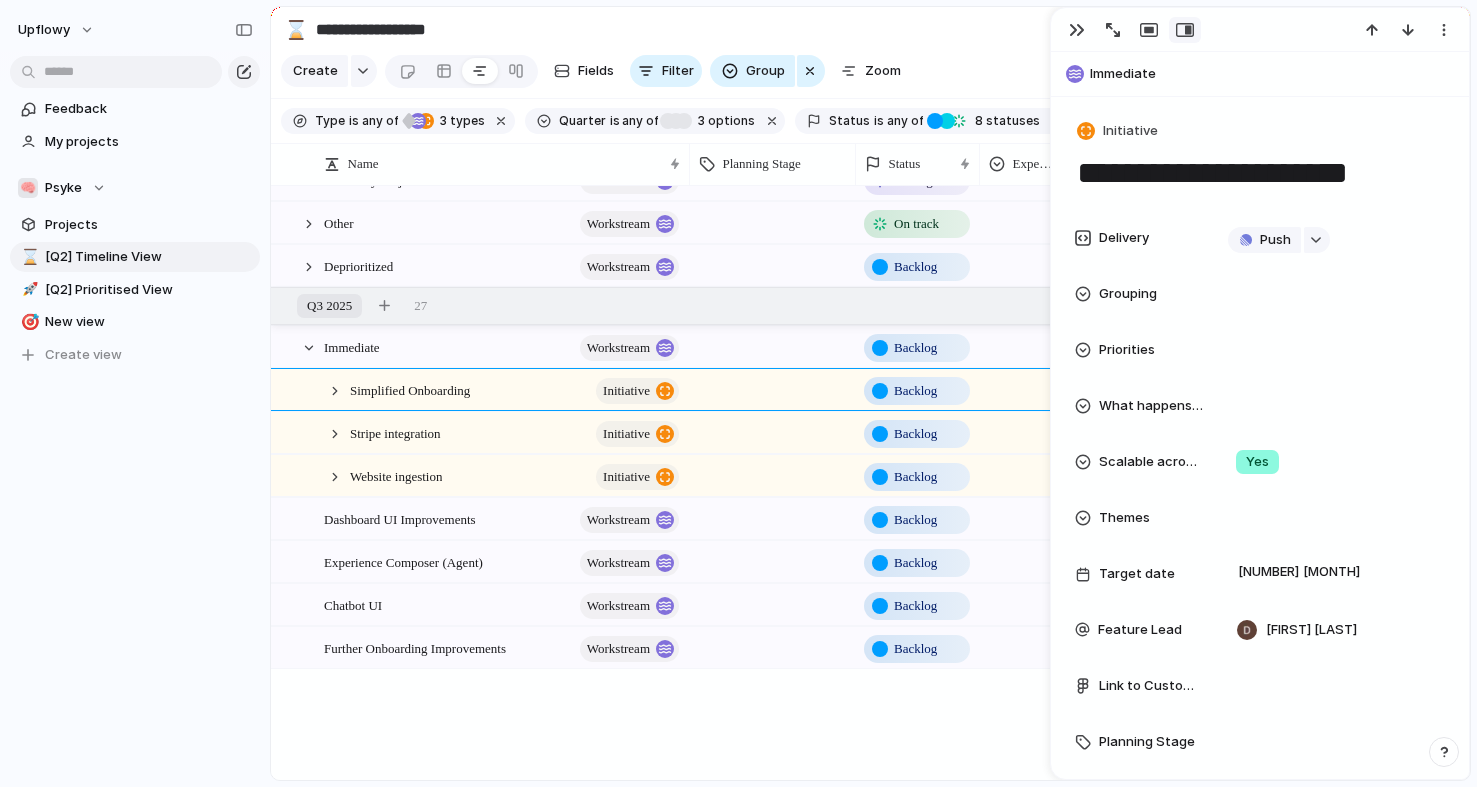 click on "Backlog" at bounding box center [917, 387] 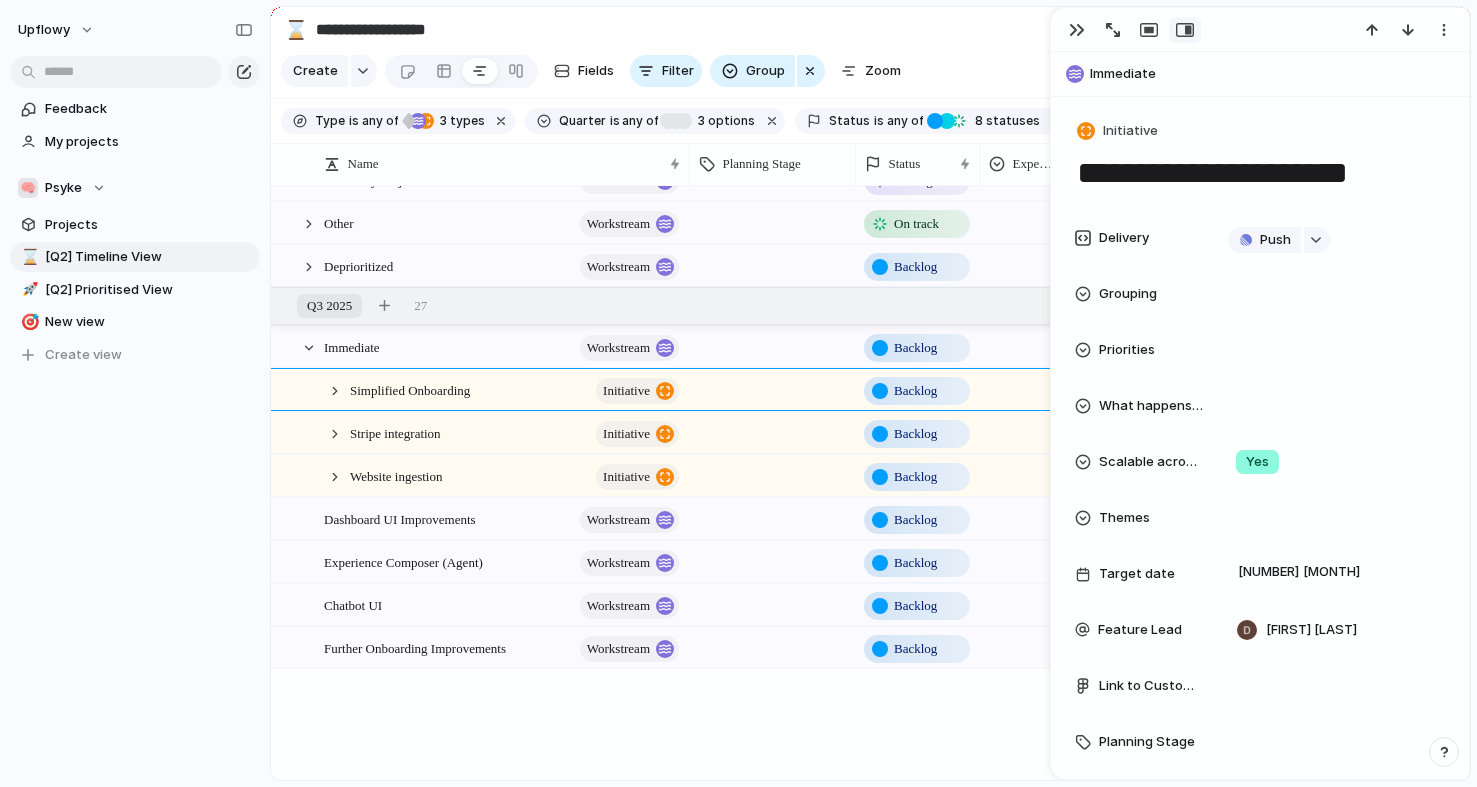 click on "Backlog   Not Started   On track   At risk   Off track   Paused   In Progress   Canceled   Done" at bounding box center [738, 393] 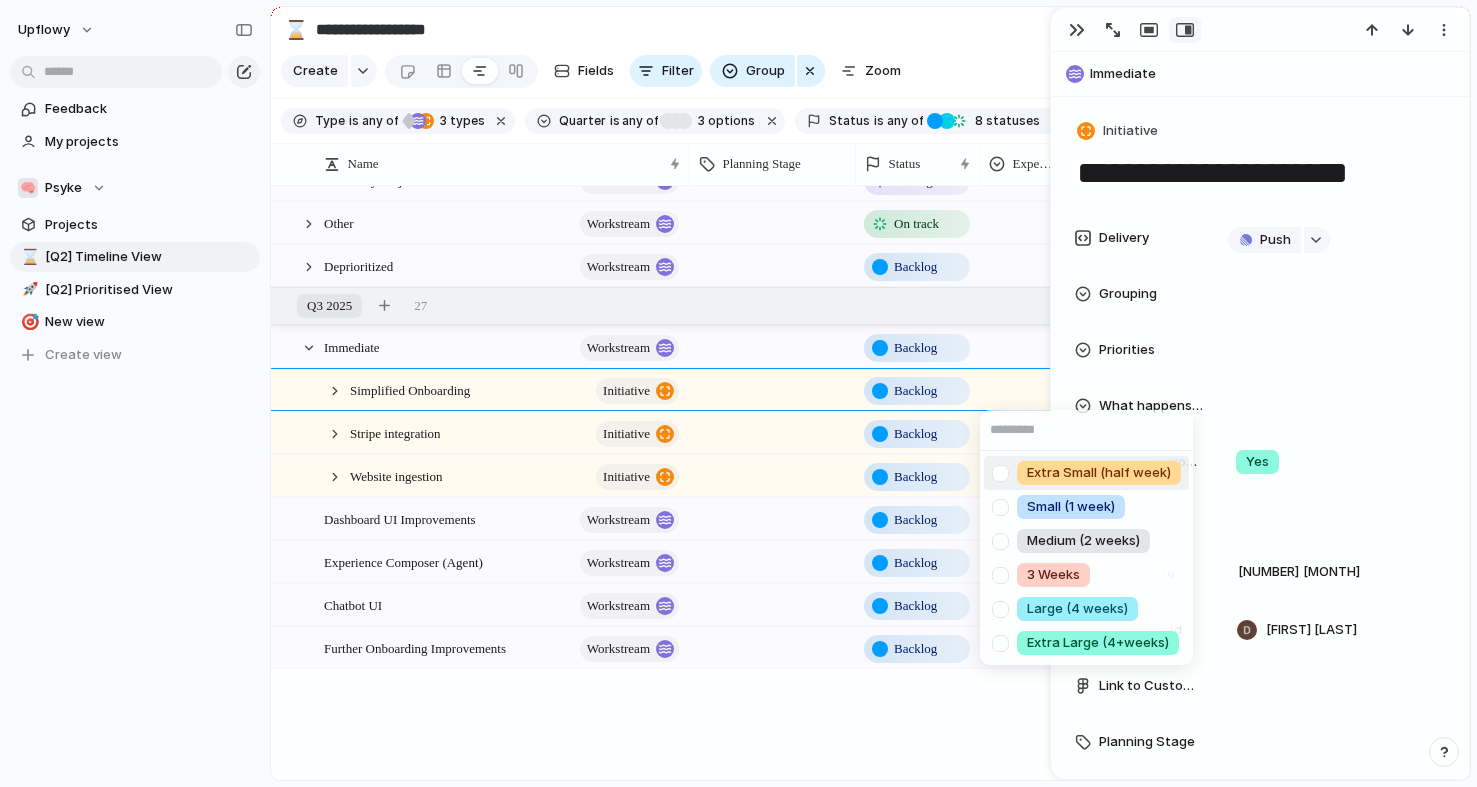 click on "Extra Small (half week)   Small (1 week)   Medium (2 weeks)   3 Weeks   Large (4 weeks)   Extra Large (4+weeks)" at bounding box center [738, 393] 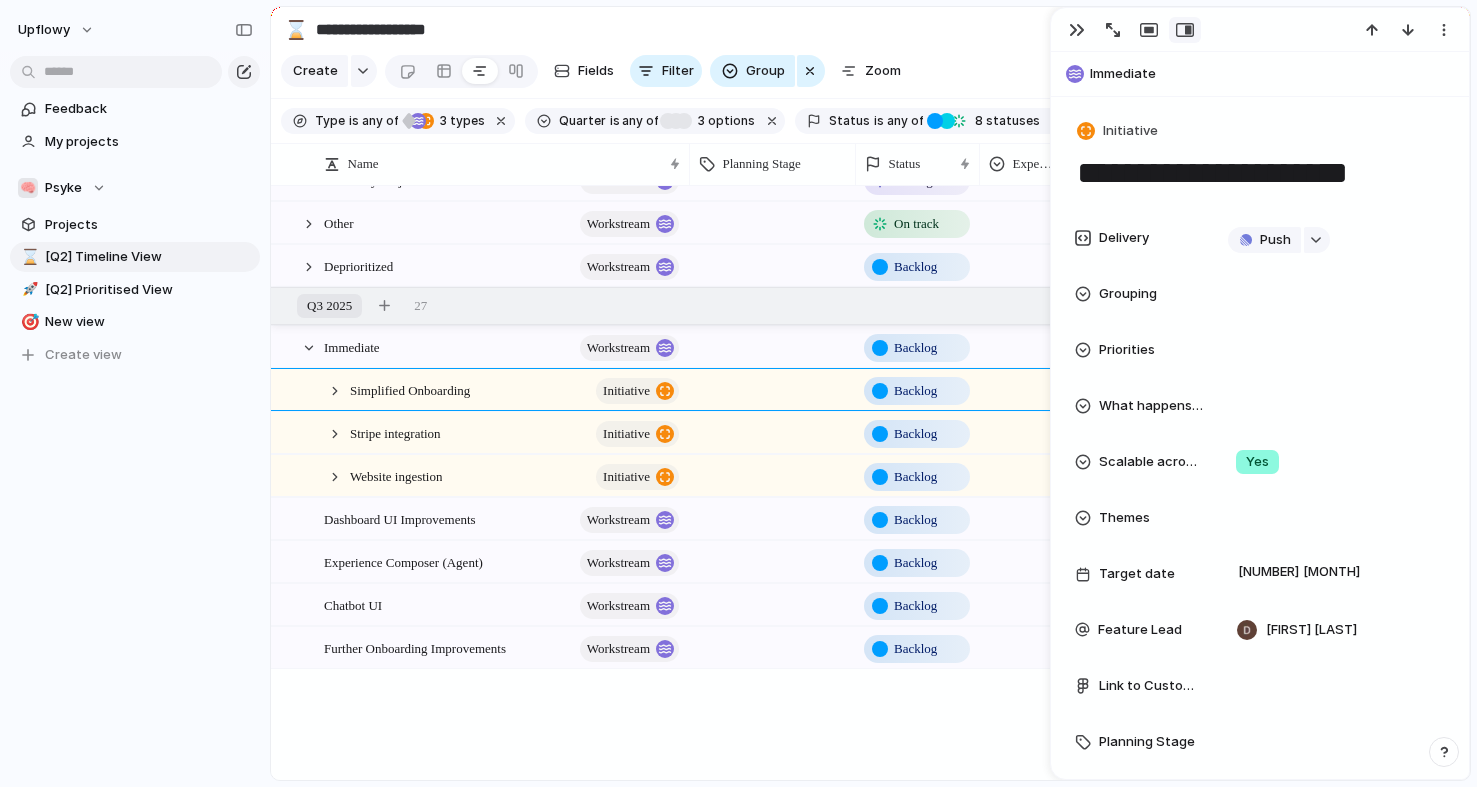 click on "Backlog" at bounding box center [915, 391] 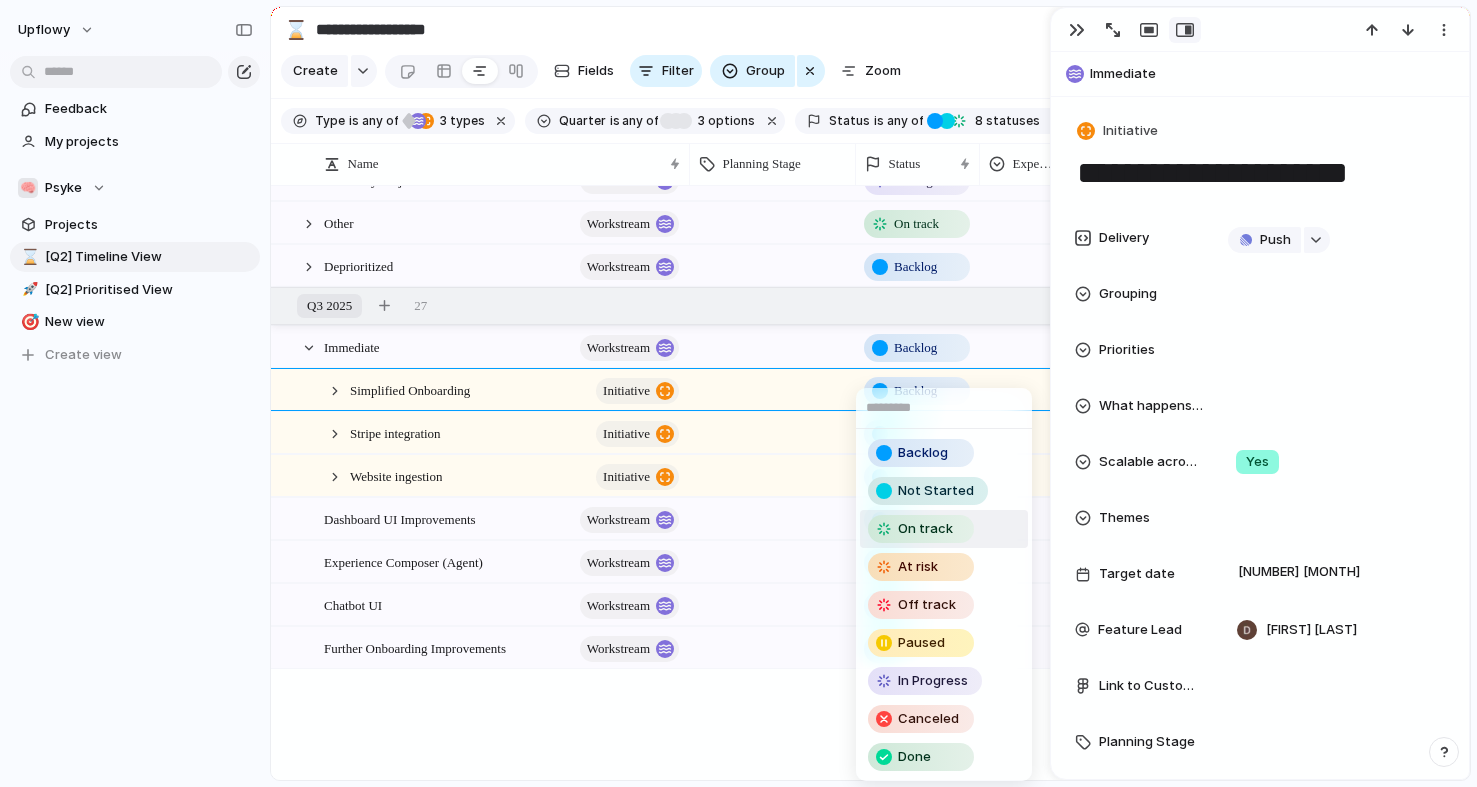 click on "On track" at bounding box center (925, 529) 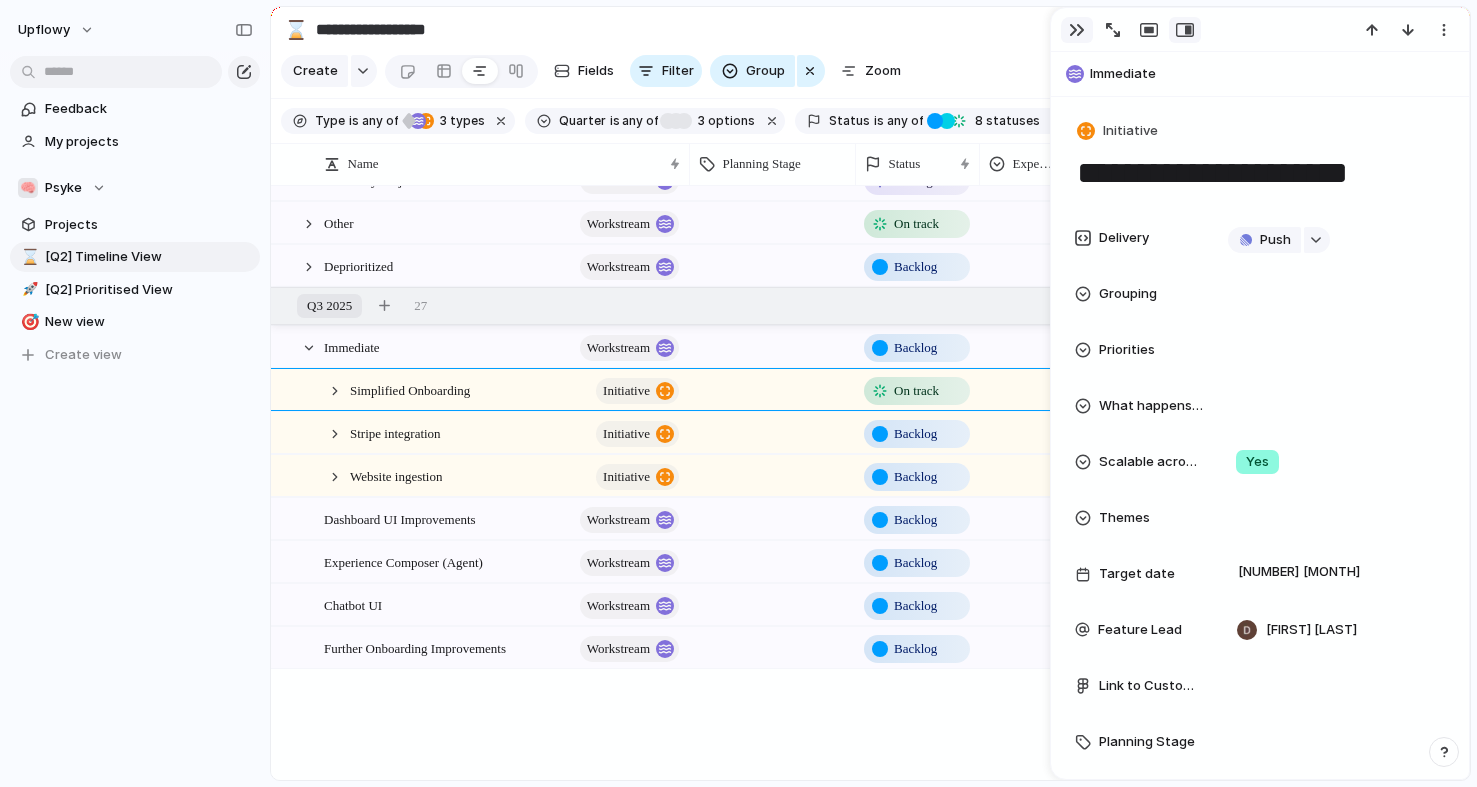 click at bounding box center (1077, 30) 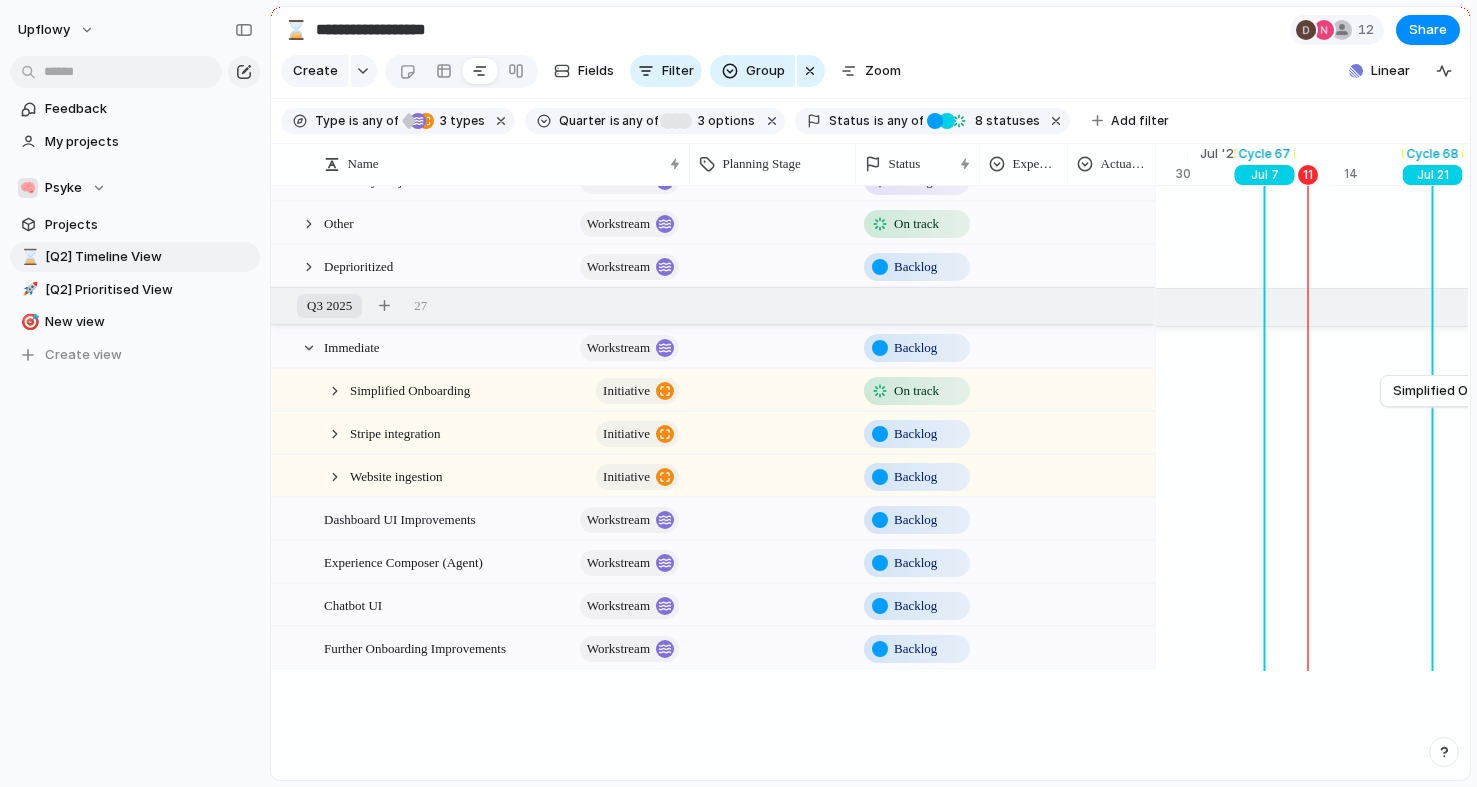 click at bounding box center [1023, 386] 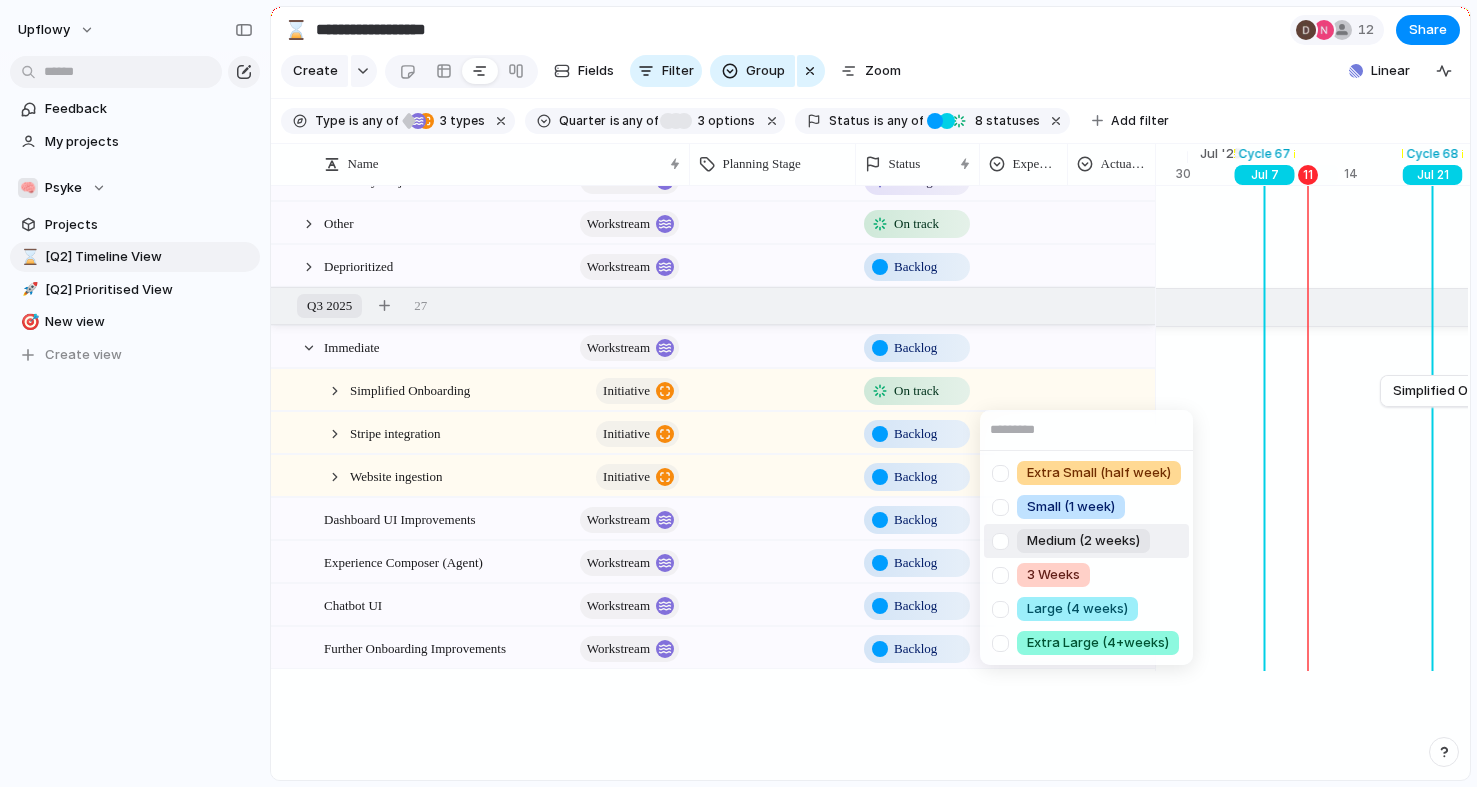 click on "Medium (2 weeks)" at bounding box center [1083, 541] 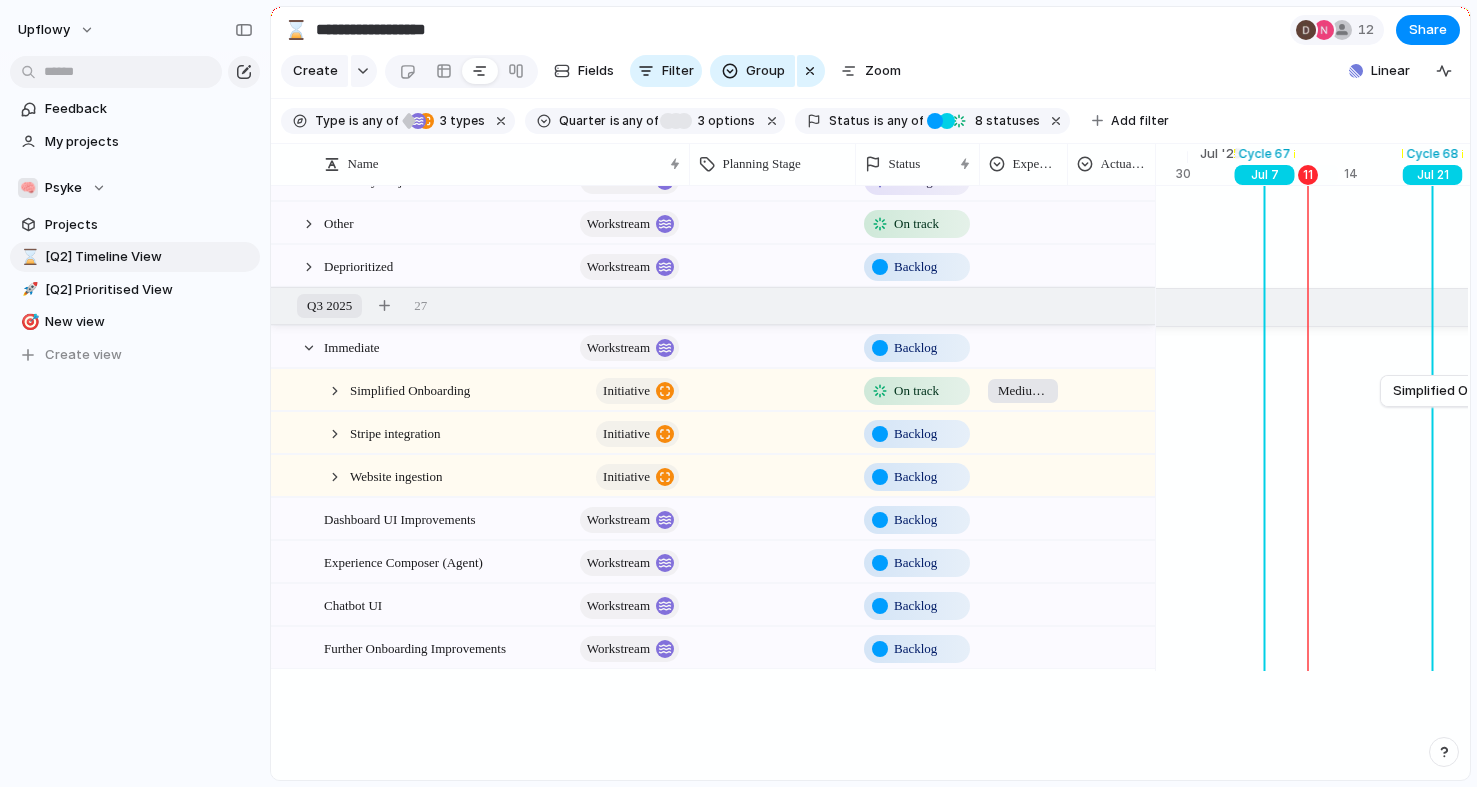 click at bounding box center [1111, 386] 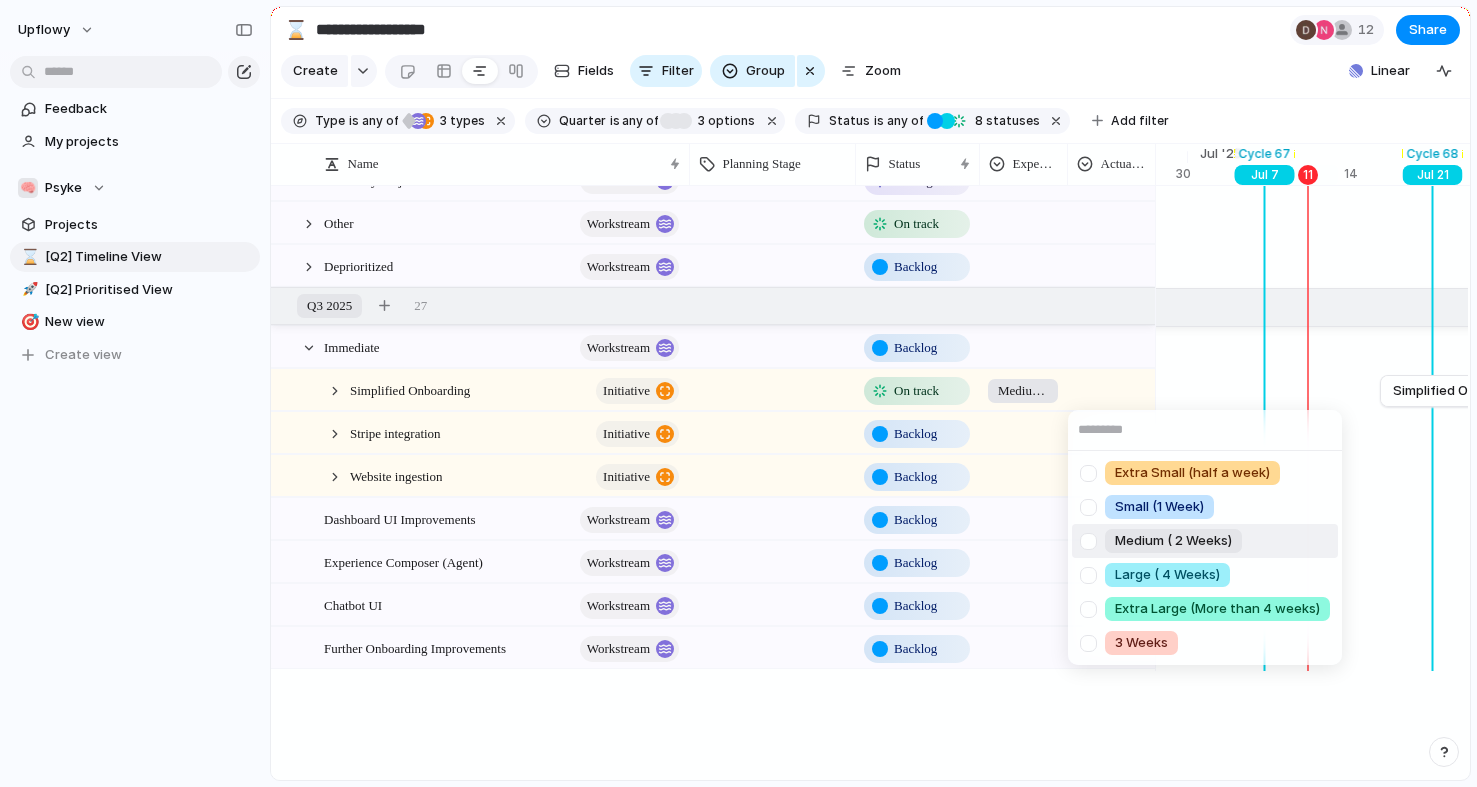 click on "Medium ( 2 Weeks)" at bounding box center (1173, 541) 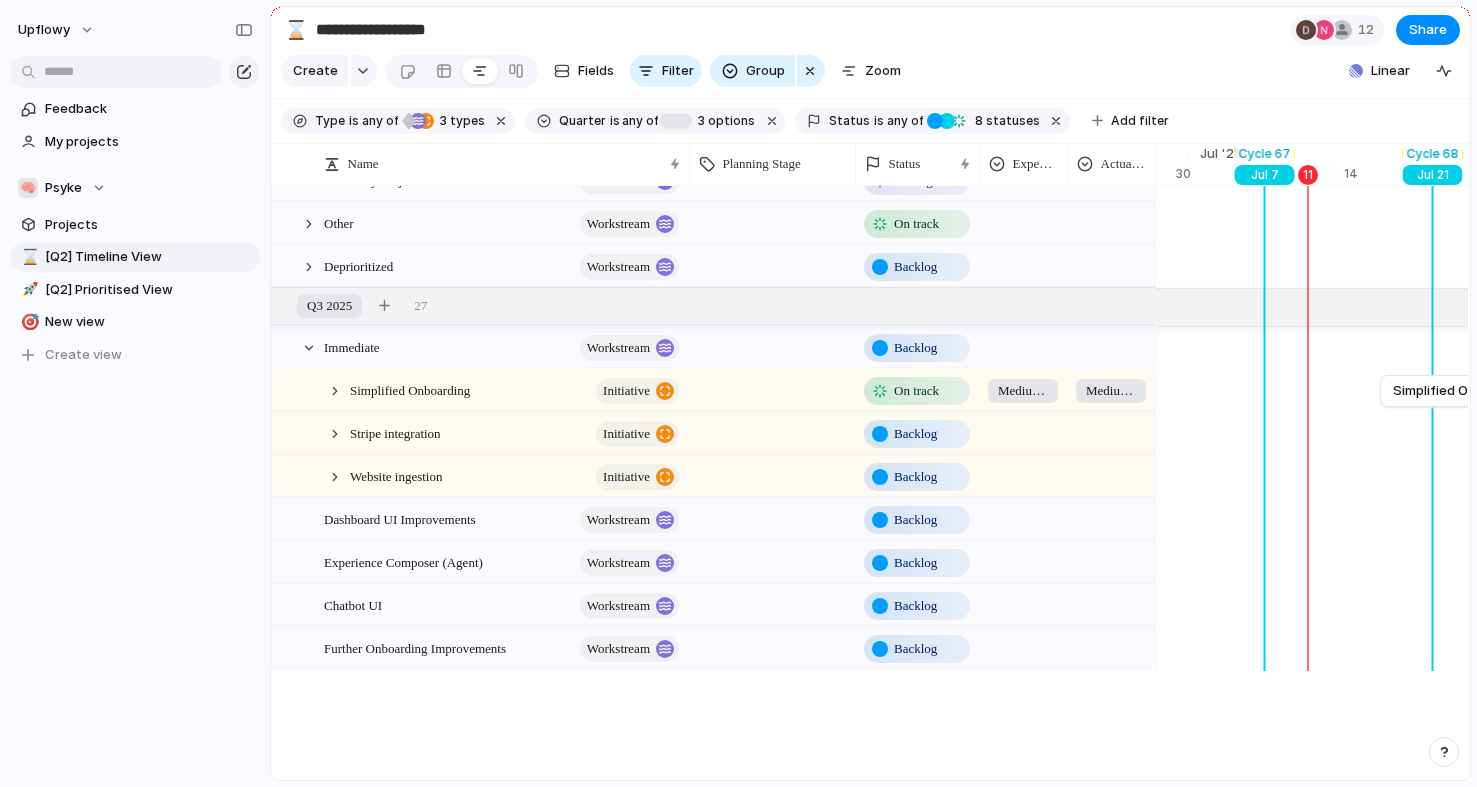 click at bounding box center (772, 386) 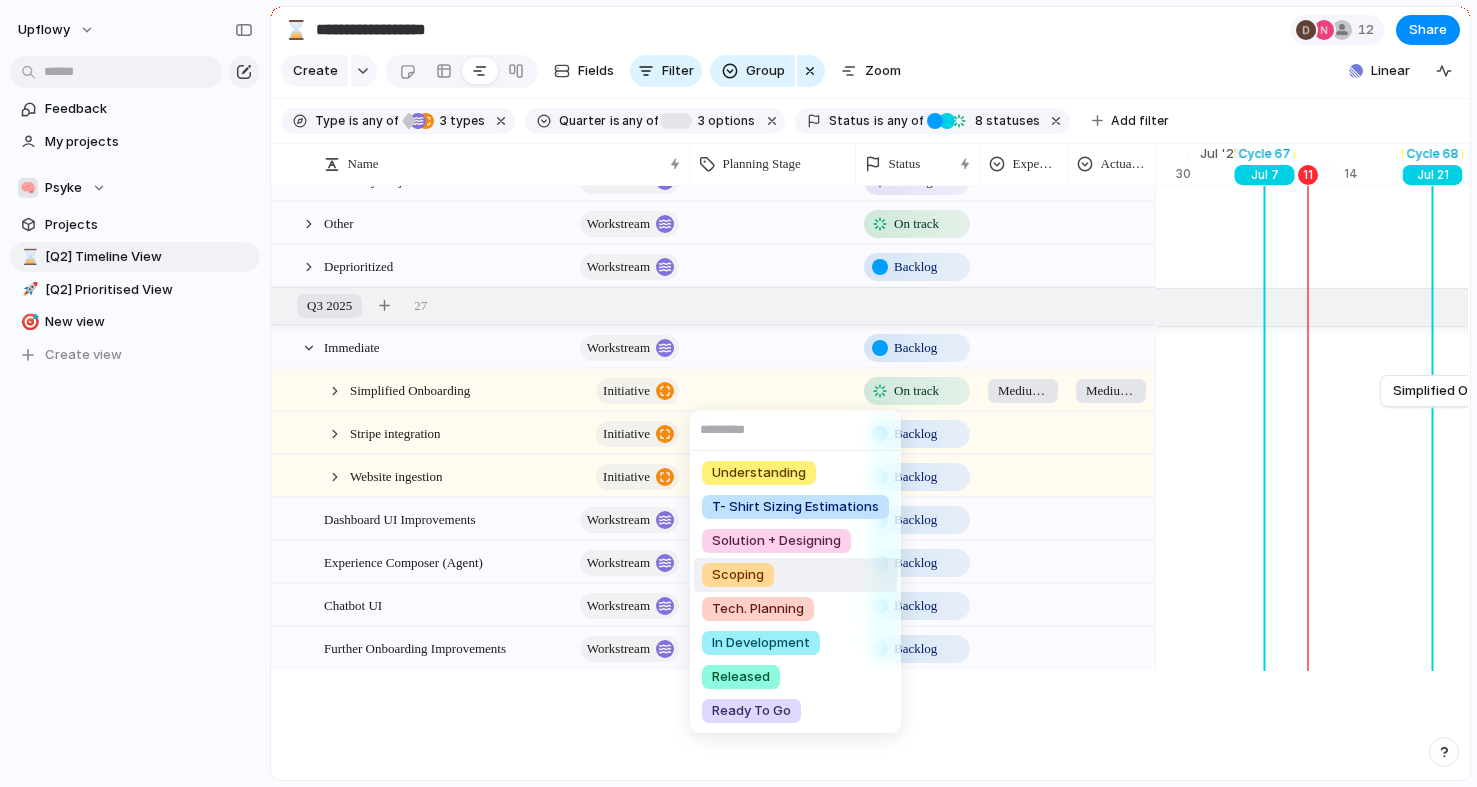 click on "Scoping" at bounding box center (795, 575) 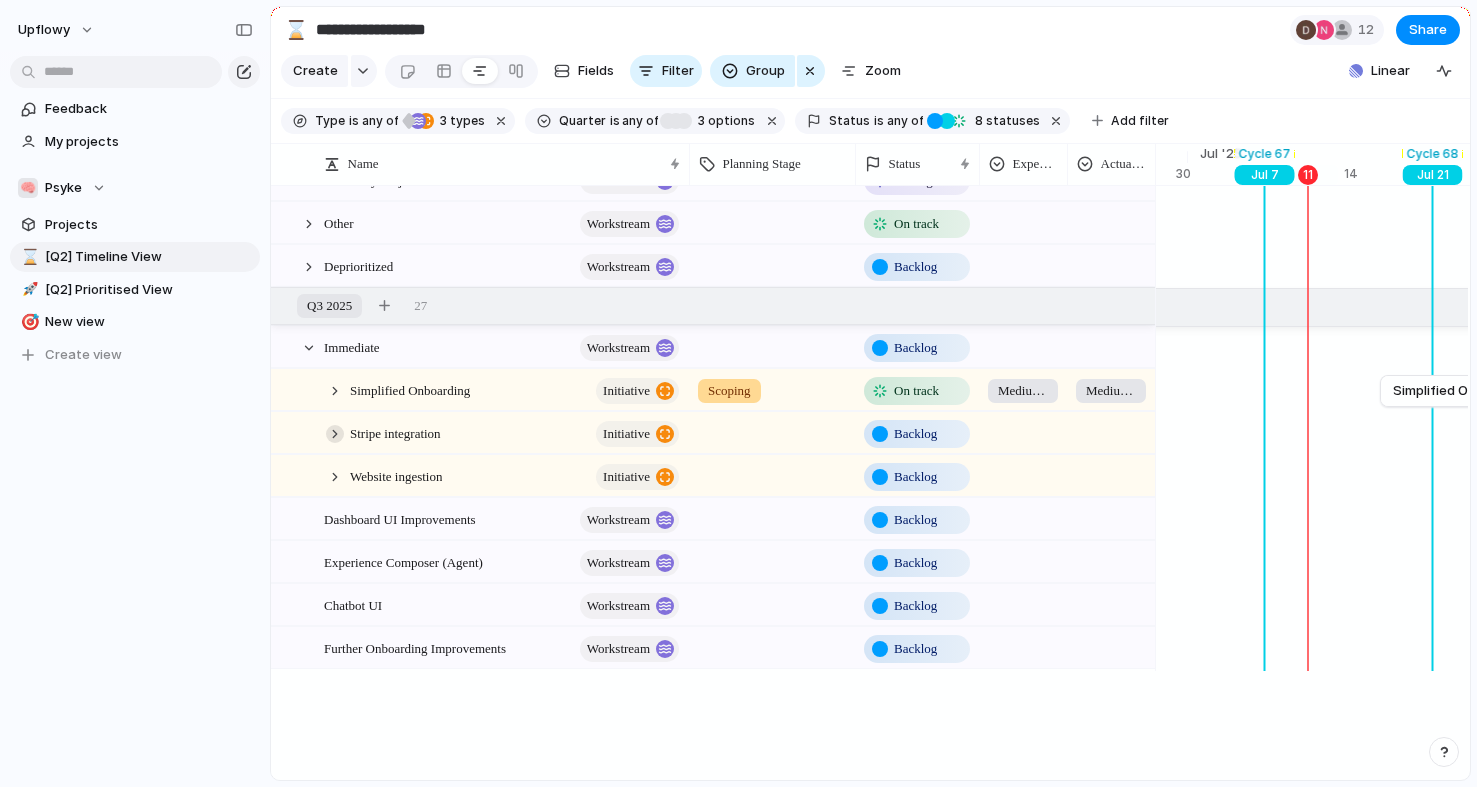 click at bounding box center [335, 434] 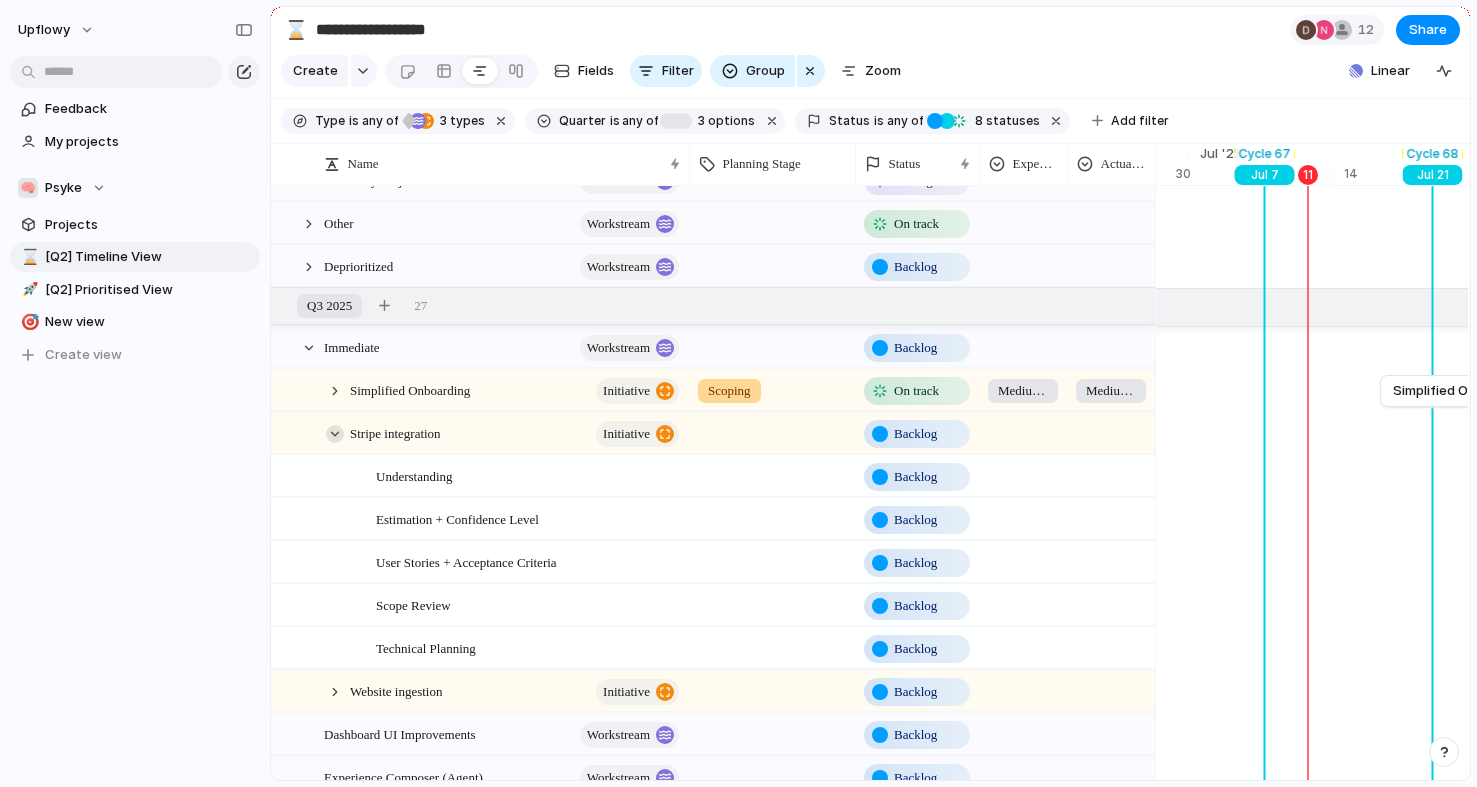 click at bounding box center [335, 434] 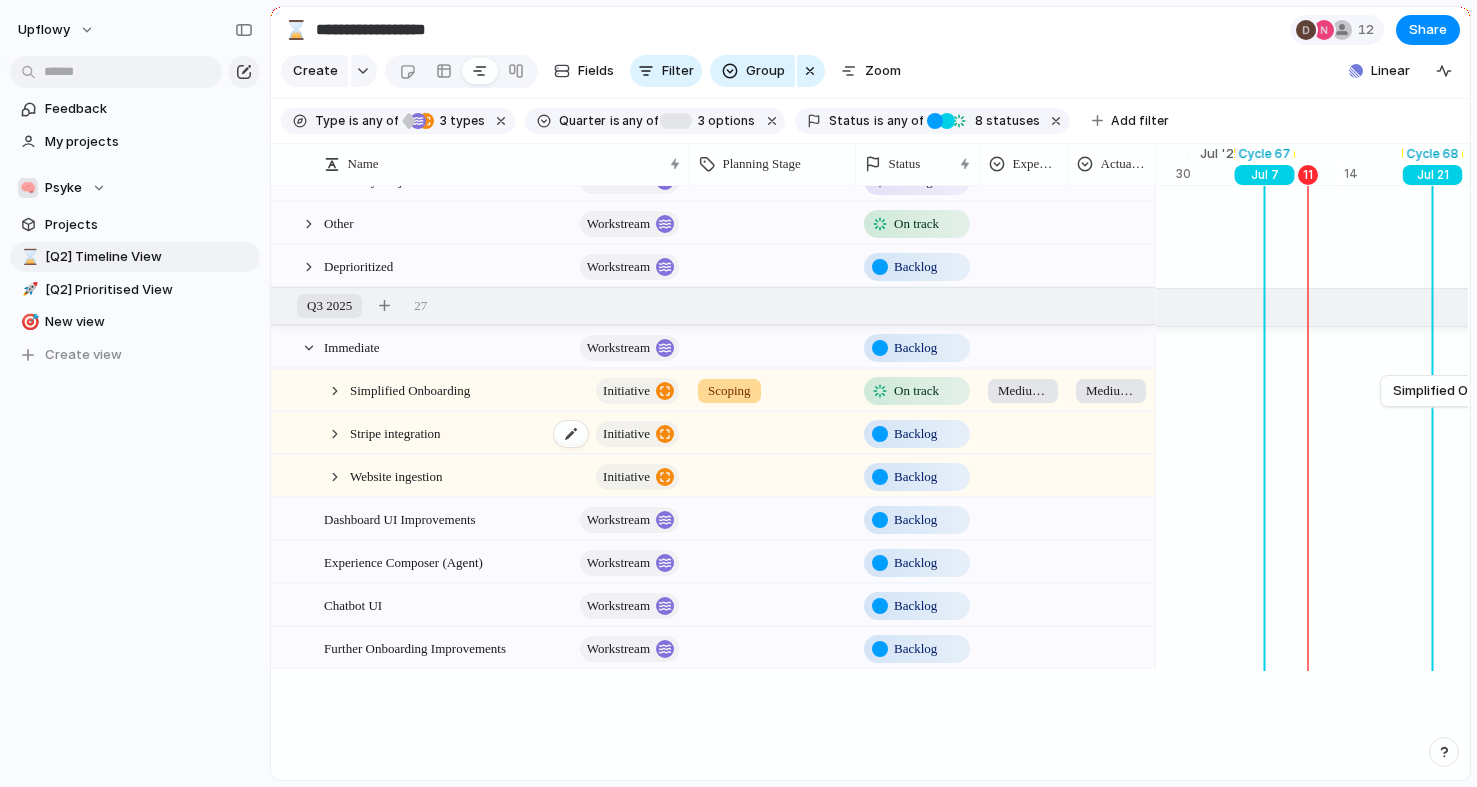click on "Stripe integration" at bounding box center [395, 432] 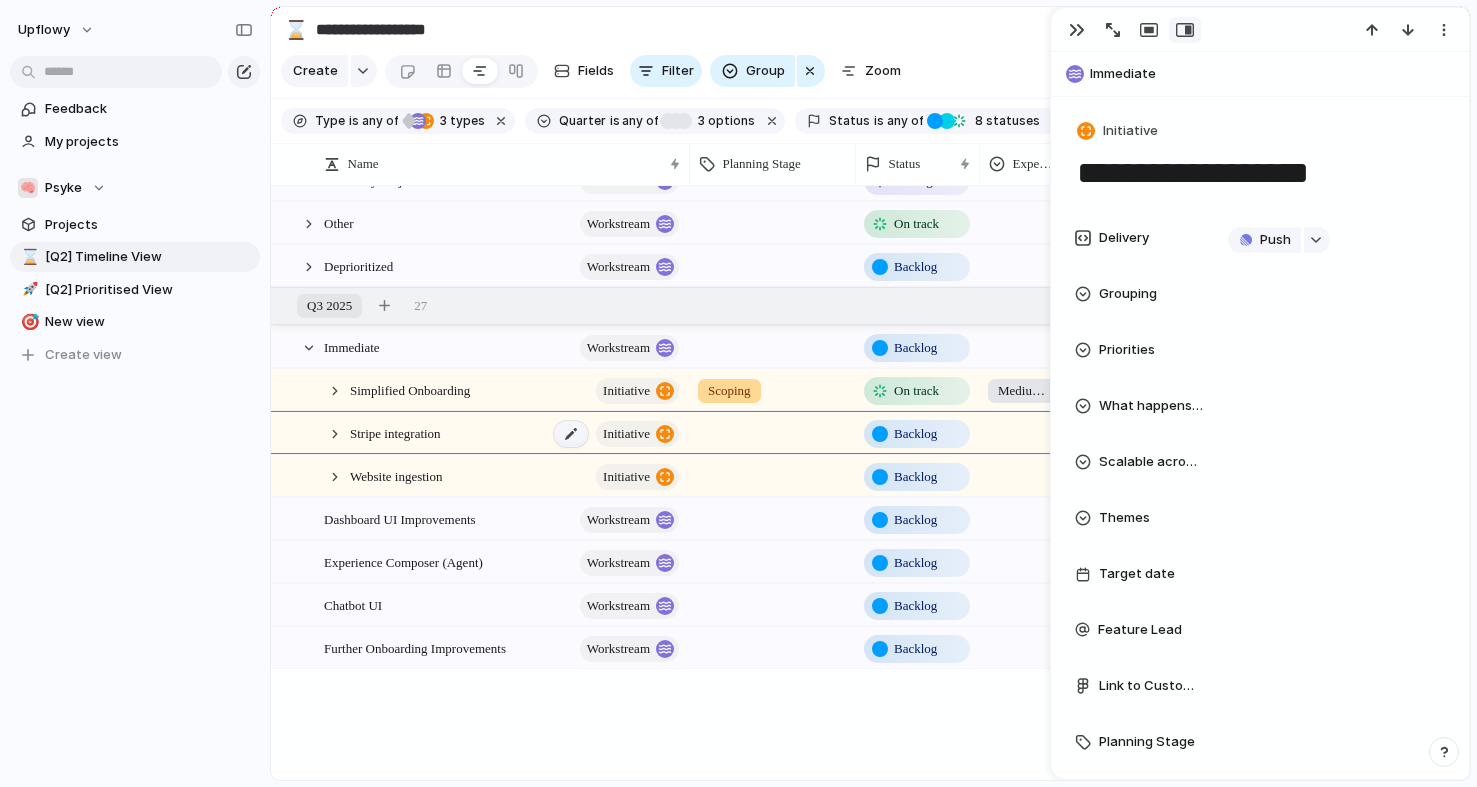 click at bounding box center (571, 434) 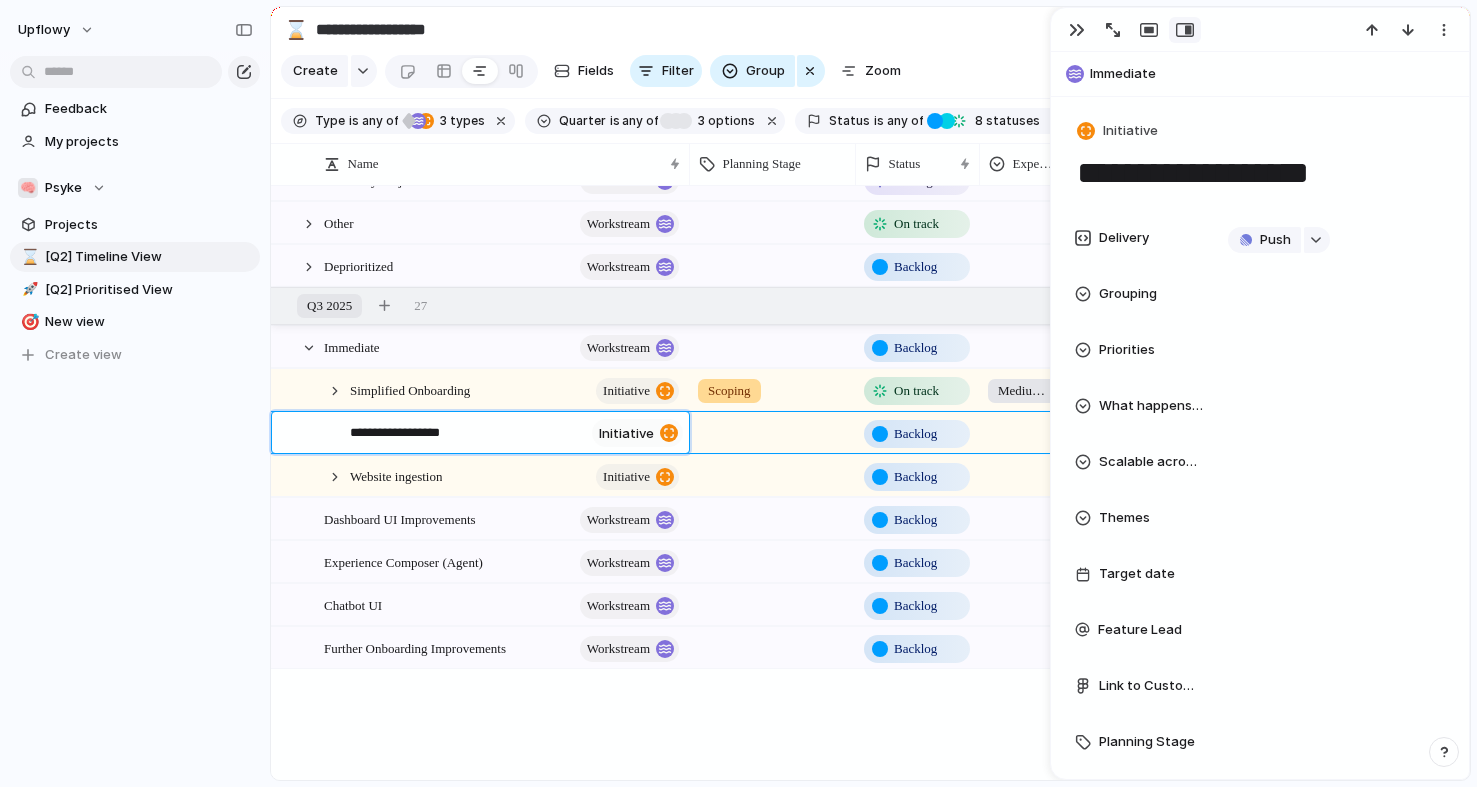 click on "**********" at bounding box center [467, 435] 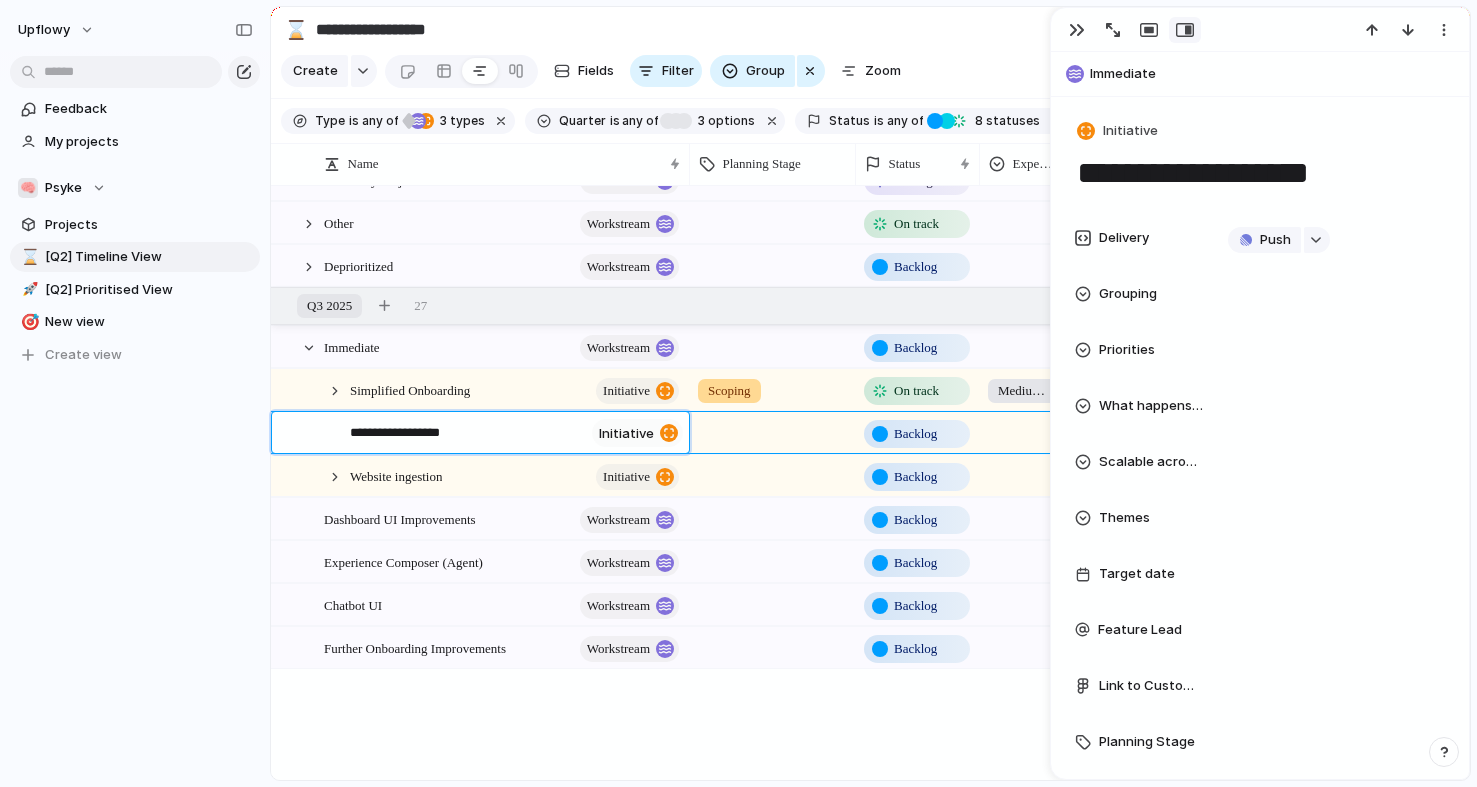 type on "**********" 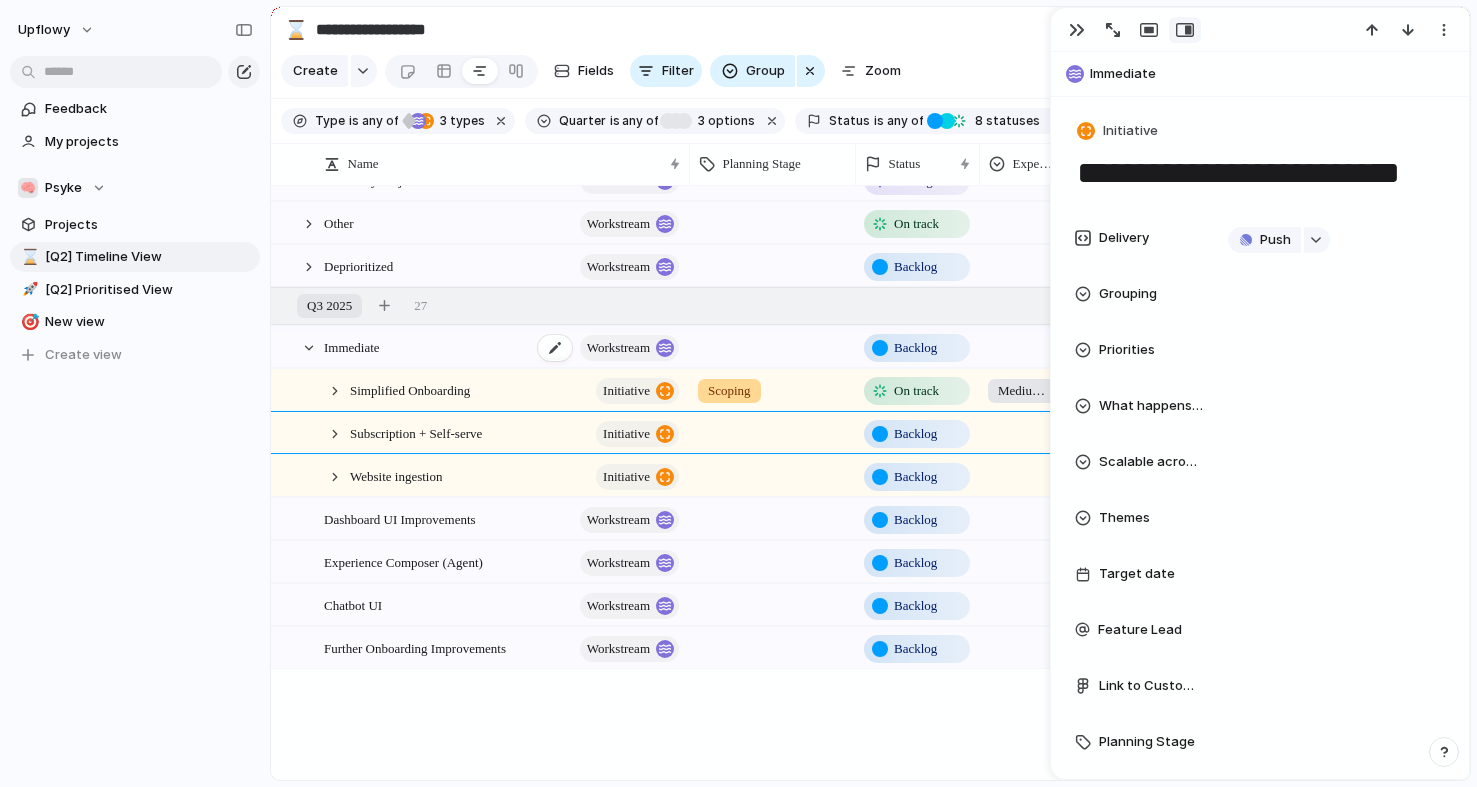 click on "Immediate workstream" at bounding box center [503, 347] 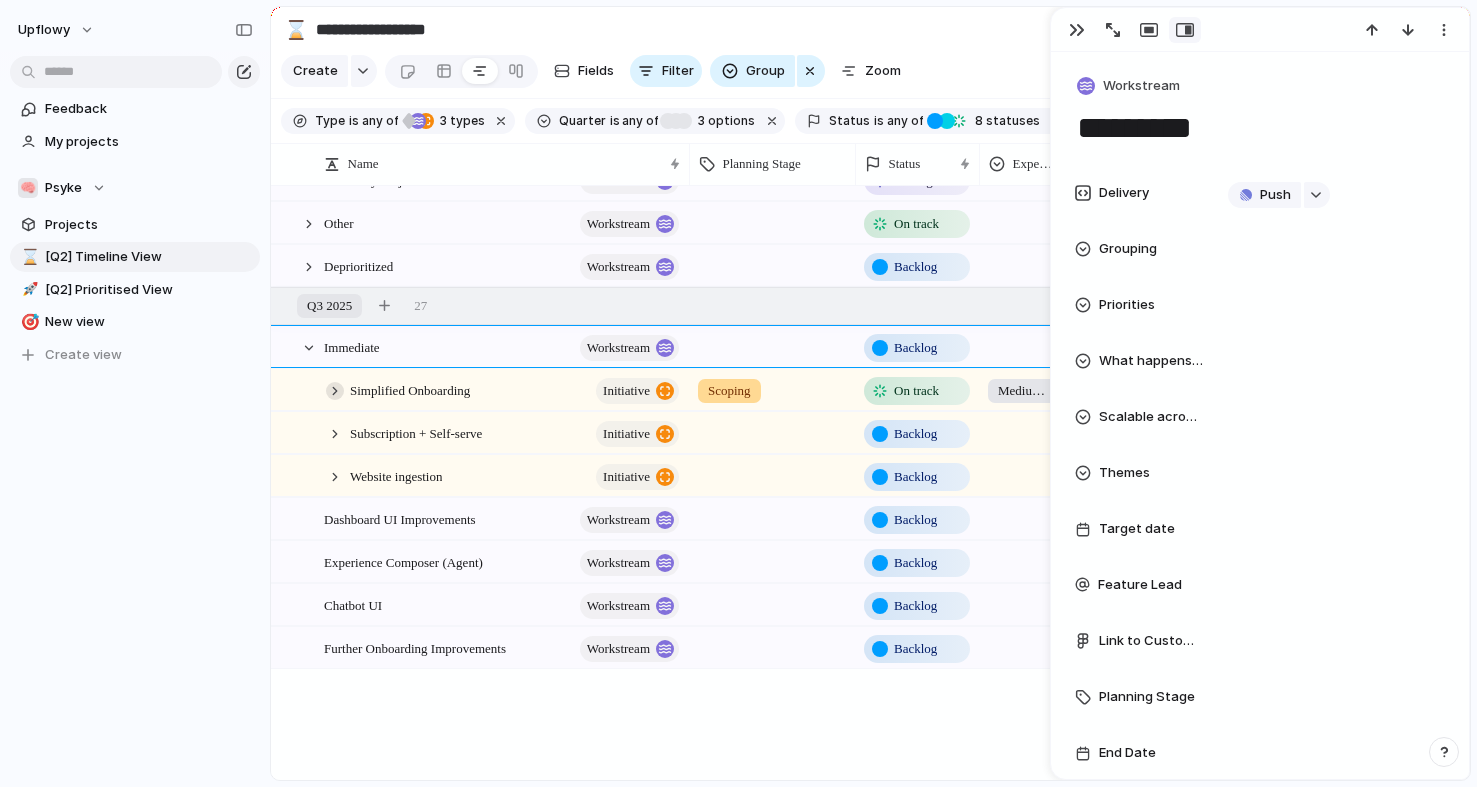 click at bounding box center [335, 391] 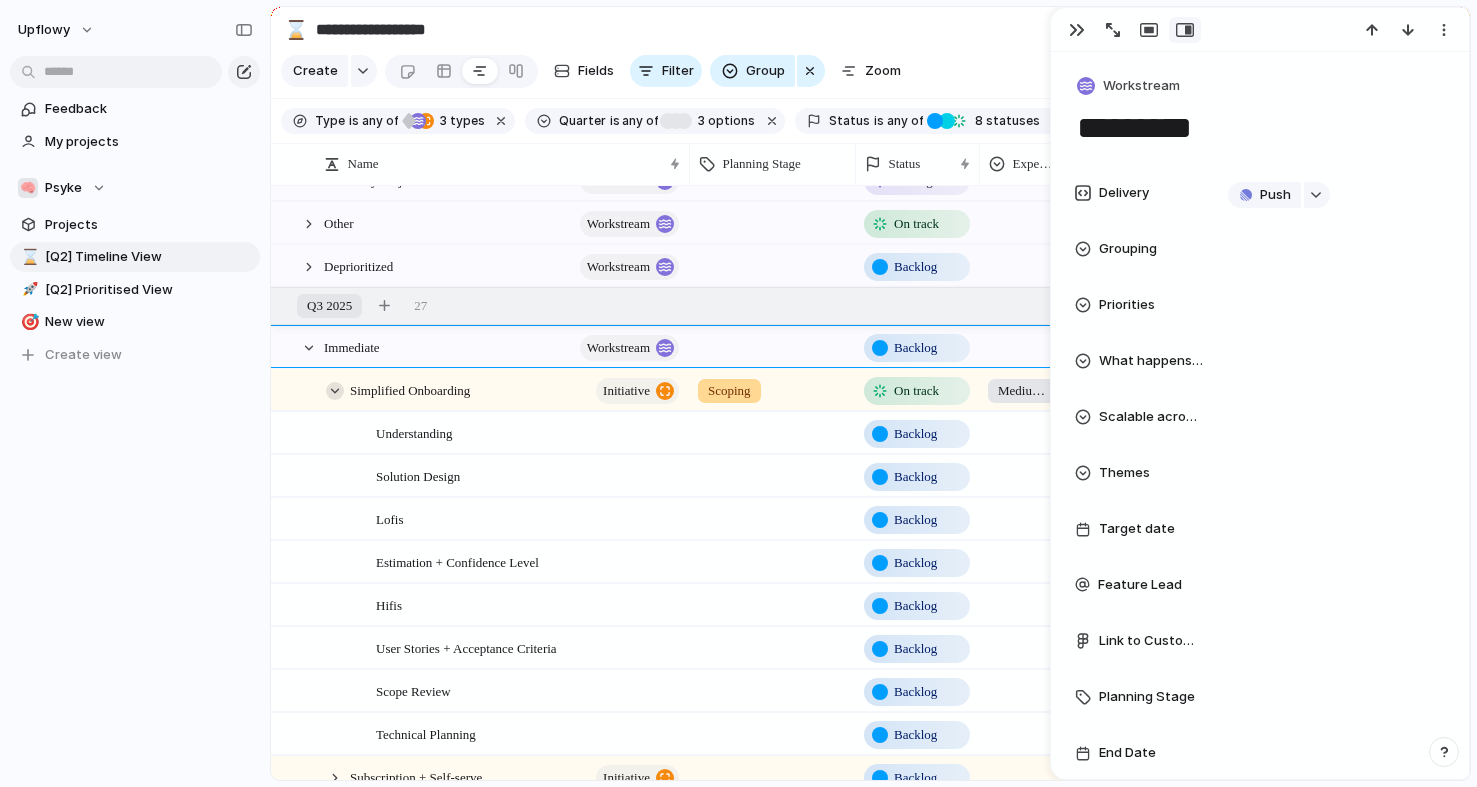 click at bounding box center (335, 391) 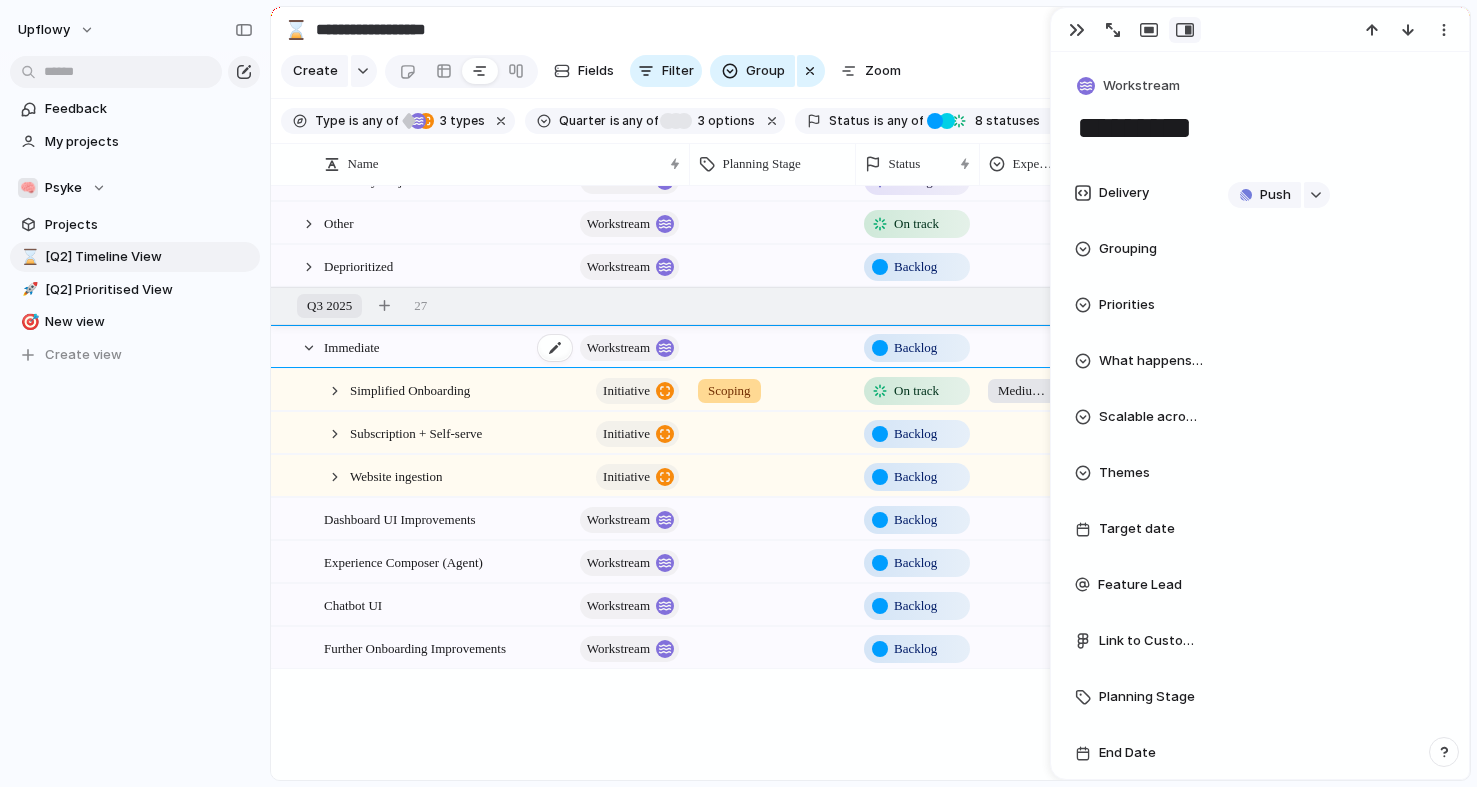 click on "Immediate workstream" at bounding box center [503, 347] 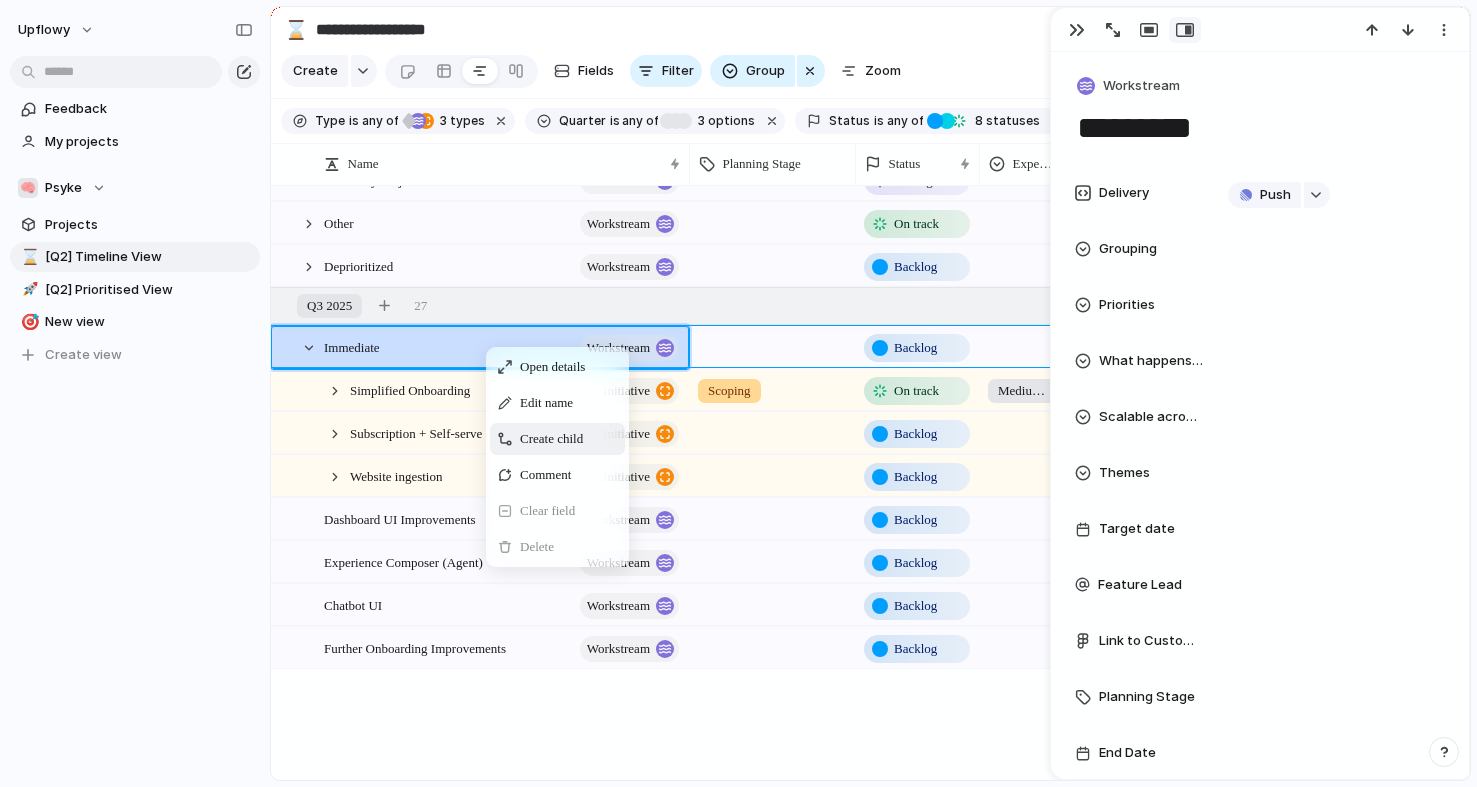 click on "Create child" at bounding box center (557, 439) 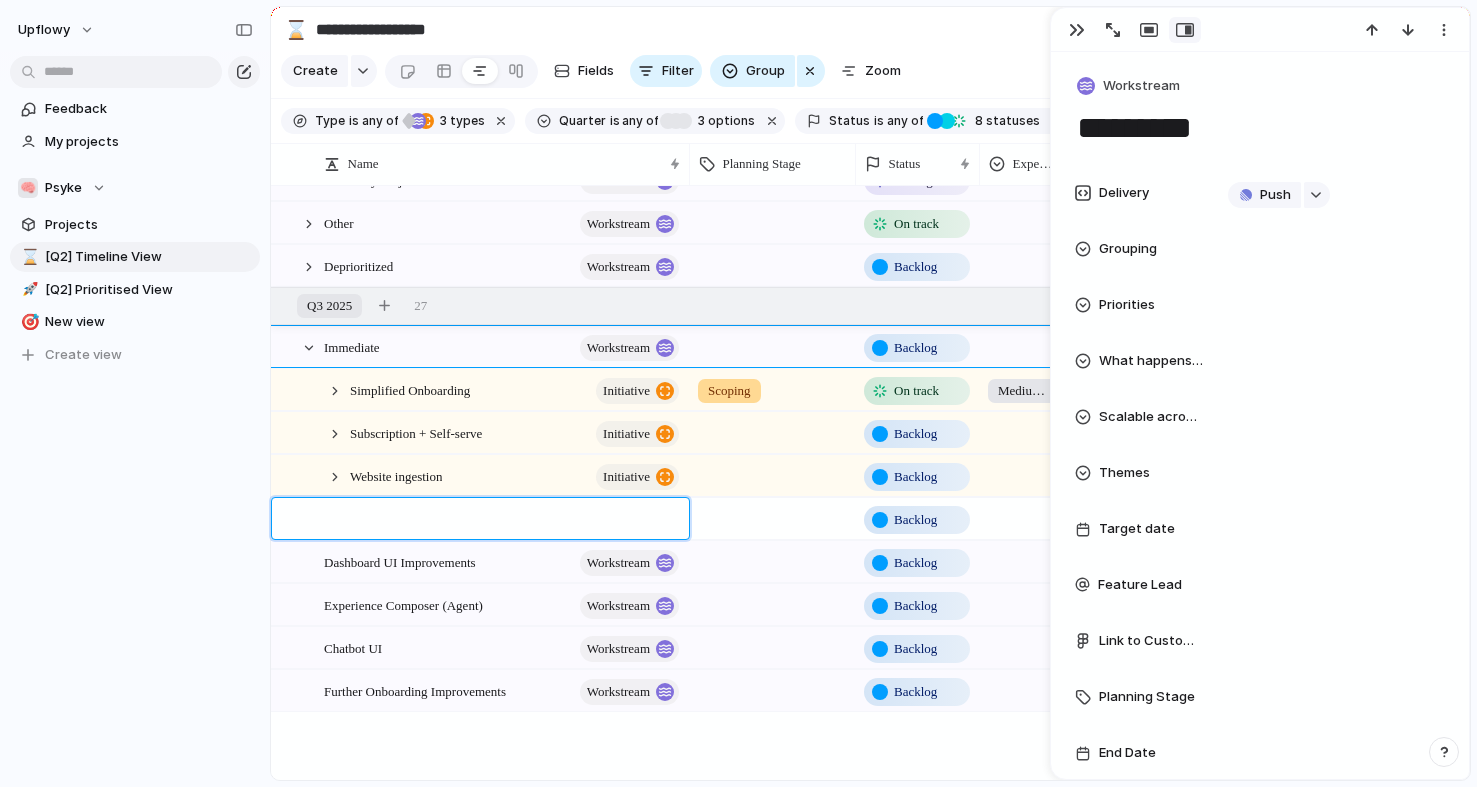 type on "*" 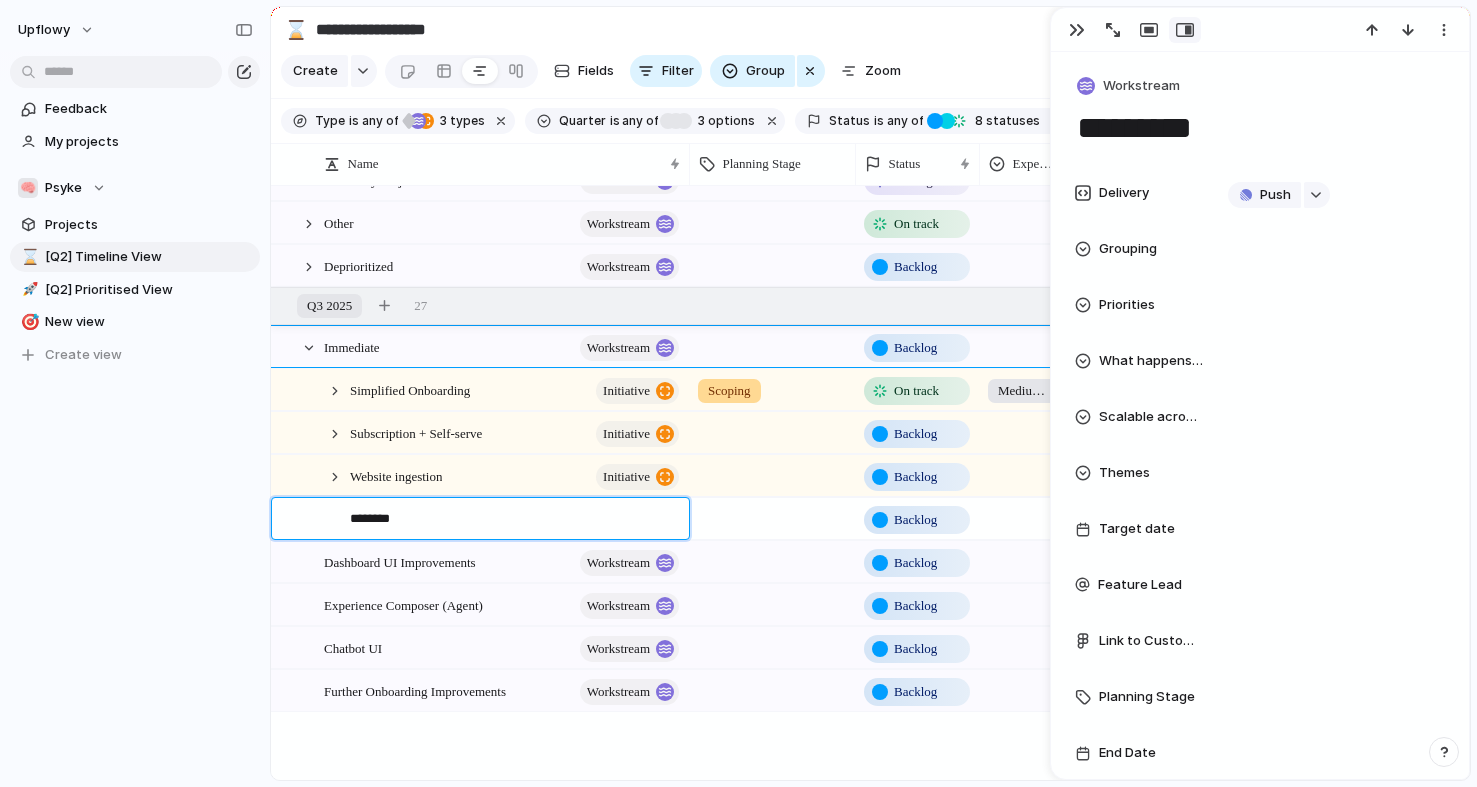 click on "*******" at bounding box center [512, 521] 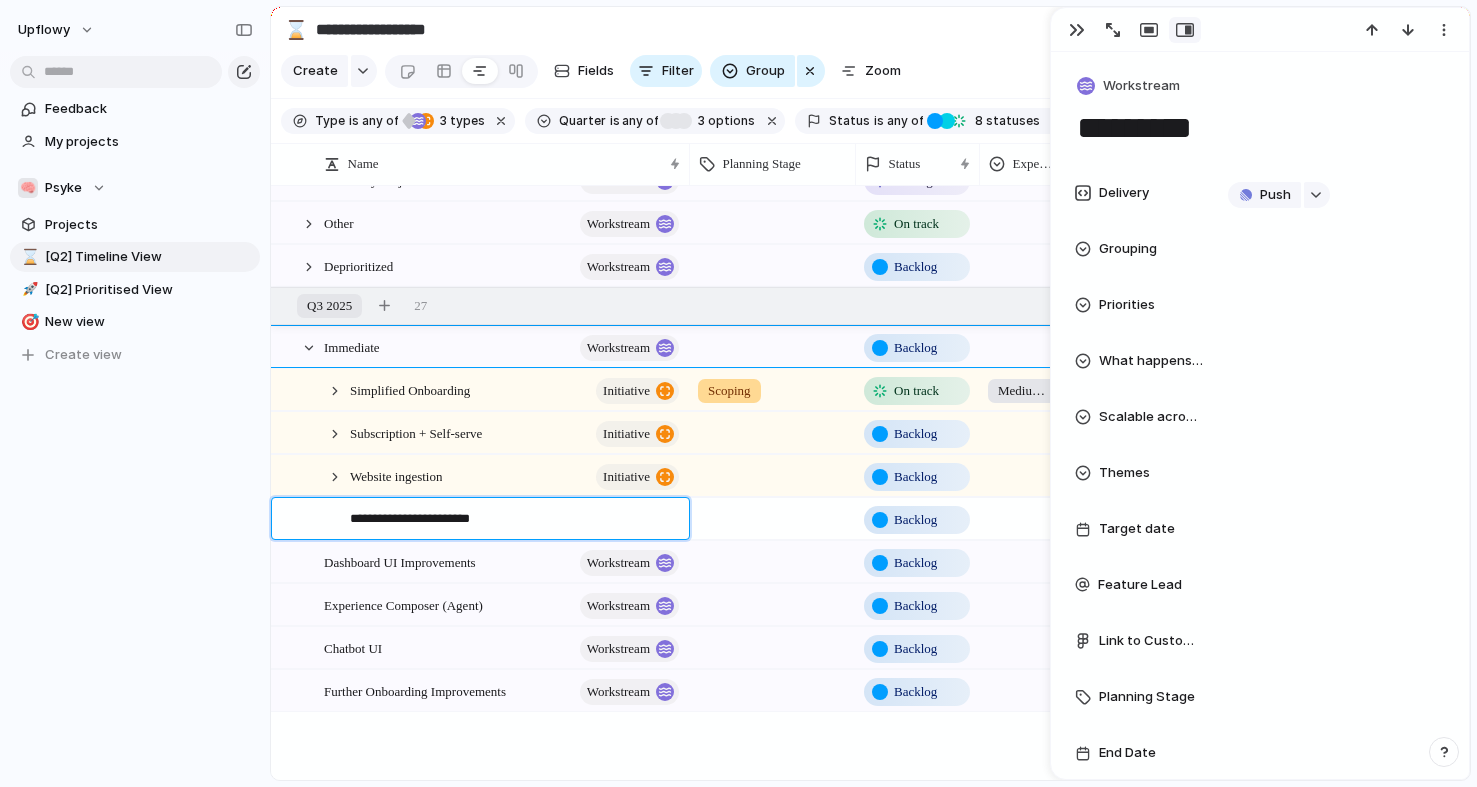 type on "**********" 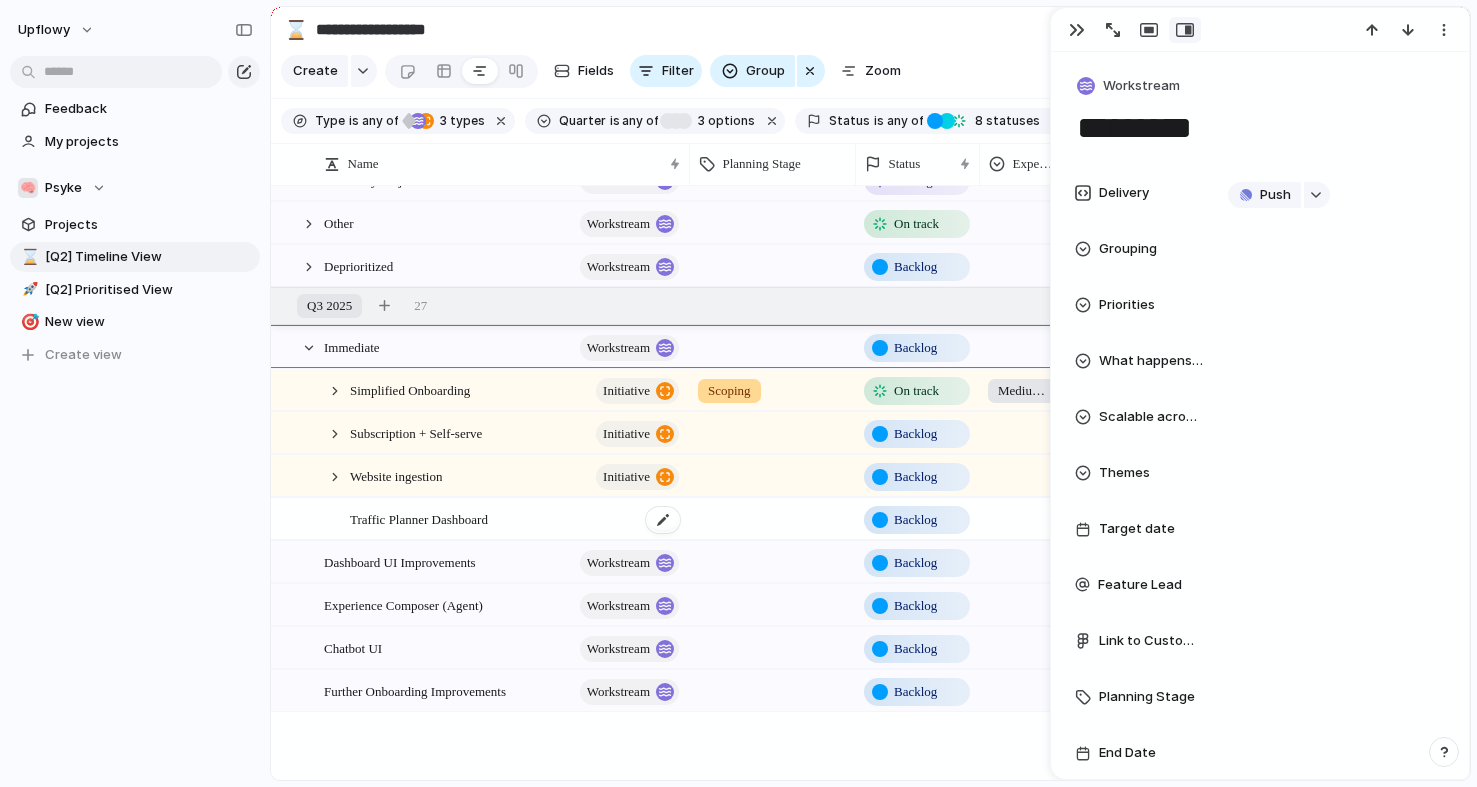 click on "Traffic Planner Dashboard" at bounding box center [419, 518] 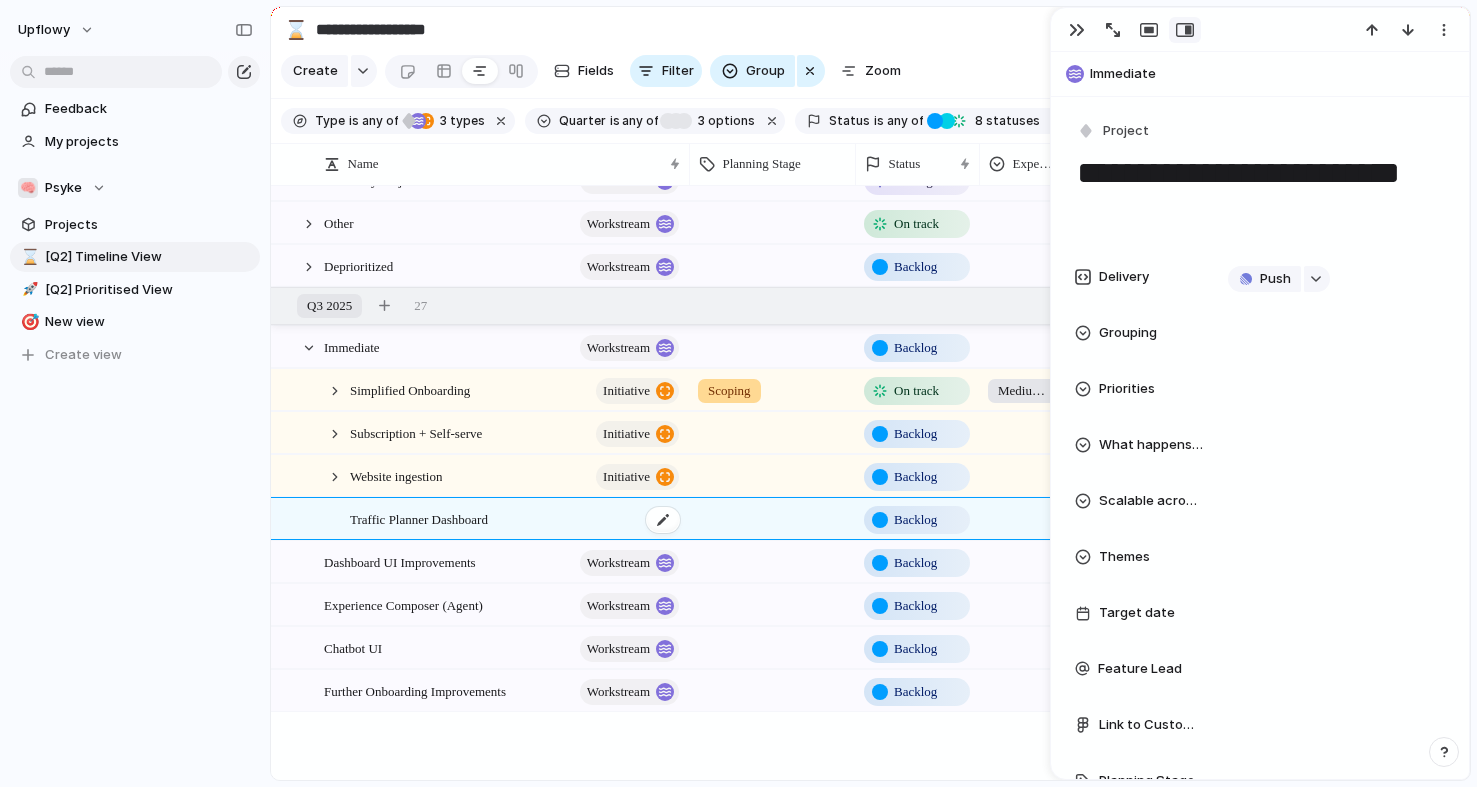 click on "Traffic Planner Dashboard" at bounding box center [419, 518] 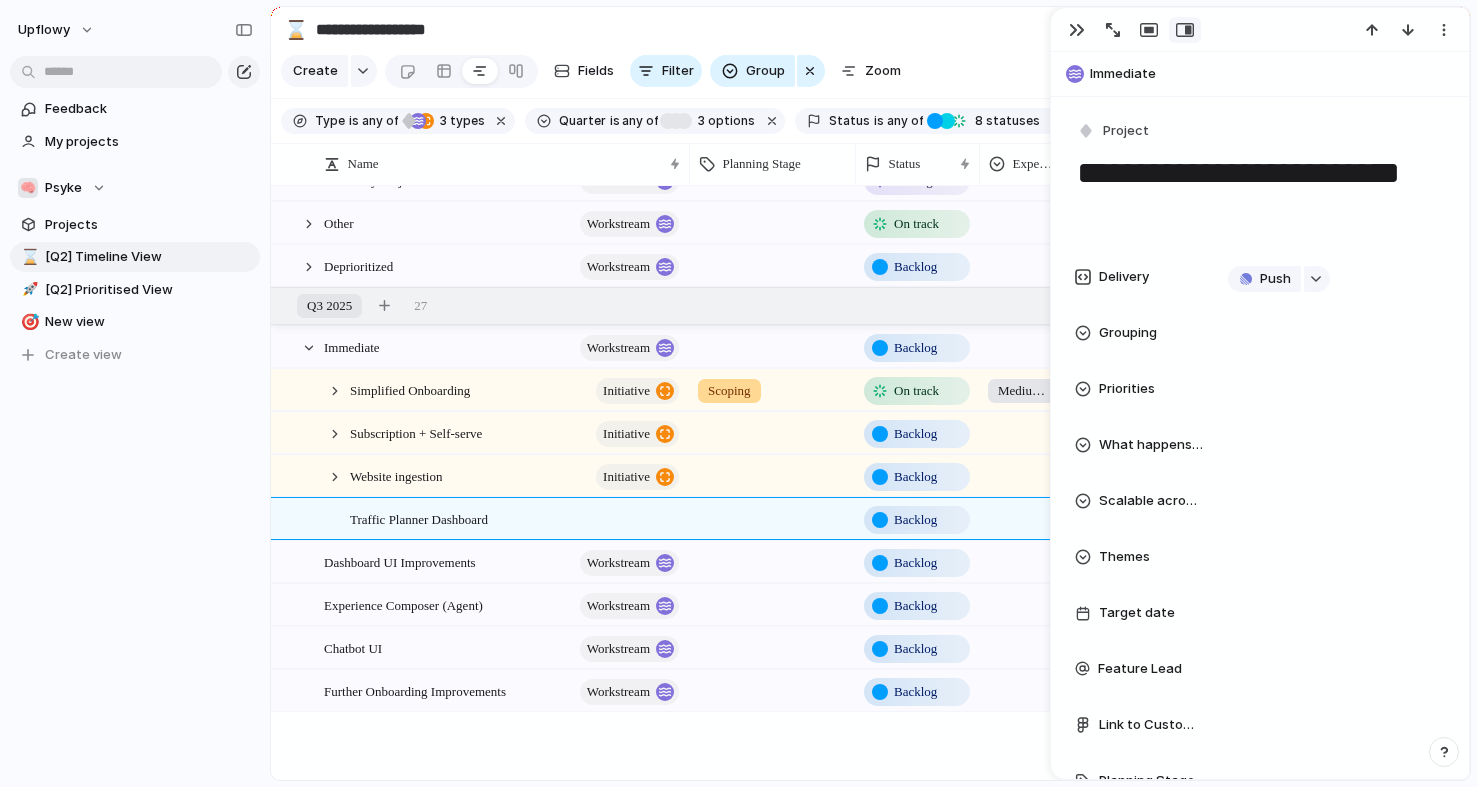 click on "**********" at bounding box center [1260, 192] 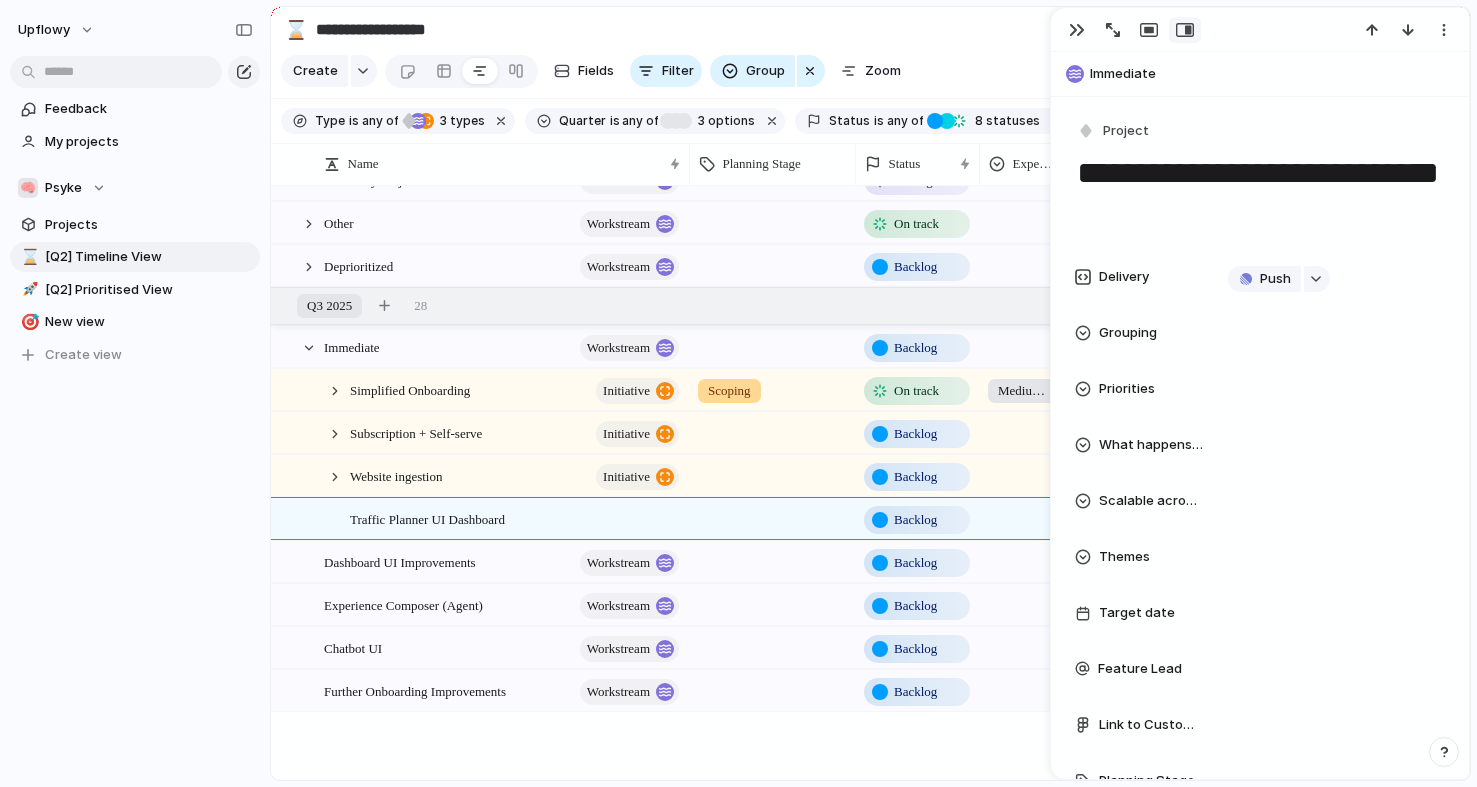 drag, startPoint x: 1325, startPoint y: 176, endPoint x: 1290, endPoint y: 176, distance: 35 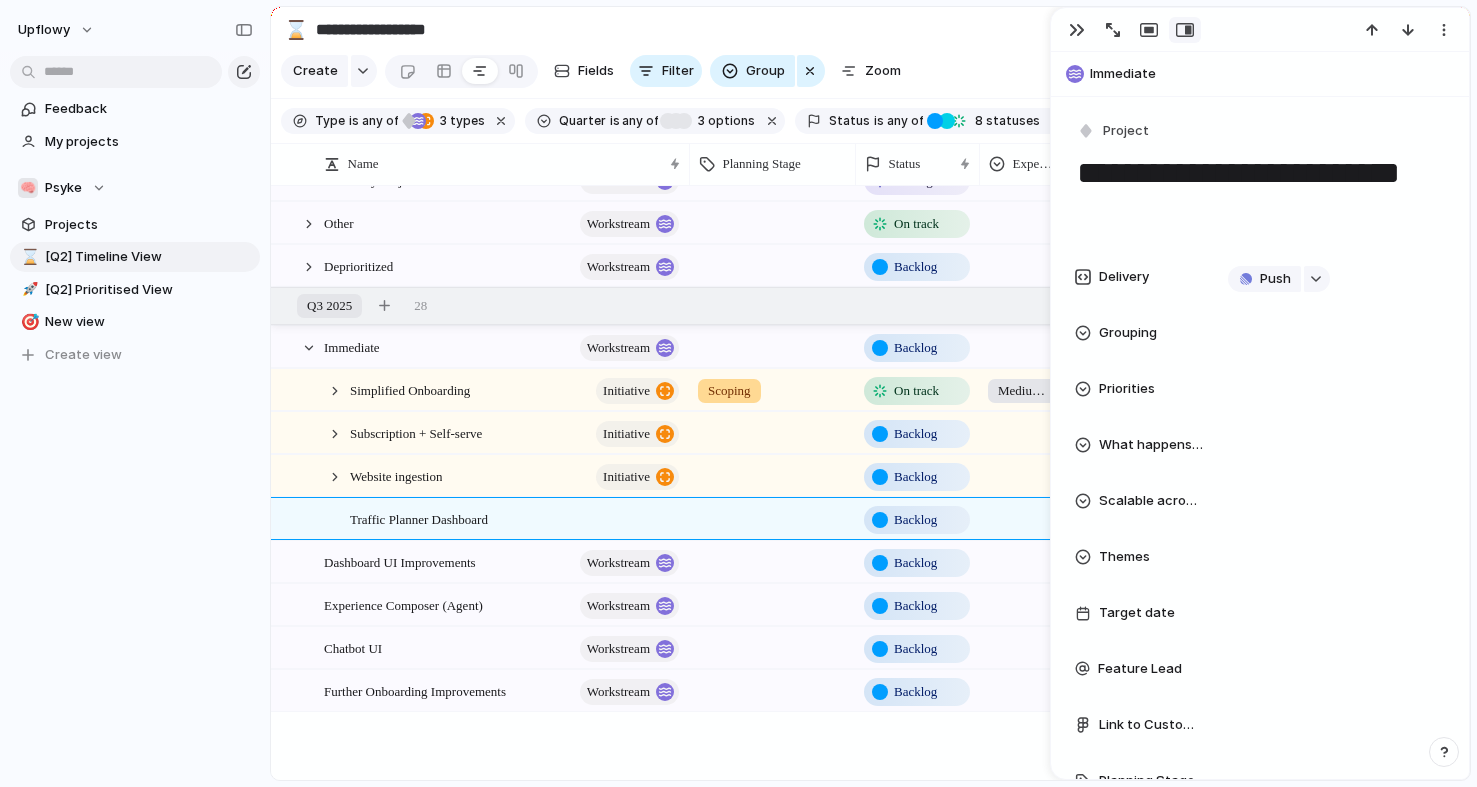 click on "**********" at bounding box center [1260, 192] 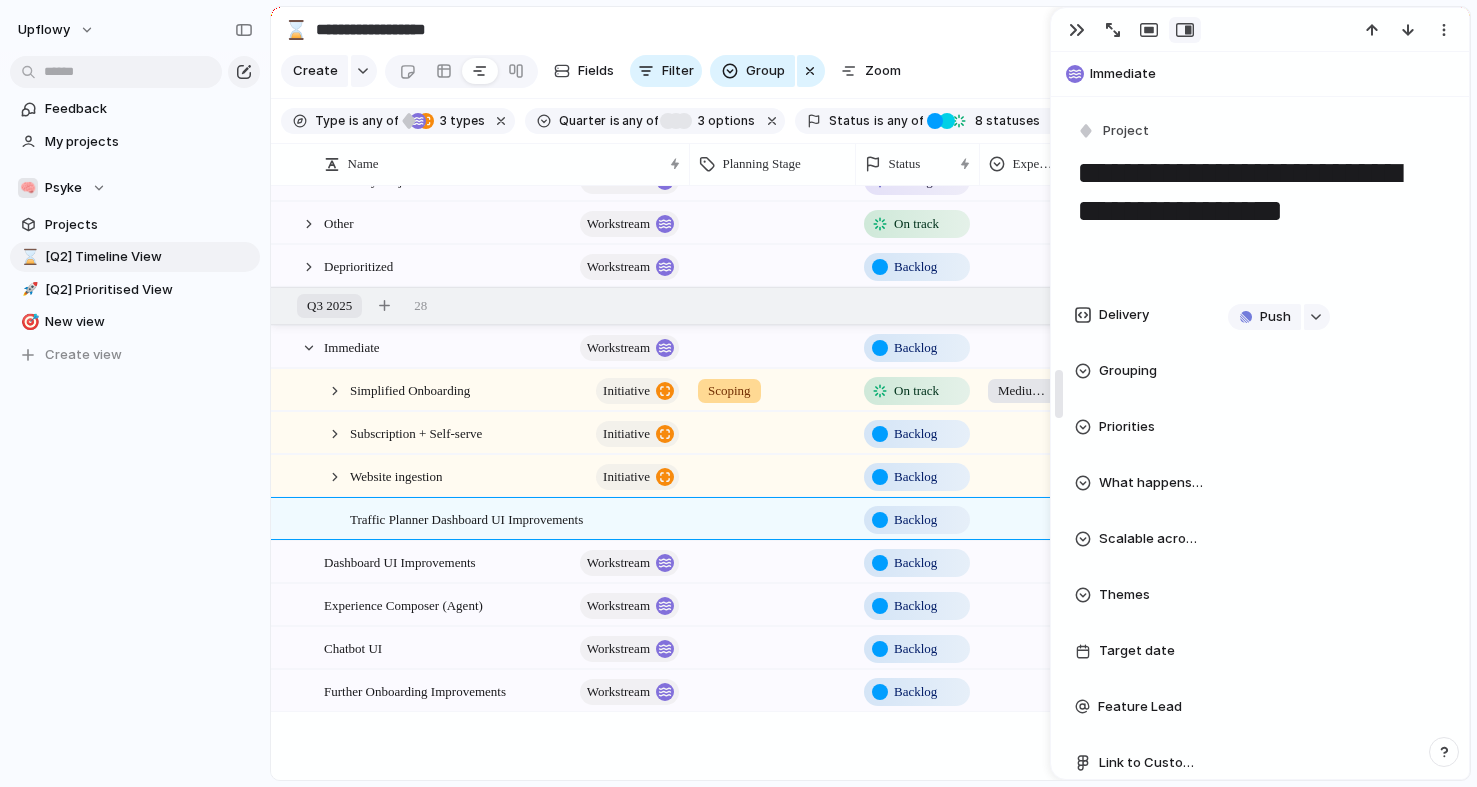 drag, startPoint x: 1289, startPoint y: 174, endPoint x: 1068, endPoint y: 170, distance: 221.0362 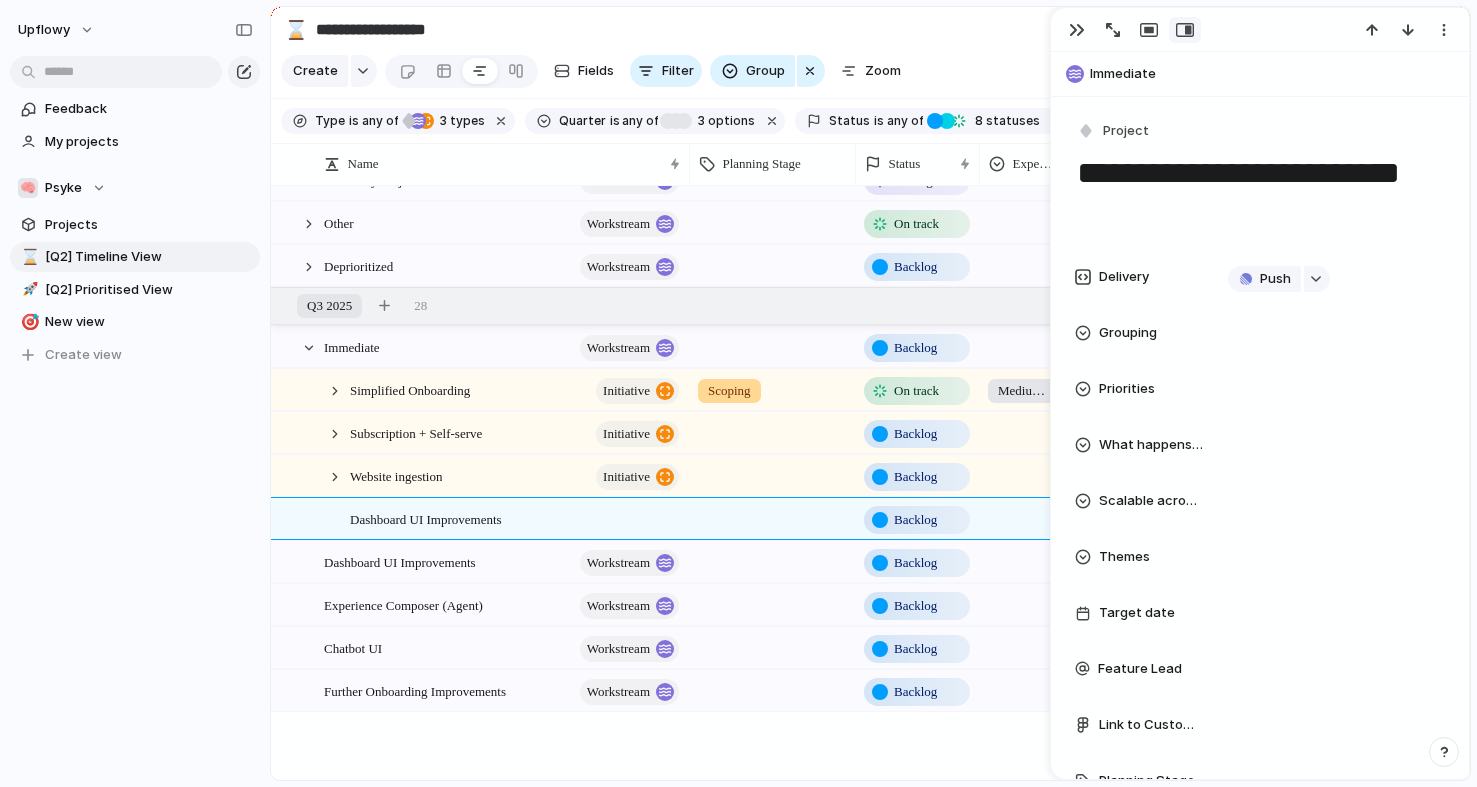 click on "Delivery Push Grouping Priorities What happens if we don't? Scalable across multiple clients? Themes Target date           Feature Lead Link to Customer/User Insights Planning Stage End Date Initiatives 🧠 Psyke Quarter Q3 2025 Status Backlog Start date Last changed 11 July Created at 11 July           Created by Constanza (Cons) Kokorelis           Owner . Customer No  Customer Designs Product Area Quick Wins Validated Solving & Planning Design Dates Select Start Date 2 Estimated Effort Expected Investment           Assignee Actual Effort Parent Immediate" at bounding box center (1260, 641) 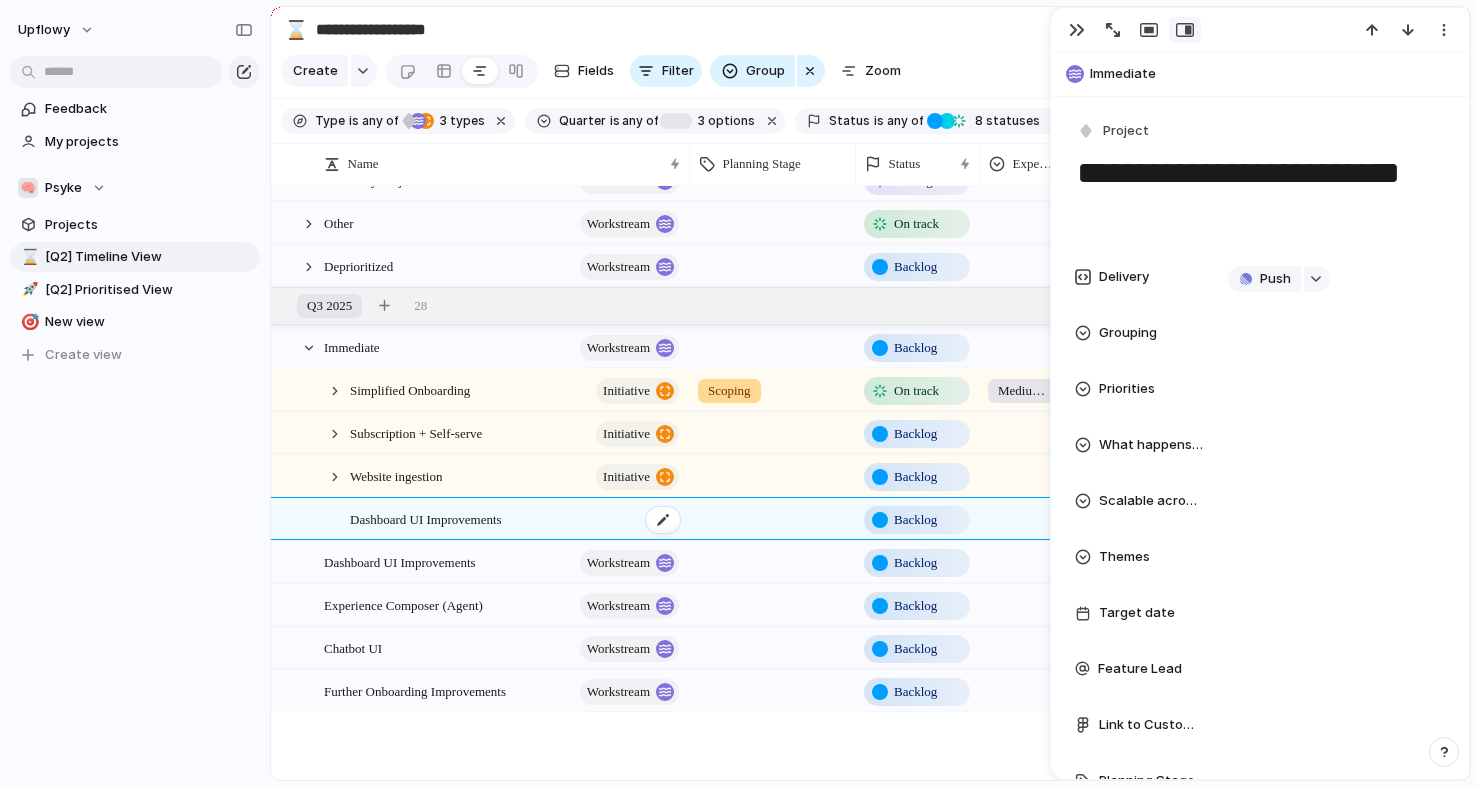 click on "Dashboard UI Improvements" at bounding box center (516, 519) 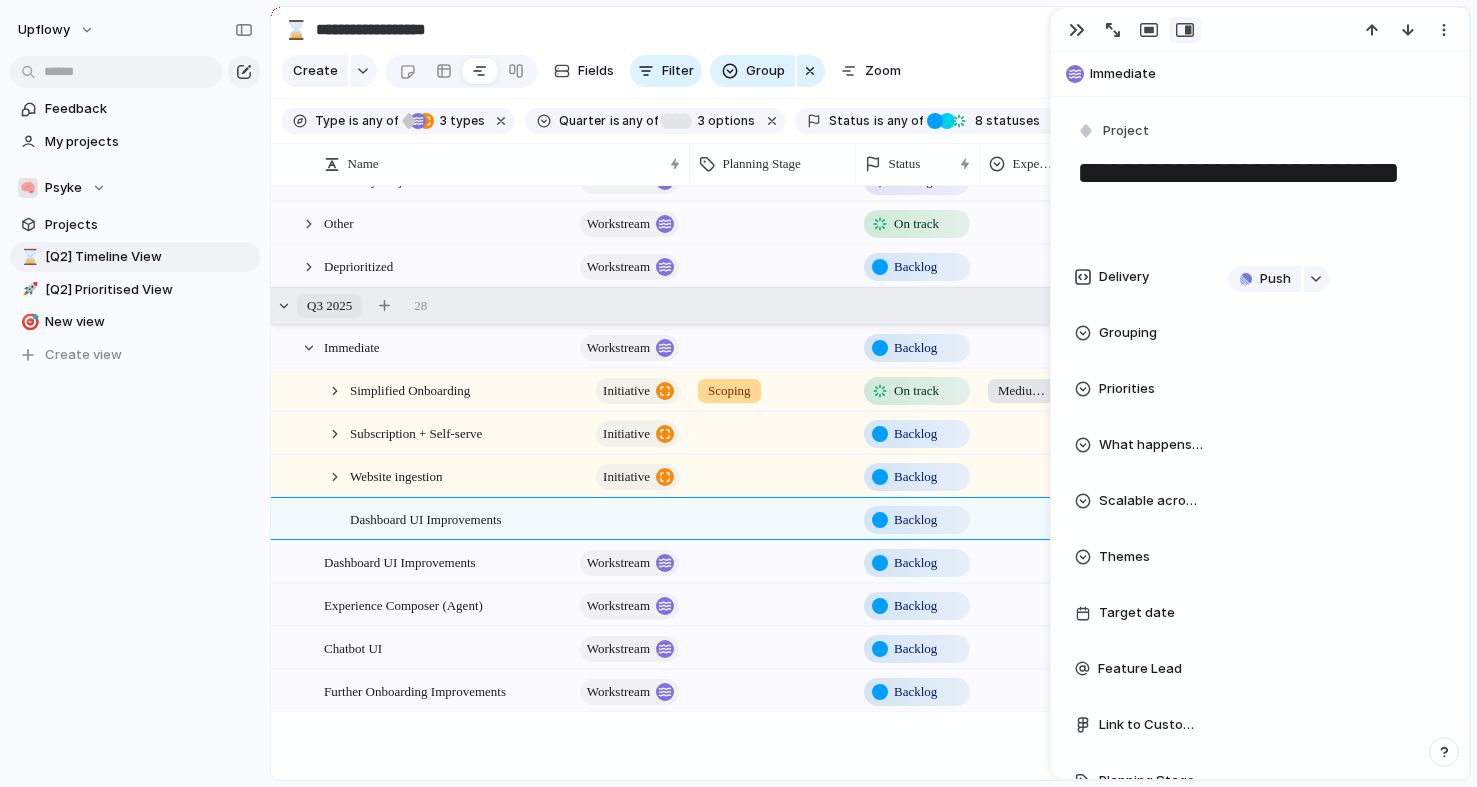 click on "Q3 [YEAR] 28" at bounding box center (715, 306) 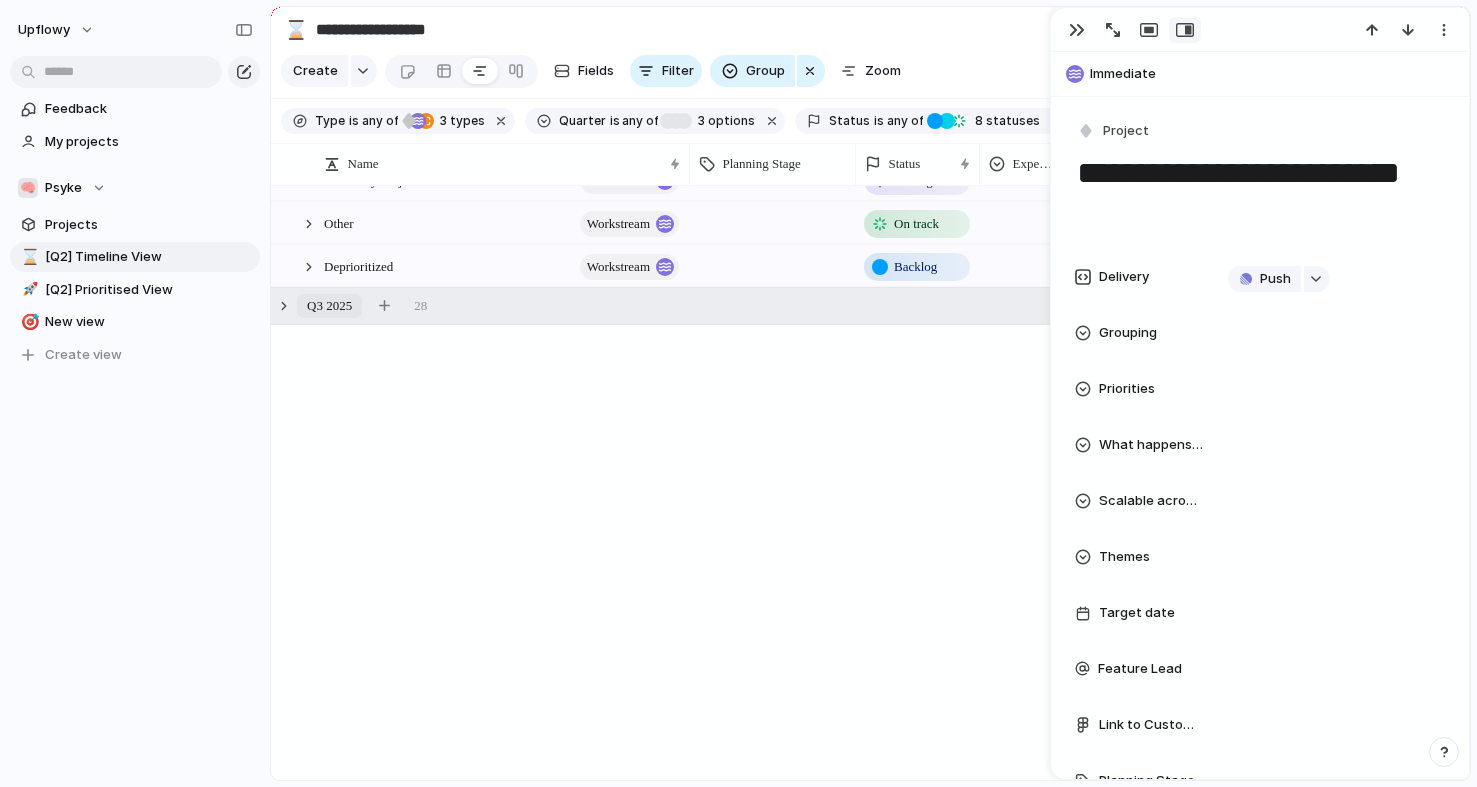 click on "Q3 [YEAR] 28" at bounding box center (715, 306) 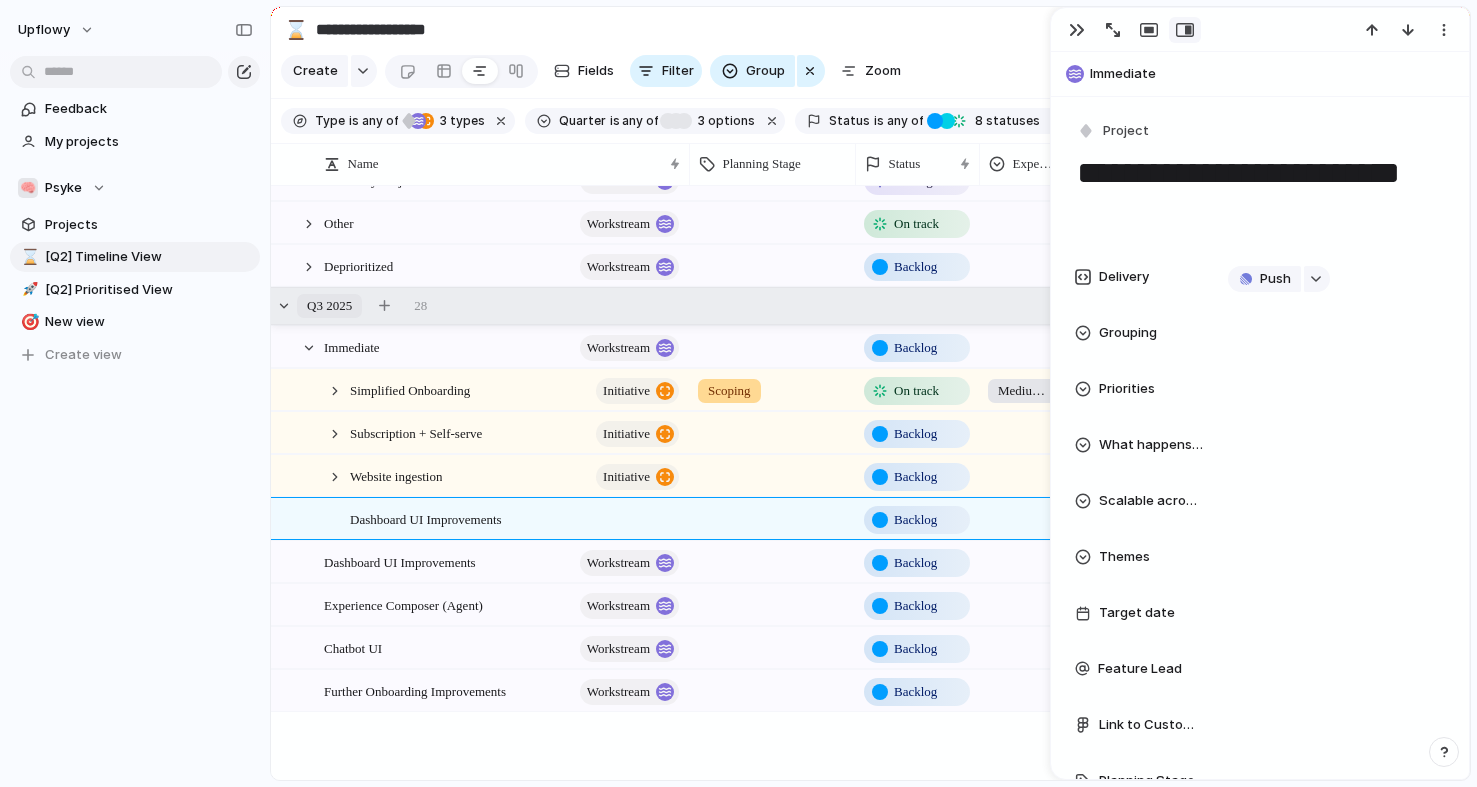 click at bounding box center (1023, 515) 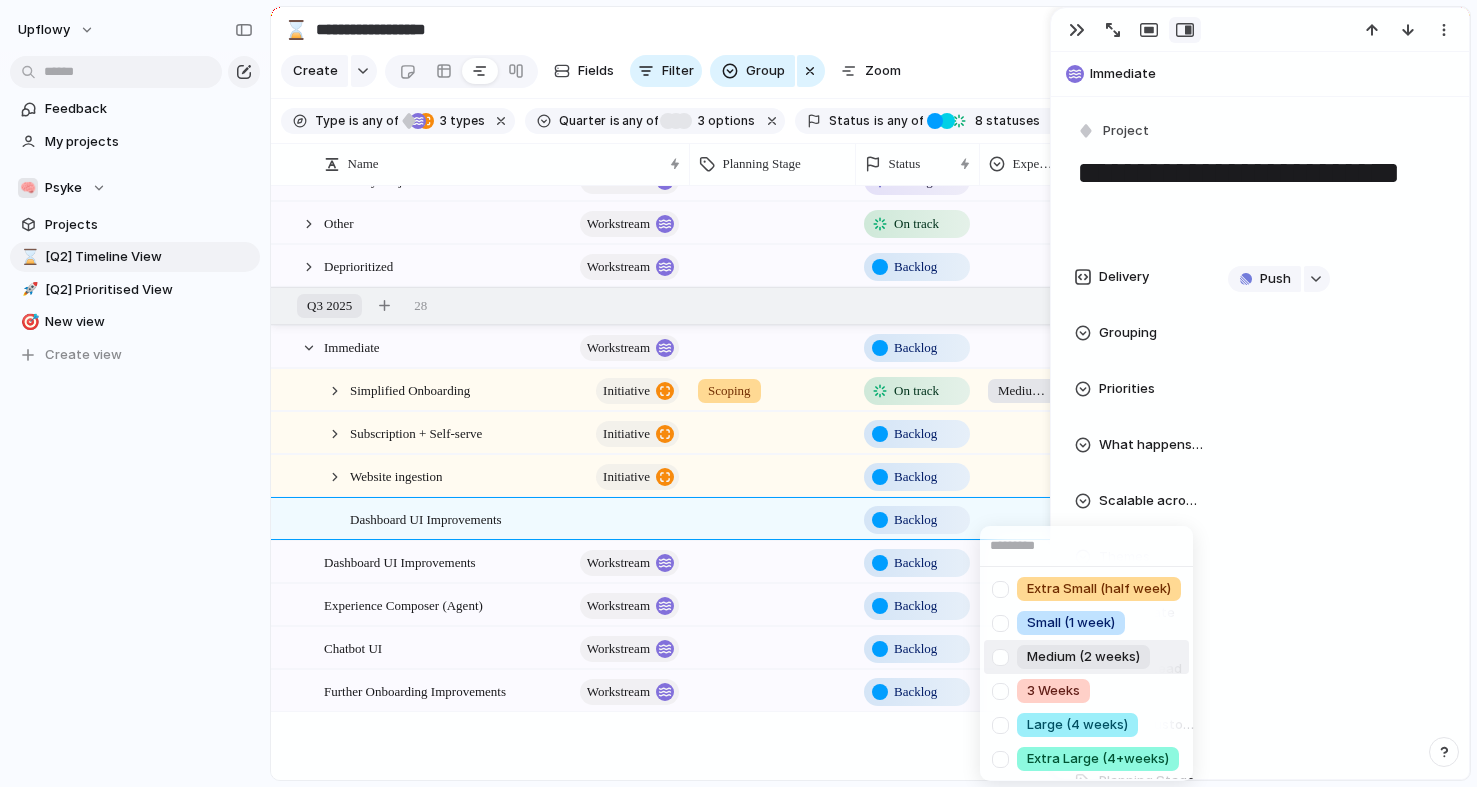 click on "Medium (2 weeks)" at bounding box center [1083, 657] 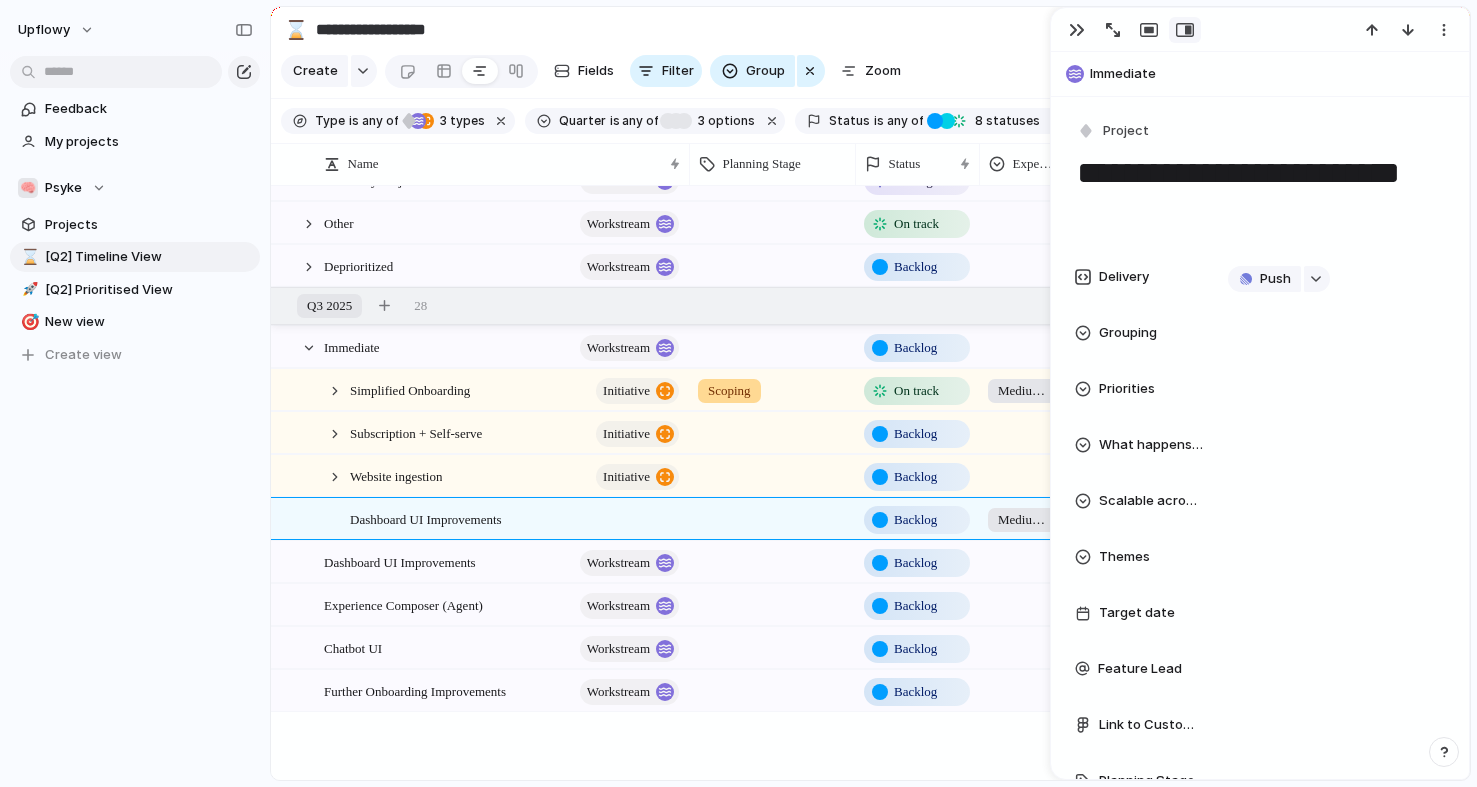 click on "**********" at bounding box center (1260, 192) 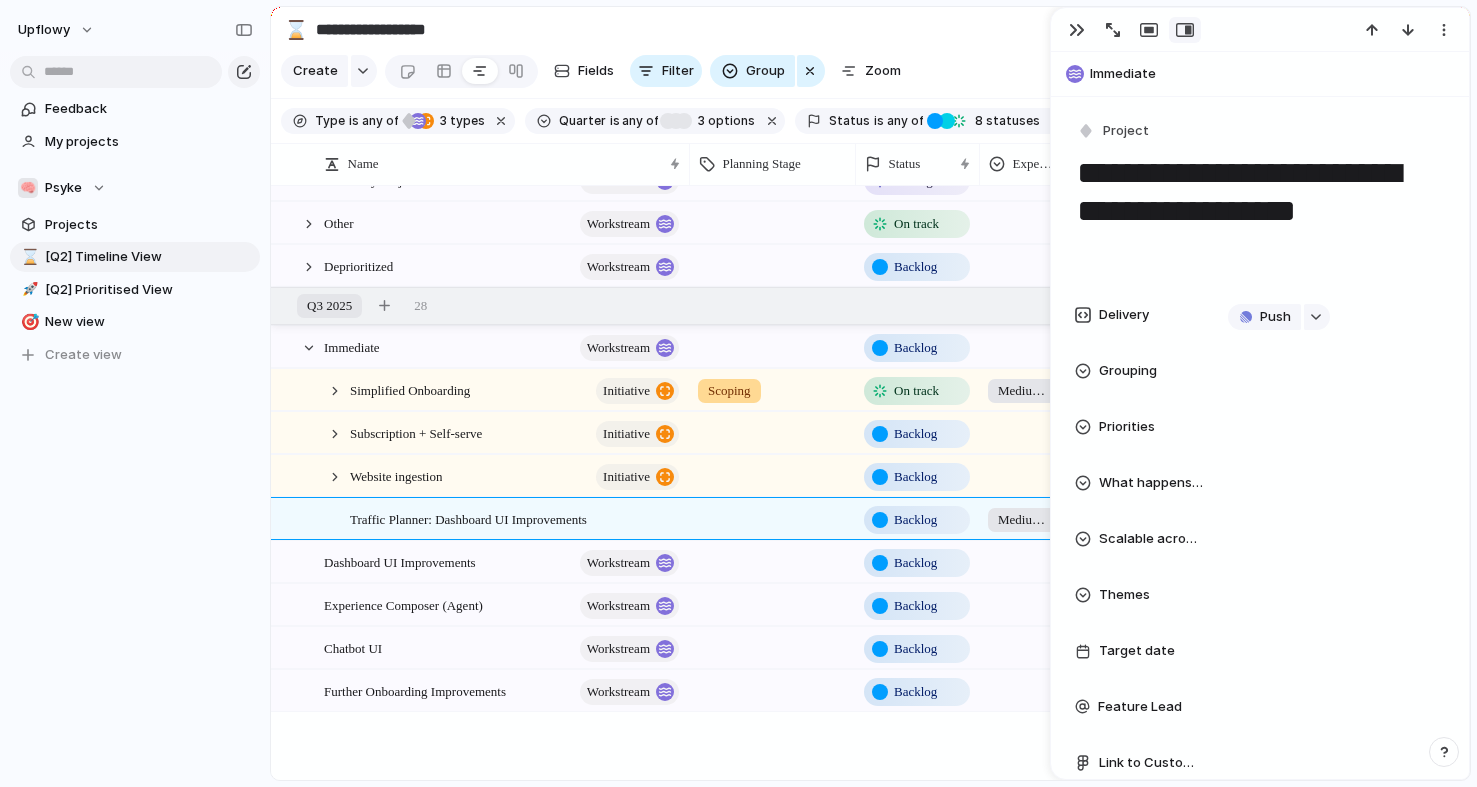 click on "Experience Composer (Agent) workstream" at bounding box center (503, 605) 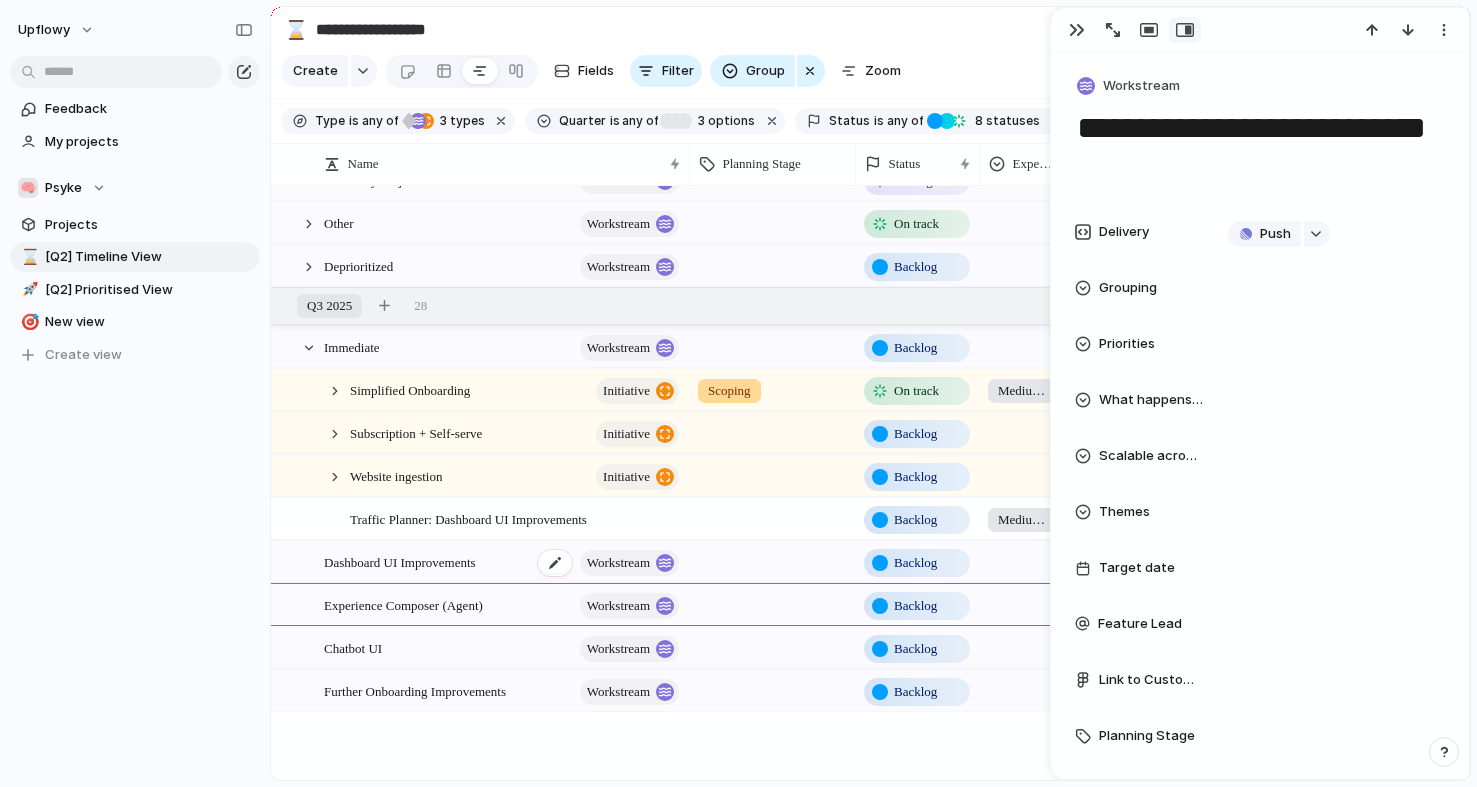 click on "Dashboard UI Improvements" at bounding box center (400, 561) 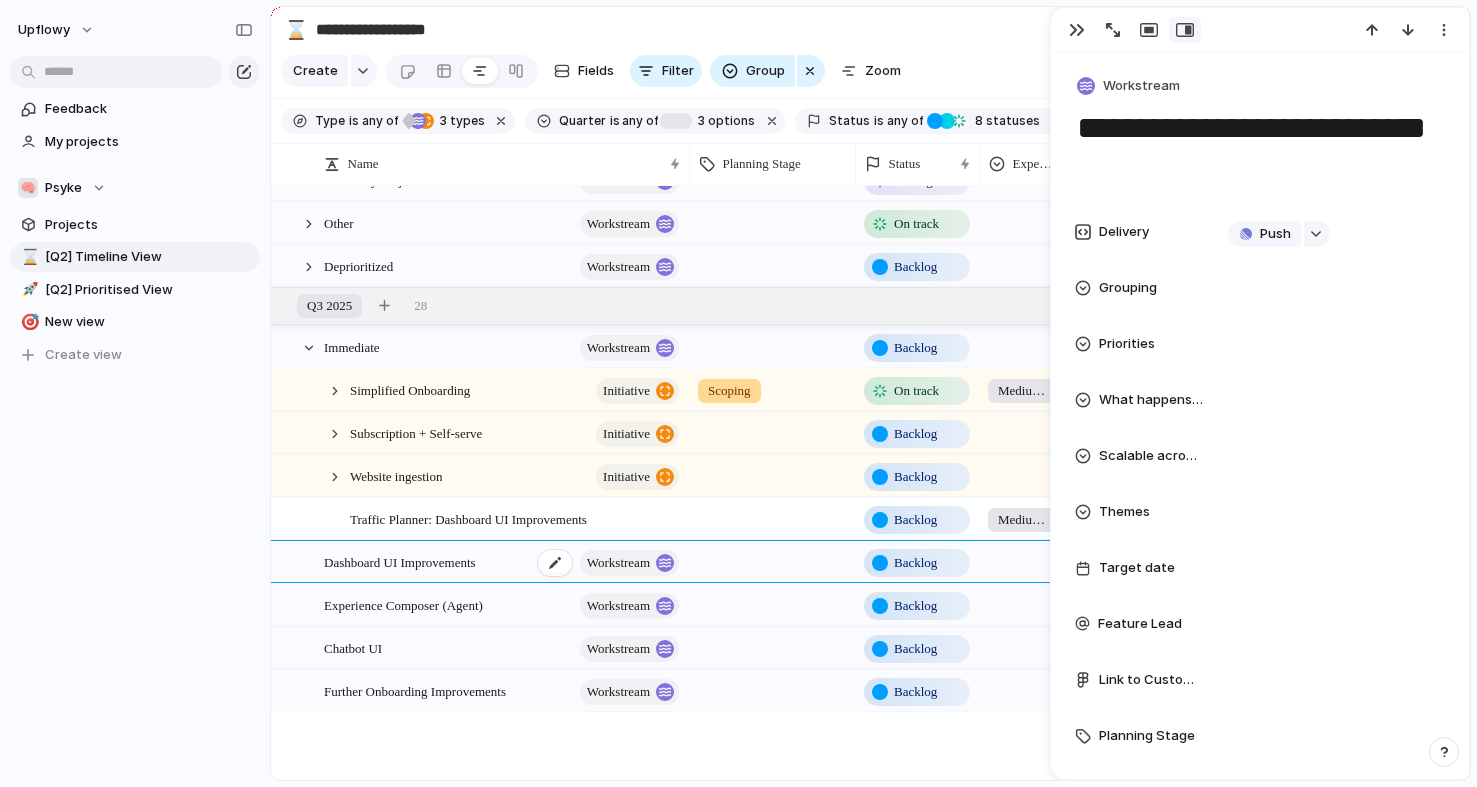 type on "**********" 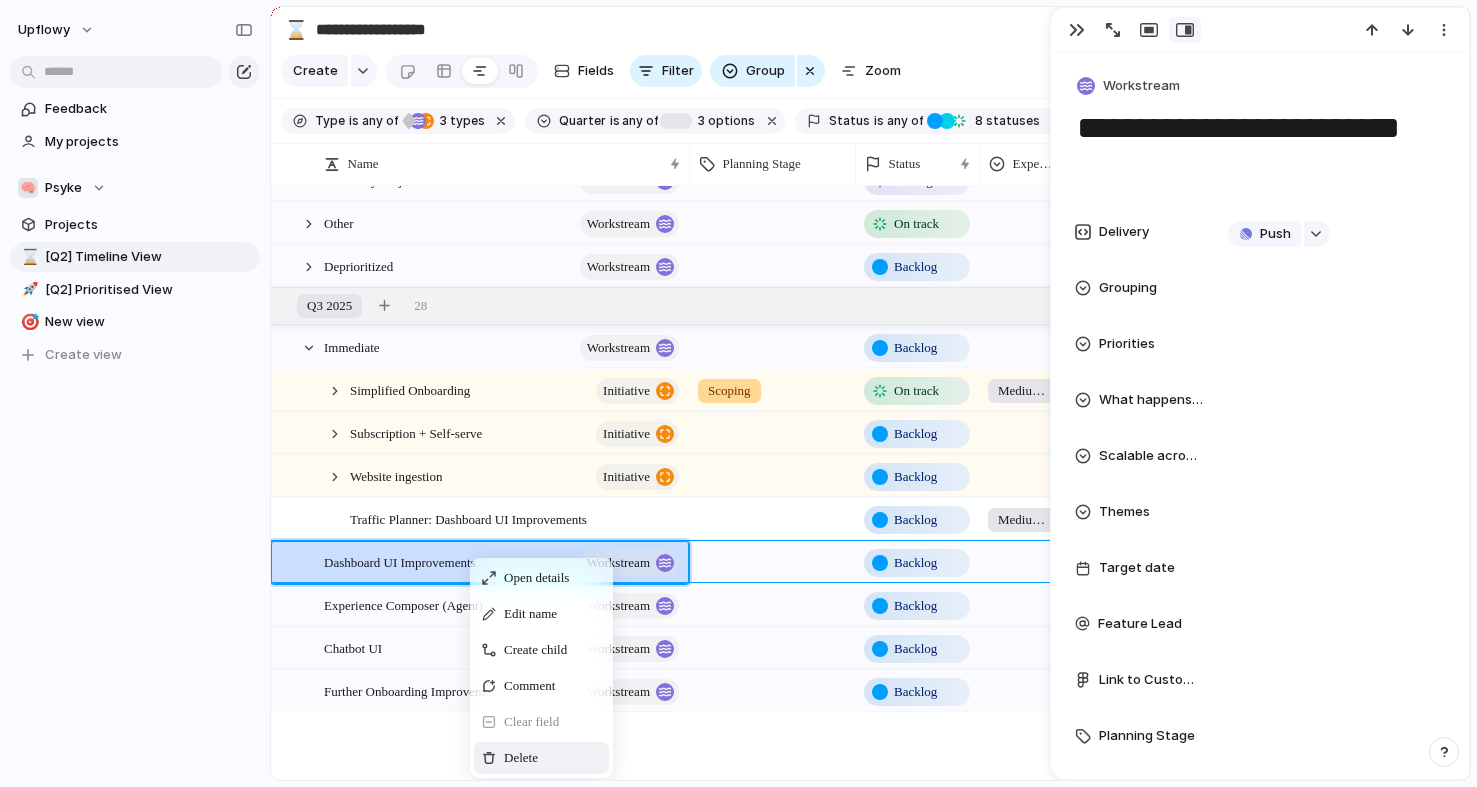 click on "Delete" at bounding box center [521, 758] 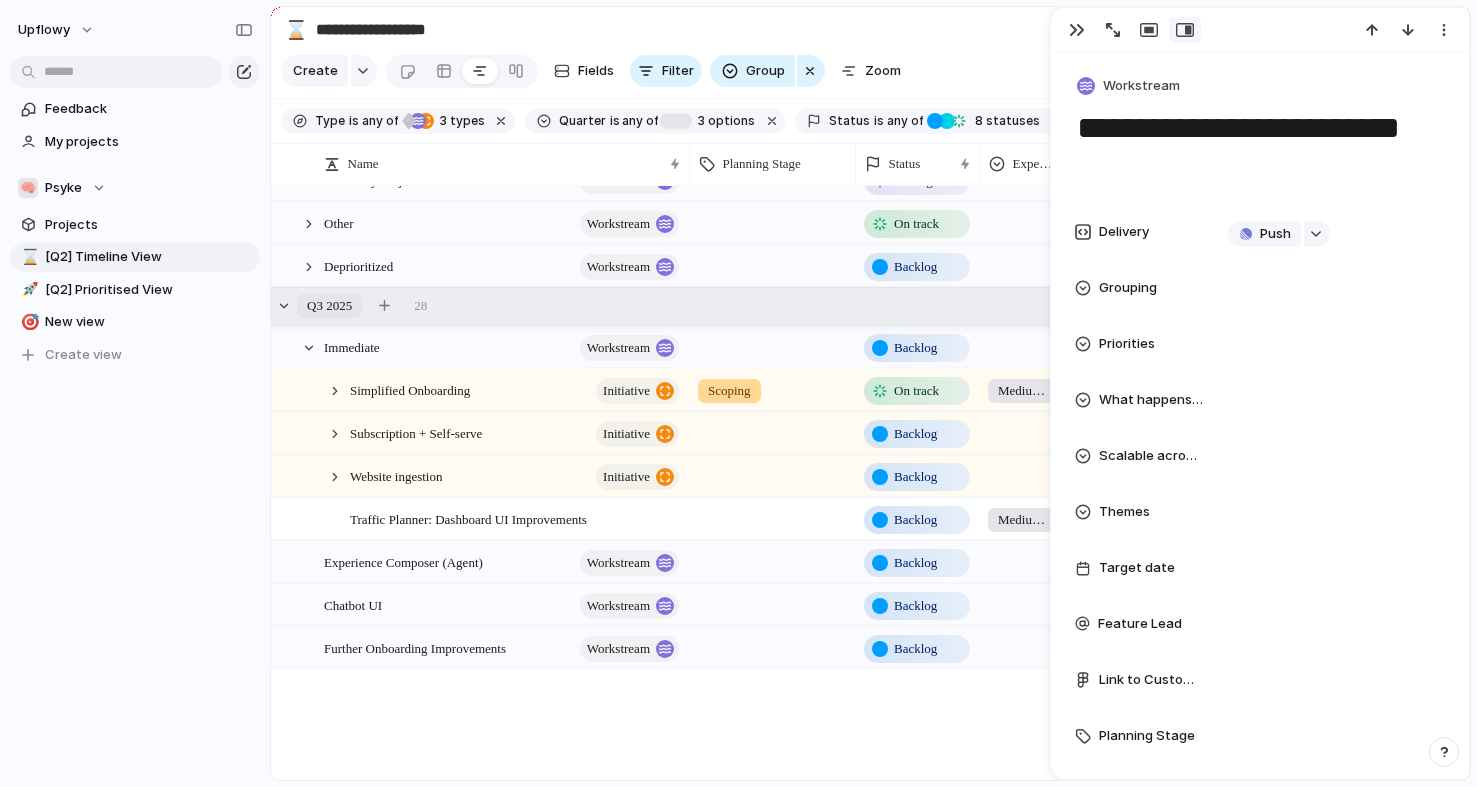 click on "Q3 [YEAR] 28" at bounding box center [715, 306] 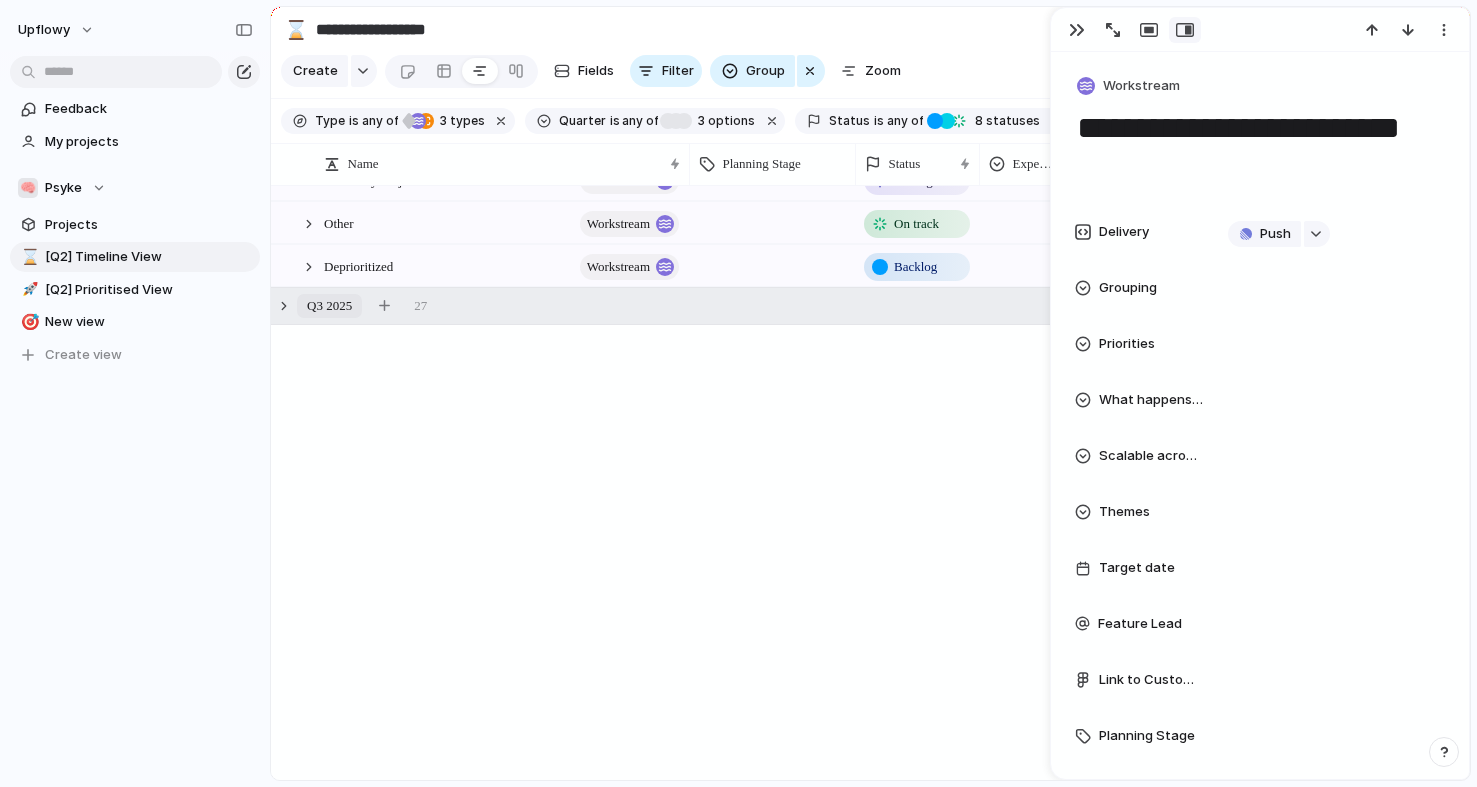 click on "Q3 [YEAR] 27" at bounding box center (715, 306) 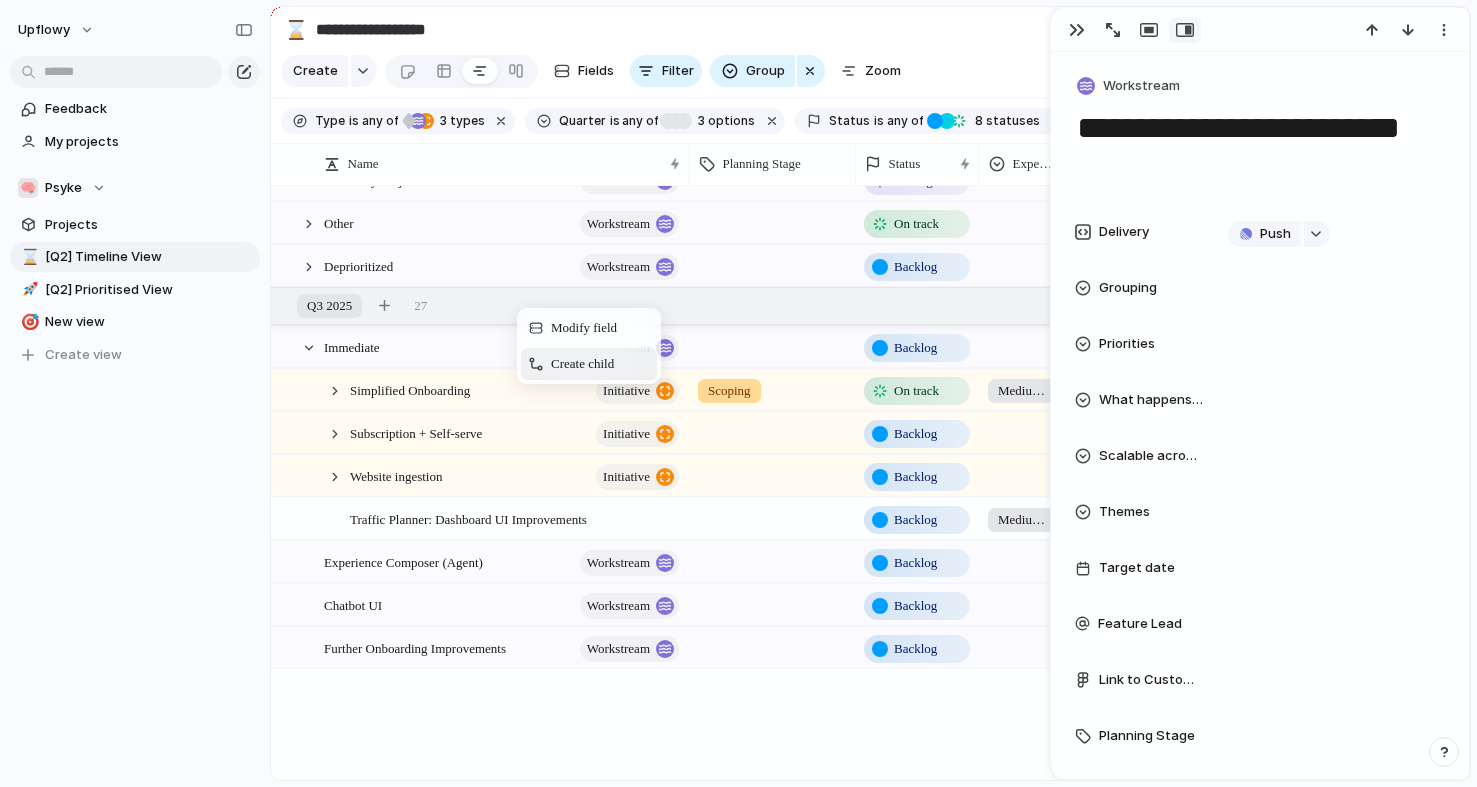 click on "Create child" at bounding box center [582, 364] 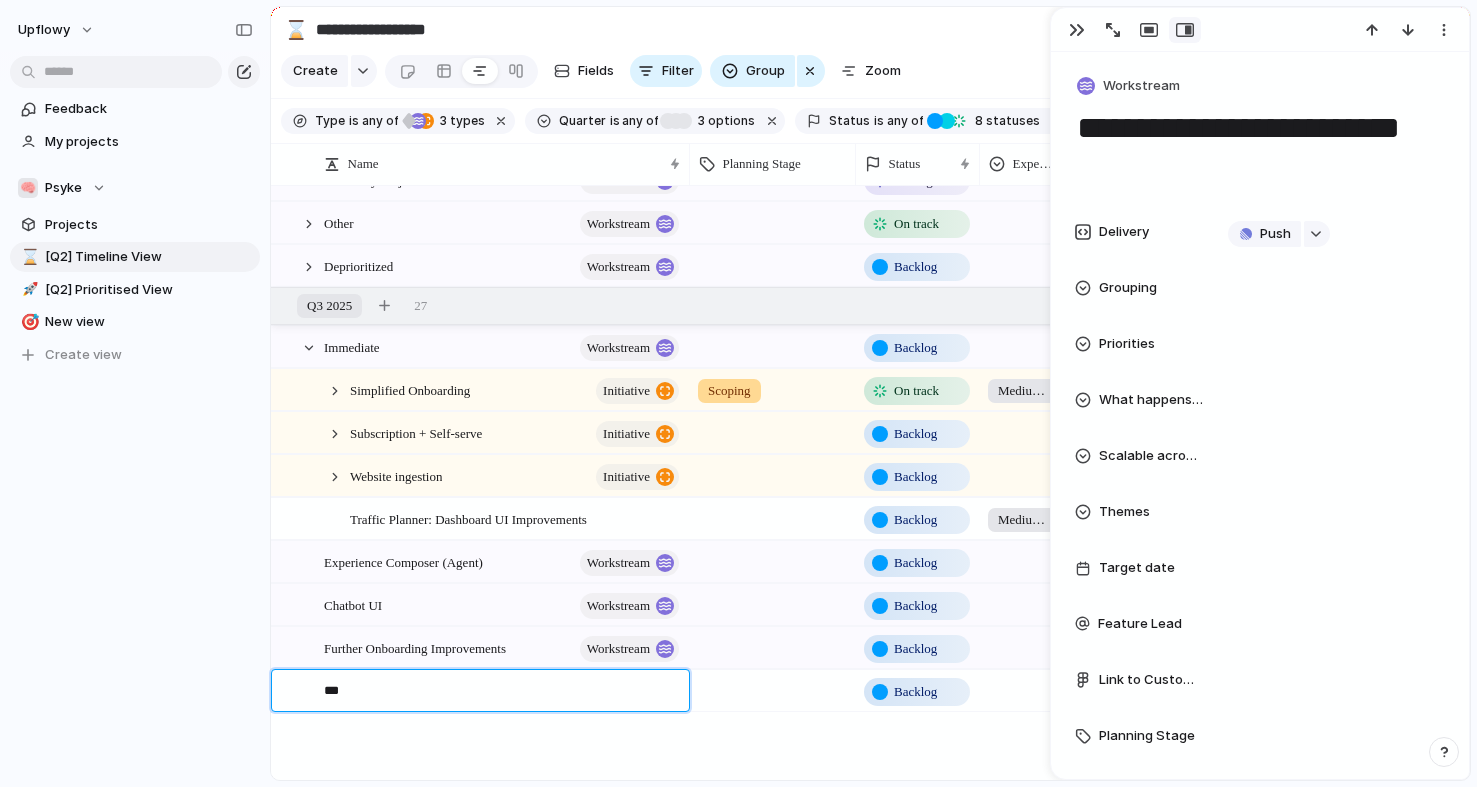 drag, startPoint x: 328, startPoint y: 693, endPoint x: 398, endPoint y: 693, distance: 70 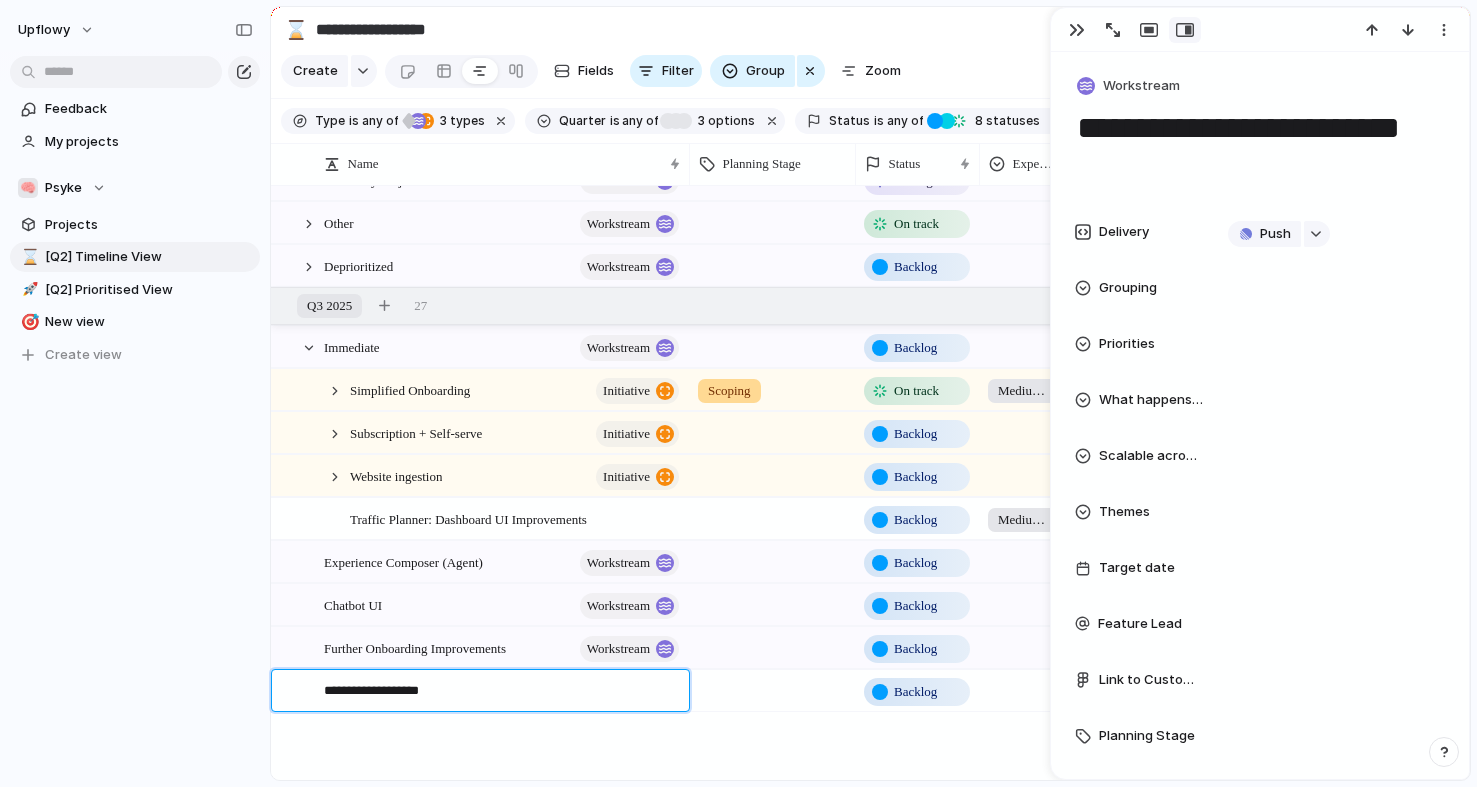 click on "**********" at bounding box center [499, 693] 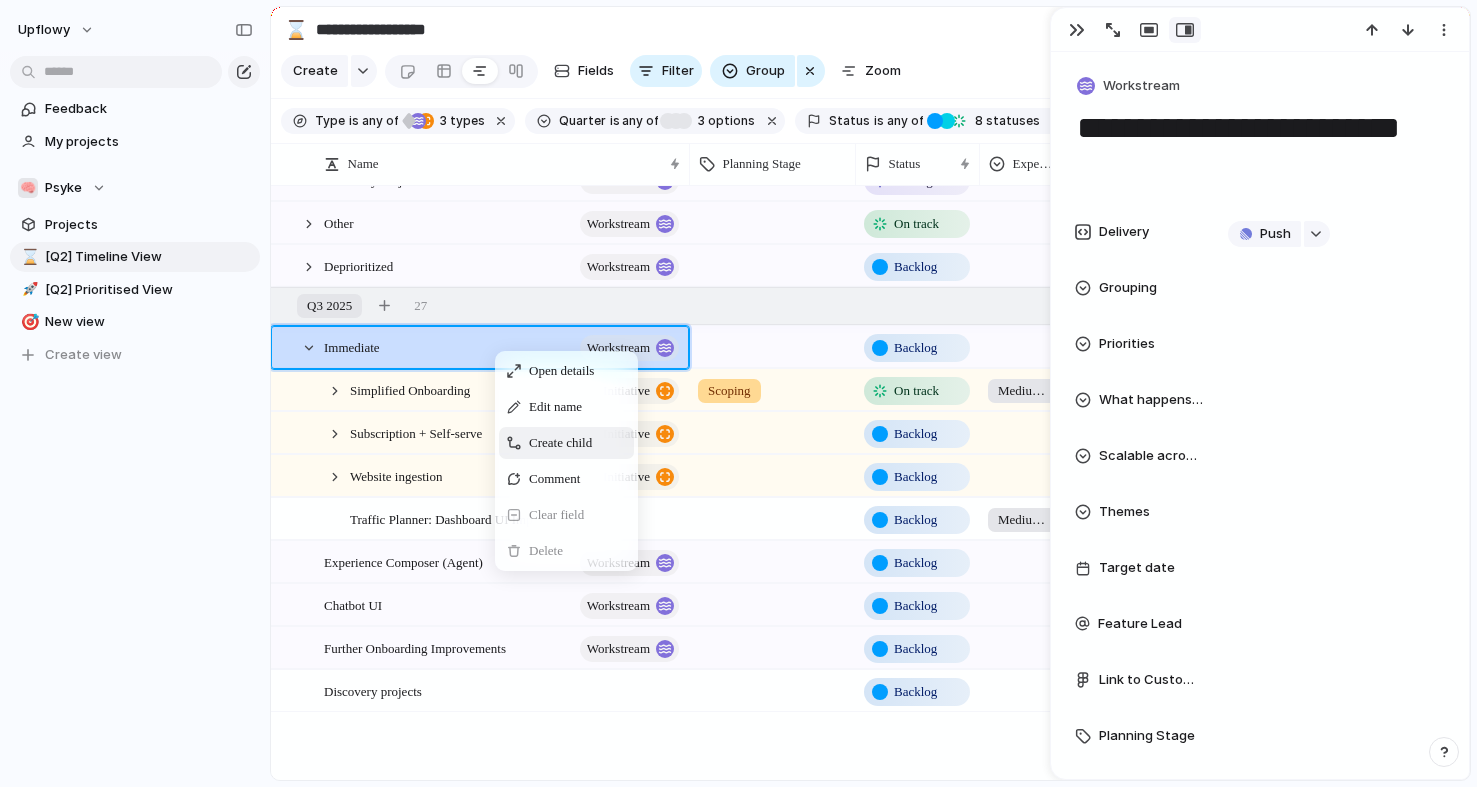 click on "Create child" at bounding box center [560, 443] 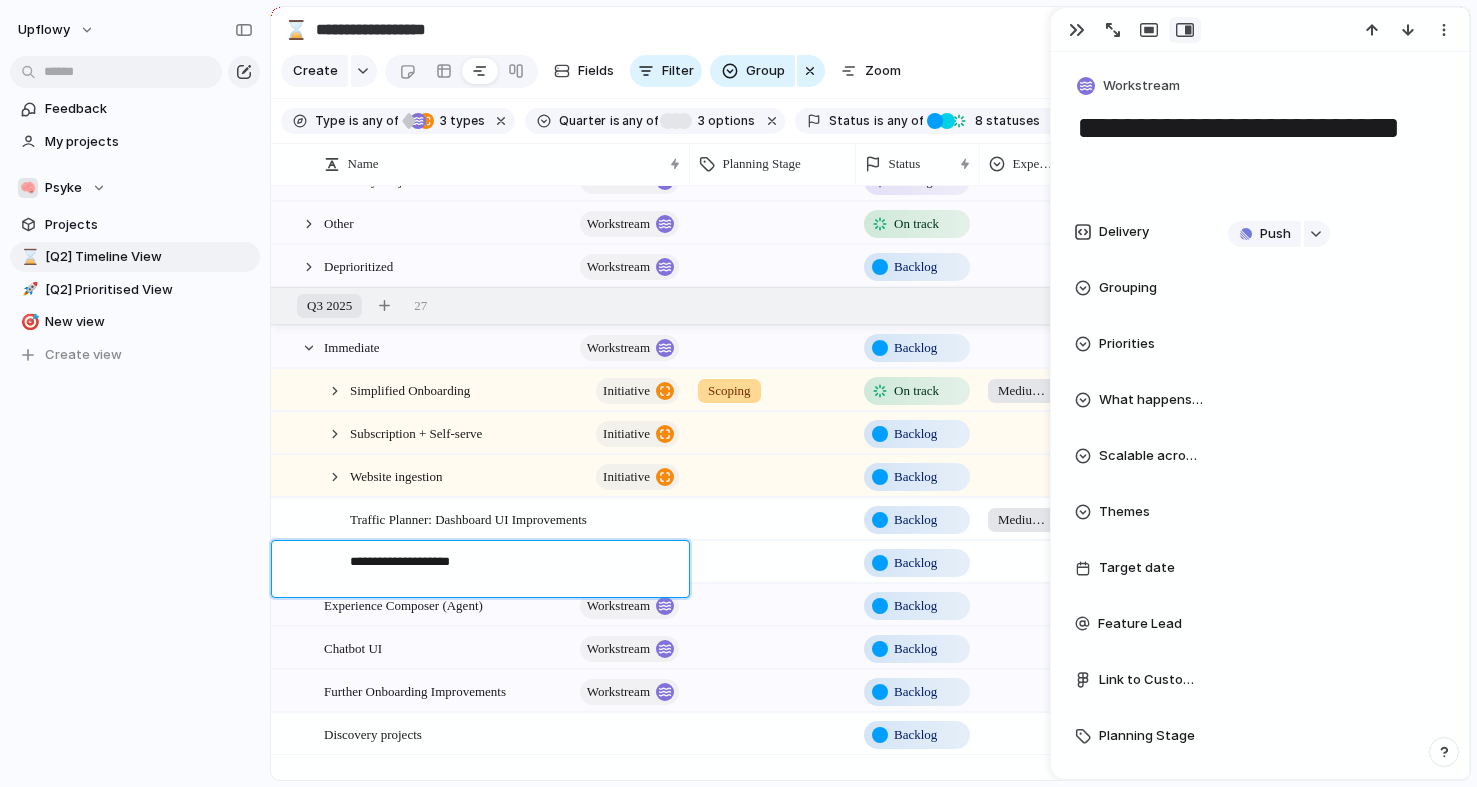 type on "**********" 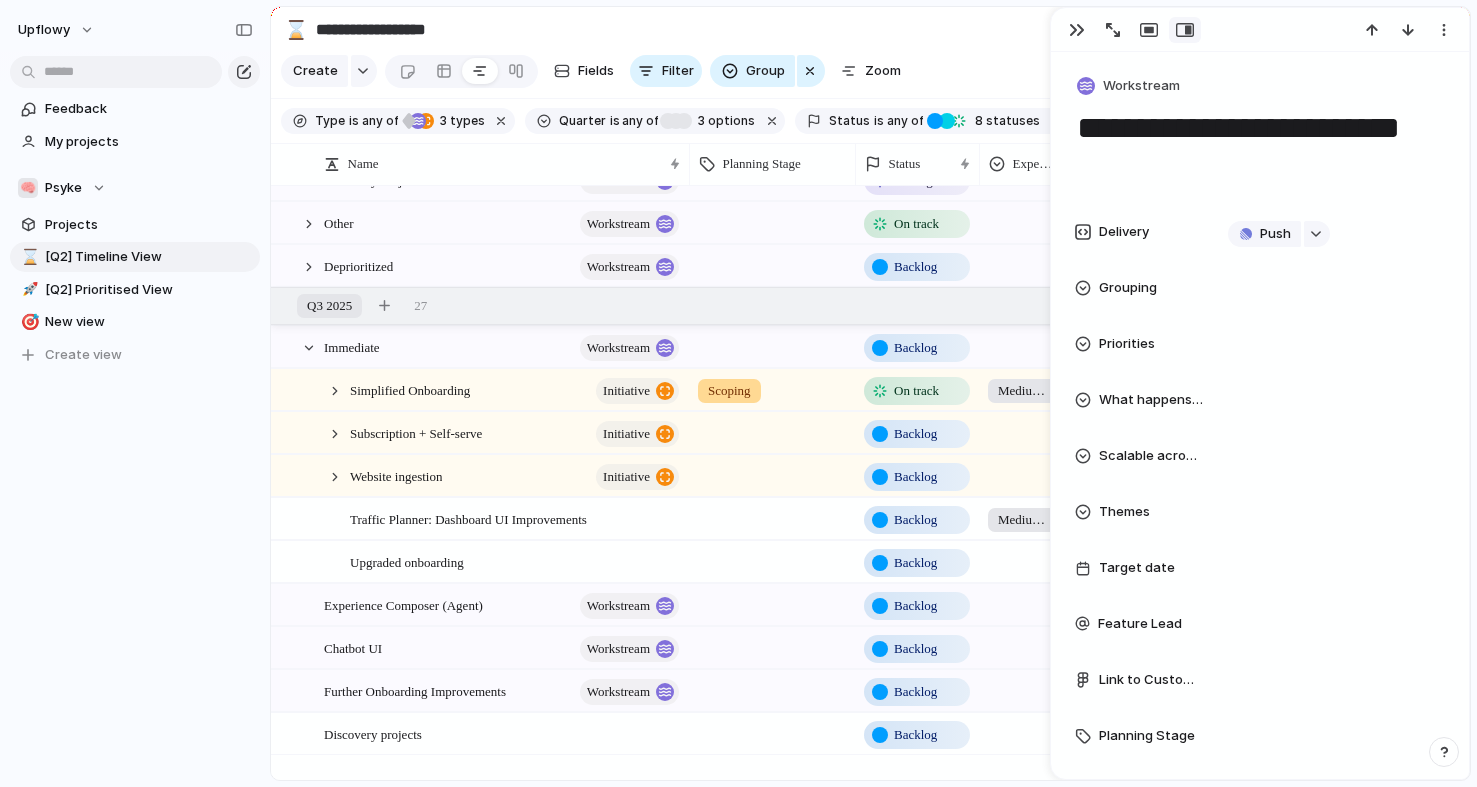 click at bounding box center (1023, 558) 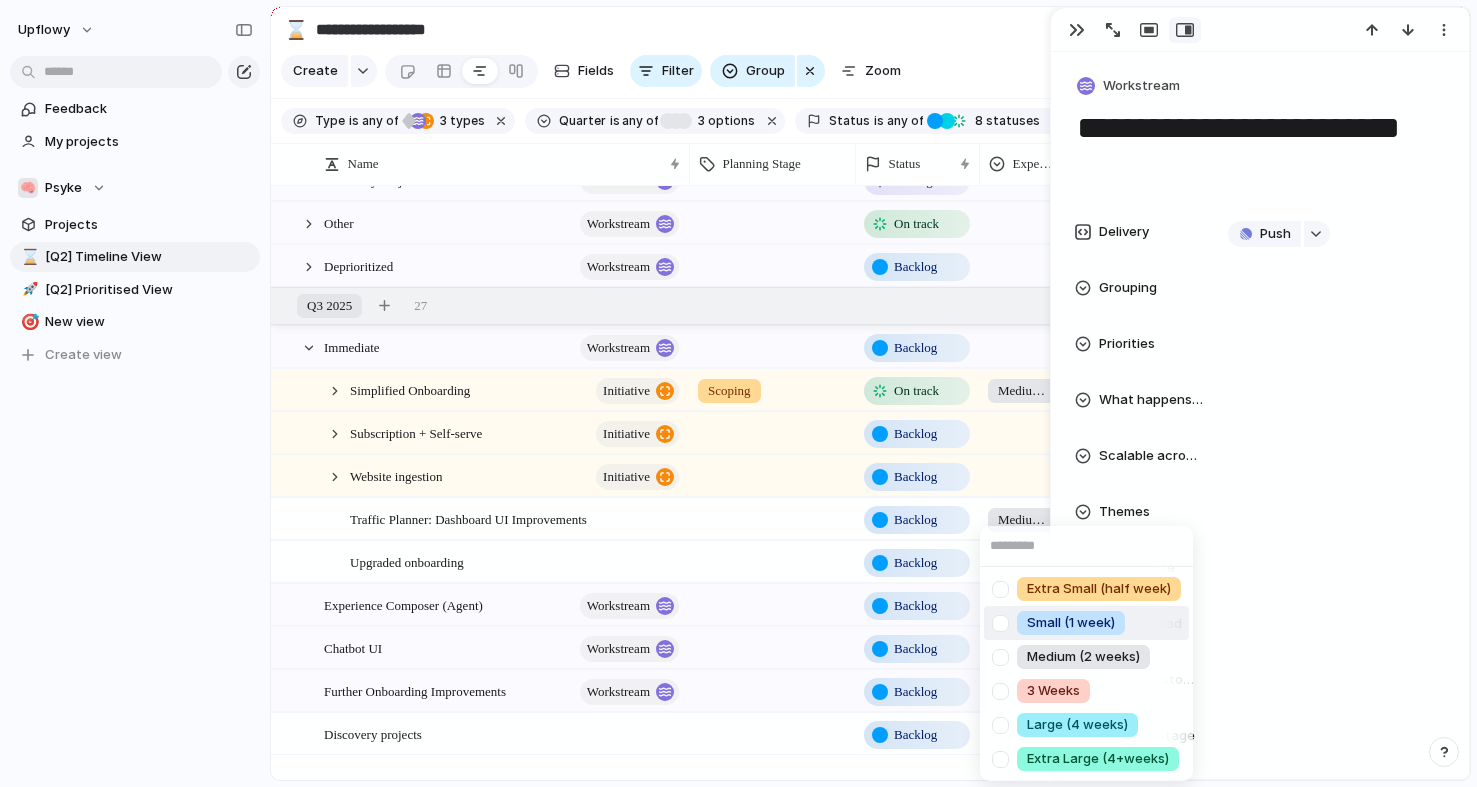 click on "Small (1 week)" at bounding box center [1071, 623] 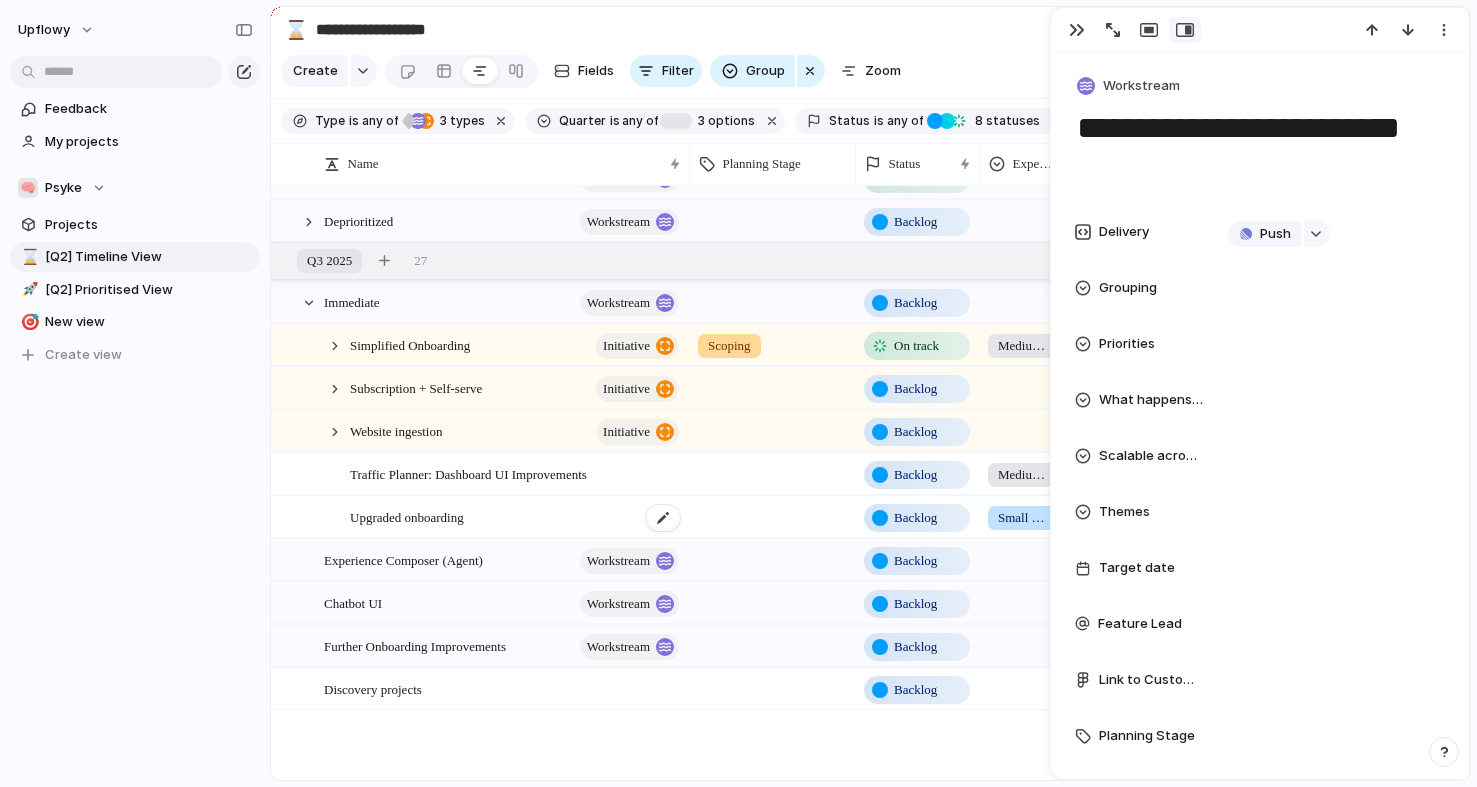 scroll, scrollTop: 193, scrollLeft: 0, axis: vertical 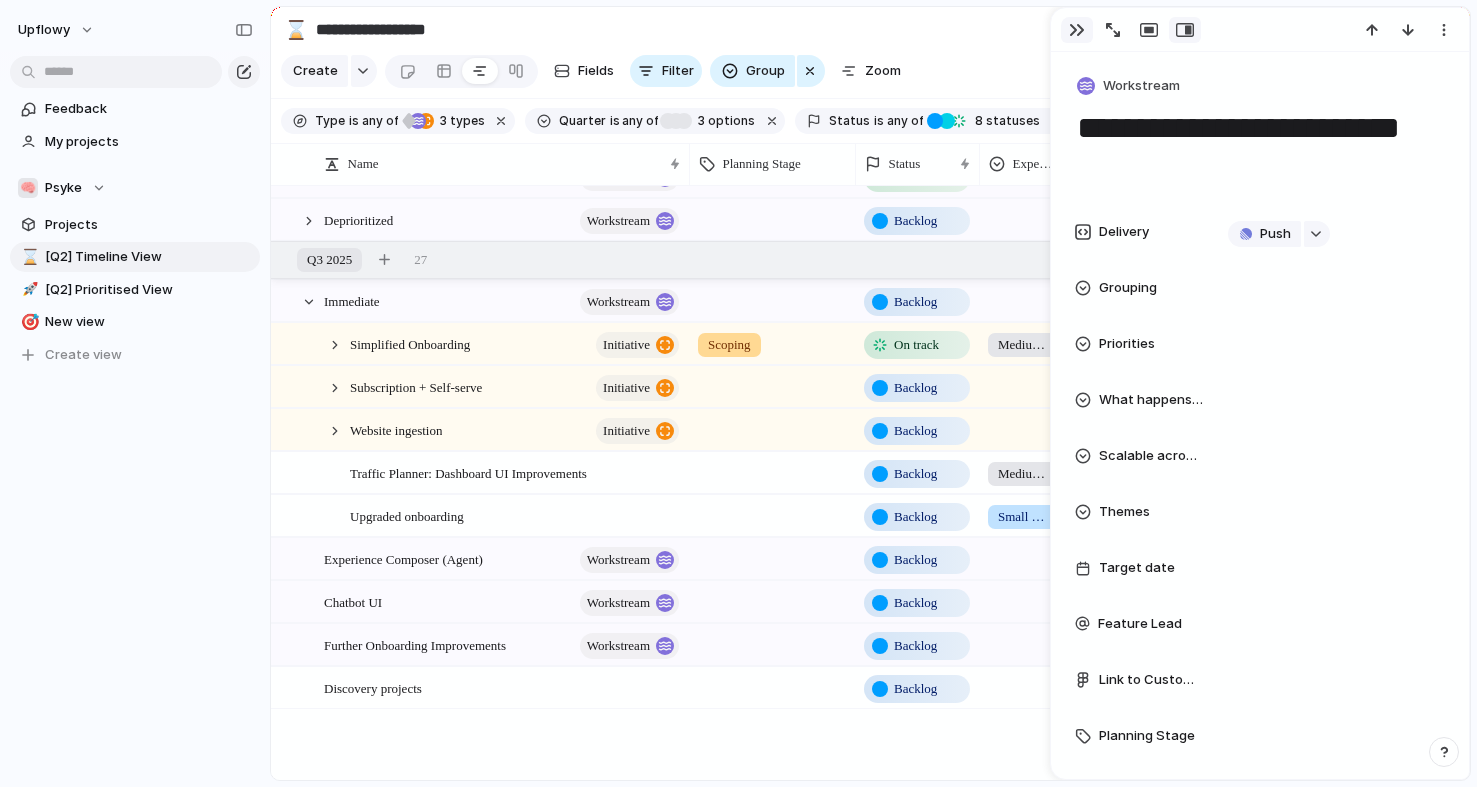 click at bounding box center (1077, 30) 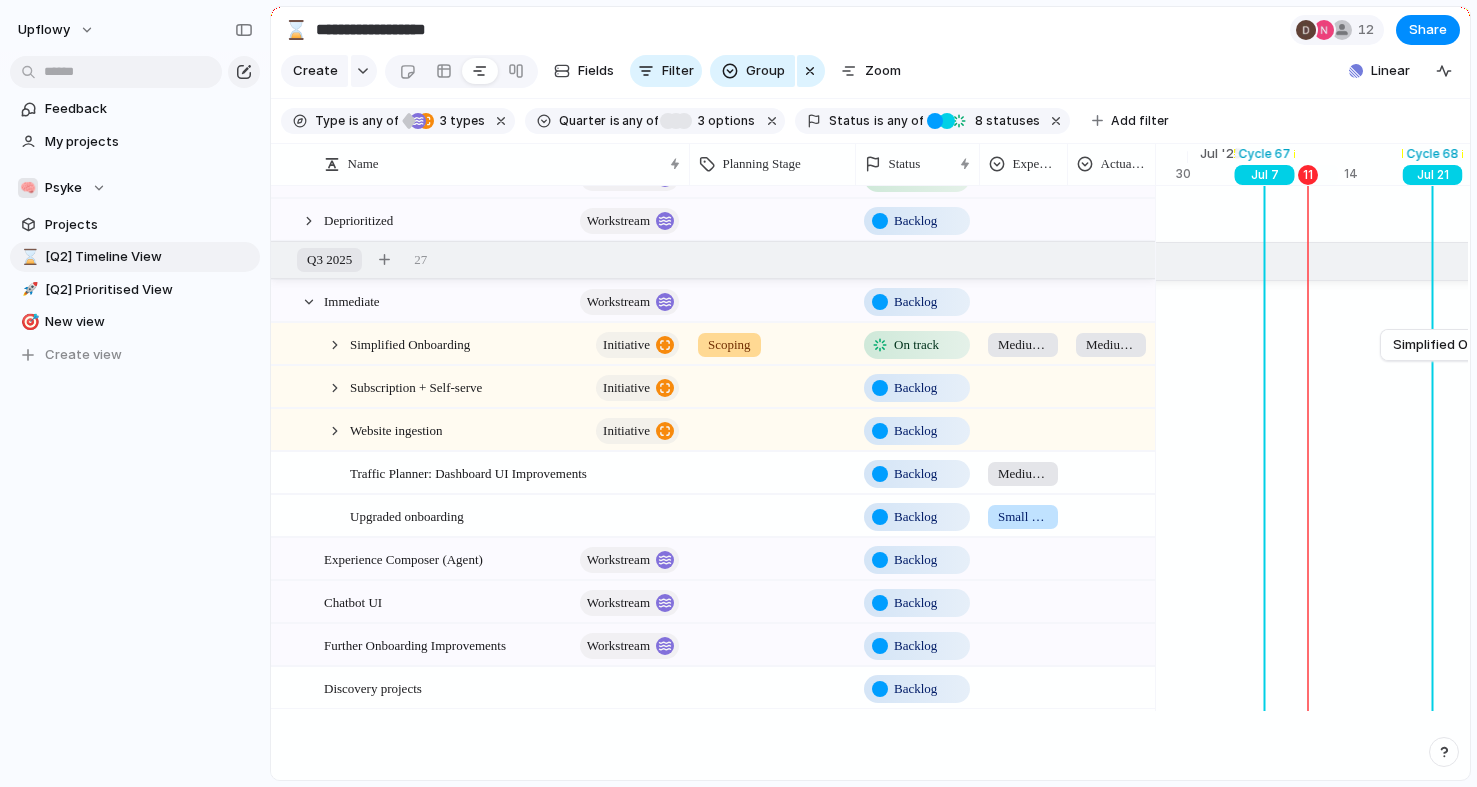 click at bounding box center (1023, 383) 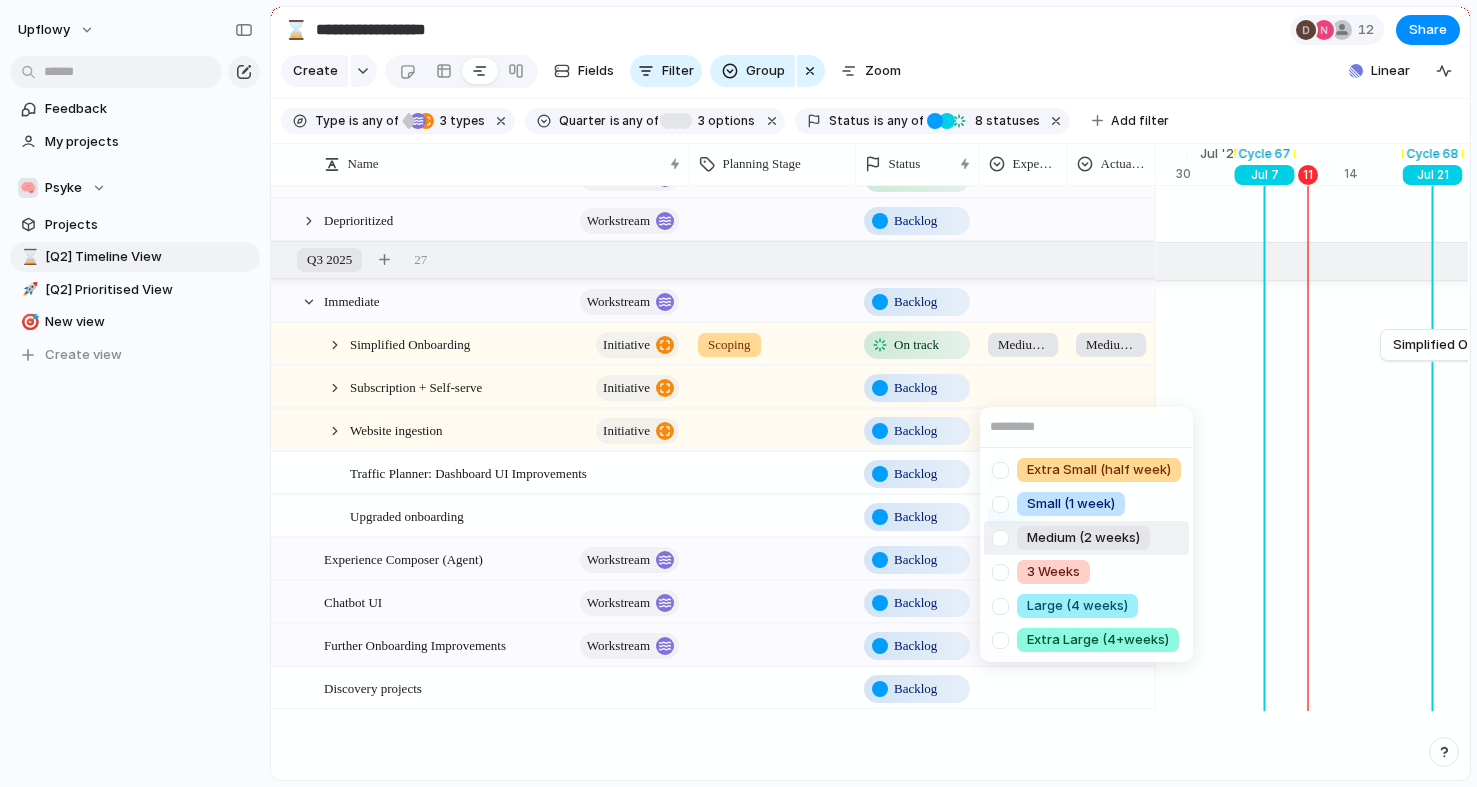 click on "Medium (2 weeks)" at bounding box center [1083, 538] 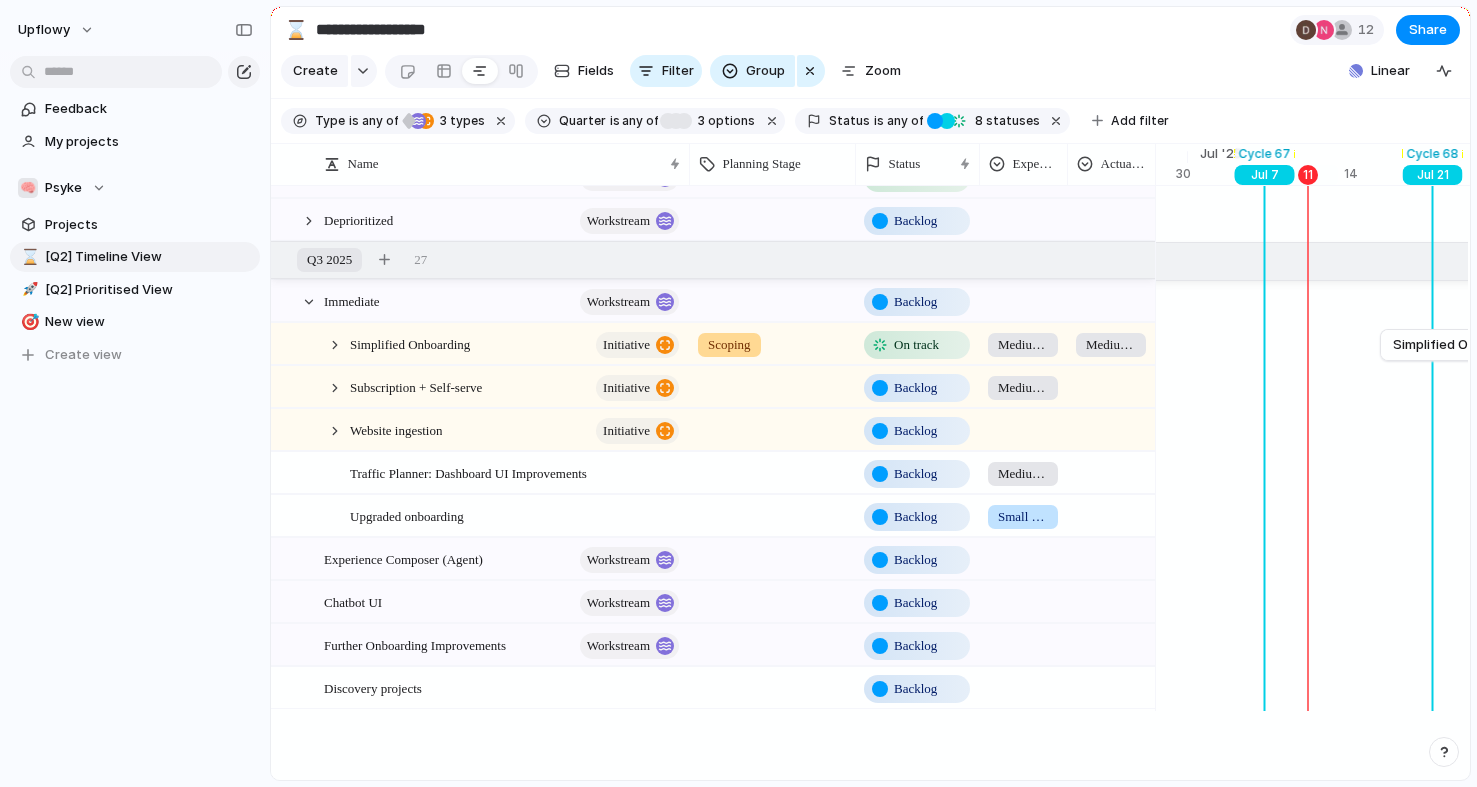 click on "Medium (2 weeks)" at bounding box center [1023, 388] 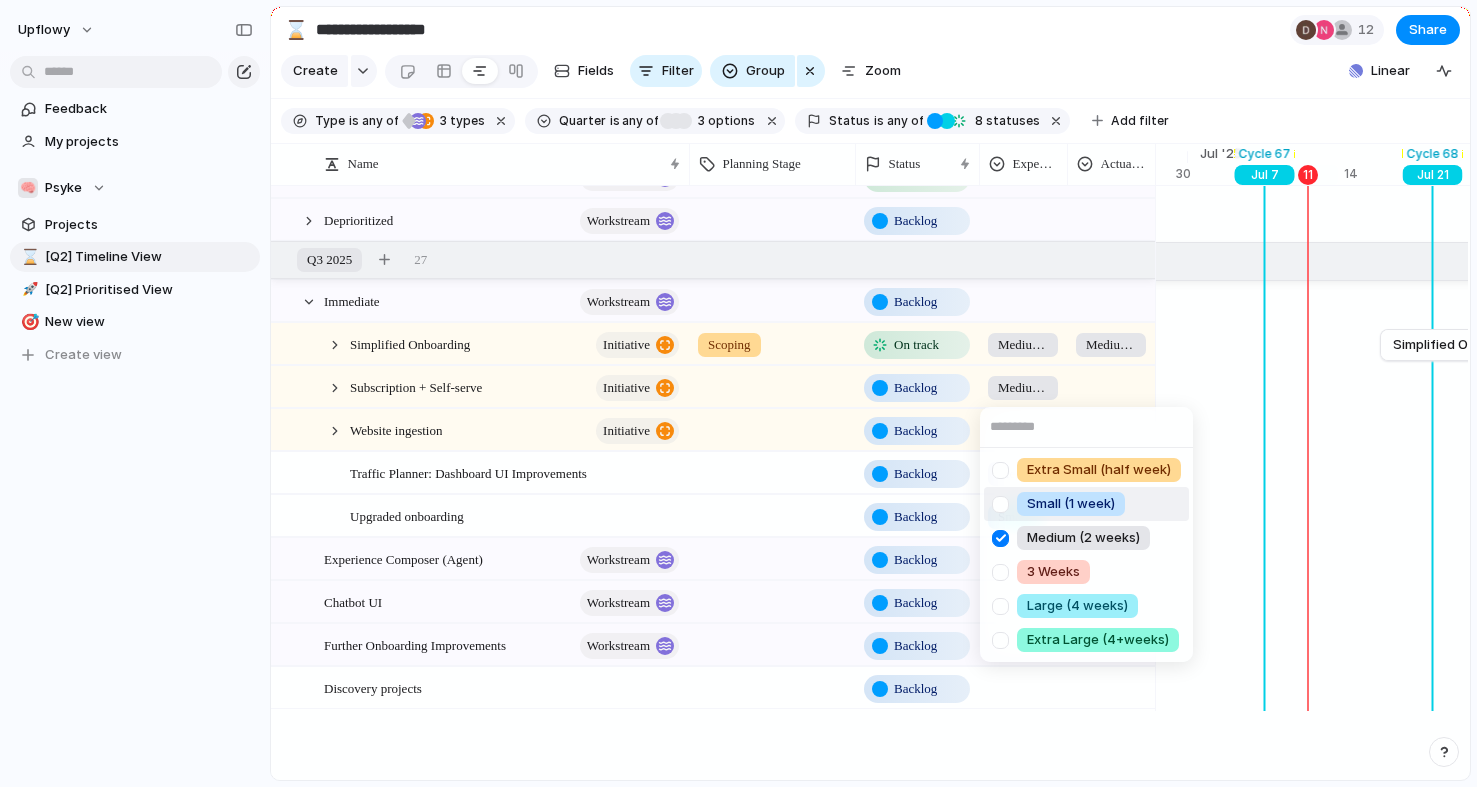 click on "Small (1 week)" at bounding box center [1071, 504] 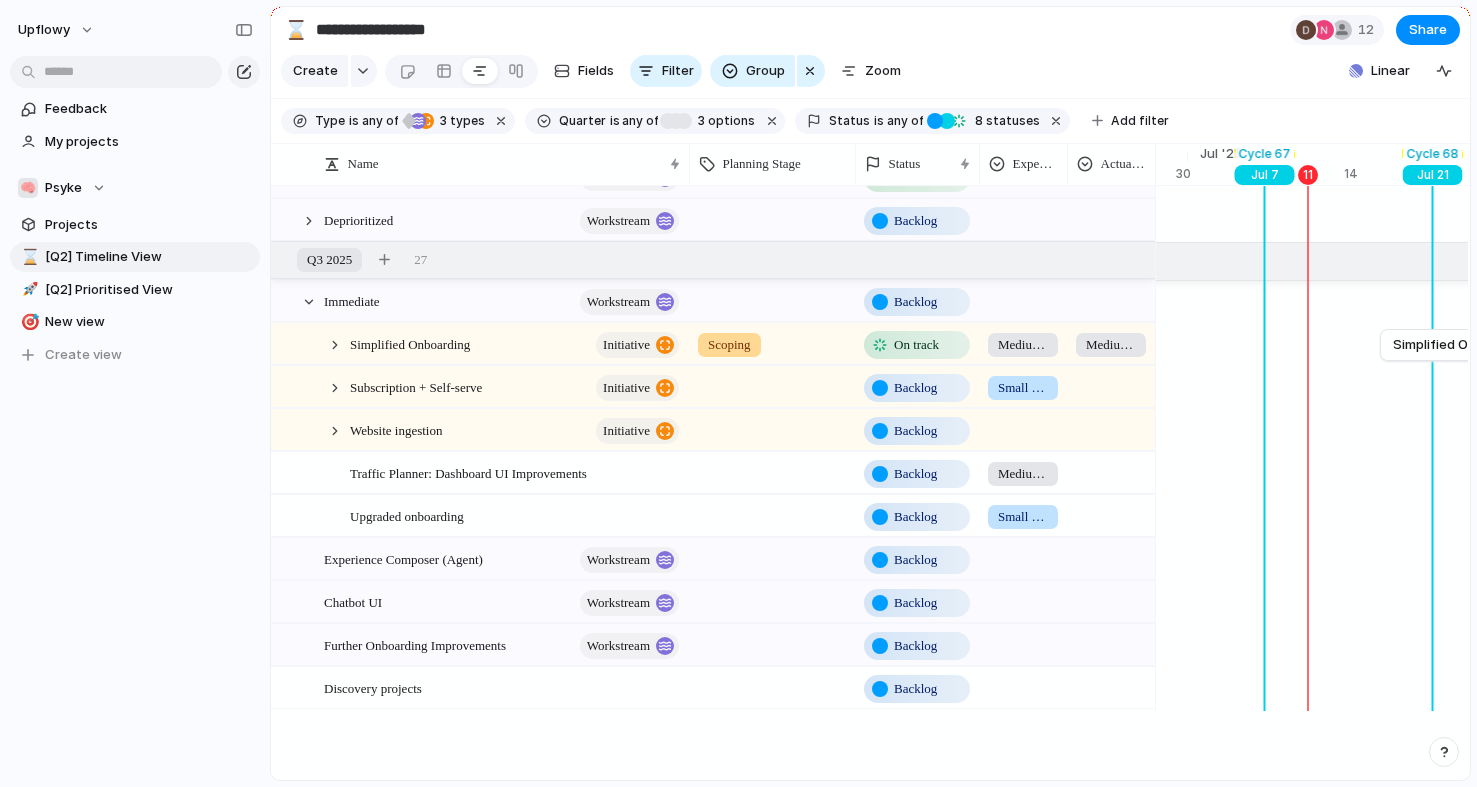 click at bounding box center (1023, 426) 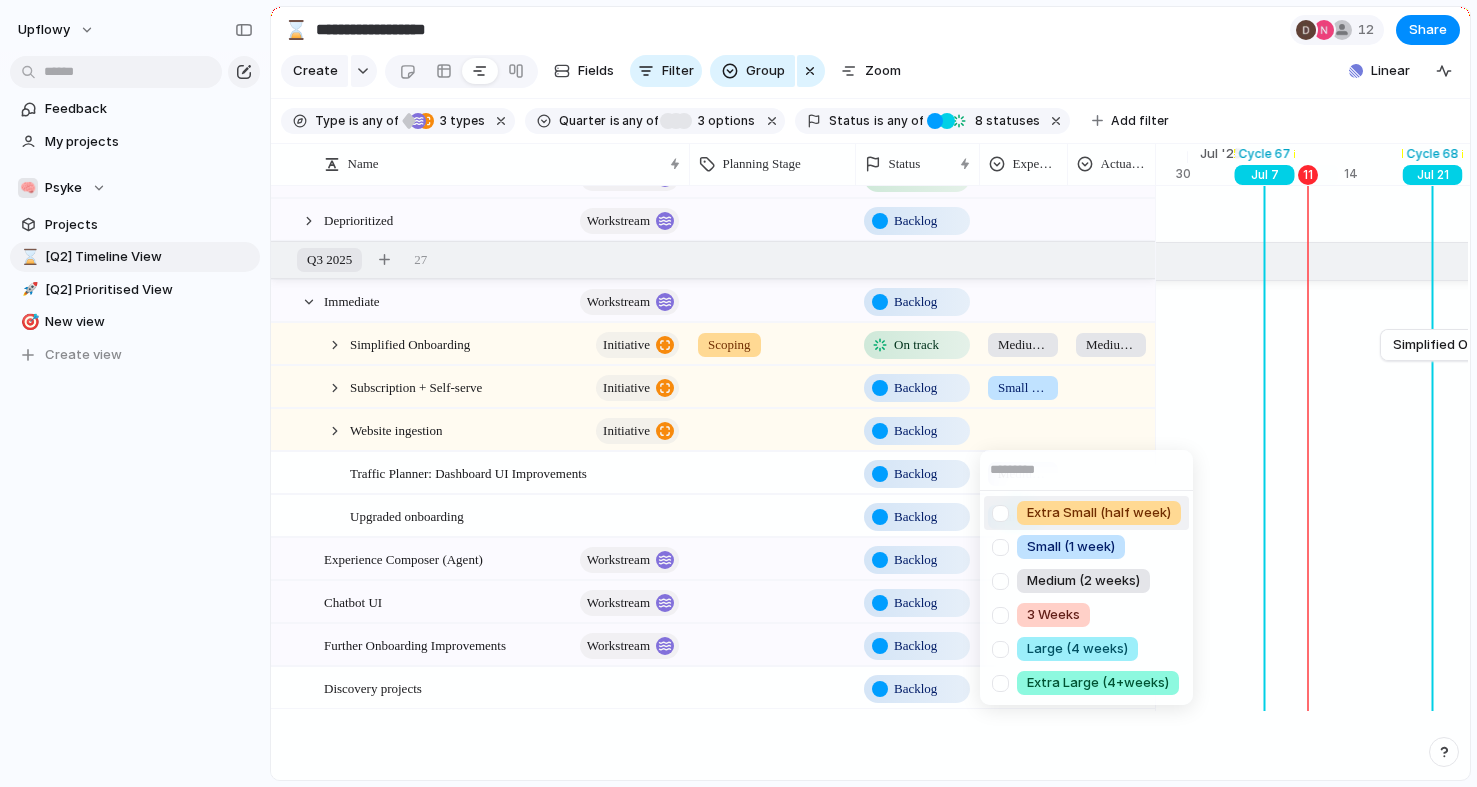 click on "Extra Small (half week)   Small (1 week)   Medium (2 weeks)   3 Weeks   Large (4 weeks)   Extra Large (4+weeks)" at bounding box center (738, 393) 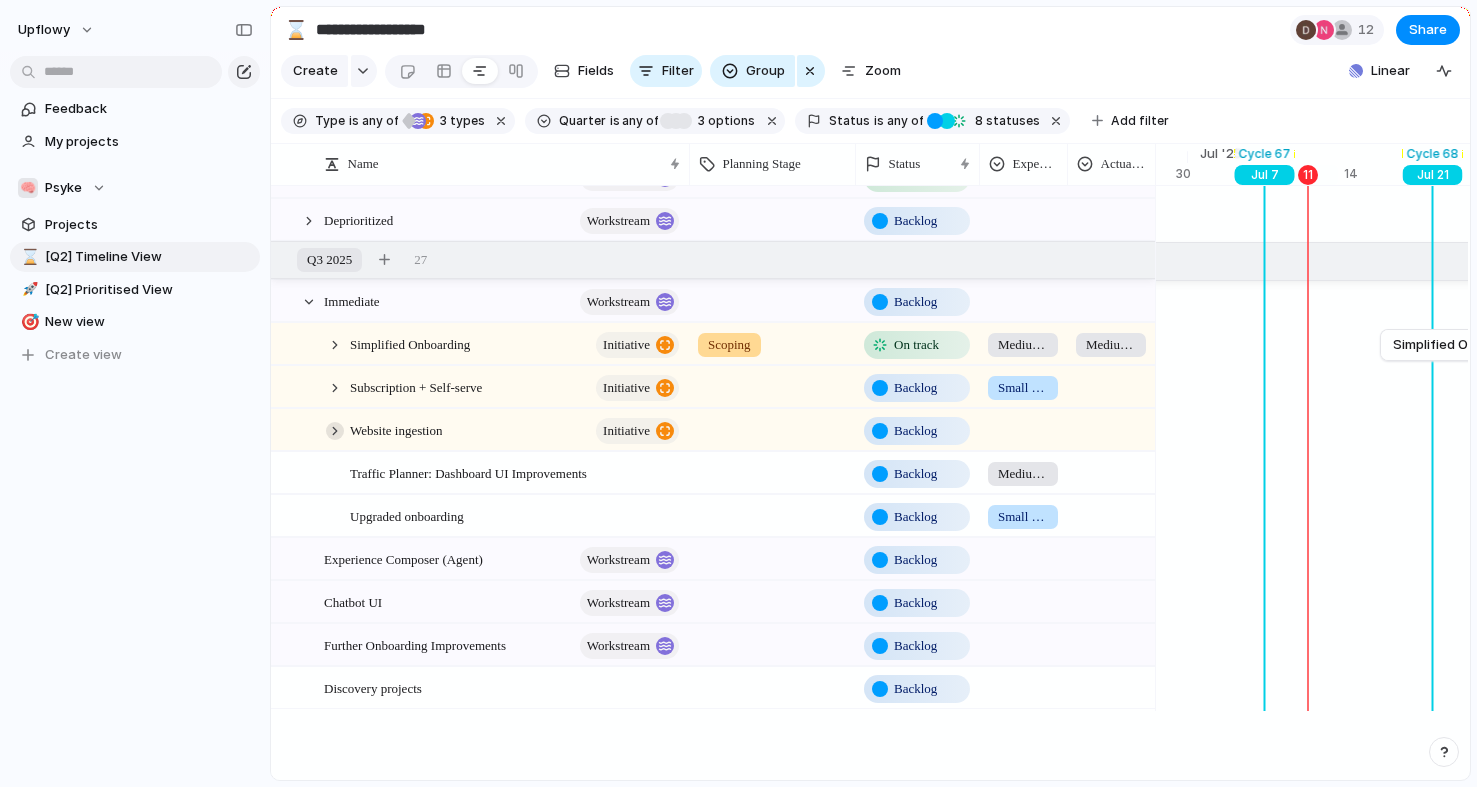 click at bounding box center (335, 431) 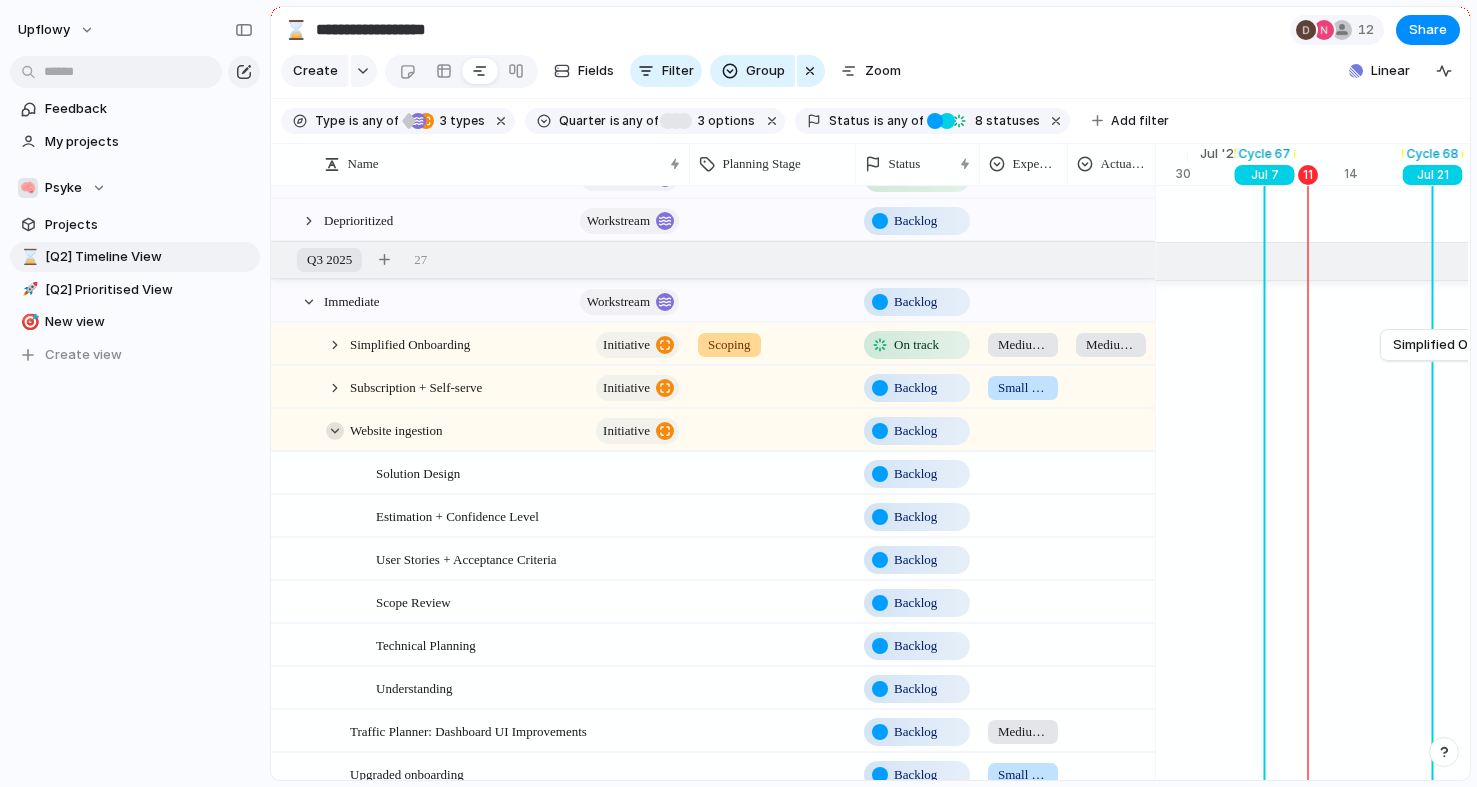 click at bounding box center [335, 431] 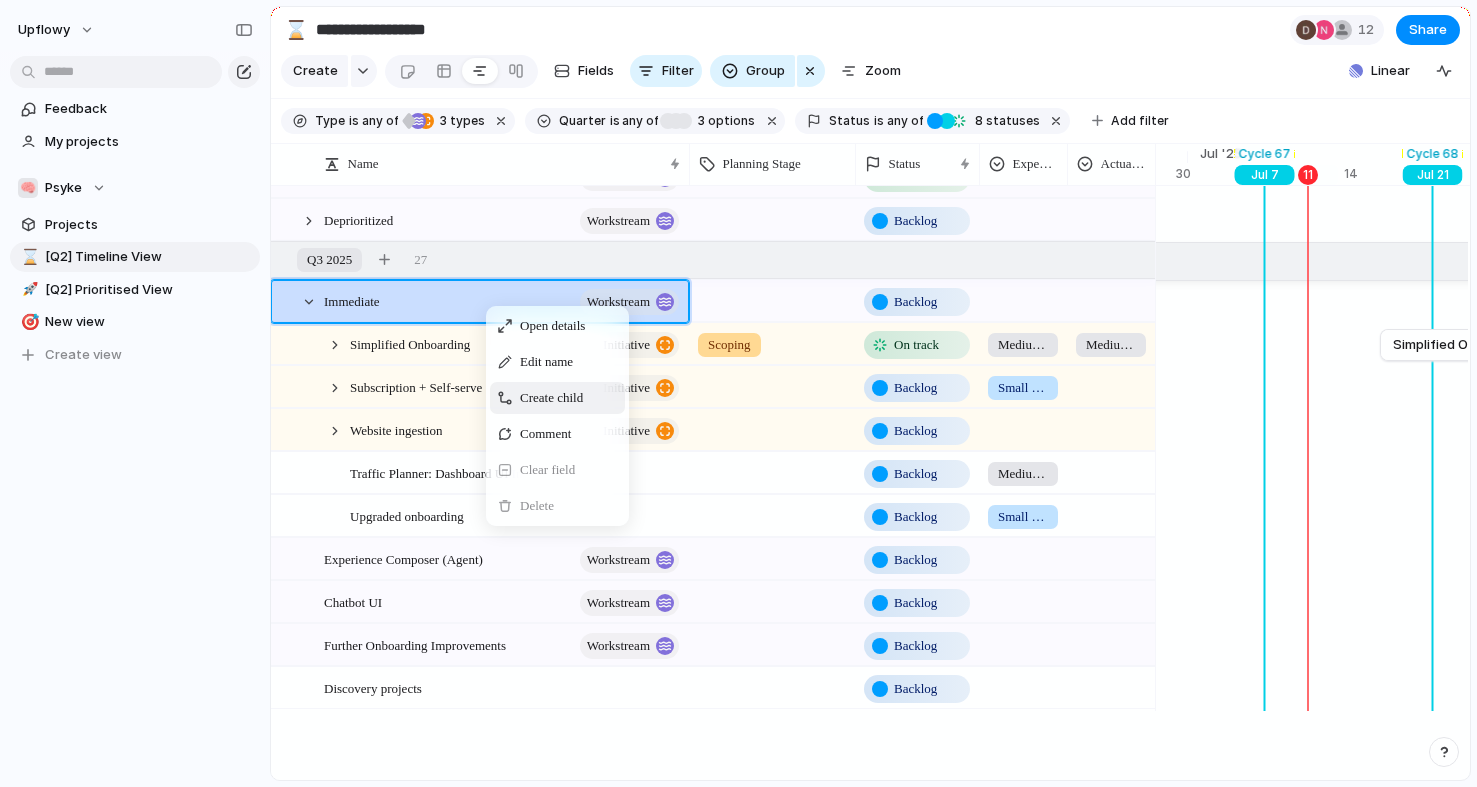 click on "Create child" at bounding box center (551, 398) 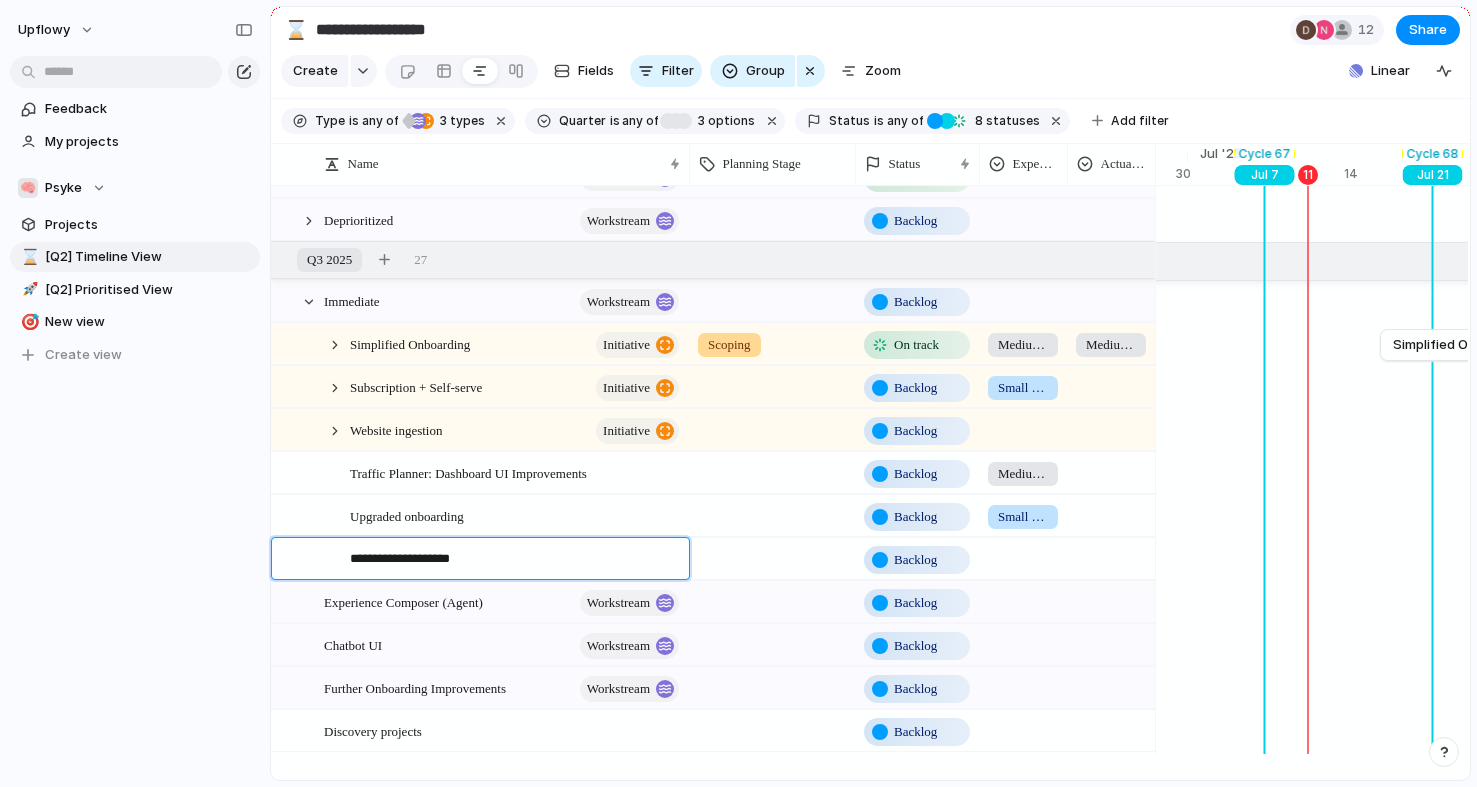 type on "**********" 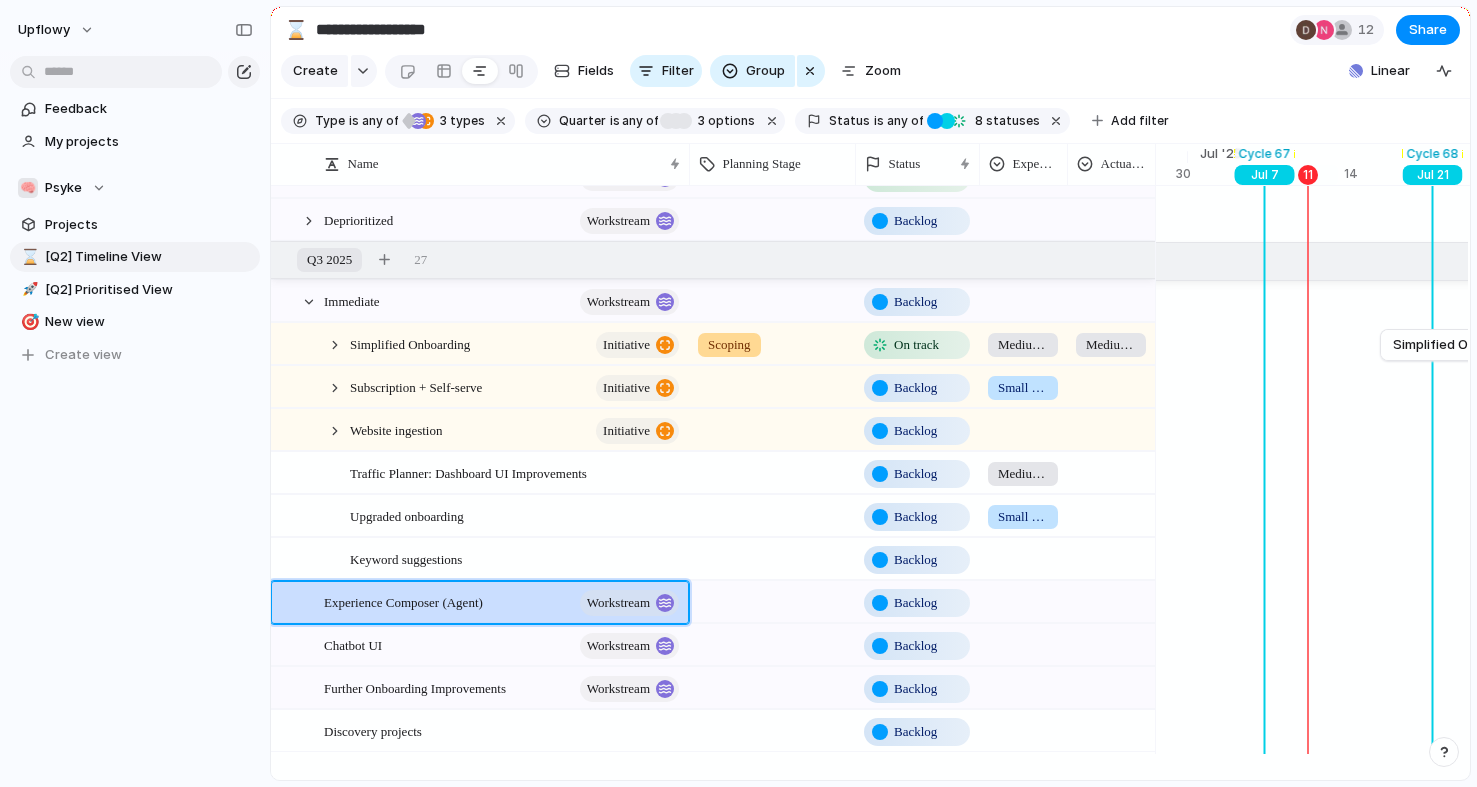 click at bounding box center (1023, 555) 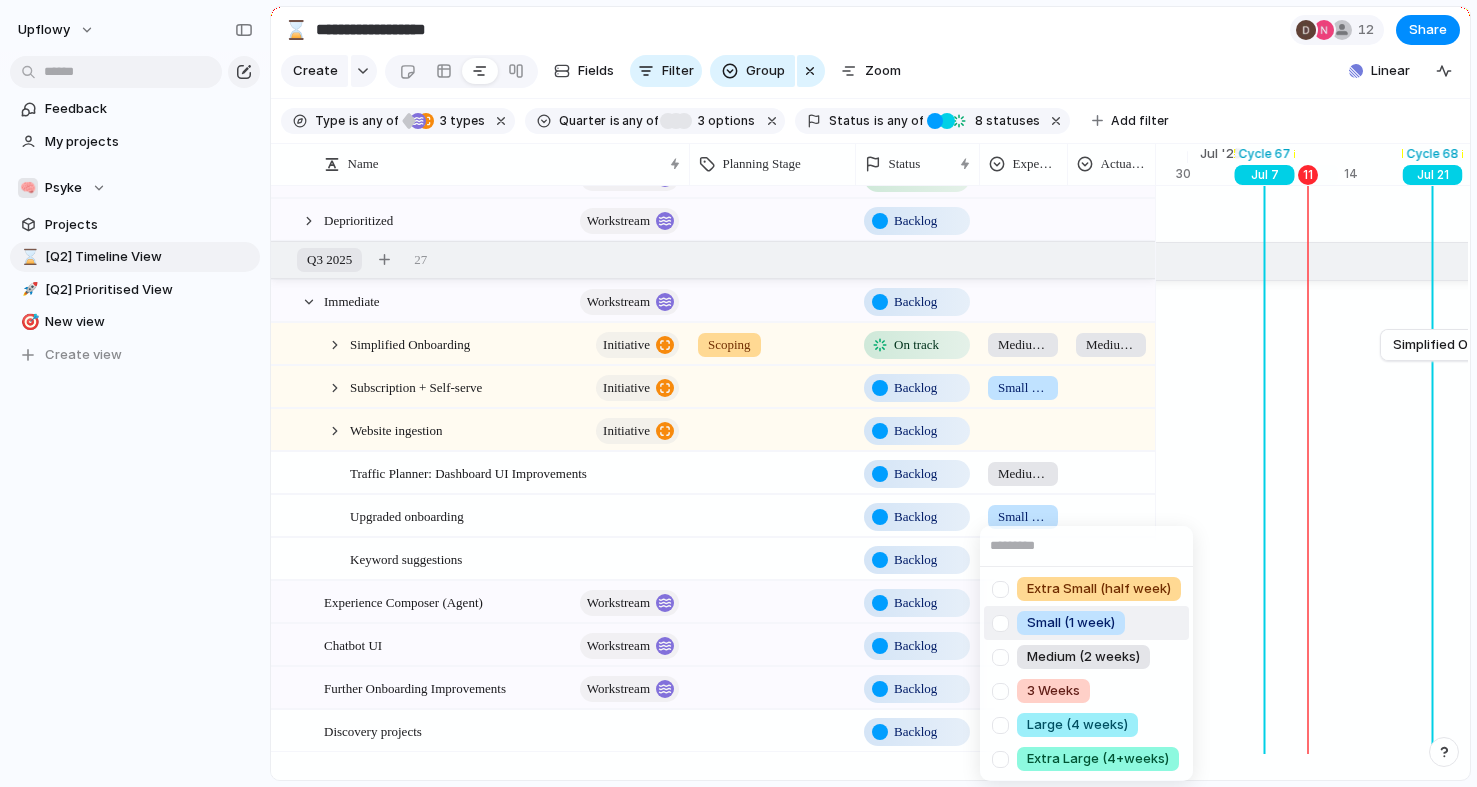 click on "Small (1 week)" at bounding box center (1071, 623) 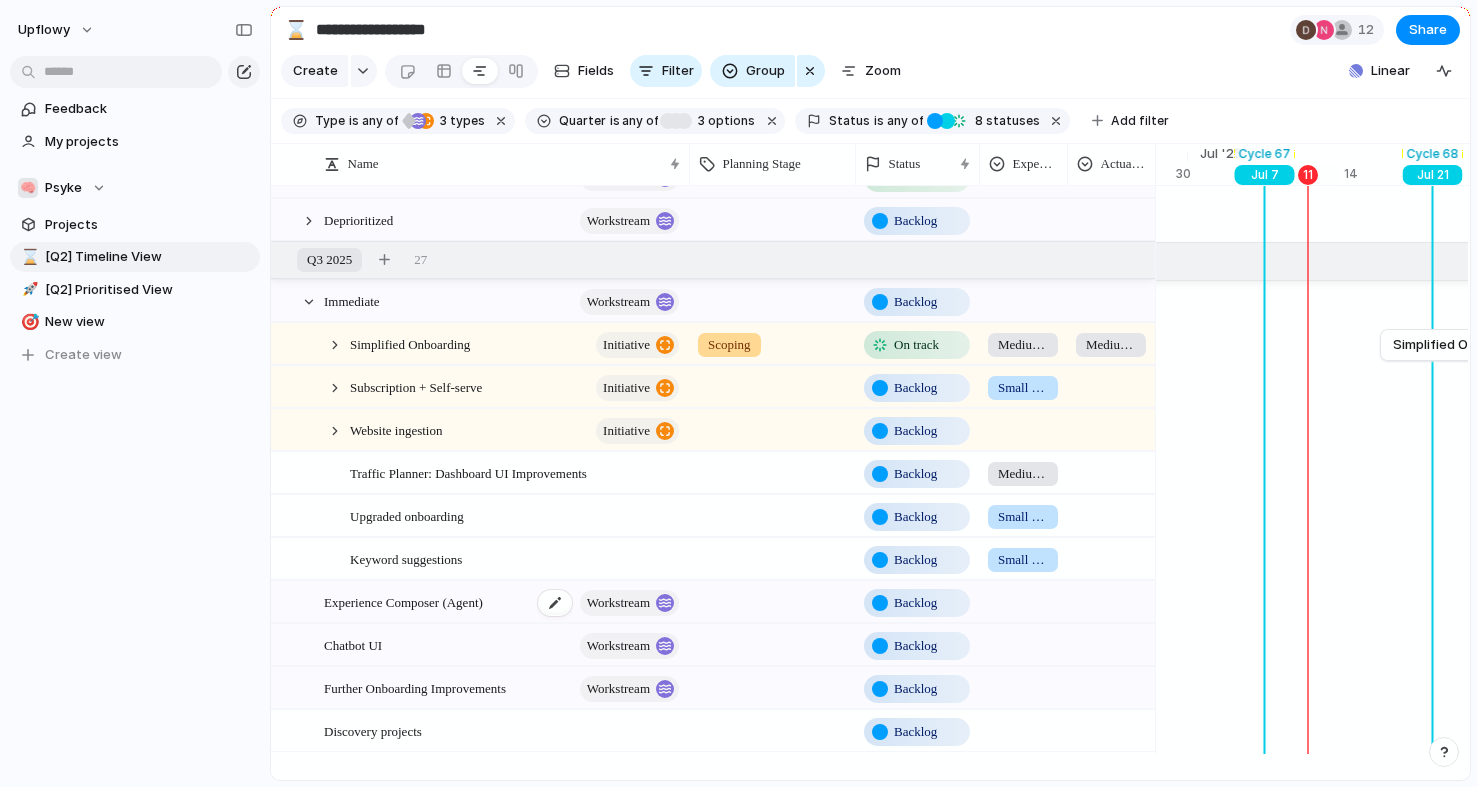 click on "Experience Composer (Agent)" at bounding box center (403, 601) 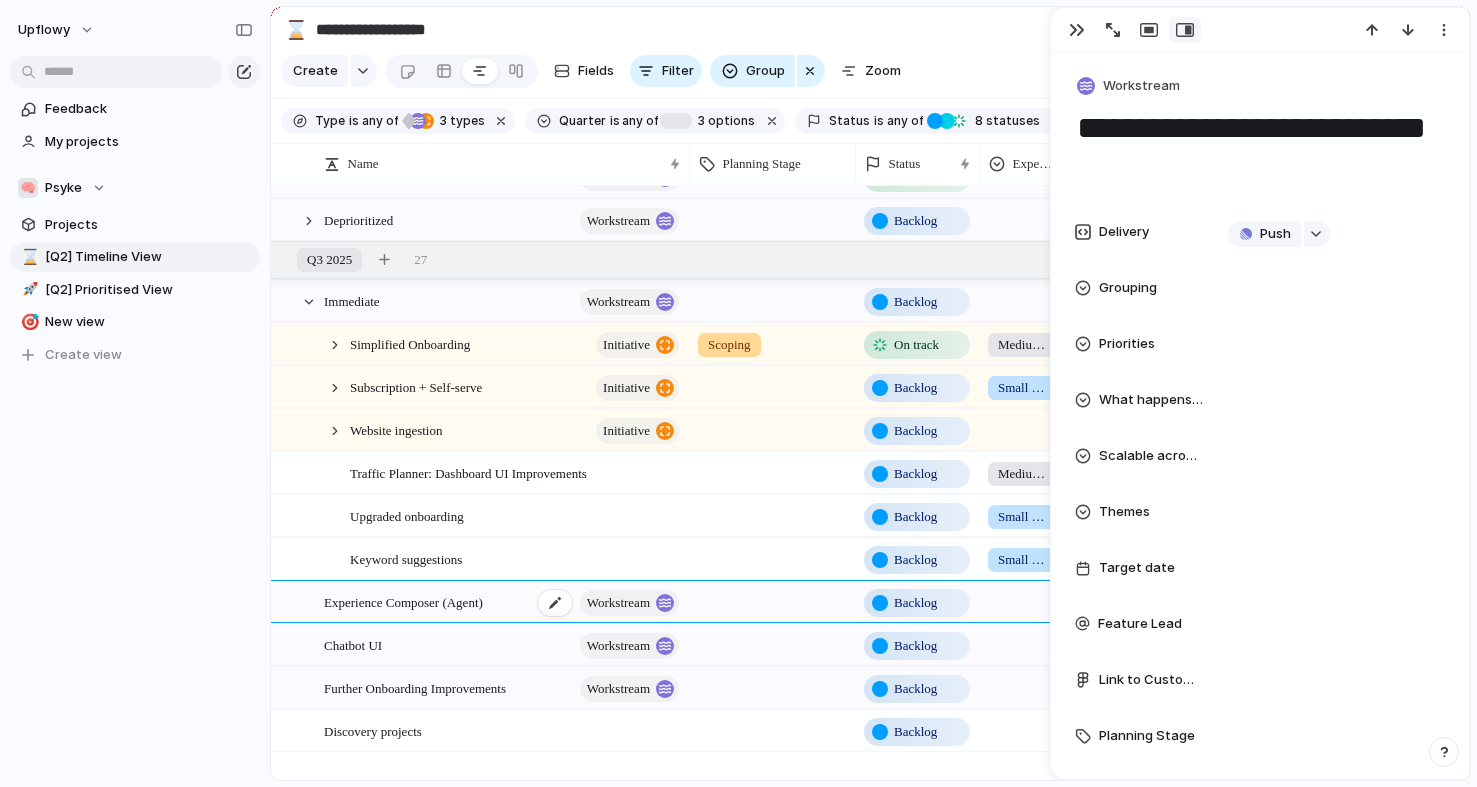 click on "Experience Composer (Agent)" at bounding box center [403, 601] 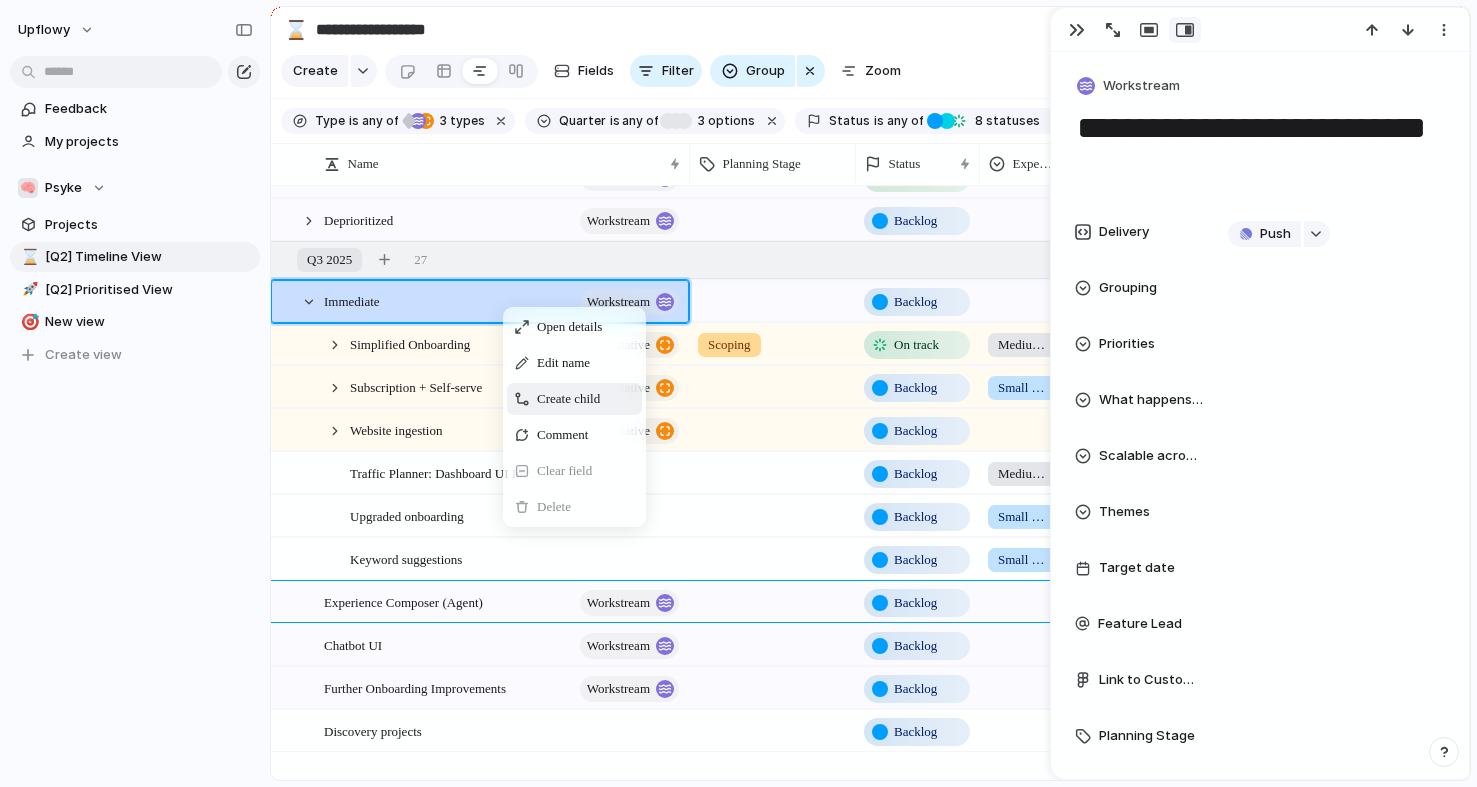 drag, startPoint x: 552, startPoint y: 400, endPoint x: 549, endPoint y: 410, distance: 10.440307 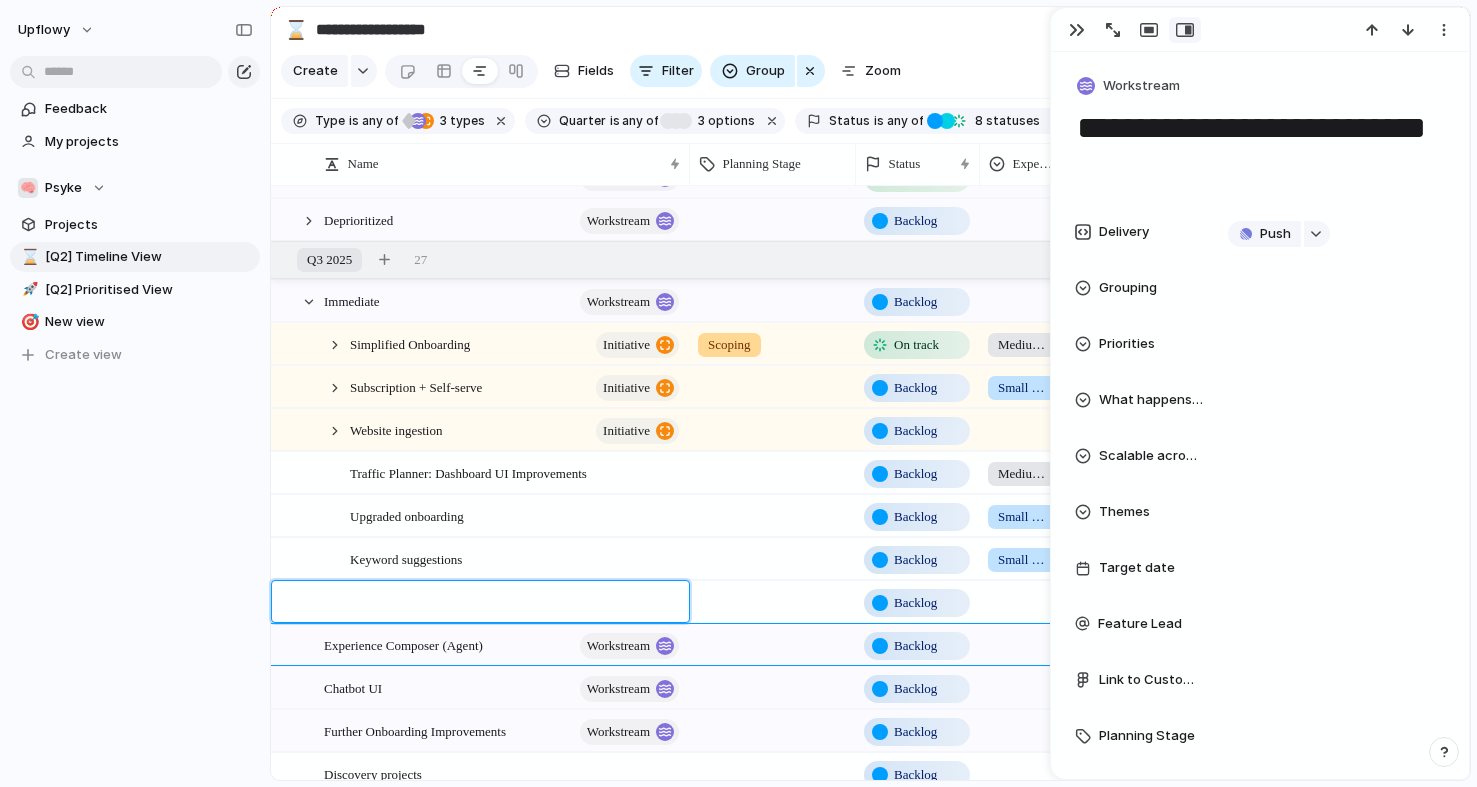 type on "**********" 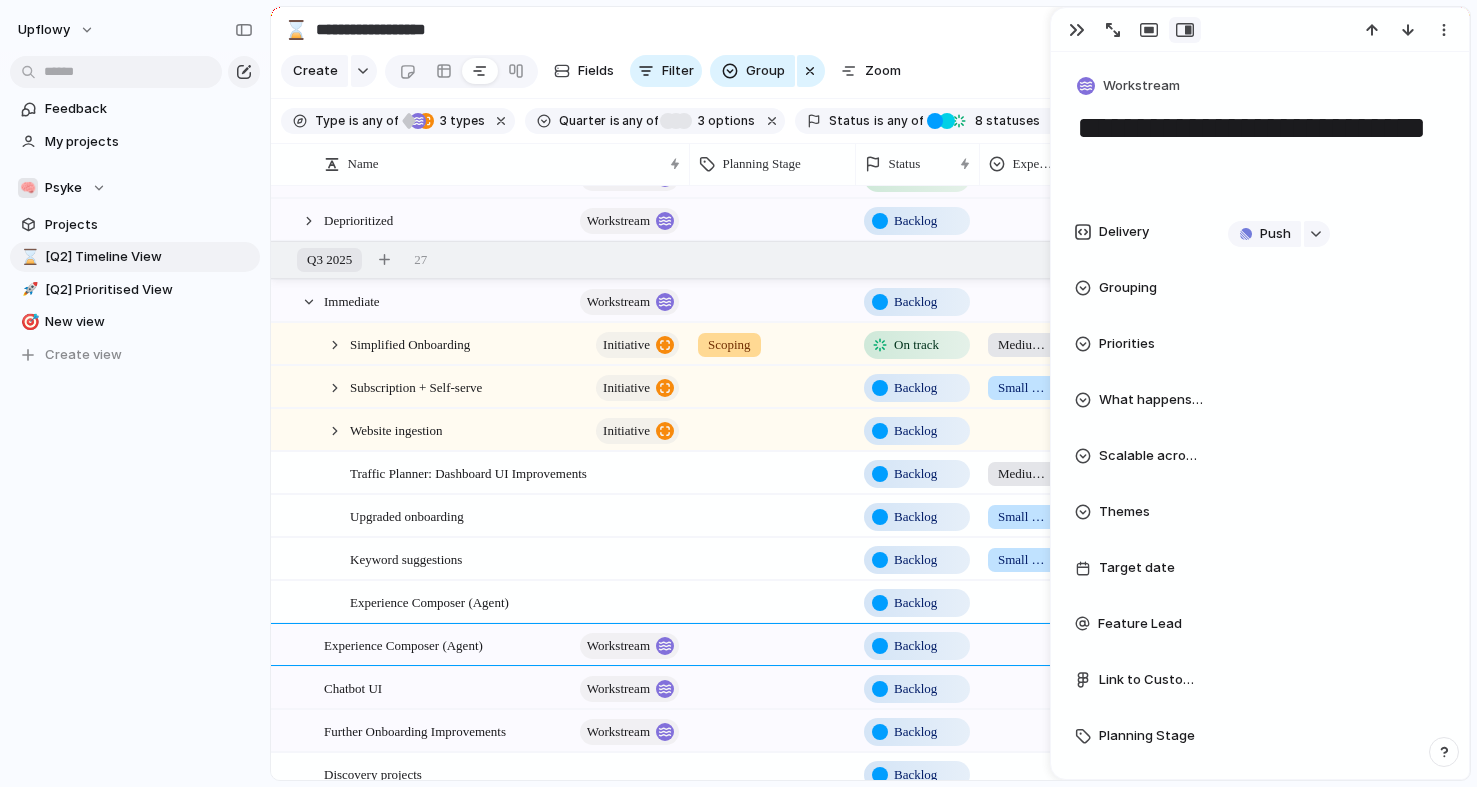 click at bounding box center [1023, 598] 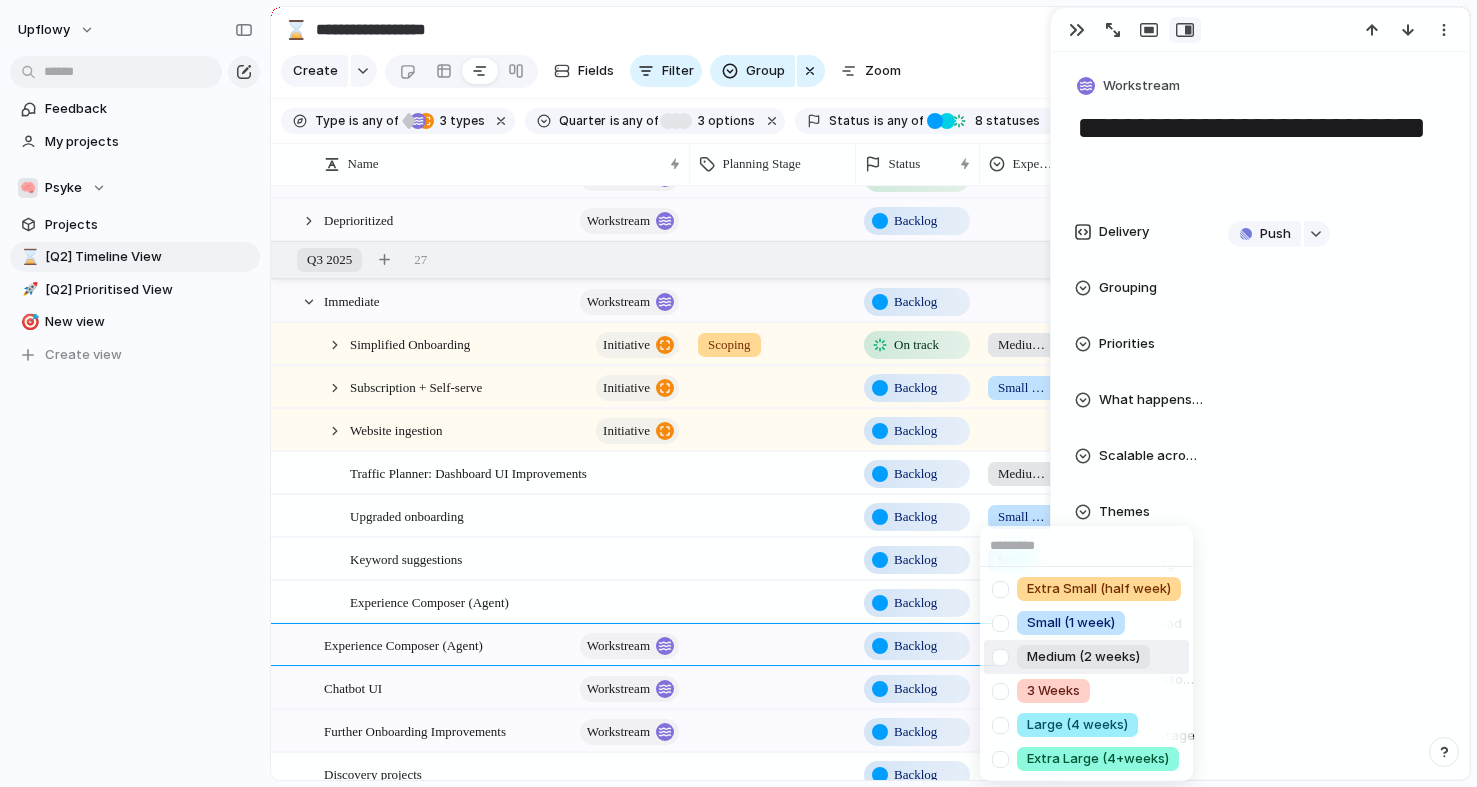 click on "Medium (2 weeks)" at bounding box center [1083, 657] 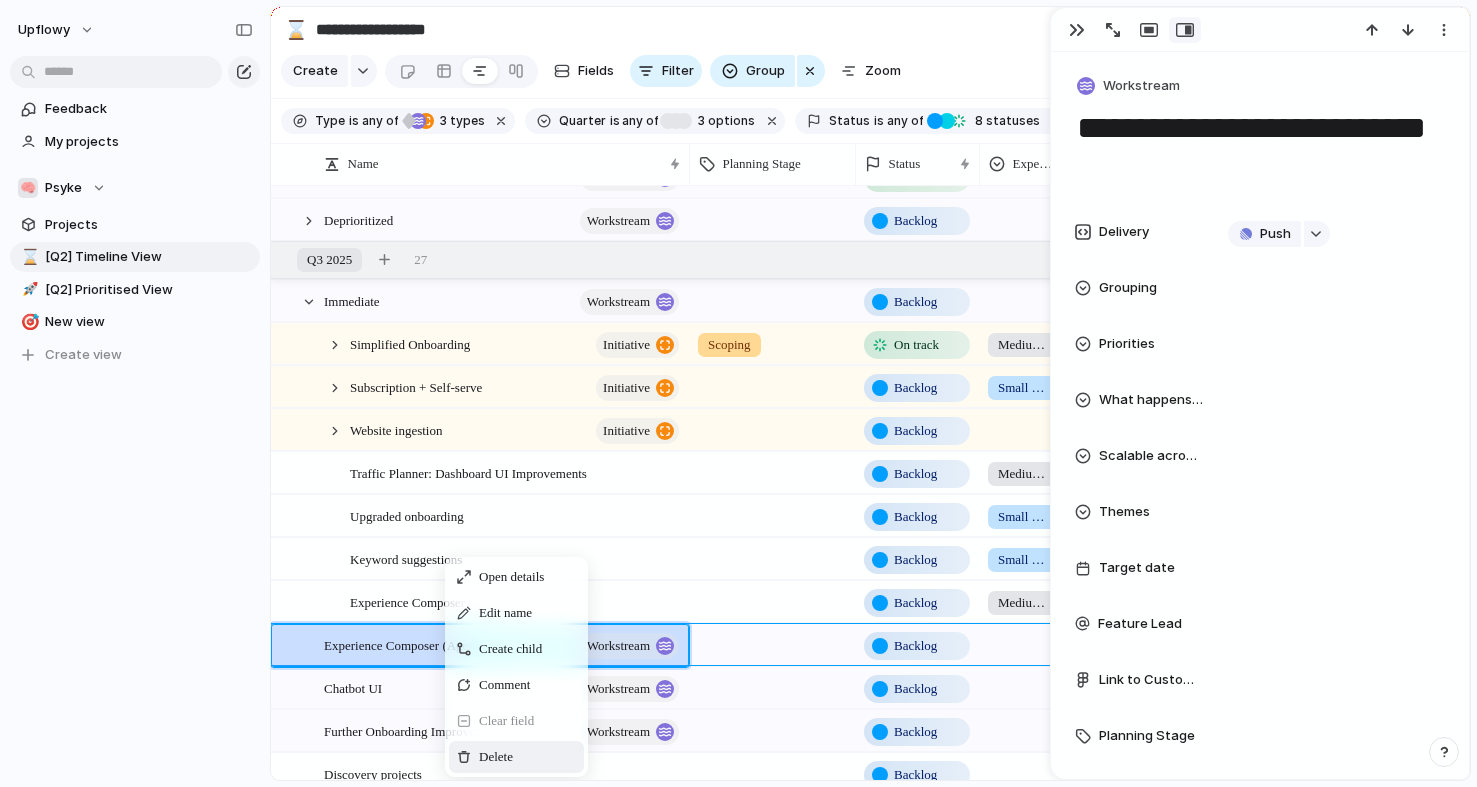 click on "Delete" at bounding box center (496, 757) 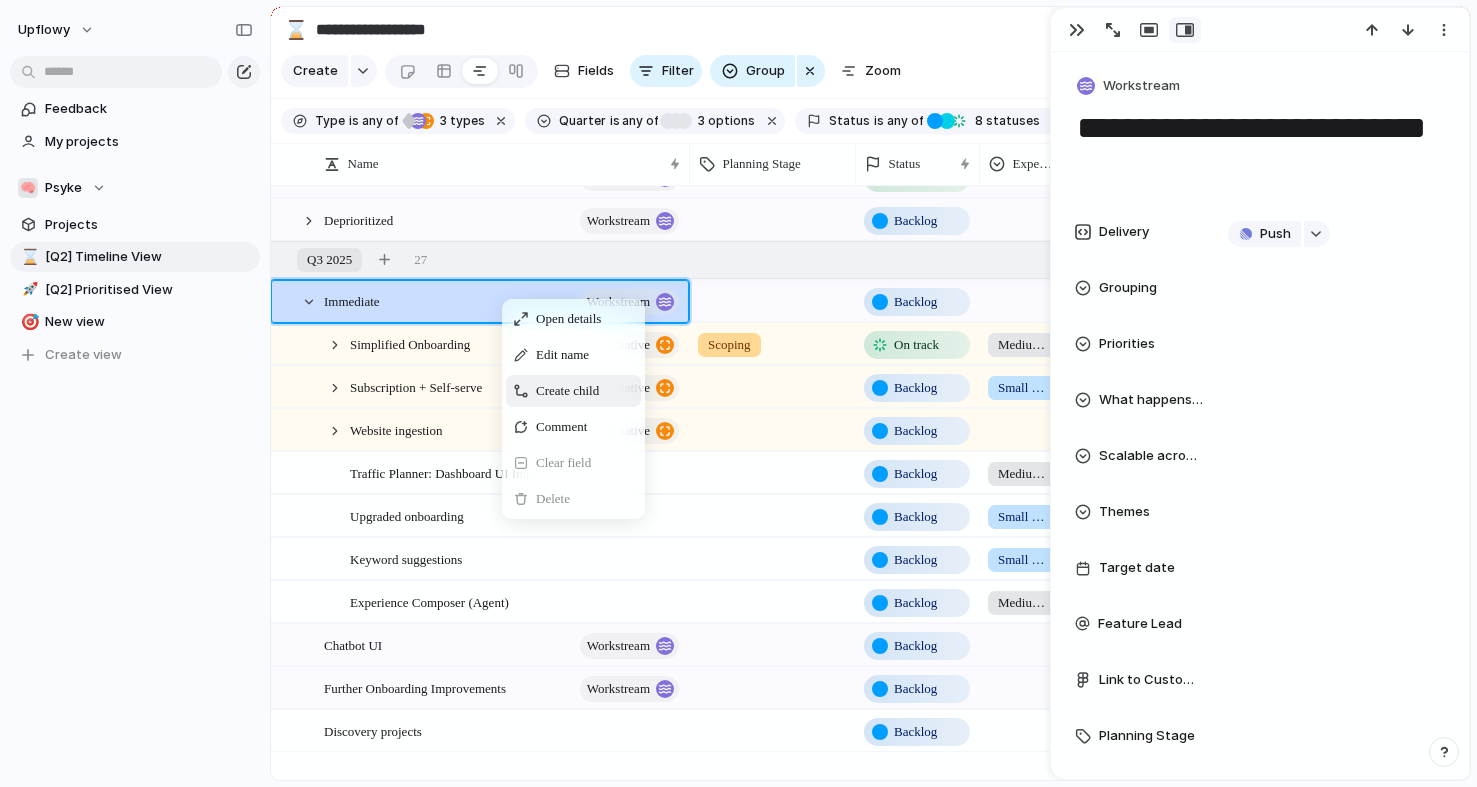 click on "Create child" at bounding box center [573, 391] 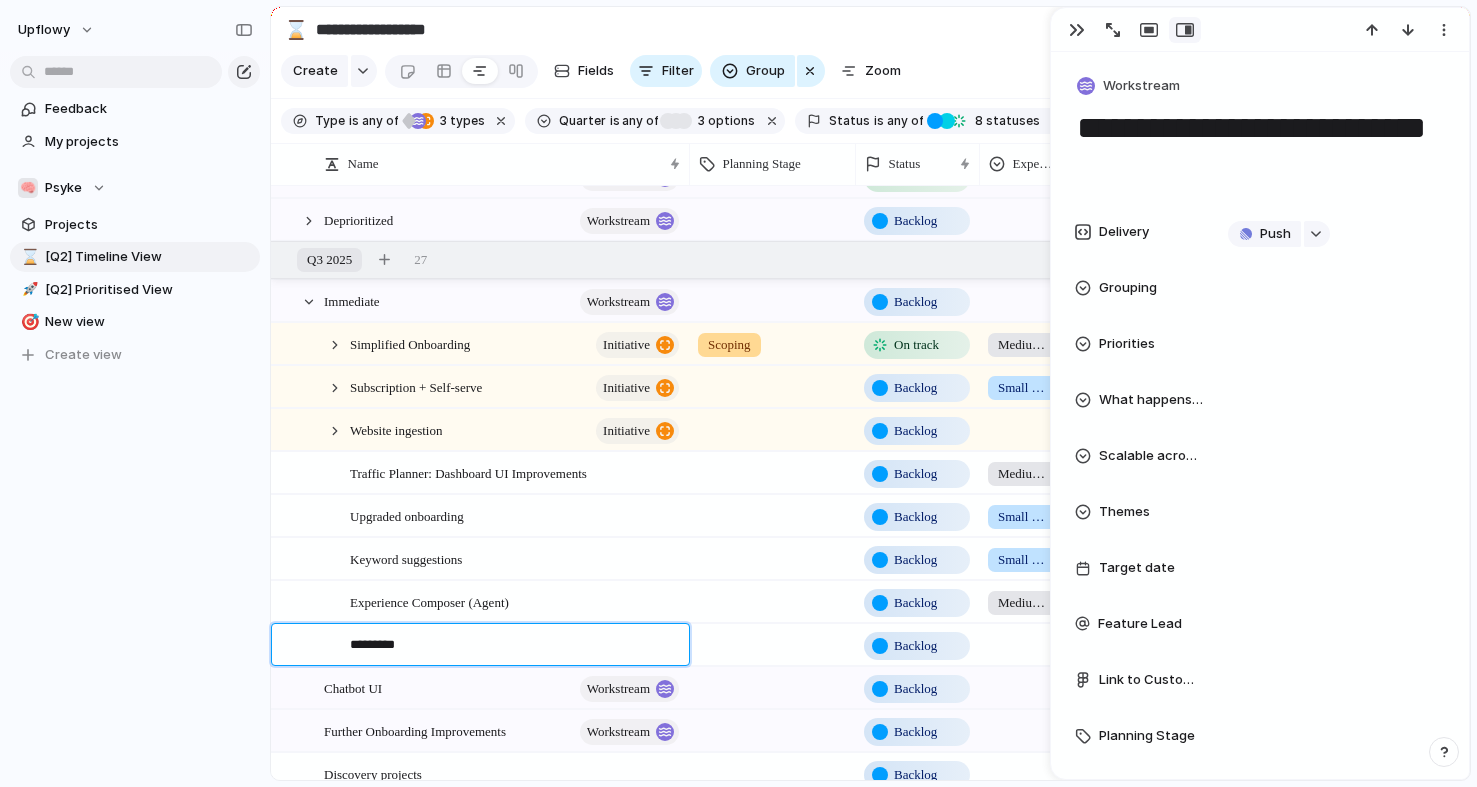 type on "**********" 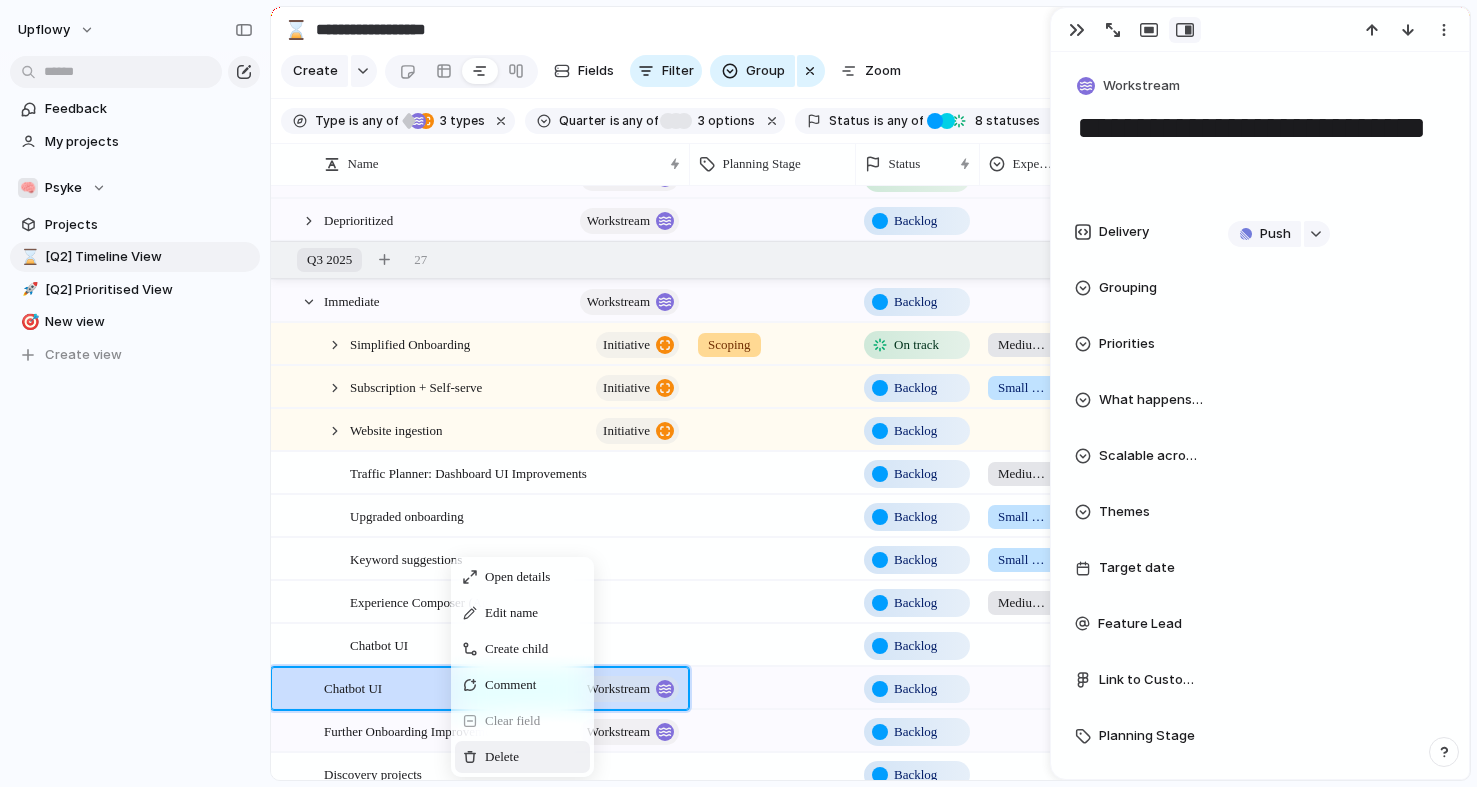 click on "Delete" at bounding box center (502, 757) 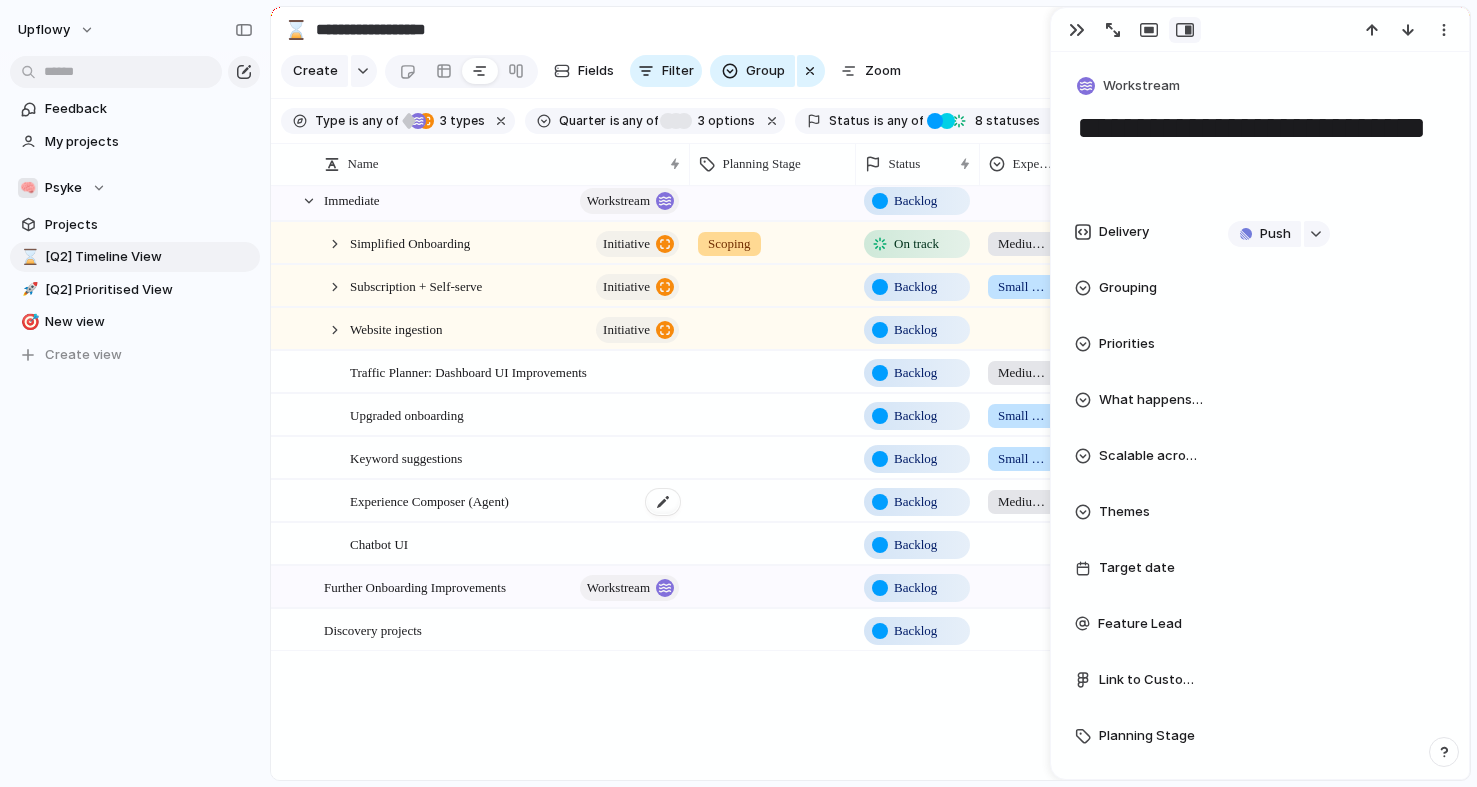 scroll, scrollTop: 264, scrollLeft: 0, axis: vertical 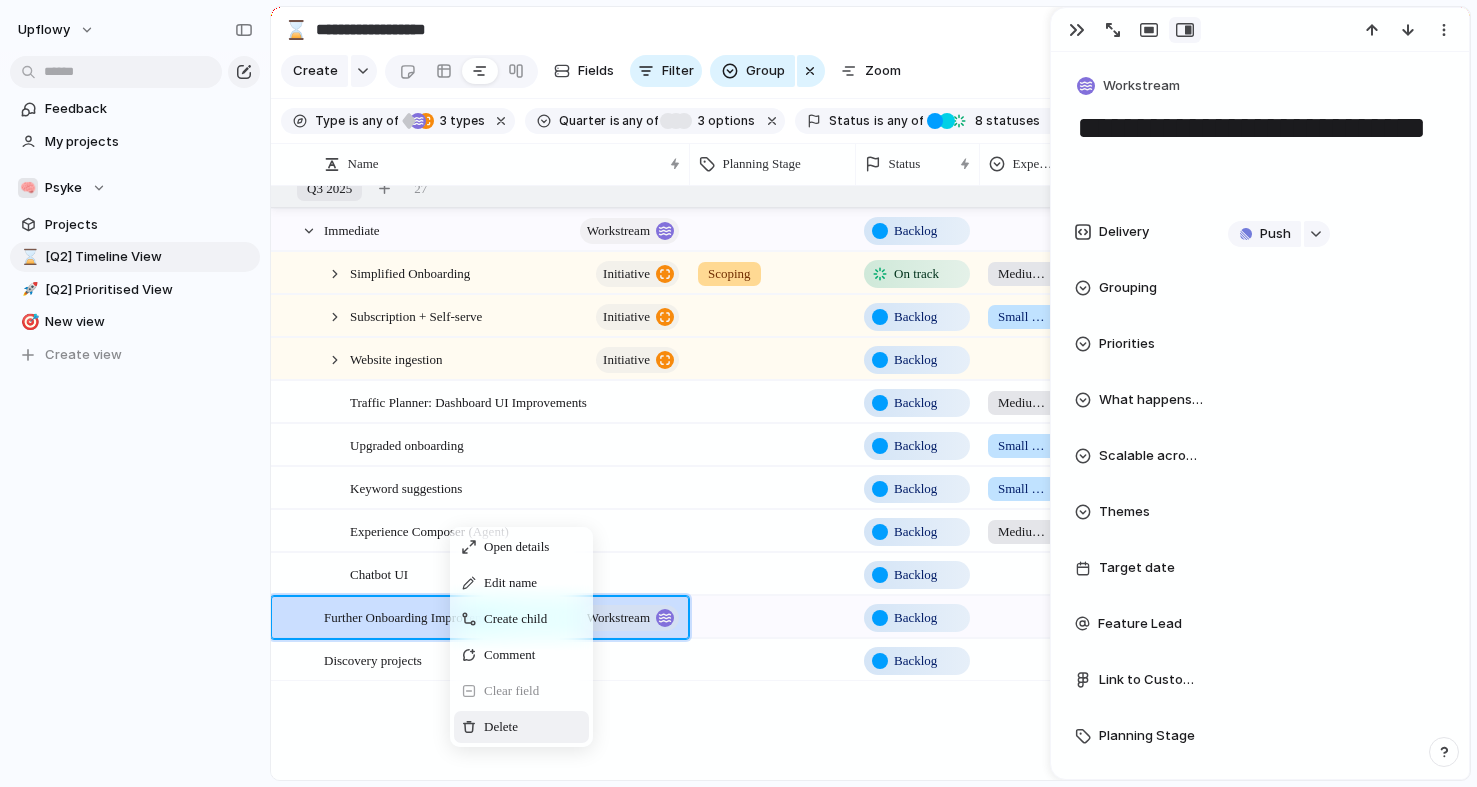 click on "Delete" at bounding box center [501, 727] 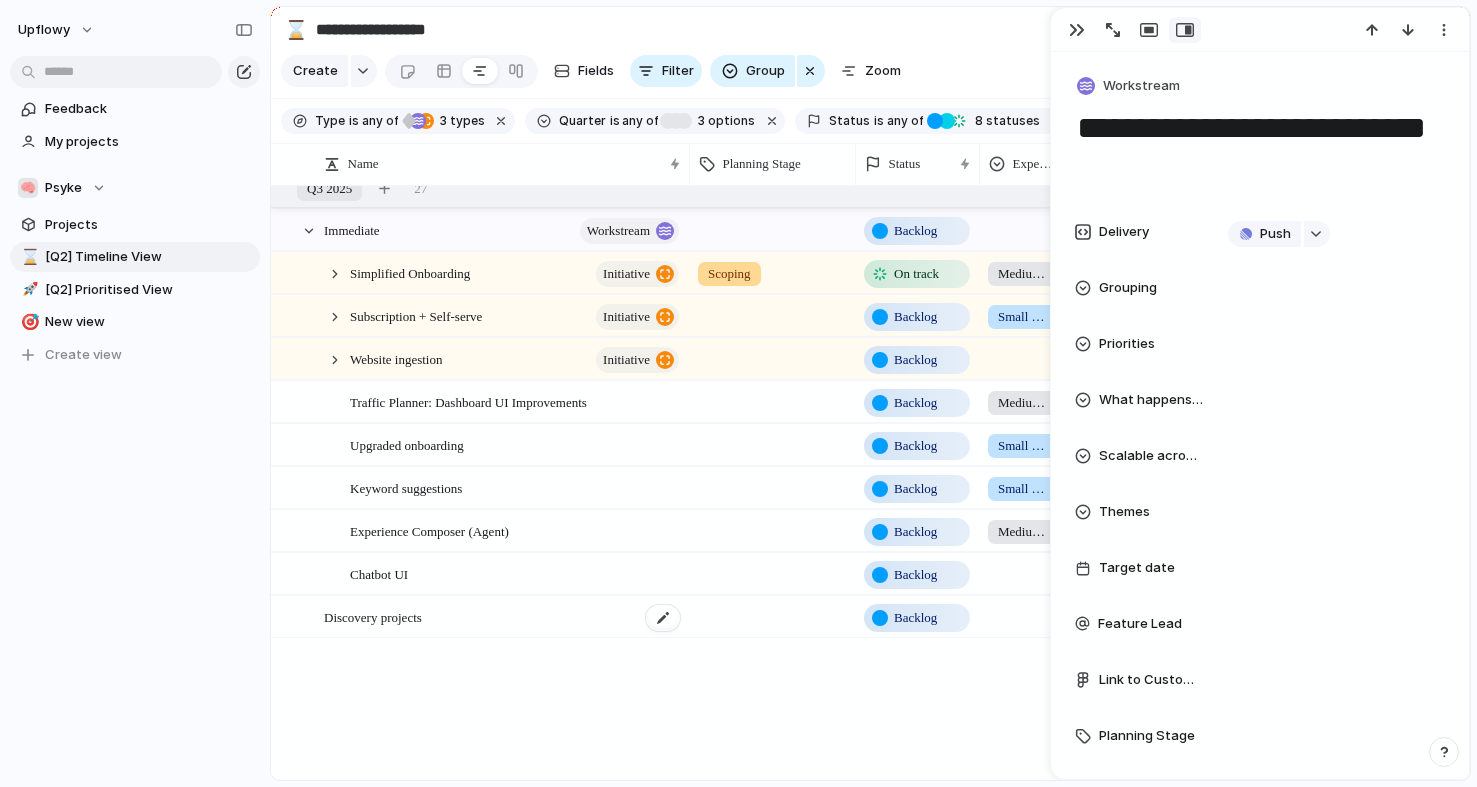 click on "Discovery projects" at bounding box center [503, 617] 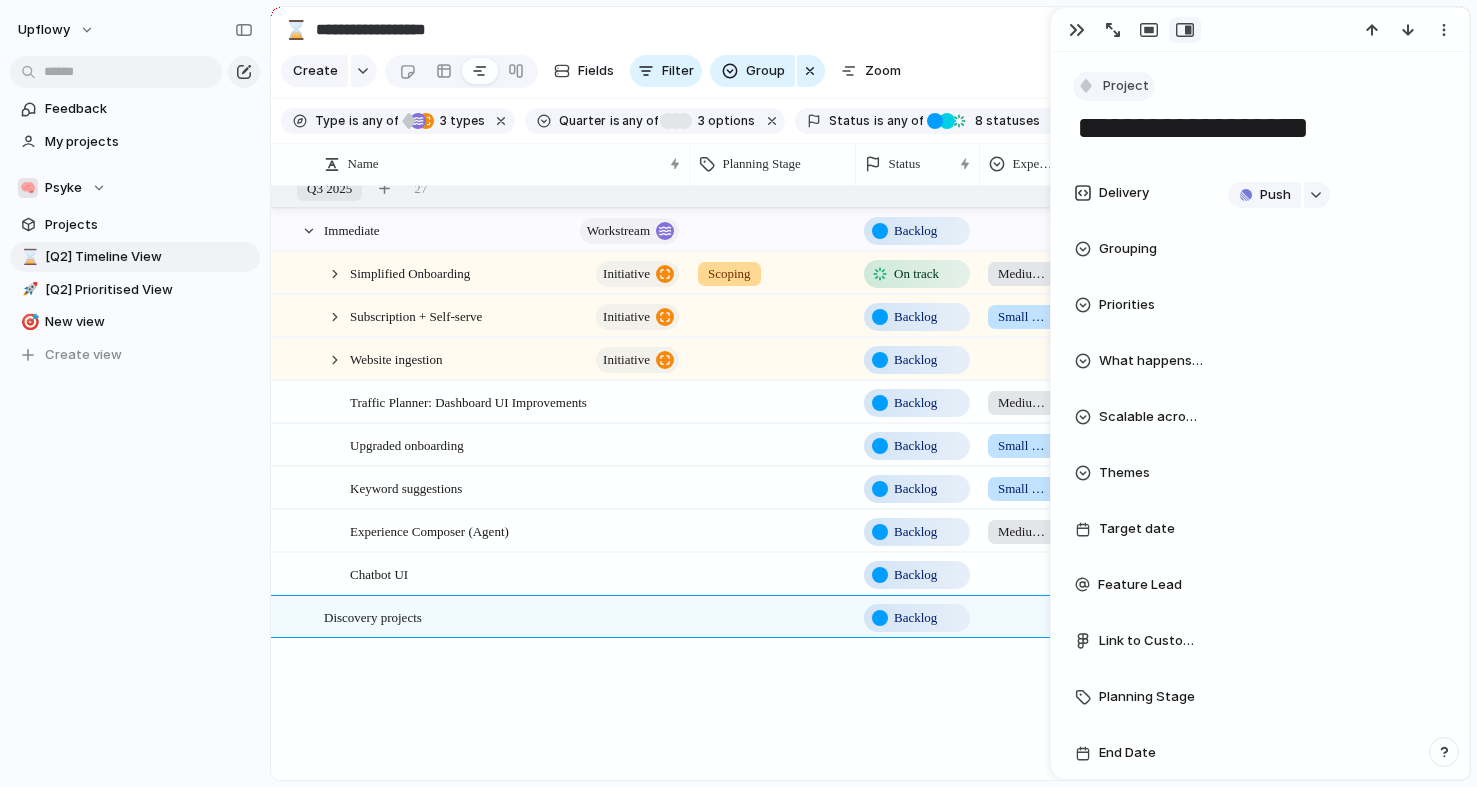 click on "Project" at bounding box center (1126, 86) 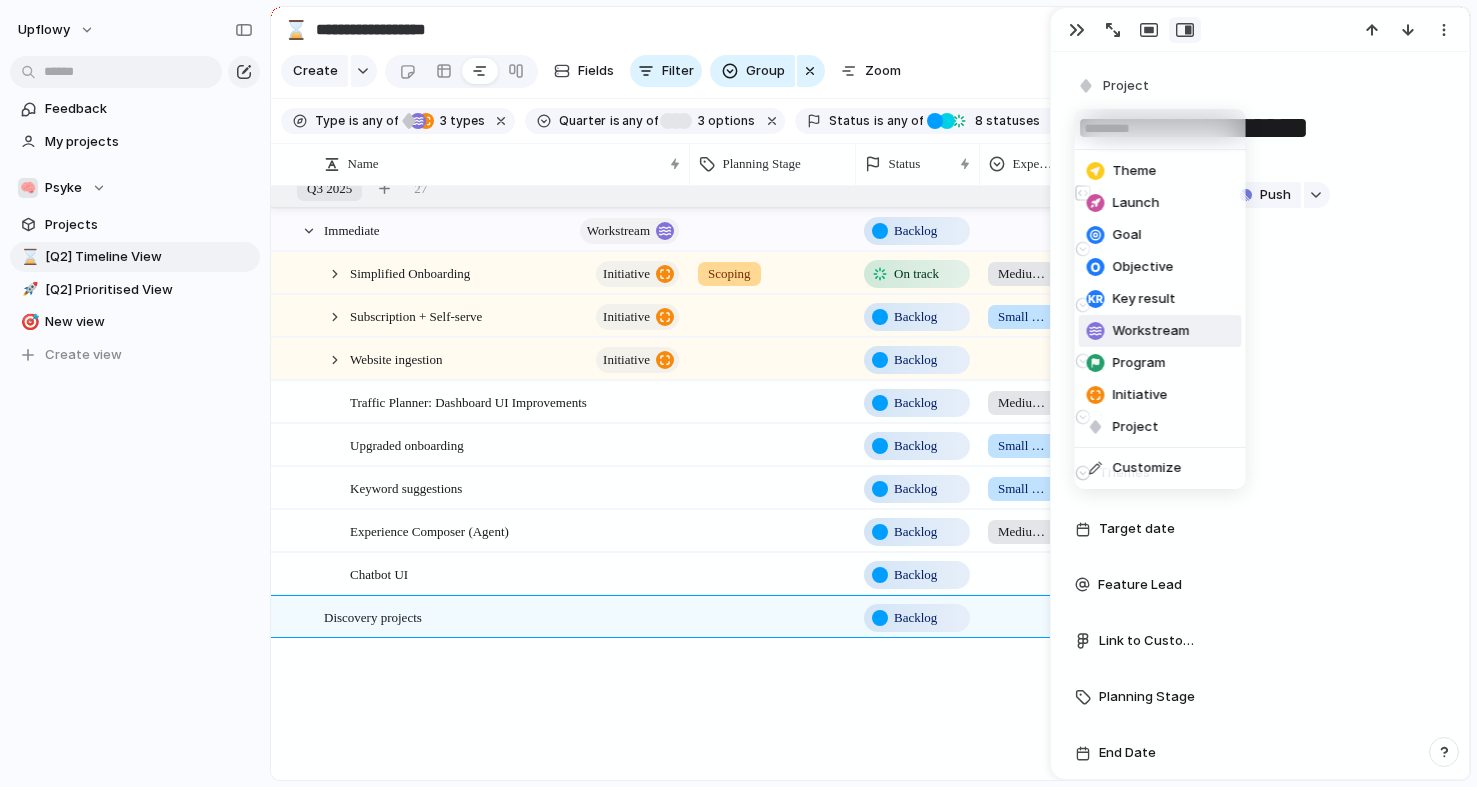 click on "Workstream" at bounding box center [1151, 331] 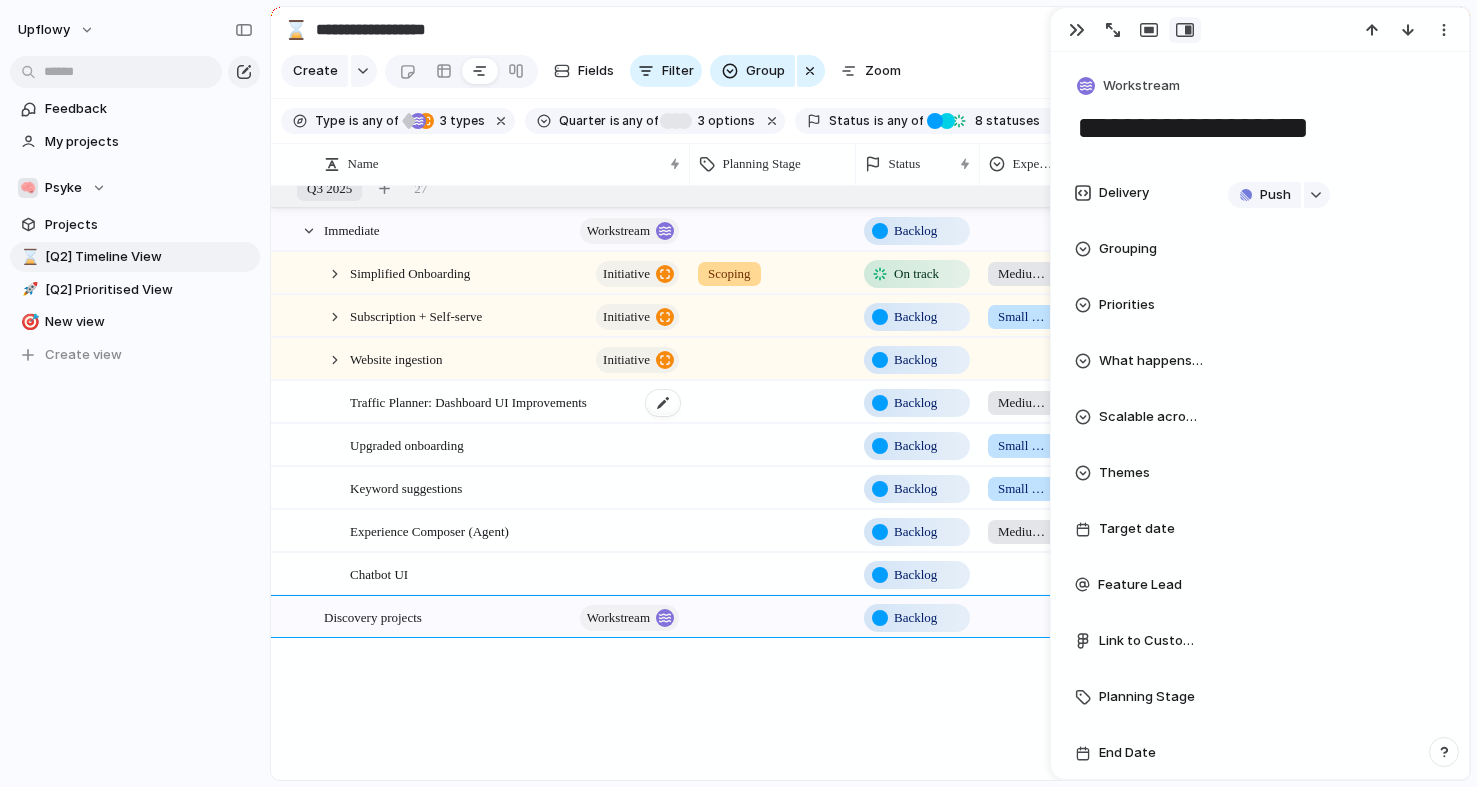 click on "Traffic Planner: Dashboard UI Improvements" at bounding box center [516, 402] 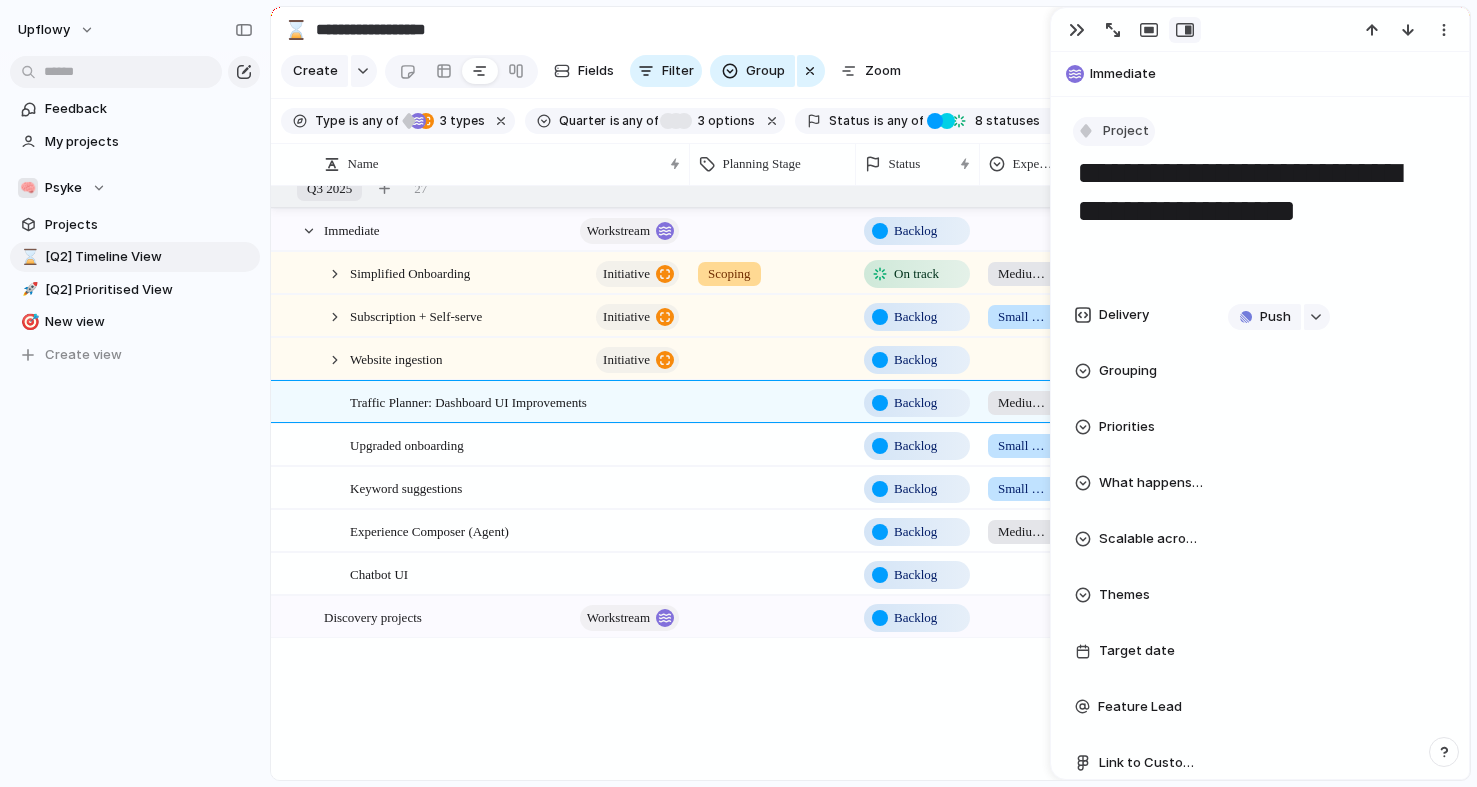 click on "Project" at bounding box center (1126, 131) 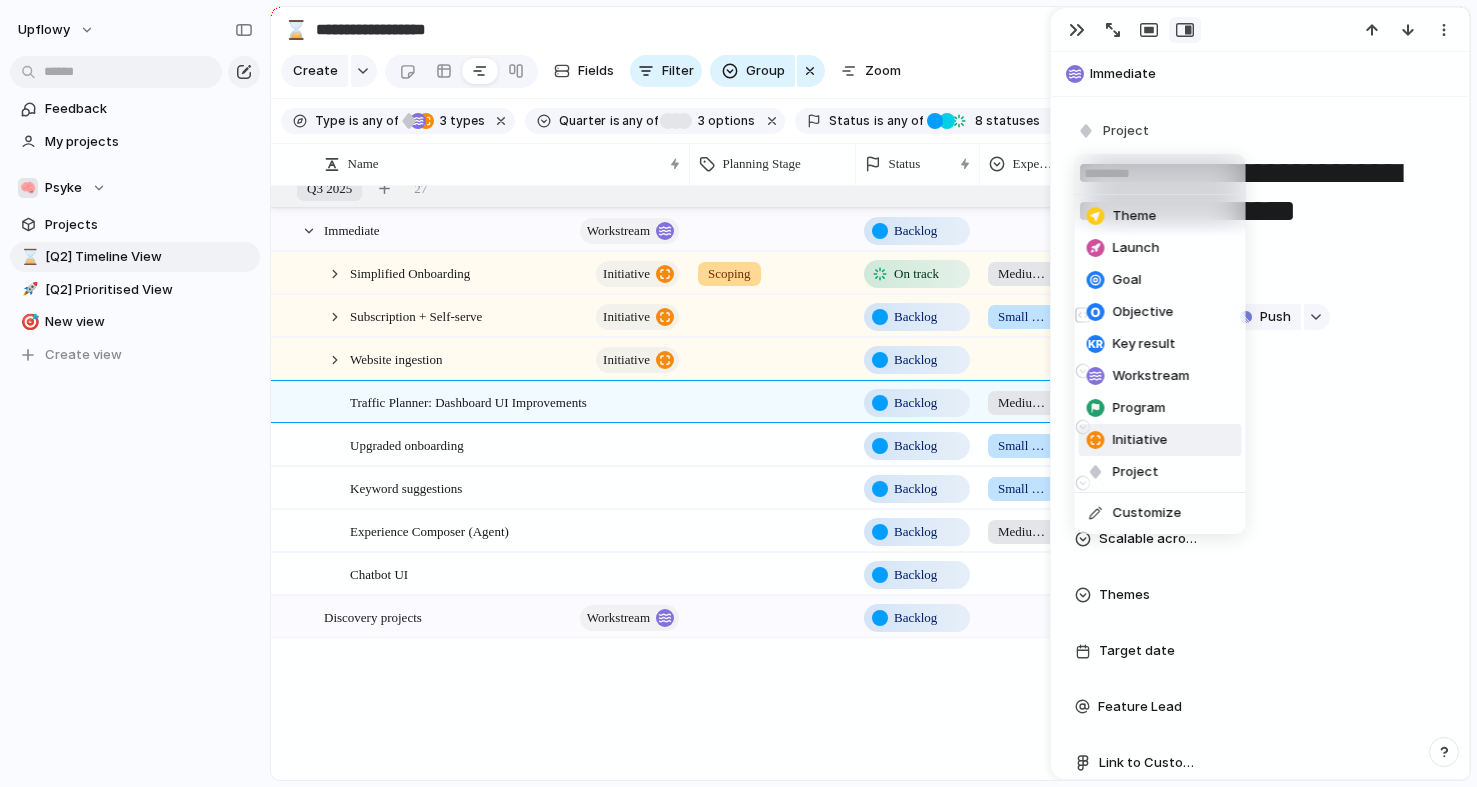 click on "Initiative" at bounding box center [1140, 440] 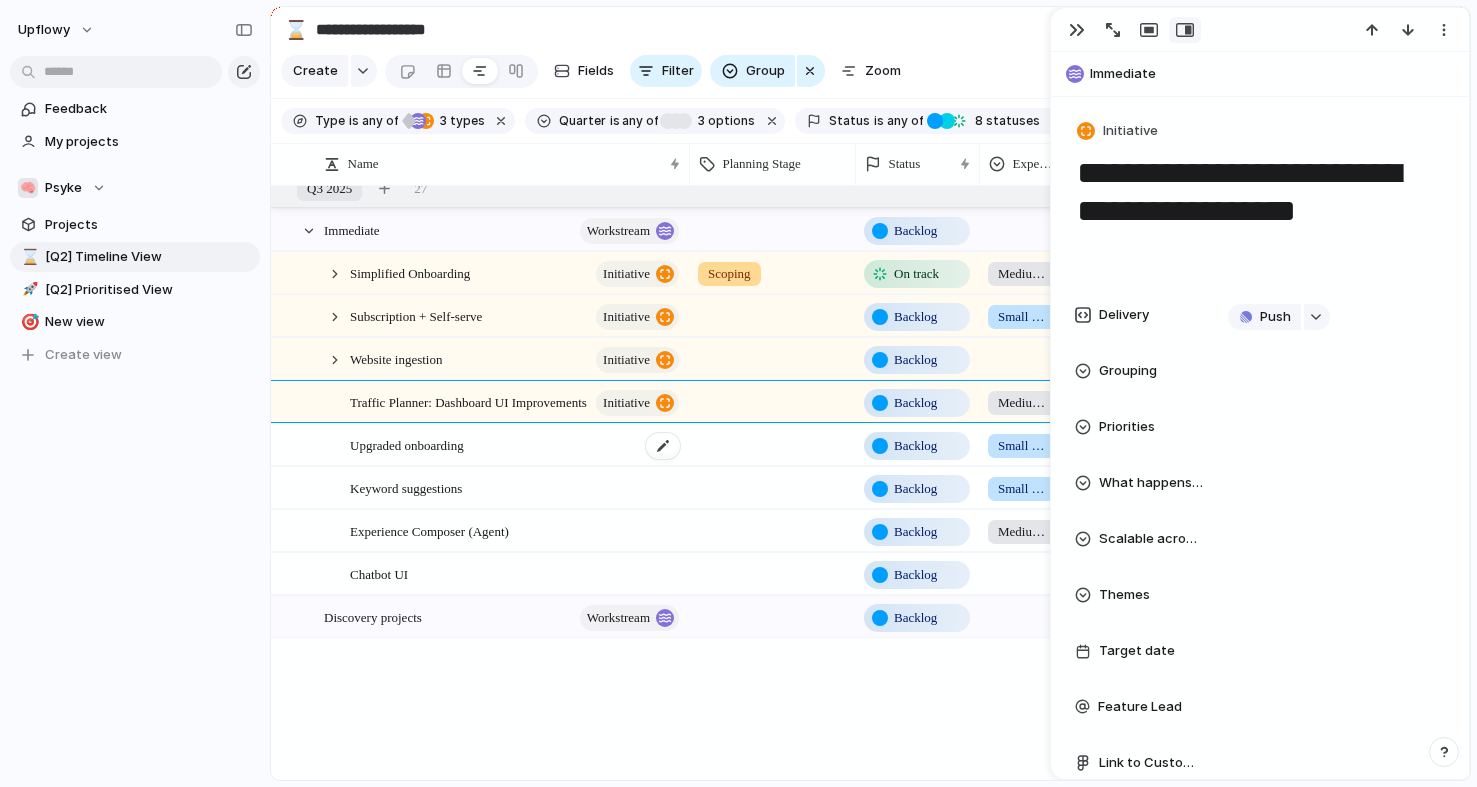 click on "Upgraded onboarding" at bounding box center [516, 445] 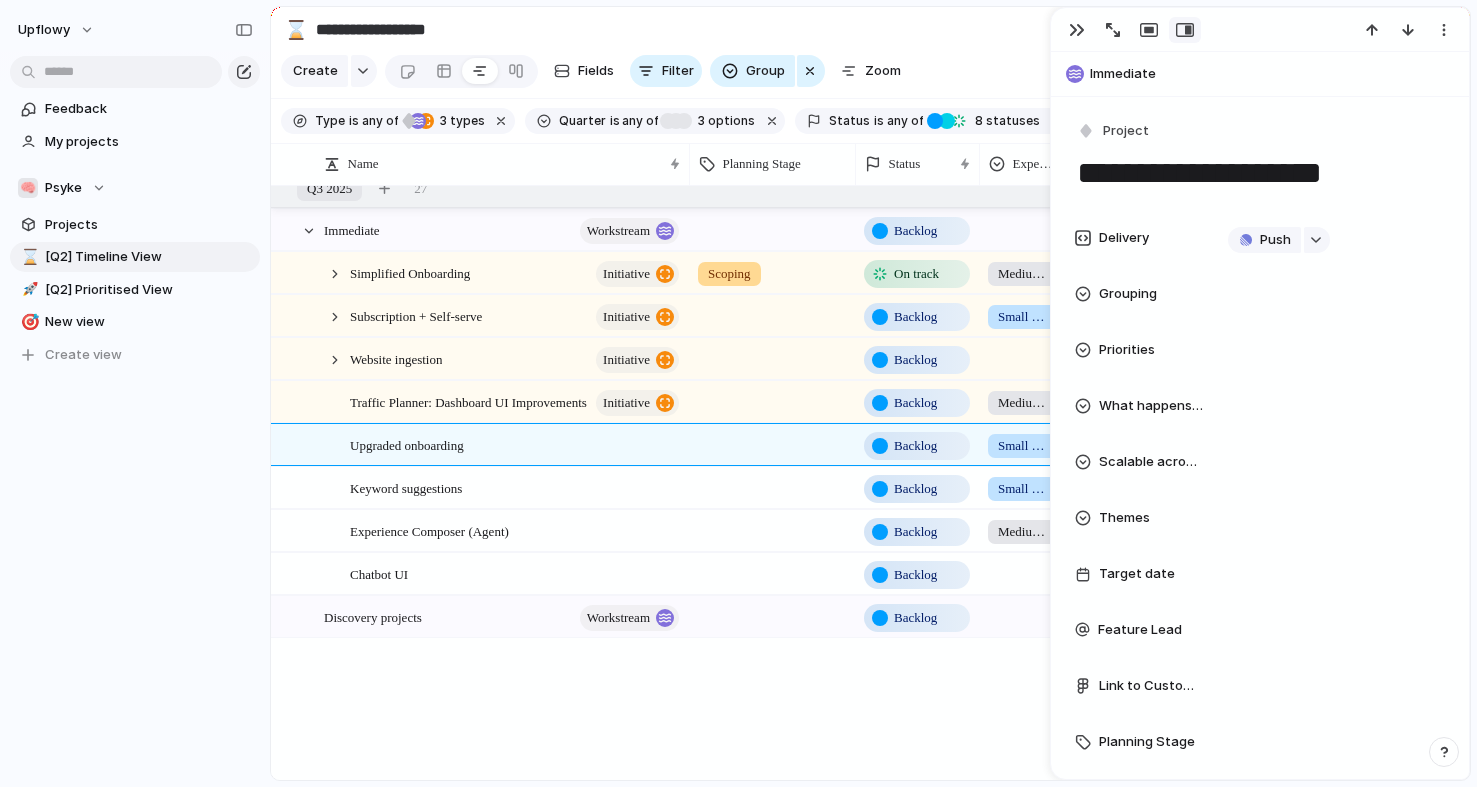 click on "**********" at bounding box center [1260, 155] 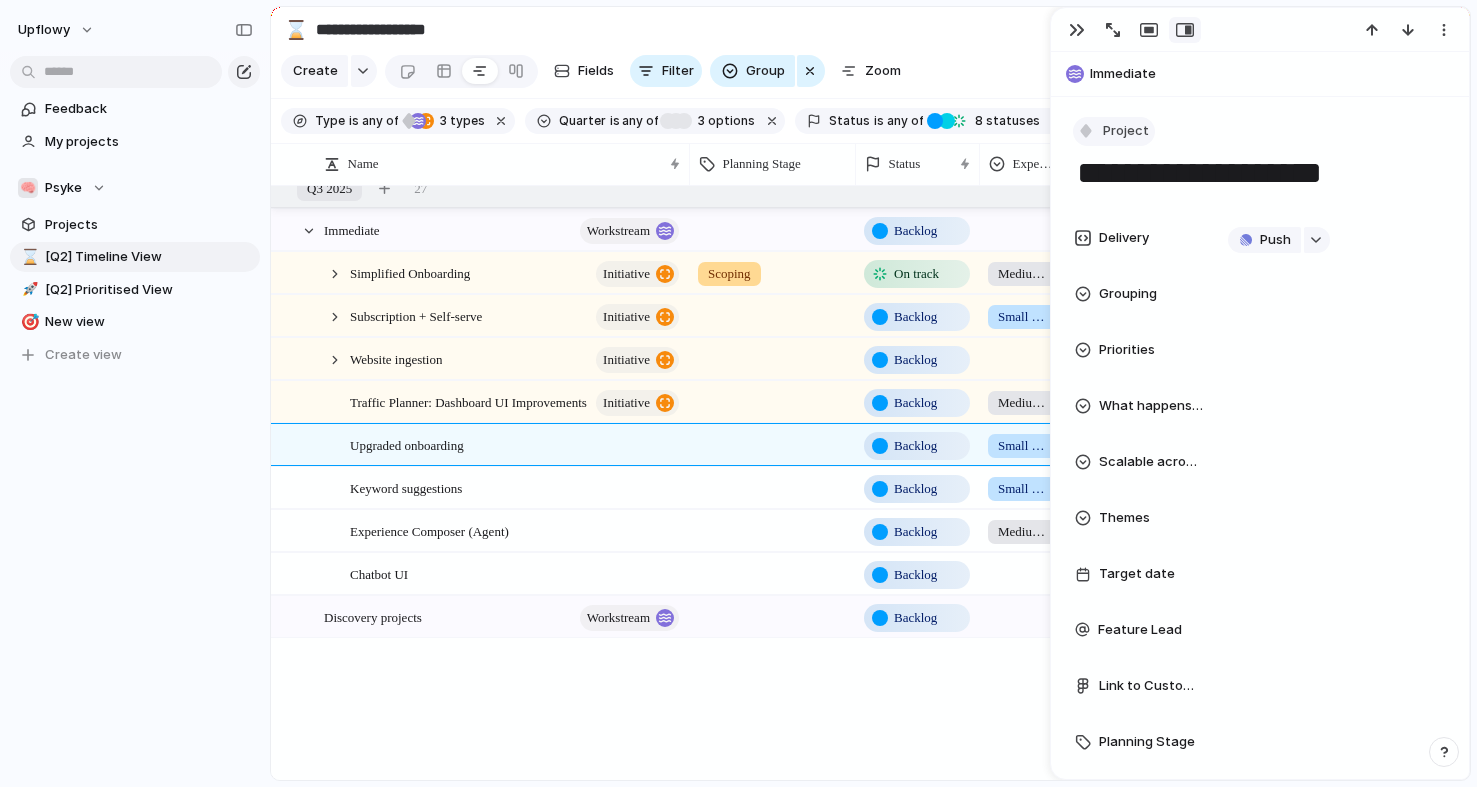 click on "Project" at bounding box center (1126, 131) 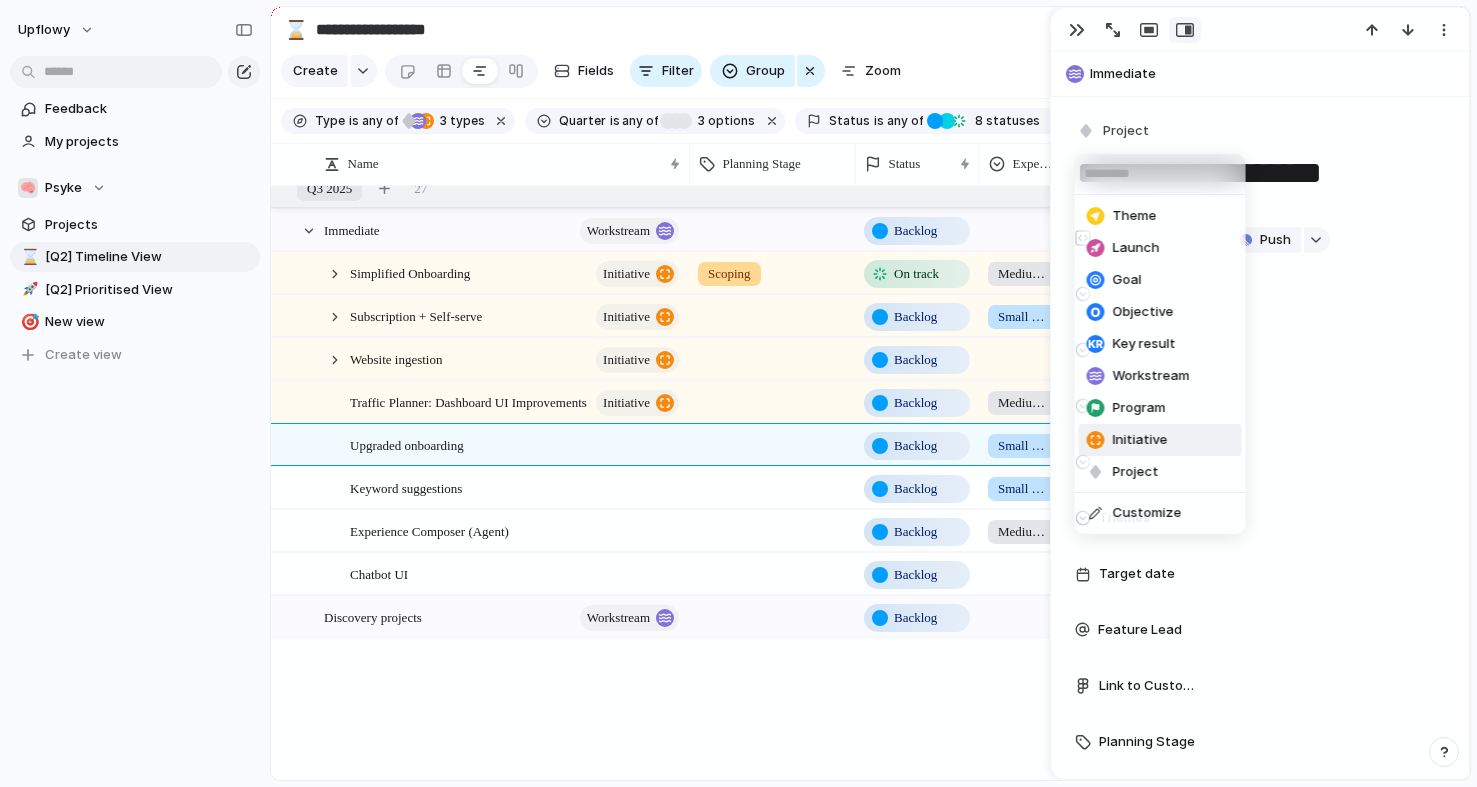 click on "Initiative" at bounding box center (1140, 440) 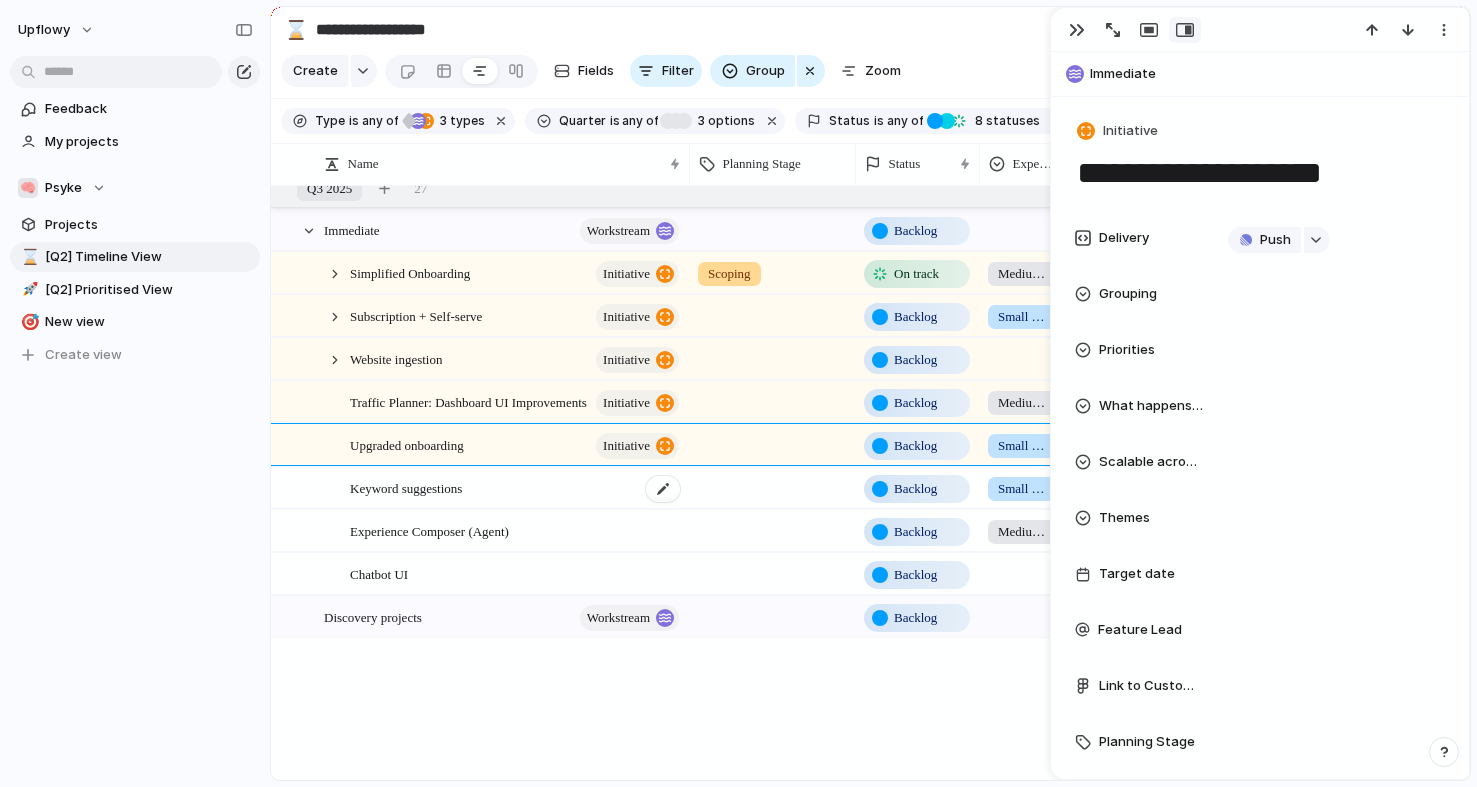 click on "Keyword suggestions" at bounding box center [516, 488] 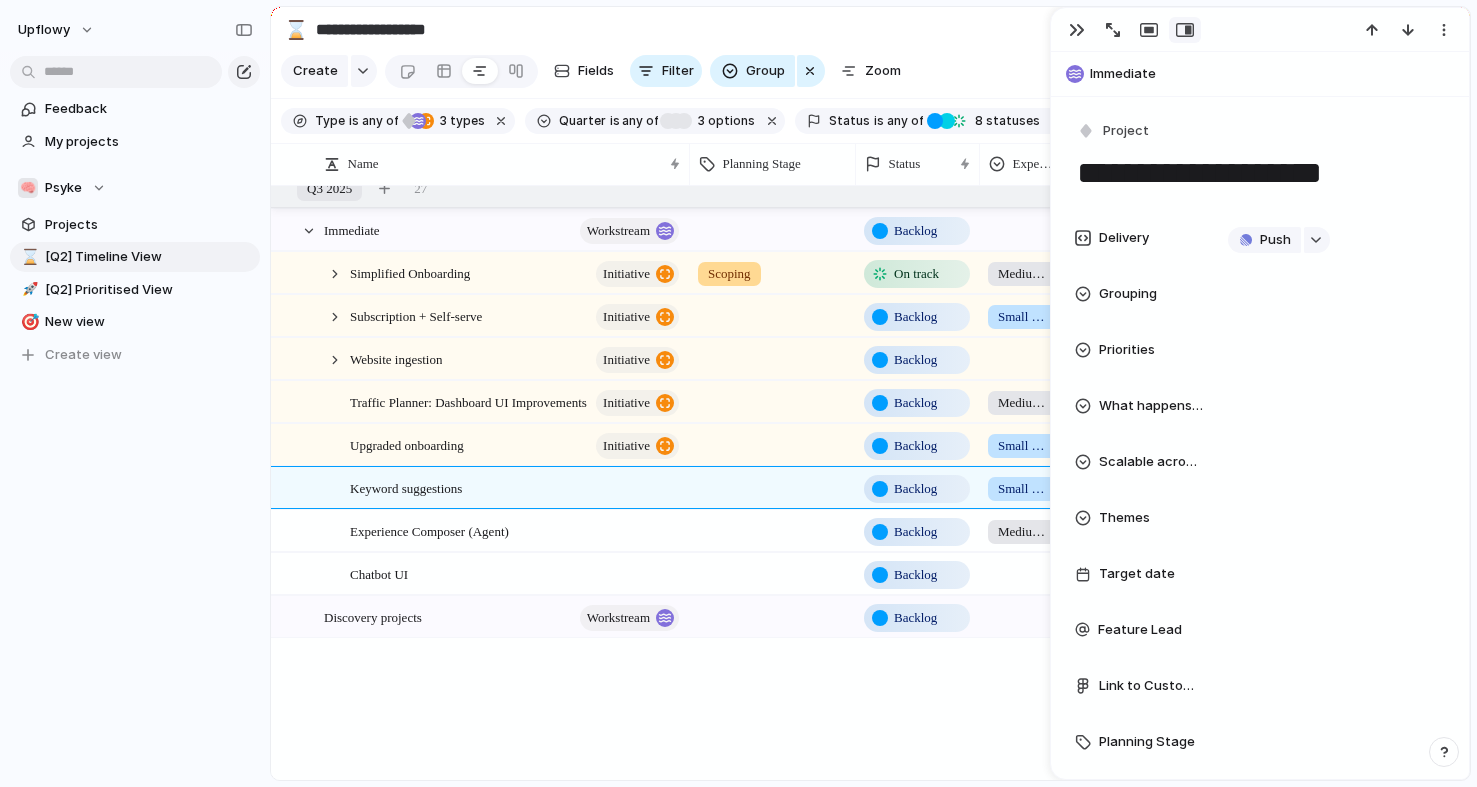 click on "Project" at bounding box center (1260, 131) 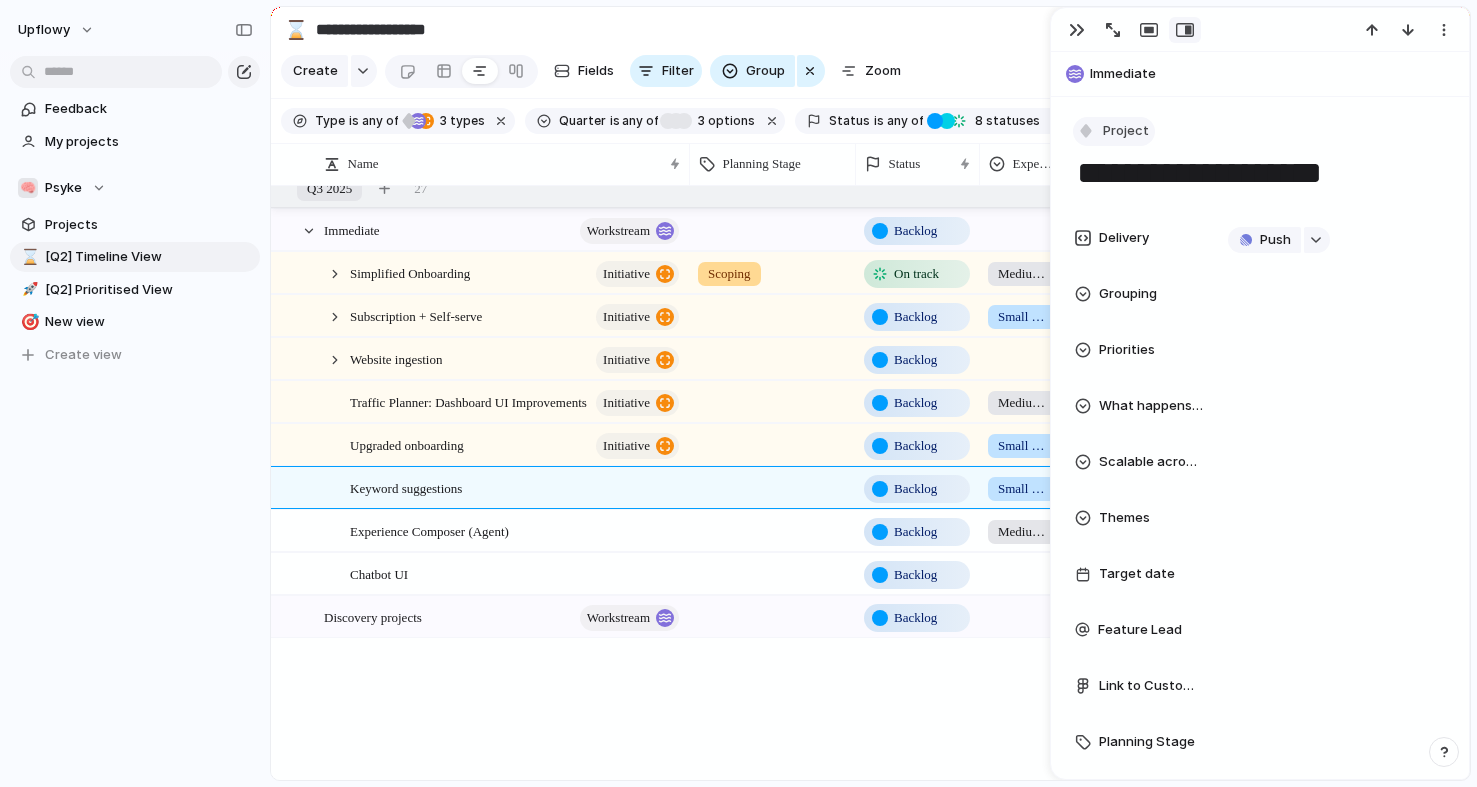 click on "Project" at bounding box center (1126, 131) 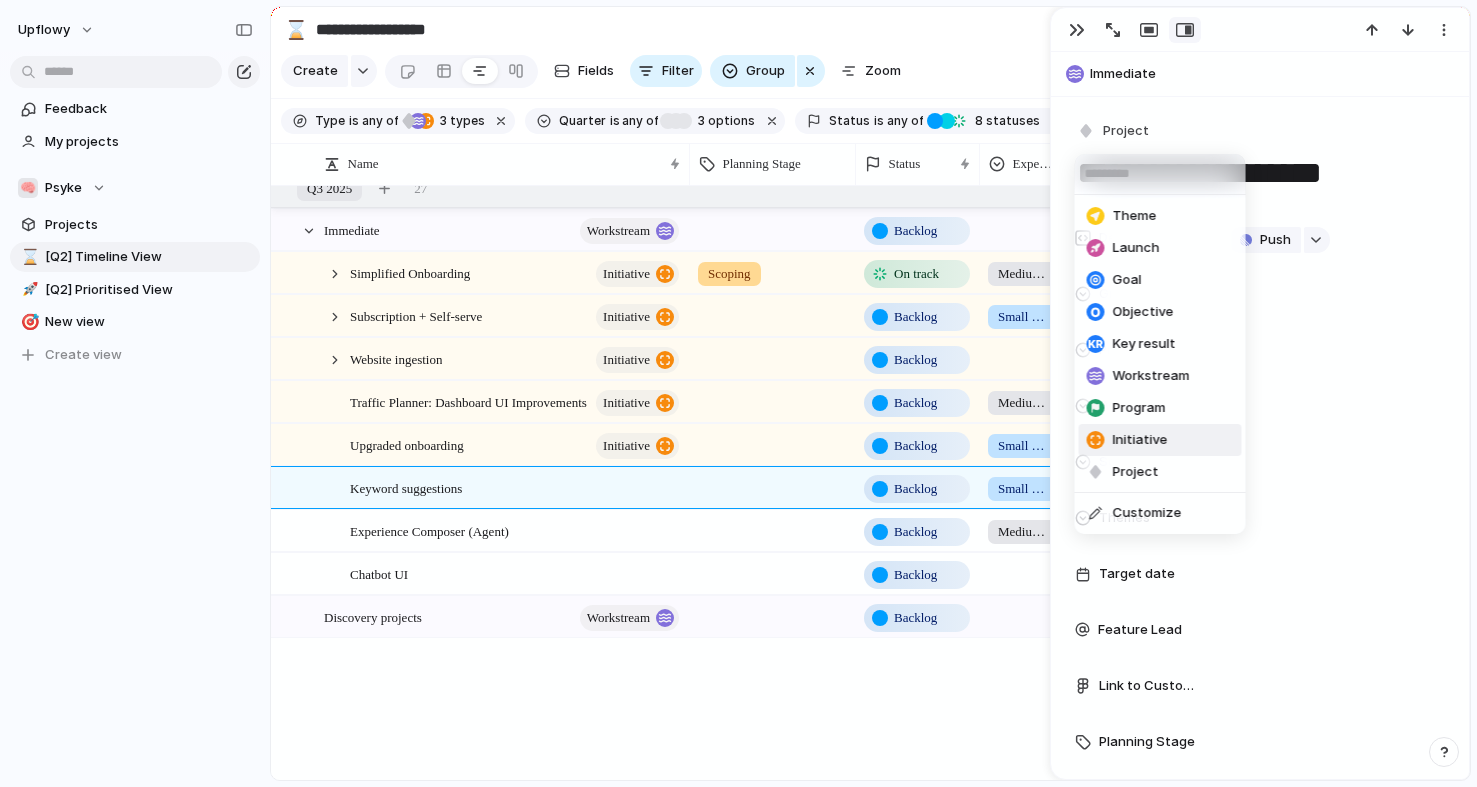 click on "Initiative" at bounding box center (1140, 440) 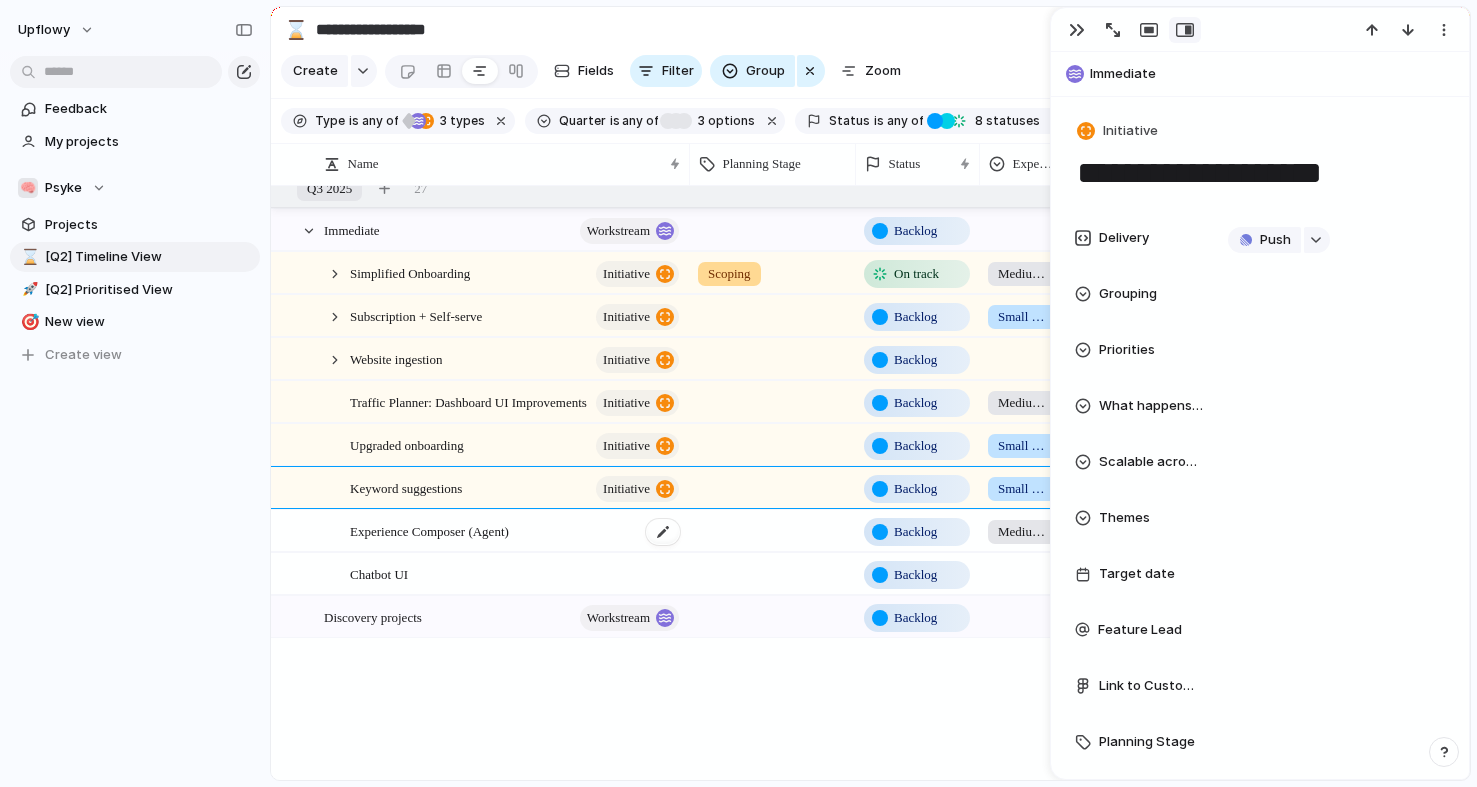 click on "Experience Composer (Agent)" at bounding box center (516, 531) 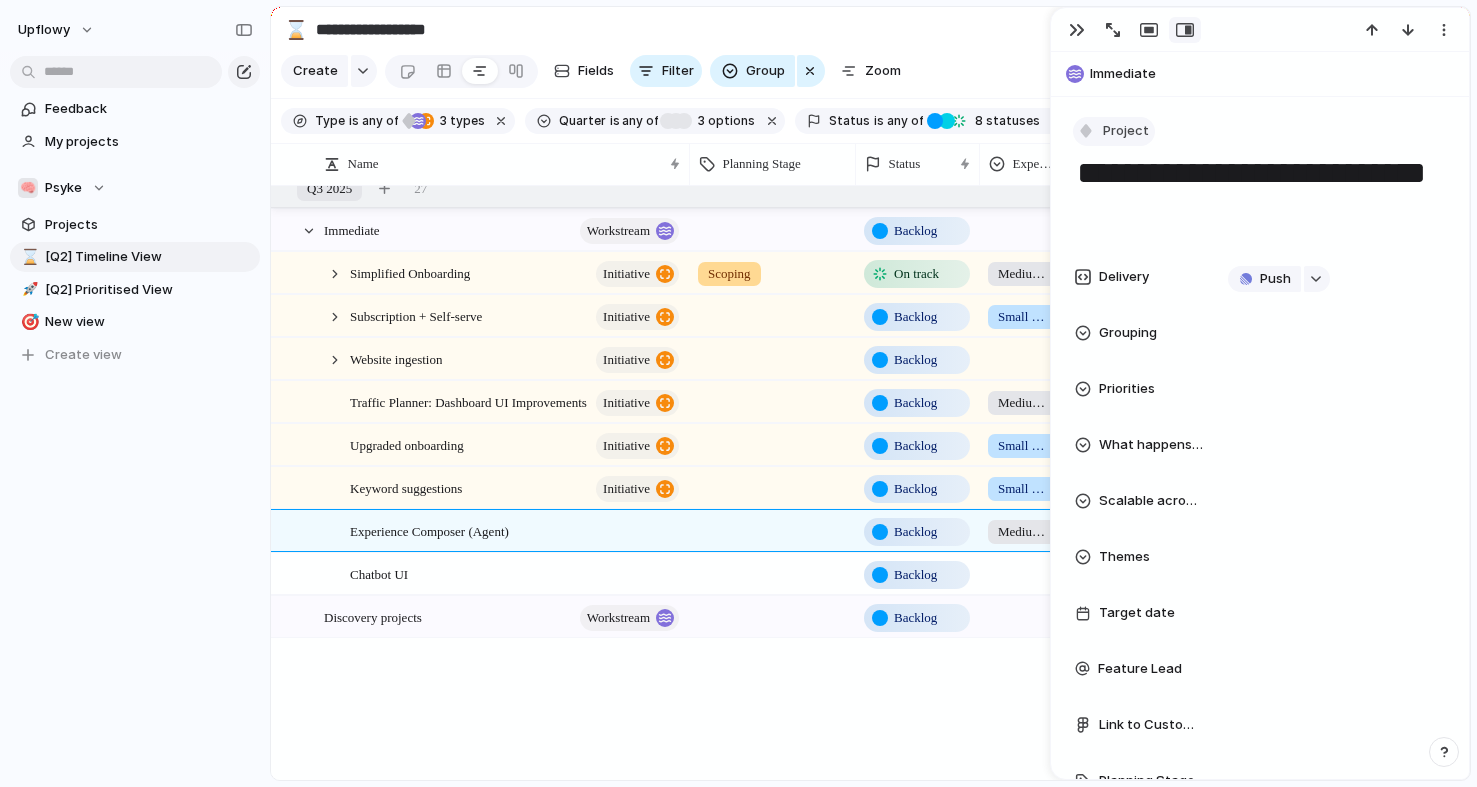 click on "Project" at bounding box center [1126, 131] 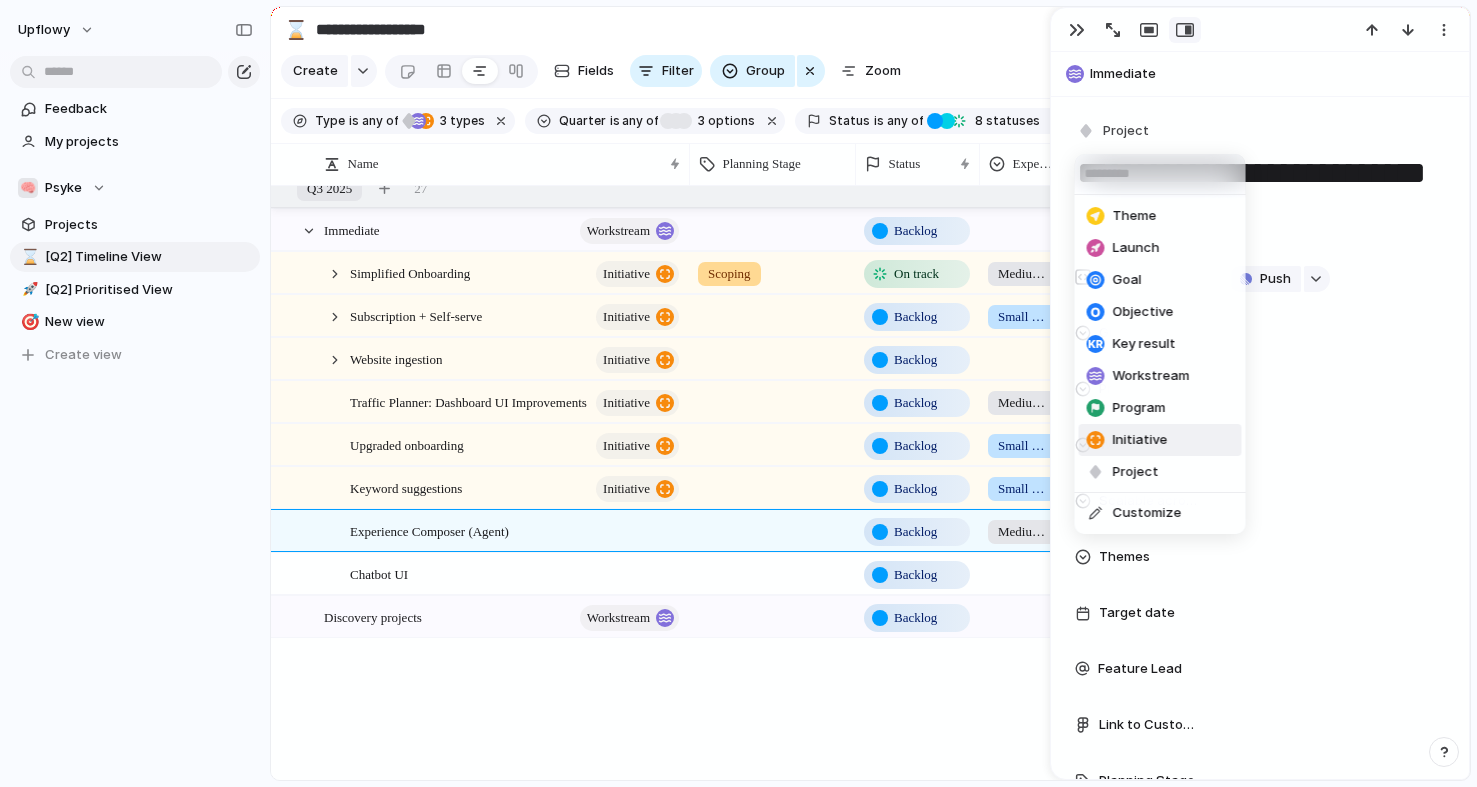 click on "Initiative" at bounding box center [1140, 440] 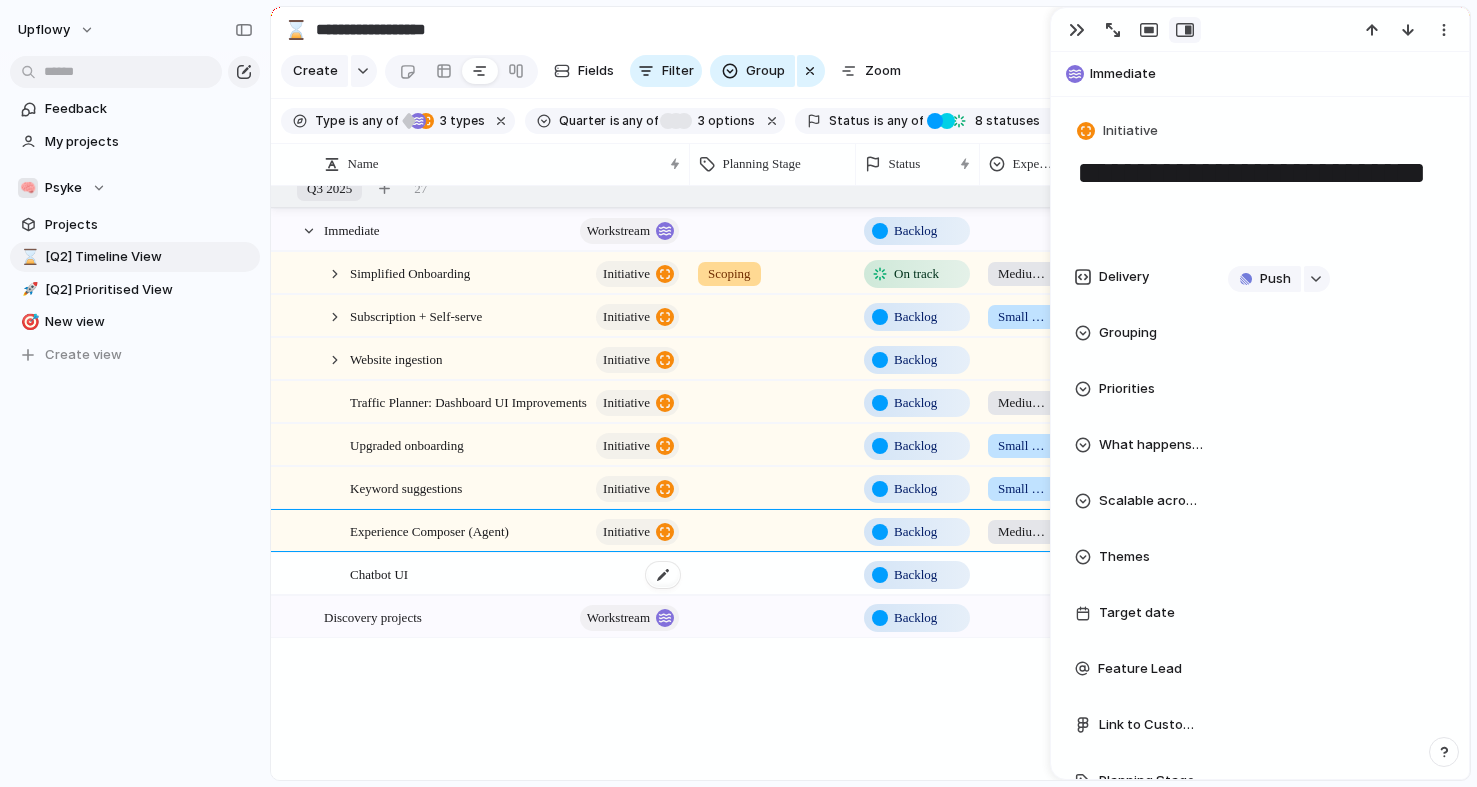 click on "Chatbot UI" at bounding box center (516, 574) 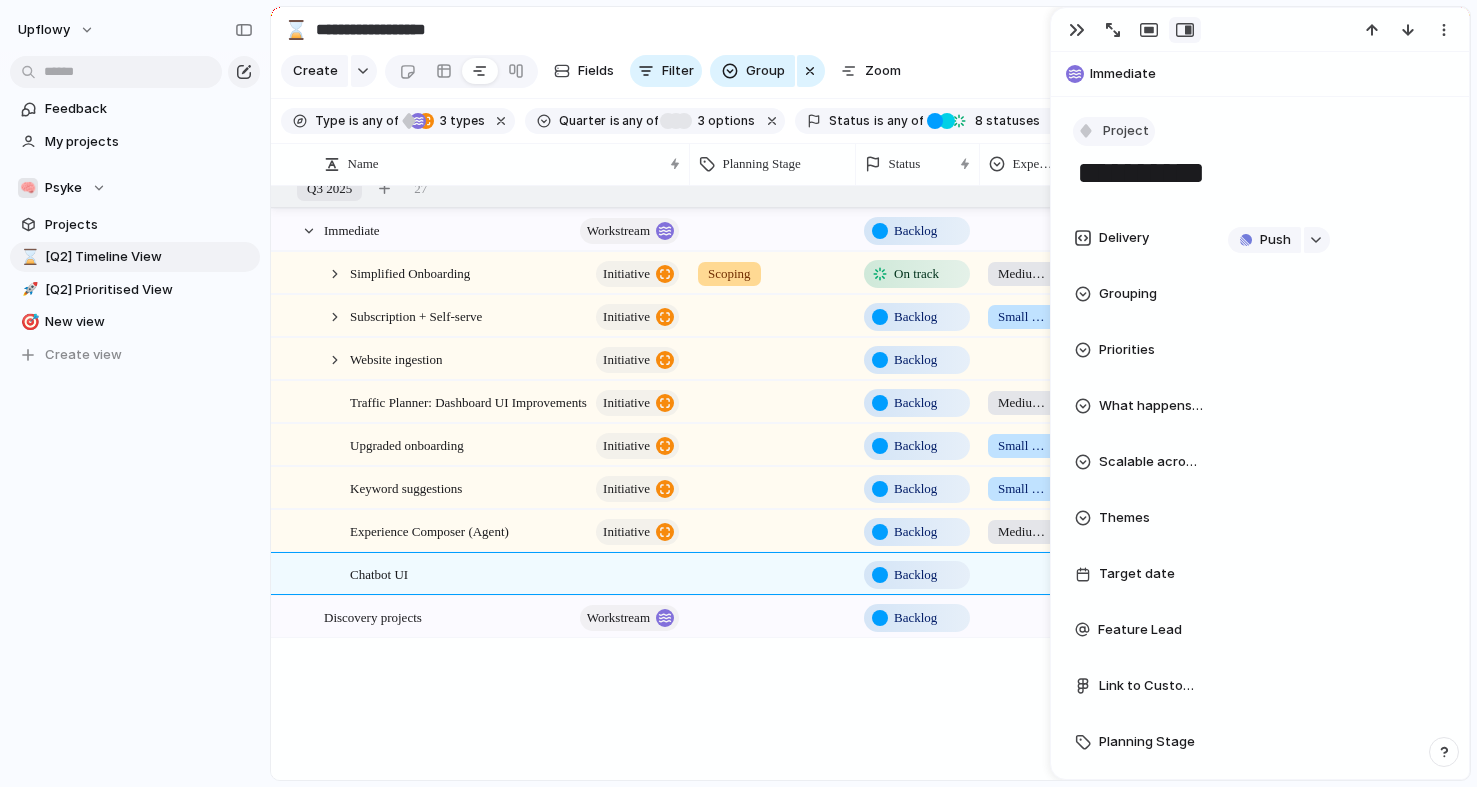 click on "Project" at bounding box center [1126, 131] 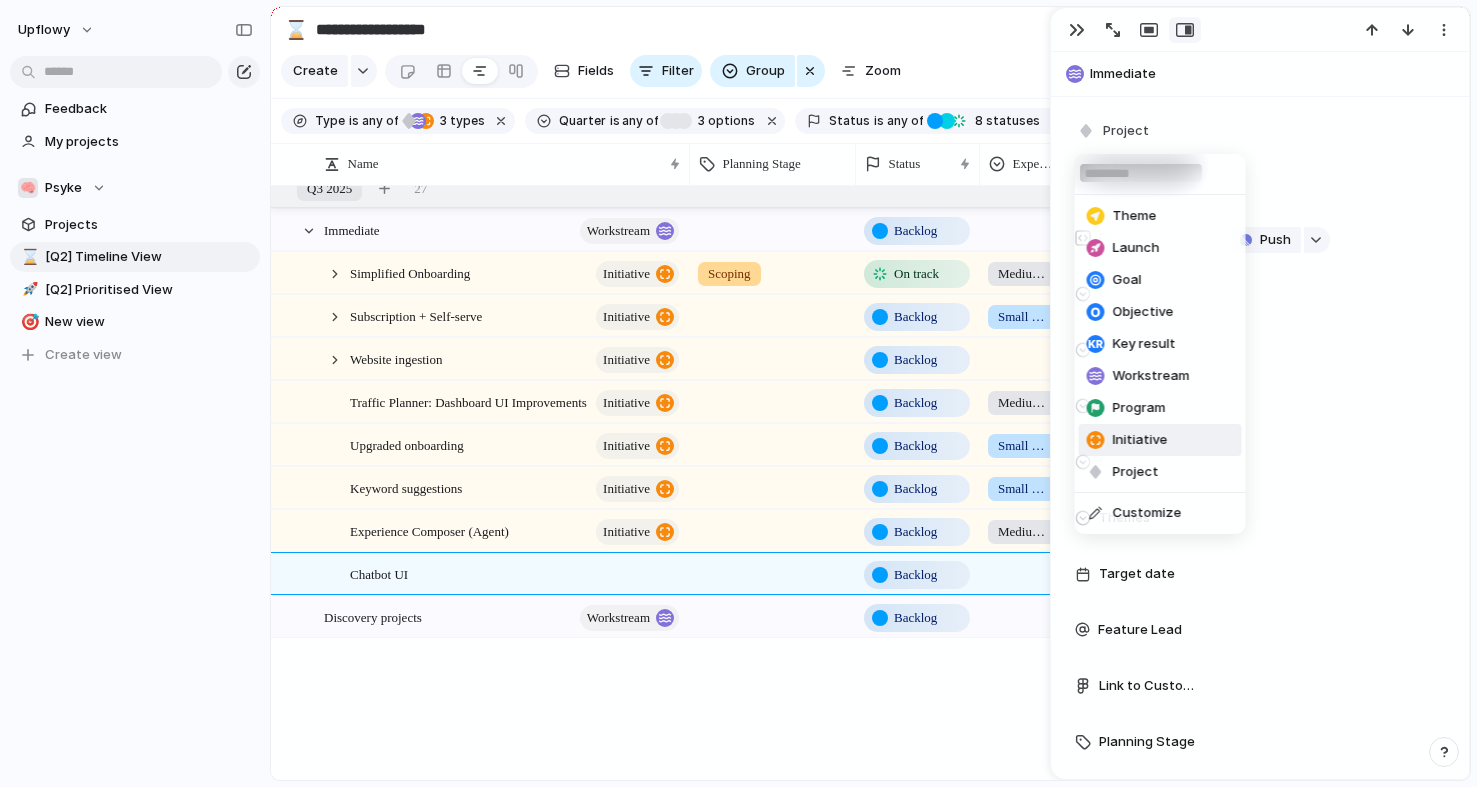 click on "Initiative" at bounding box center (1140, 440) 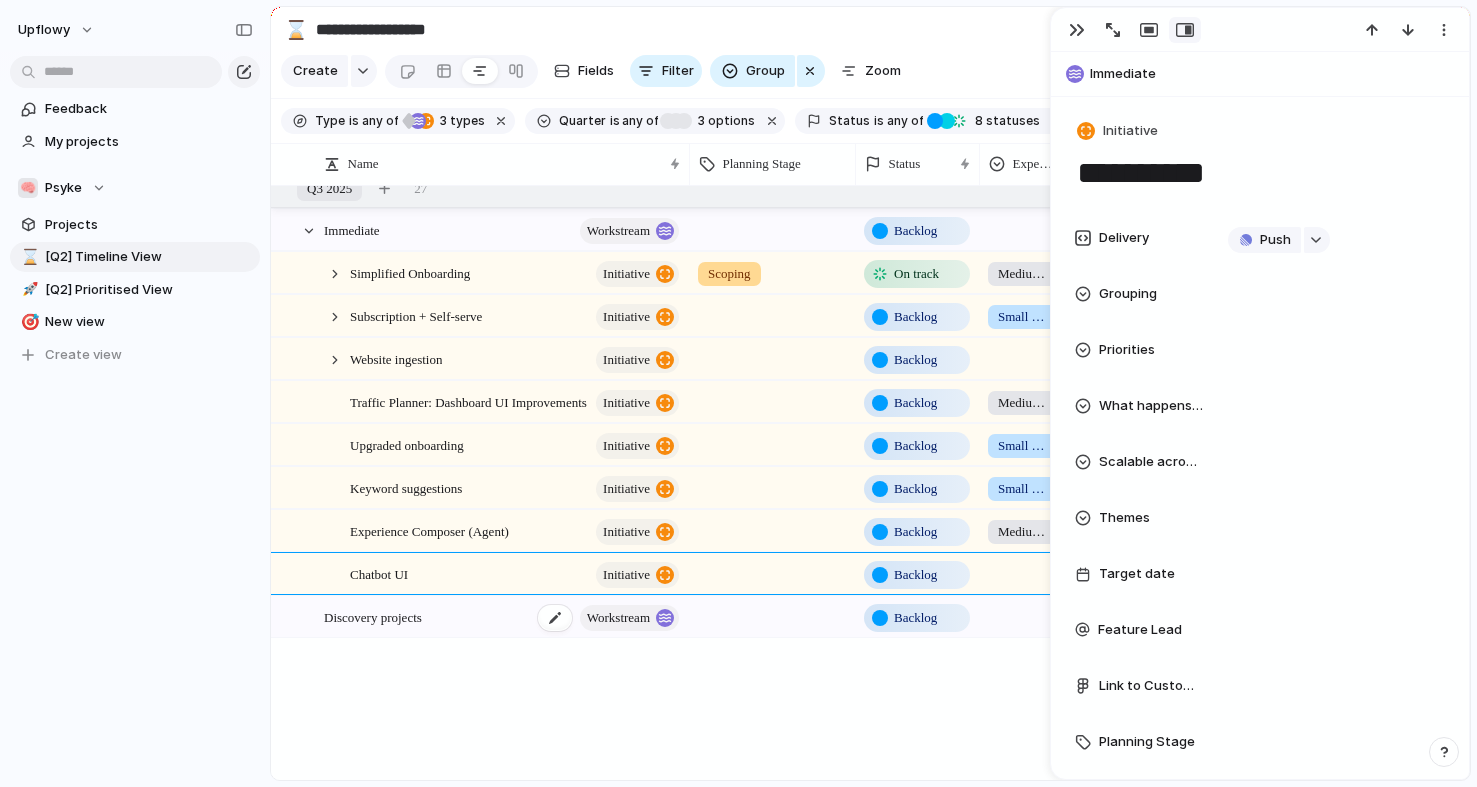 click on "Discovery projects workstream" at bounding box center [503, 617] 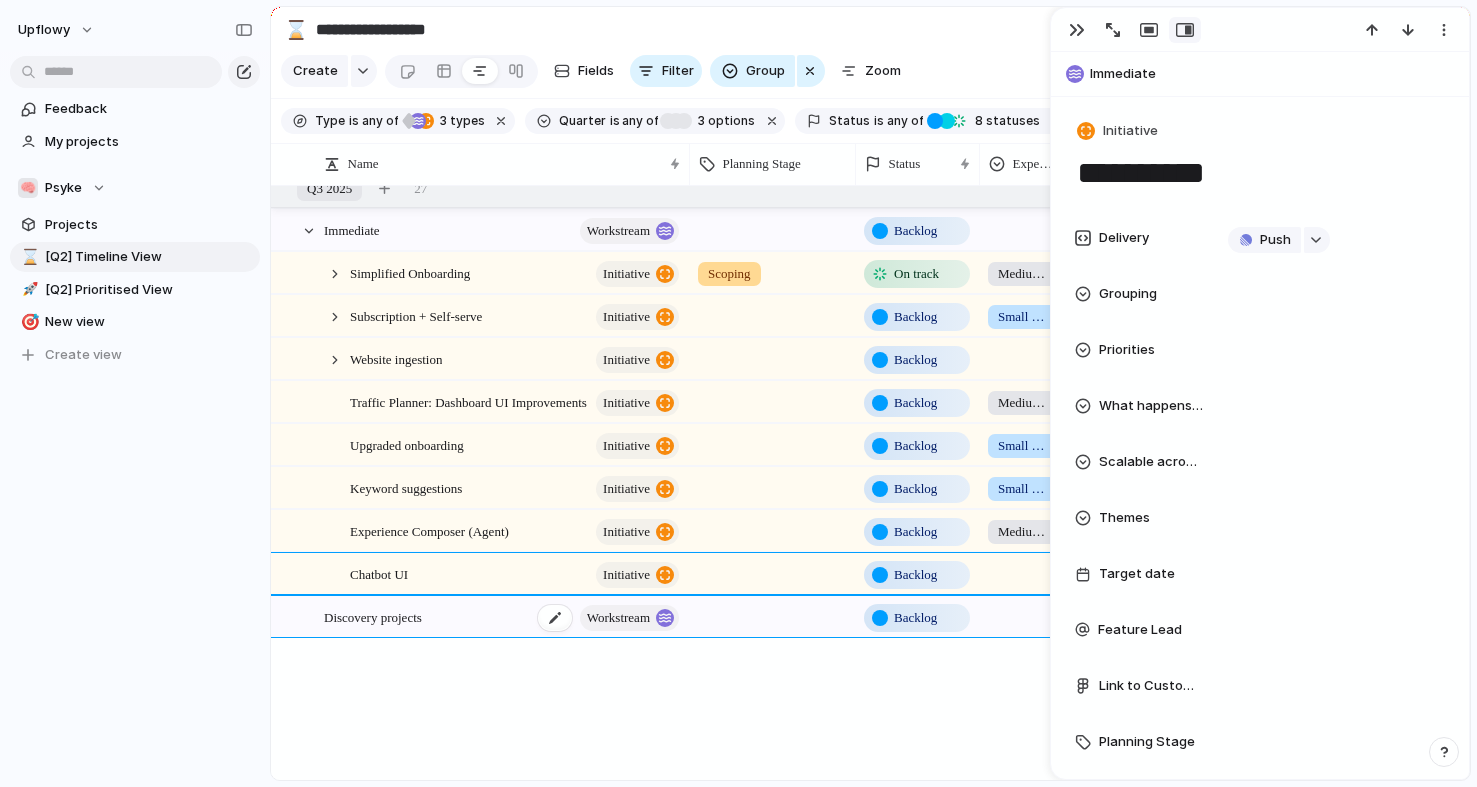 type on "**********" 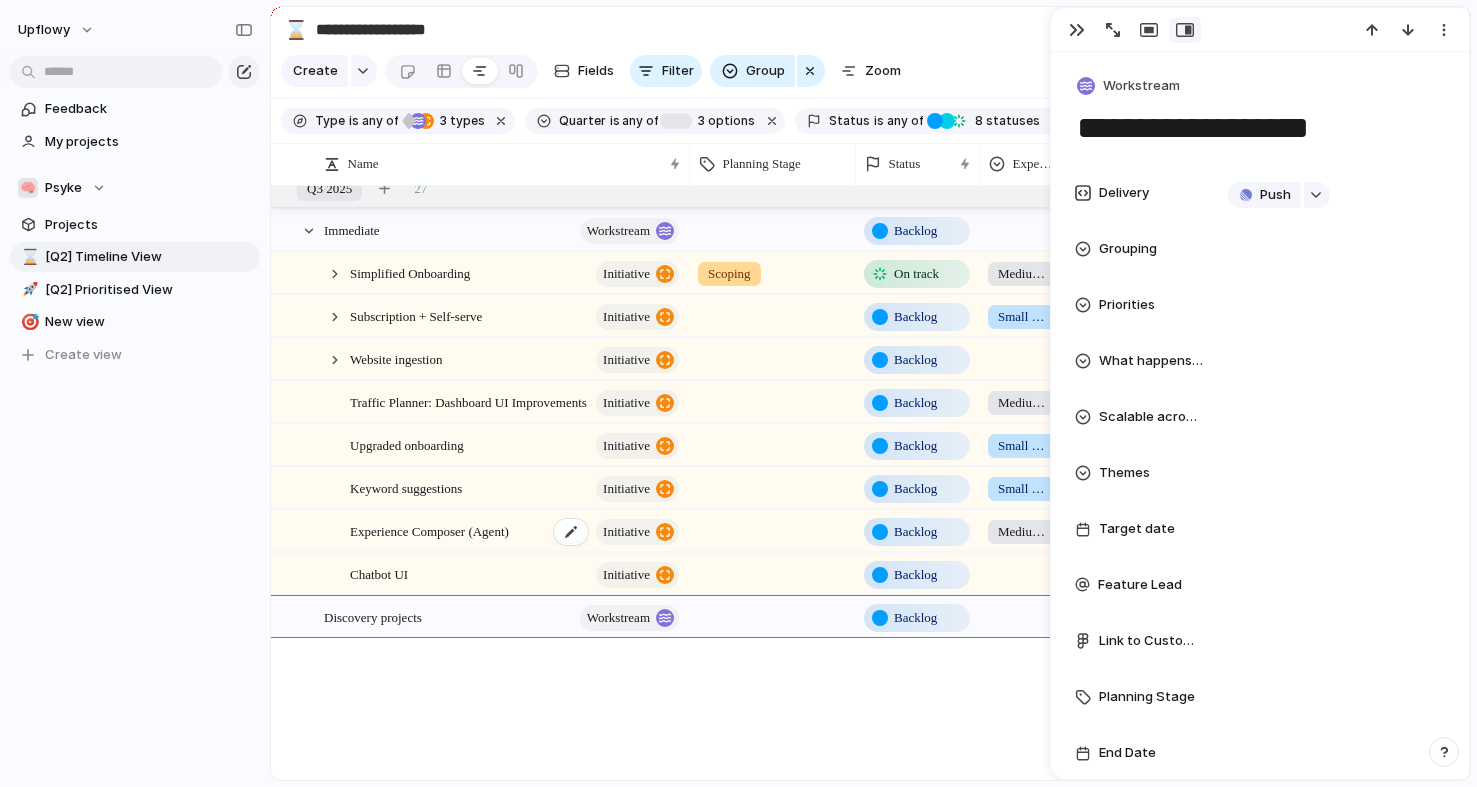 scroll, scrollTop: 0, scrollLeft: 0, axis: both 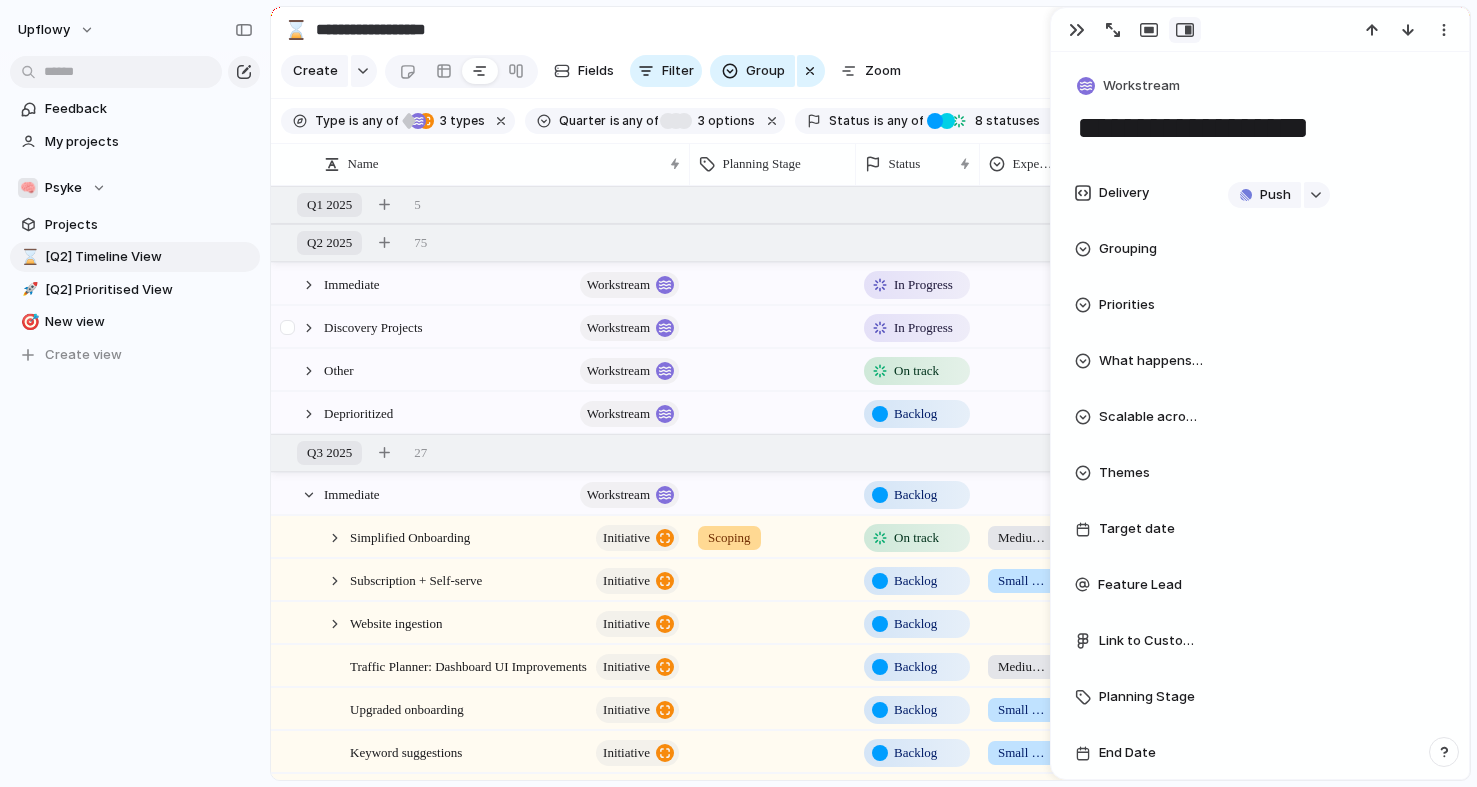 click at bounding box center [290, 334] 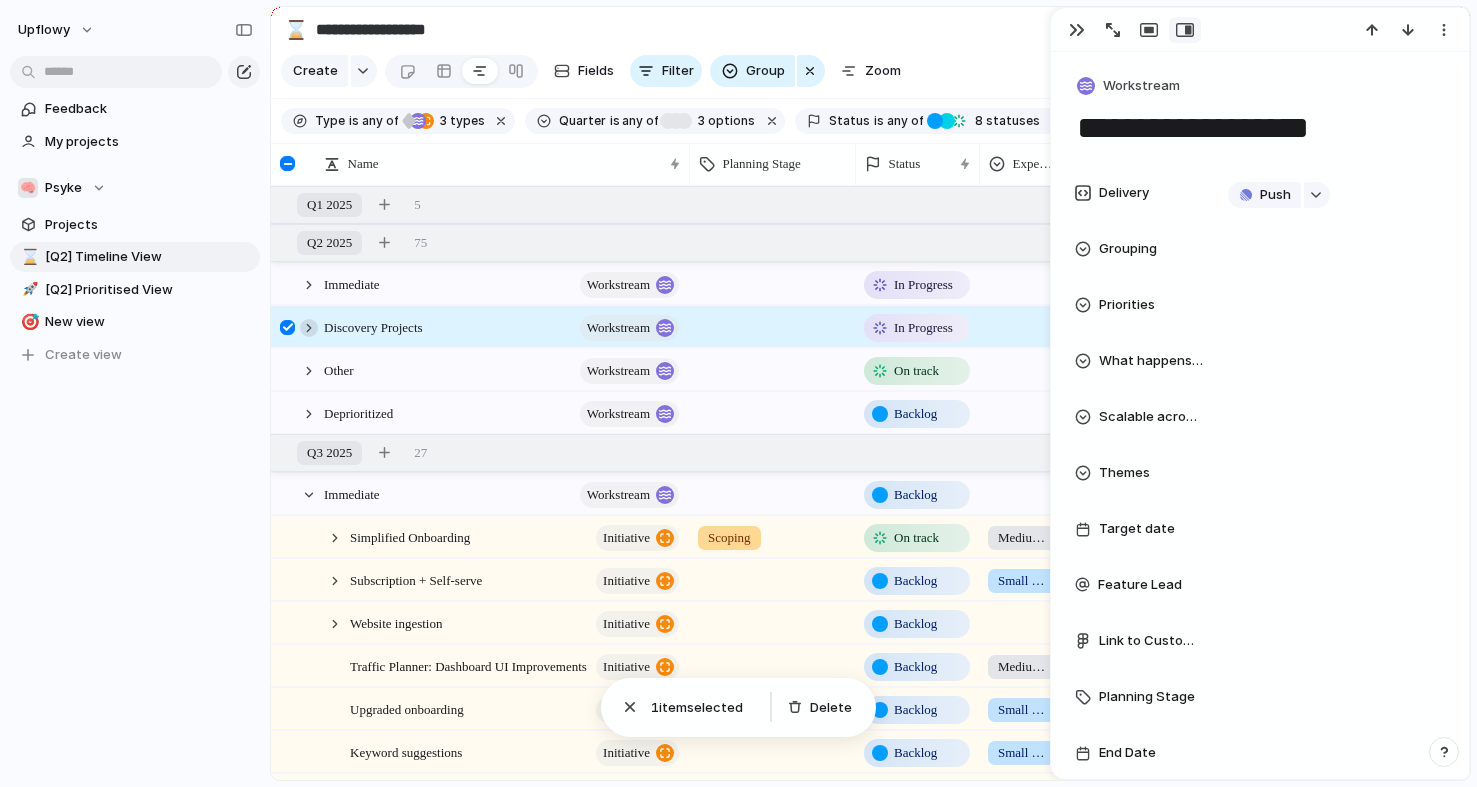 click at bounding box center [309, 328] 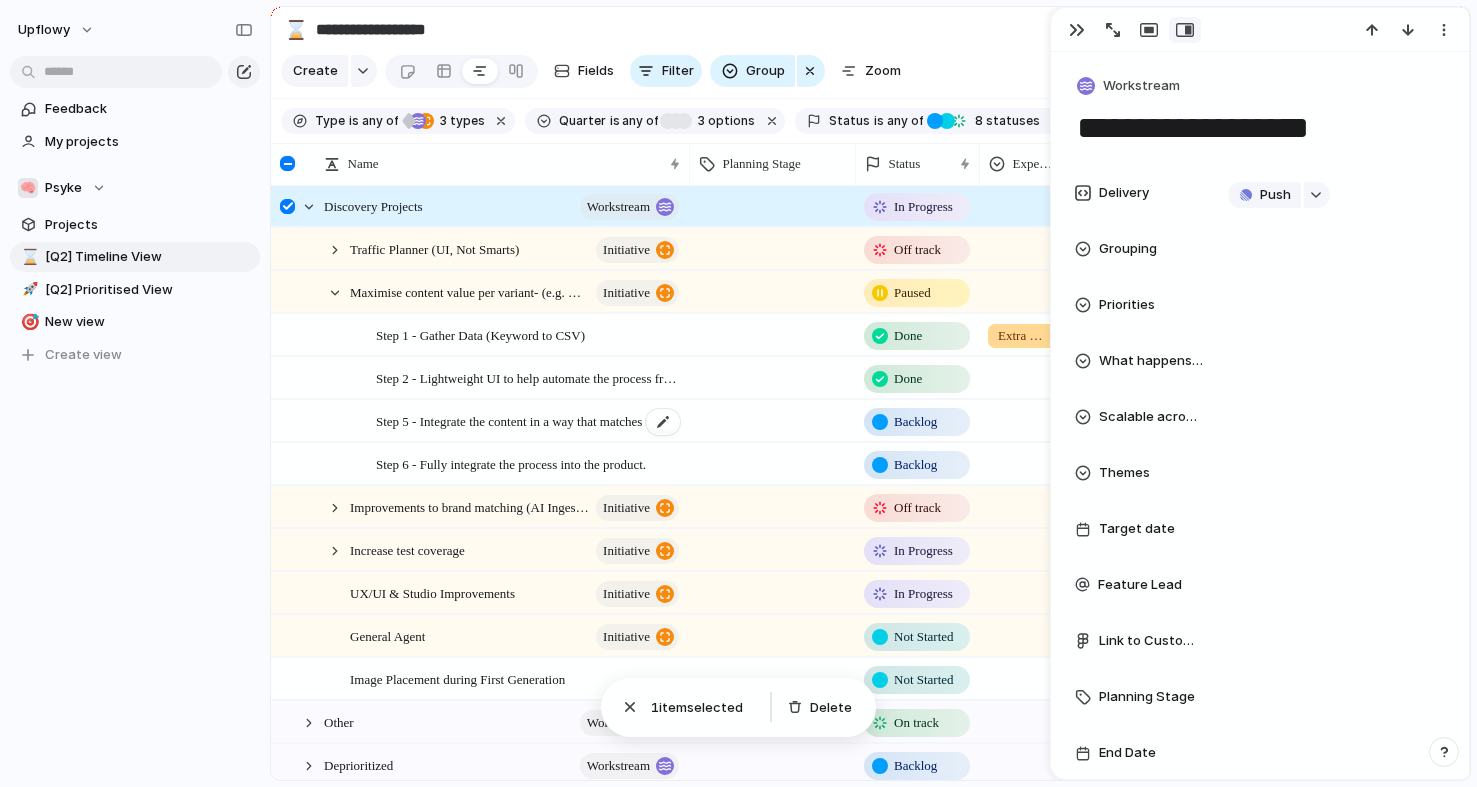 scroll, scrollTop: 120, scrollLeft: 0, axis: vertical 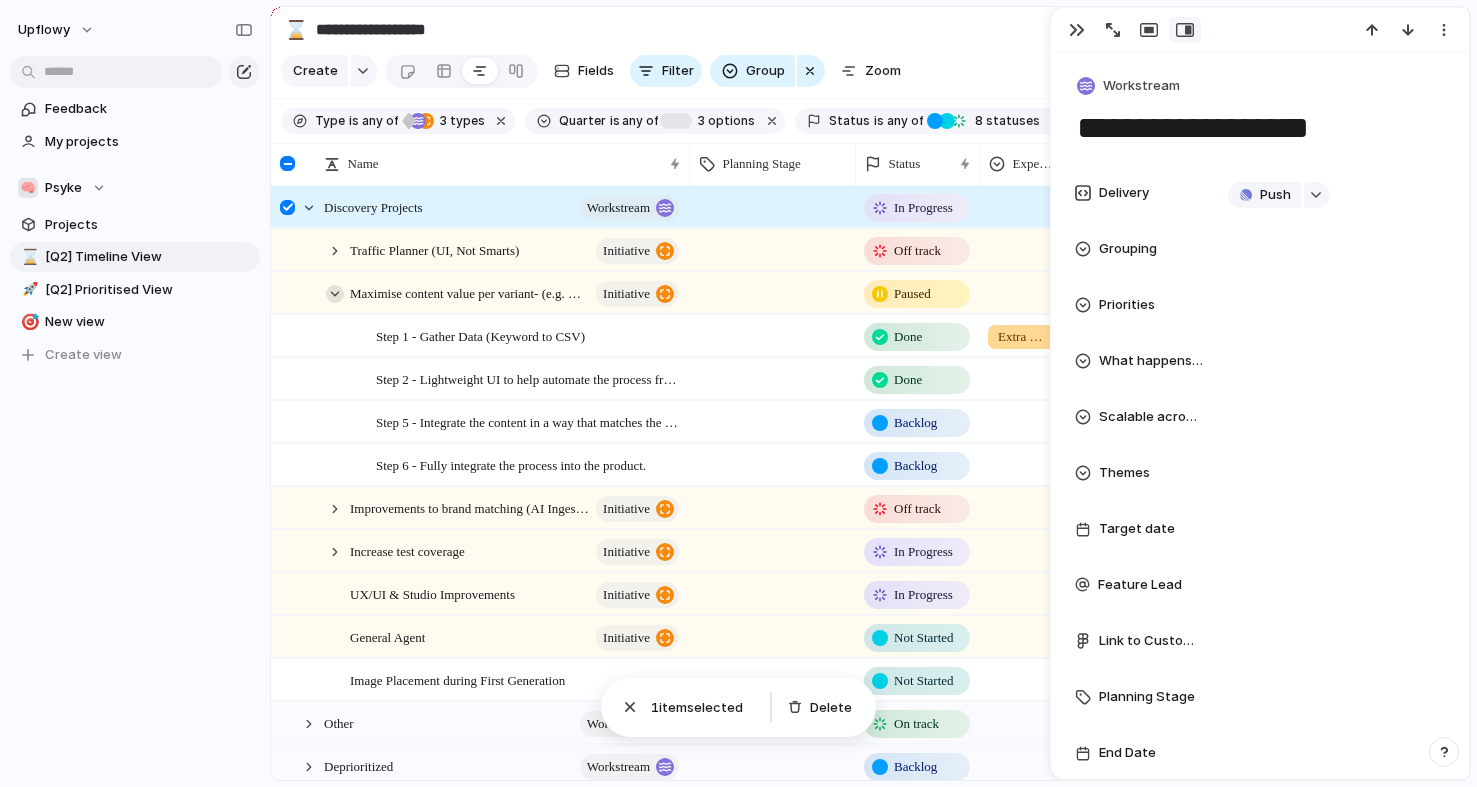 click at bounding box center (335, 294) 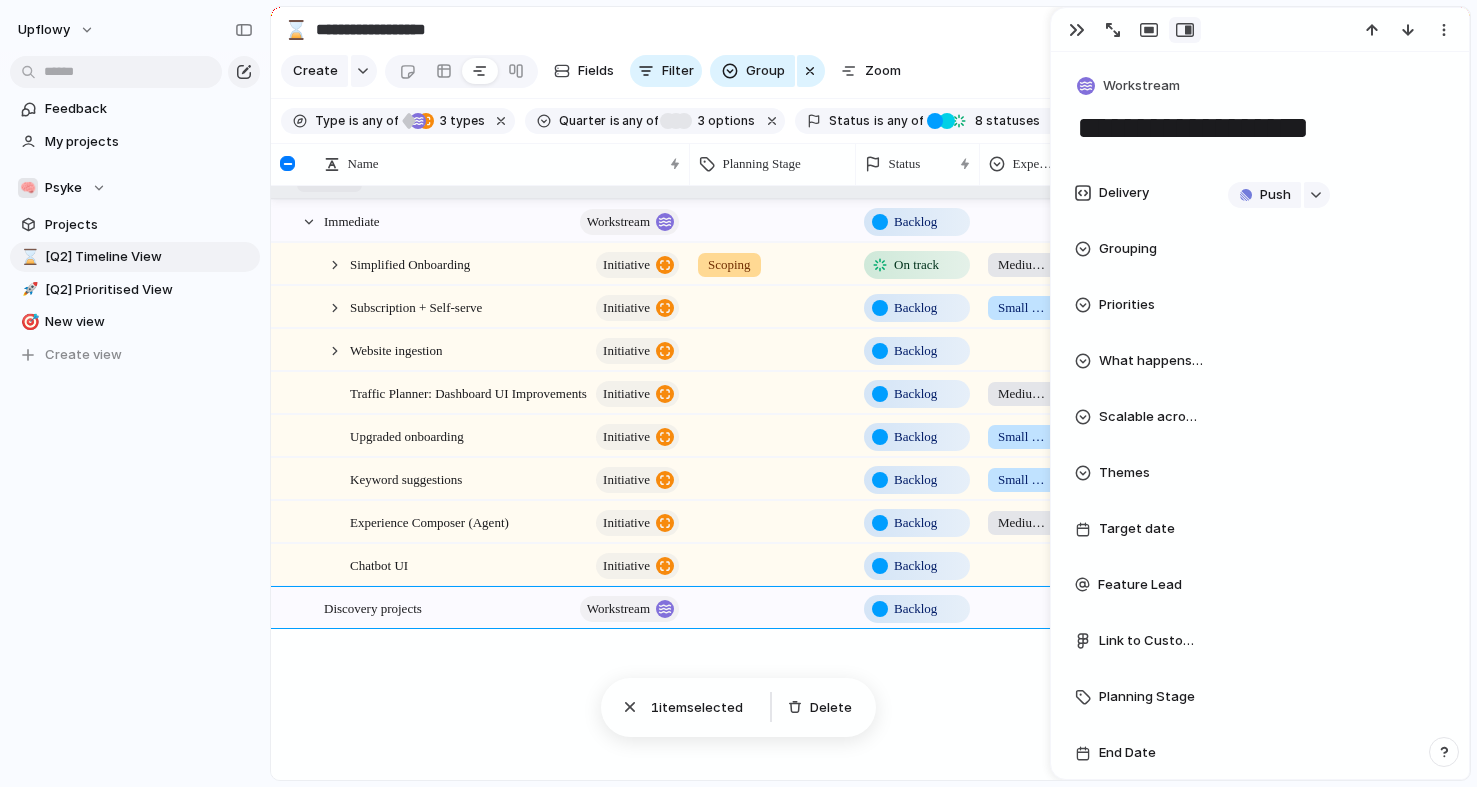 scroll, scrollTop: 532, scrollLeft: 0, axis: vertical 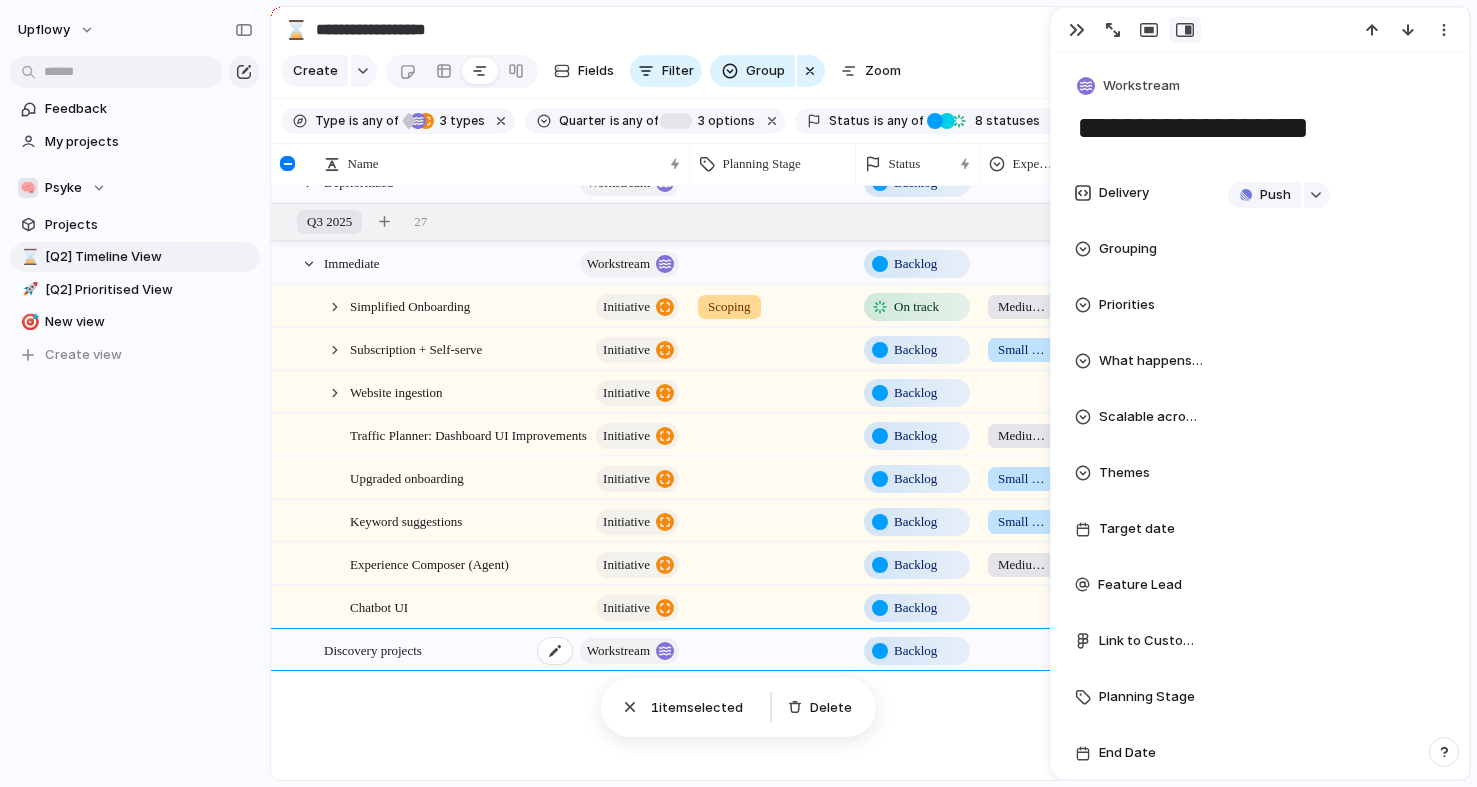 click on "Discovery projects workstream" at bounding box center (503, 650) 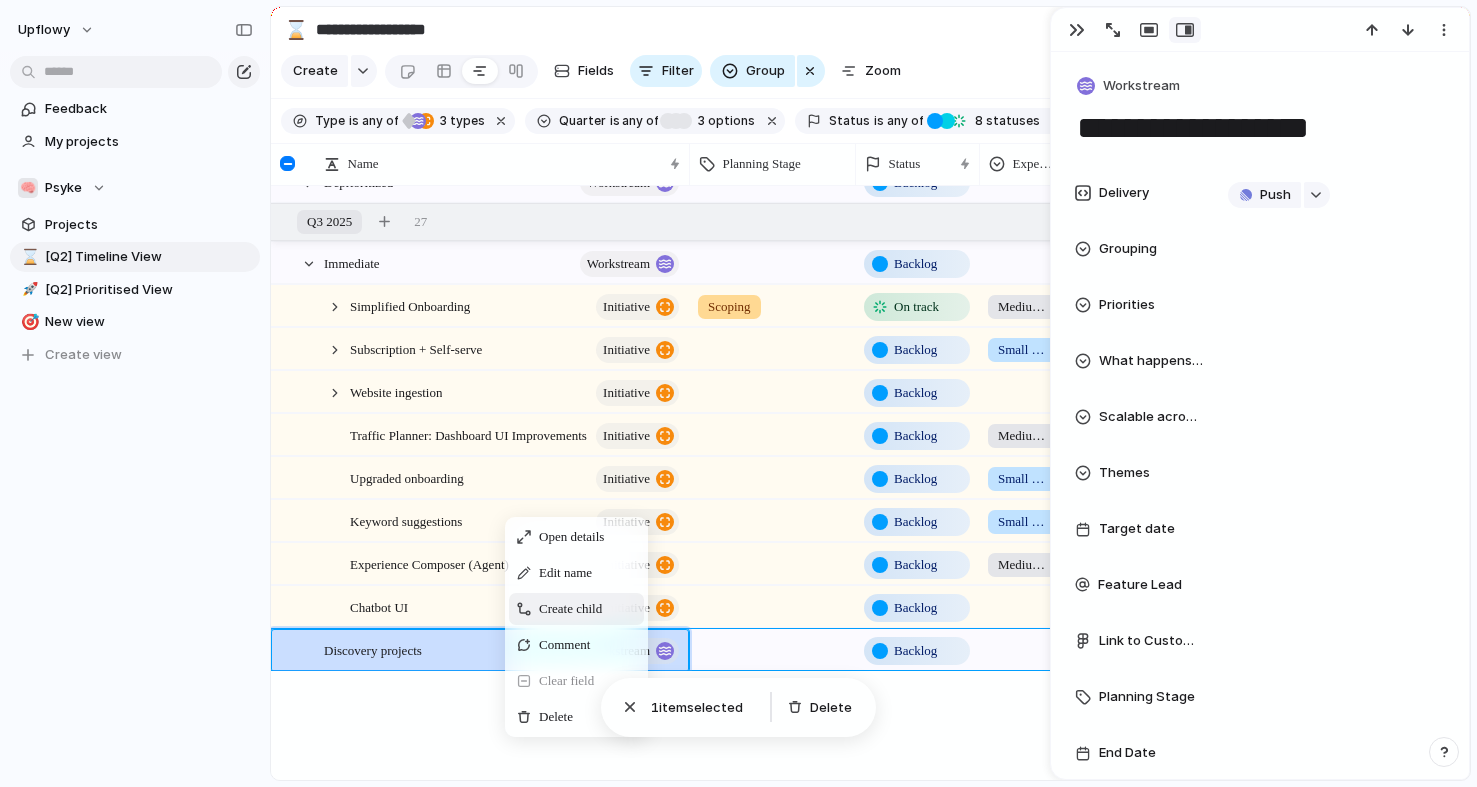 click on "Create child" at bounding box center [570, 609] 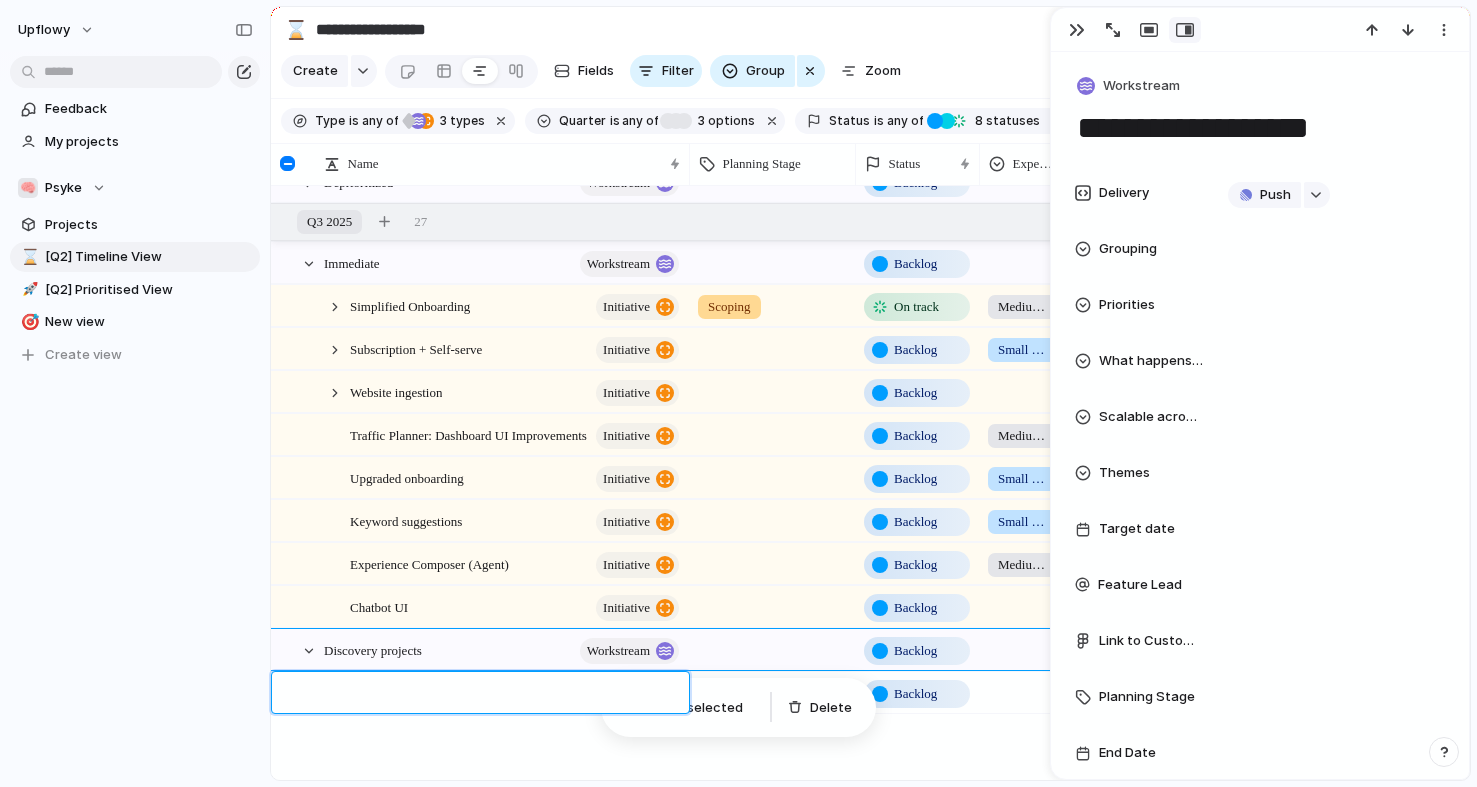 type on "**********" 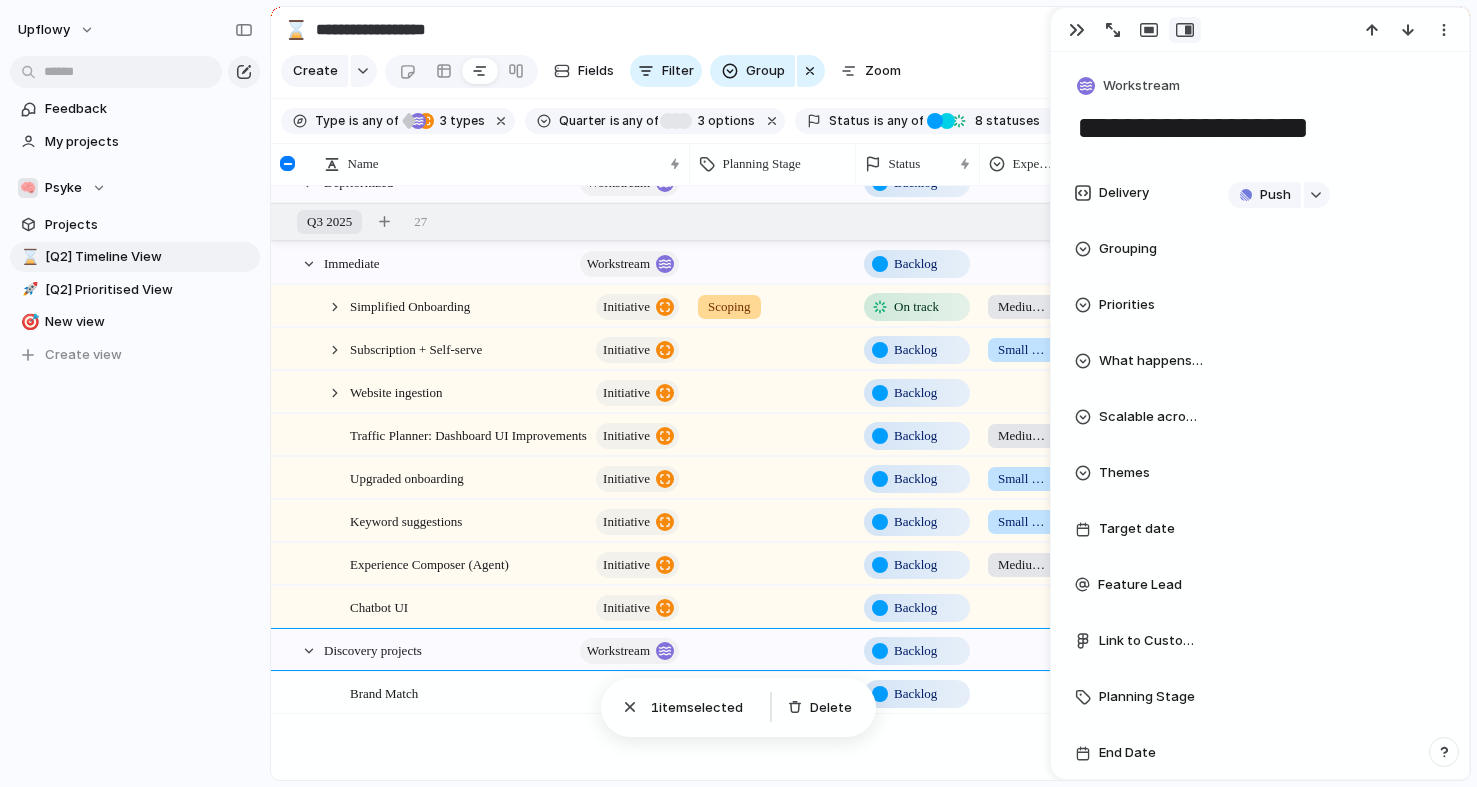 click on "Brand Match" at bounding box center [516, 693] 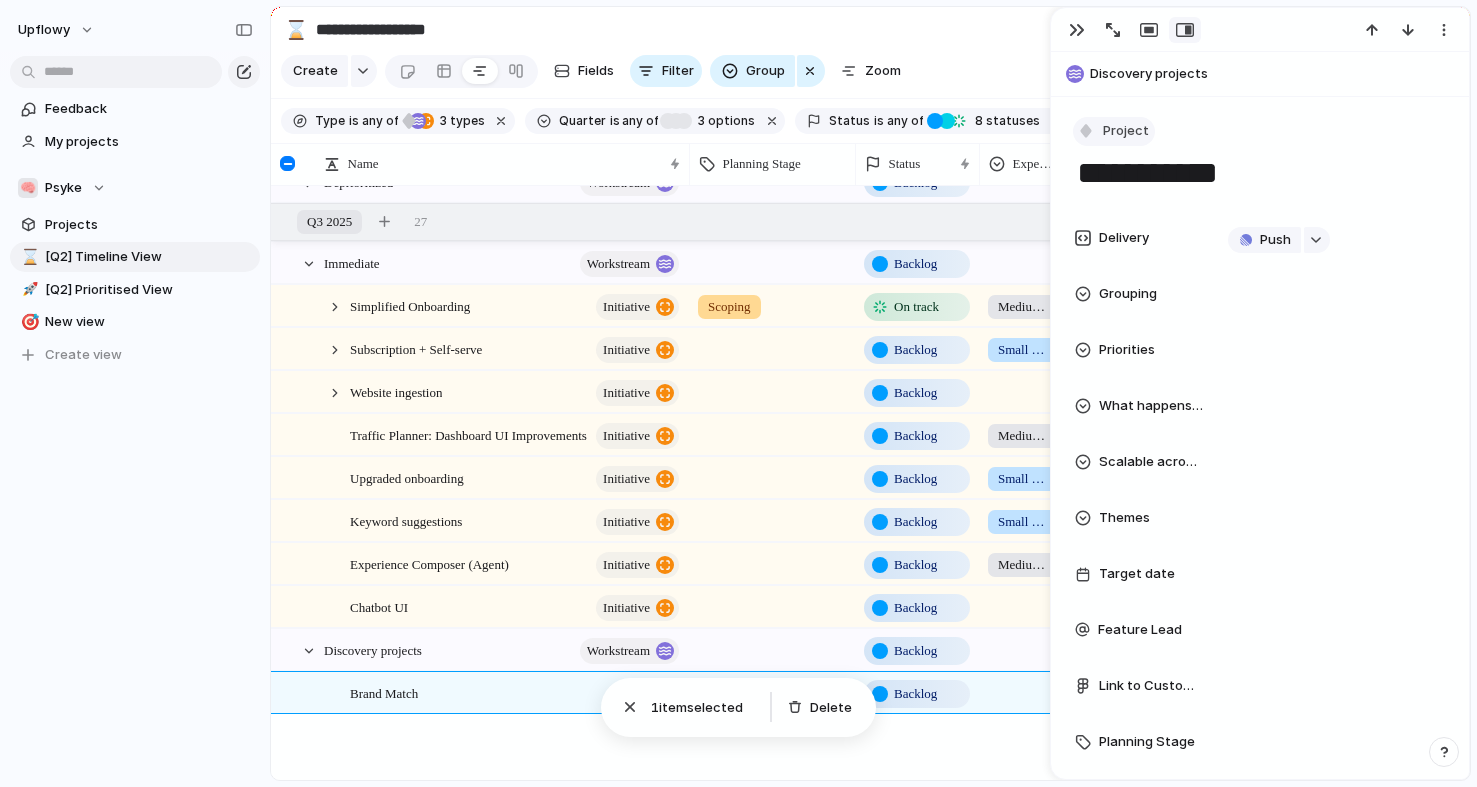 click on "Project" at bounding box center [1126, 131] 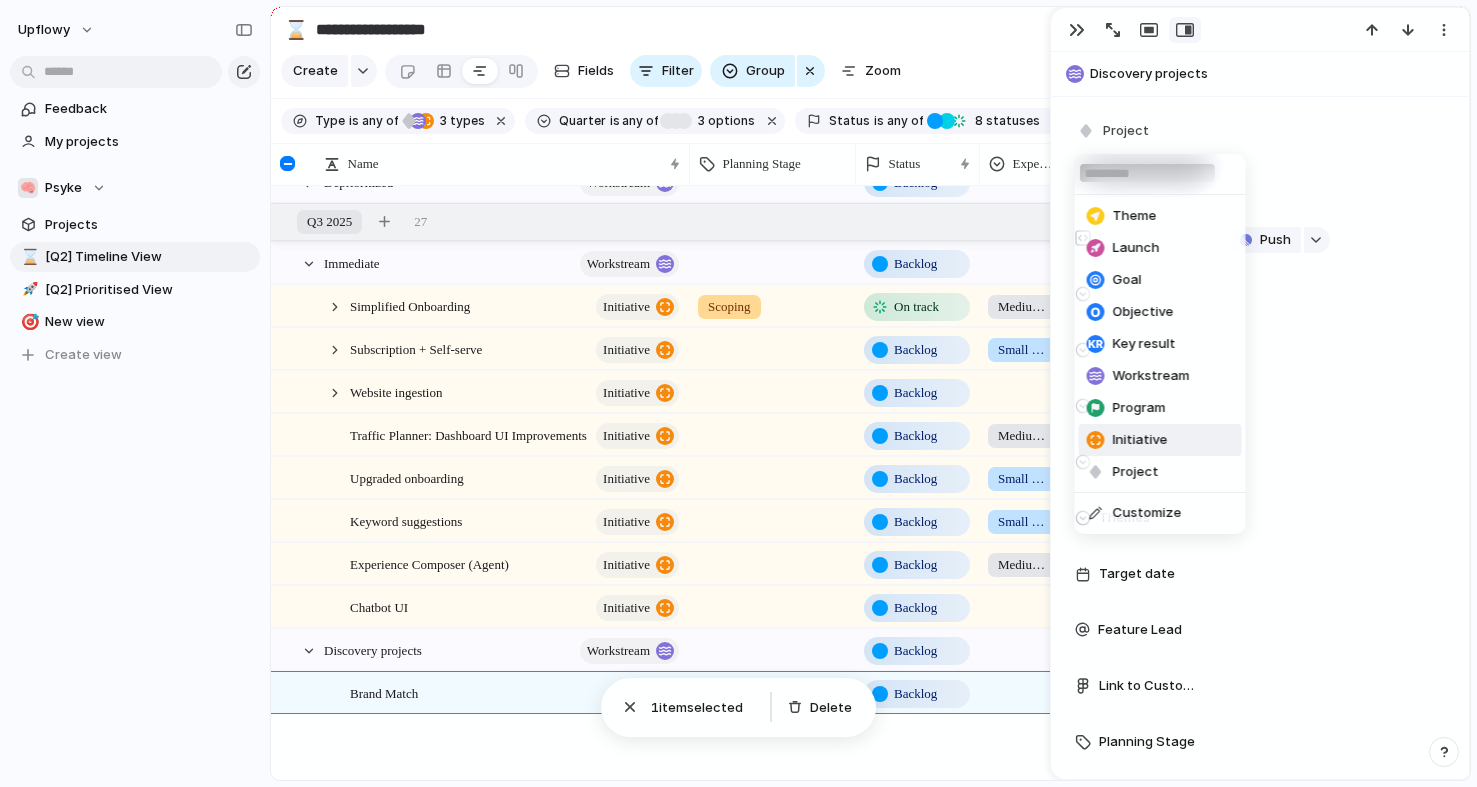 click on "Initiative" at bounding box center [1140, 440] 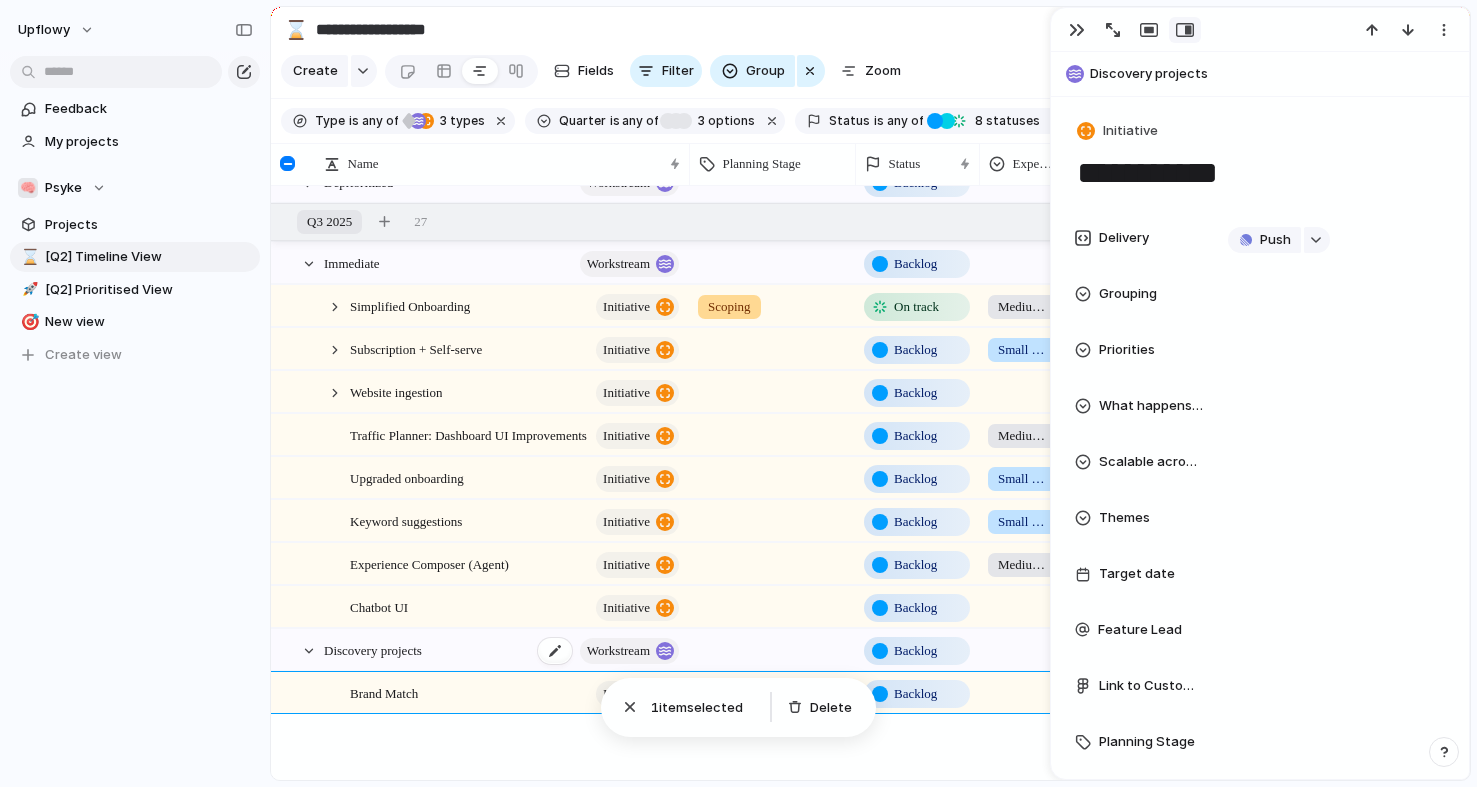 click on "Discovery projects workstream" at bounding box center [503, 650] 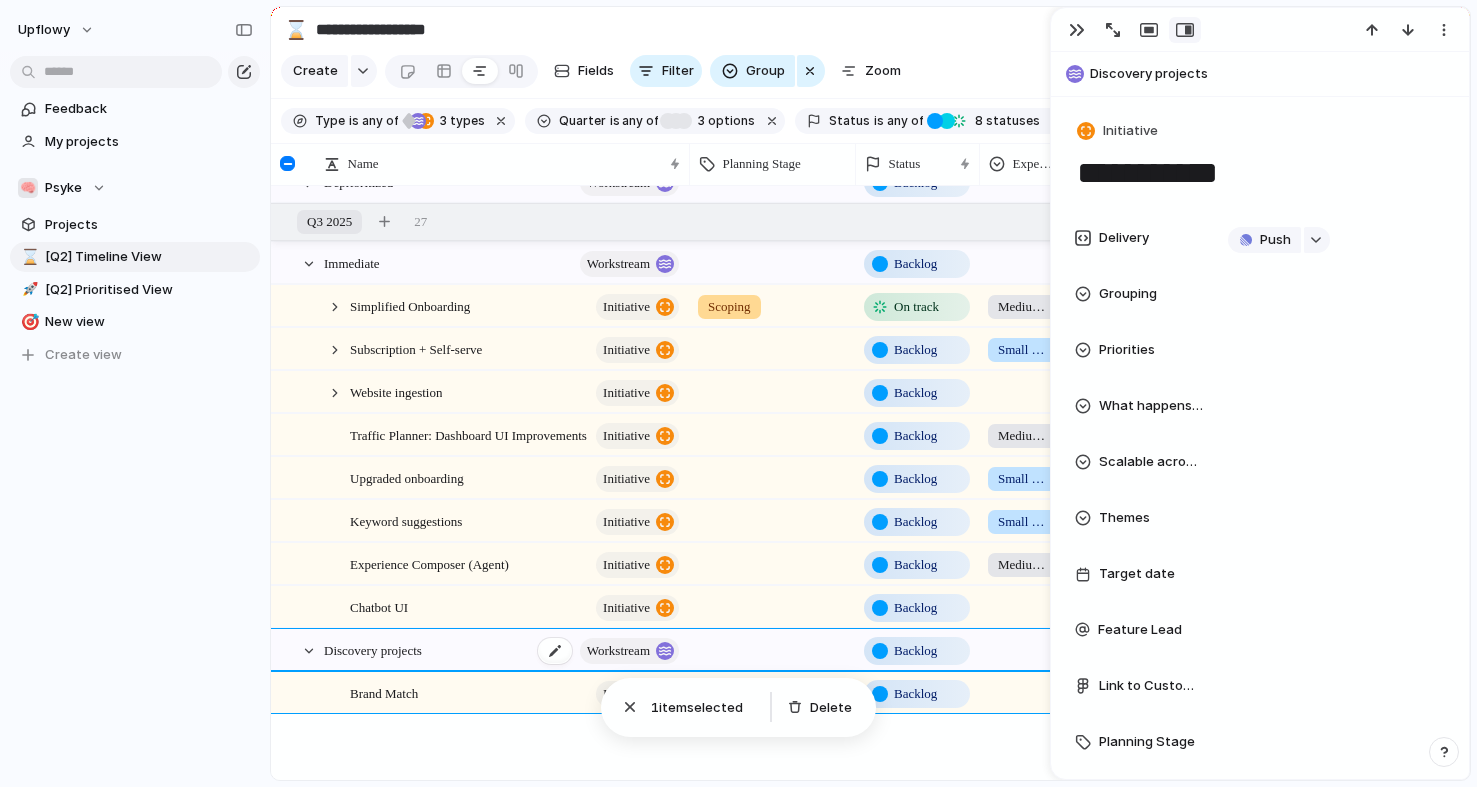 type on "**********" 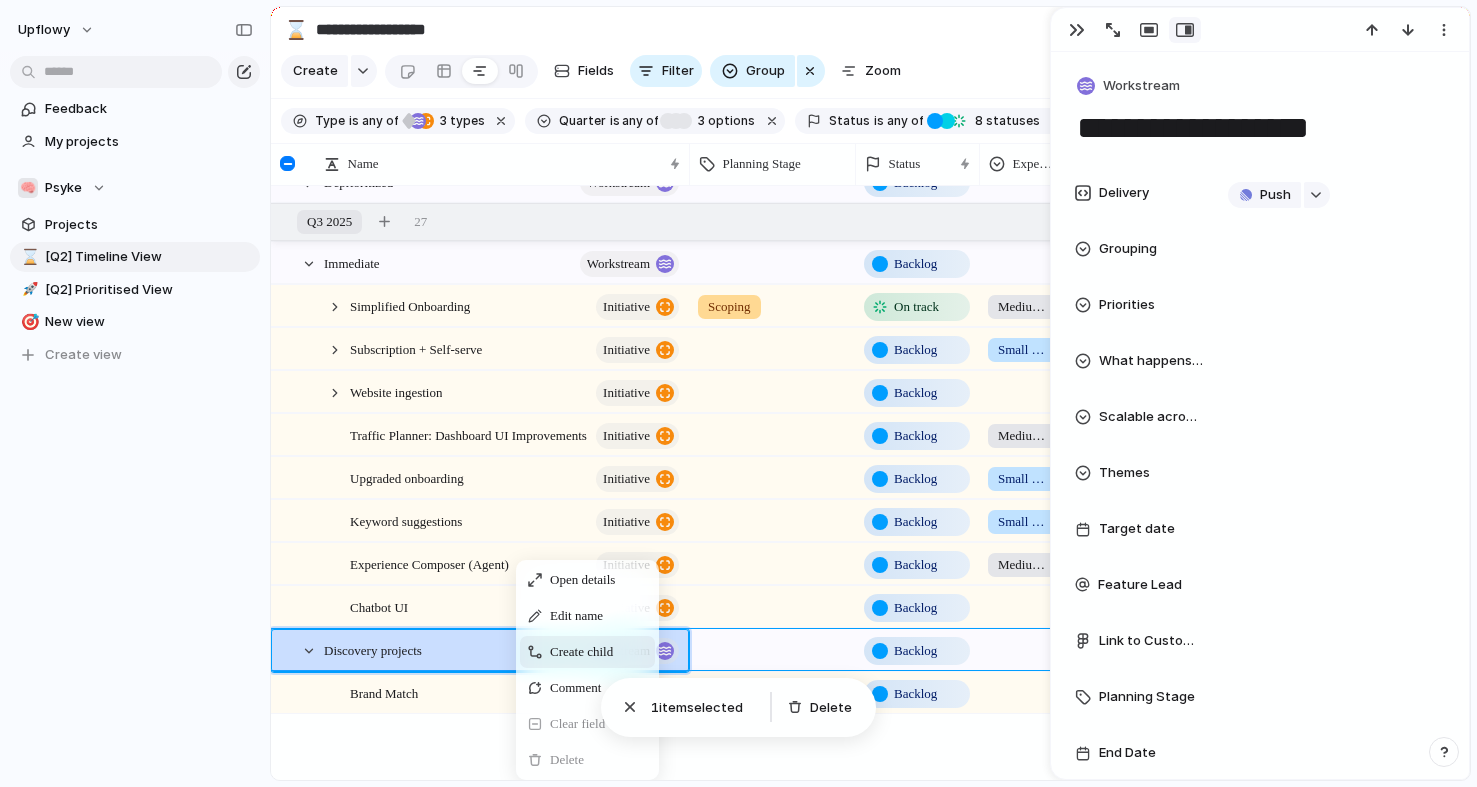click on "Create child" at bounding box center (581, 652) 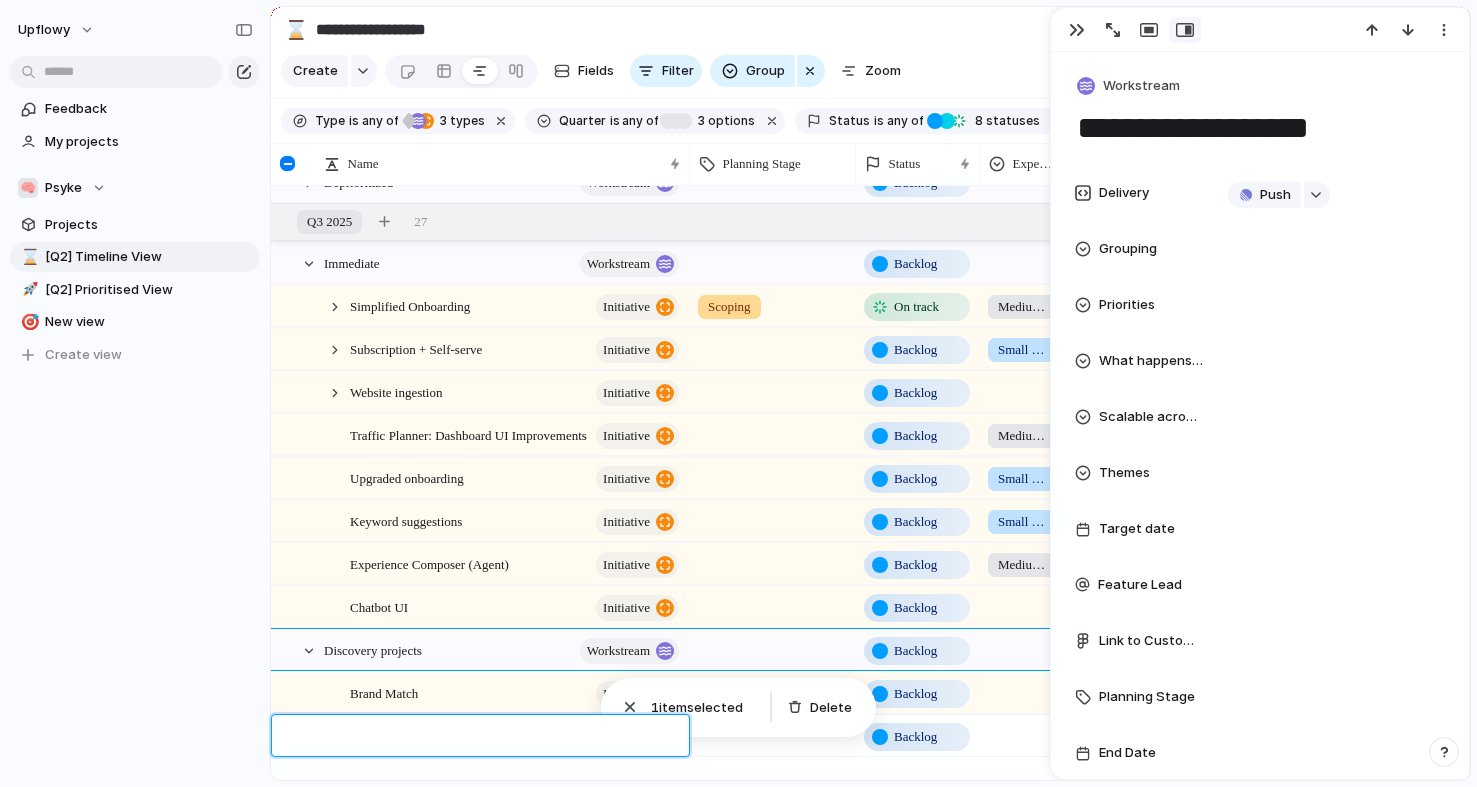type on "**********" 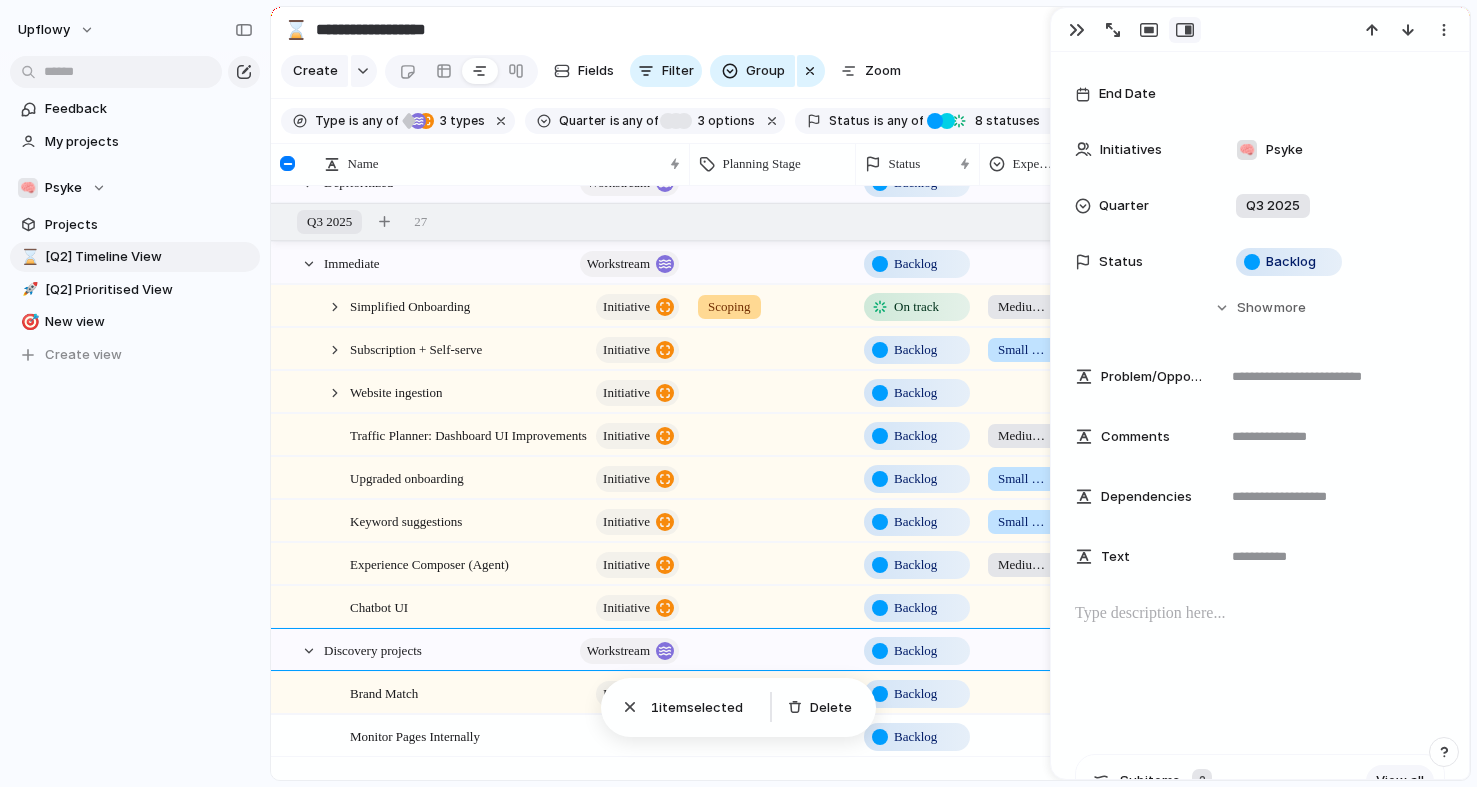 scroll, scrollTop: 699, scrollLeft: 0, axis: vertical 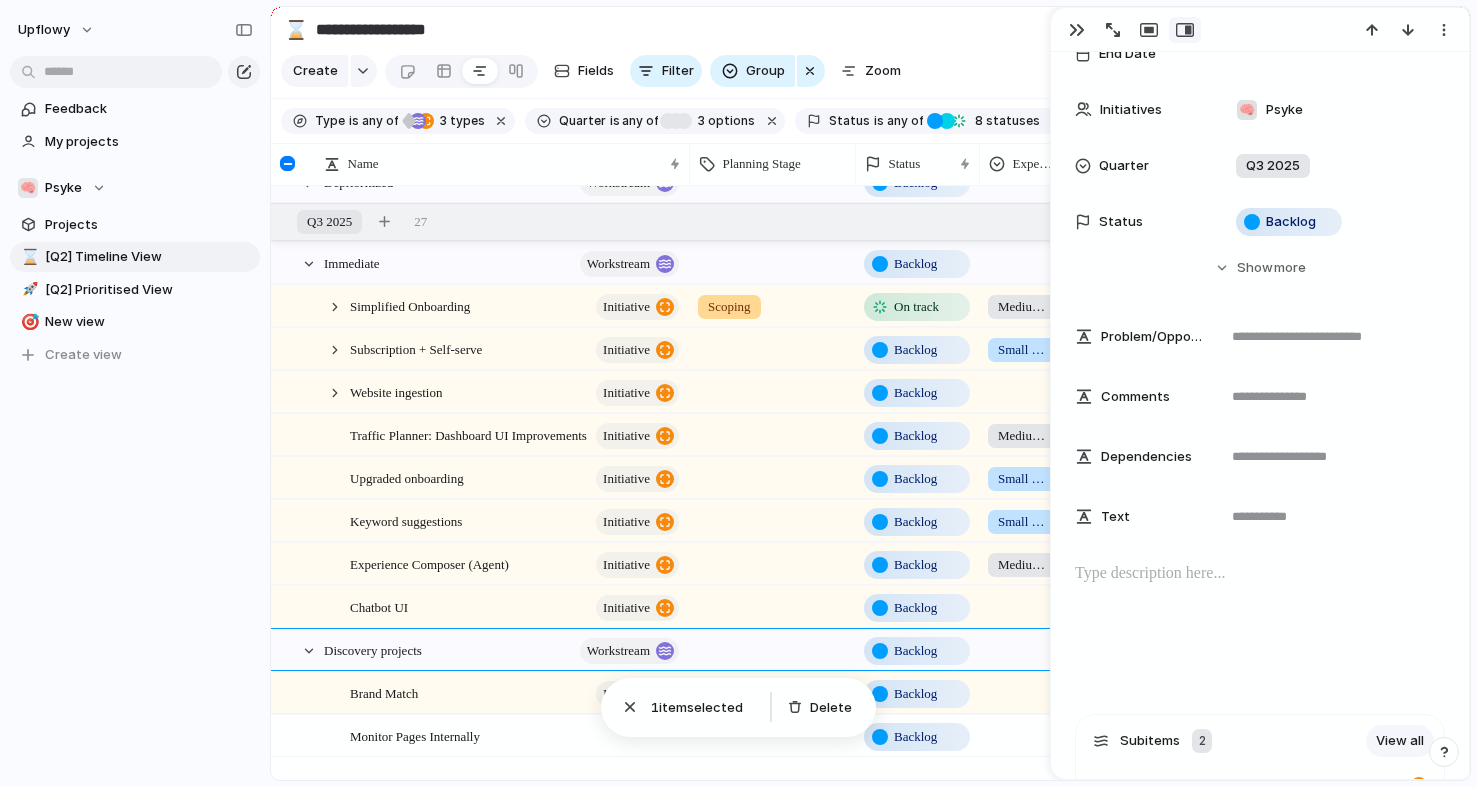 click at bounding box center [1260, 574] 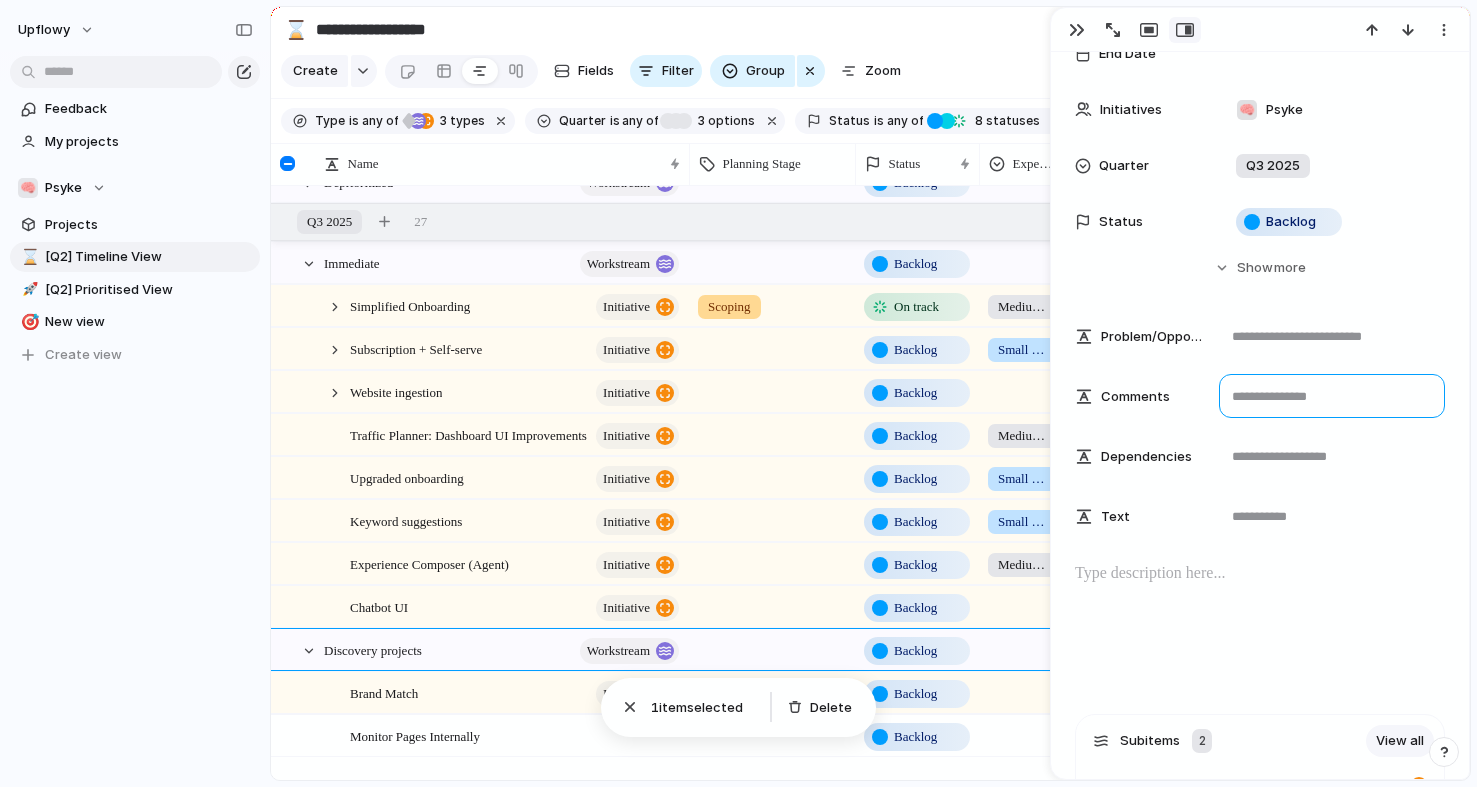 click at bounding box center (1332, 396) 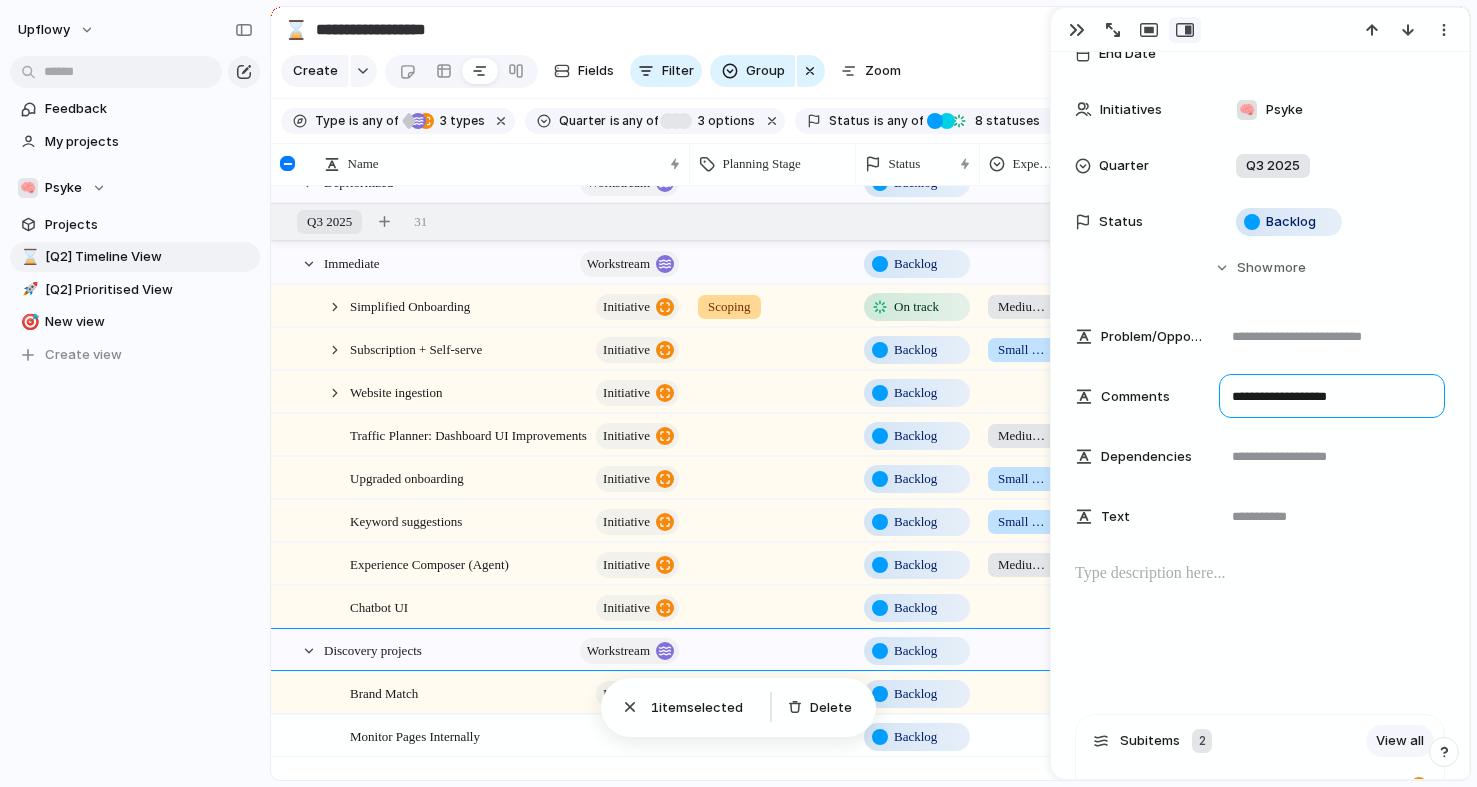 type on "**********" 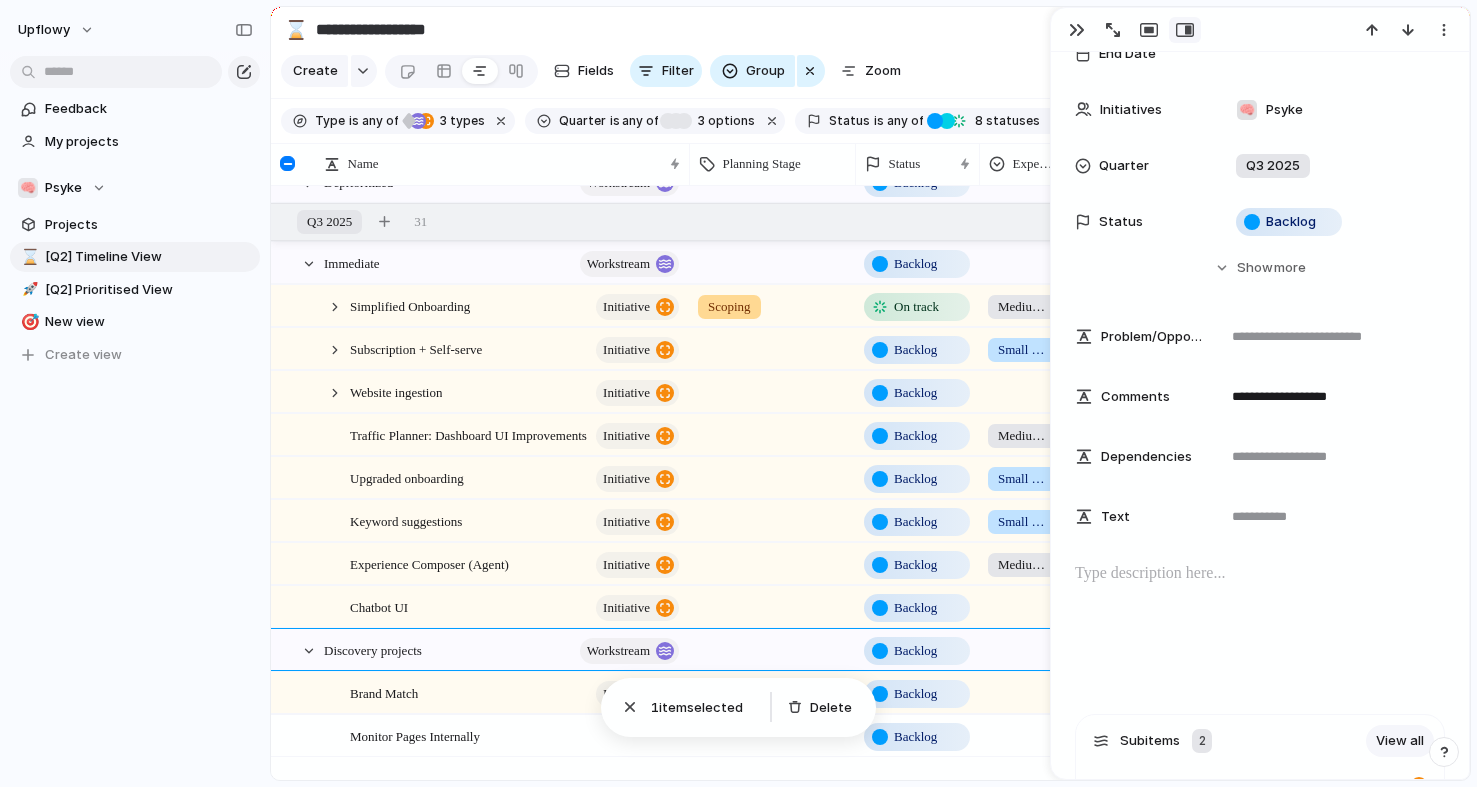 click at bounding box center (1260, 574) 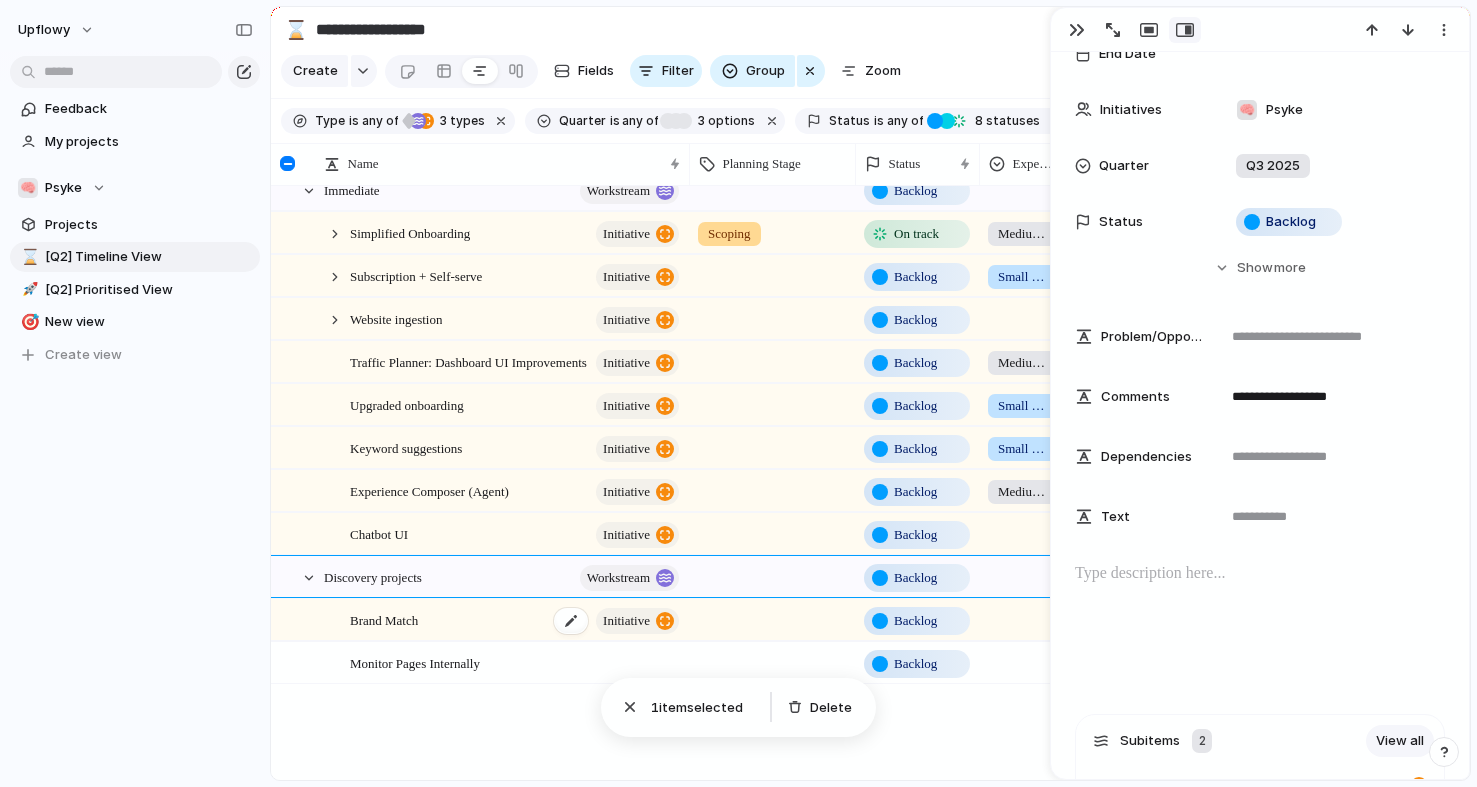 scroll, scrollTop: 667, scrollLeft: 0, axis: vertical 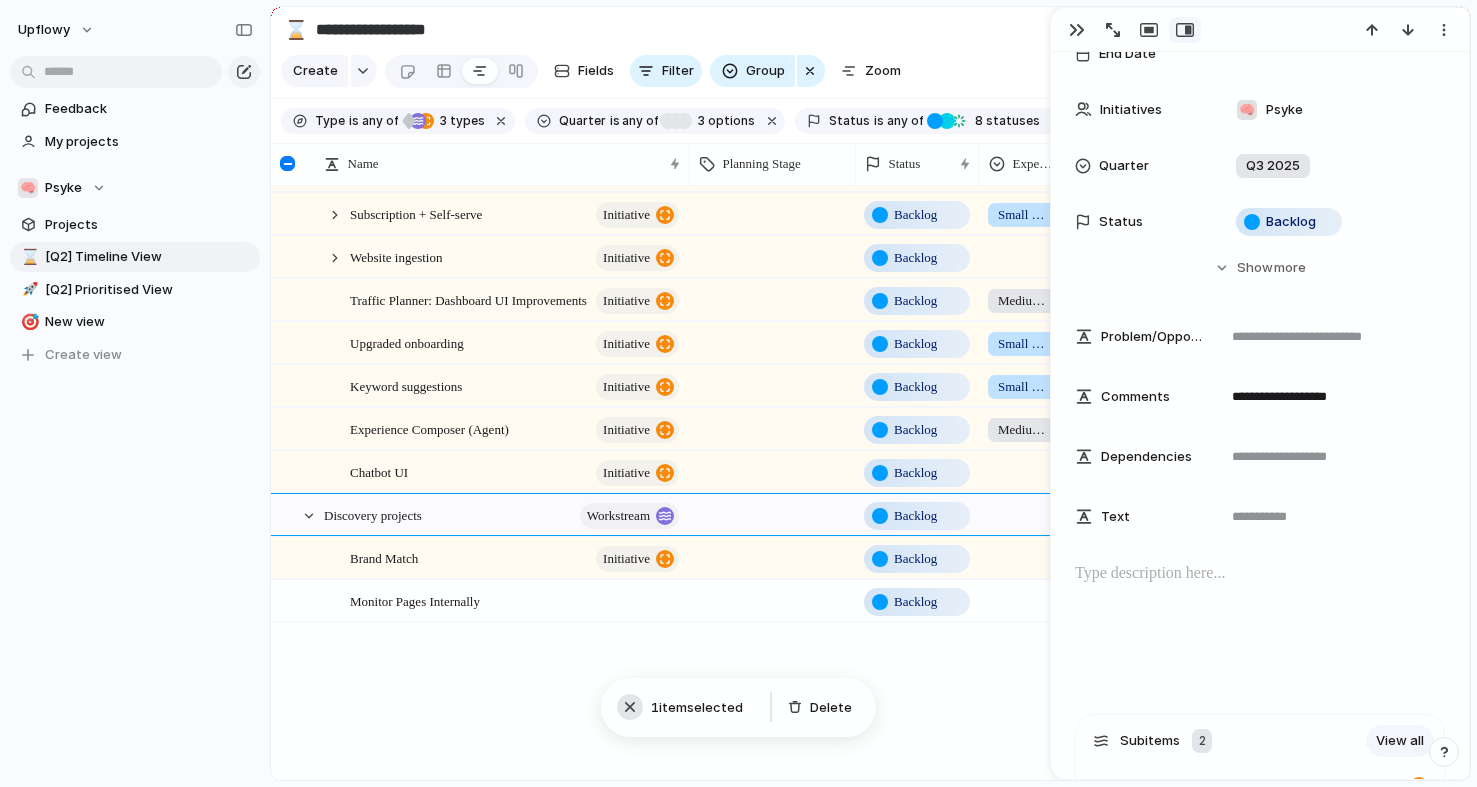 click at bounding box center [630, 707] 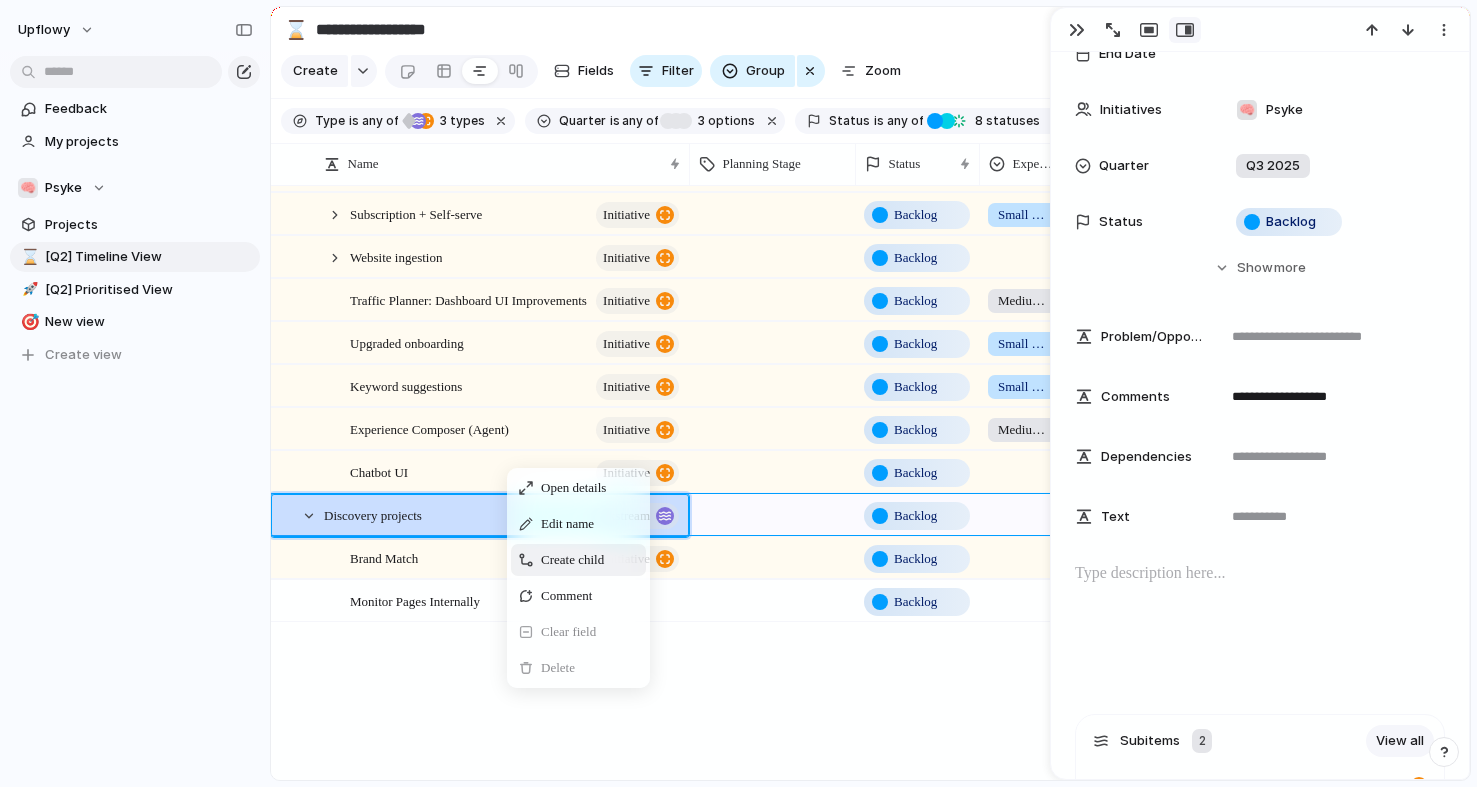 click on "Create child" at bounding box center [572, 560] 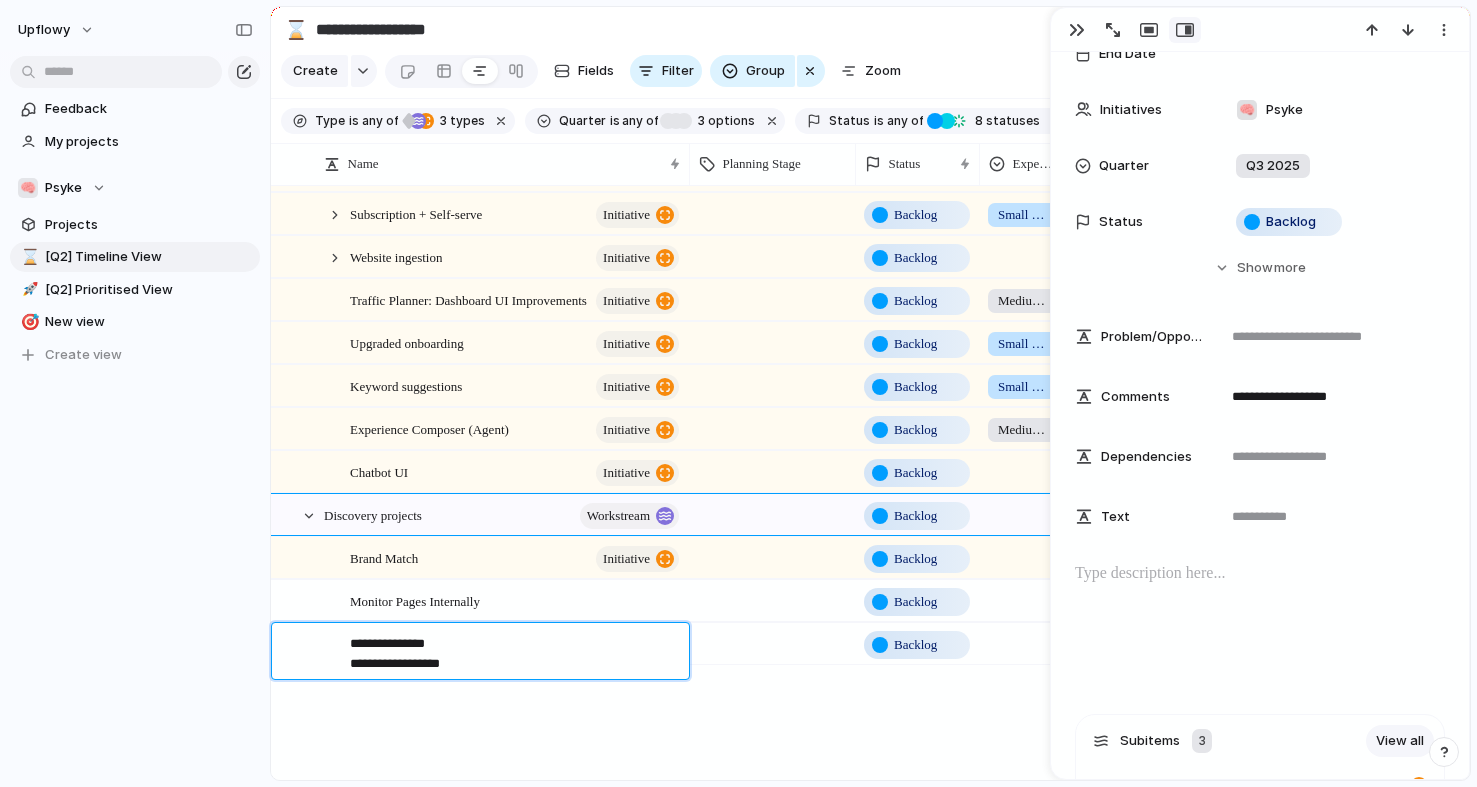 drag, startPoint x: 473, startPoint y: 668, endPoint x: 344, endPoint y: 666, distance: 129.0155 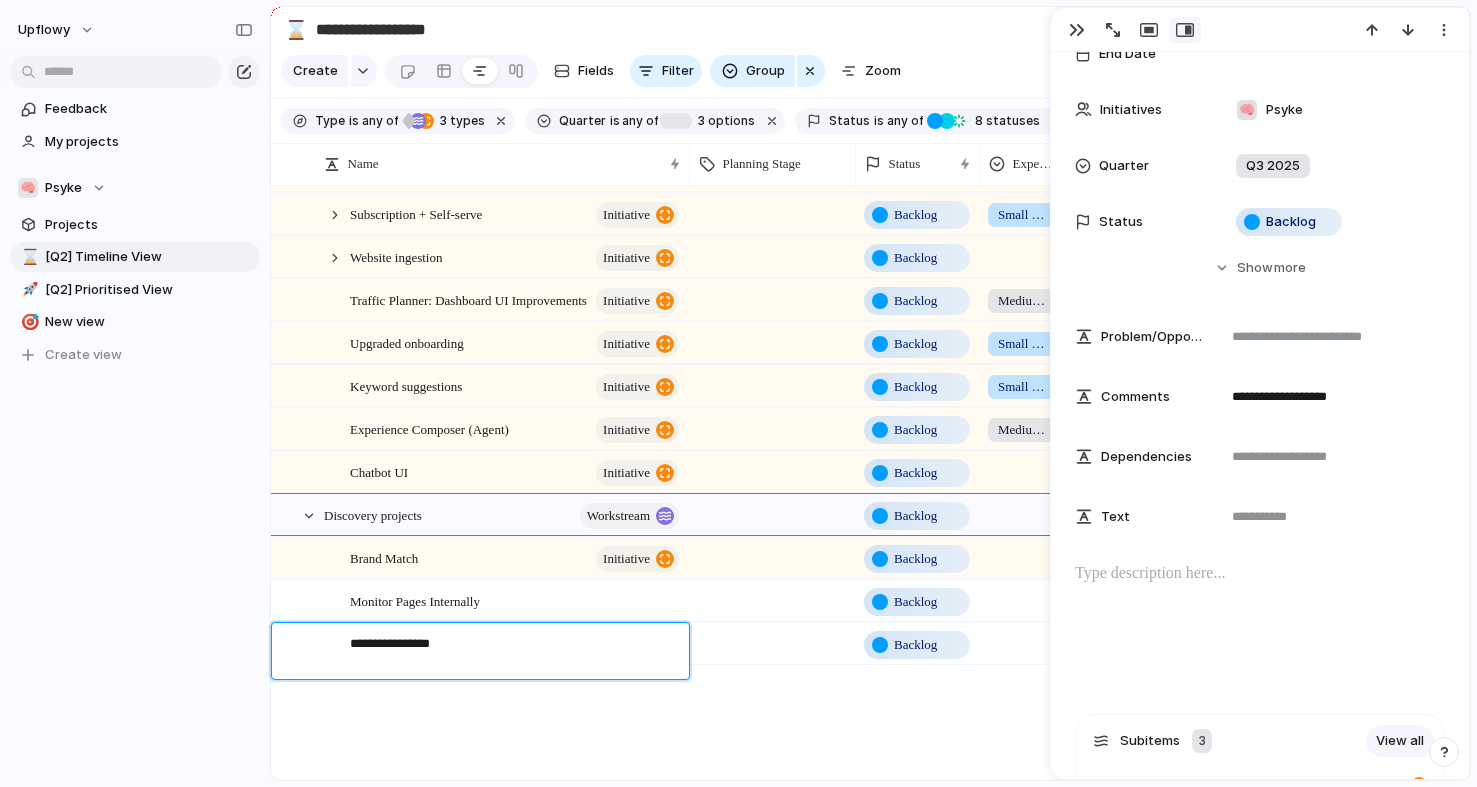 type on "**********" 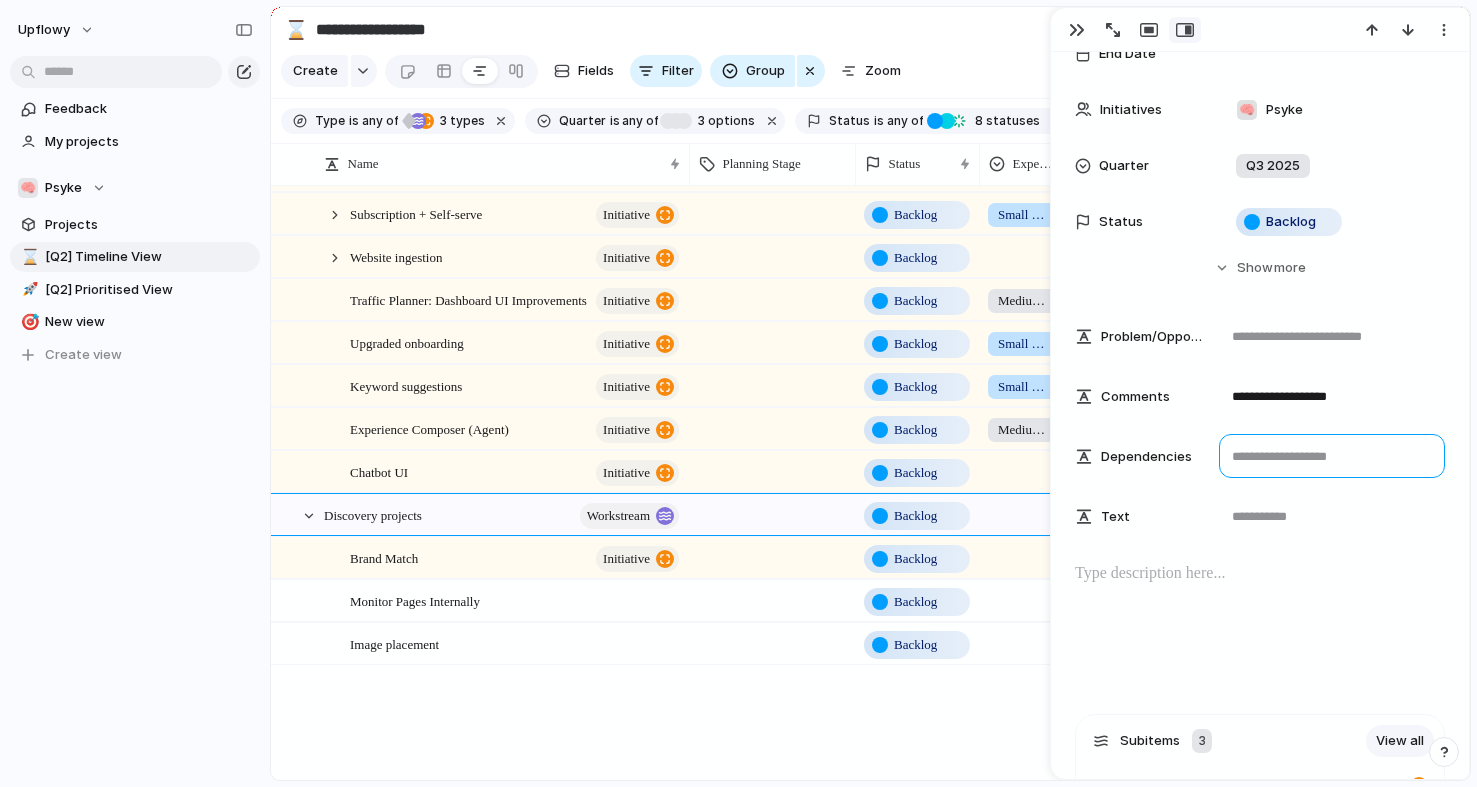 click at bounding box center [1332, 456] 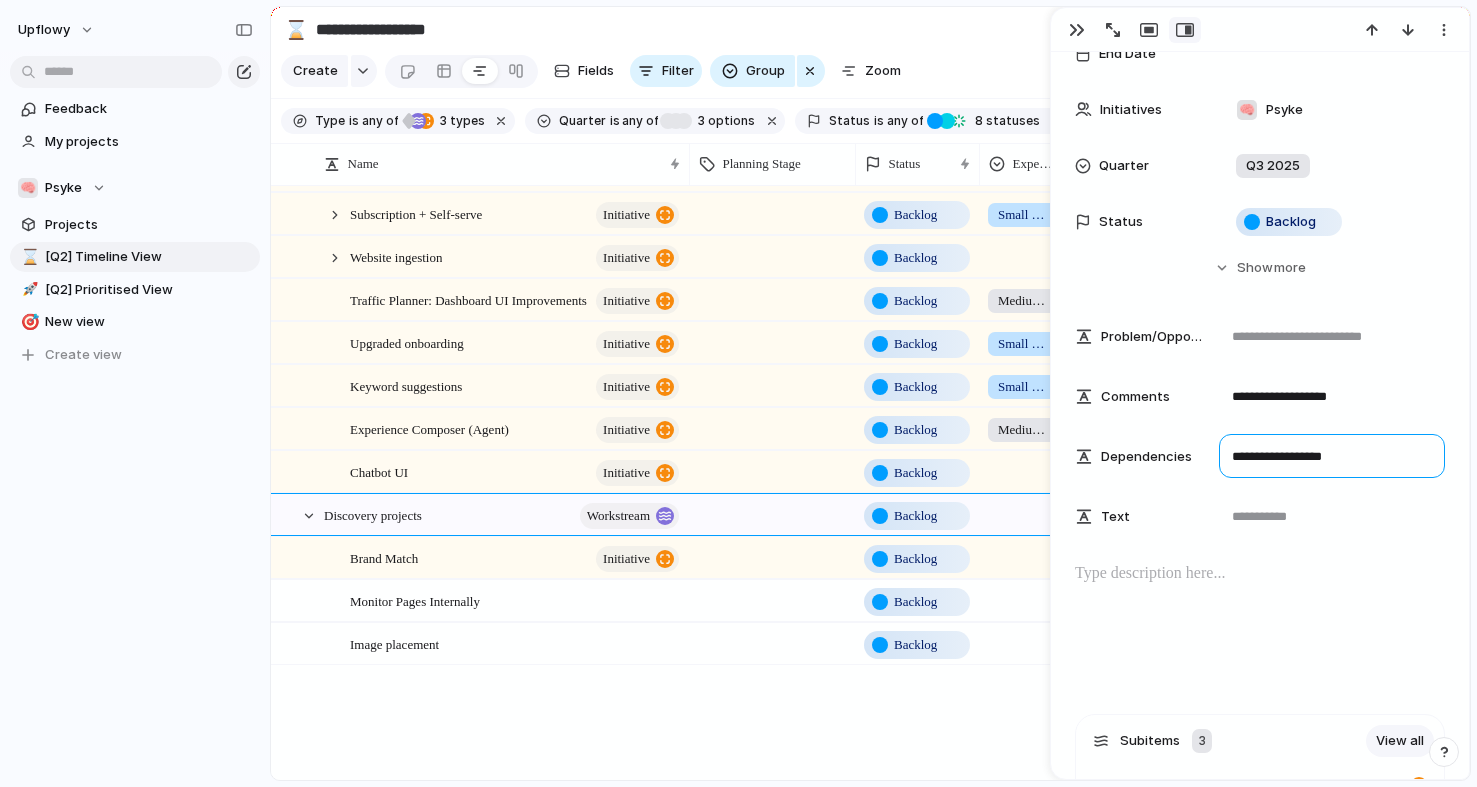 click on "**********" at bounding box center [1332, 456] 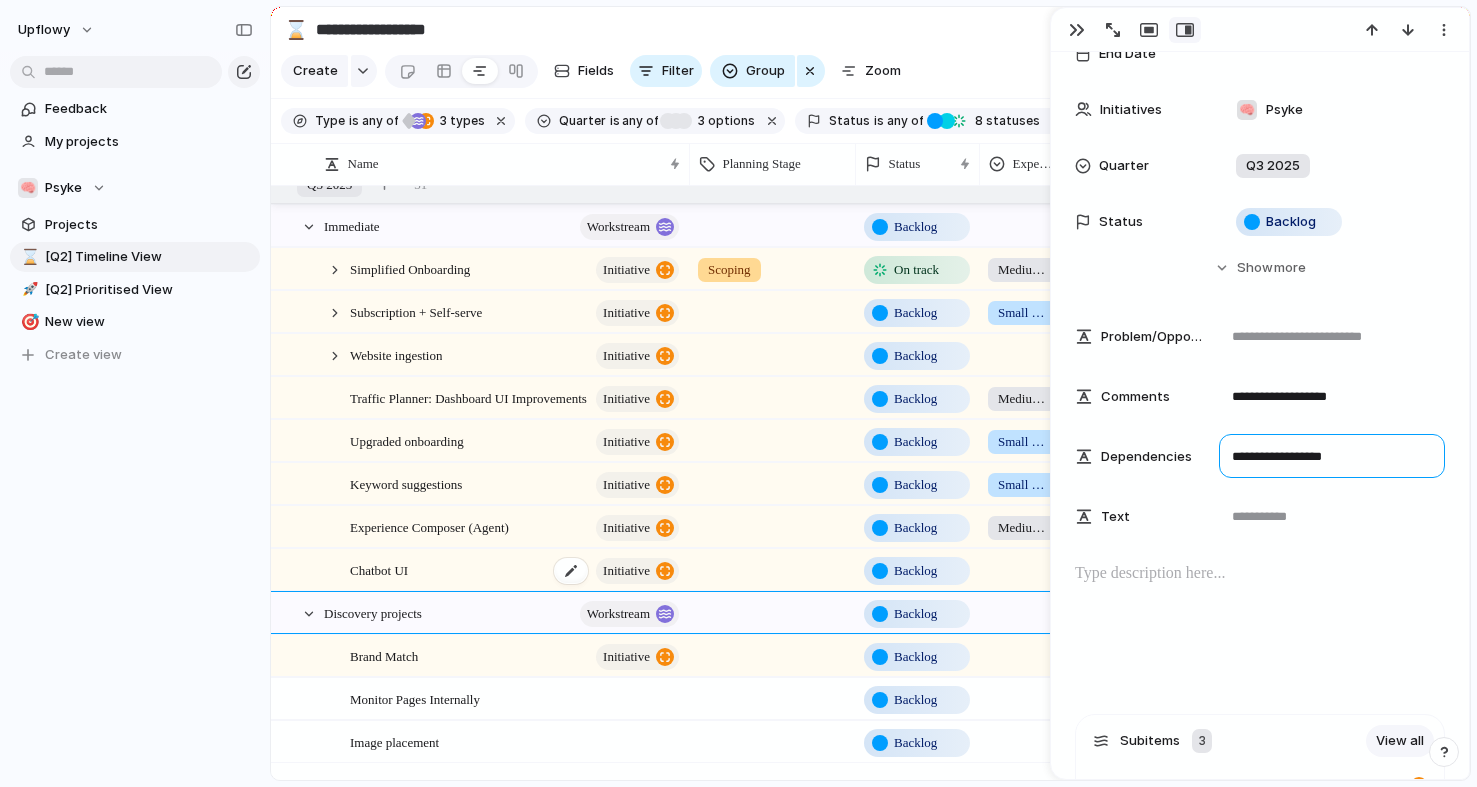 scroll, scrollTop: 508, scrollLeft: 0, axis: vertical 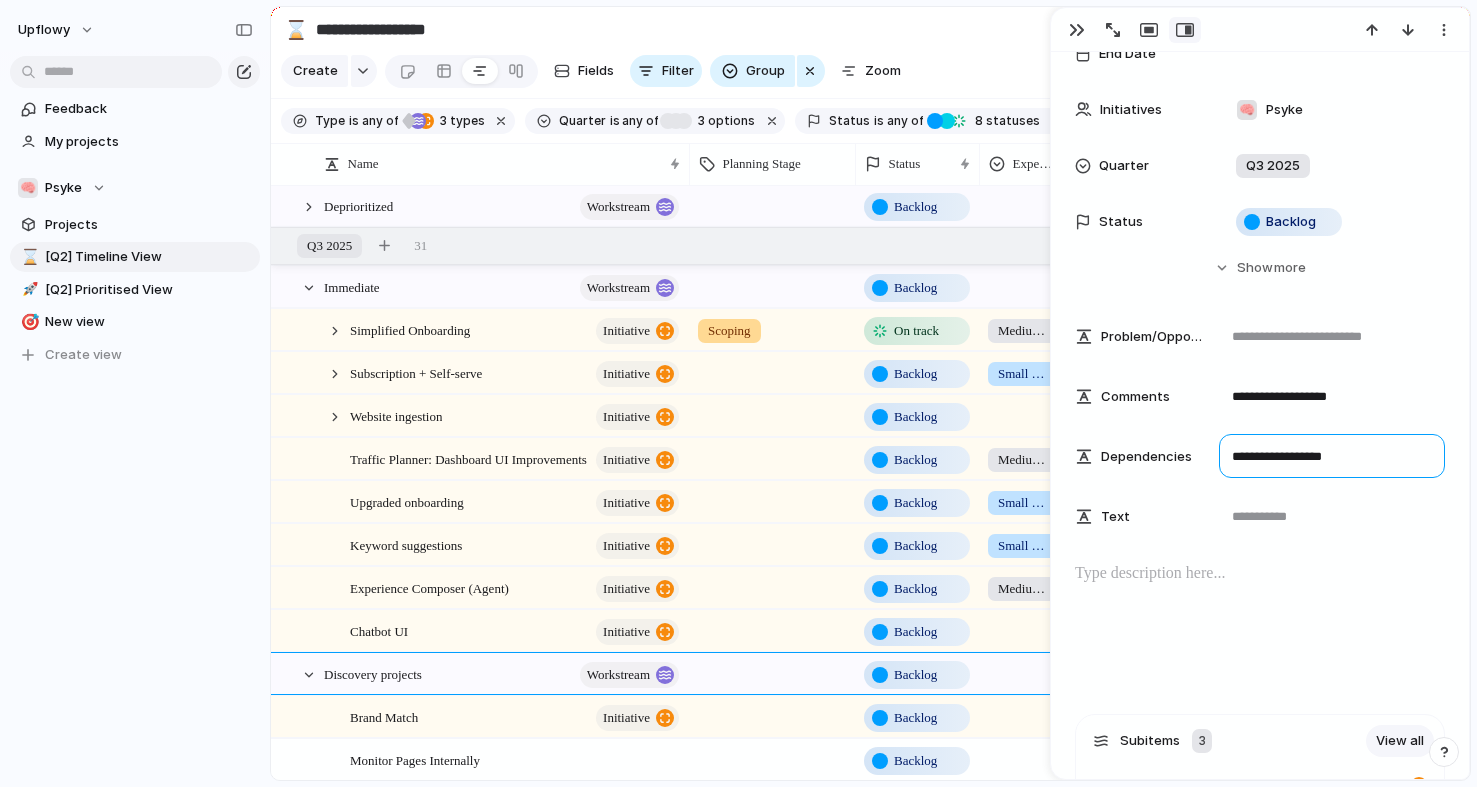 type 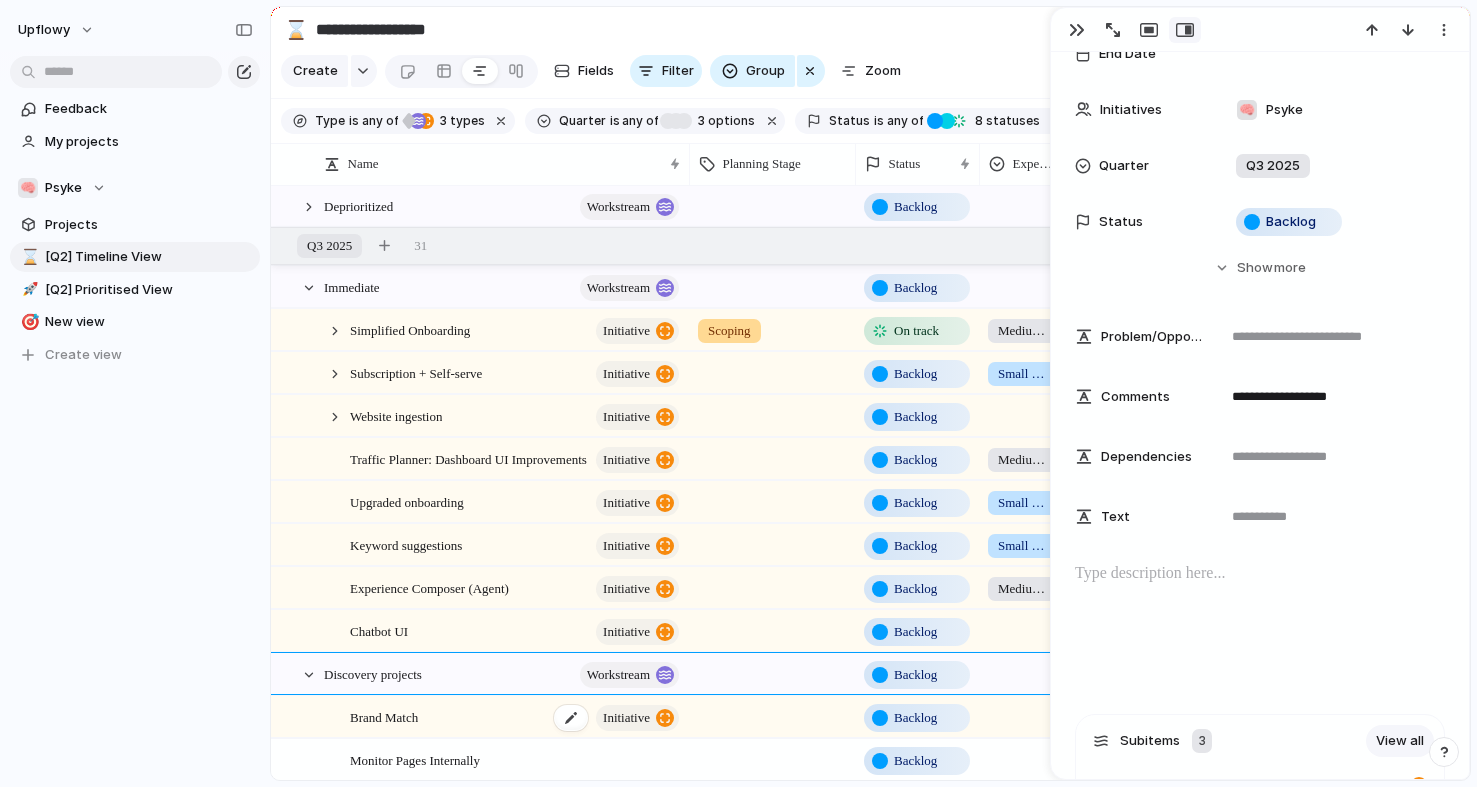 click on "Brand Match initiative" at bounding box center (516, 717) 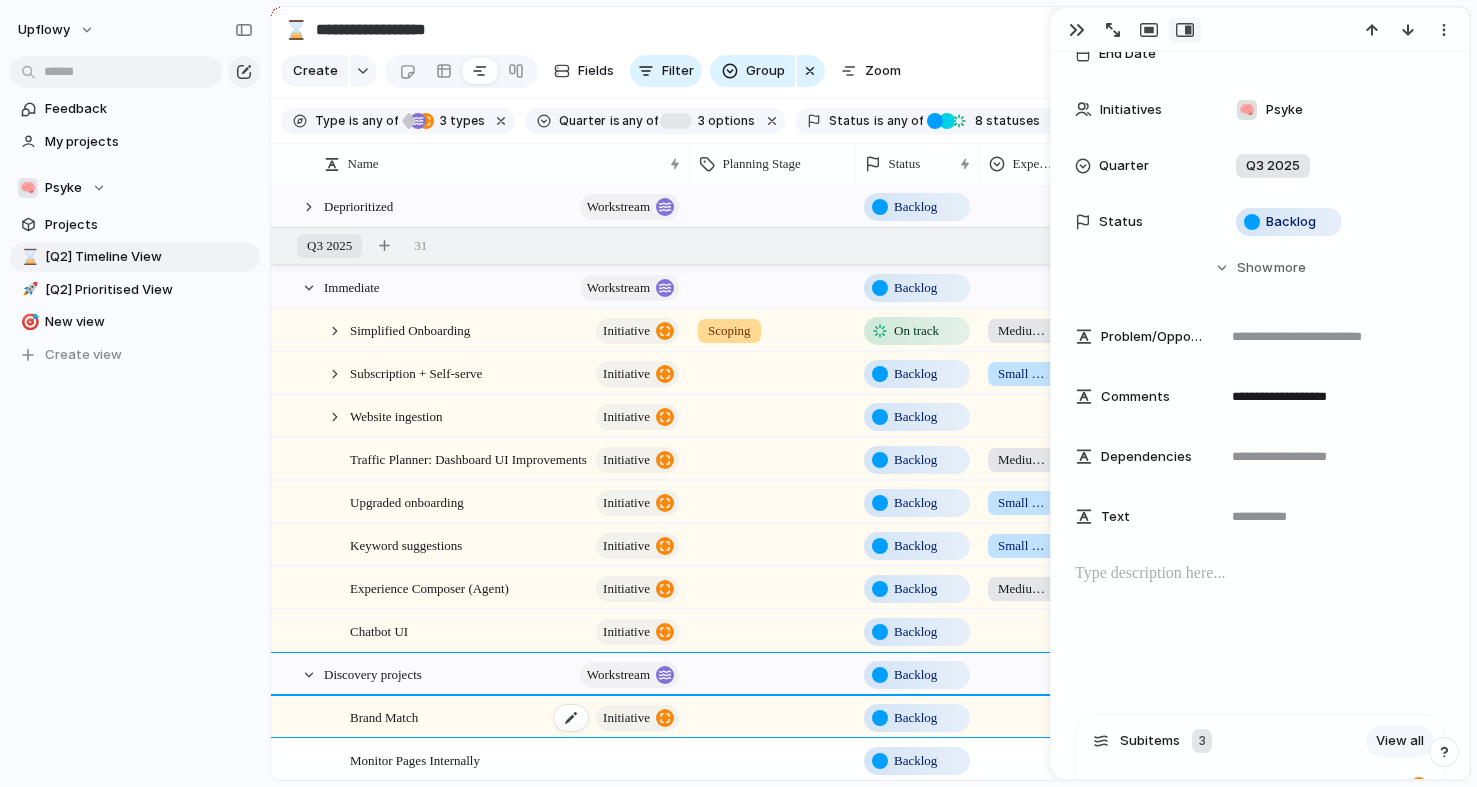 type on "**********" 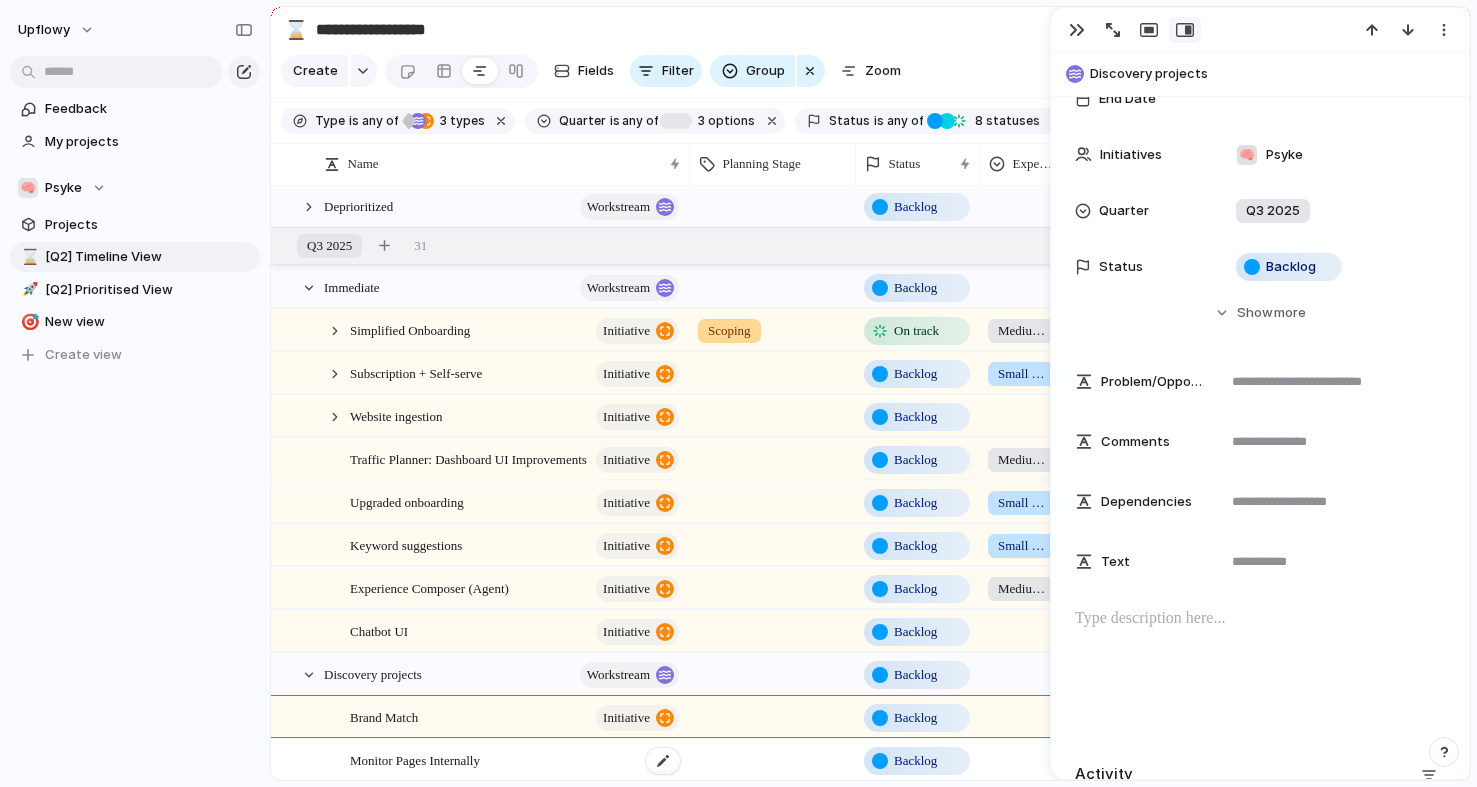 click on "Monitor Pages Internally" at bounding box center [415, 759] 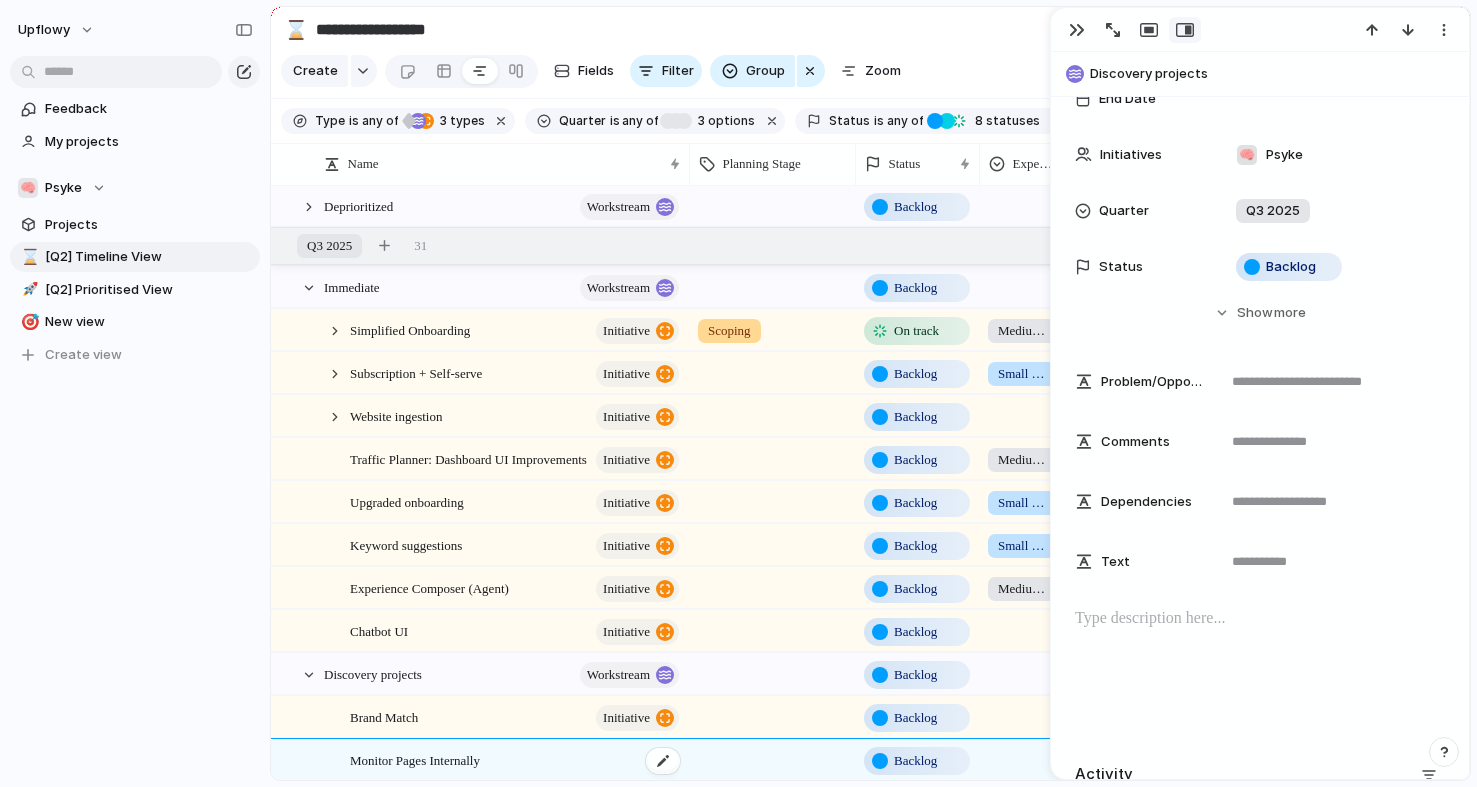 type on "**********" 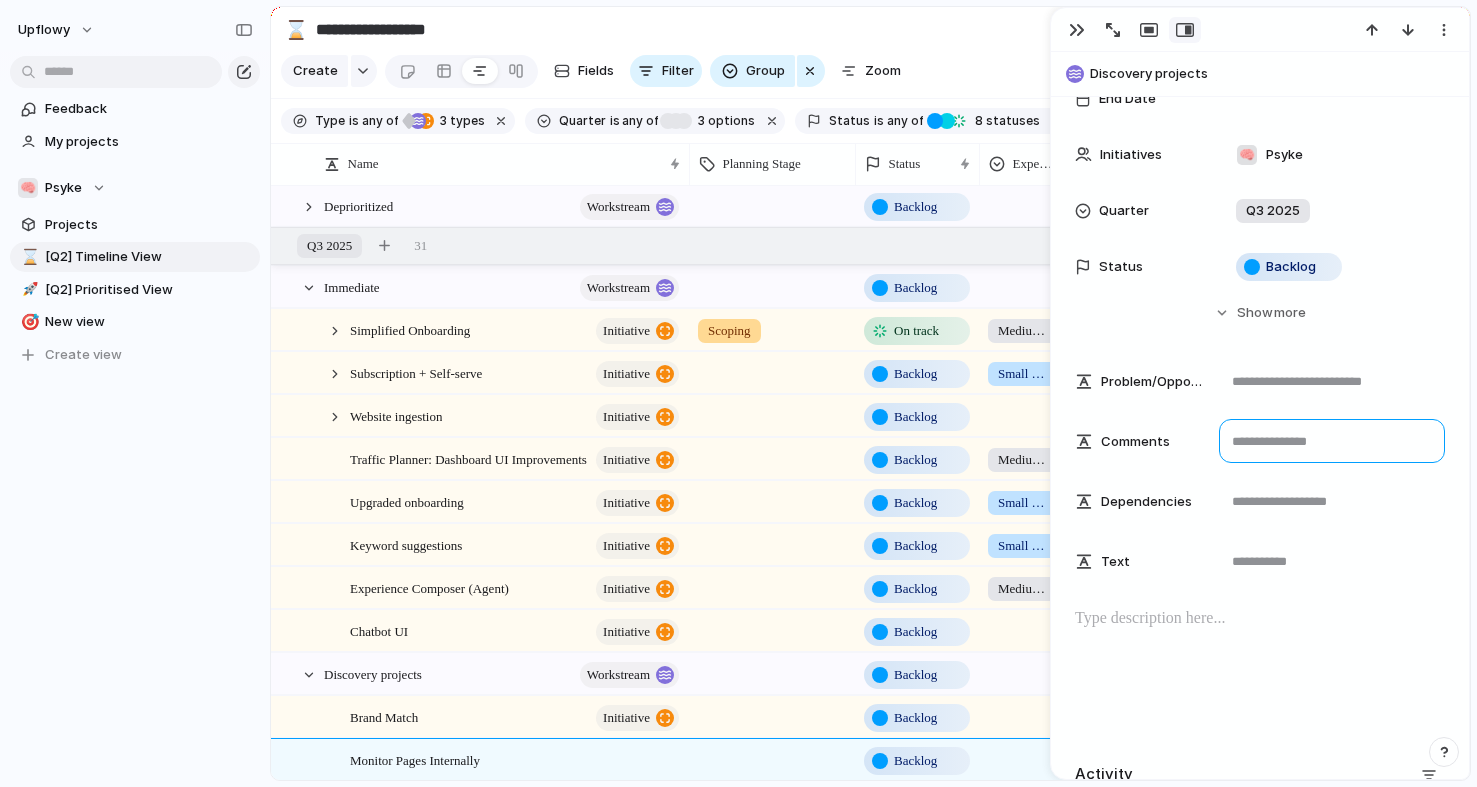 click at bounding box center (1332, 441) 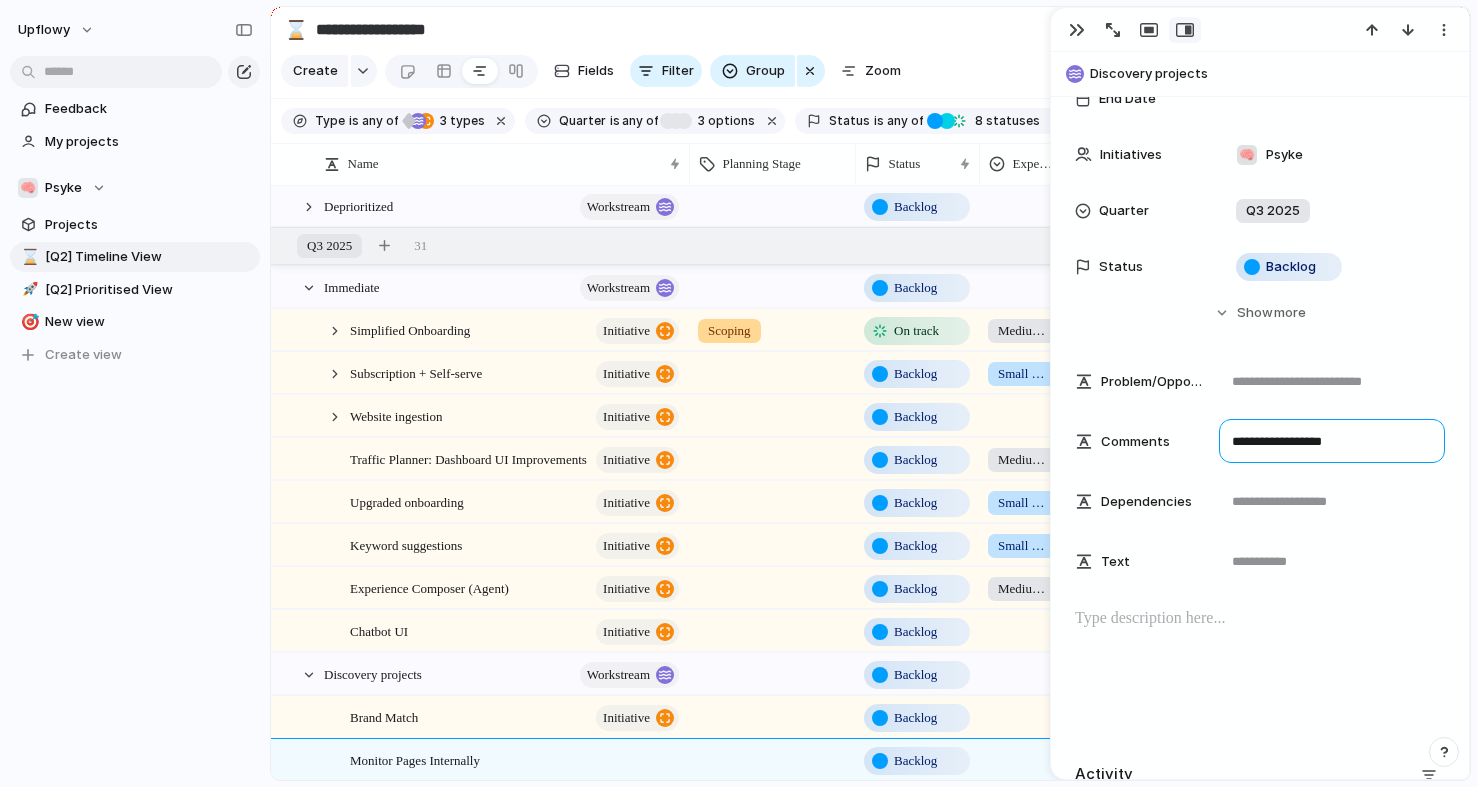 drag, startPoint x: 1248, startPoint y: 447, endPoint x: 1189, endPoint y: 447, distance: 59 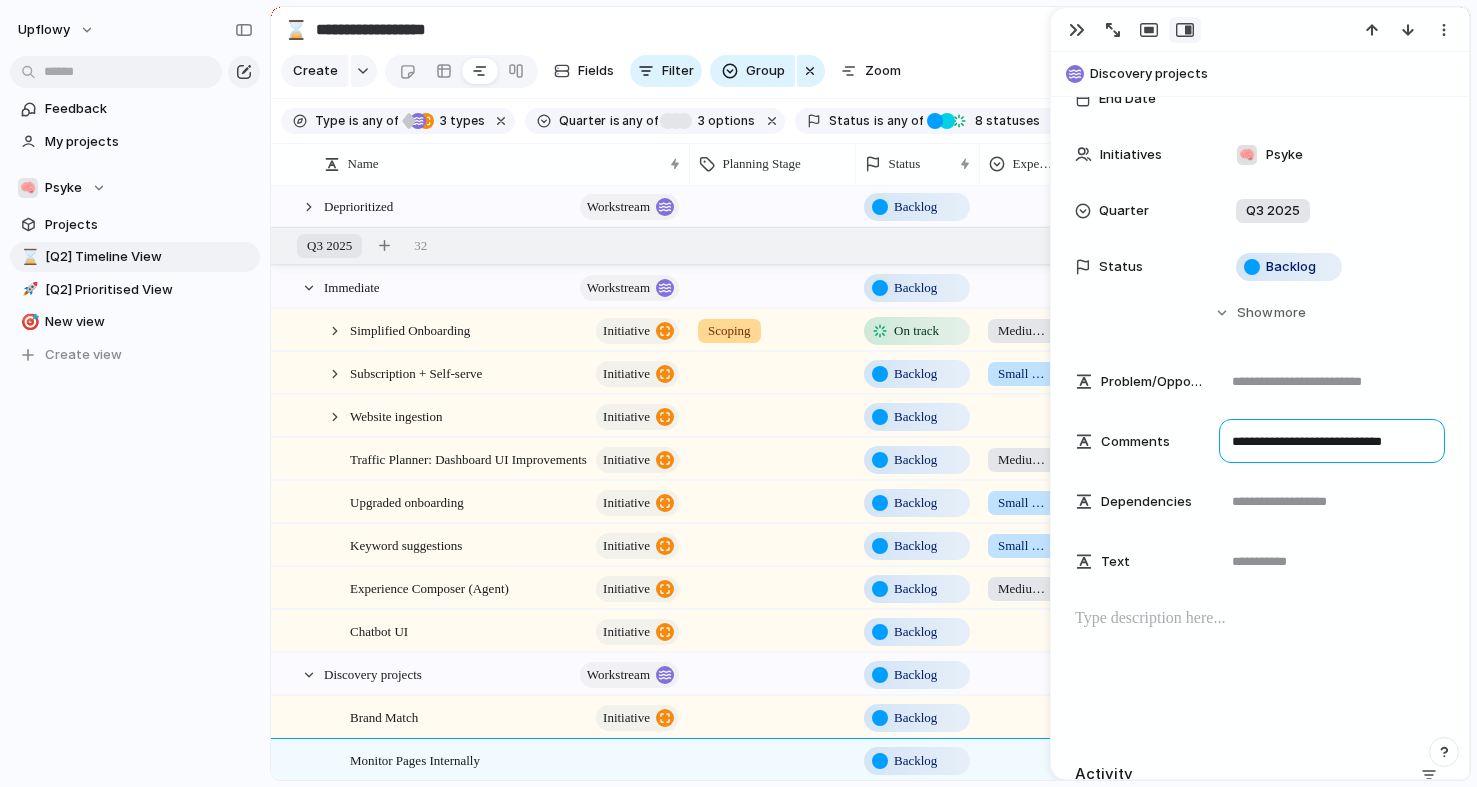 click on "**********" at bounding box center [1332, 441] 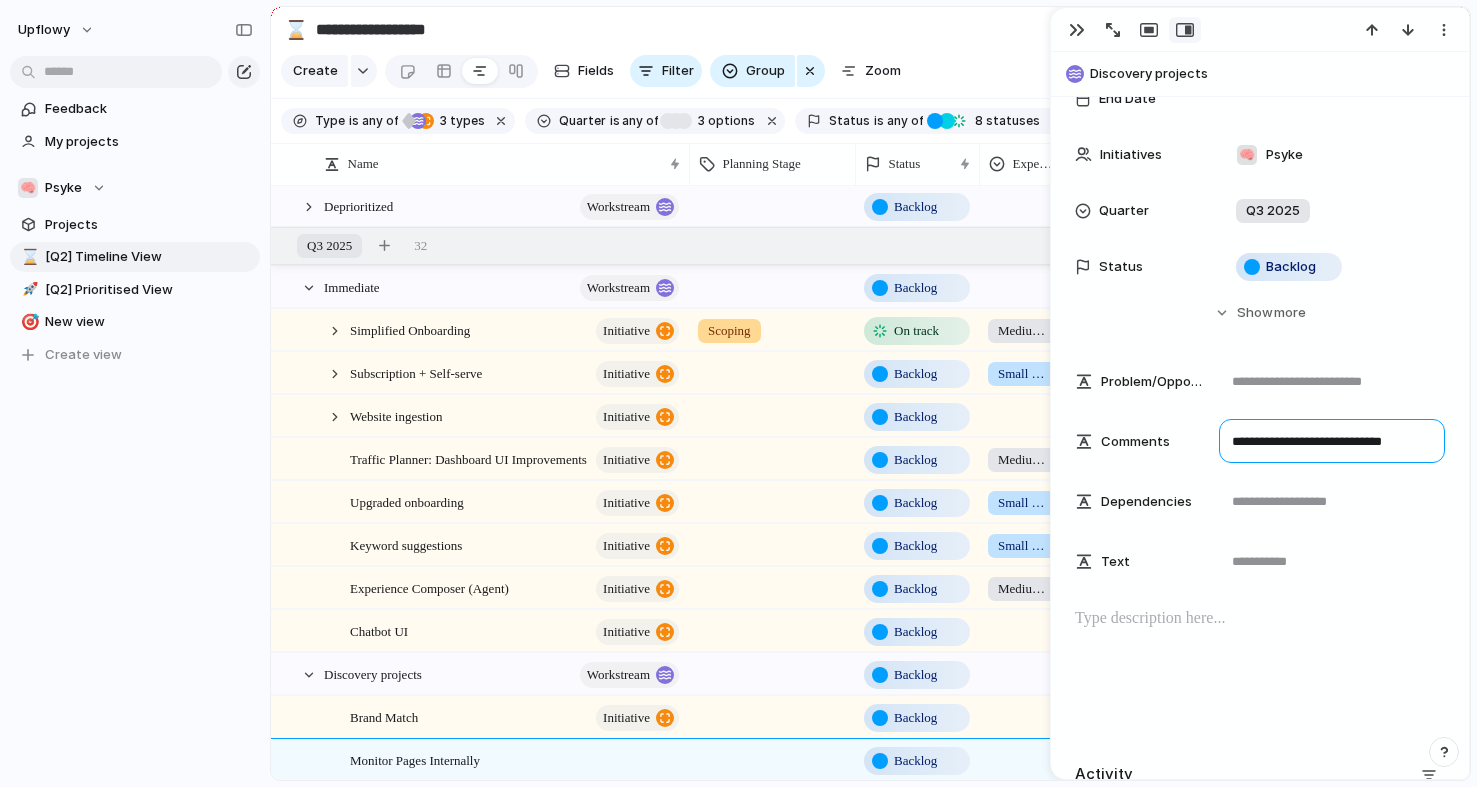 drag, startPoint x: 1328, startPoint y: 440, endPoint x: 1200, endPoint y: 441, distance: 128.0039 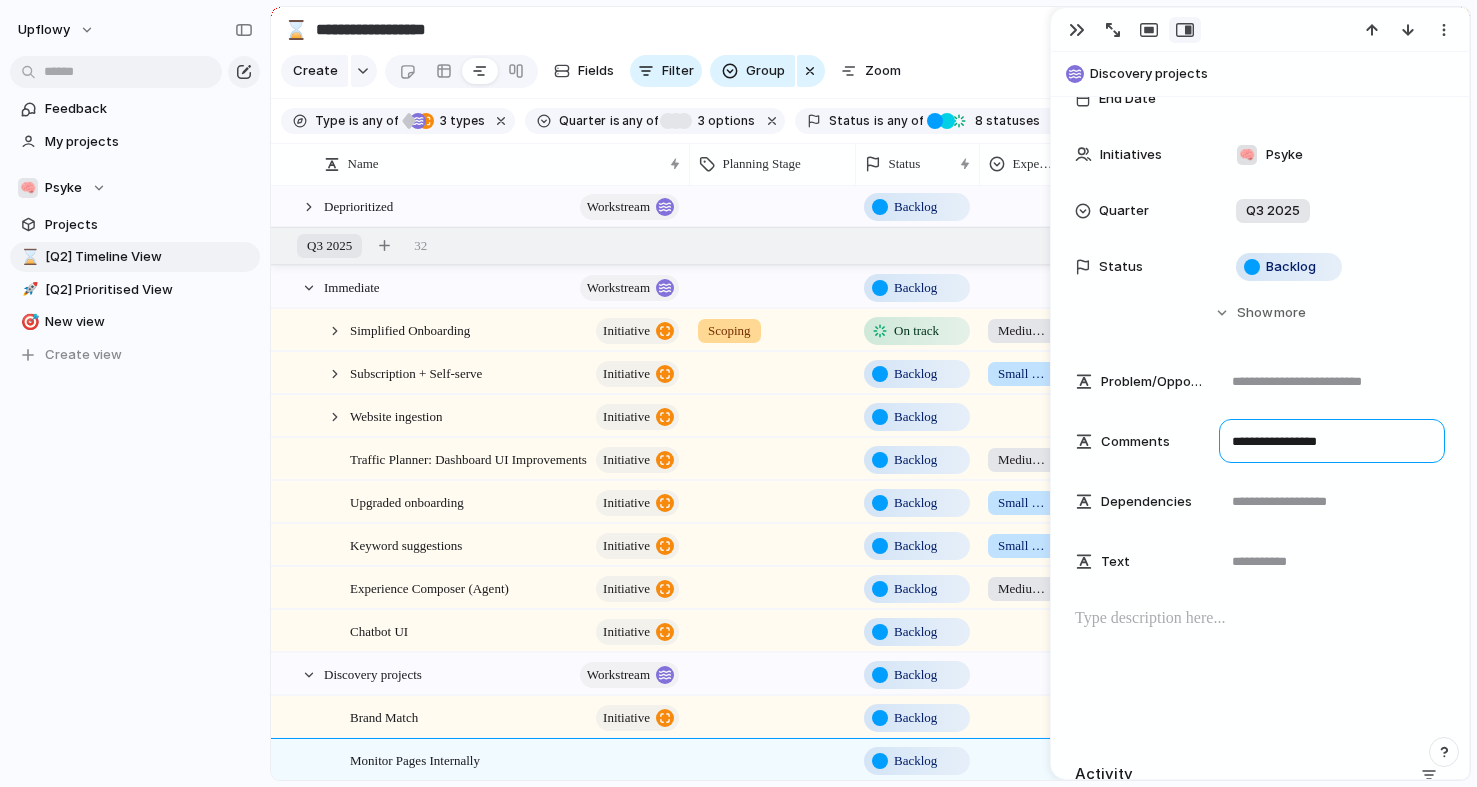 drag, startPoint x: 1256, startPoint y: 442, endPoint x: 1215, endPoint y: 442, distance: 41 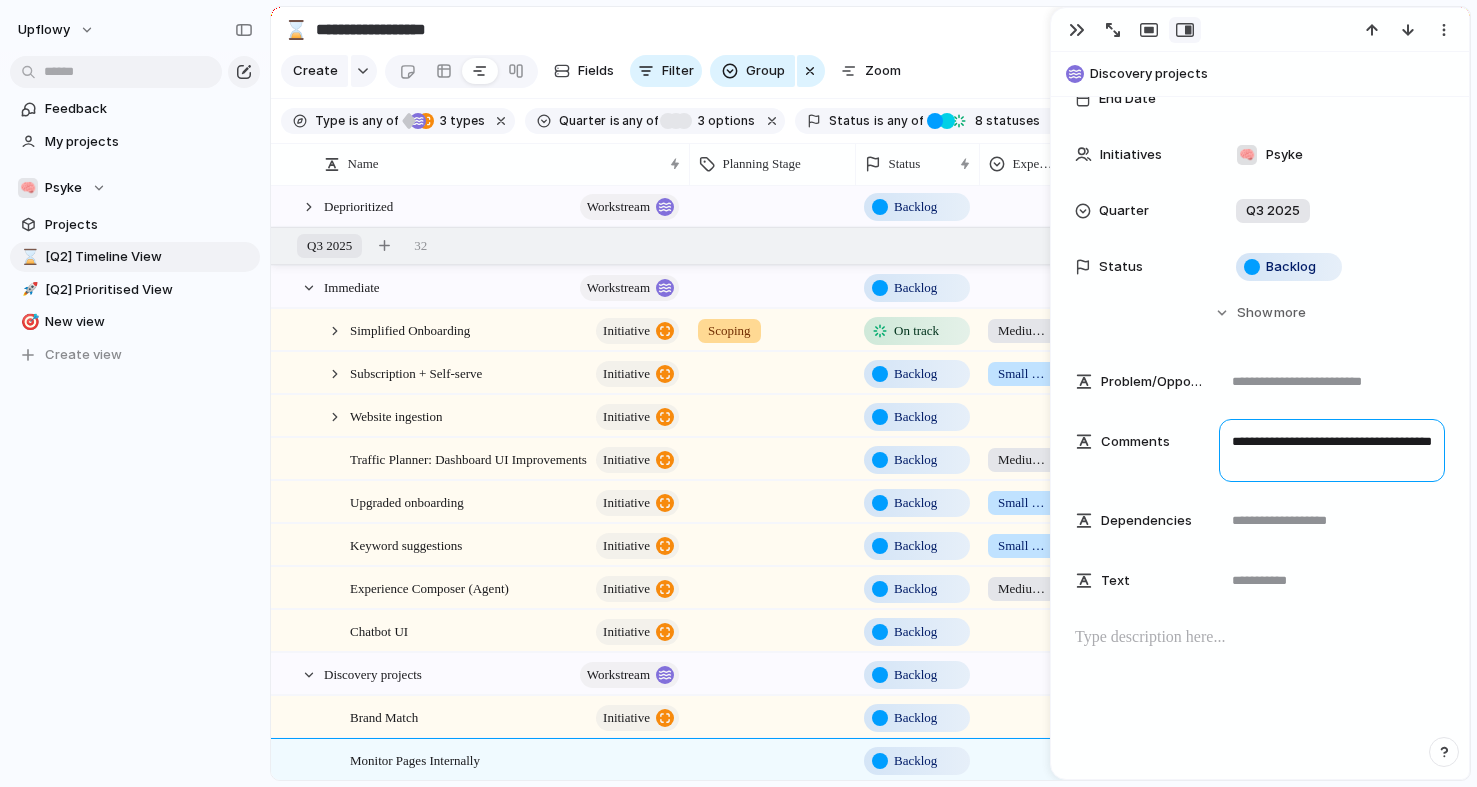 drag, startPoint x: 1313, startPoint y: 466, endPoint x: 1215, endPoint y: 402, distance: 117.047 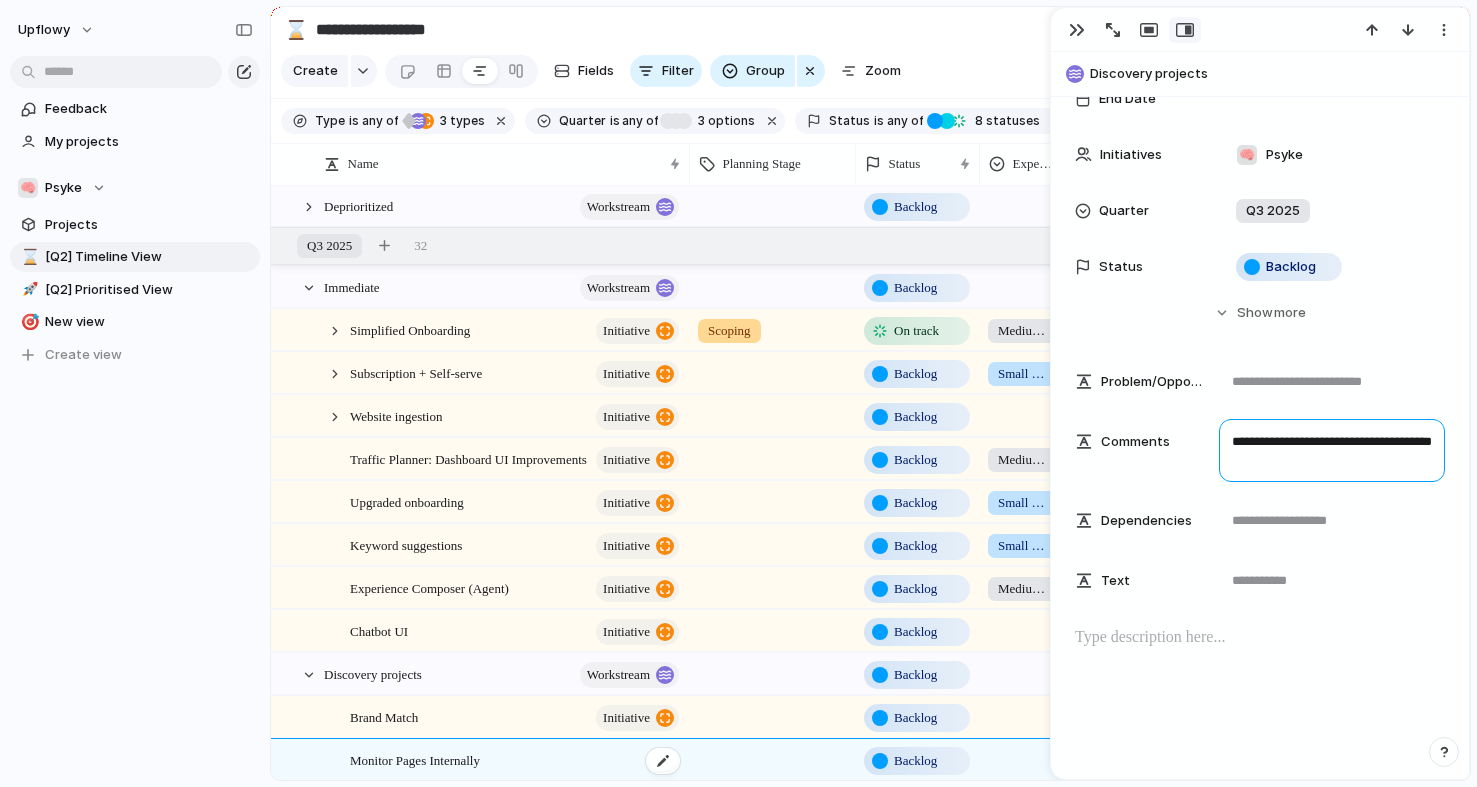 type on "**********" 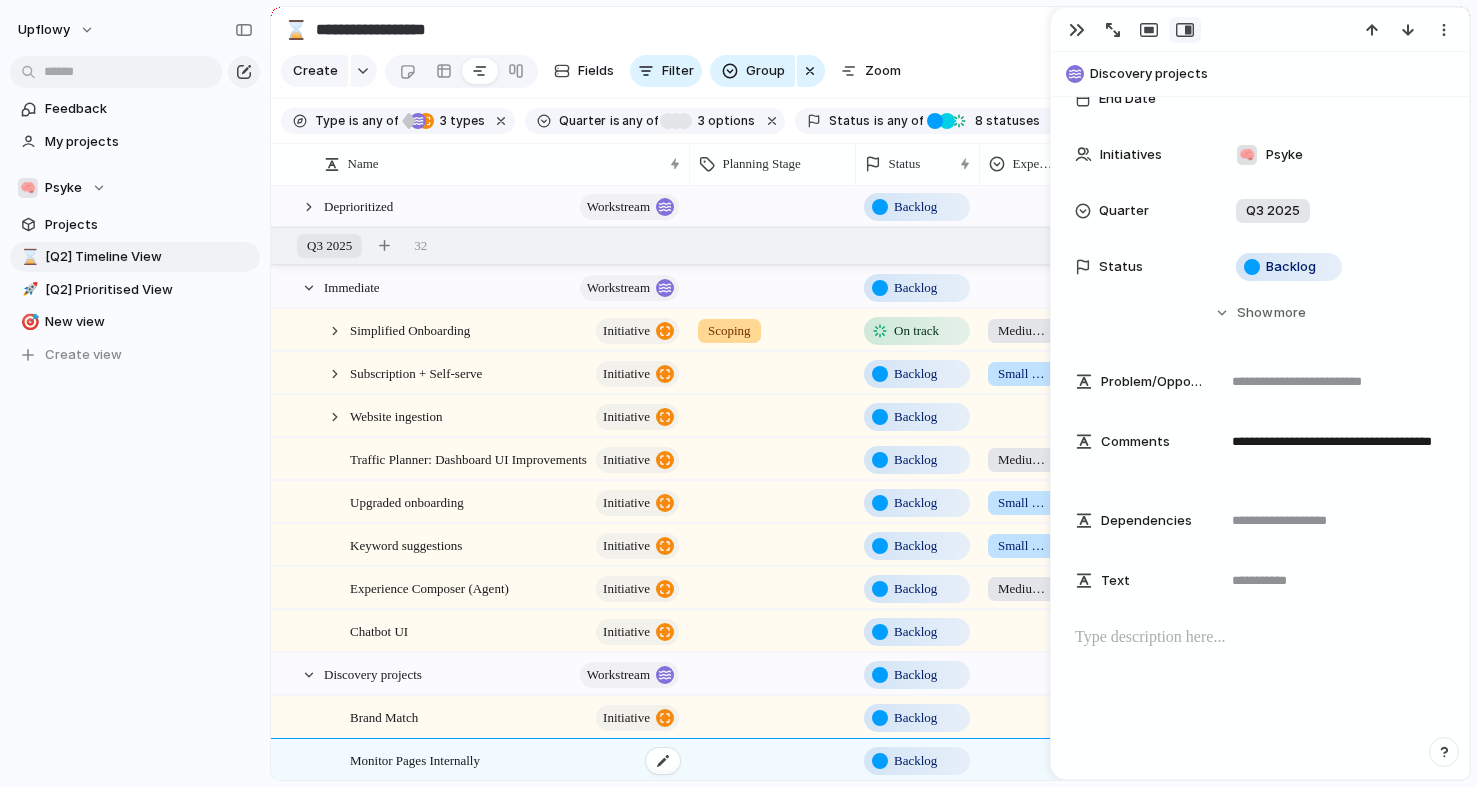 click on "Monitor Pages Internally" at bounding box center (516, 760) 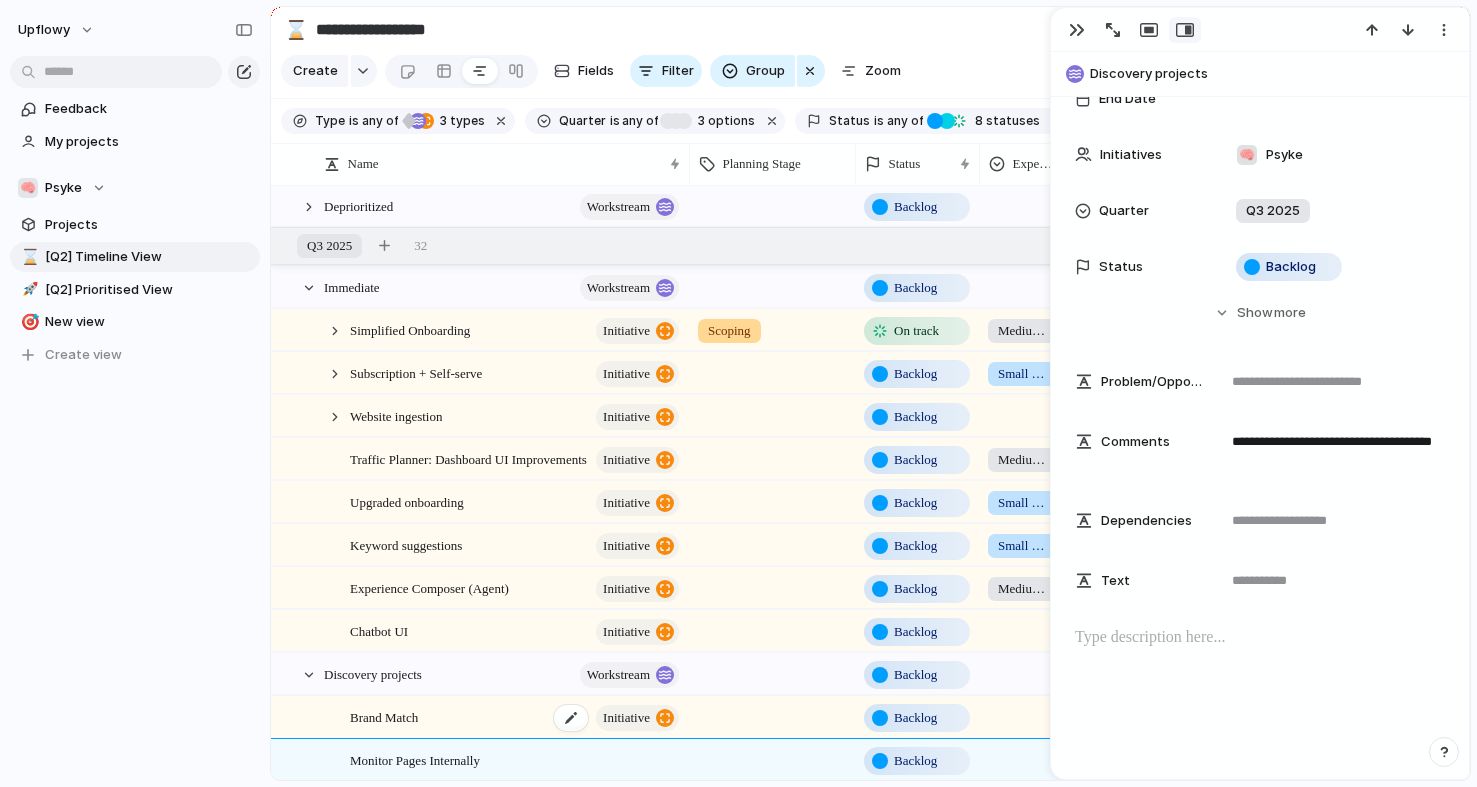 click on "Brand Match initiative" at bounding box center [516, 717] 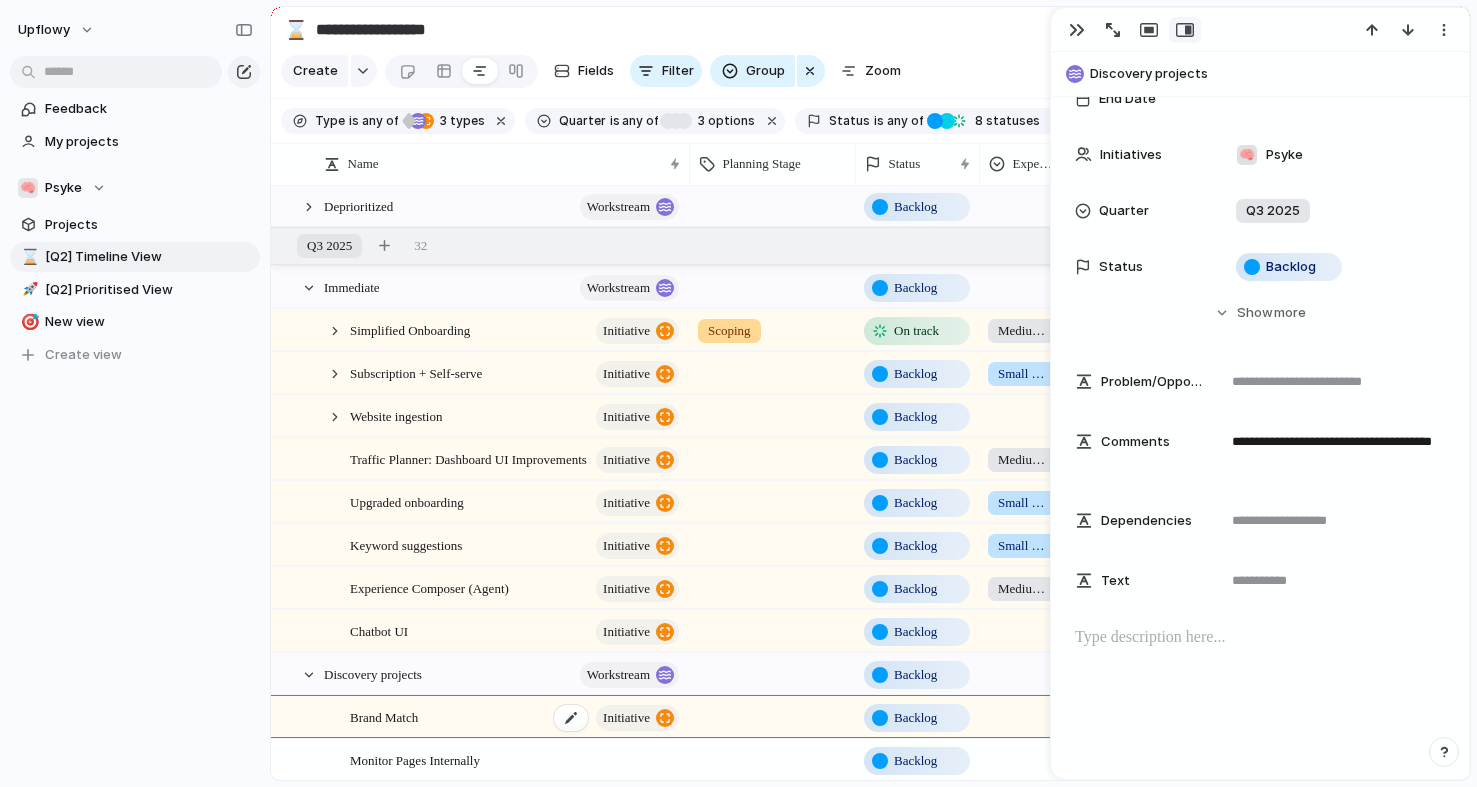 type on "**********" 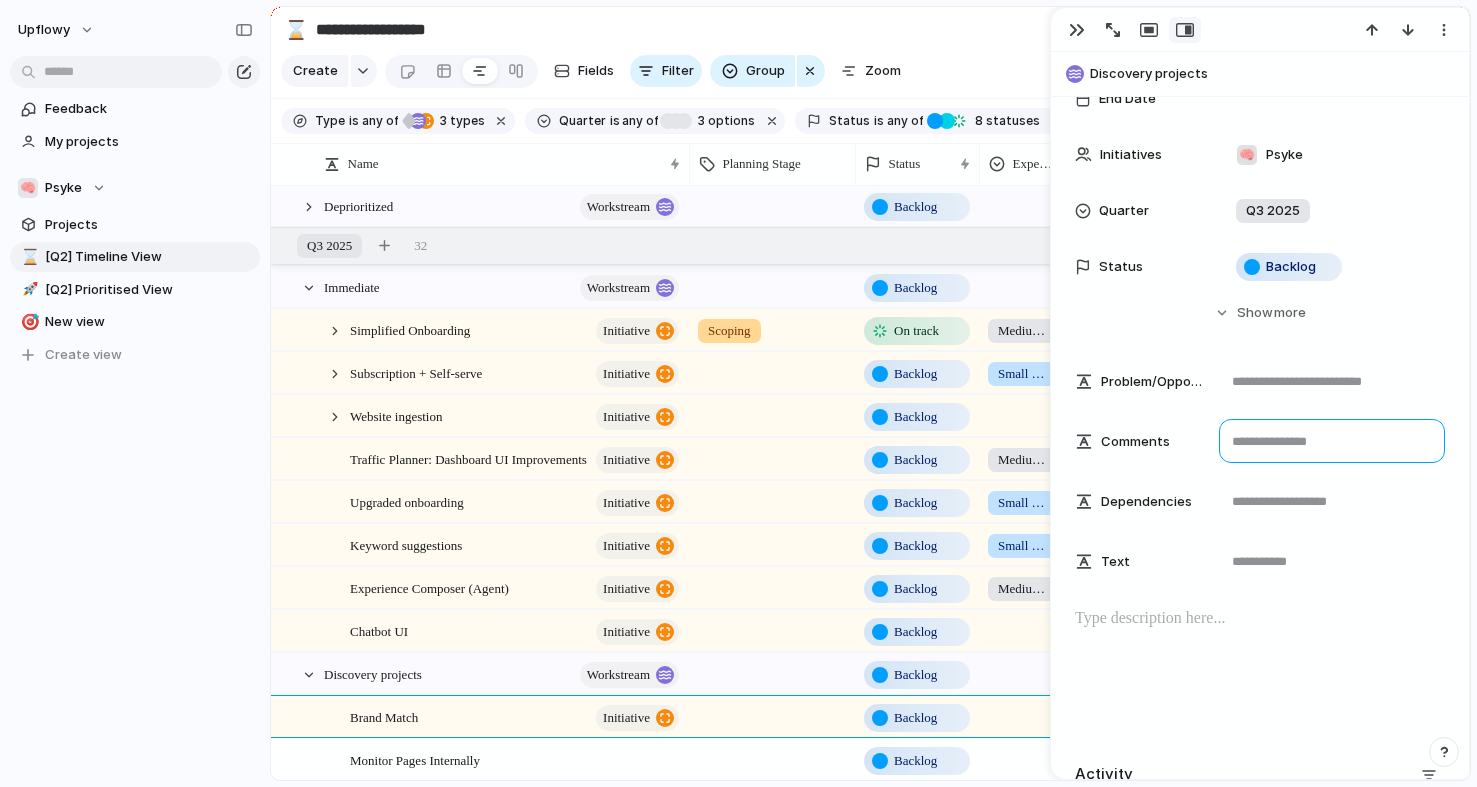 click at bounding box center (1332, 441) 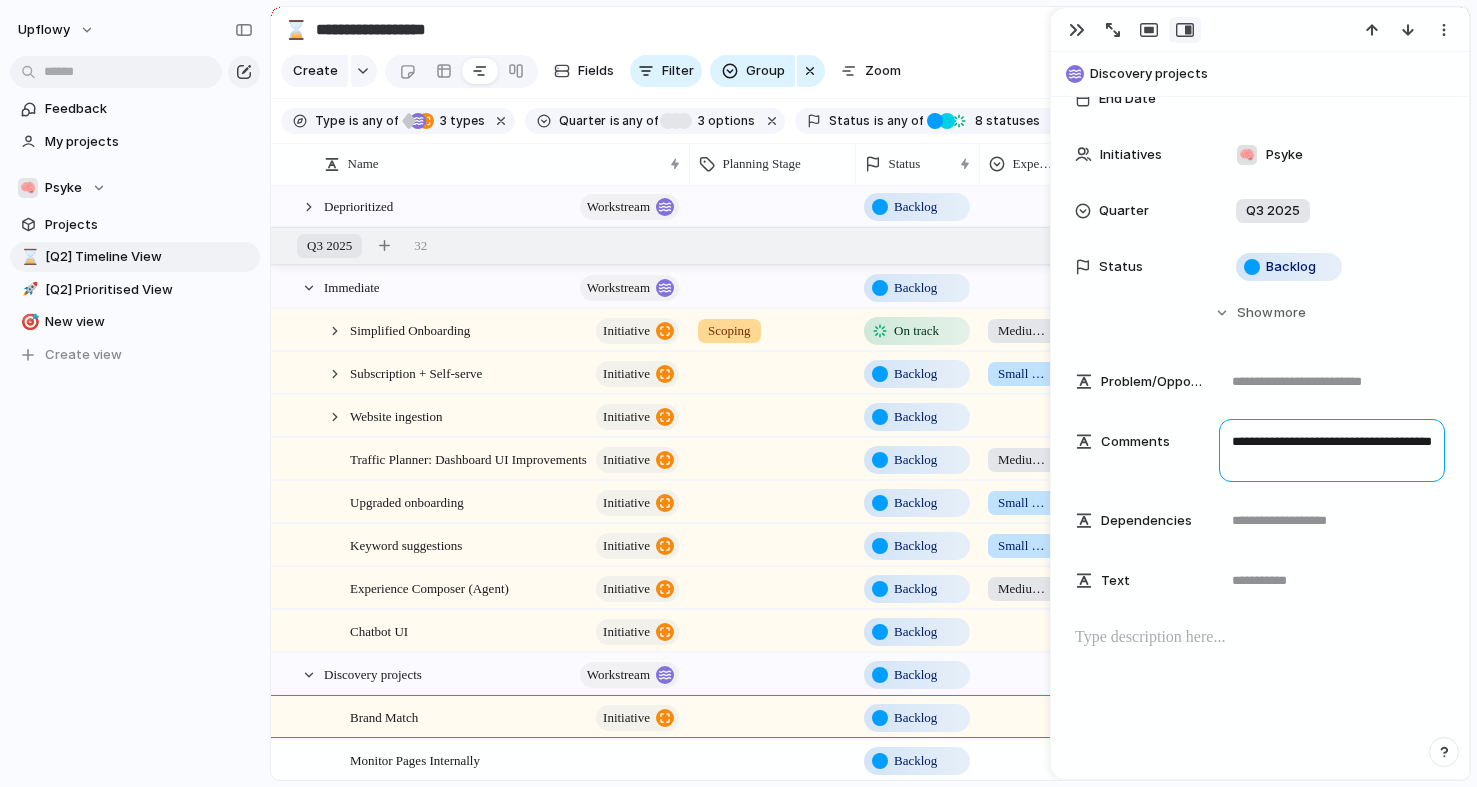 drag, startPoint x: 1354, startPoint y: 439, endPoint x: 1395, endPoint y: 481, distance: 58.694122 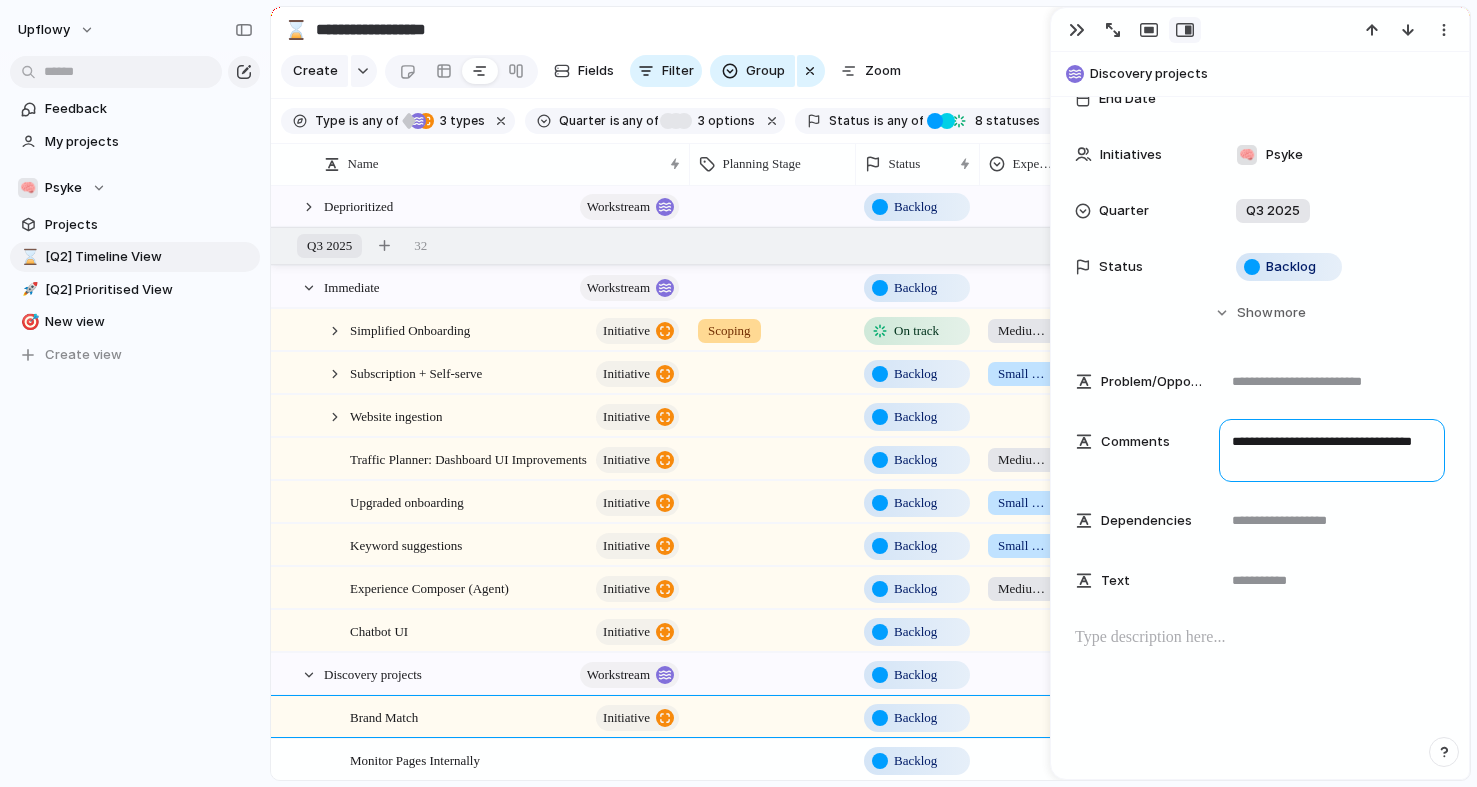 type on "**********" 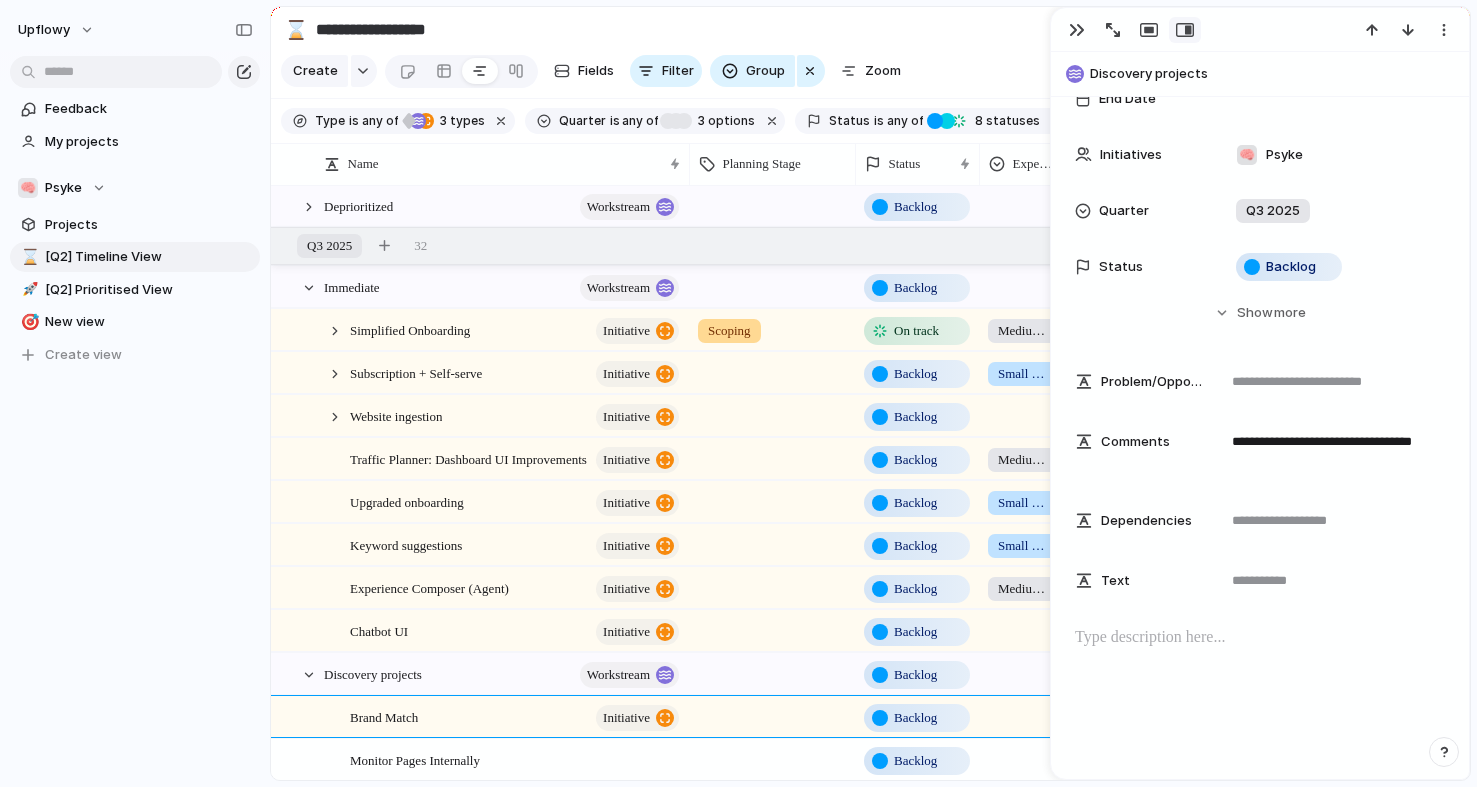 click on "**********" at bounding box center (1260, 169) 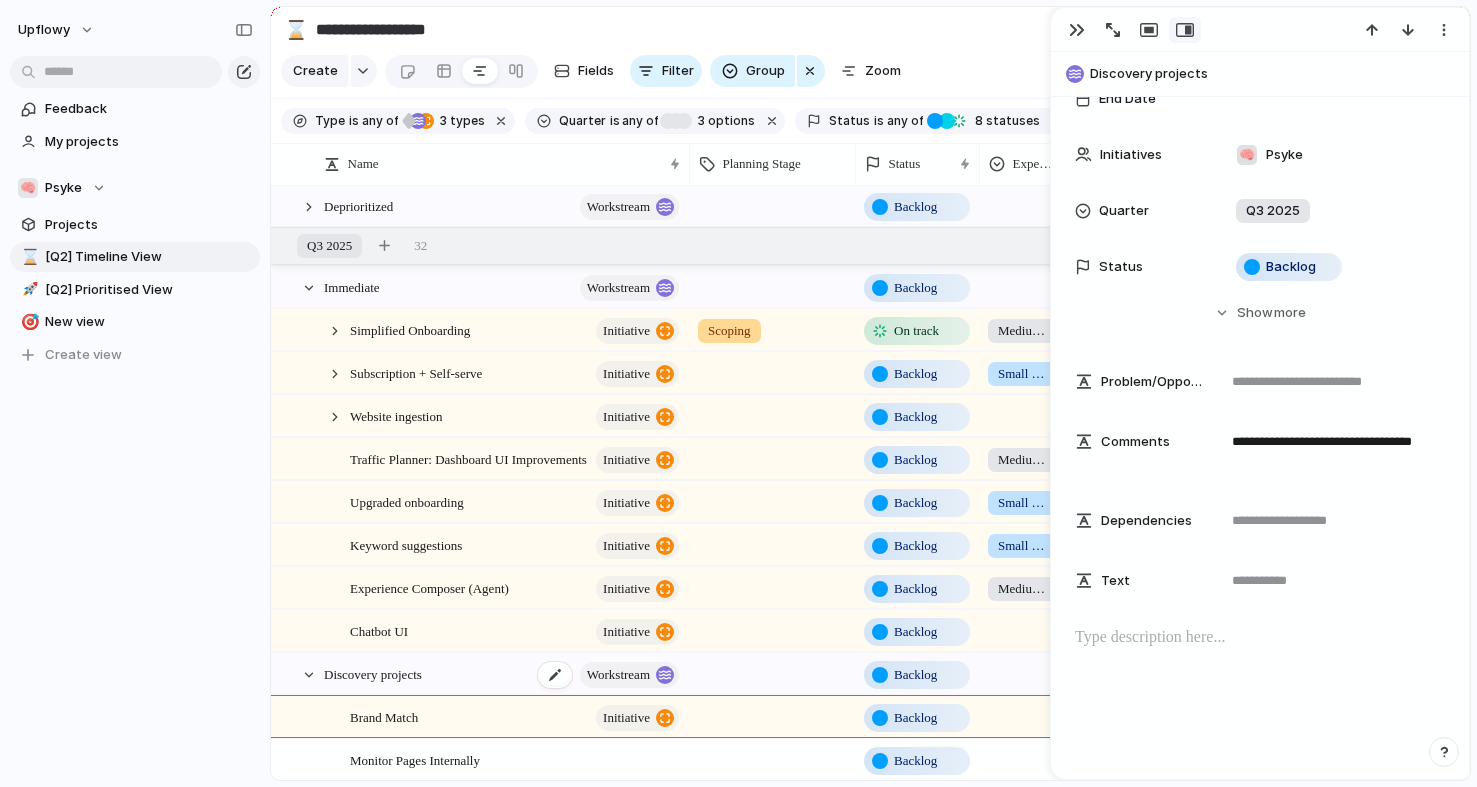 click on "Discovery projects workstream" at bounding box center (503, 674) 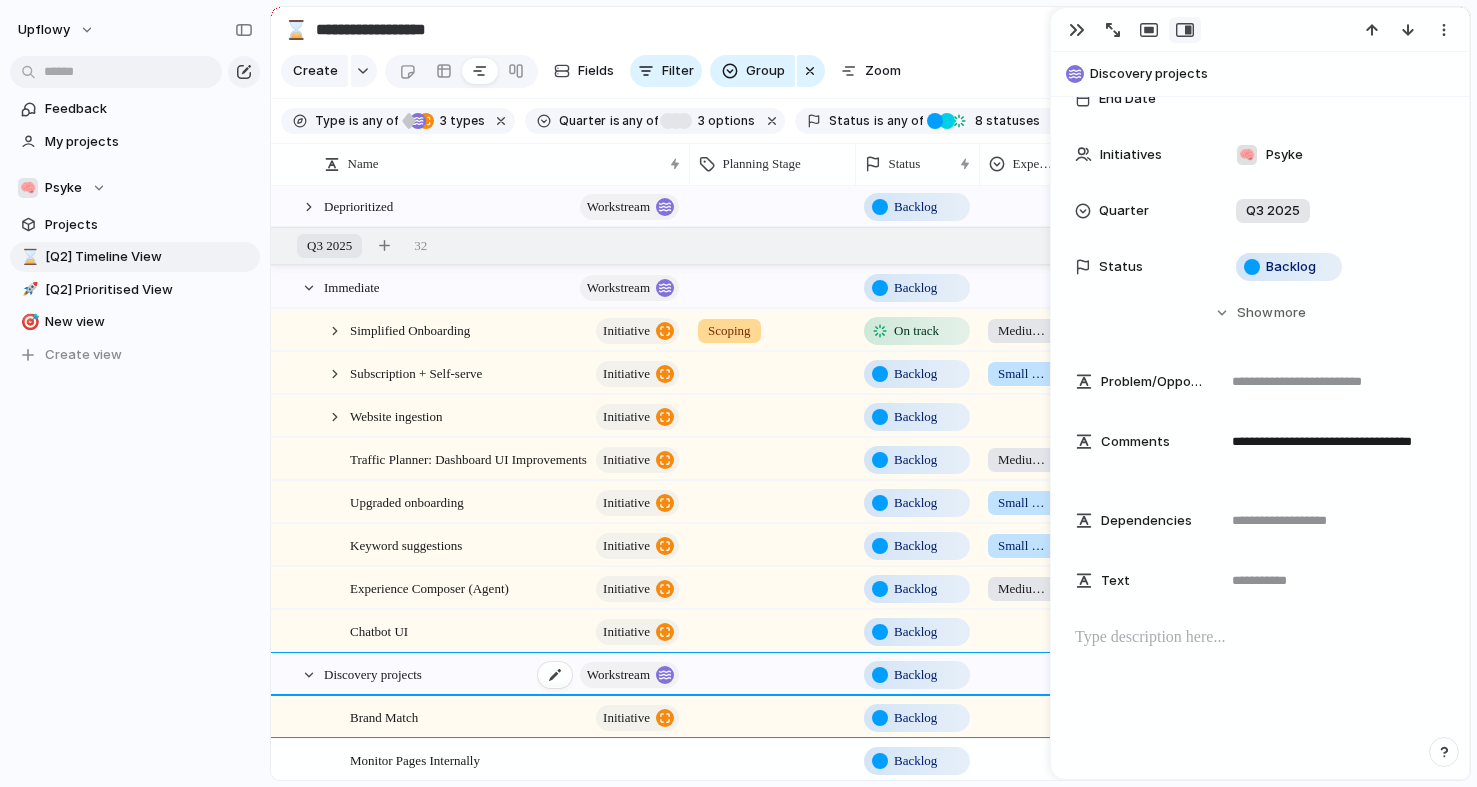 type on "**********" 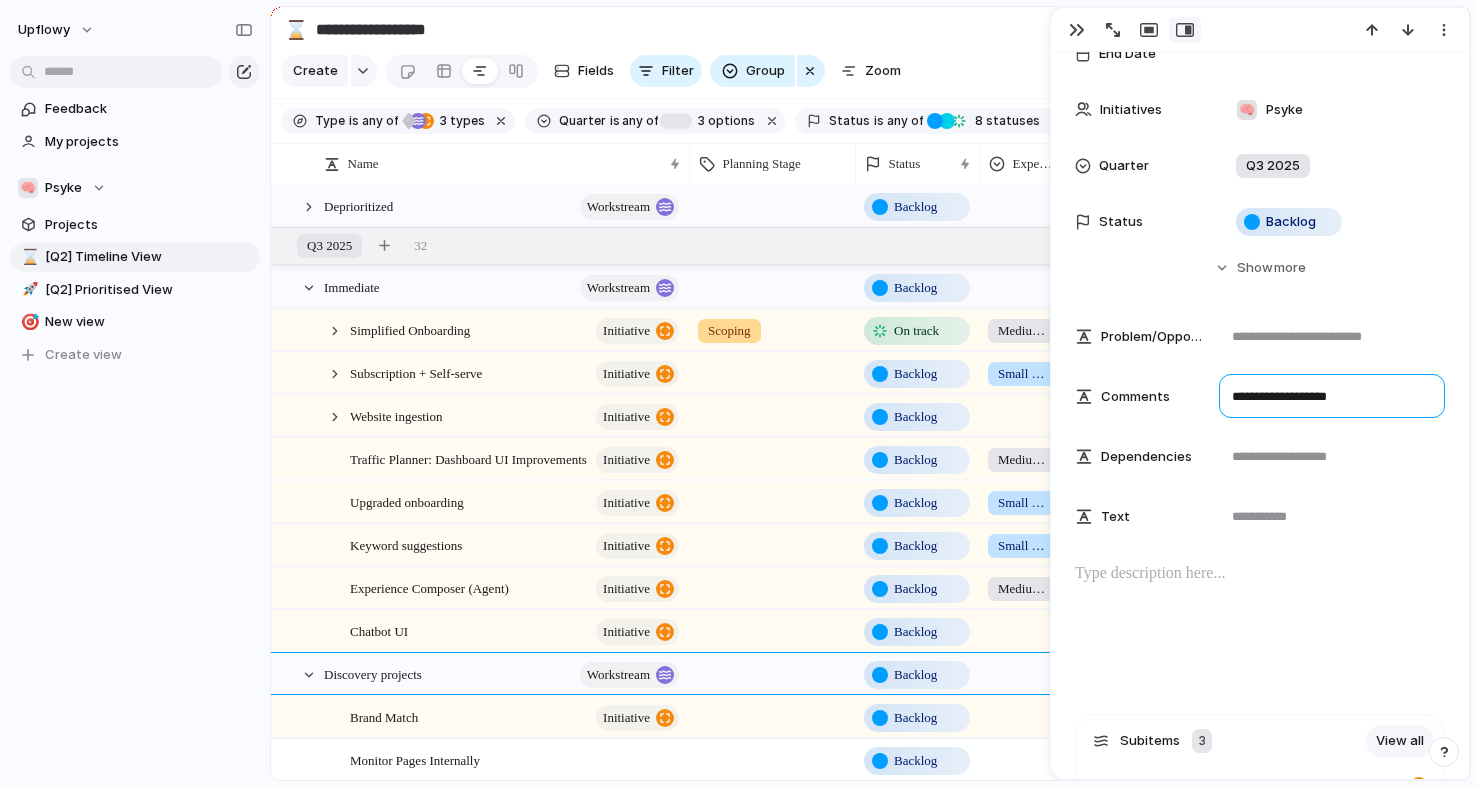 click on "**********" at bounding box center [1332, 396] 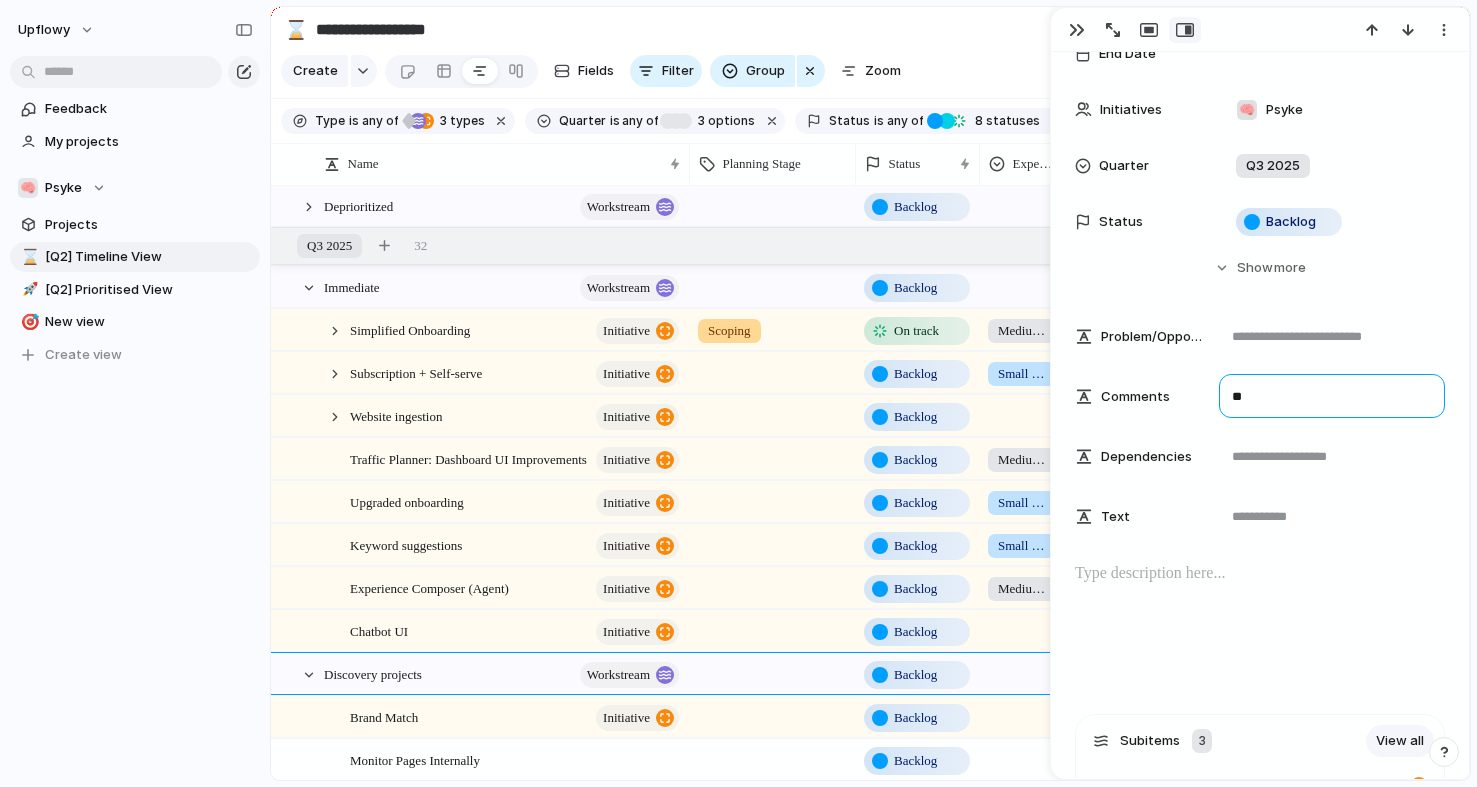 type on "*" 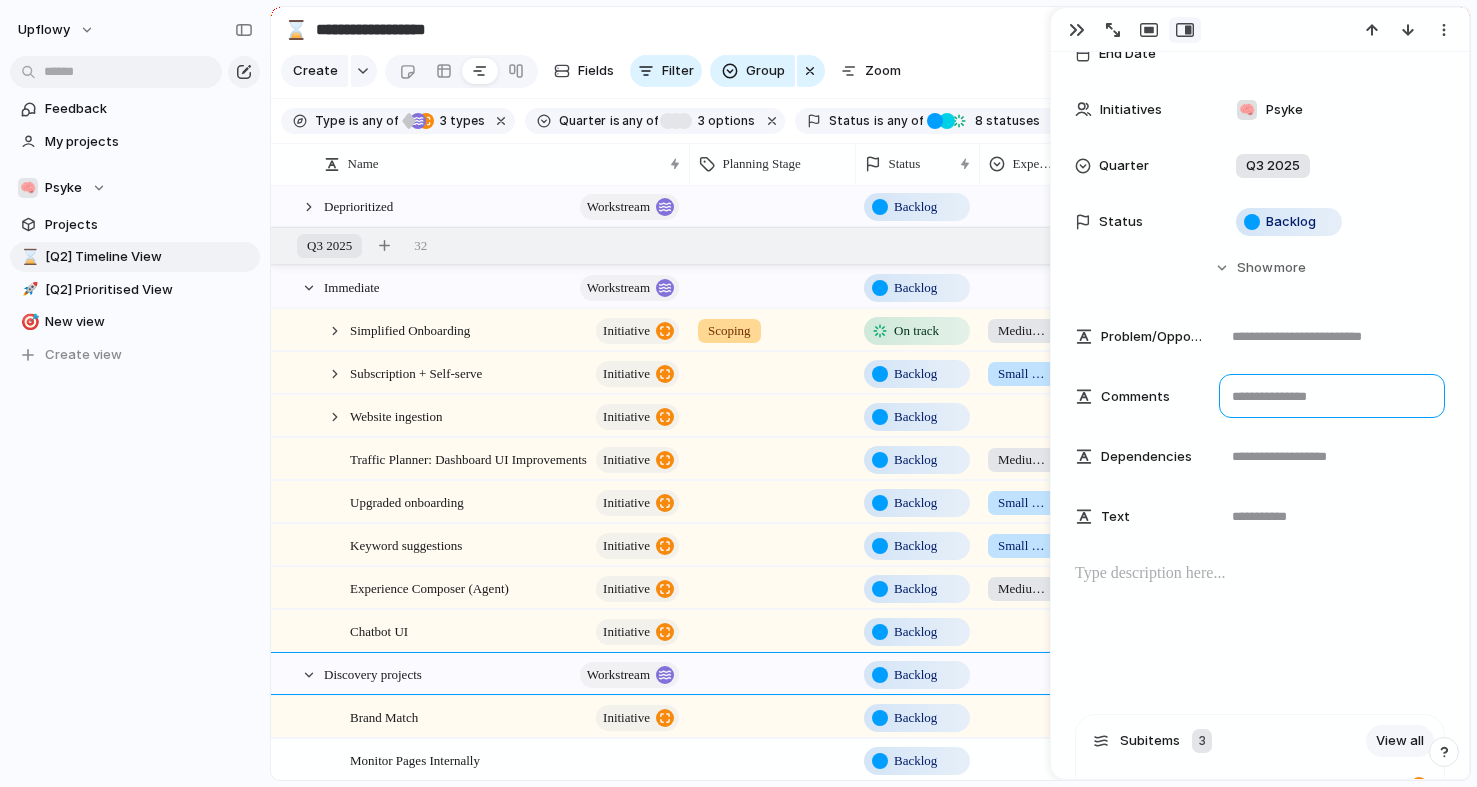 type 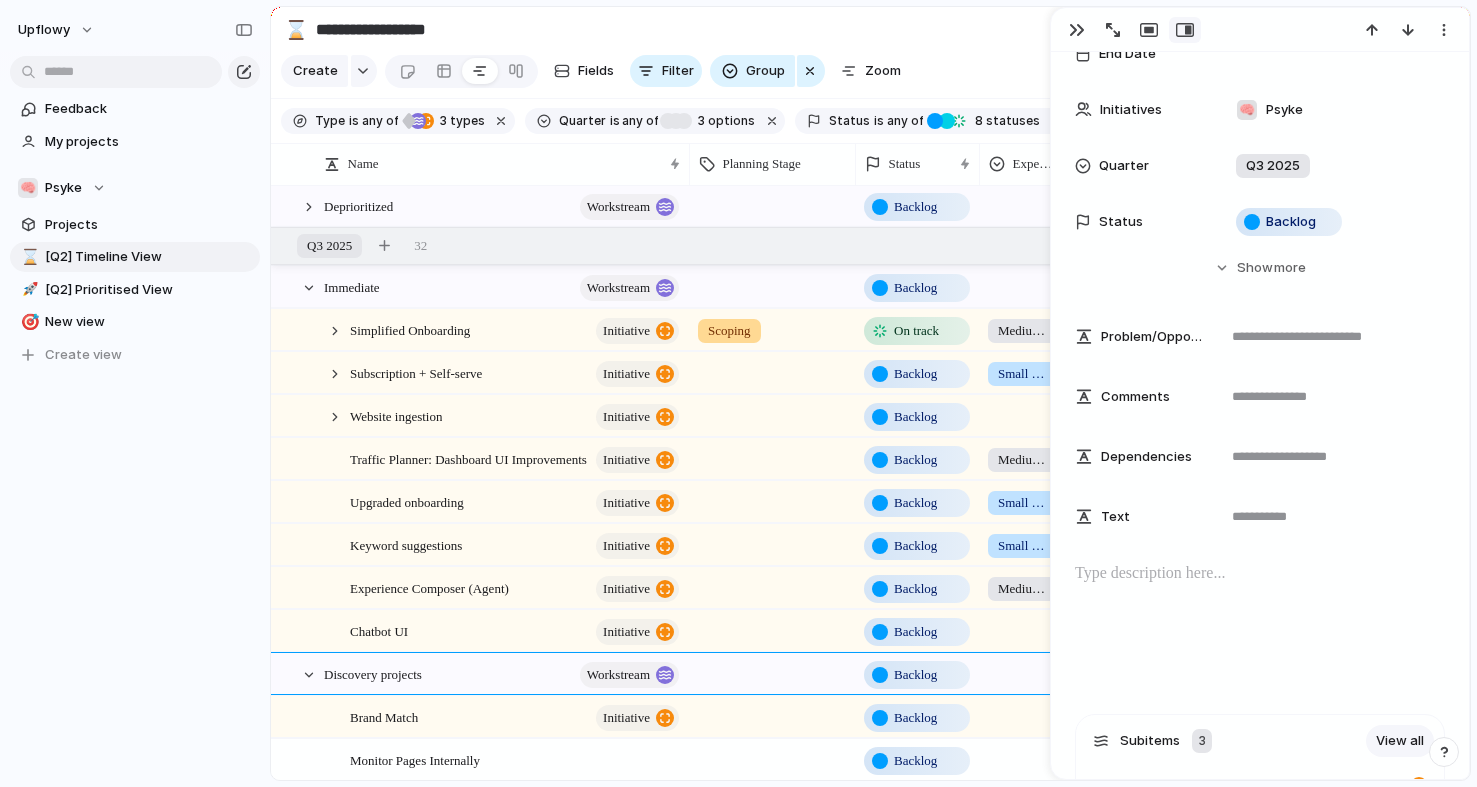 click at bounding box center (1260, 626) 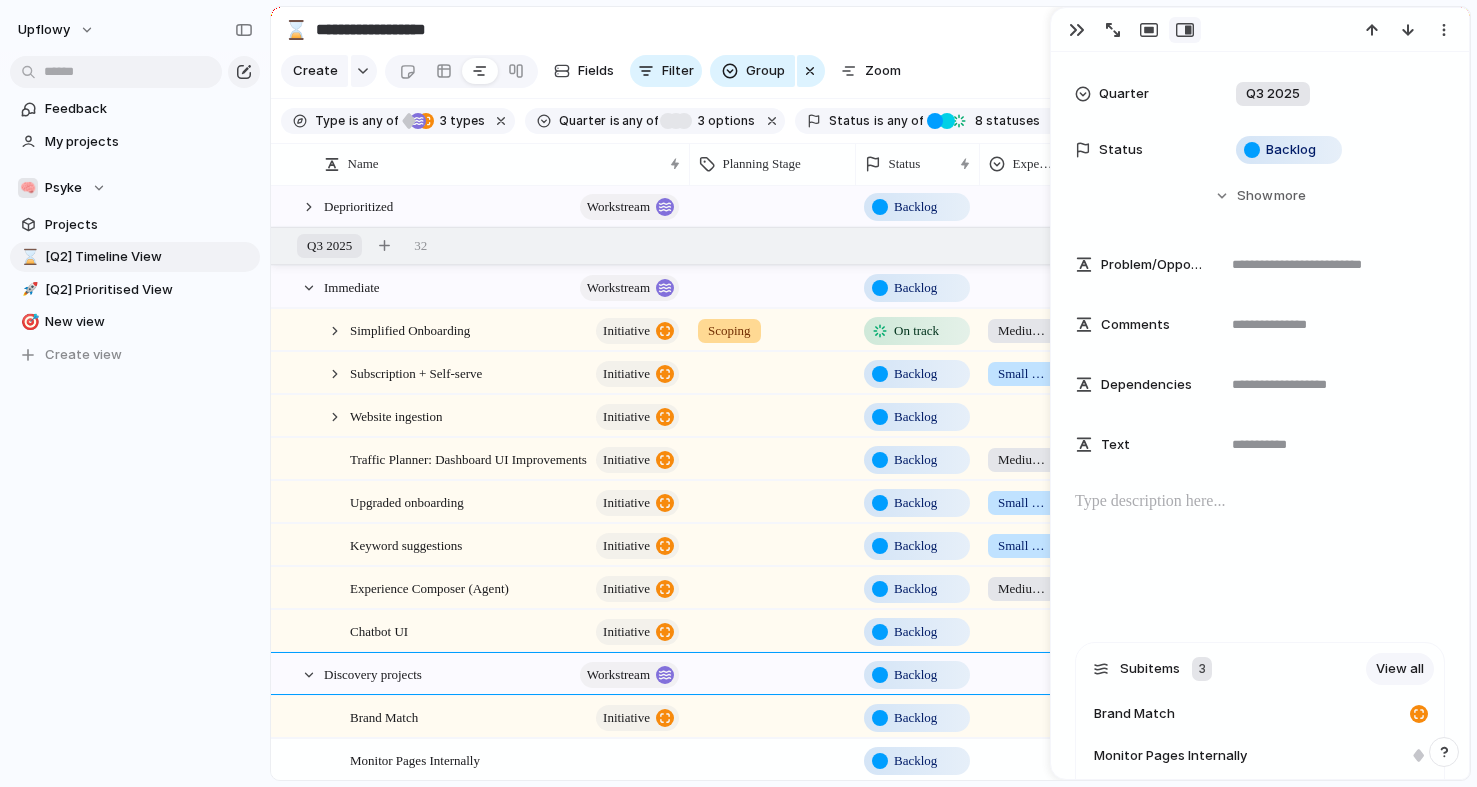scroll, scrollTop: 973, scrollLeft: 0, axis: vertical 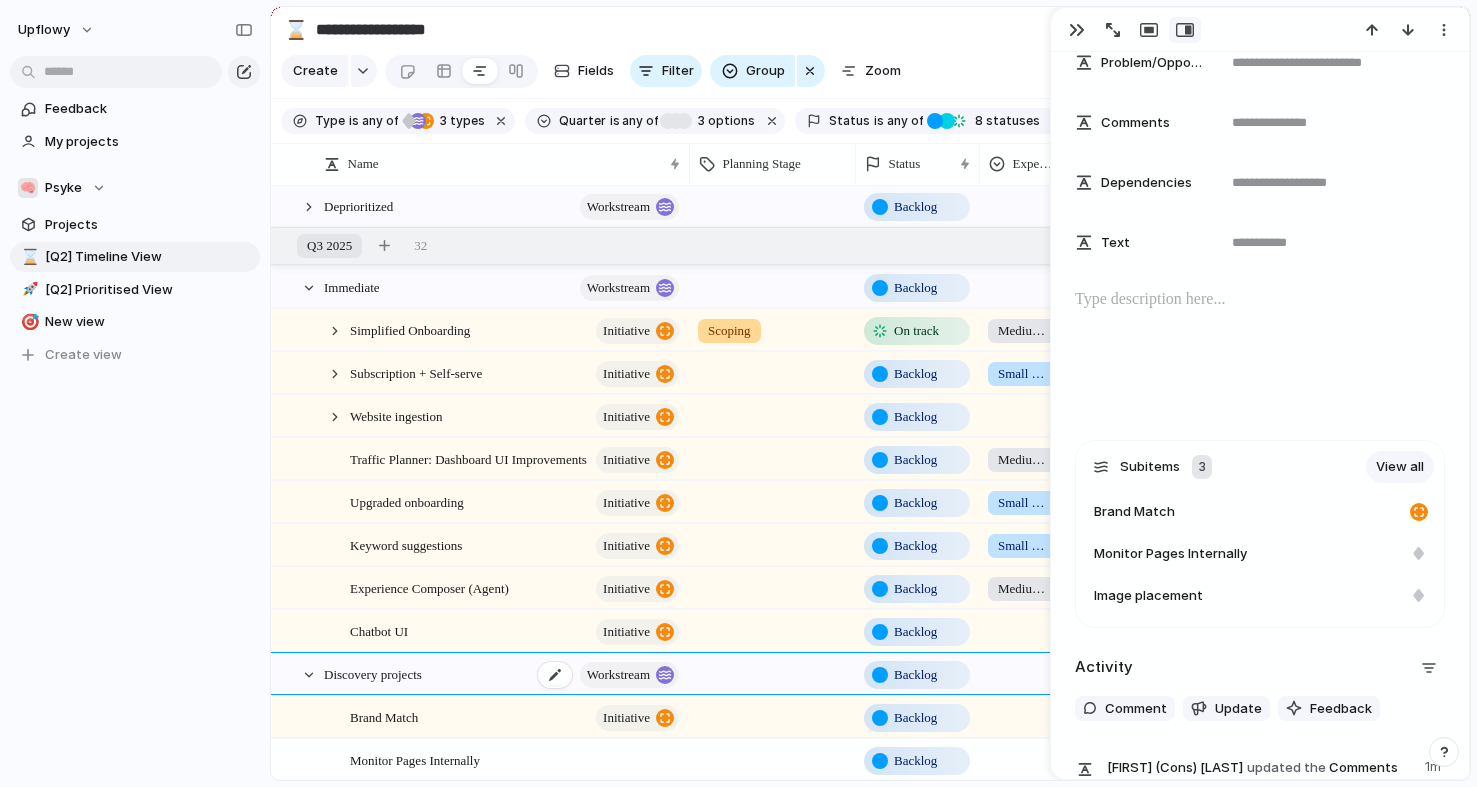 click on "workstream" at bounding box center (610, 675) 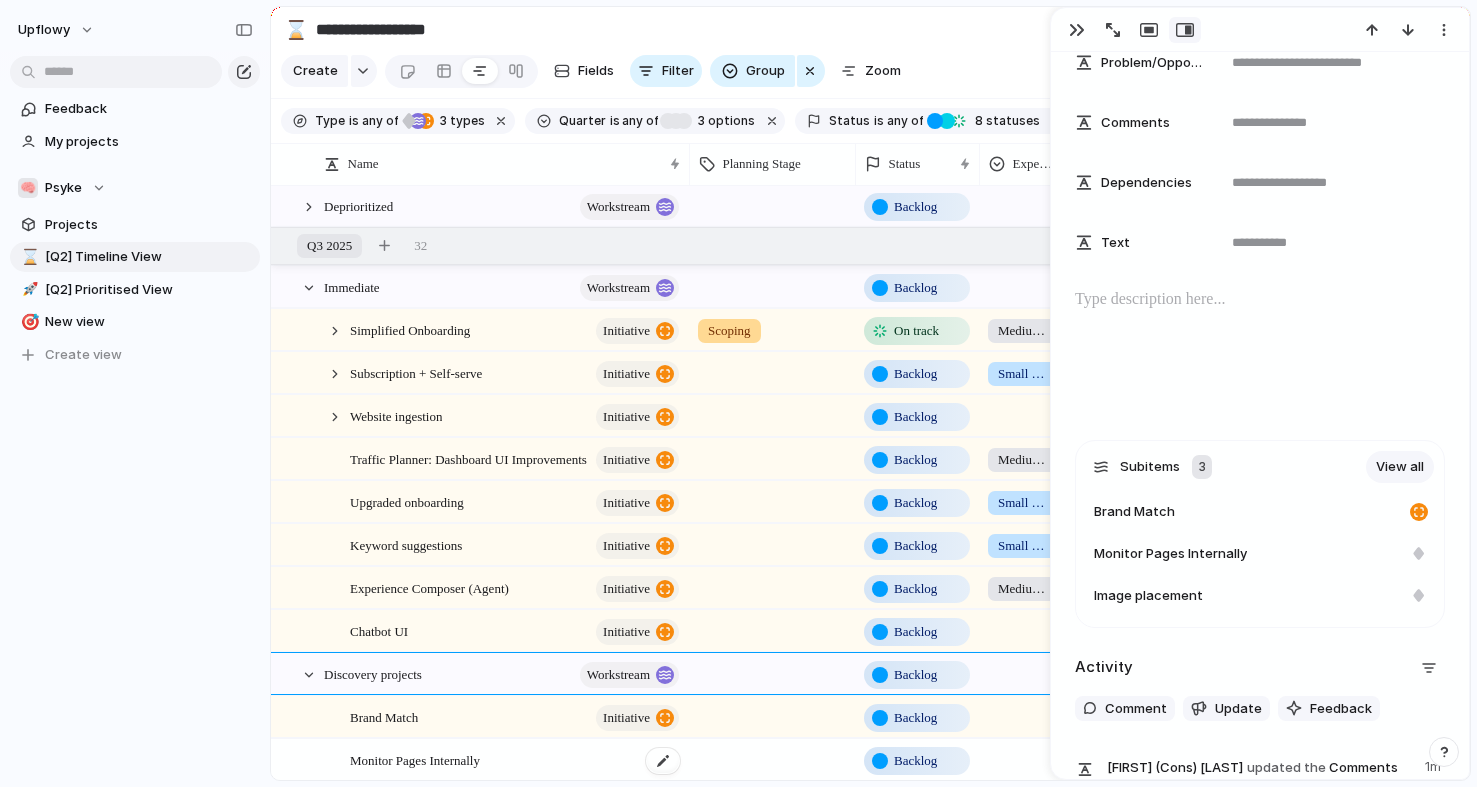 click on "Monitor Pages Internally" at bounding box center (516, 760) 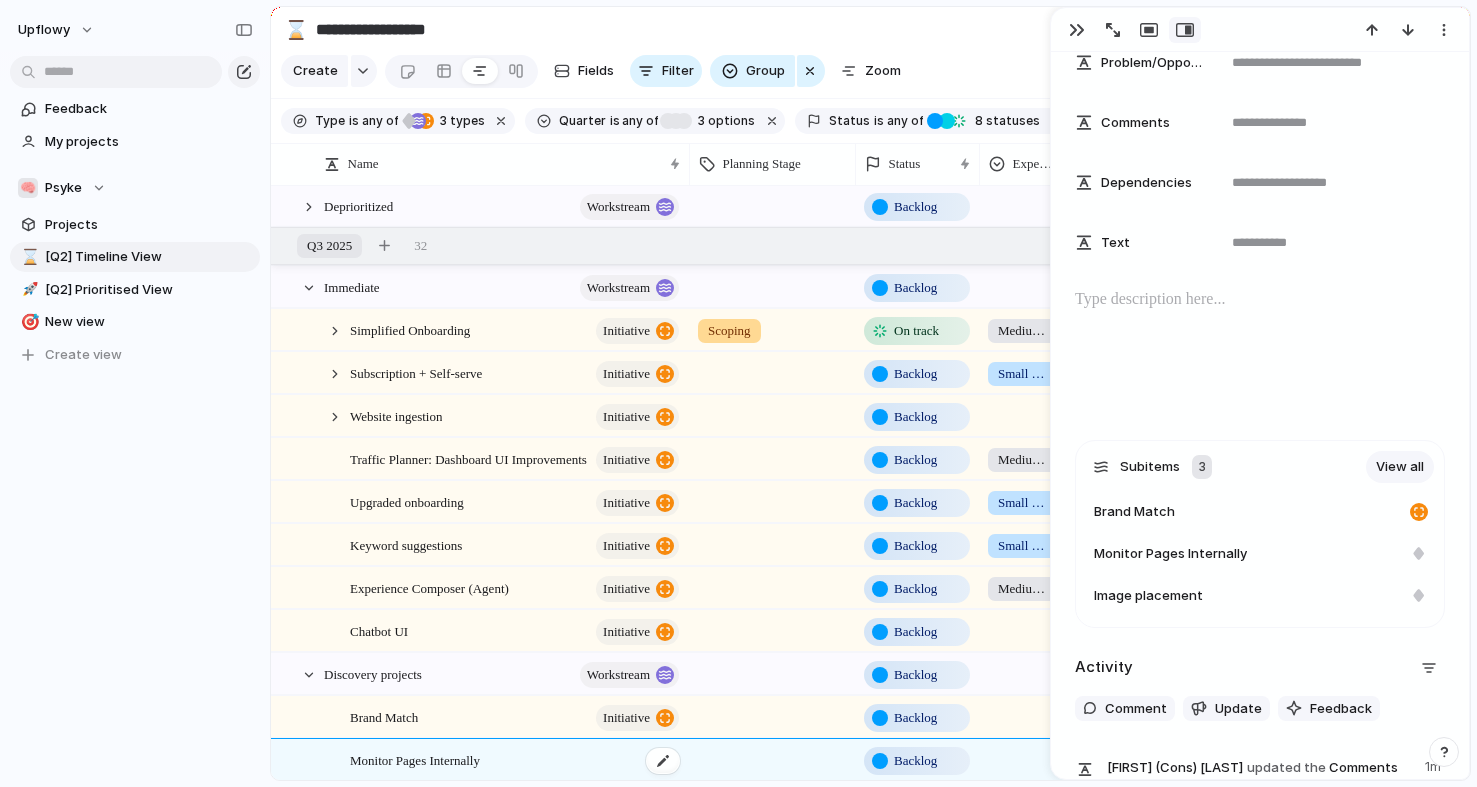 type on "**********" 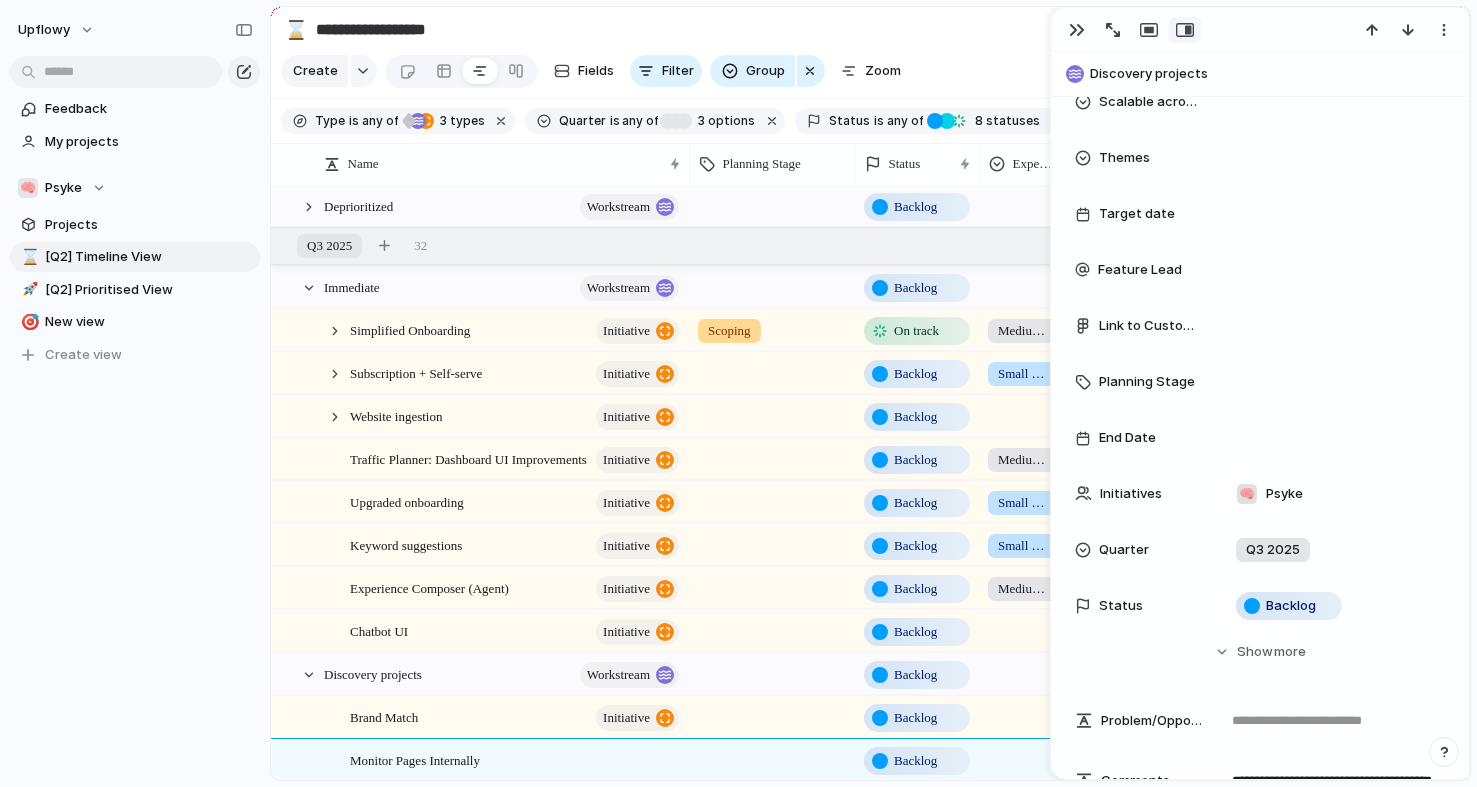 scroll, scrollTop: 0, scrollLeft: 0, axis: both 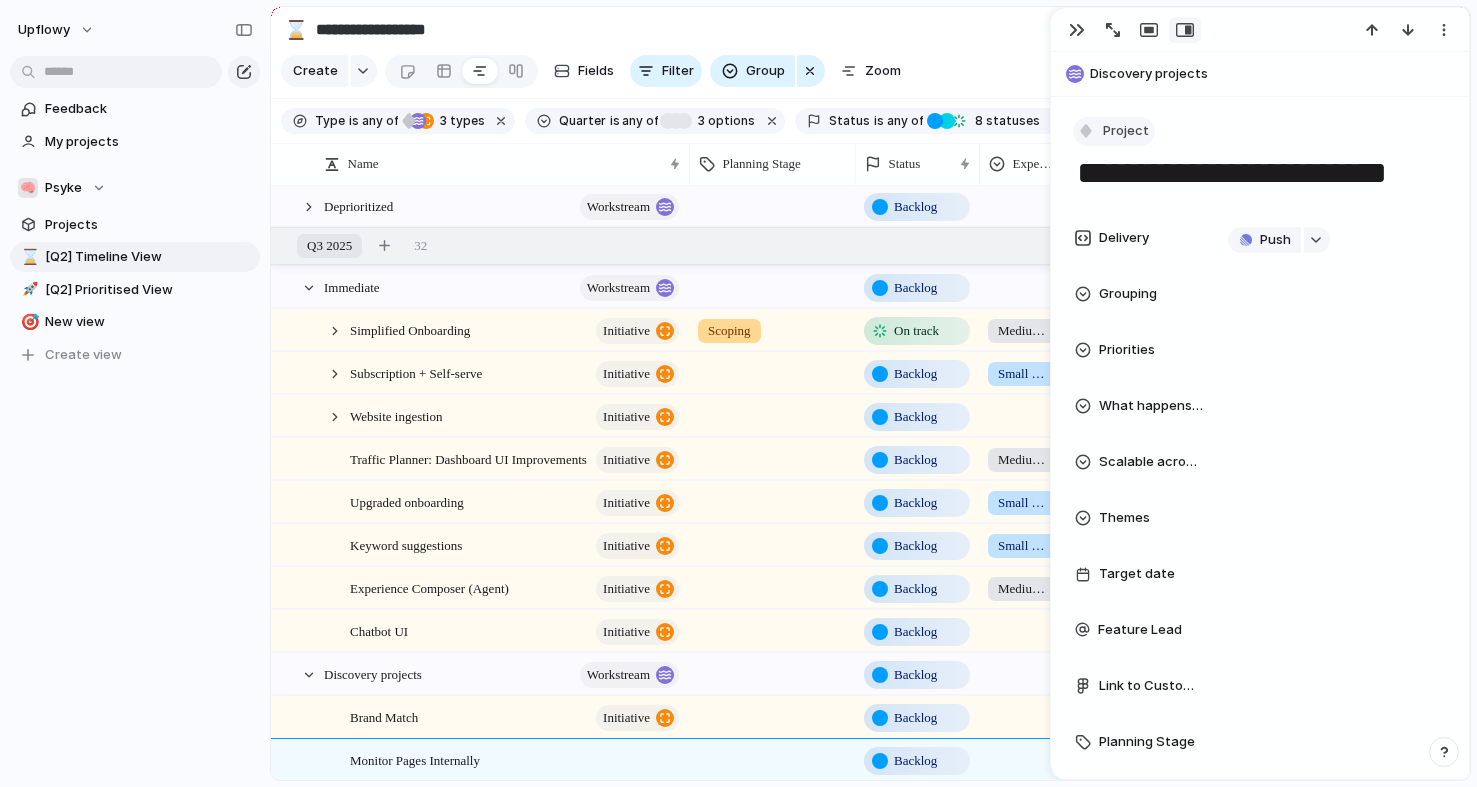 click on "Project" at bounding box center [1126, 131] 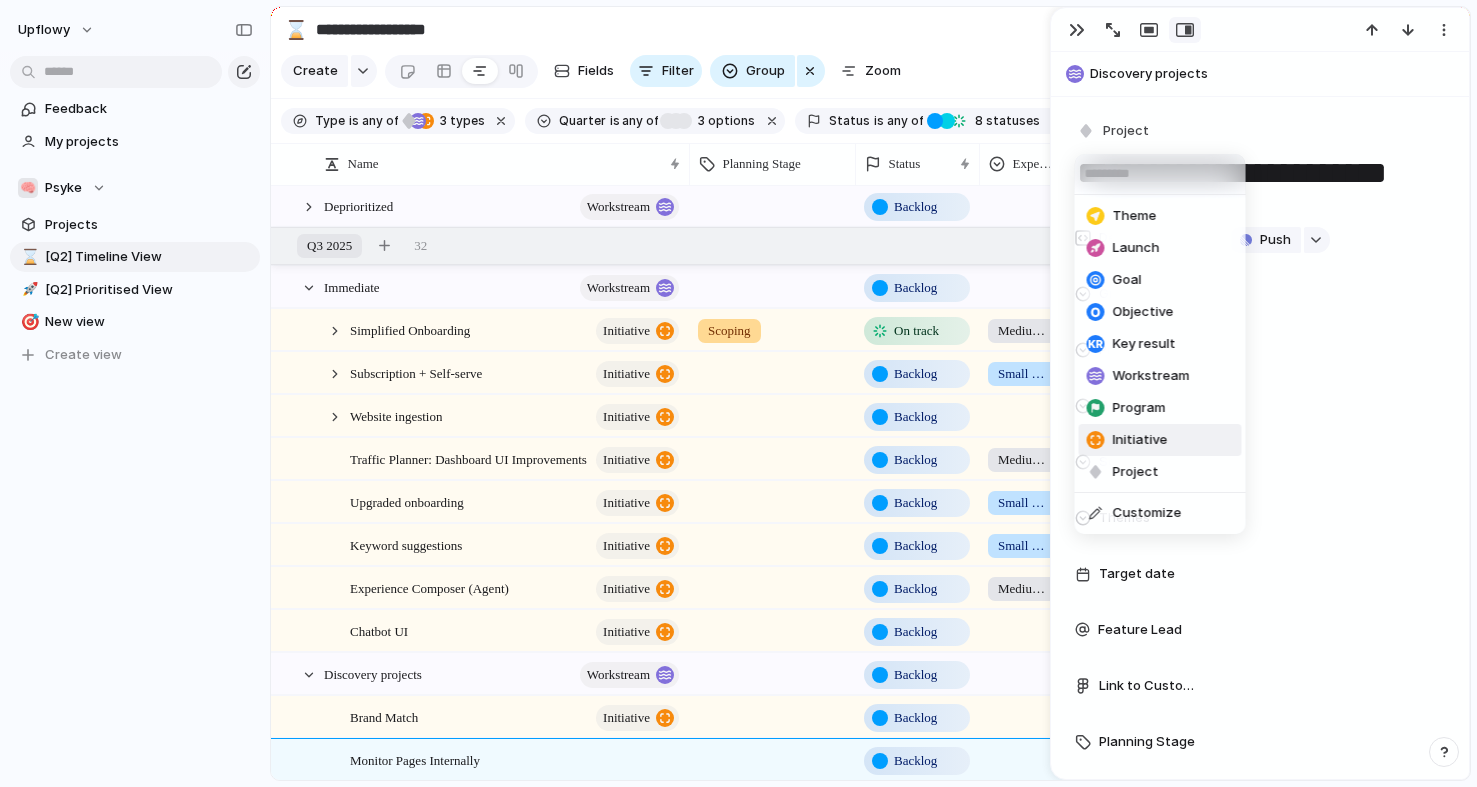 click on "Initiative" at bounding box center [1140, 440] 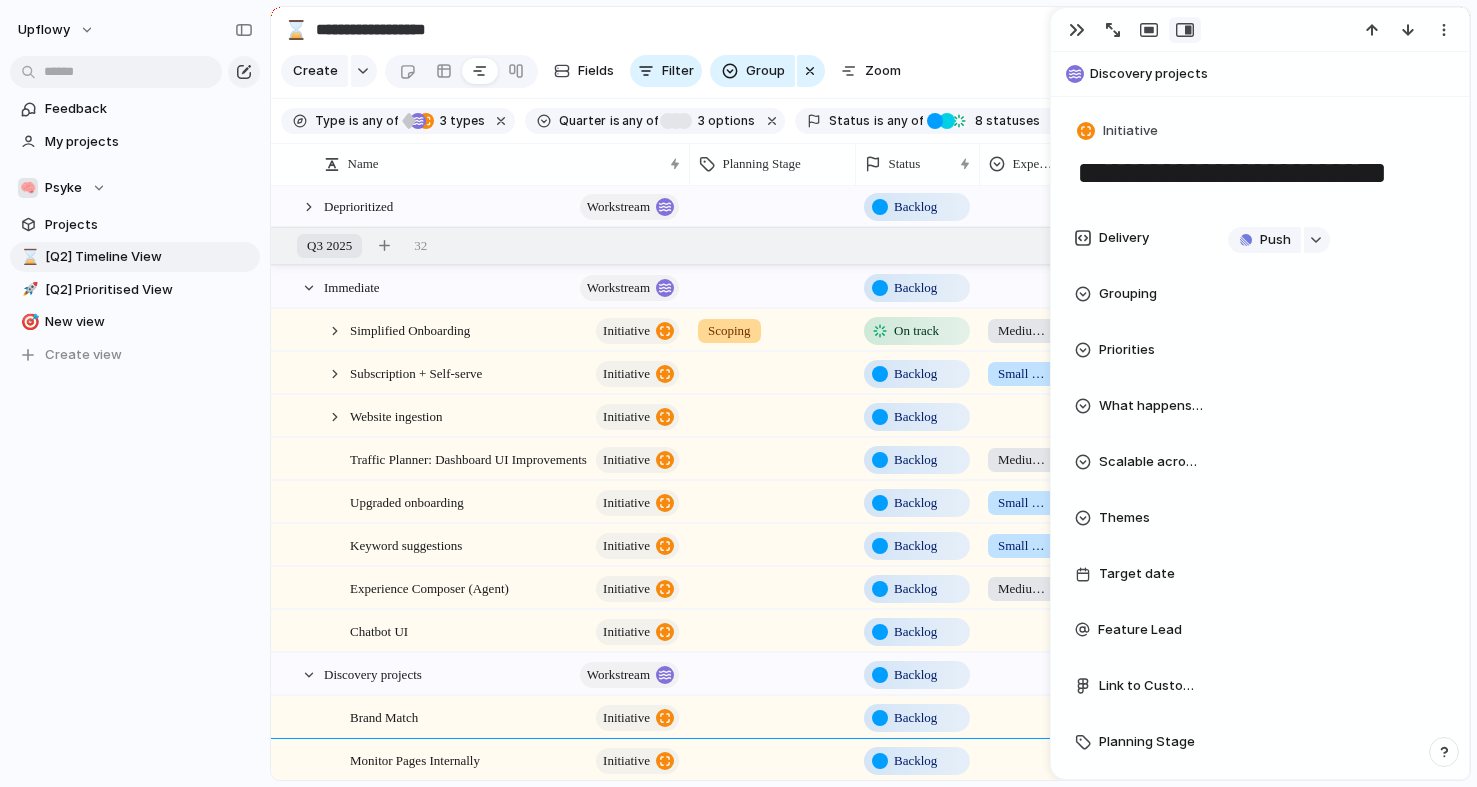 scroll, scrollTop: 674, scrollLeft: 0, axis: vertical 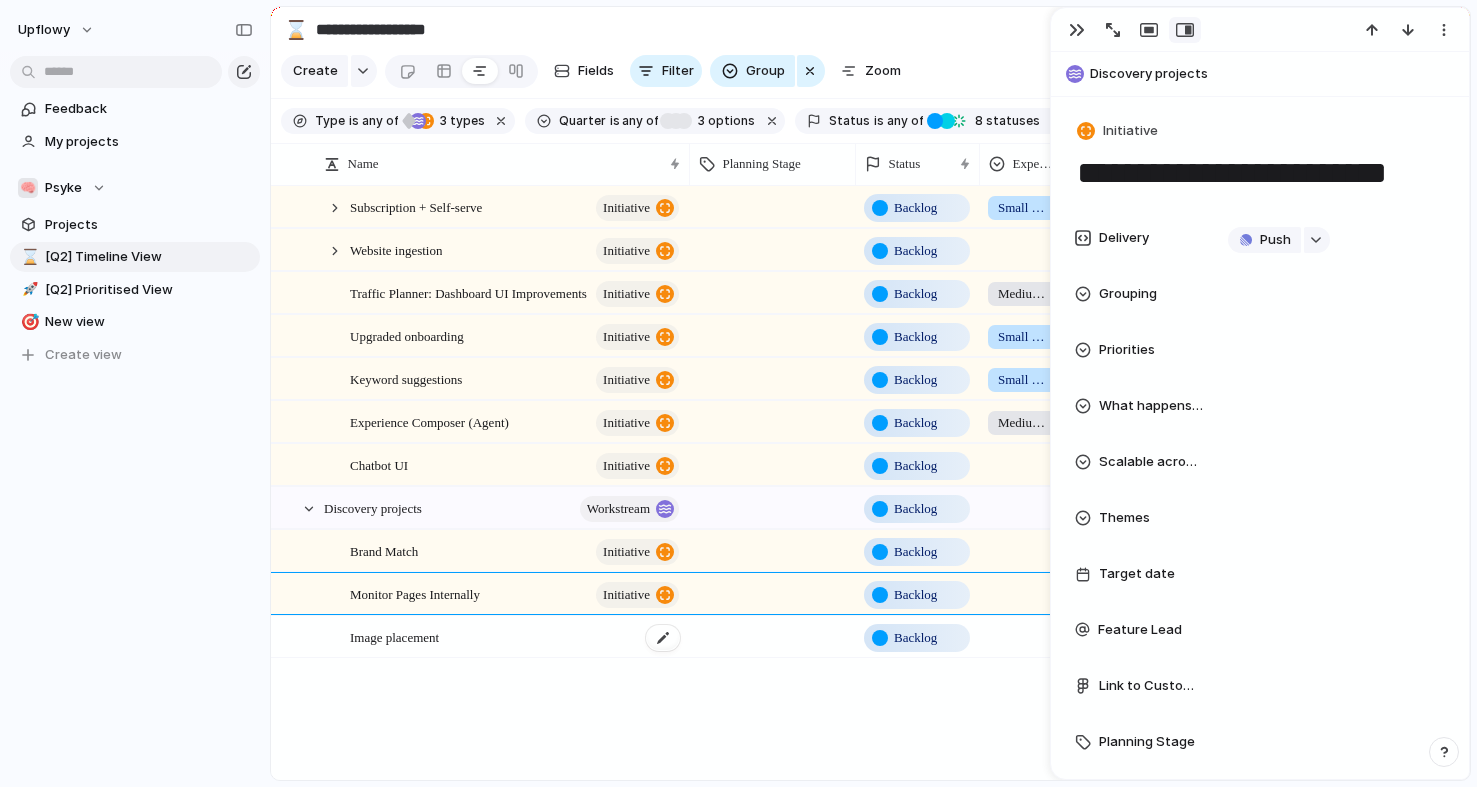 click on "Image placement" at bounding box center (516, 637) 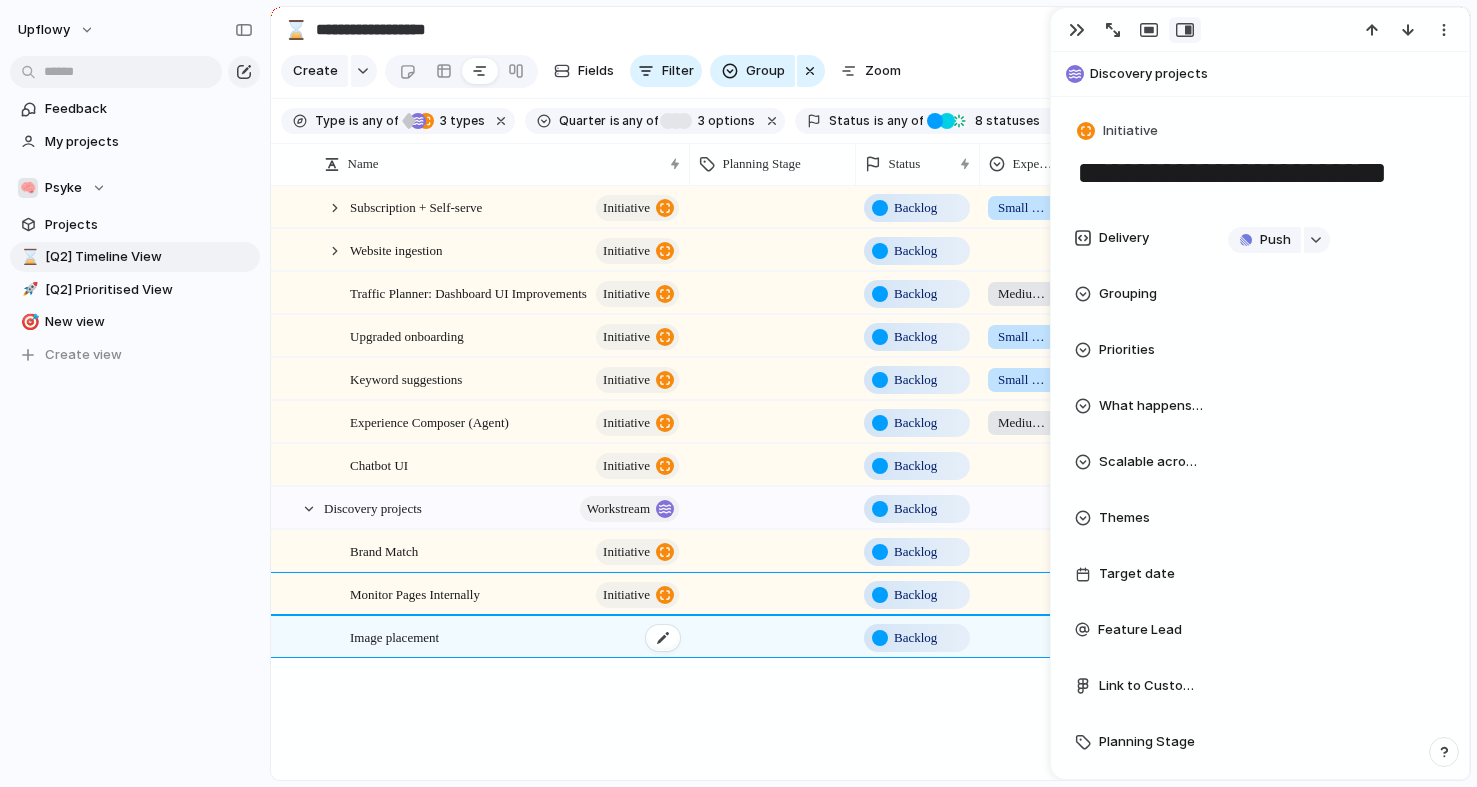type on "**********" 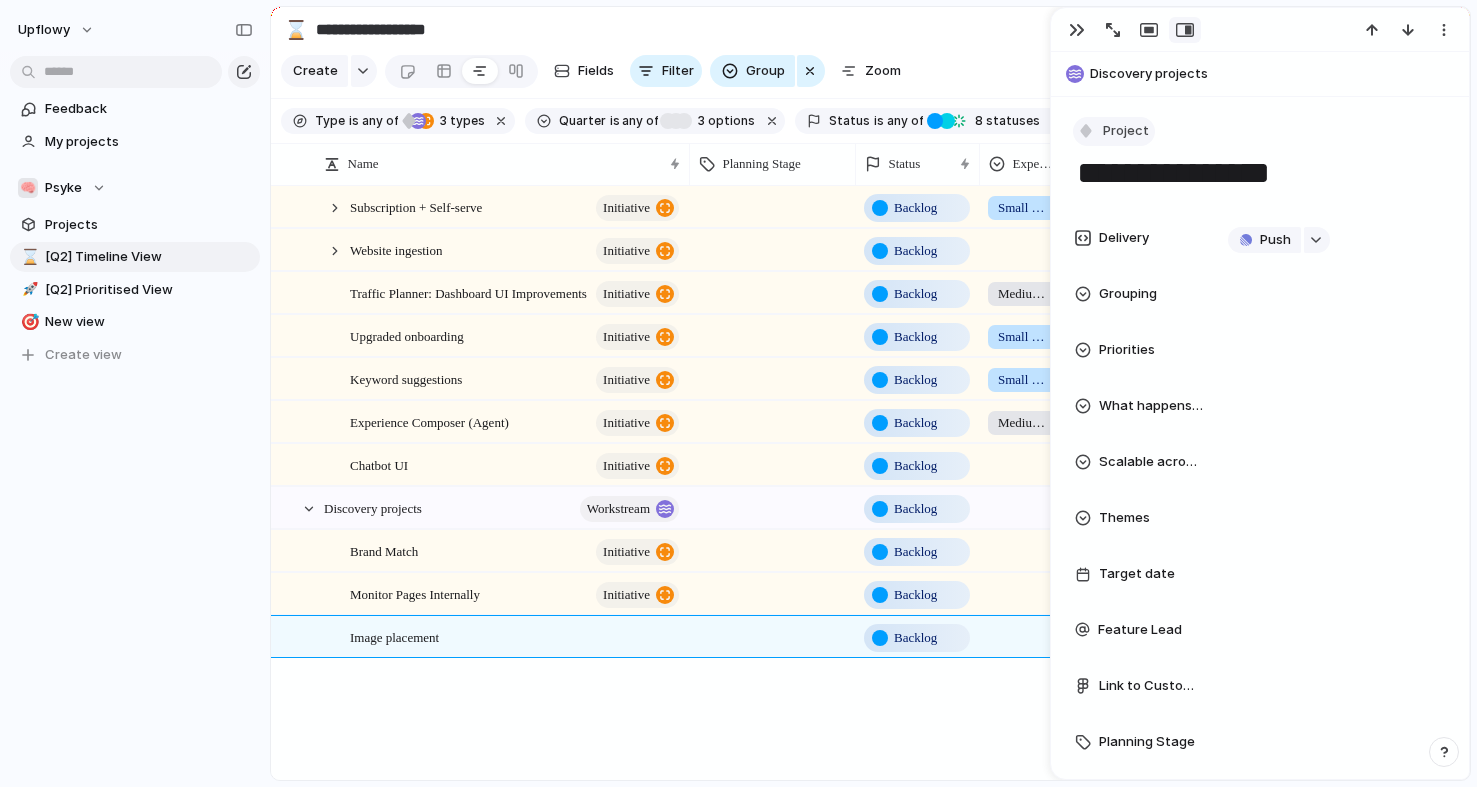 click on "Project" at bounding box center (1126, 131) 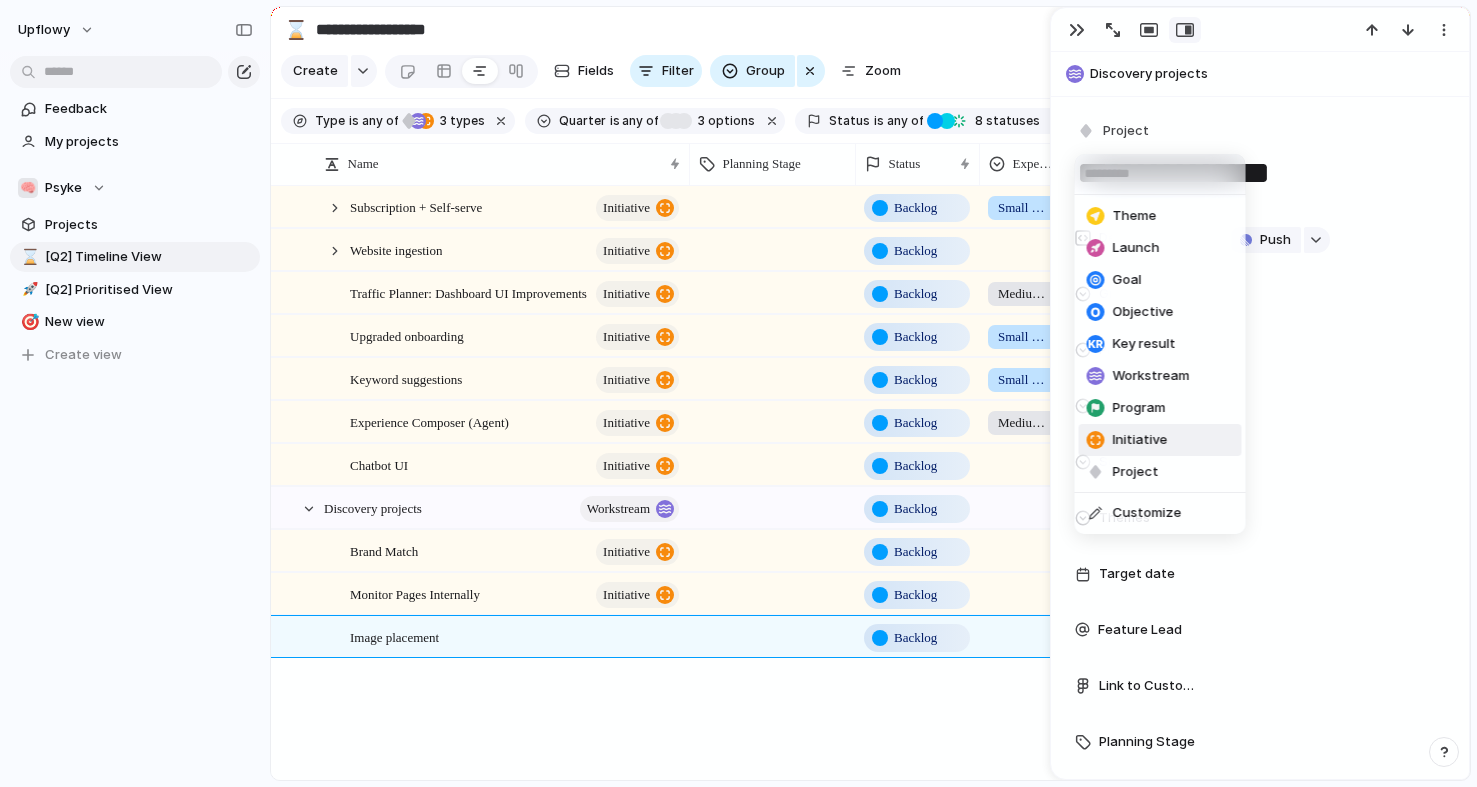 click on "Initiative" at bounding box center (1140, 440) 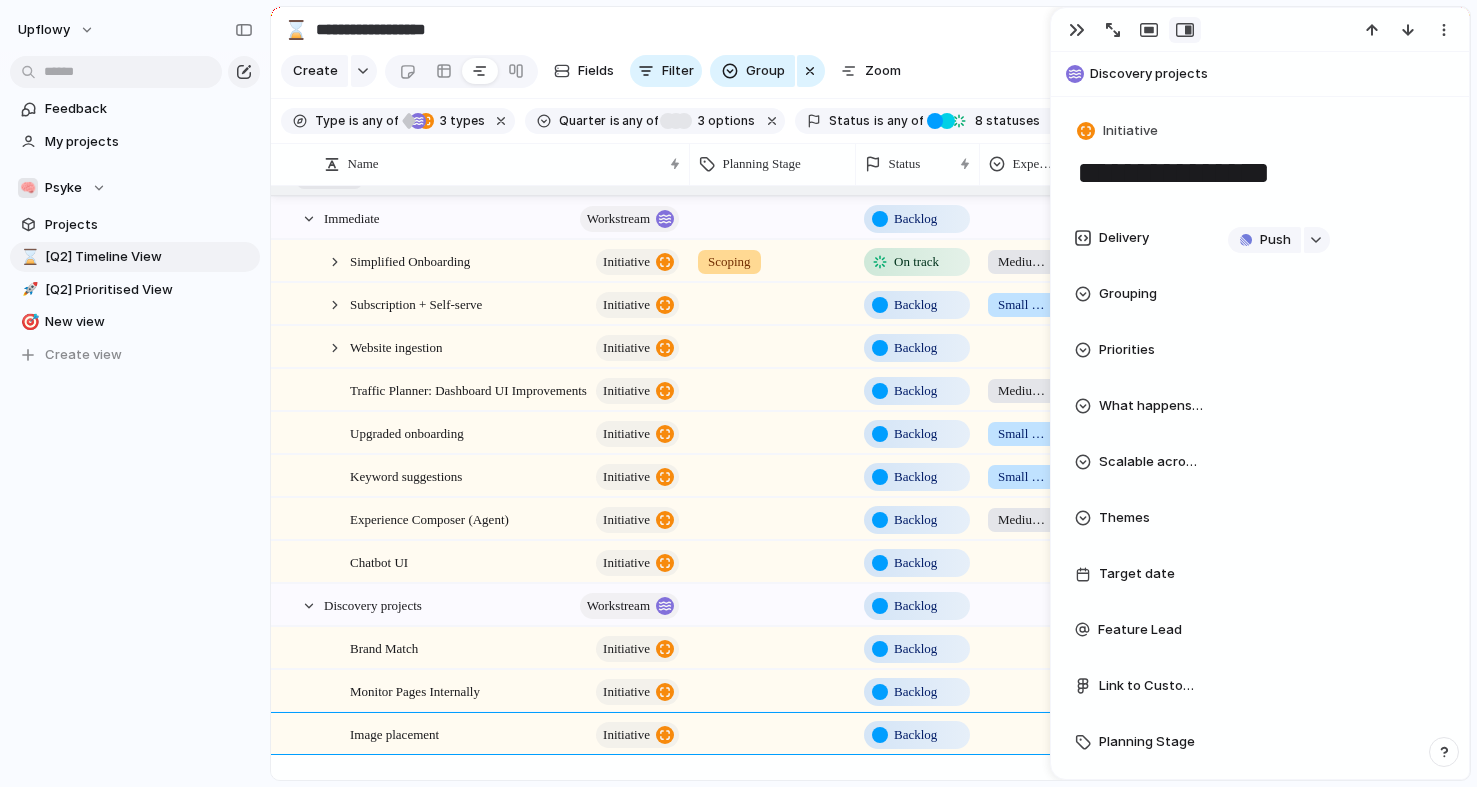 scroll, scrollTop: 696, scrollLeft: 0, axis: vertical 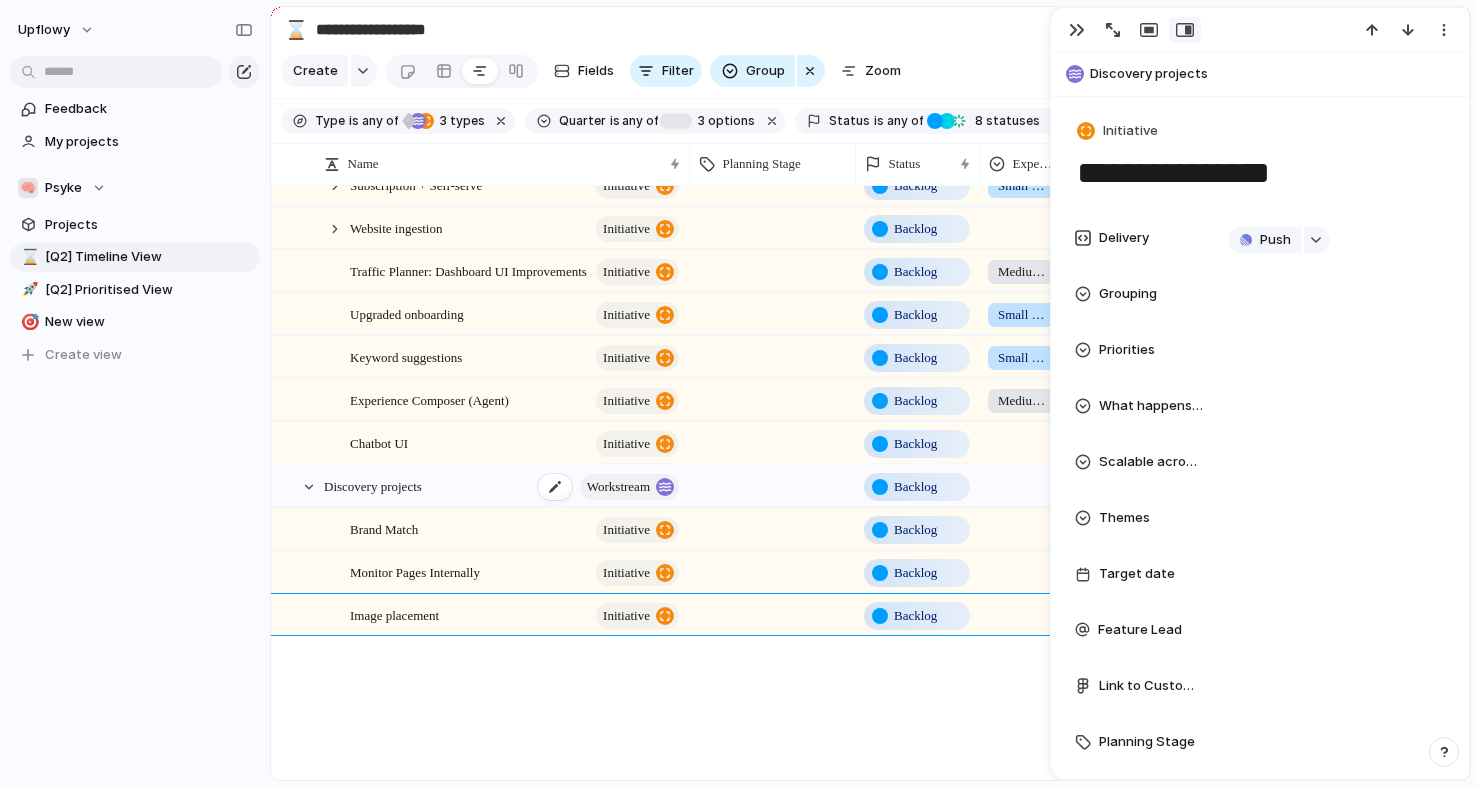 click on "Discovery projects workstream" at bounding box center [503, 486] 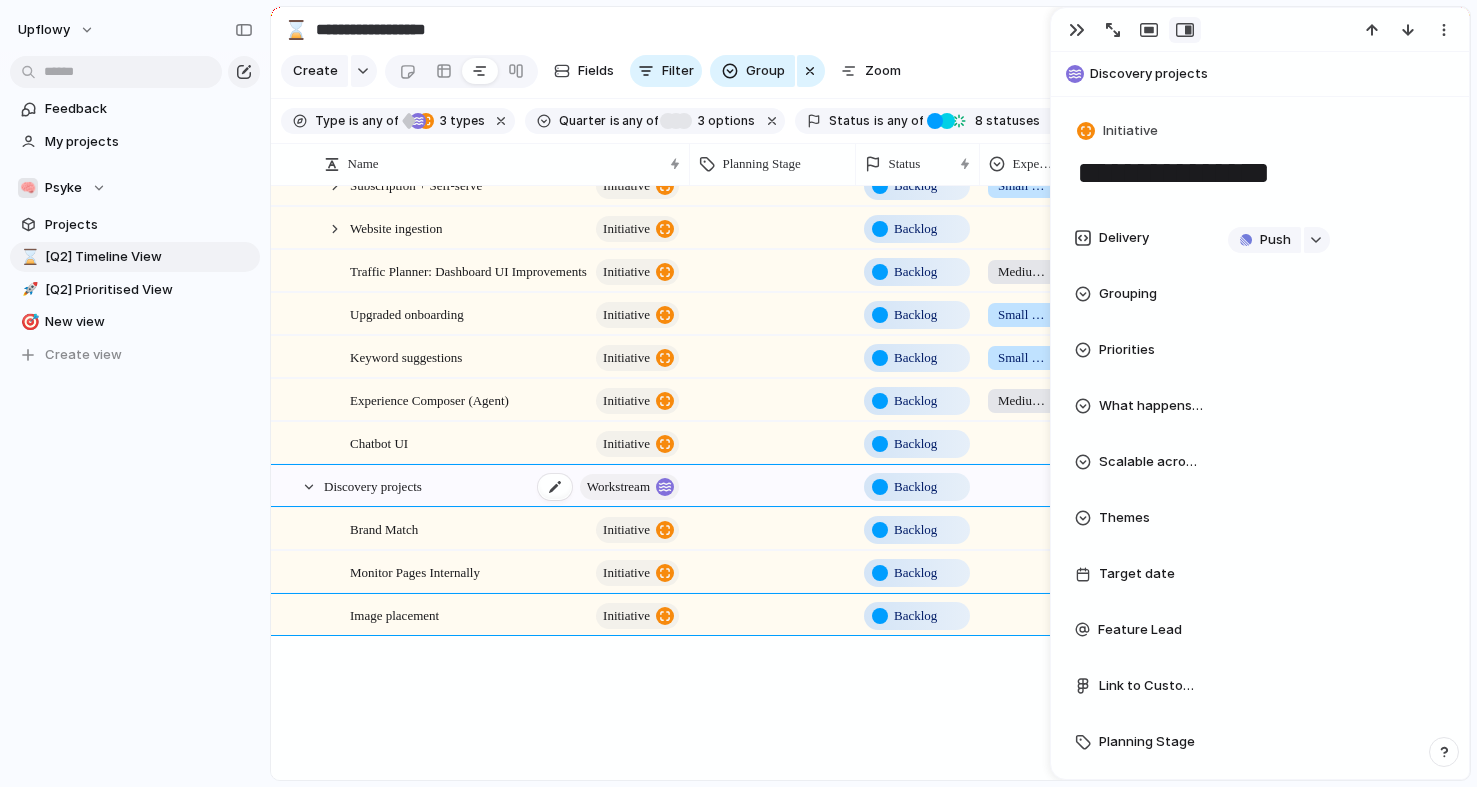 type on "**********" 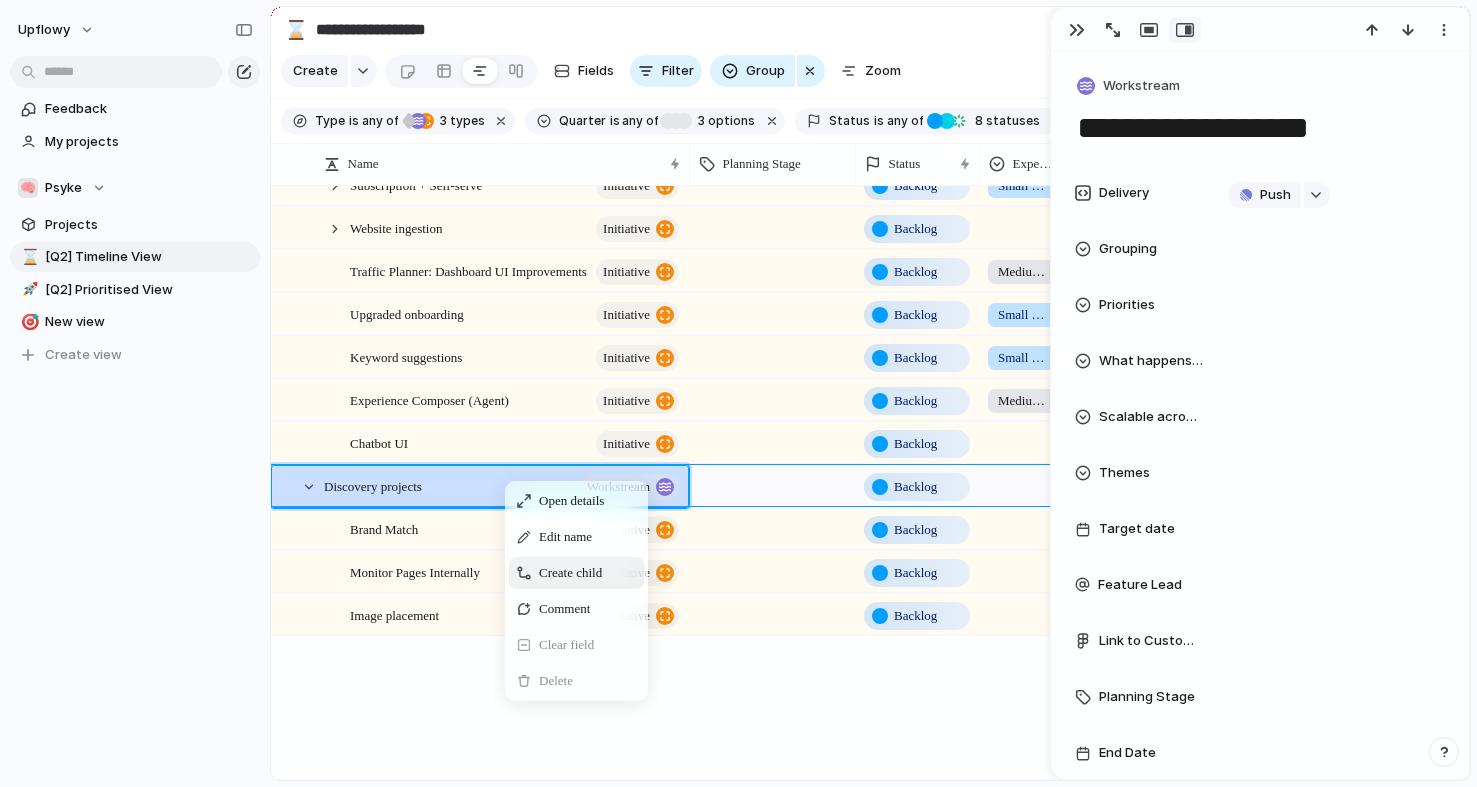 click on "Create child" at bounding box center (570, 573) 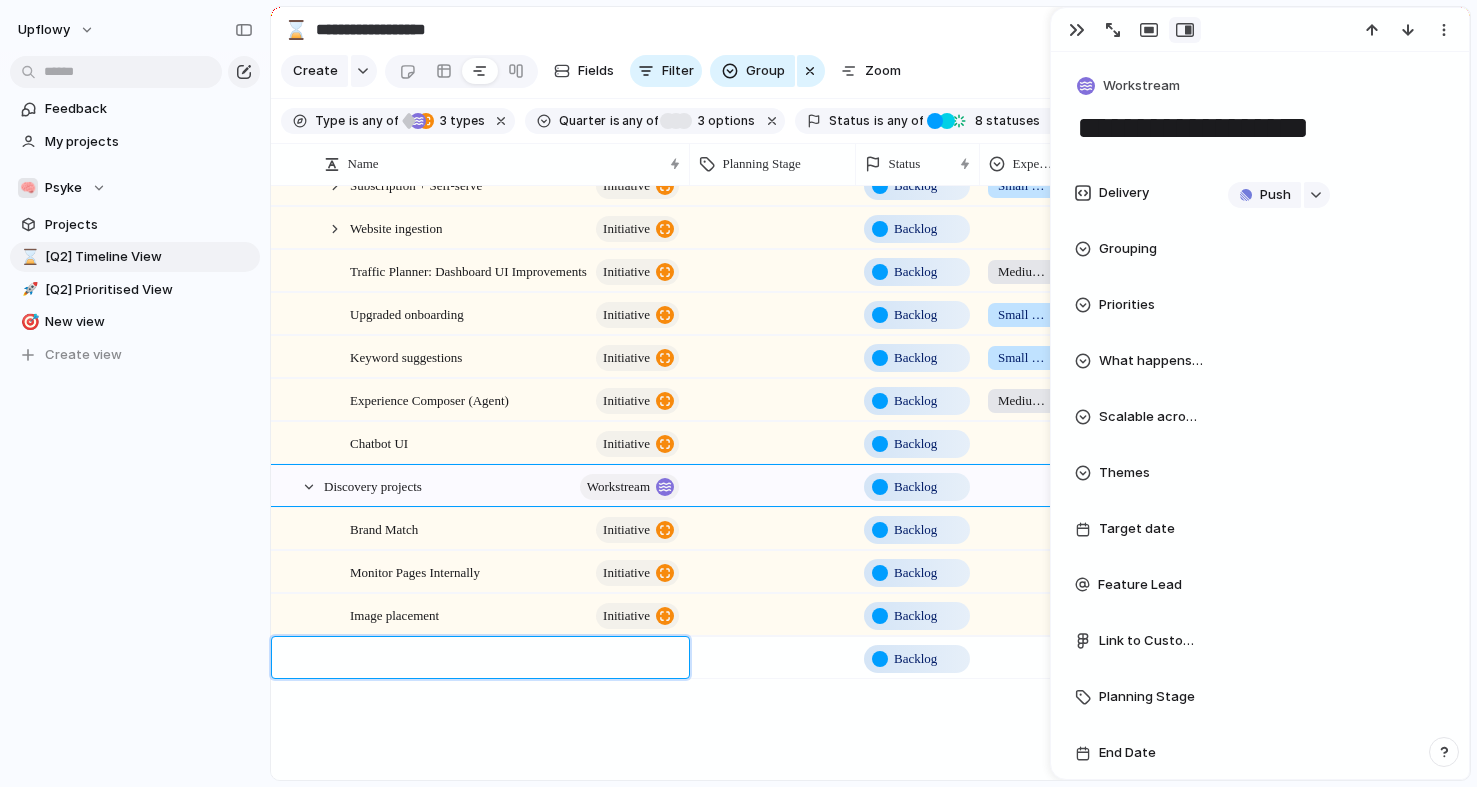 type on "**********" 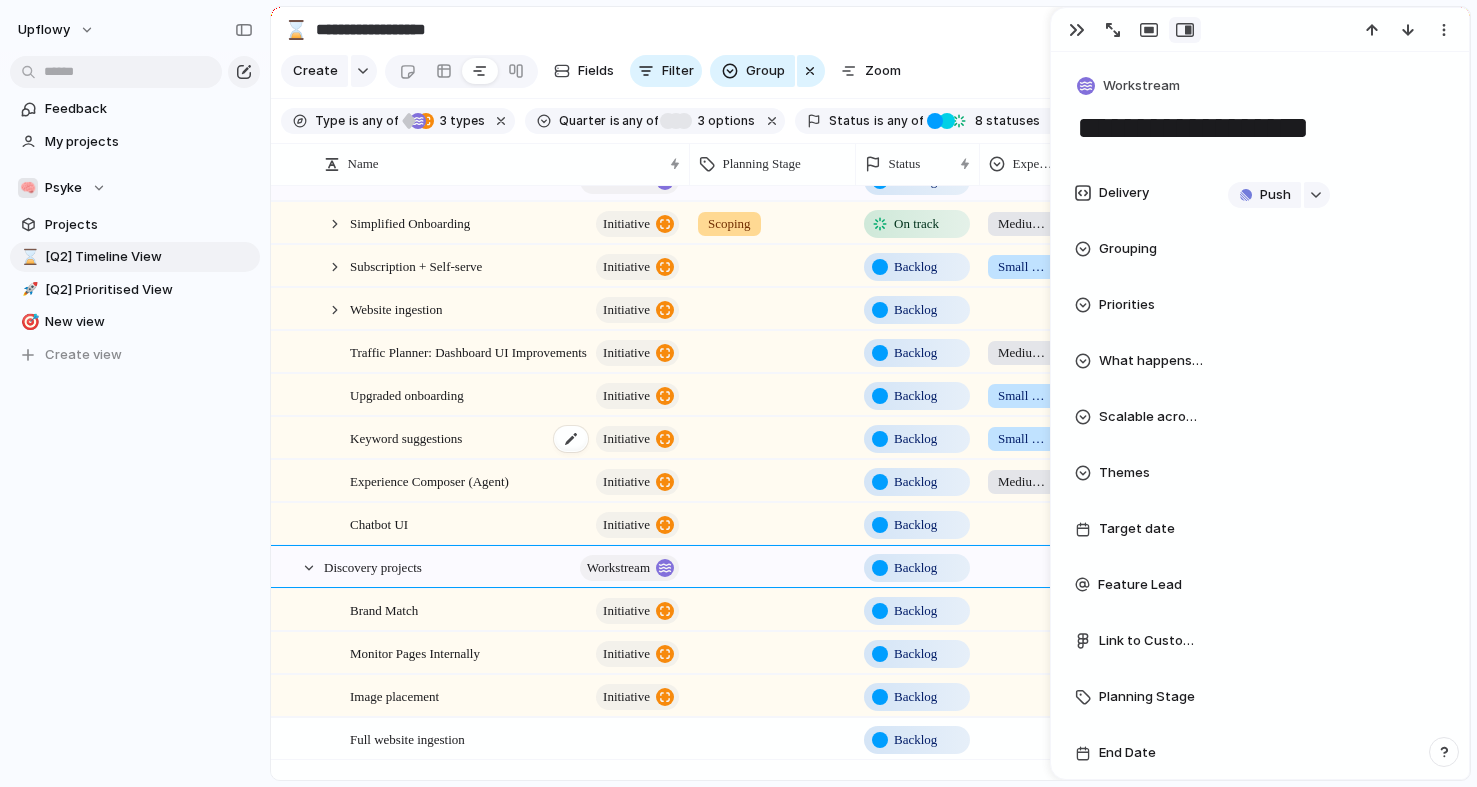 scroll, scrollTop: 600, scrollLeft: 0, axis: vertical 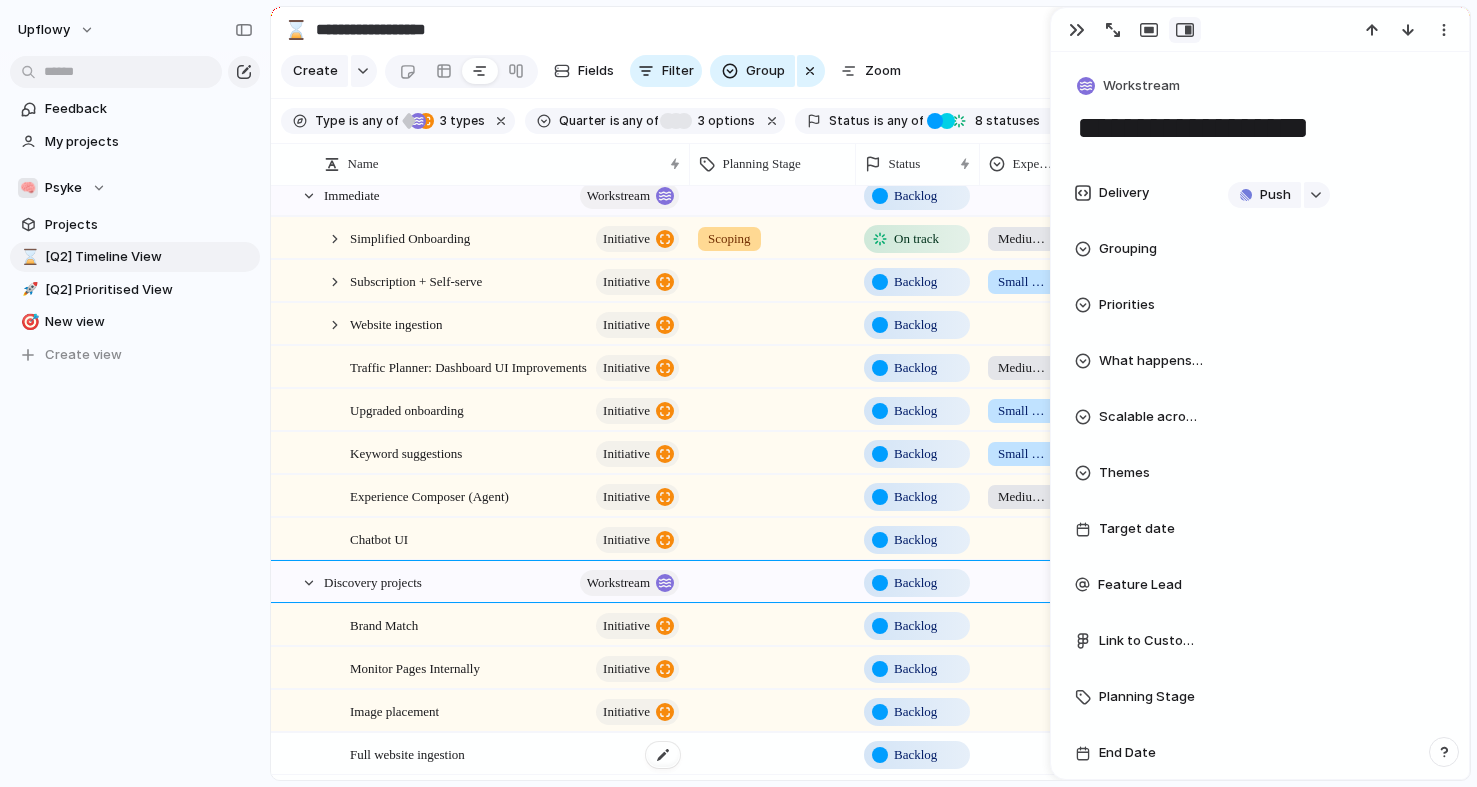 drag, startPoint x: 434, startPoint y: 321, endPoint x: 455, endPoint y: 736, distance: 415.53098 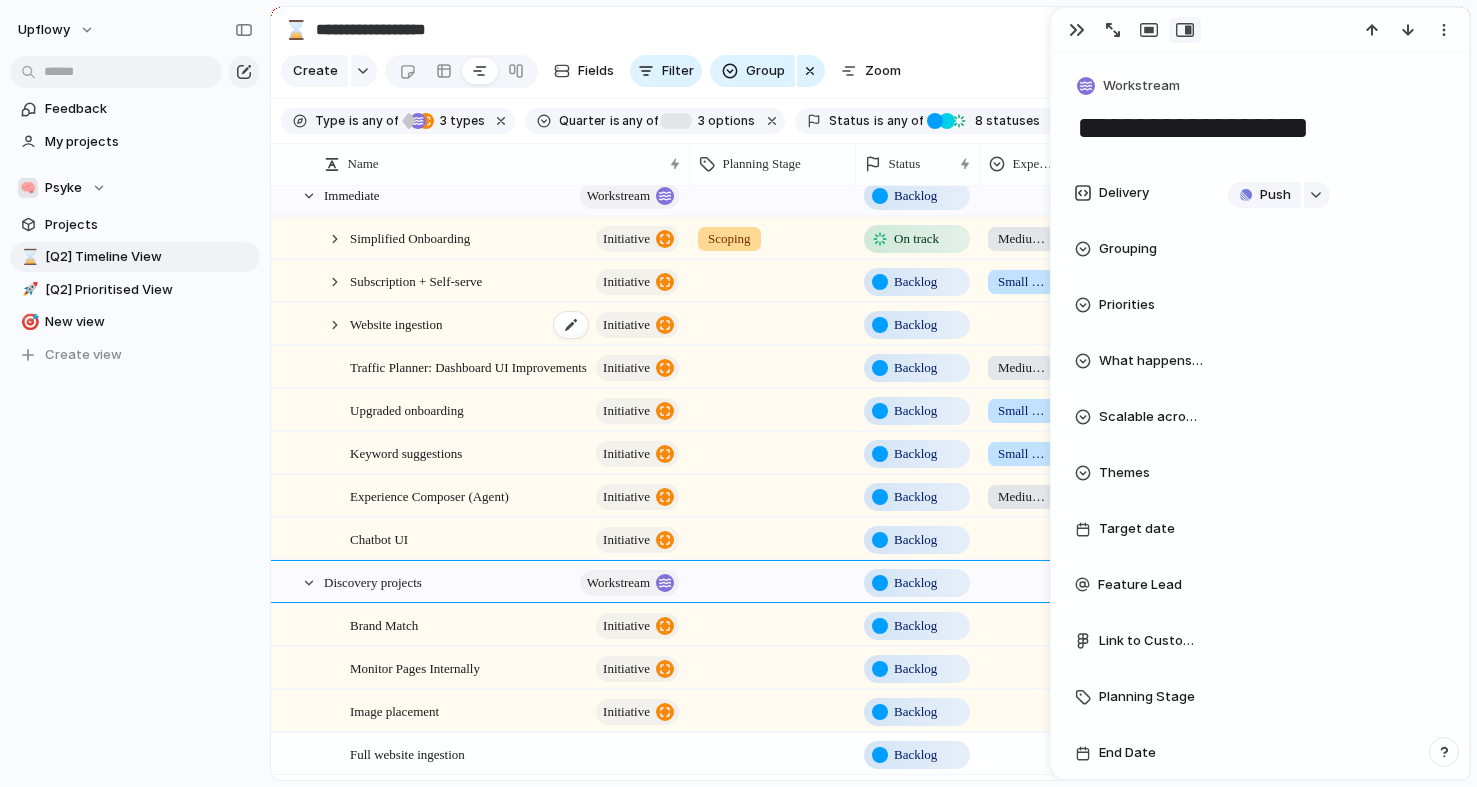 click on "Website ingestion" at bounding box center (396, 323) 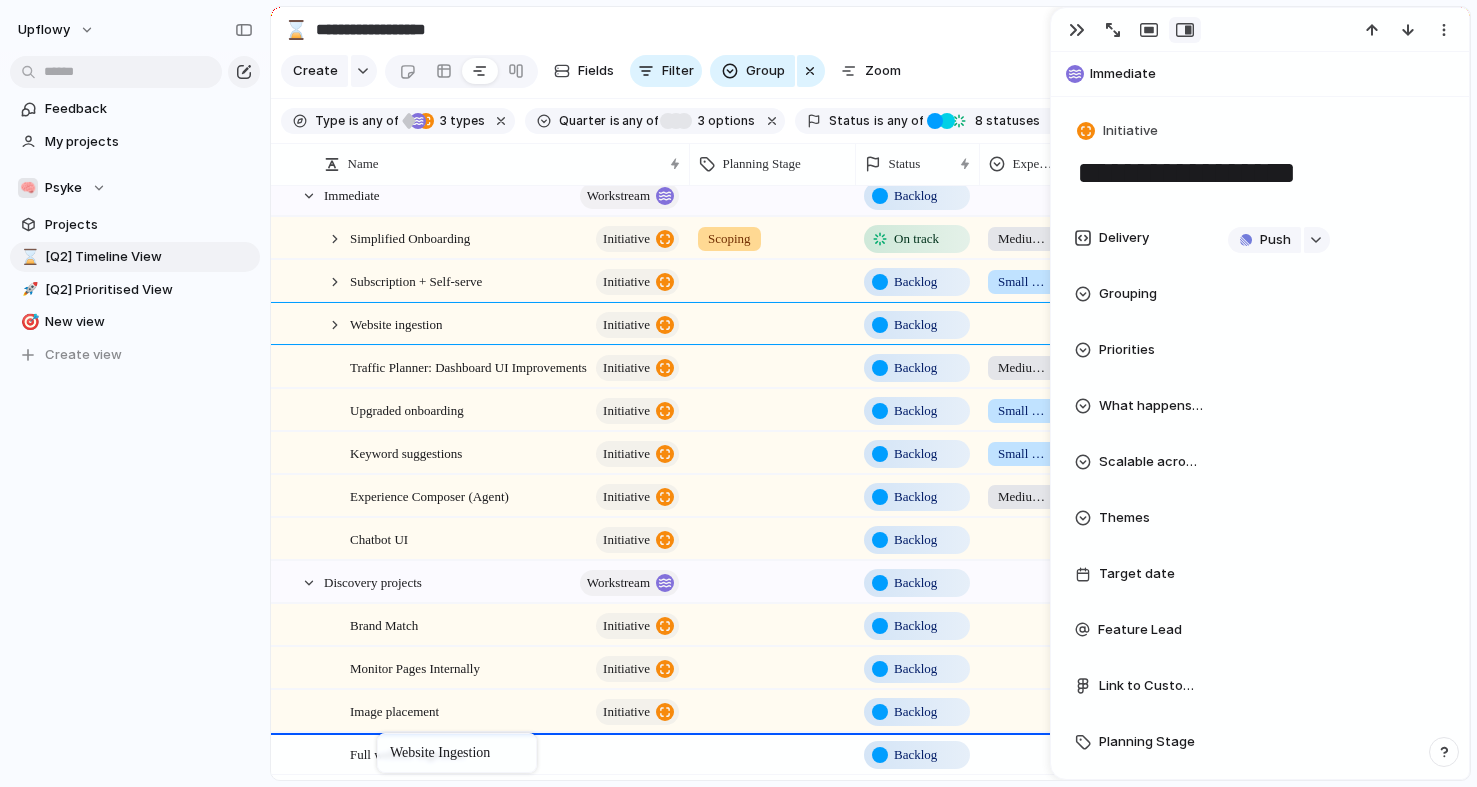 drag, startPoint x: 365, startPoint y: 321, endPoint x: 387, endPoint y: 737, distance: 416.58133 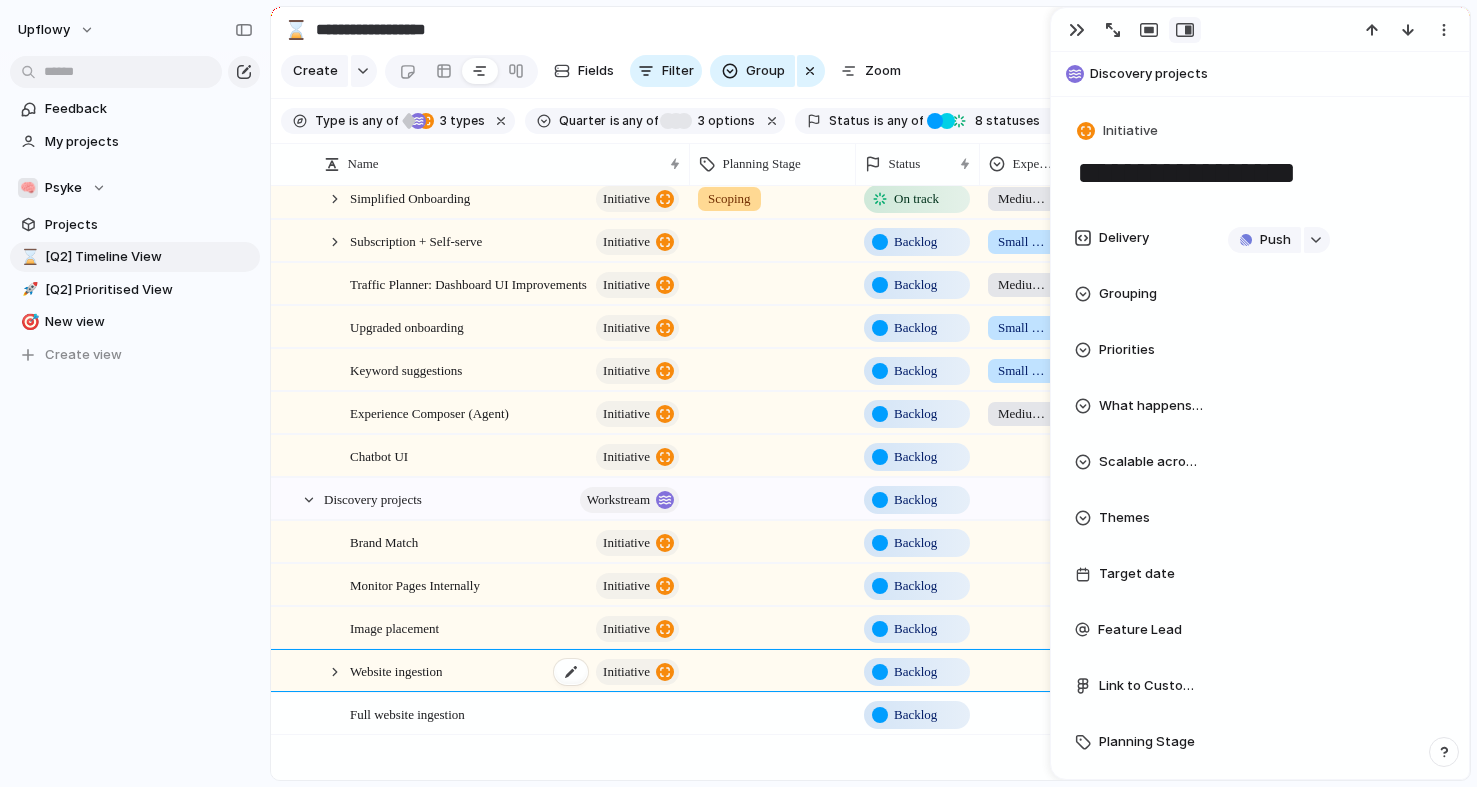 scroll, scrollTop: 675, scrollLeft: 0, axis: vertical 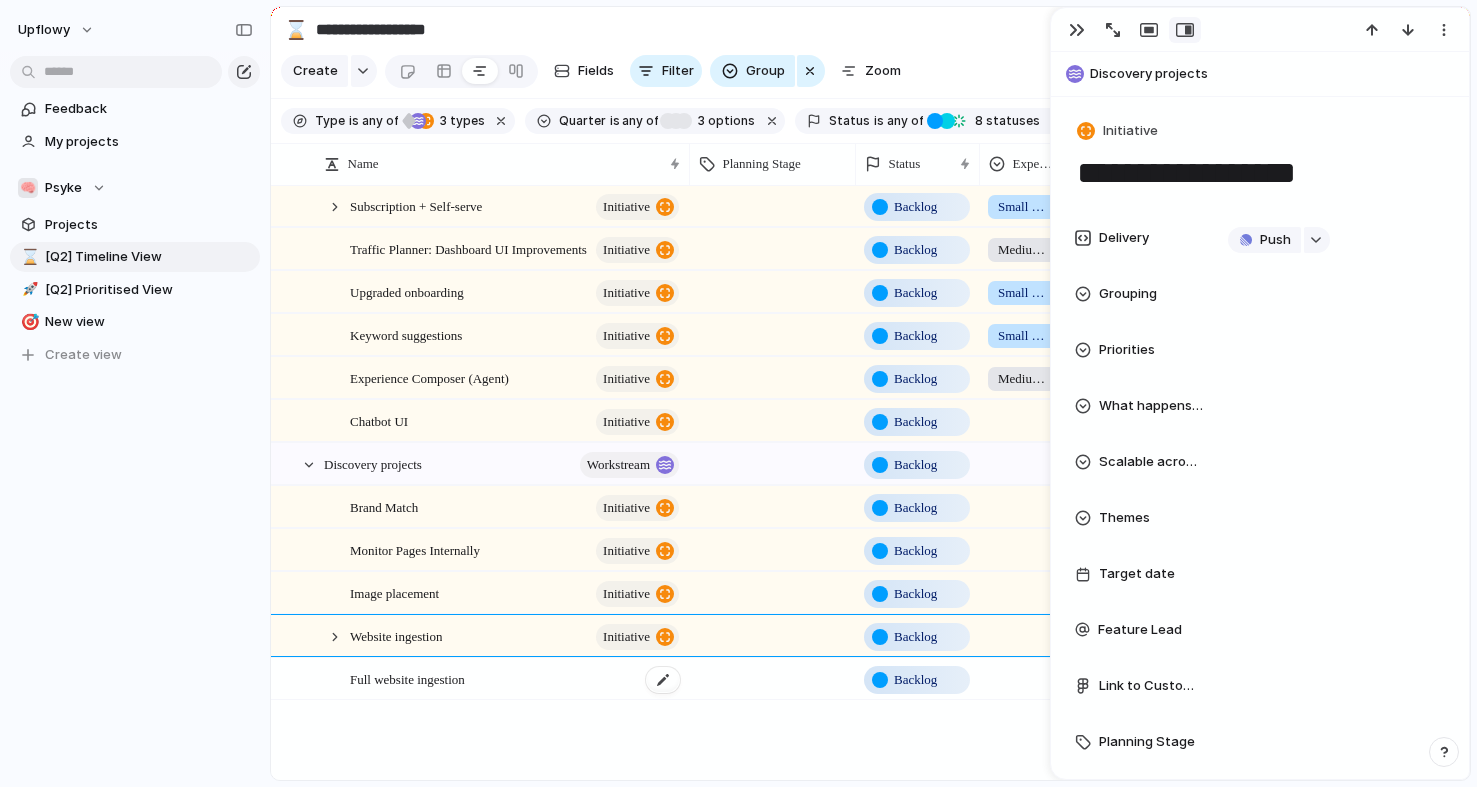 click on "Full website ingestion" at bounding box center (407, 678) 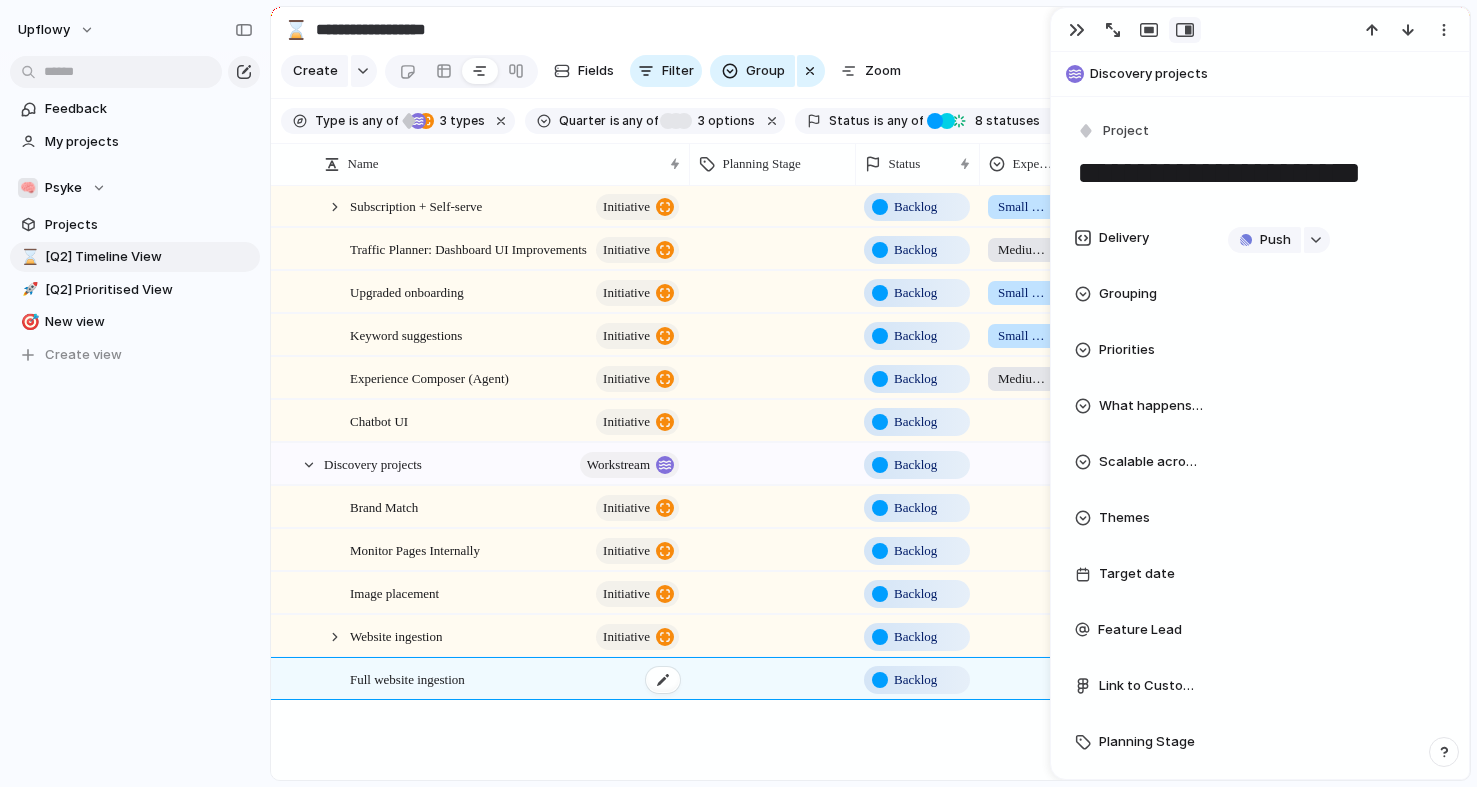 click on "Full website ingestion" at bounding box center (407, 678) 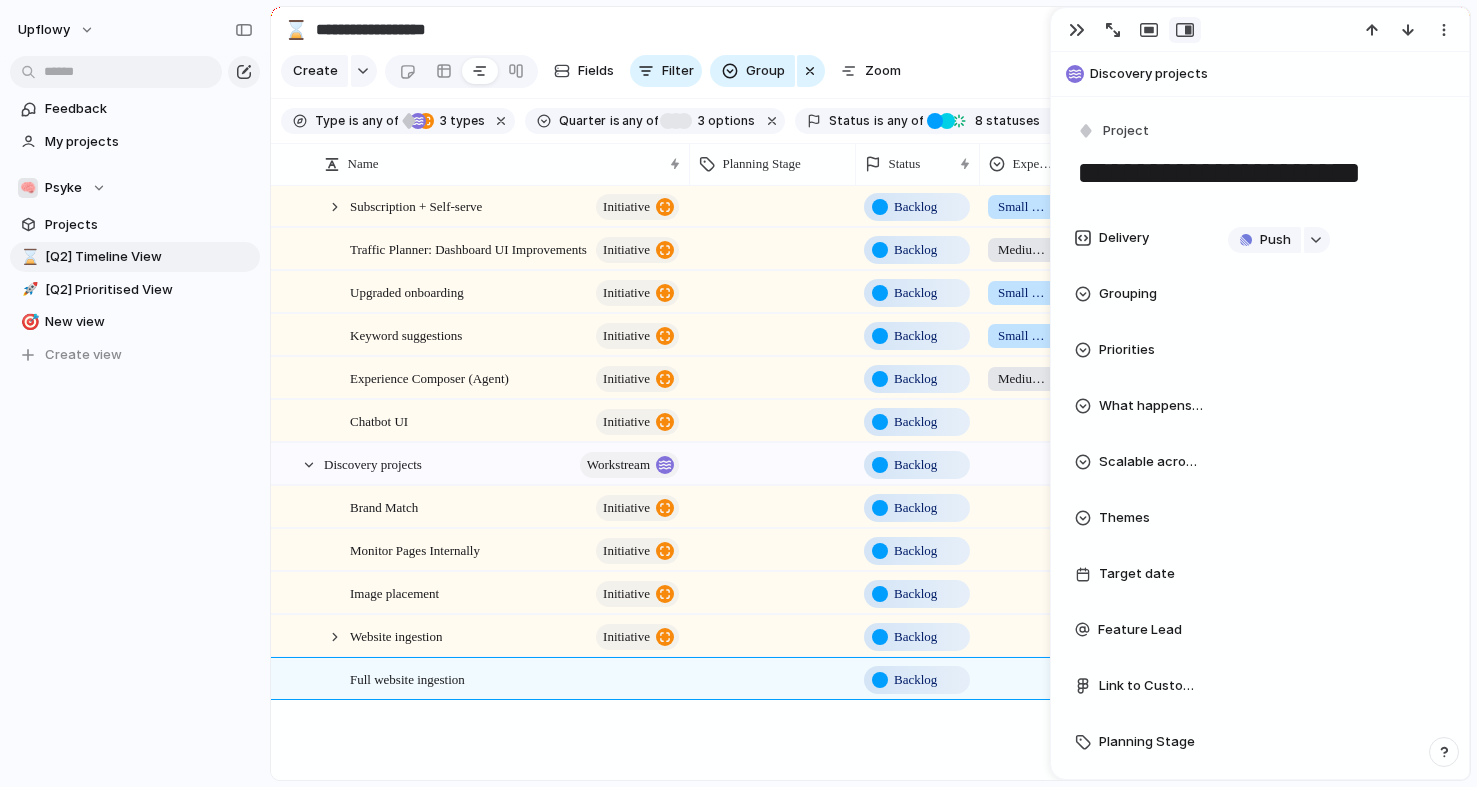 click on "Website ingestion" at bounding box center [396, 635] 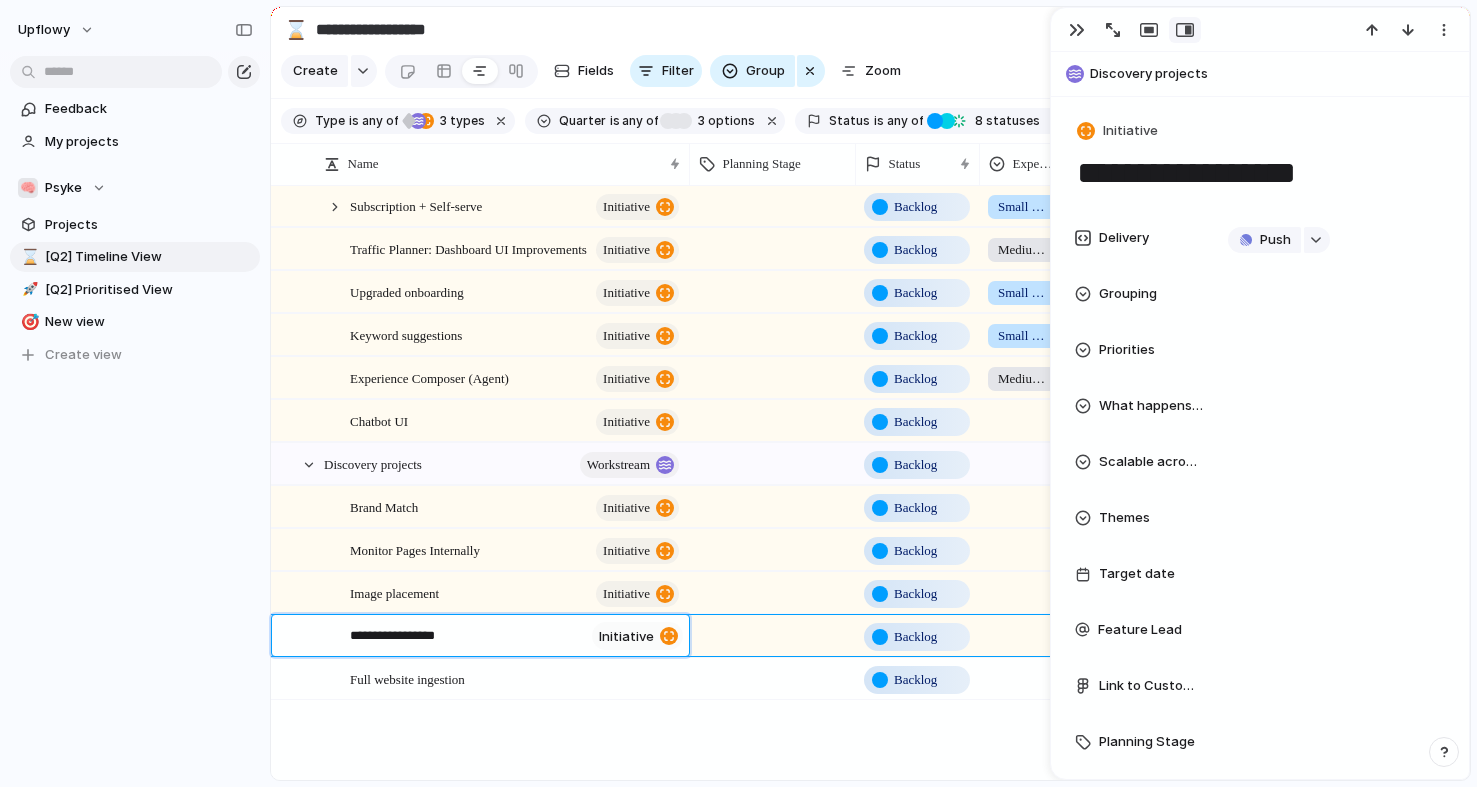 click on "**********" at bounding box center (467, 638) 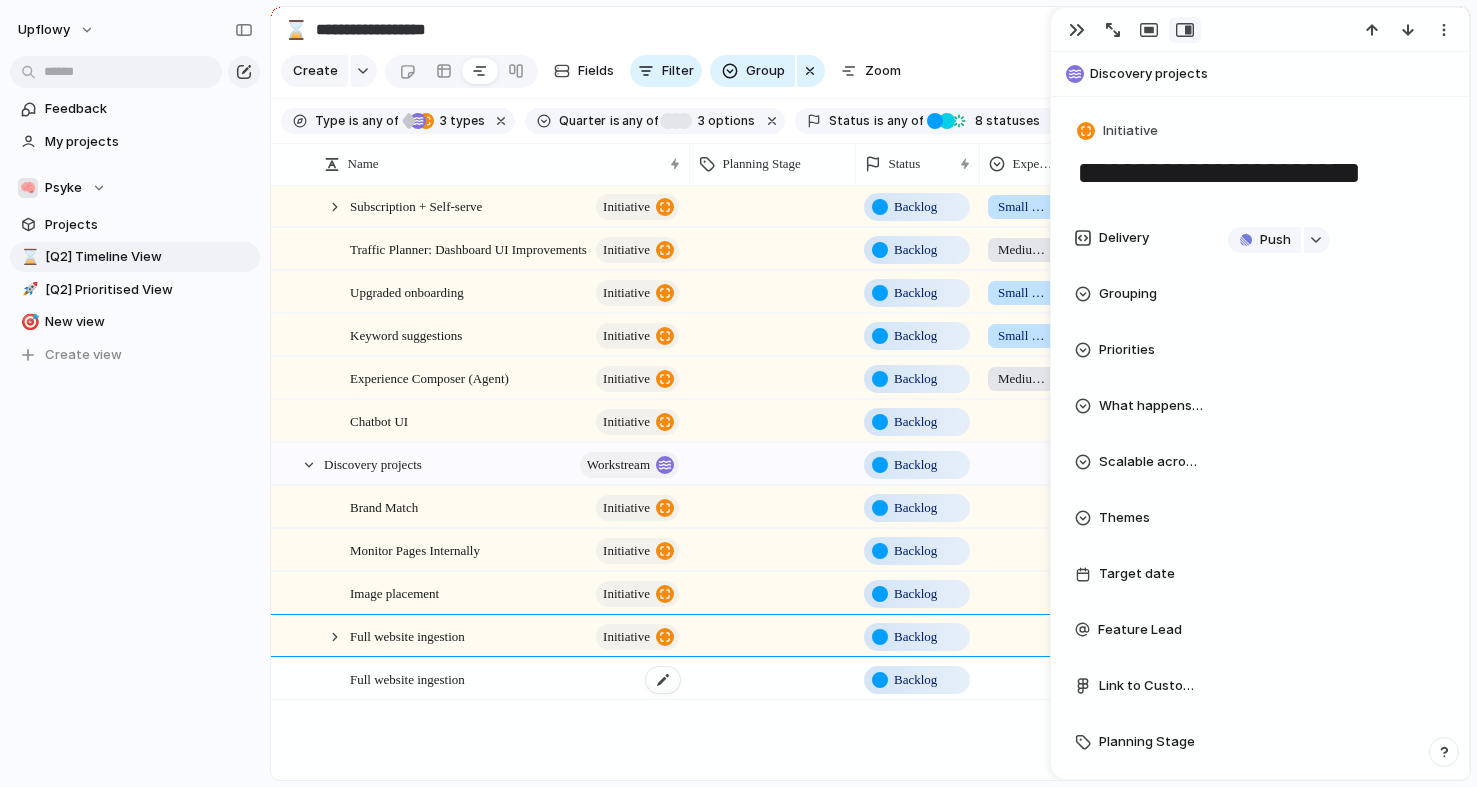 click on "Full website ingestion" at bounding box center (407, 678) 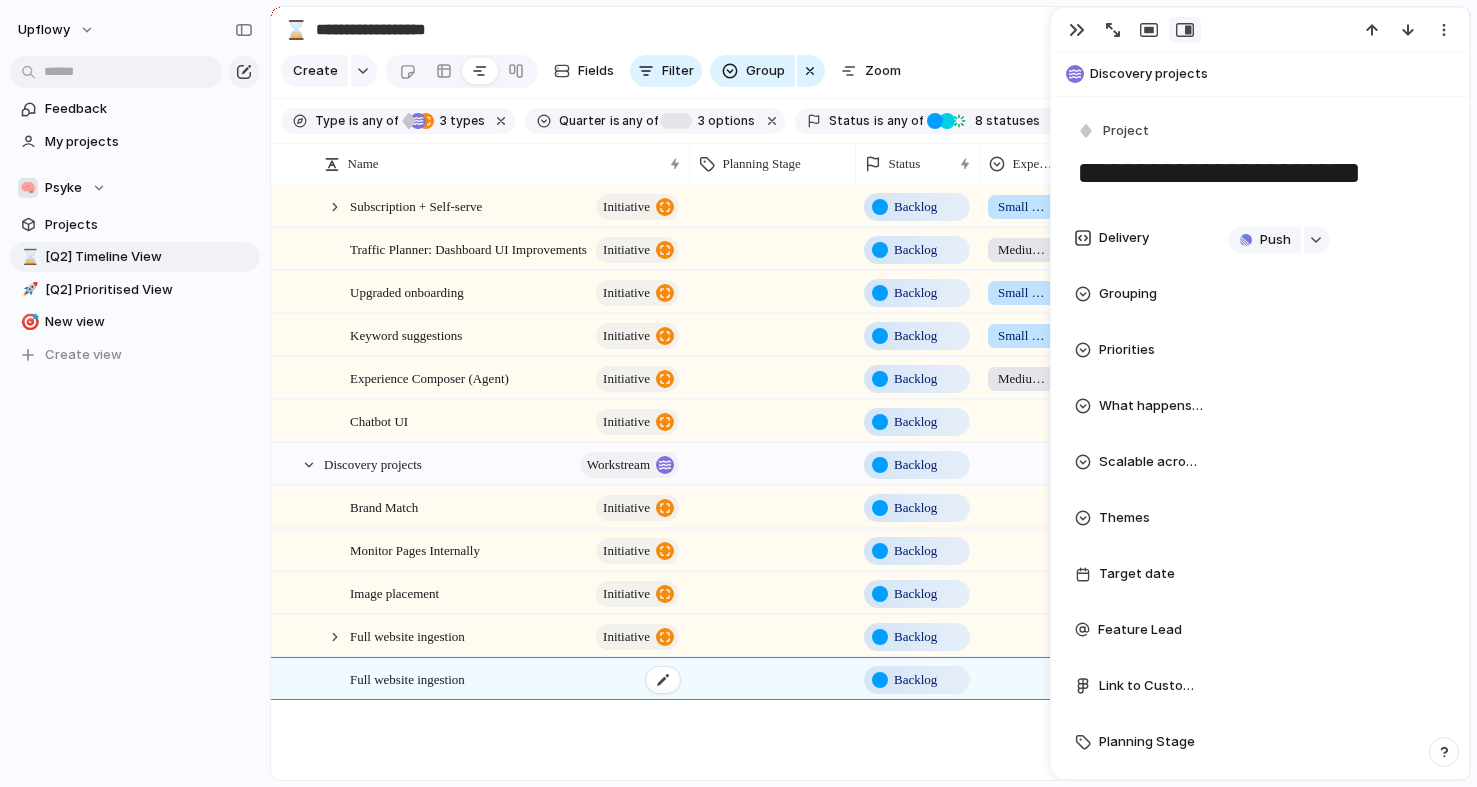 click on "Full website ingestion" at bounding box center (407, 678) 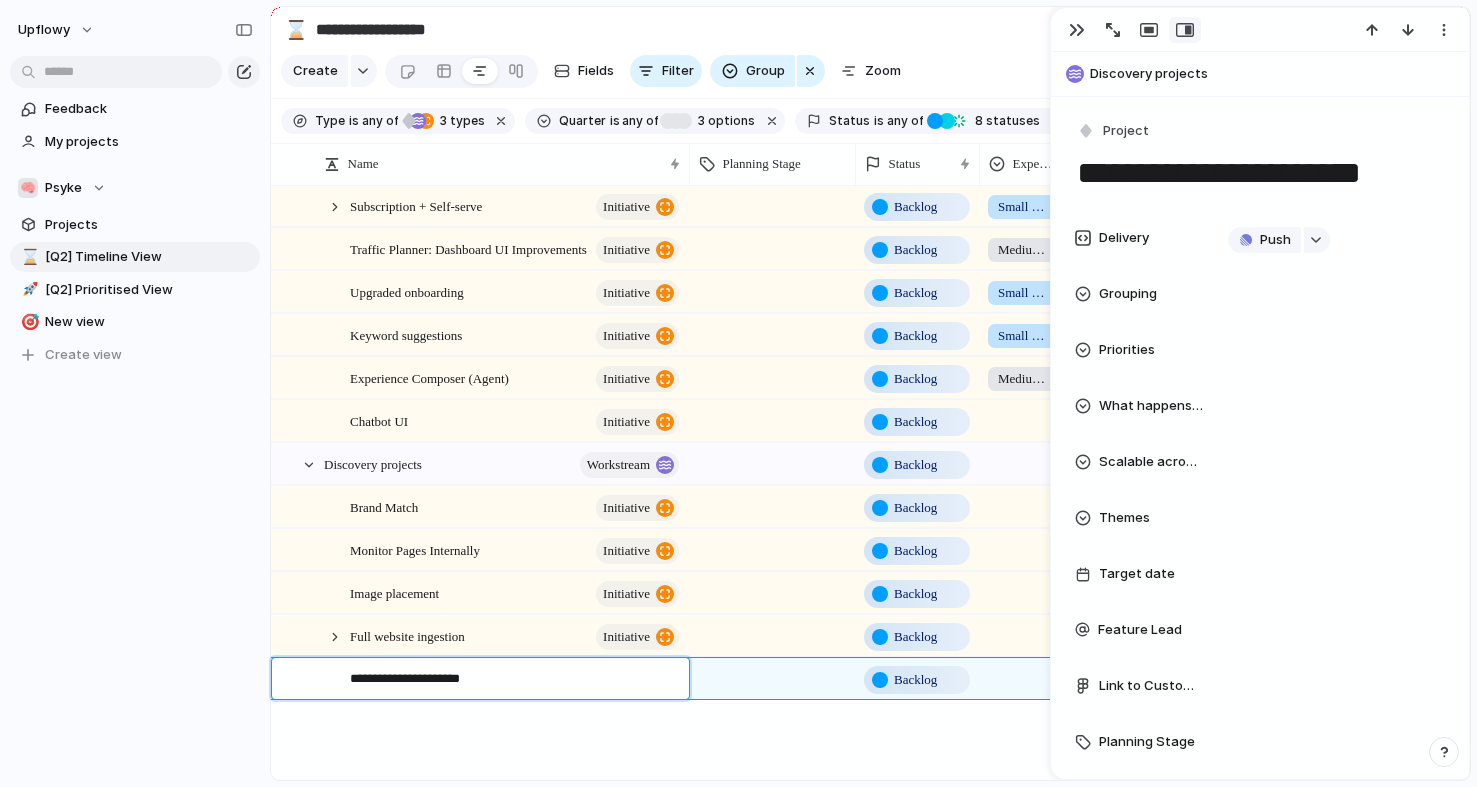 click on "**********" at bounding box center (512, 681) 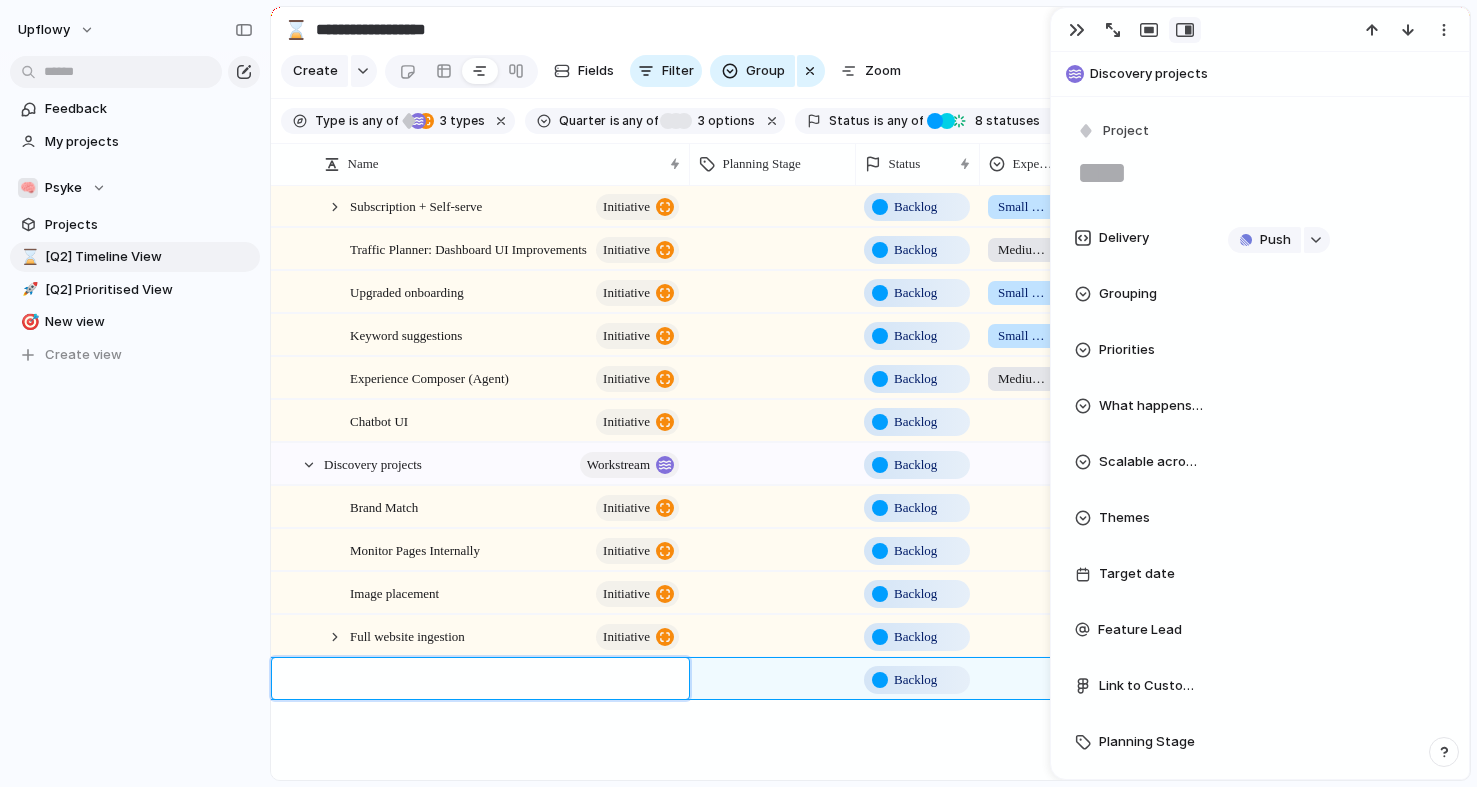 type 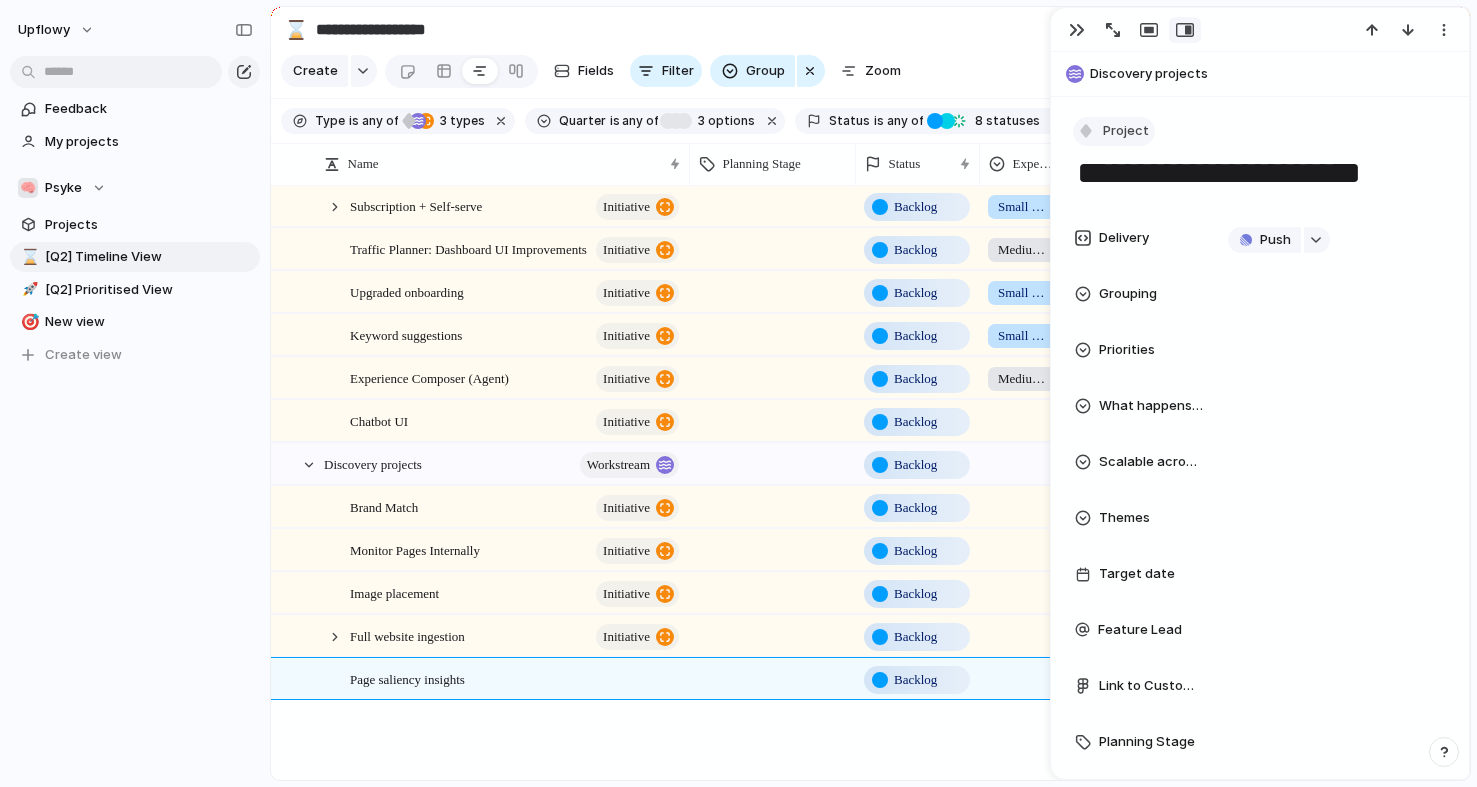 click on "Project" at bounding box center (1126, 131) 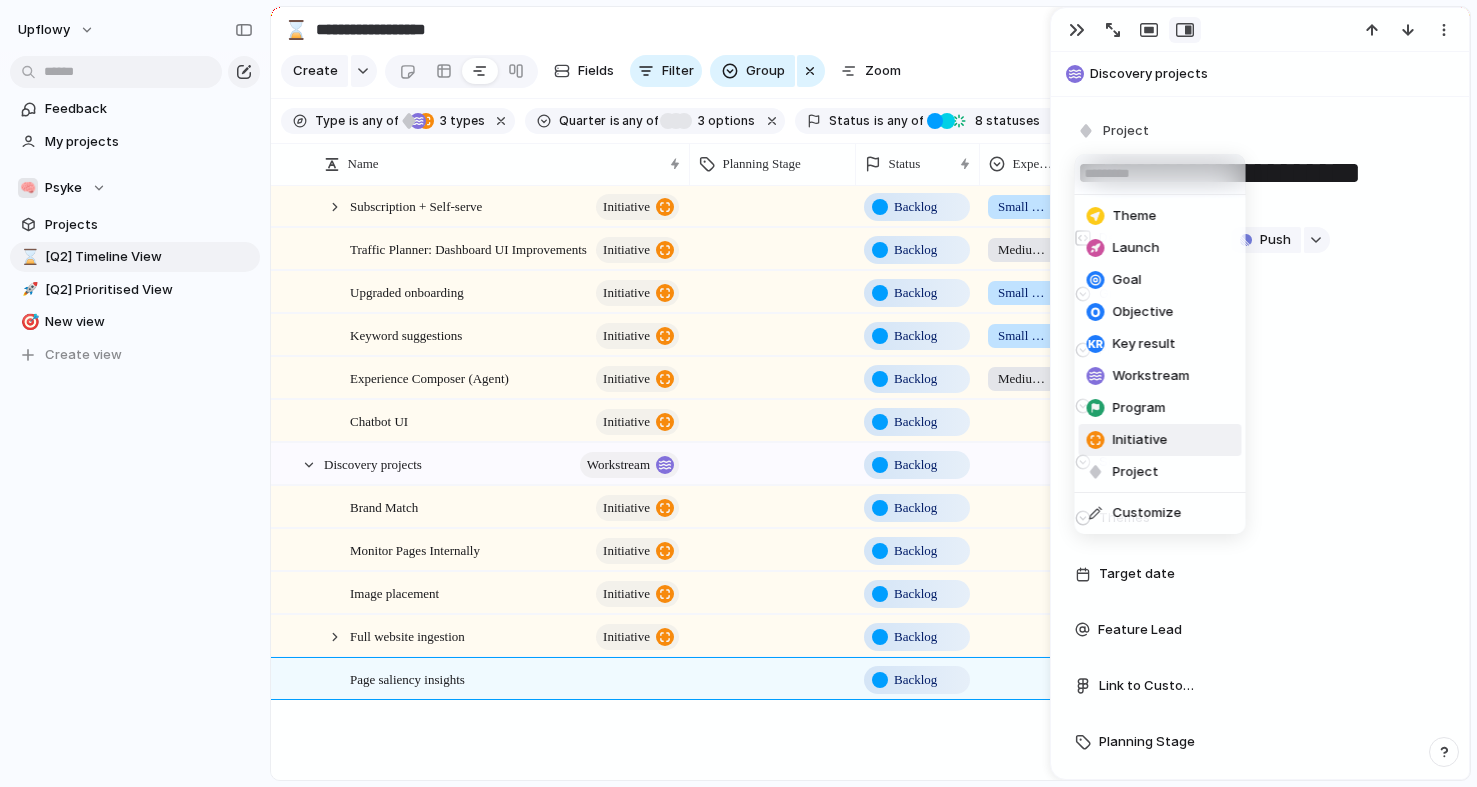 click on "Initiative" at bounding box center [1140, 440] 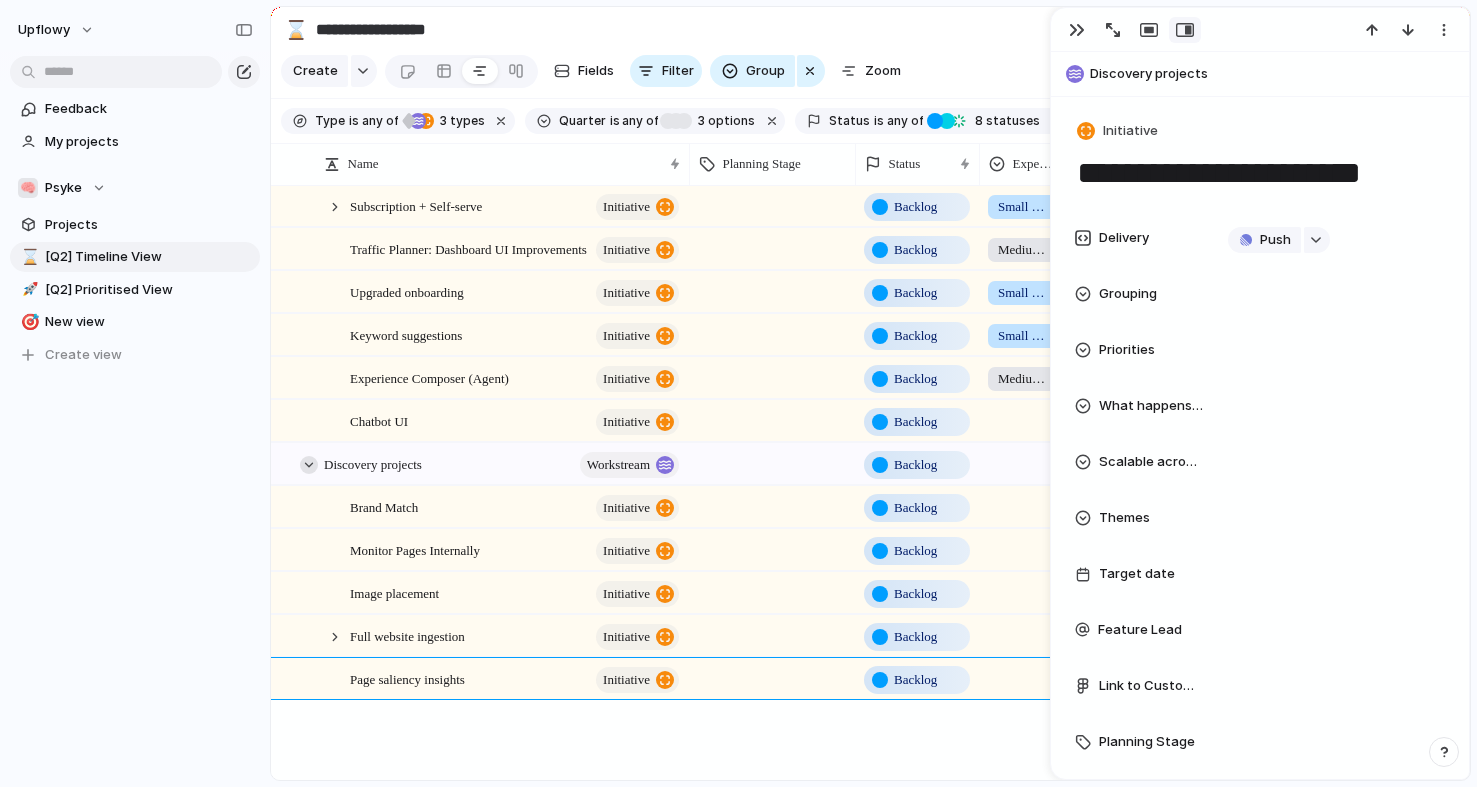 click at bounding box center [309, 465] 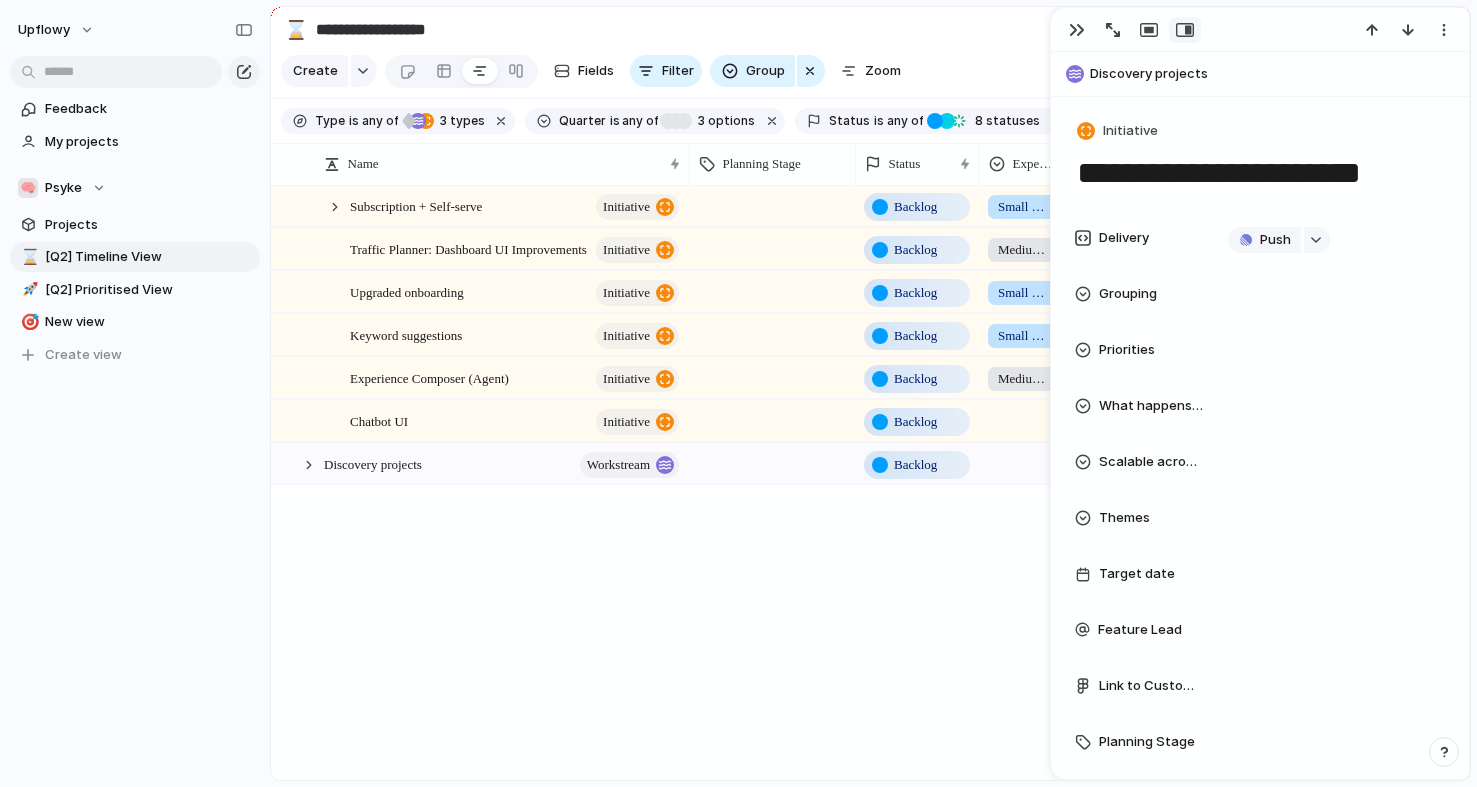 scroll, scrollTop: 504, scrollLeft: 0, axis: vertical 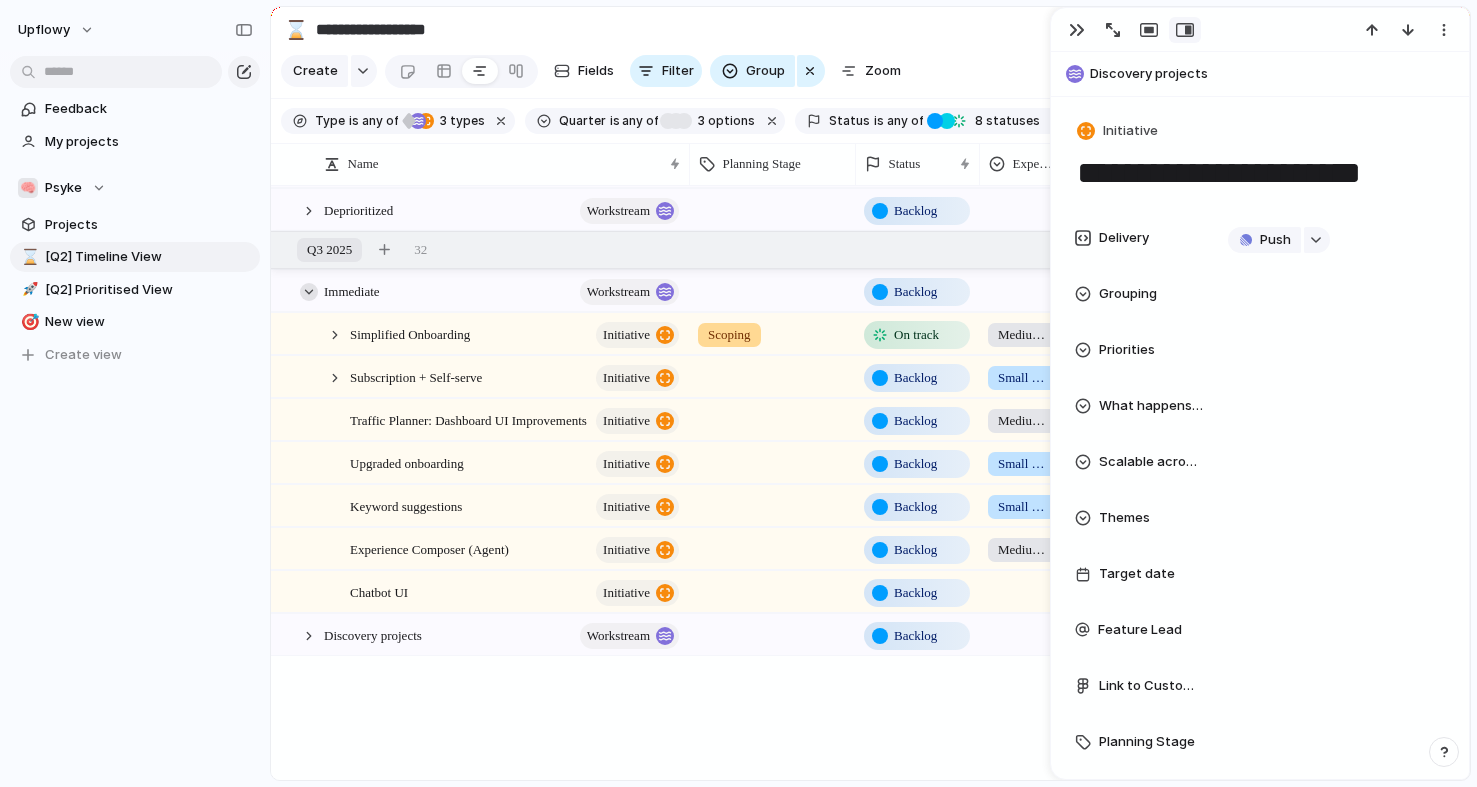 click at bounding box center (309, 292) 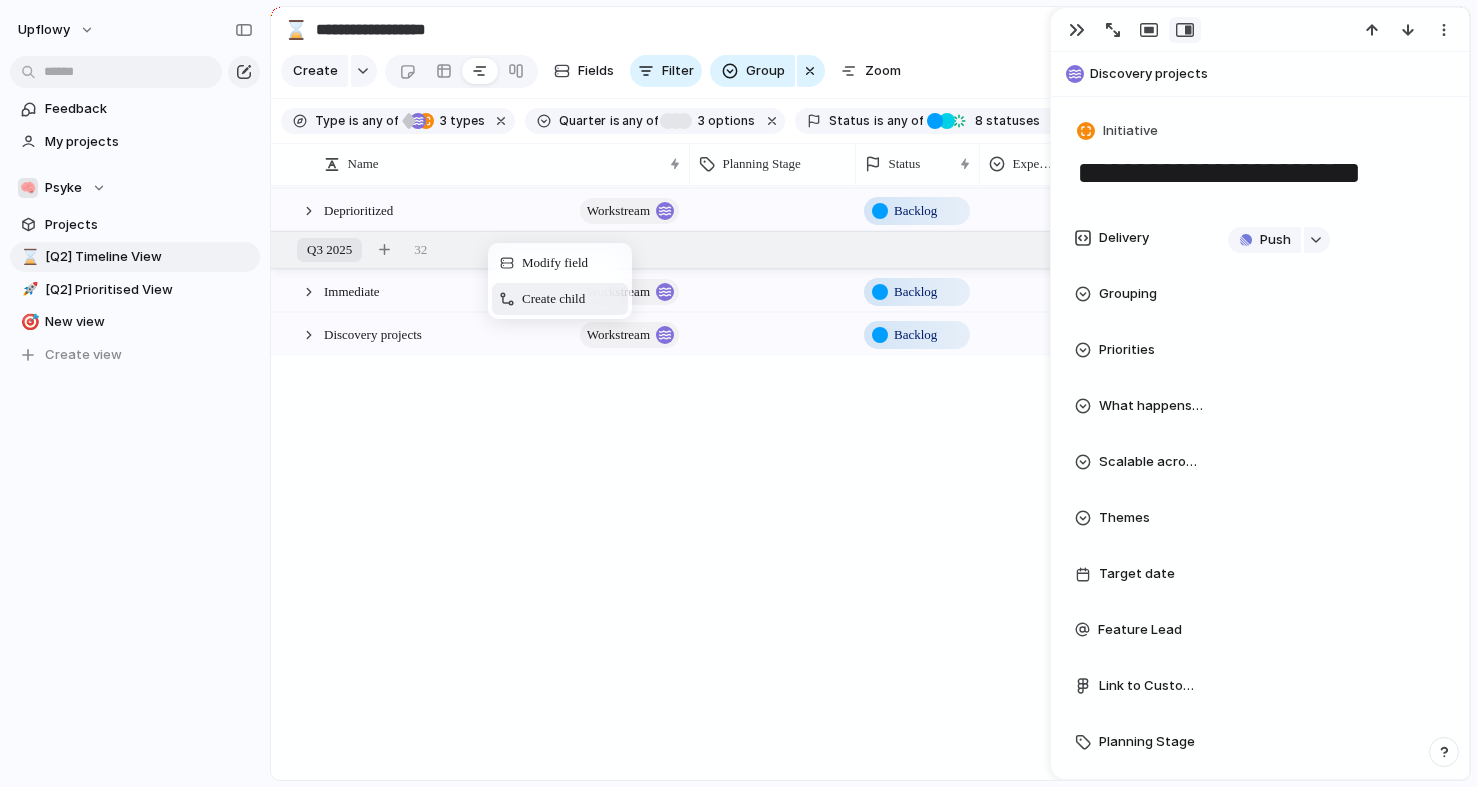 click on "Create child" at bounding box center (553, 299) 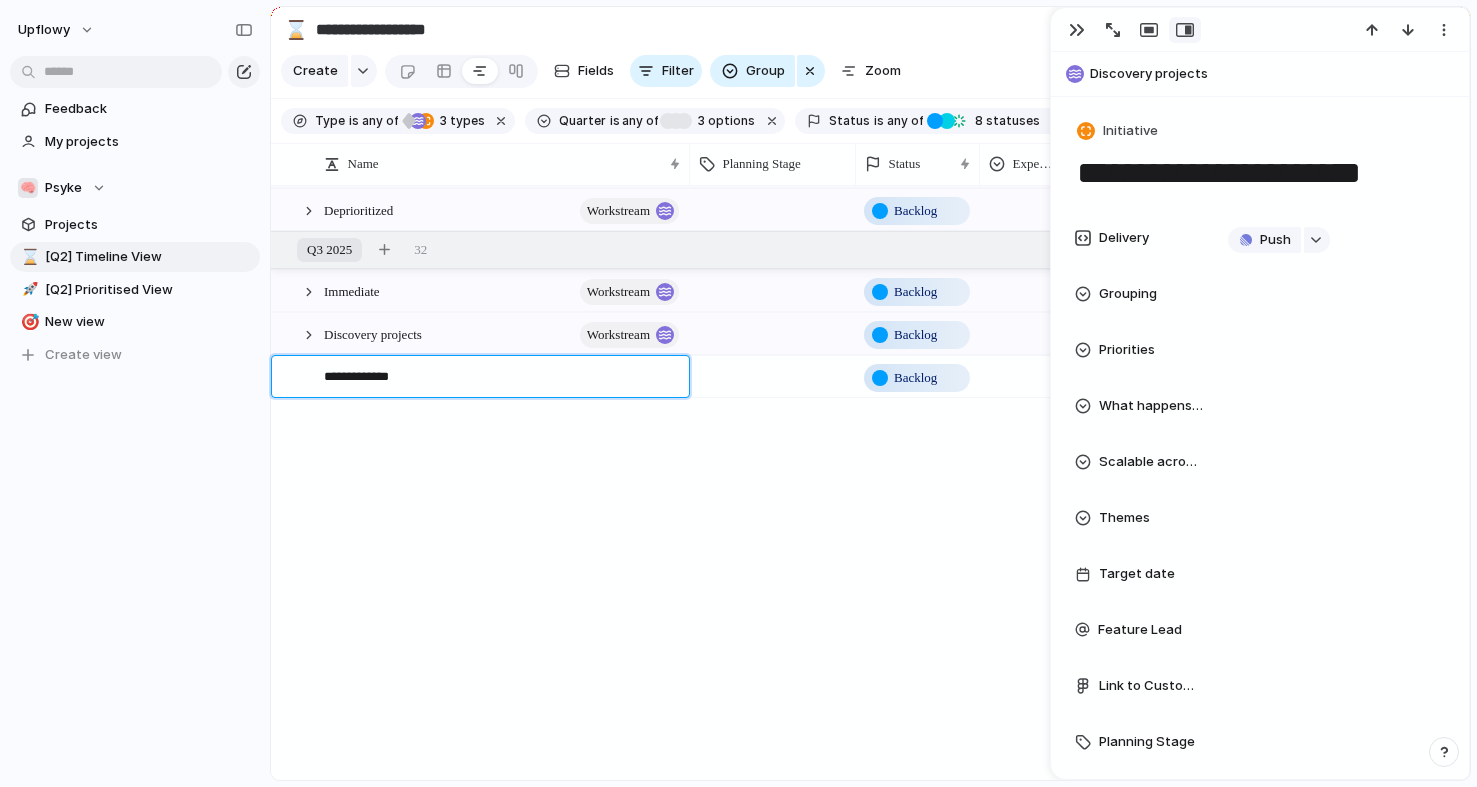 type on "**********" 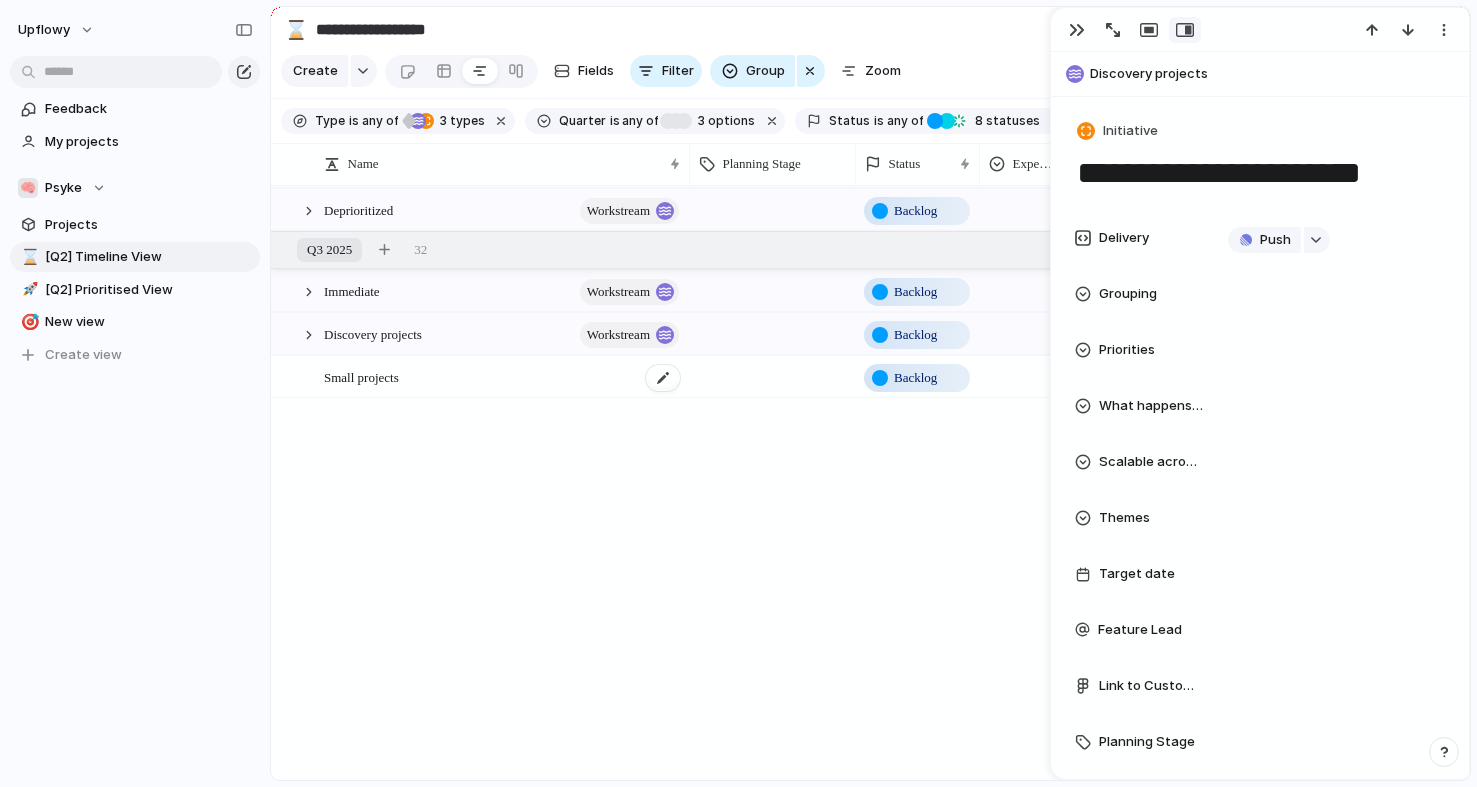 click on "Small projects" at bounding box center [503, 377] 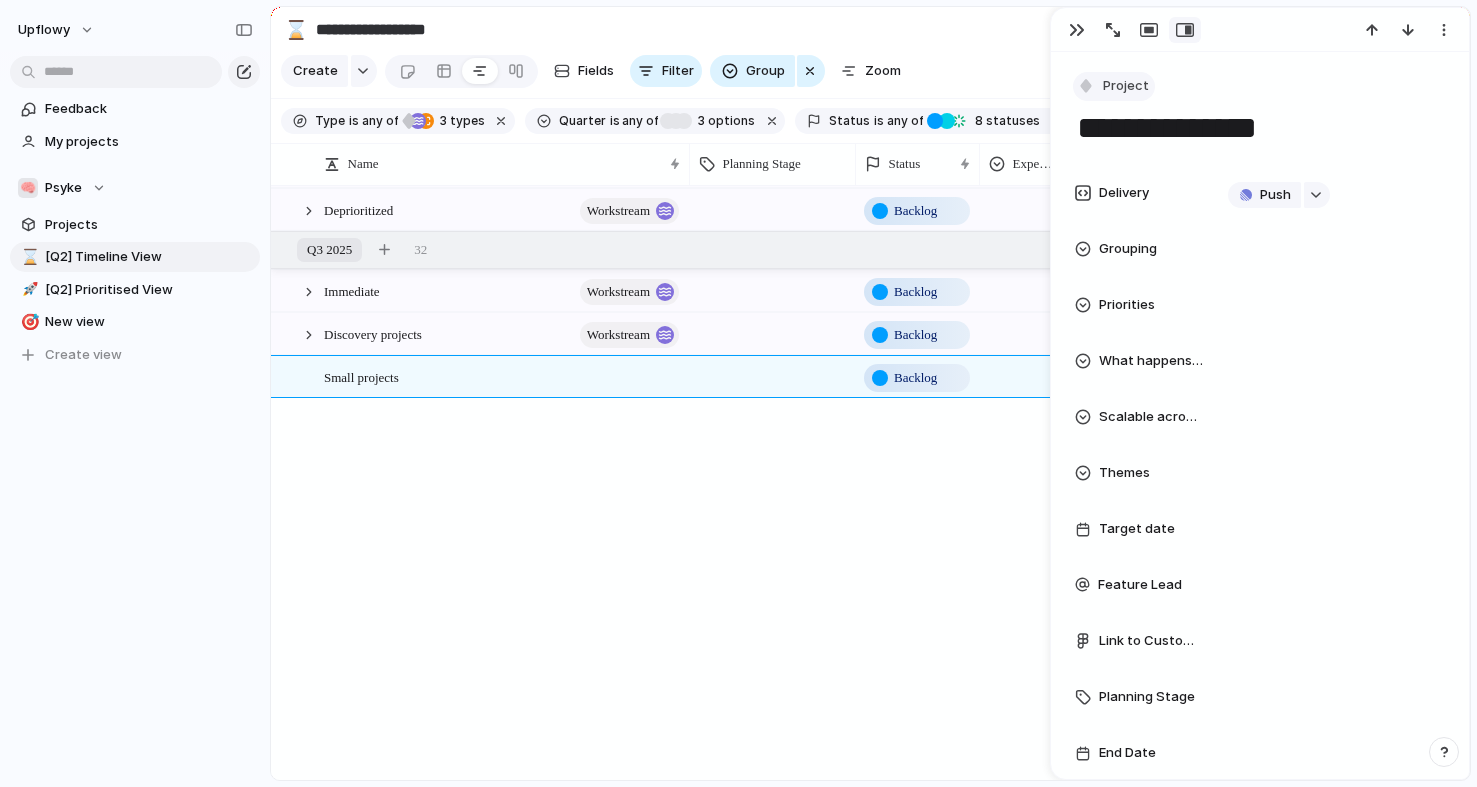 click on "Project" at bounding box center (1126, 86) 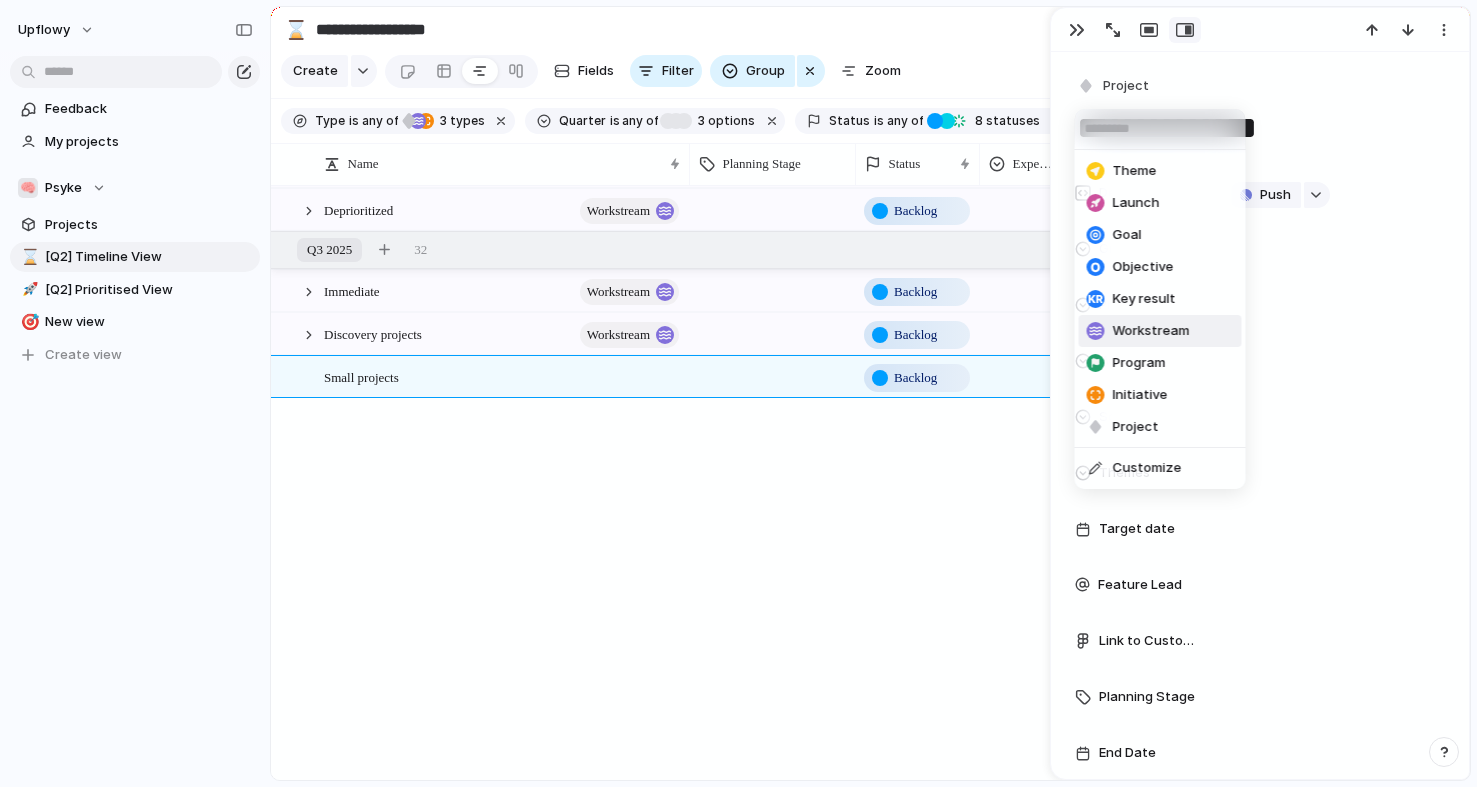 click on "Workstream" at bounding box center [1138, 331] 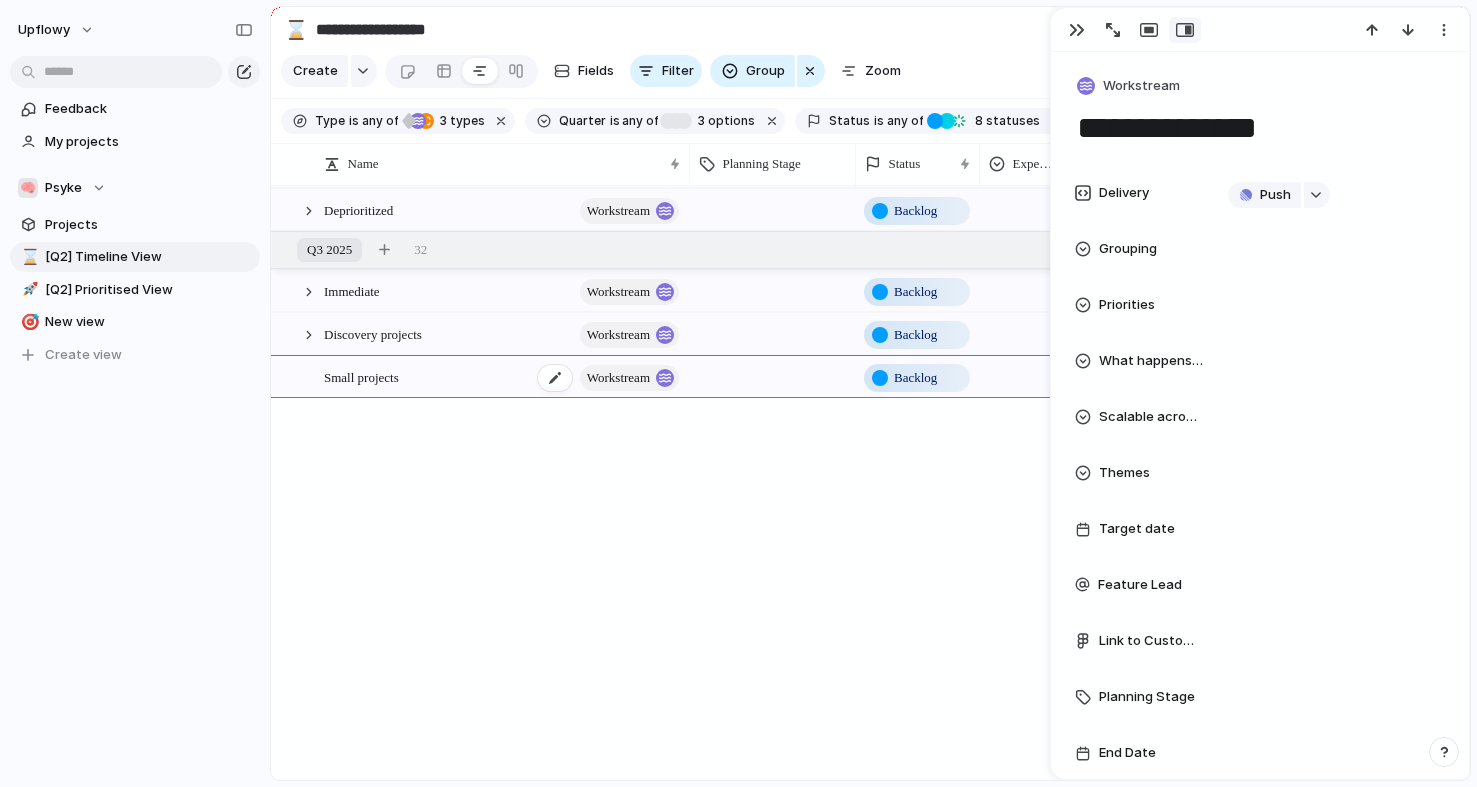 click on "Small projects workstream" at bounding box center [503, 377] 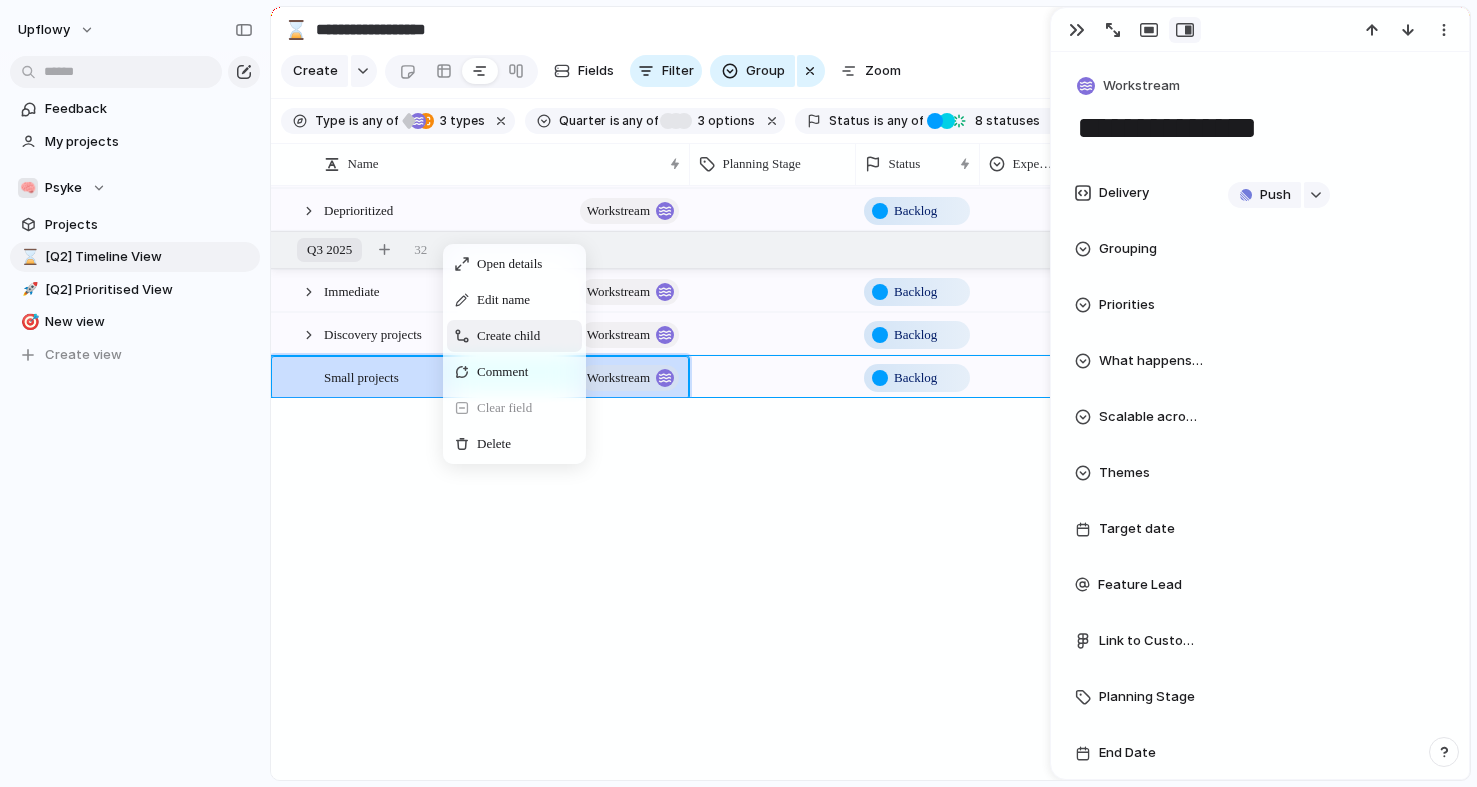click on "Create child" at bounding box center [508, 336] 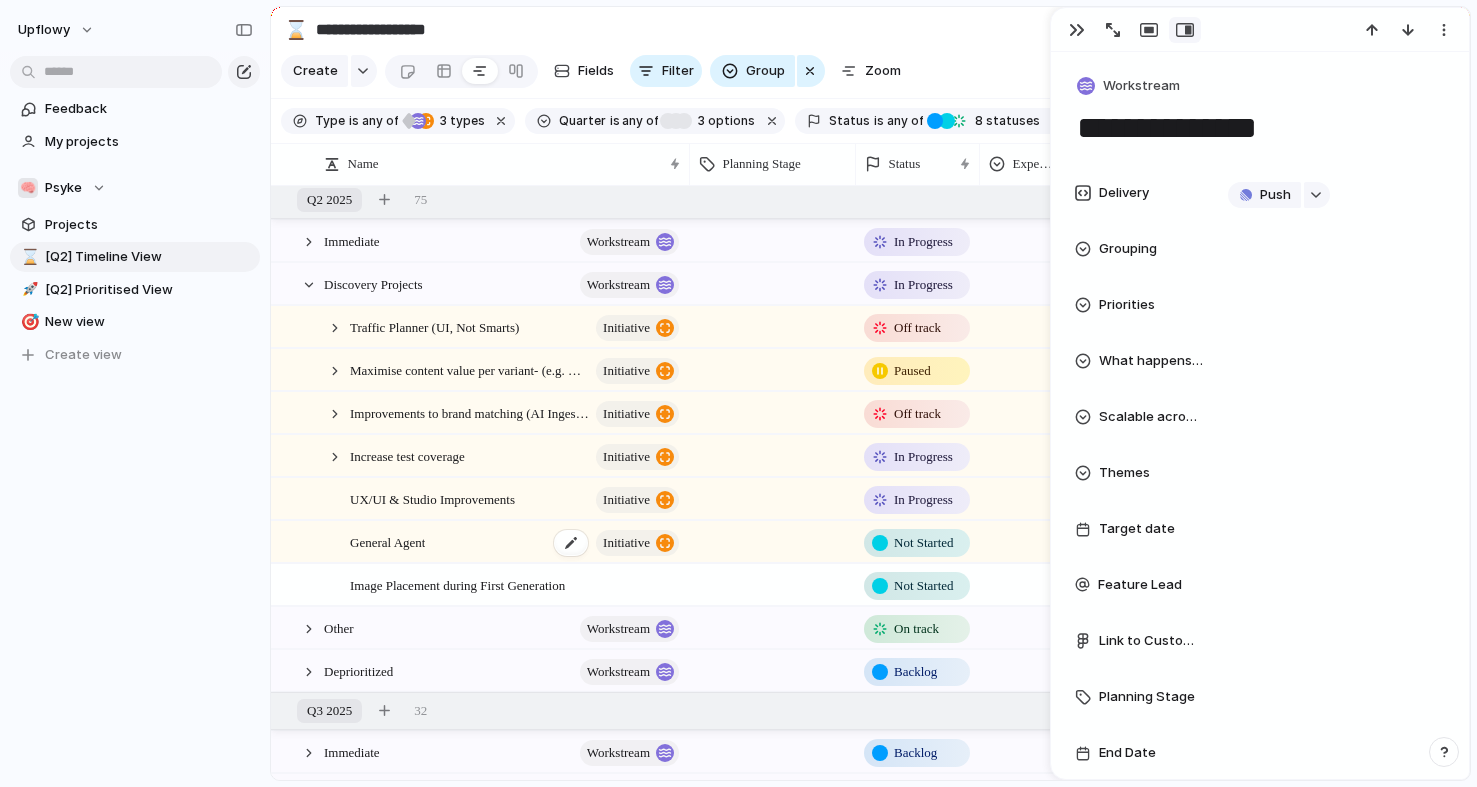 scroll, scrollTop: 53, scrollLeft: 0, axis: vertical 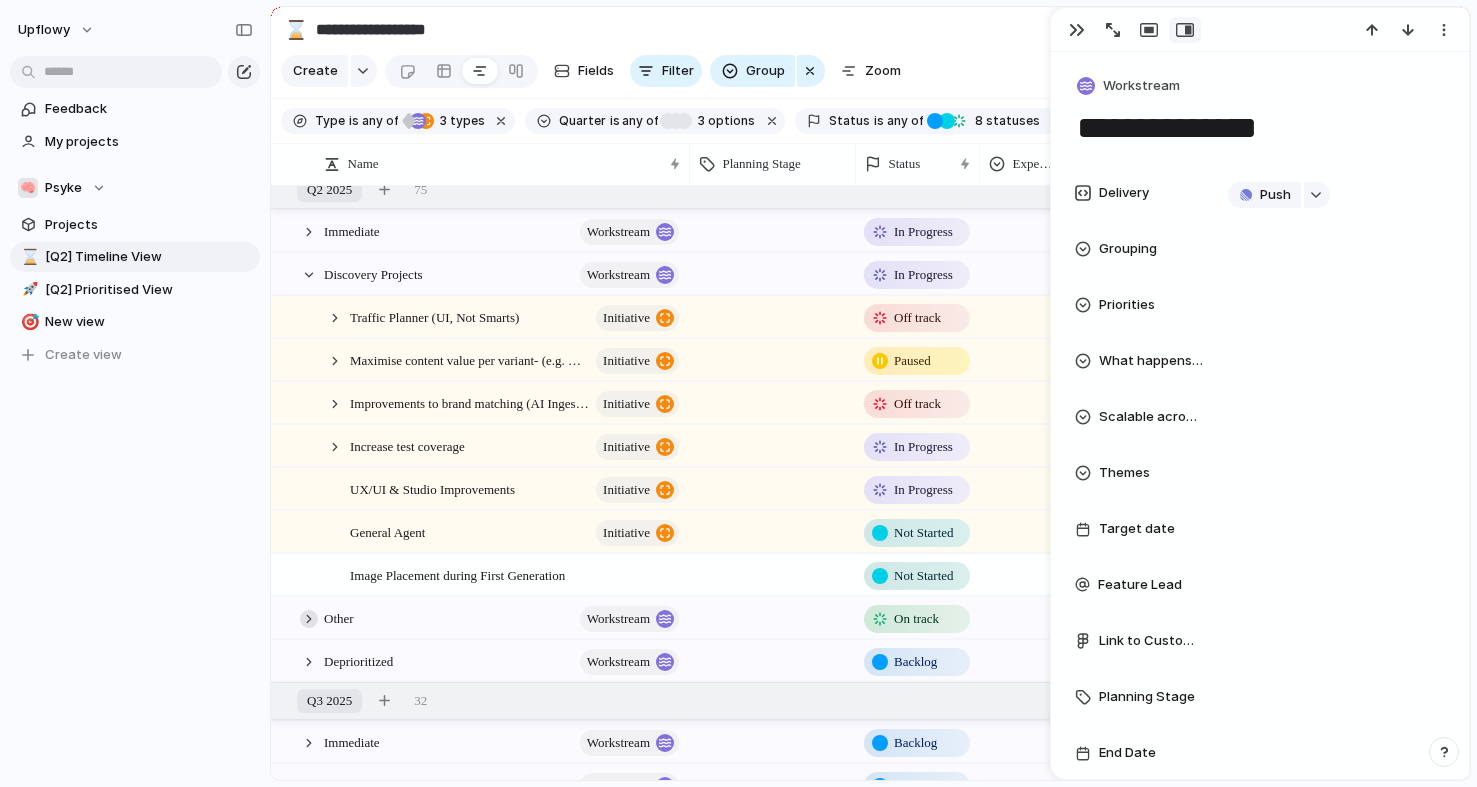 click at bounding box center [309, 619] 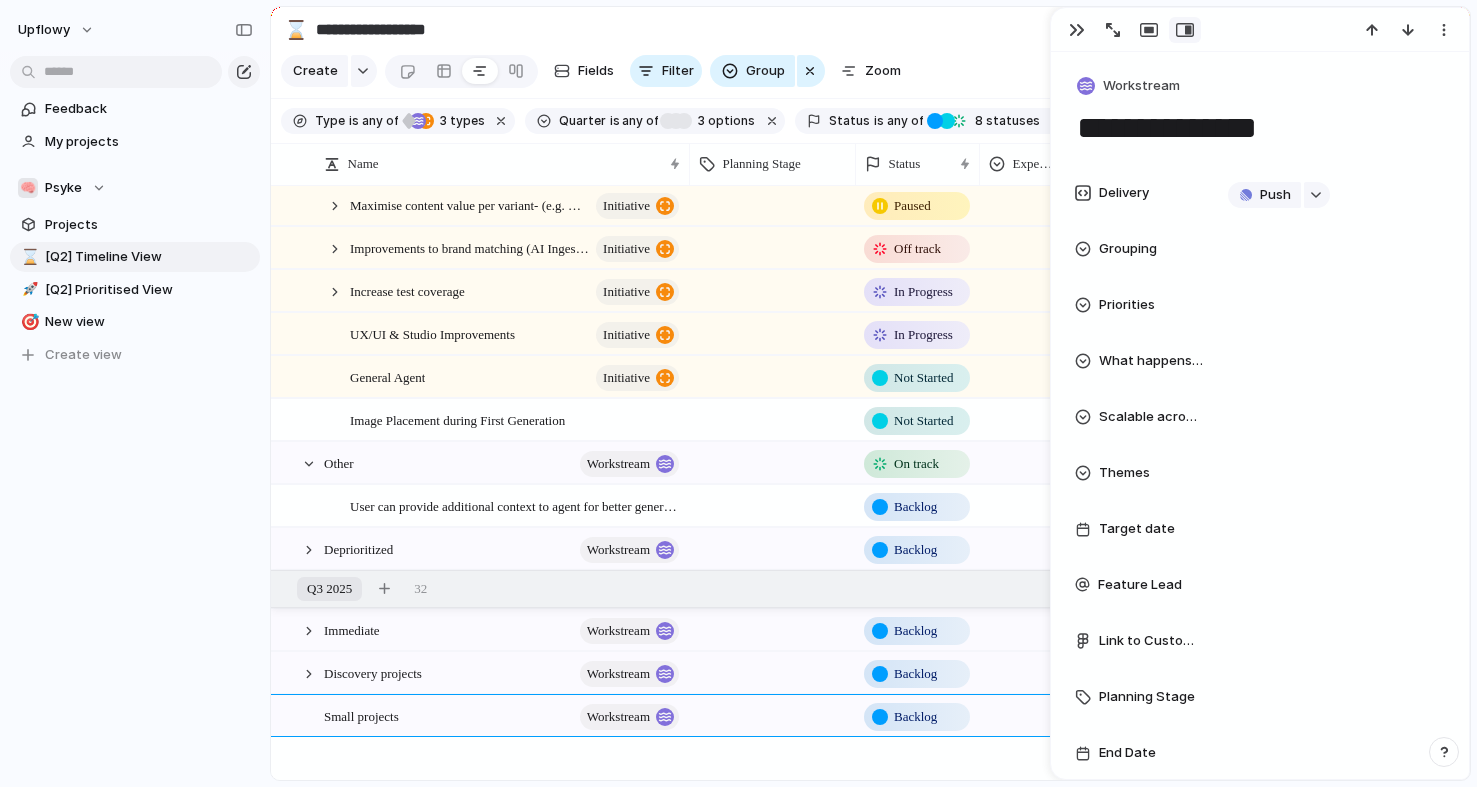 scroll, scrollTop: 179, scrollLeft: 0, axis: vertical 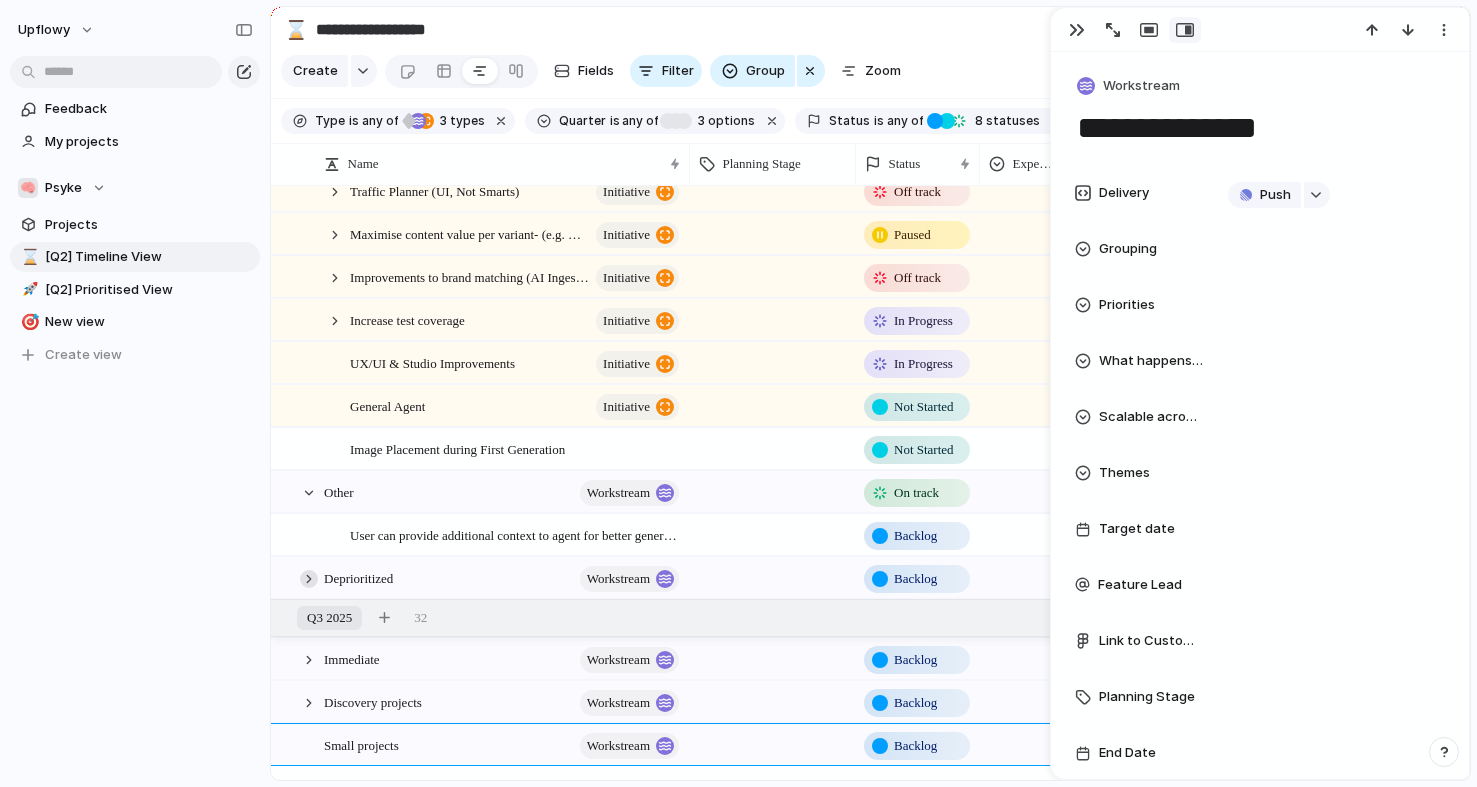 click at bounding box center (309, 579) 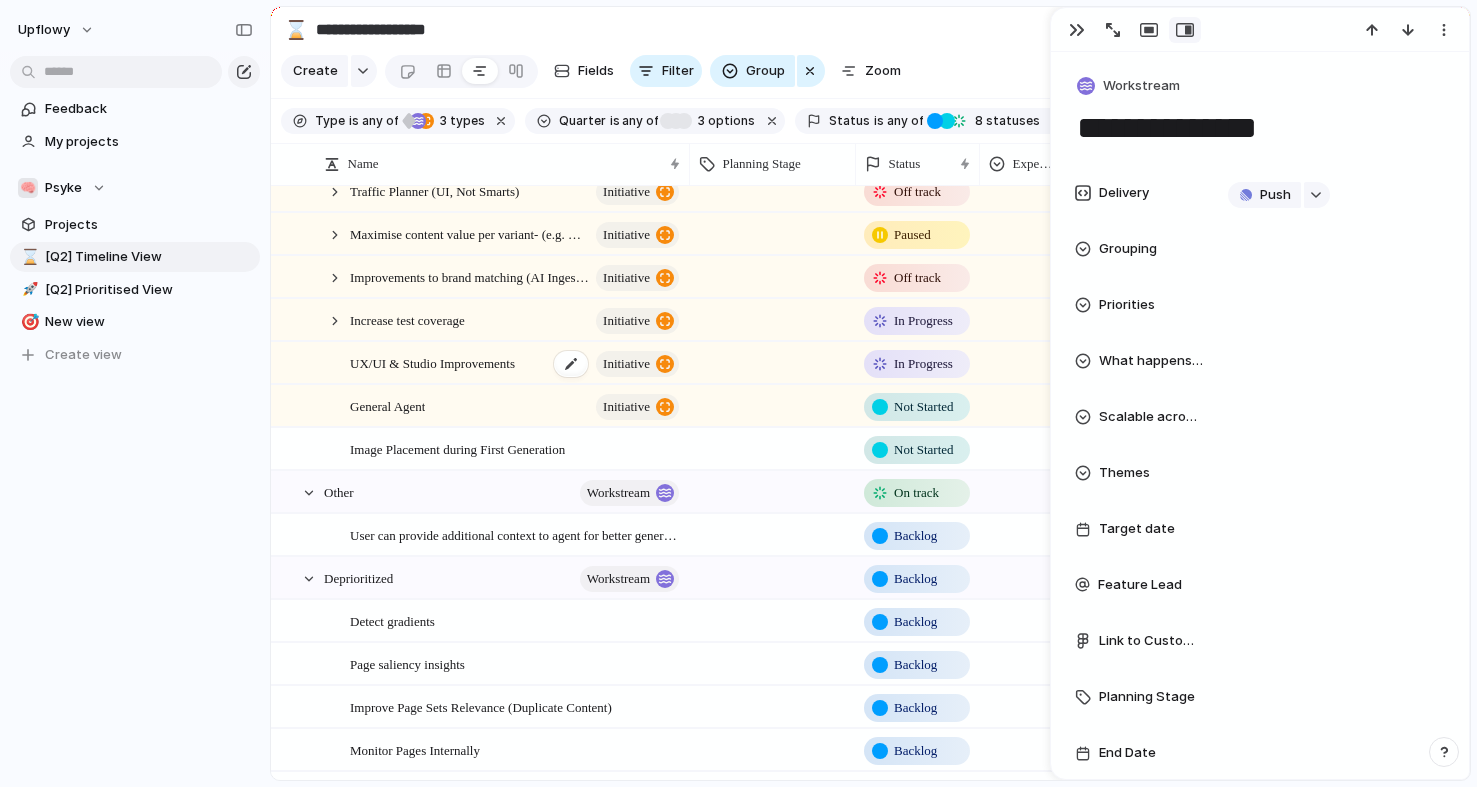 click on "UX/UI & Studio Improvements" at bounding box center [432, 362] 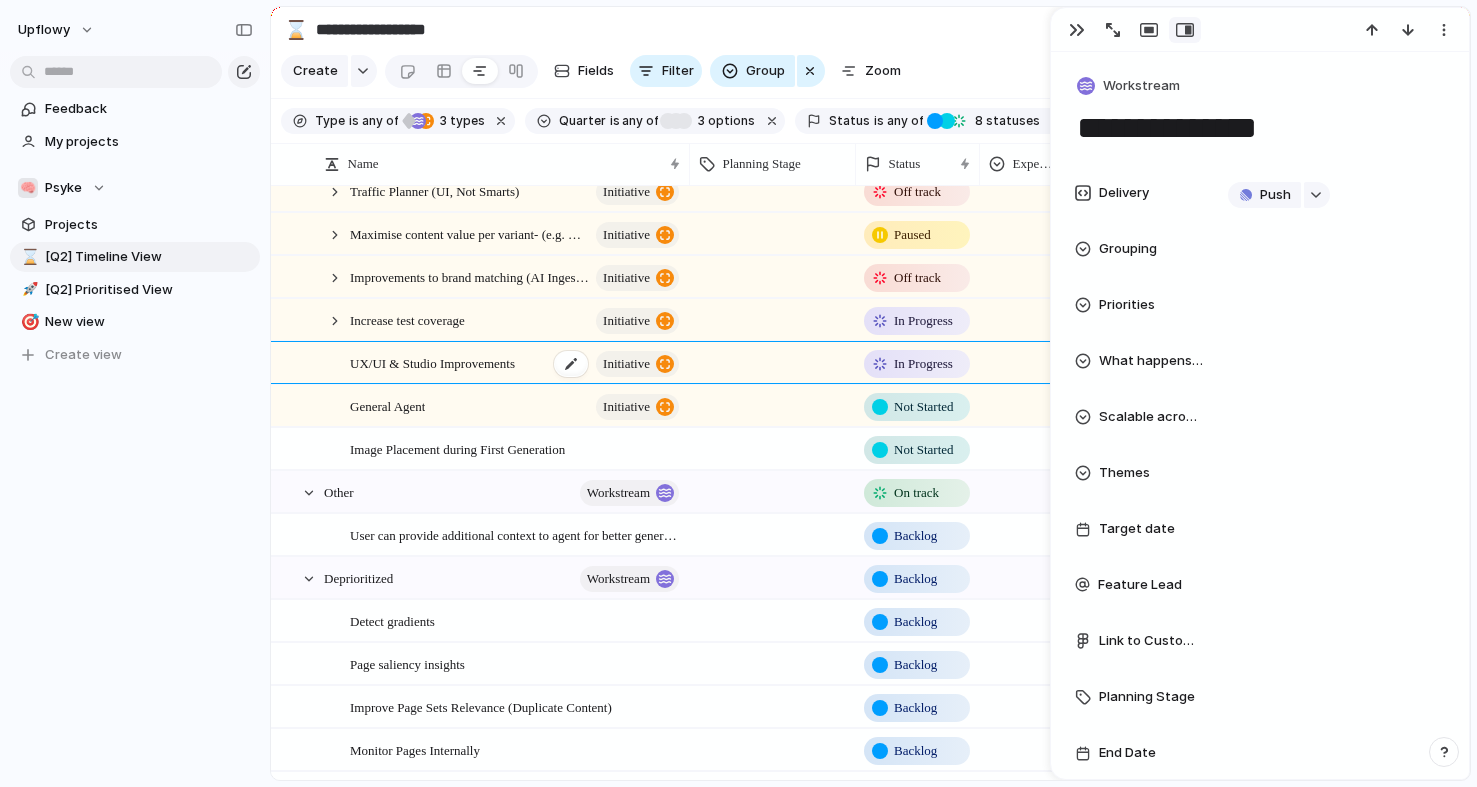 type on "**********" 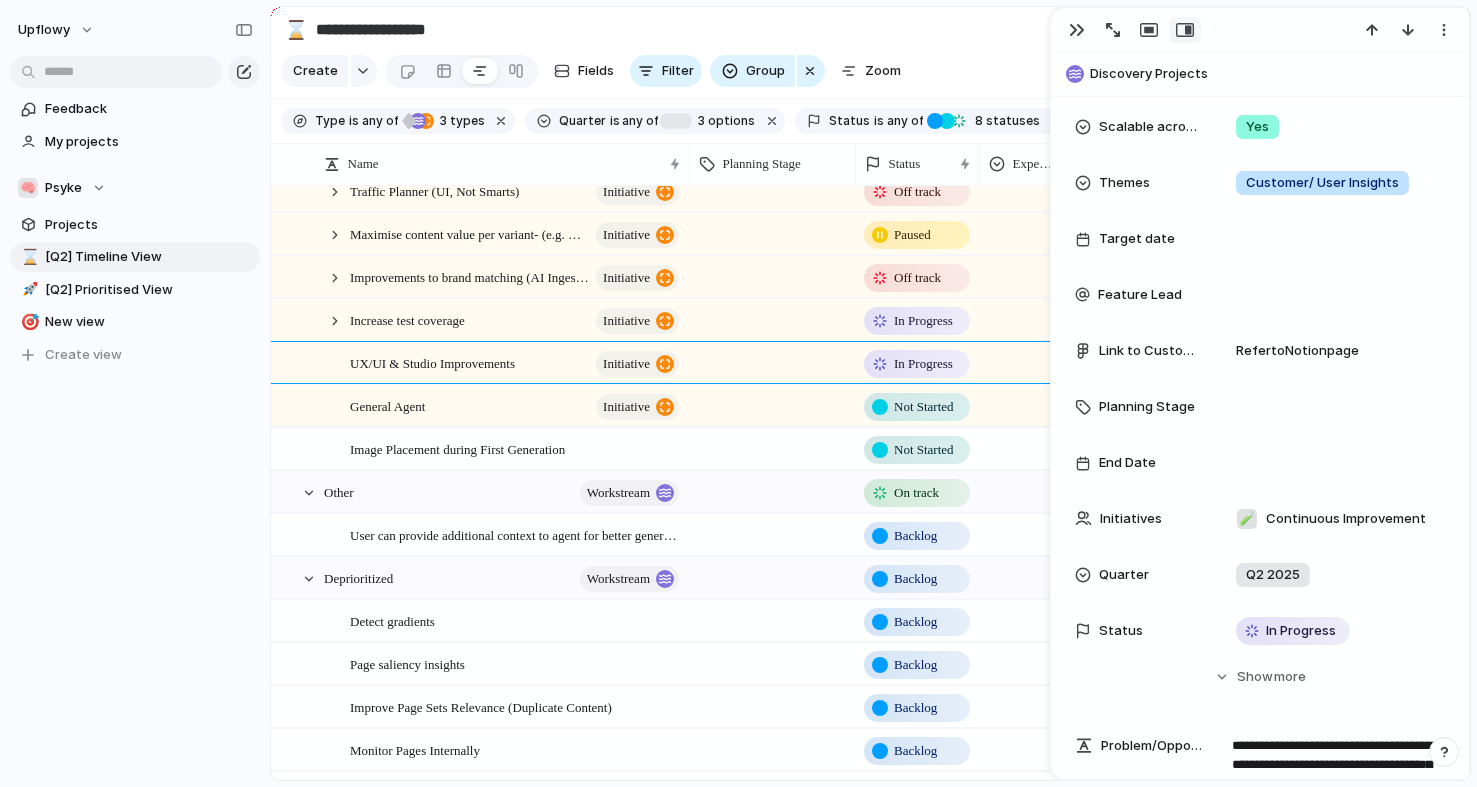 scroll, scrollTop: 443, scrollLeft: 0, axis: vertical 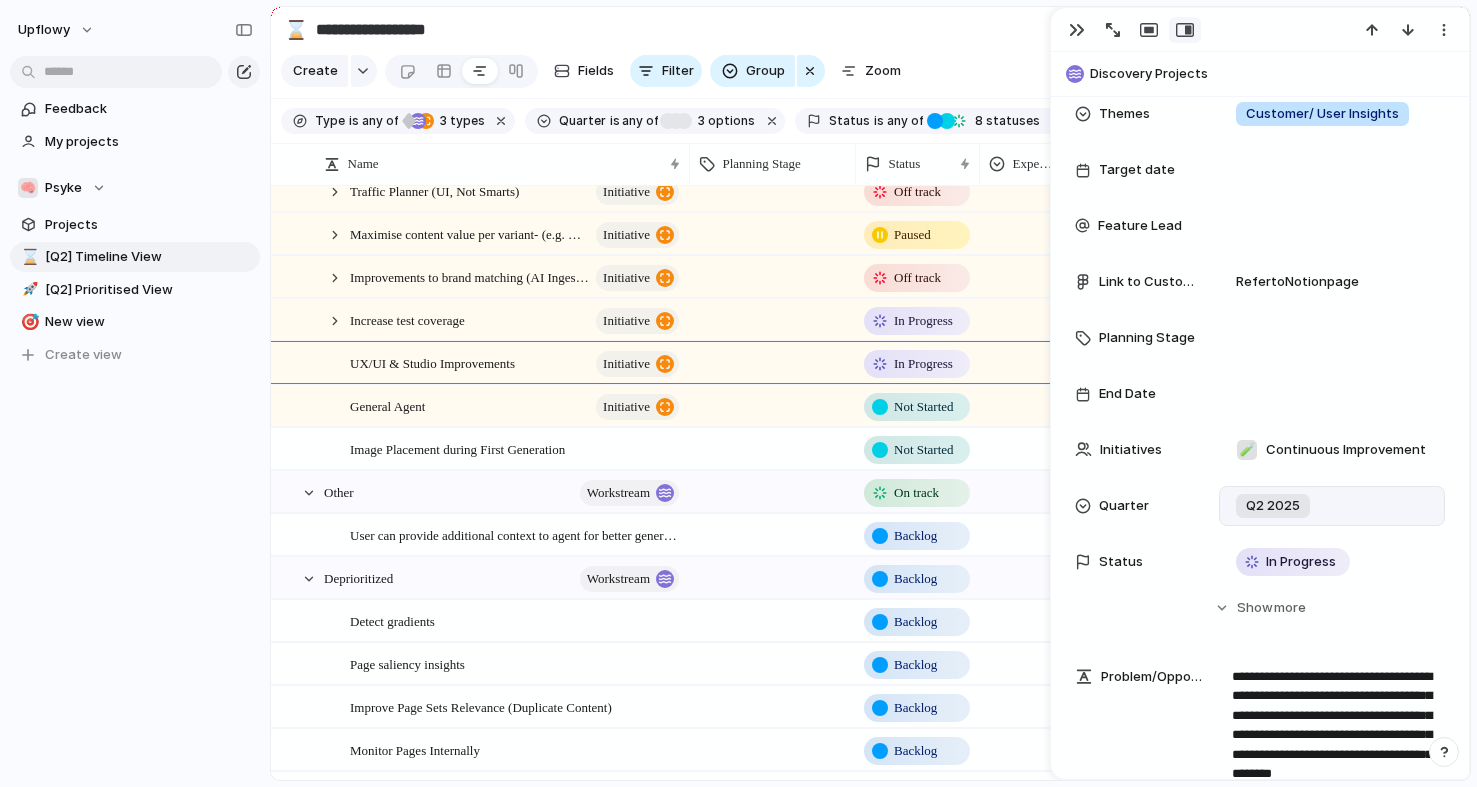 click on "Q2 2025" at bounding box center [1332, 506] 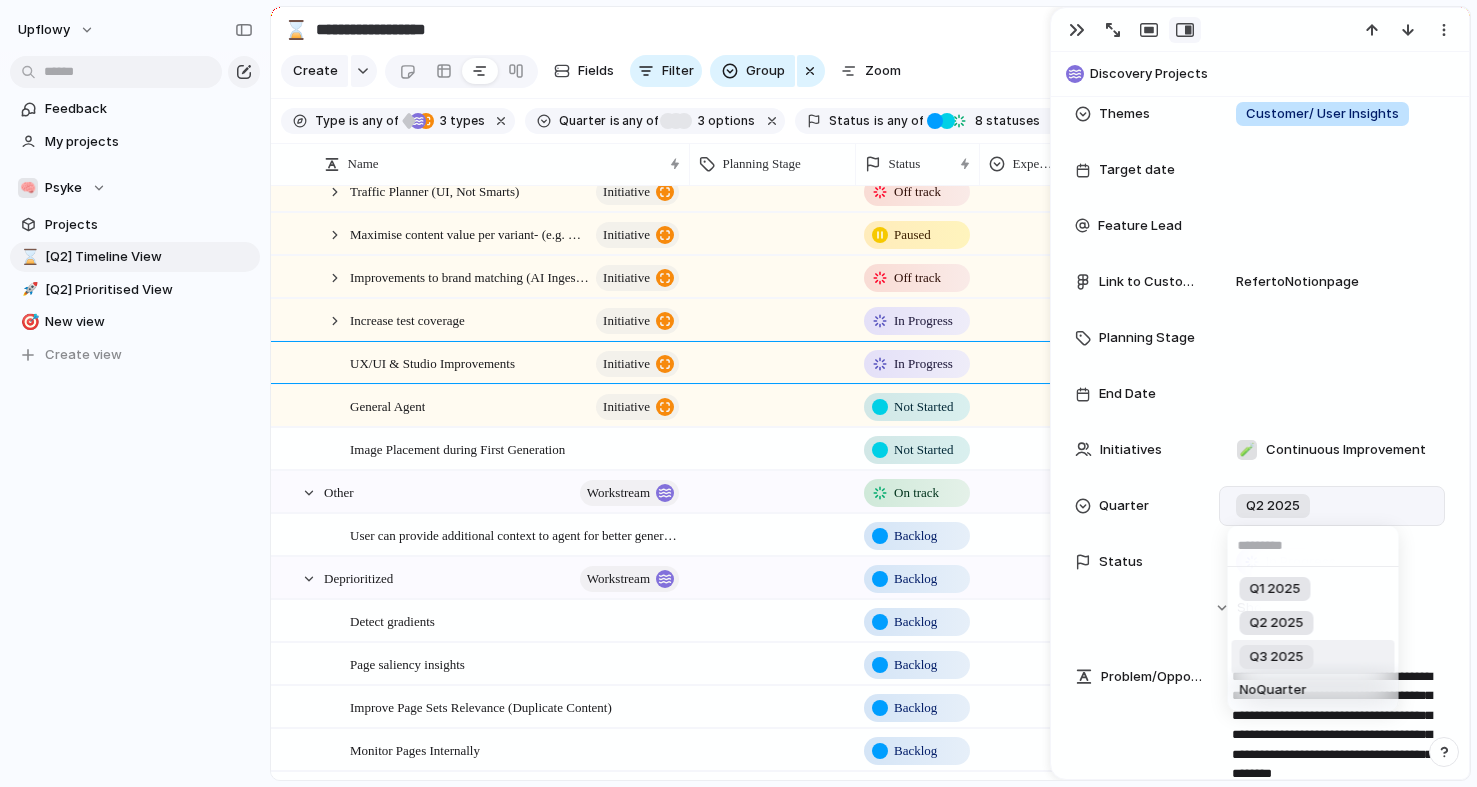 click on "Q3 2025" at bounding box center [1277, 657] 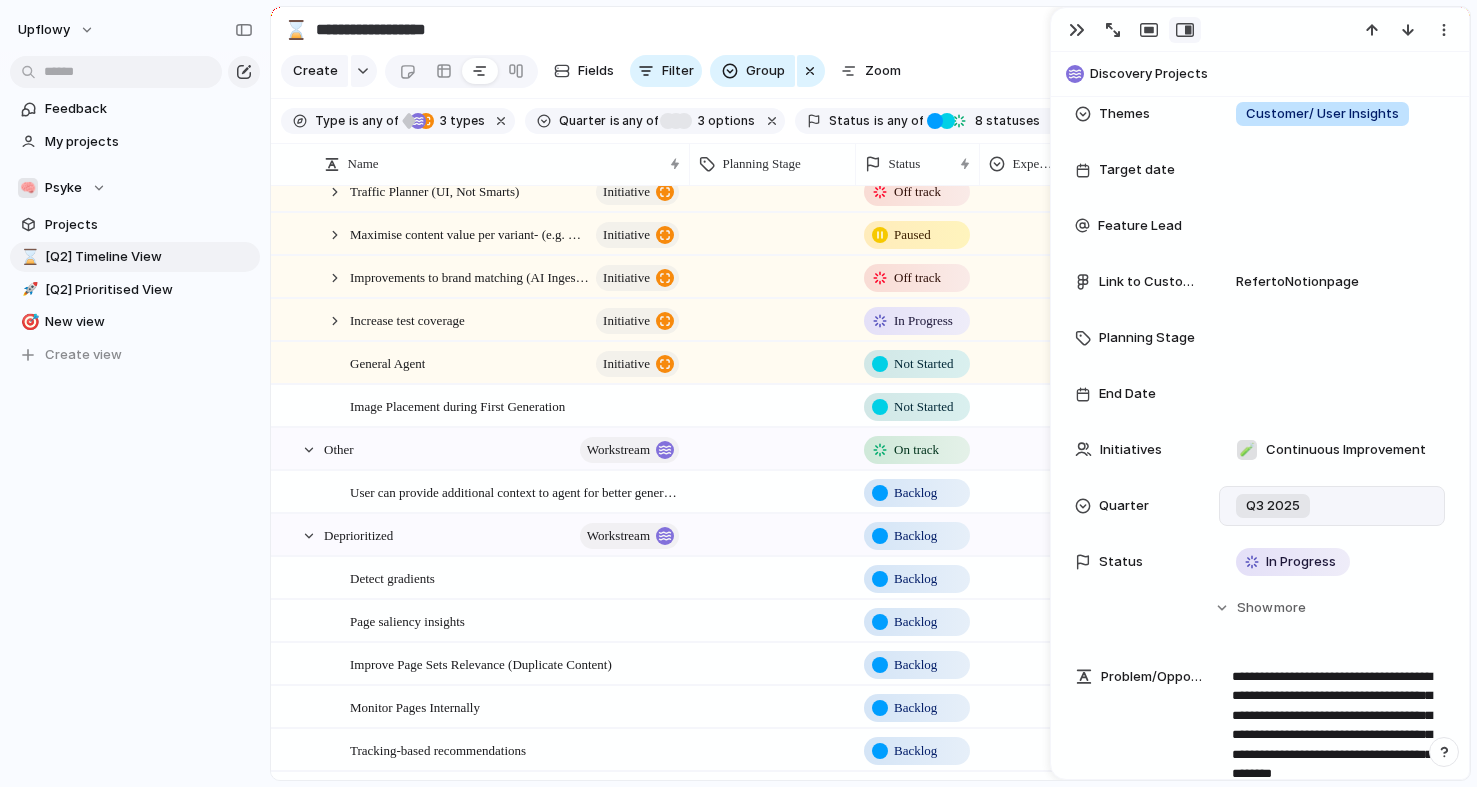 click on "Q3 2025" at bounding box center (1332, 506) 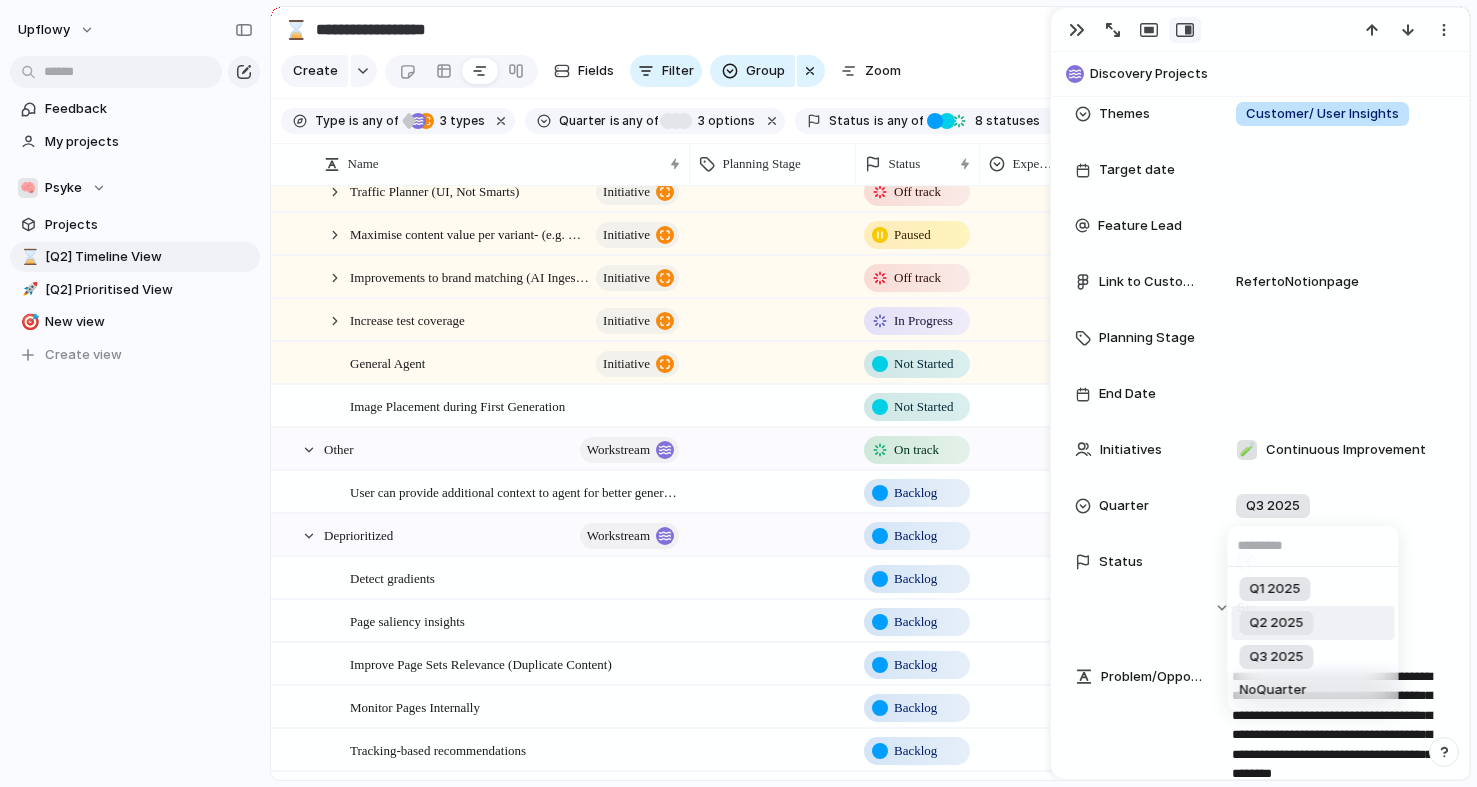 click on "Q2 2025" at bounding box center (1277, 623) 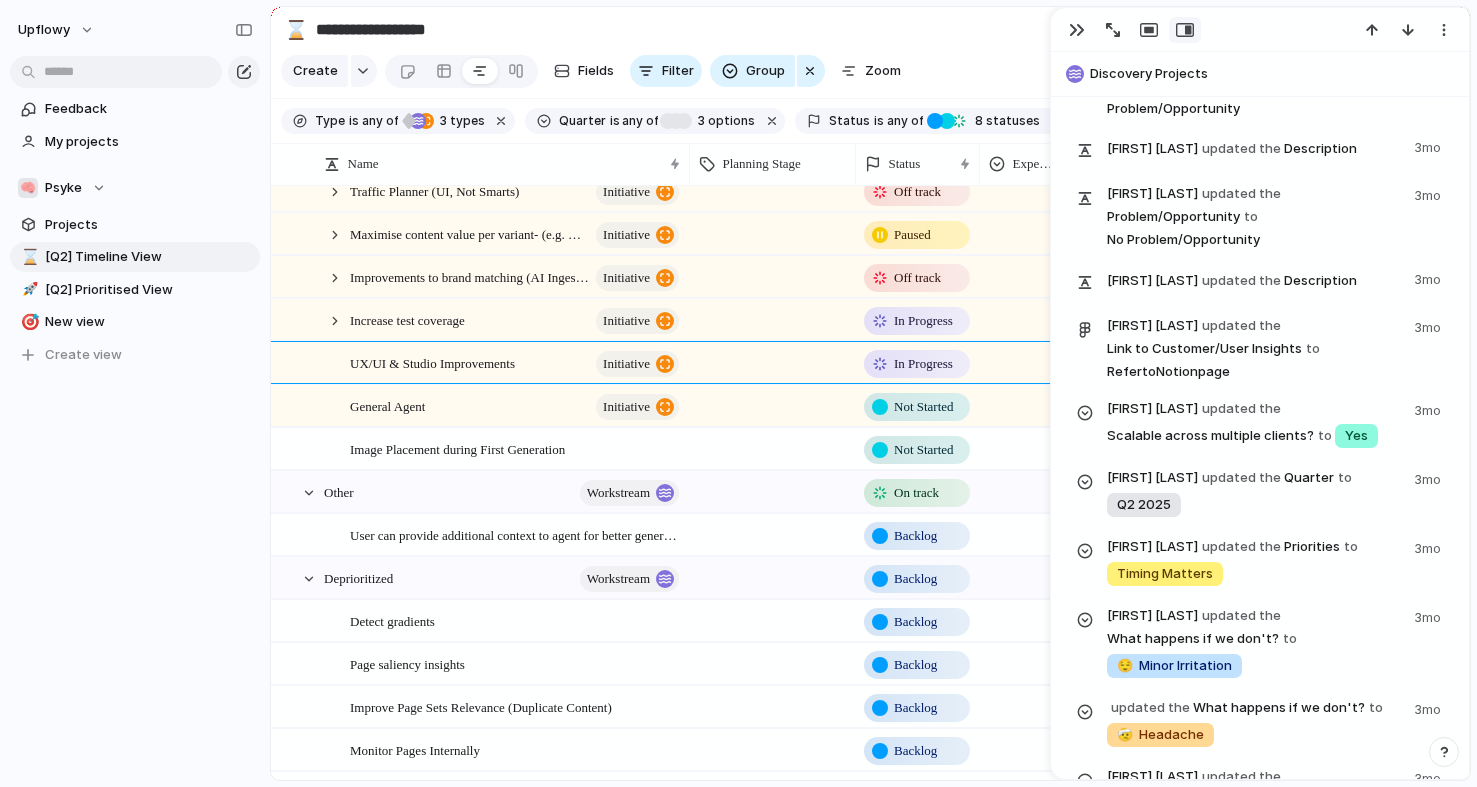 scroll, scrollTop: 5695, scrollLeft: 0, axis: vertical 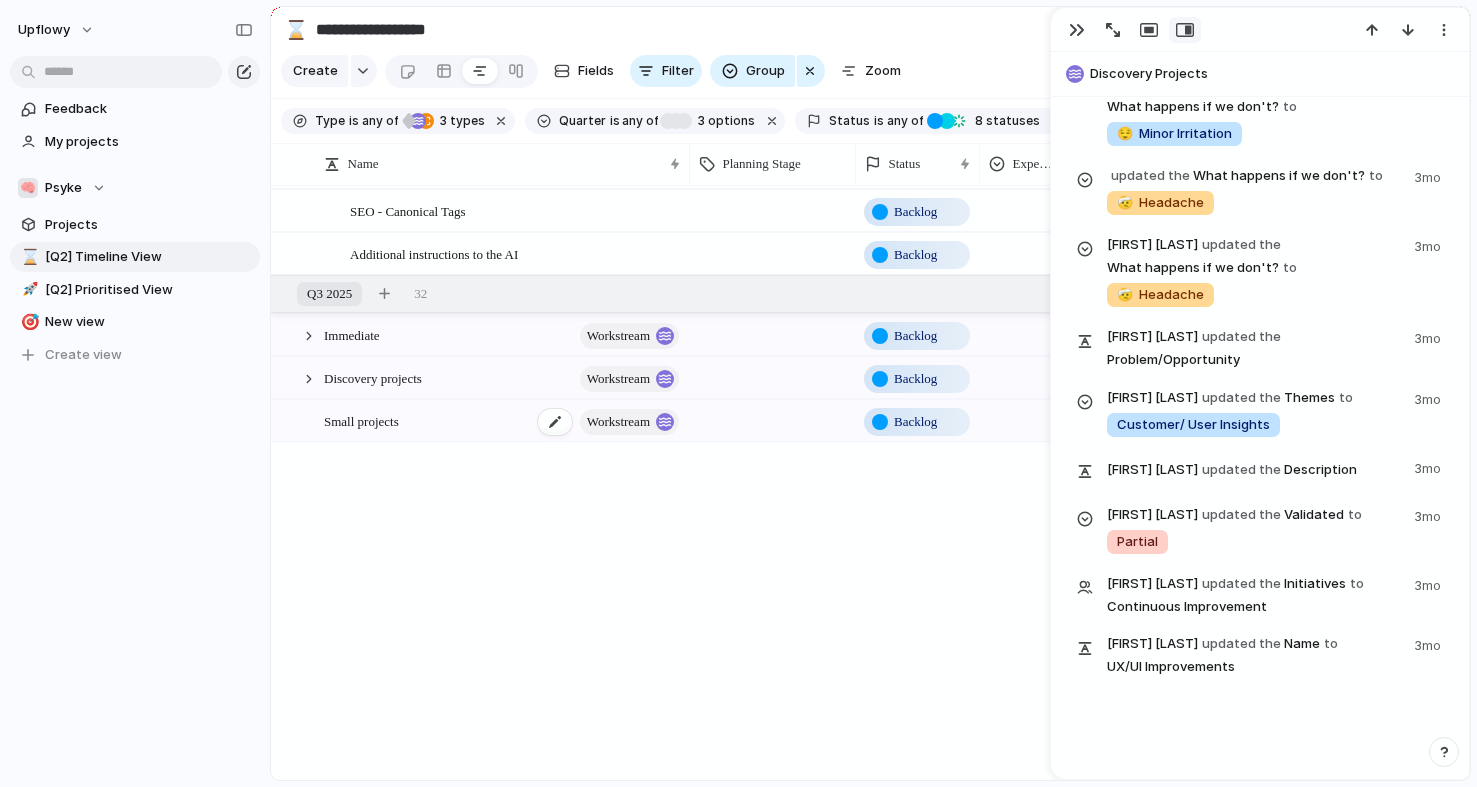 click on "Small projects" at bounding box center (361, 420) 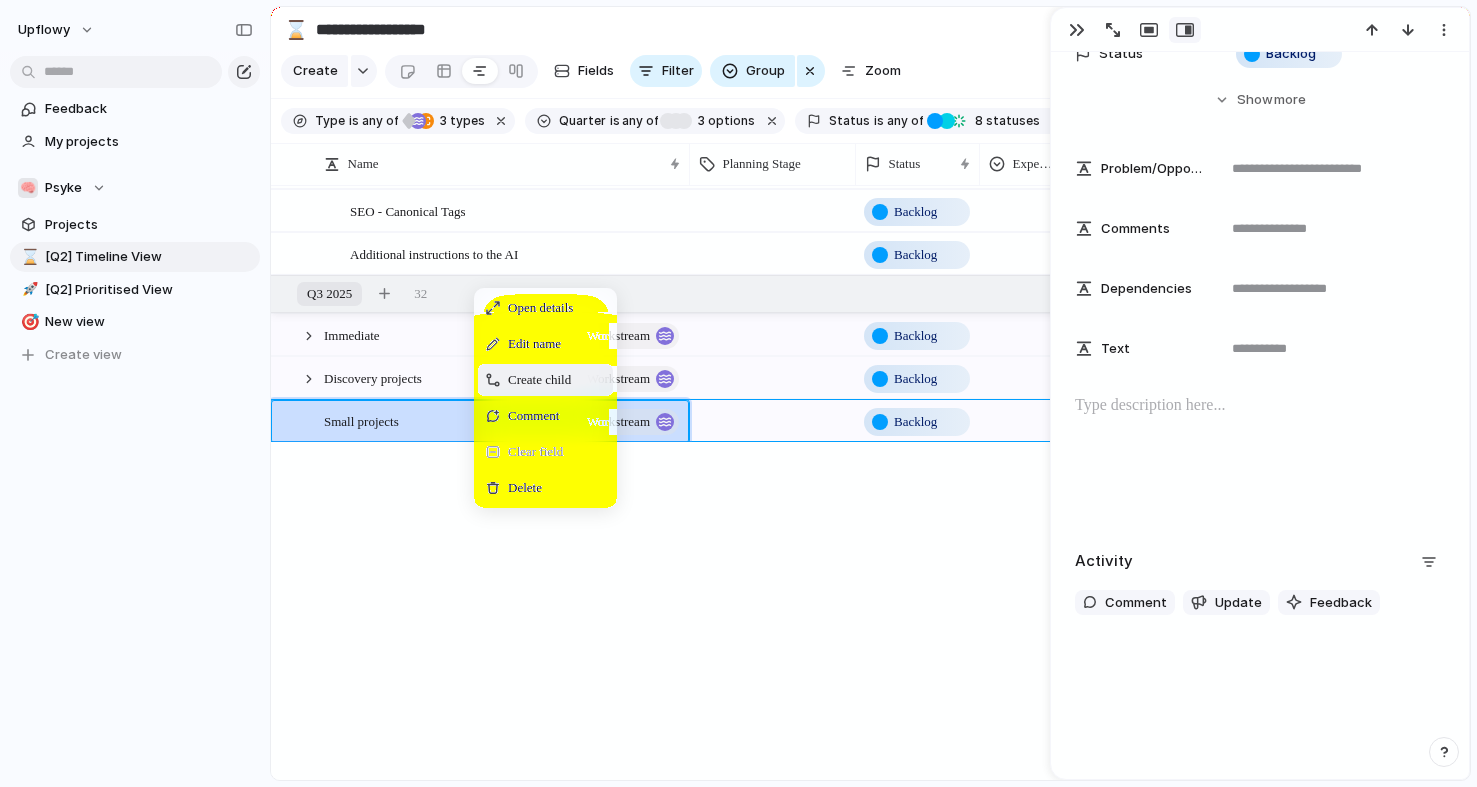 click on "Create child" at bounding box center [539, 380] 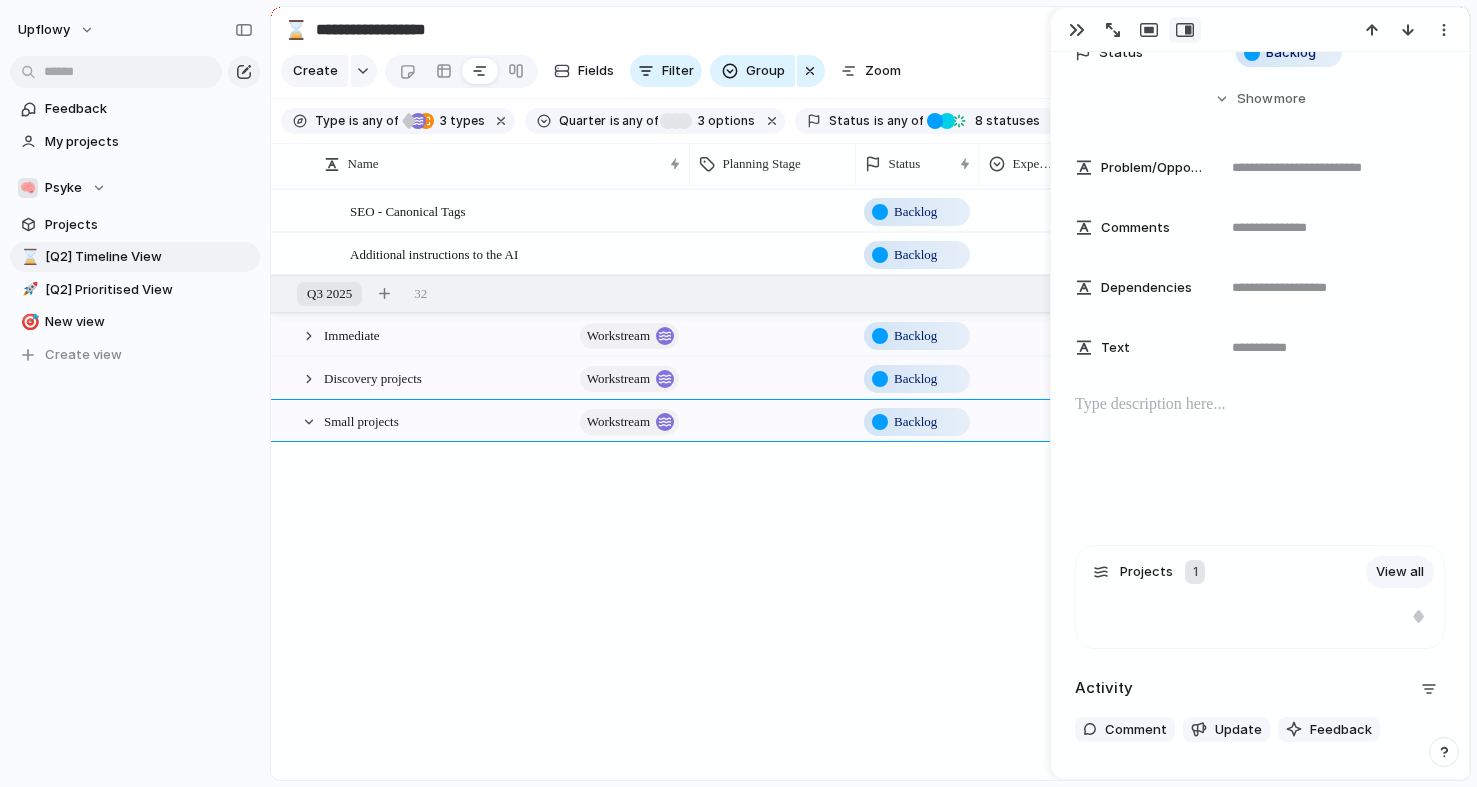 scroll, scrollTop: 997, scrollLeft: 0, axis: vertical 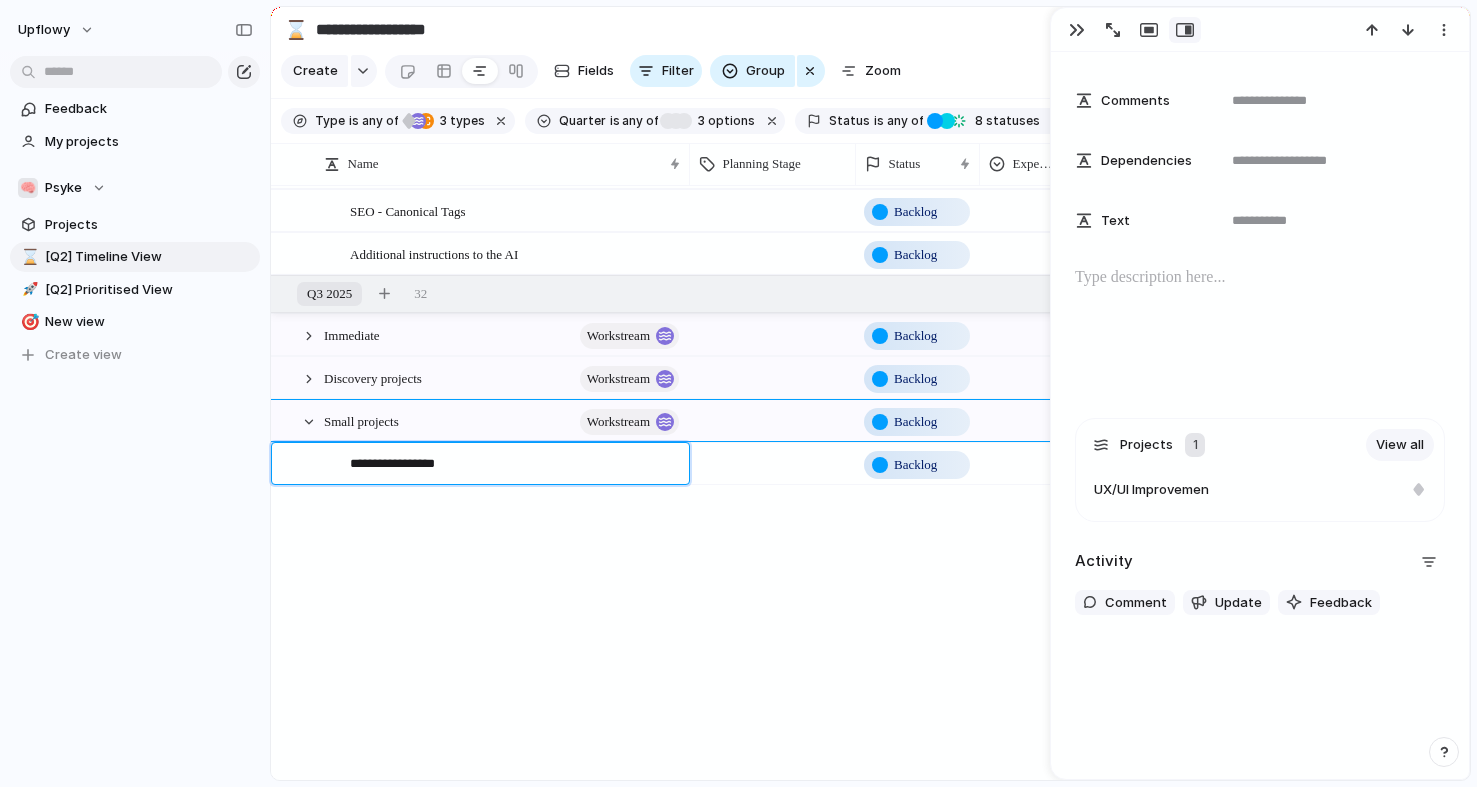 type on "**********" 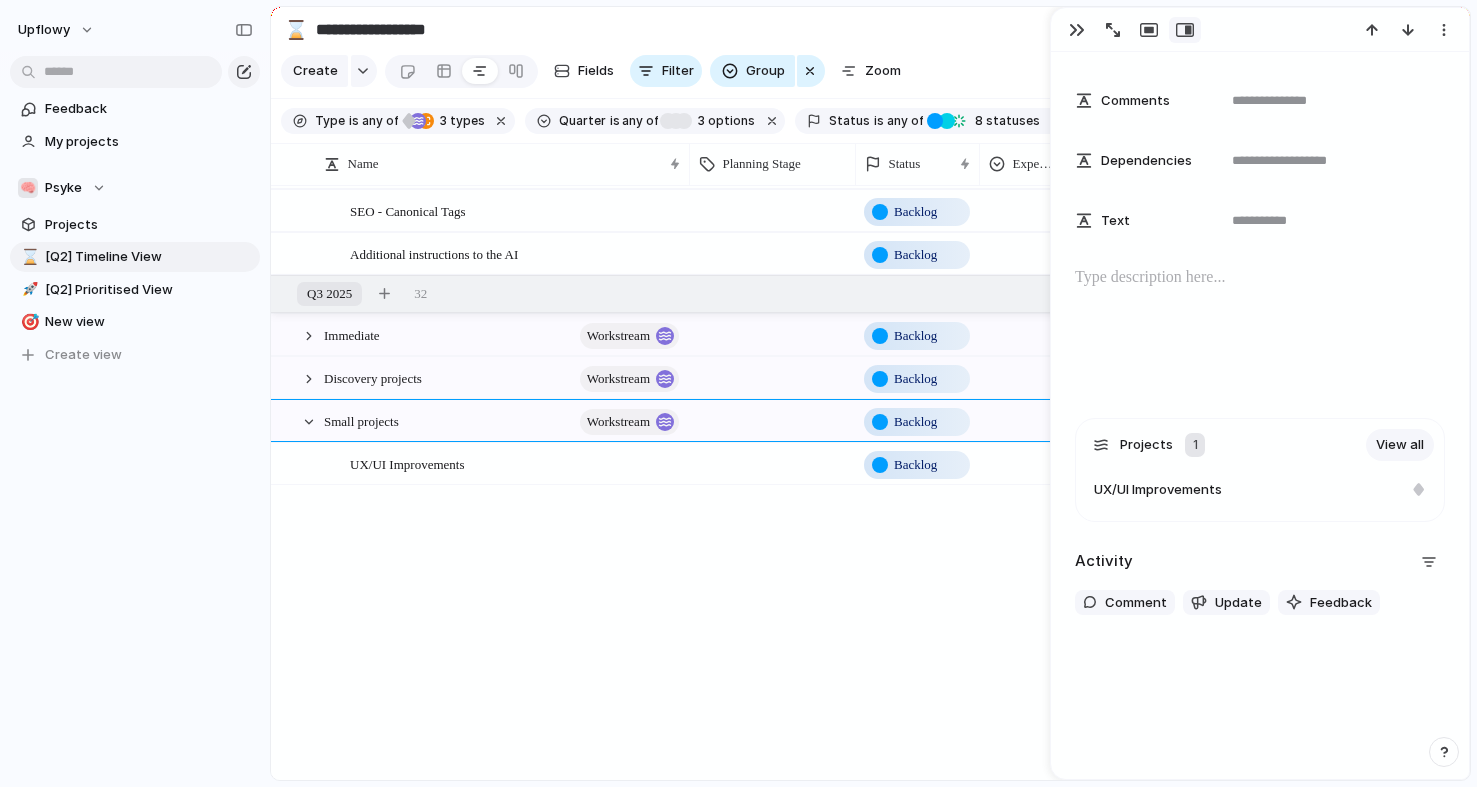 scroll, scrollTop: 997, scrollLeft: 0, axis: vertical 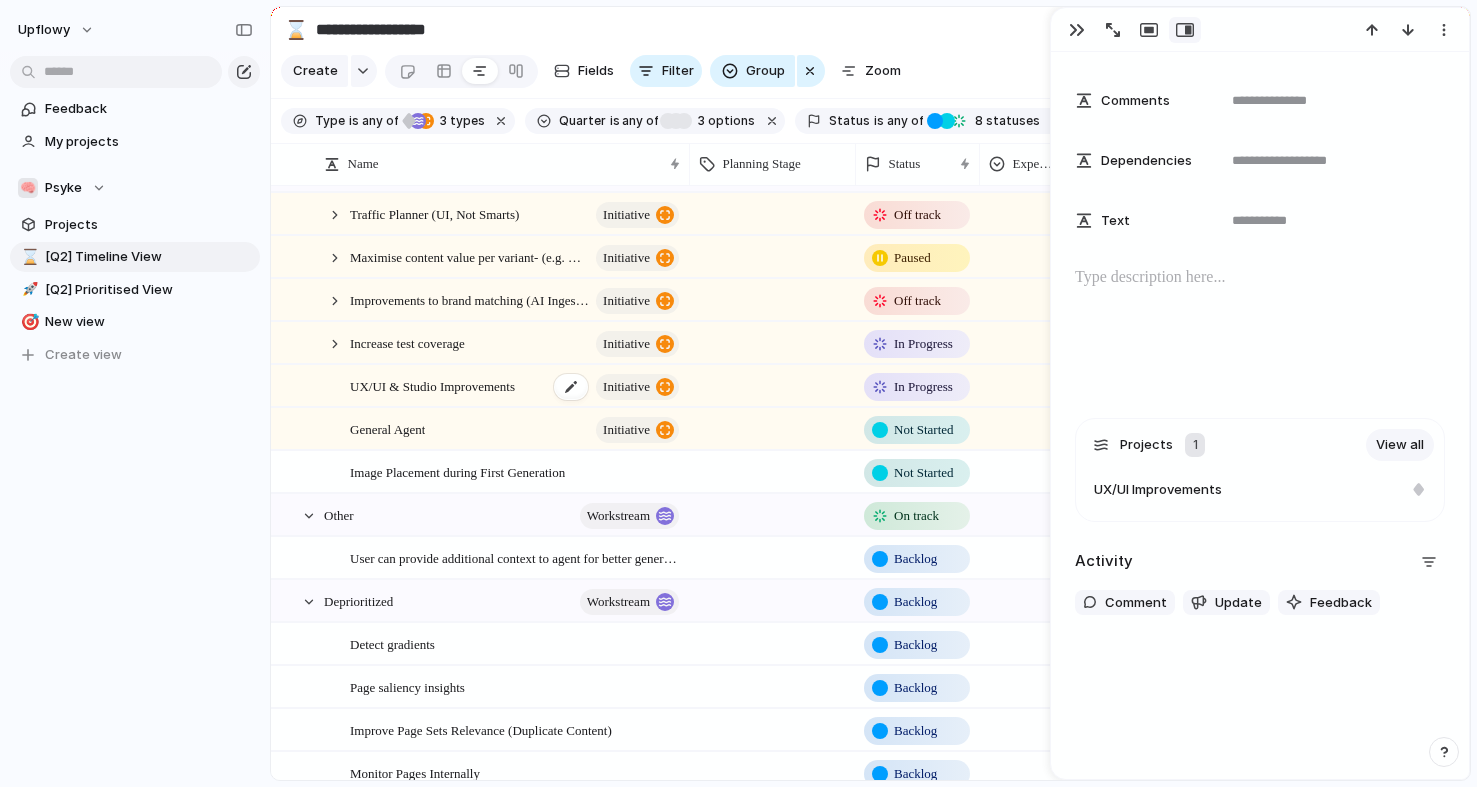 click on "UX/UI & Studio Improvements" at bounding box center [432, 385] 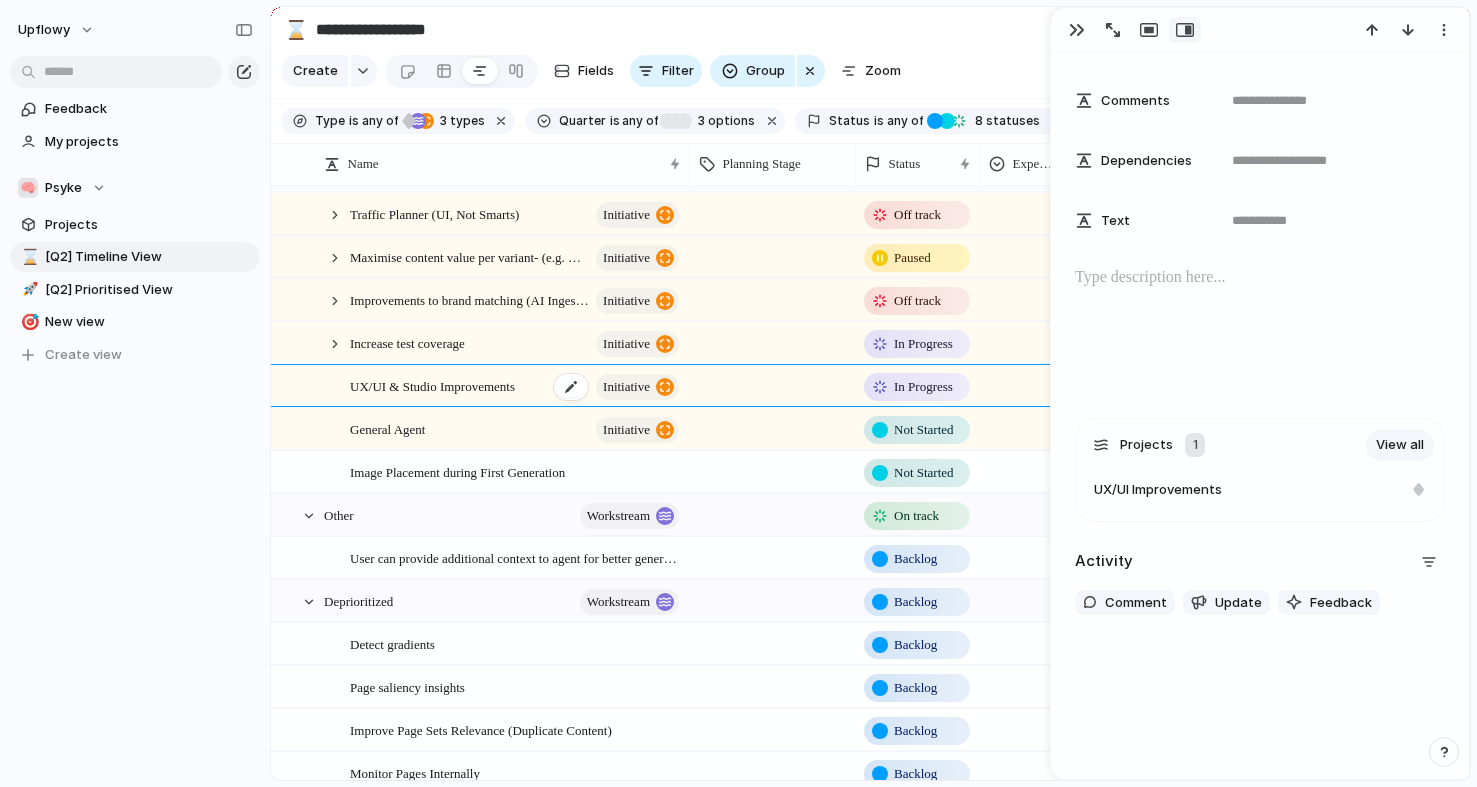 type on "**********" 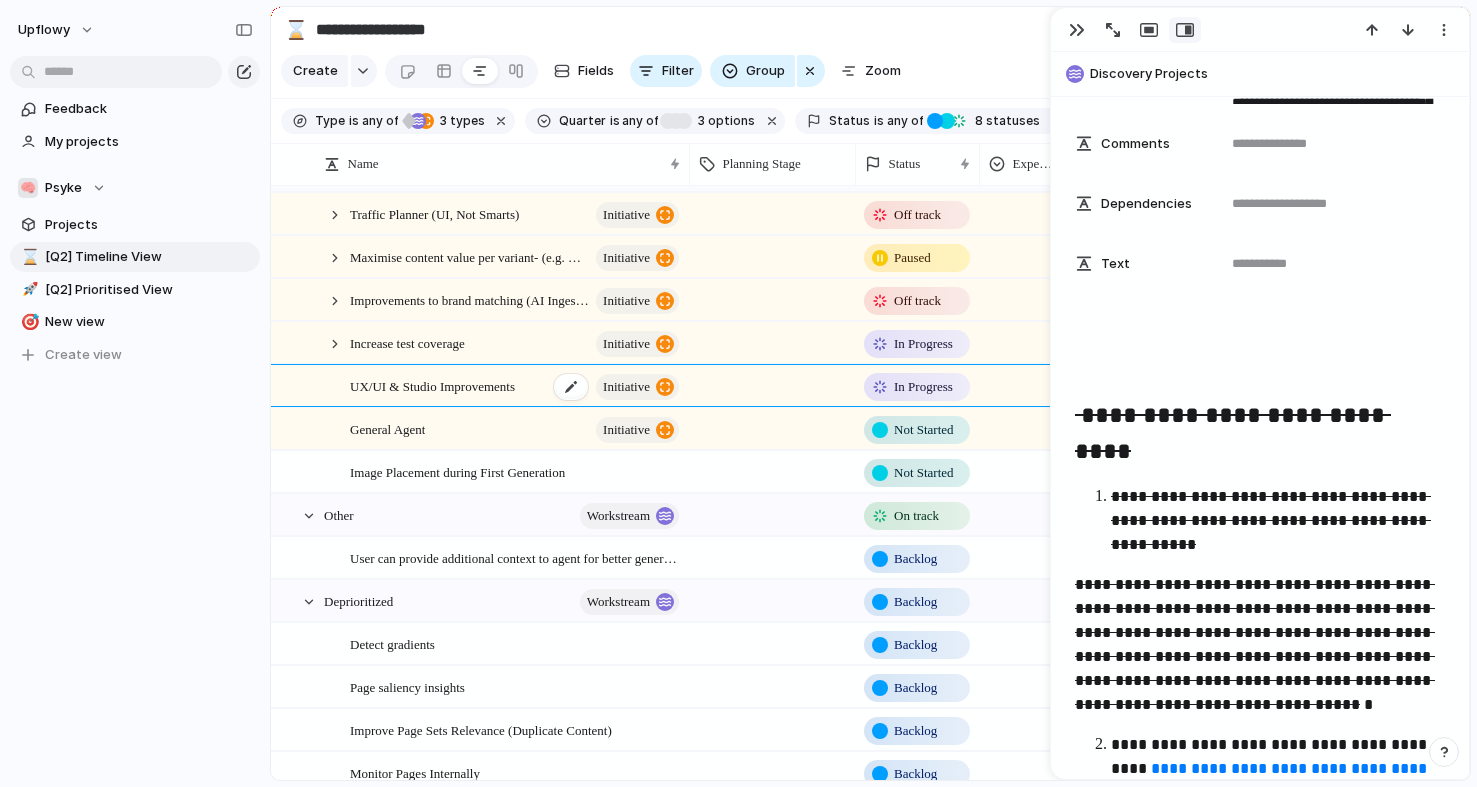 scroll, scrollTop: 5650, scrollLeft: 0, axis: vertical 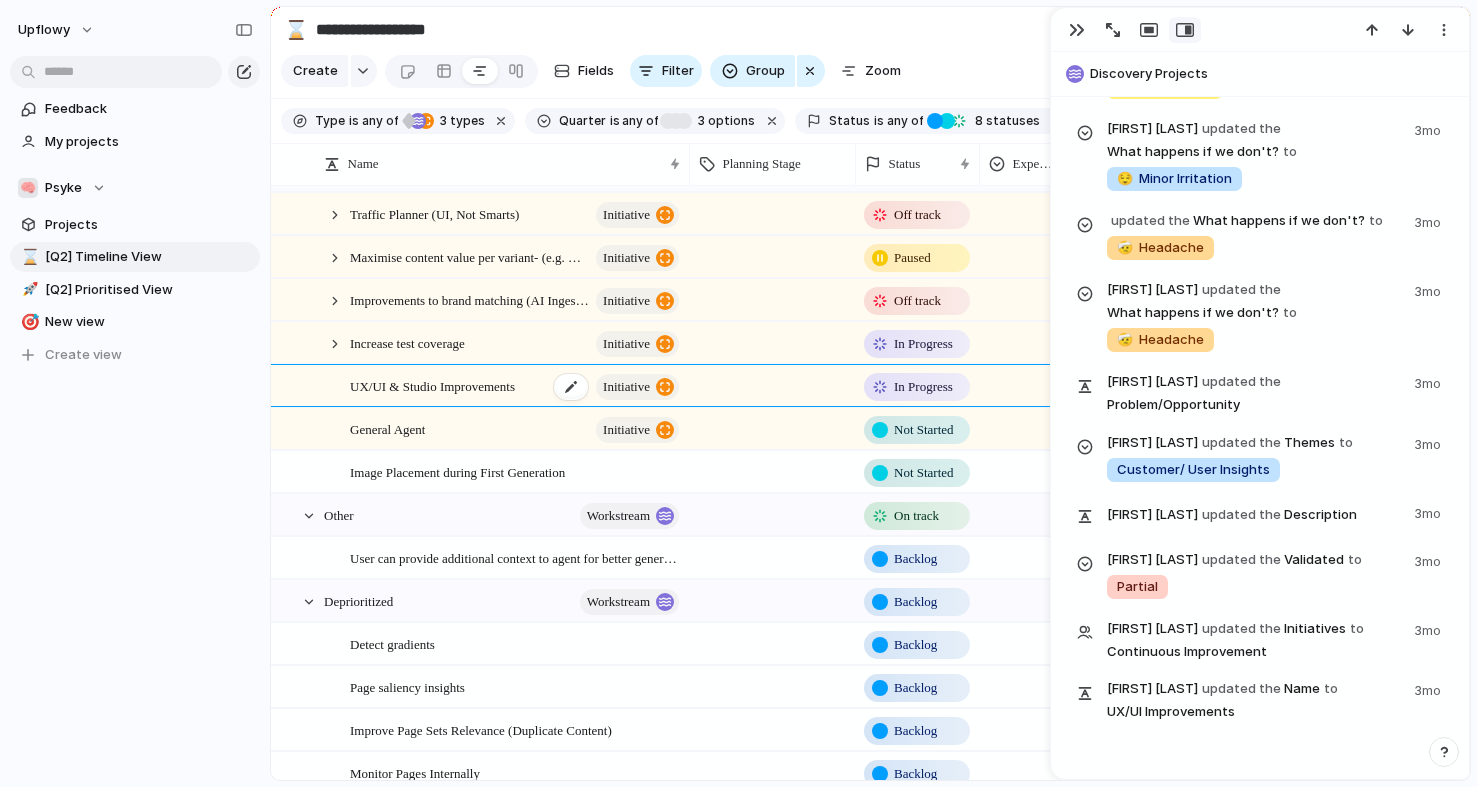 click on "UX/UI & Studio Improvements" at bounding box center (432, 385) 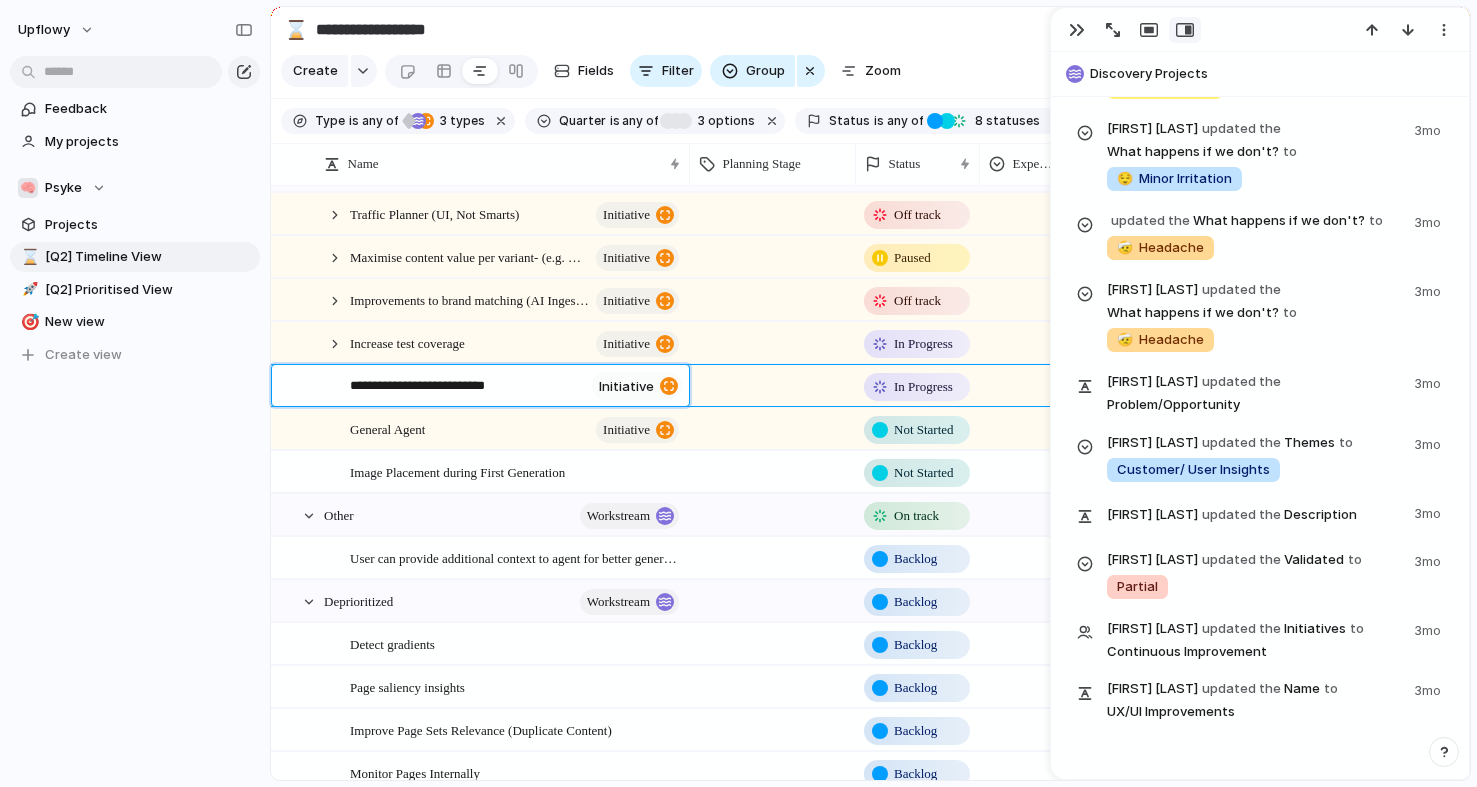 click on "**********" at bounding box center [467, 388] 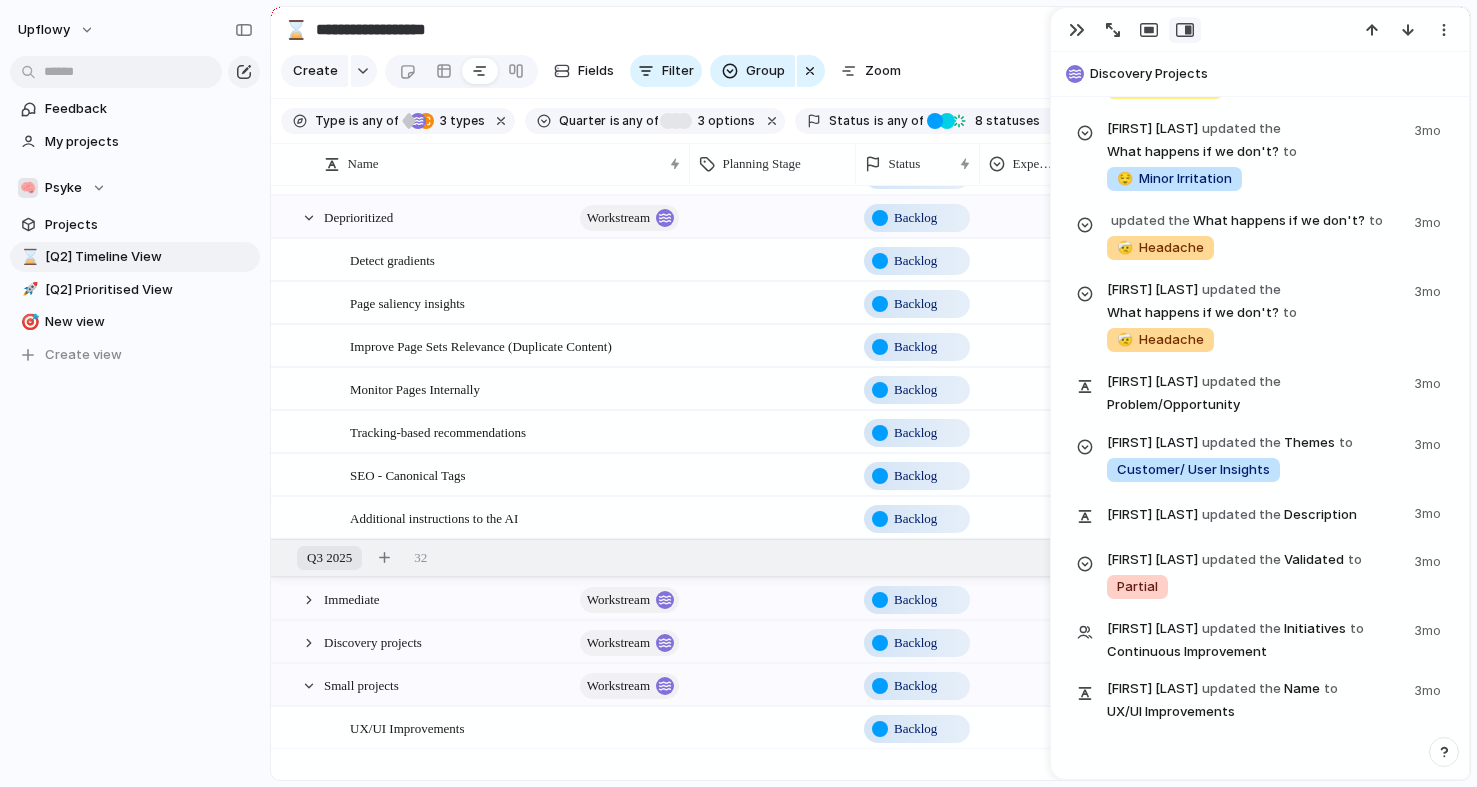 scroll, scrollTop: 820, scrollLeft: 0, axis: vertical 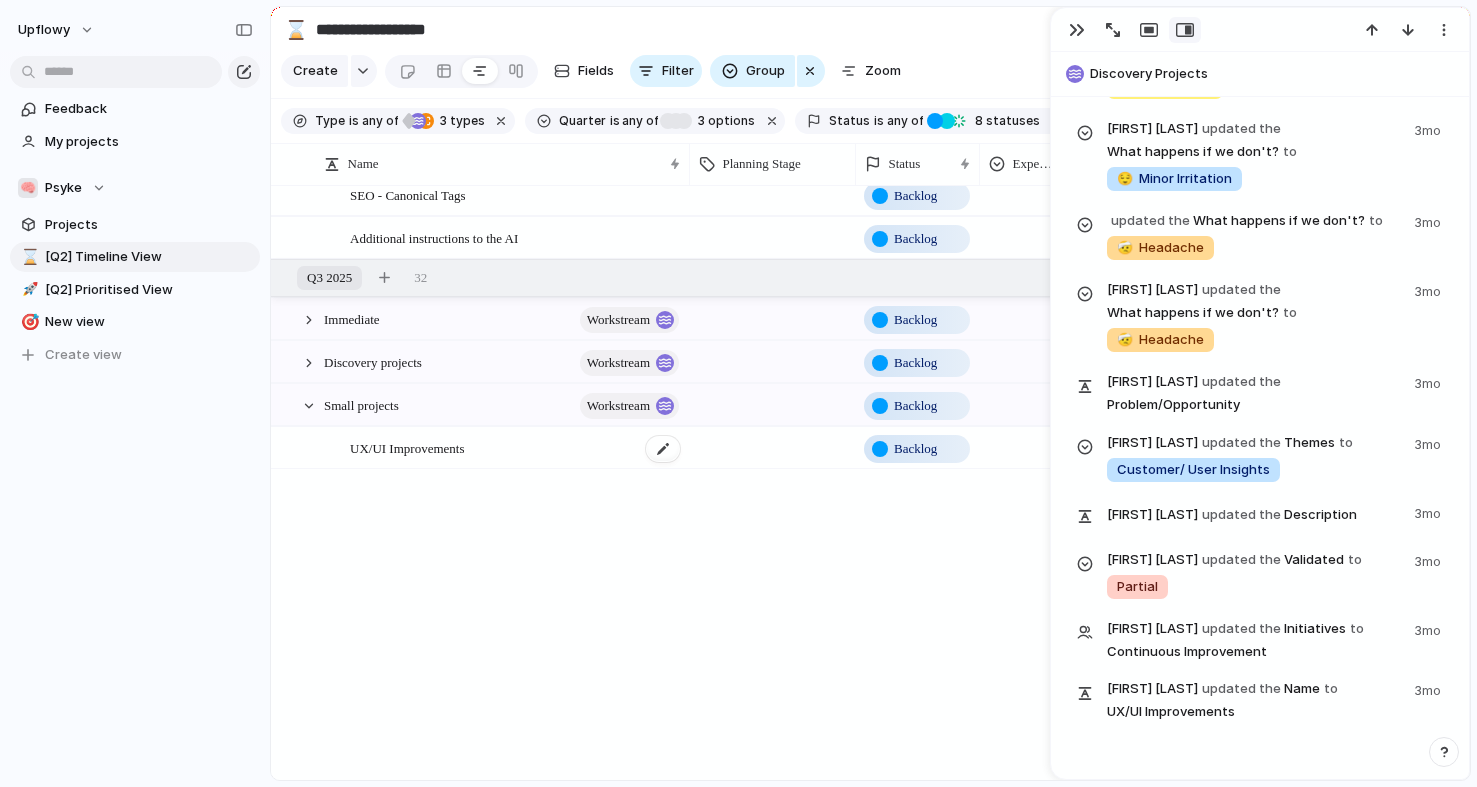 click on "UX/UI Improvements" at bounding box center [407, 447] 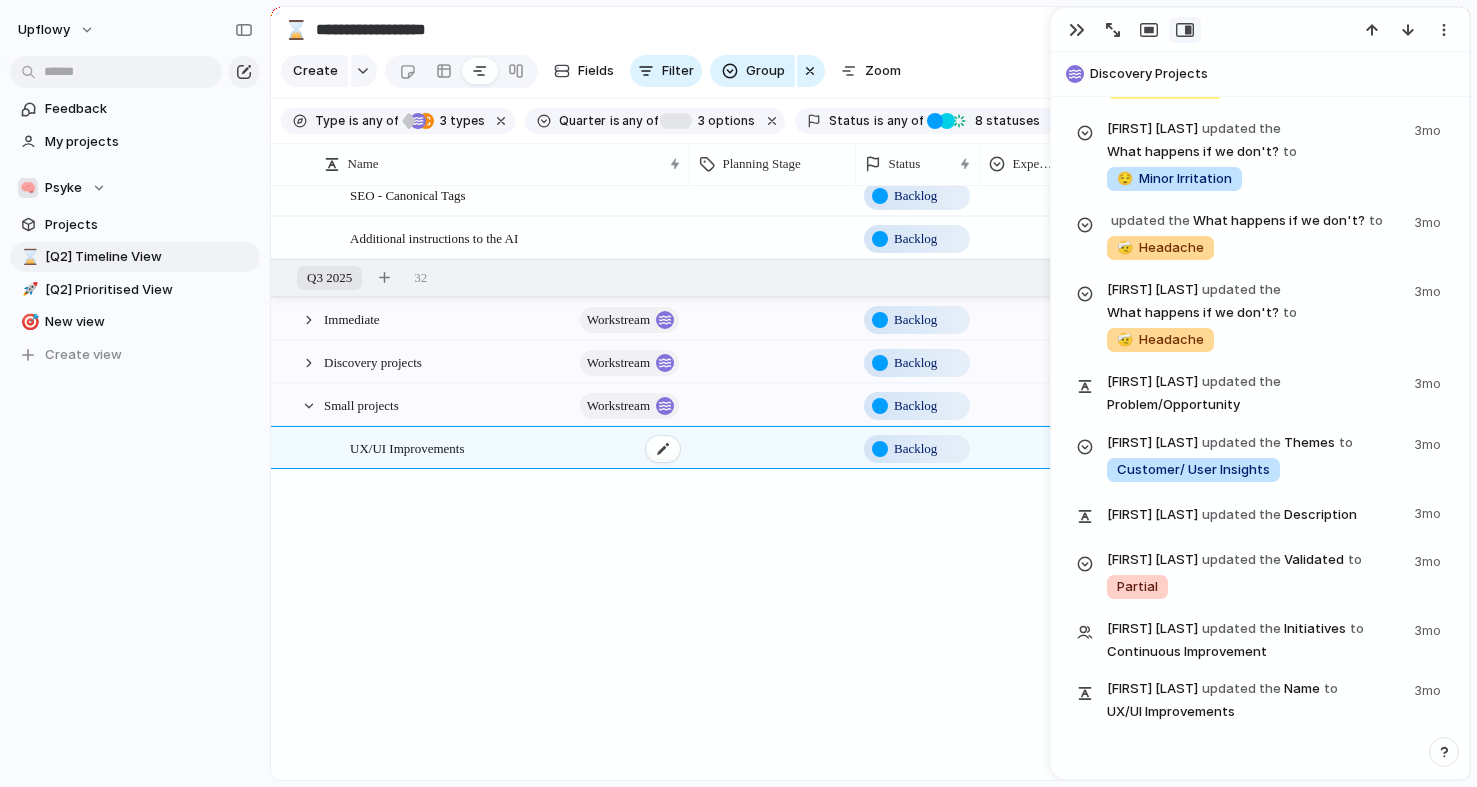 type on "**********" 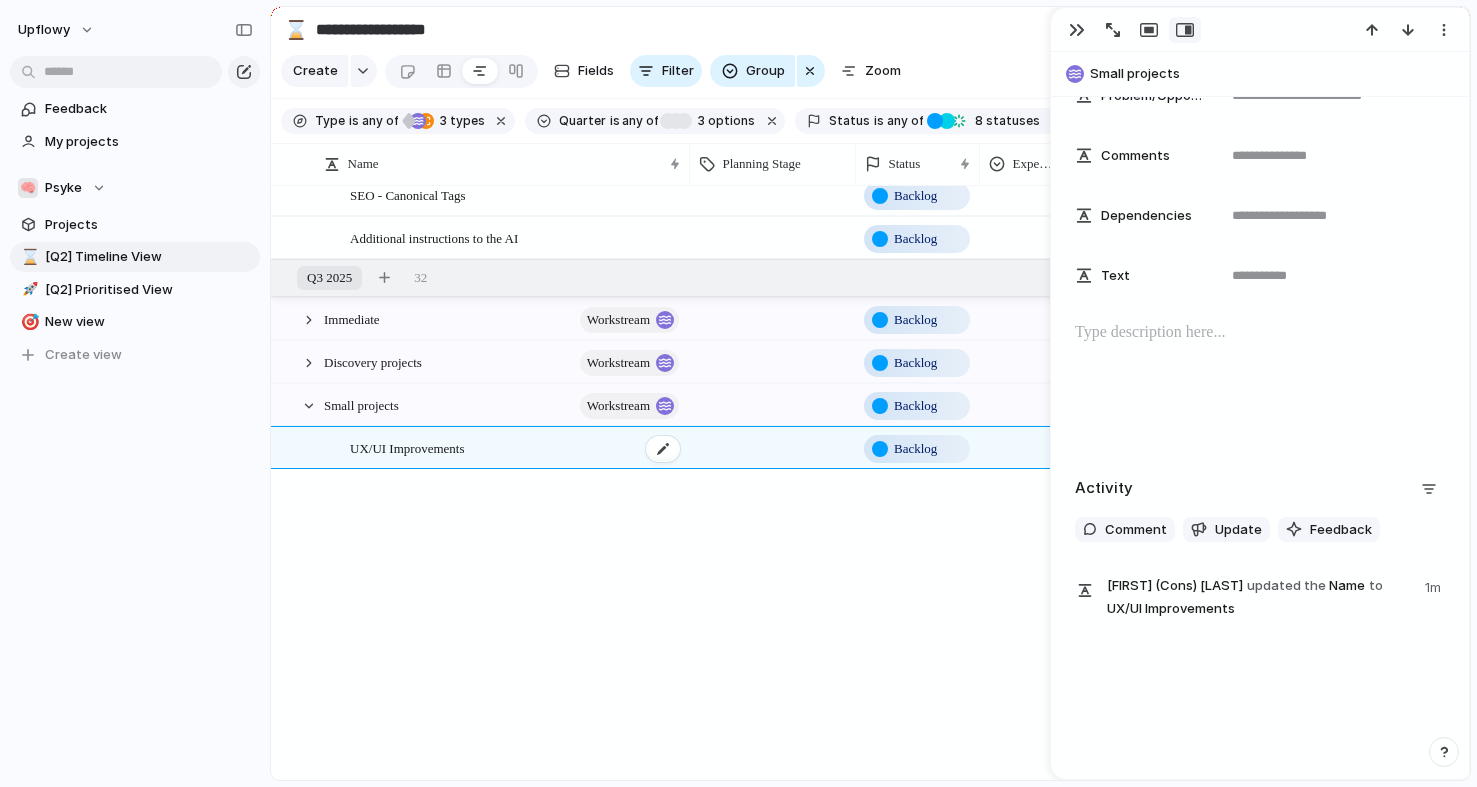 click on "UX/UI Improvements" at bounding box center [407, 447] 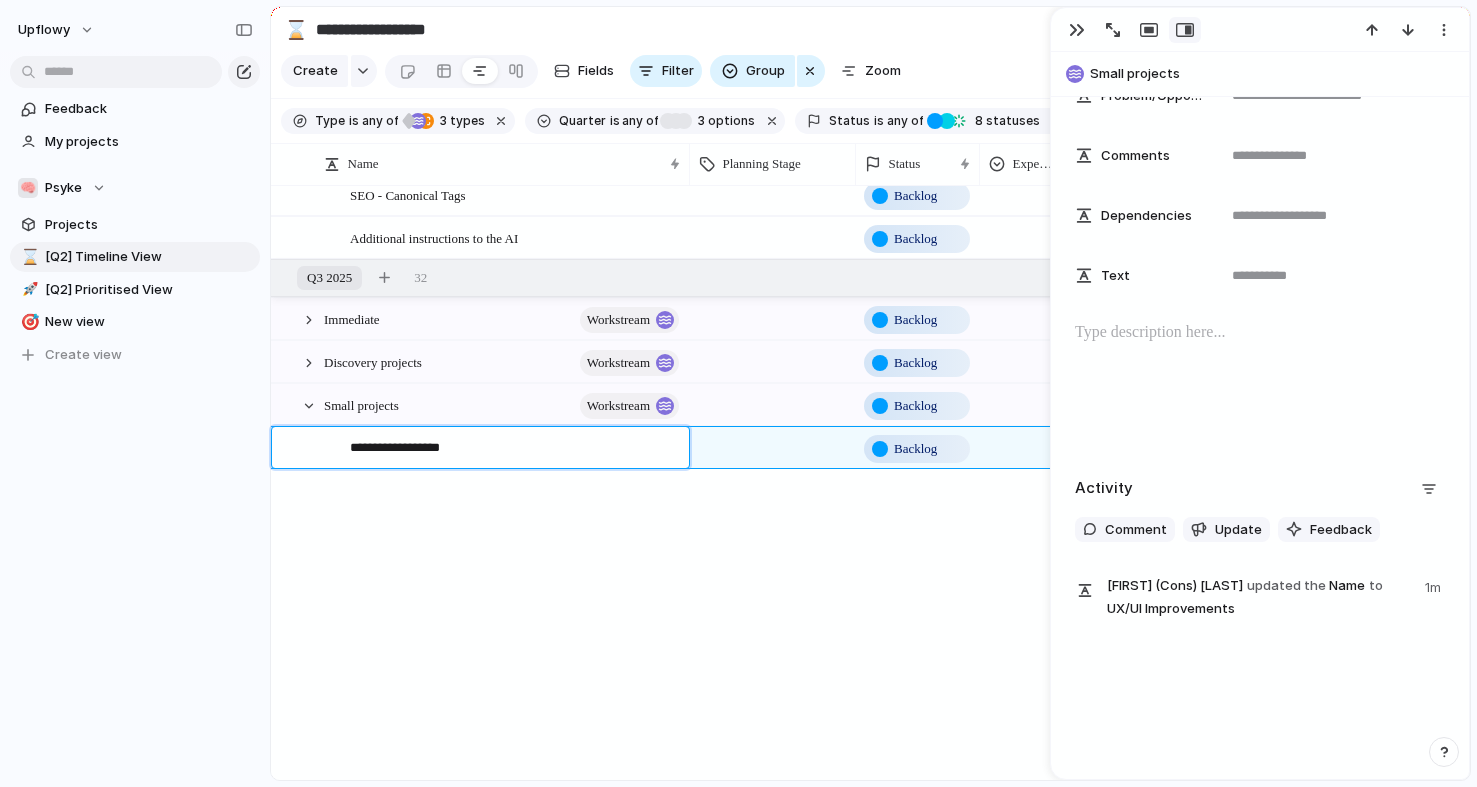 type on "**********" 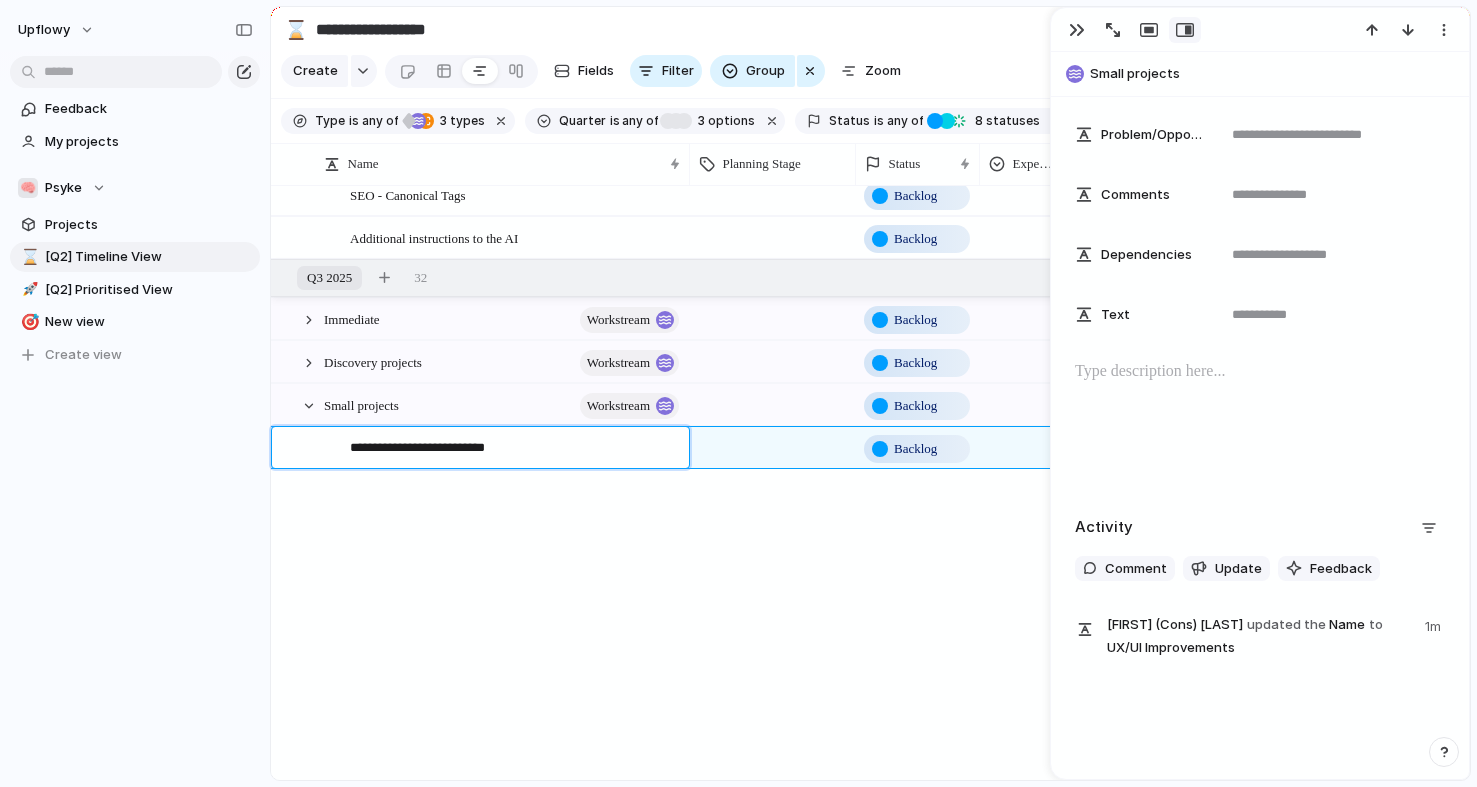 scroll, scrollTop: 1024, scrollLeft: 0, axis: vertical 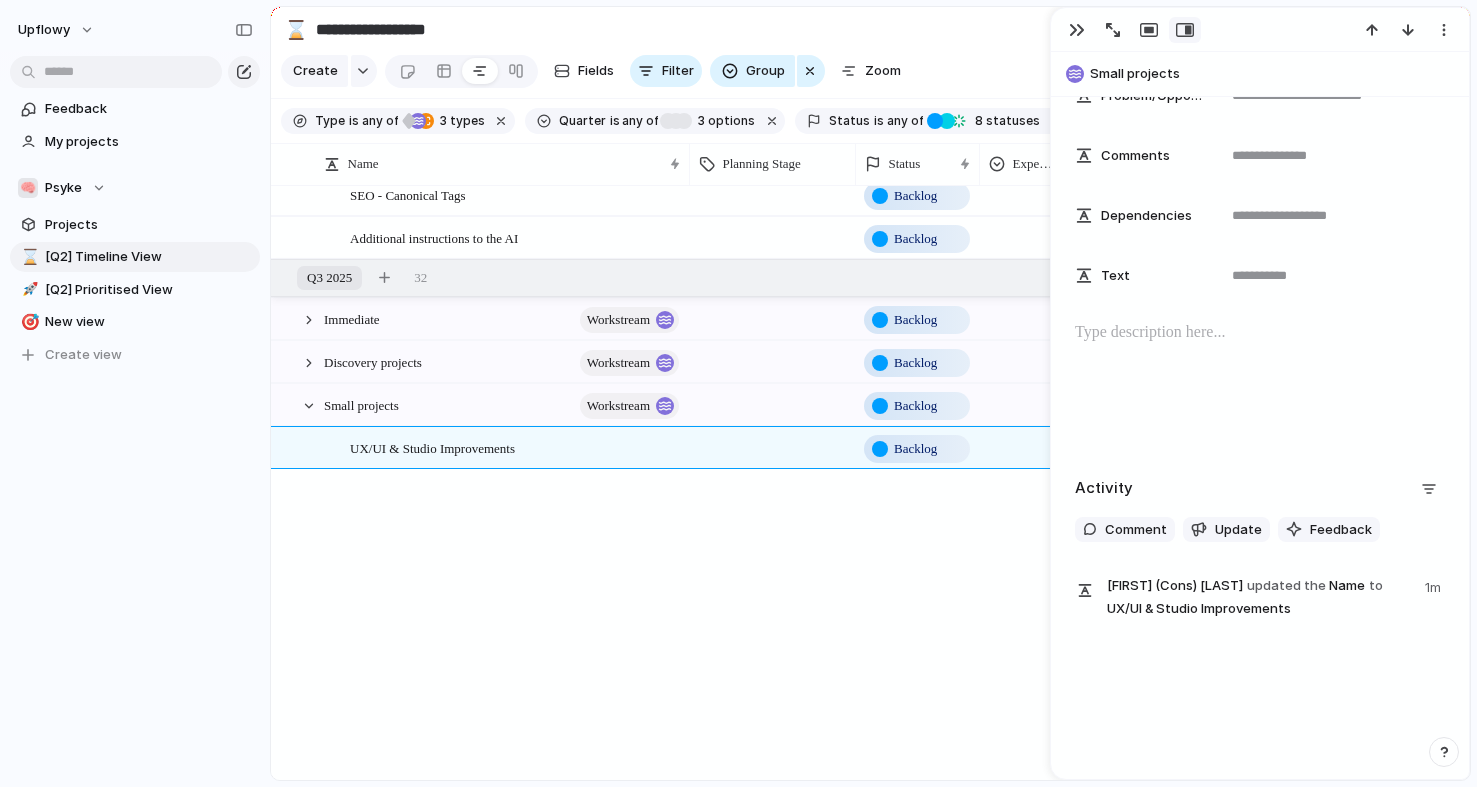 click on "Name
Planning Stage
Status
Expected Investment
Actual Effort Immediate workstream In Progress Discovery Projects workstream In Progress Traffic Planner (UI, Not Smarts) initiative Off track Maximise content value per variant- (e.g. H1/H2 Scraping of Competitors, ingestion of data to each variant) initiative Paused Improvements to brand matching (AI Ingestion) initiative Off track Increase test coverage initiative In Progress General Agent initiative Not Started Image Placement during First Generation Not Started Other workstream On track Deprioritized workstream 5 75" at bounding box center (713, 1928) 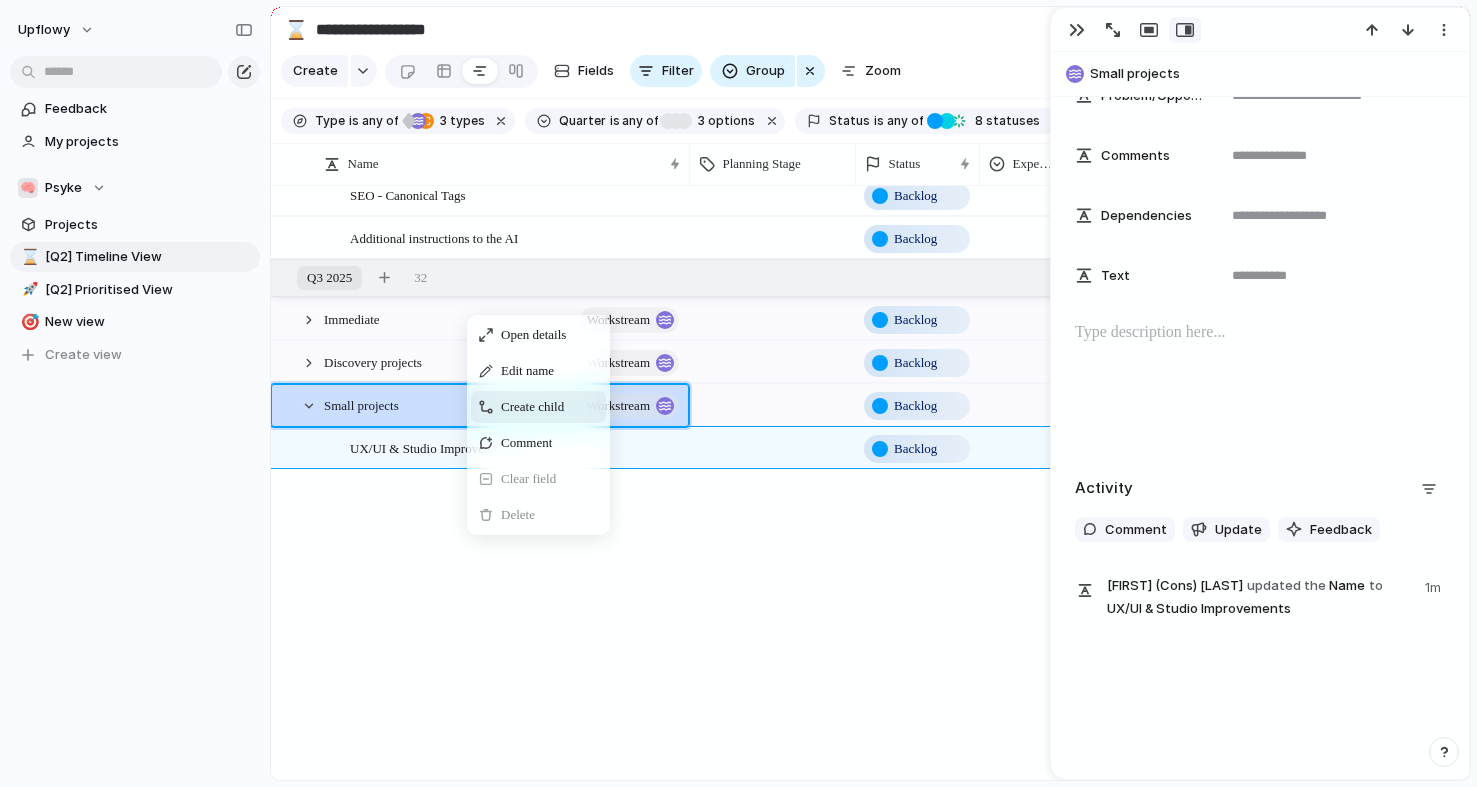 click on "Create child" at bounding box center (532, 407) 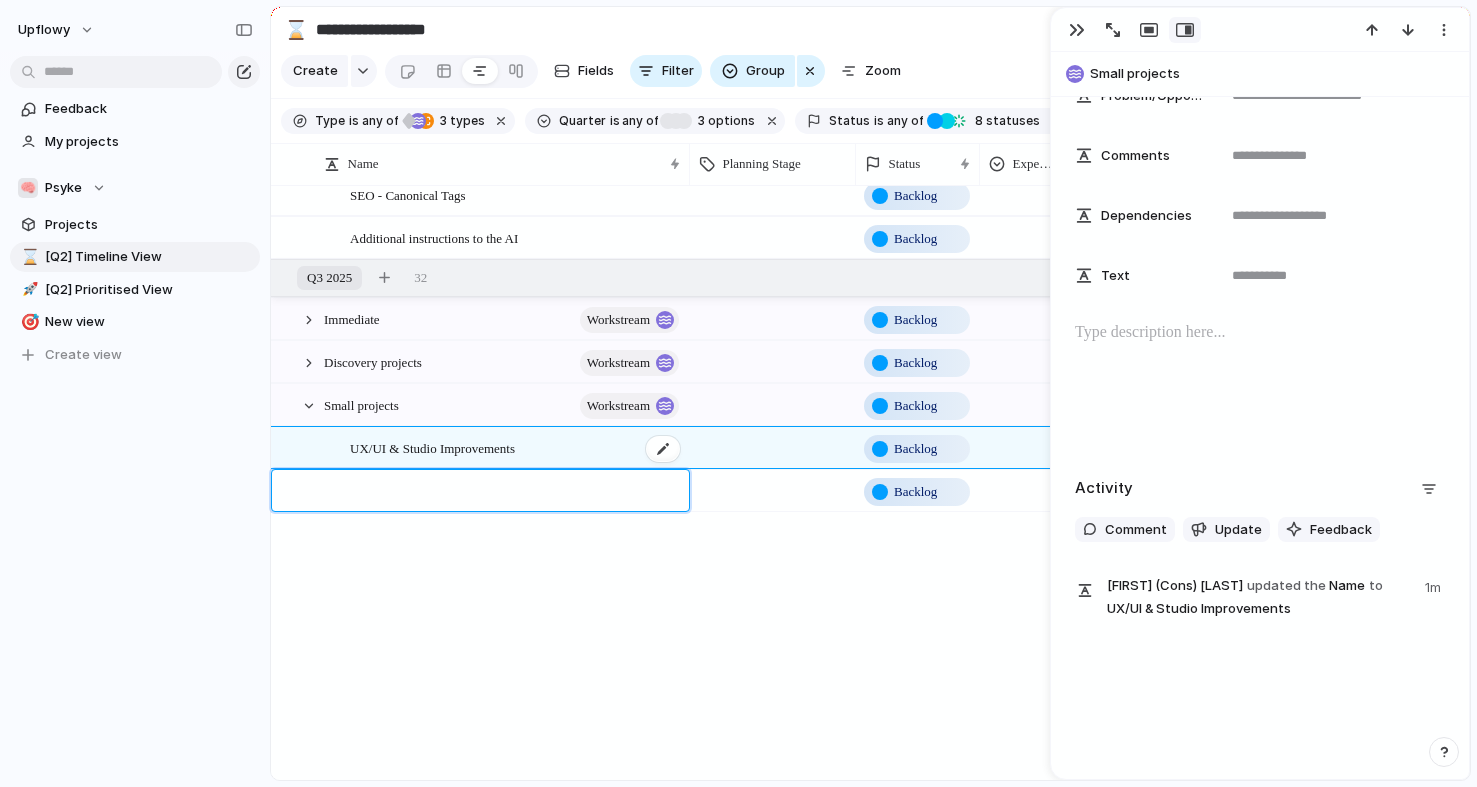 type on "**********" 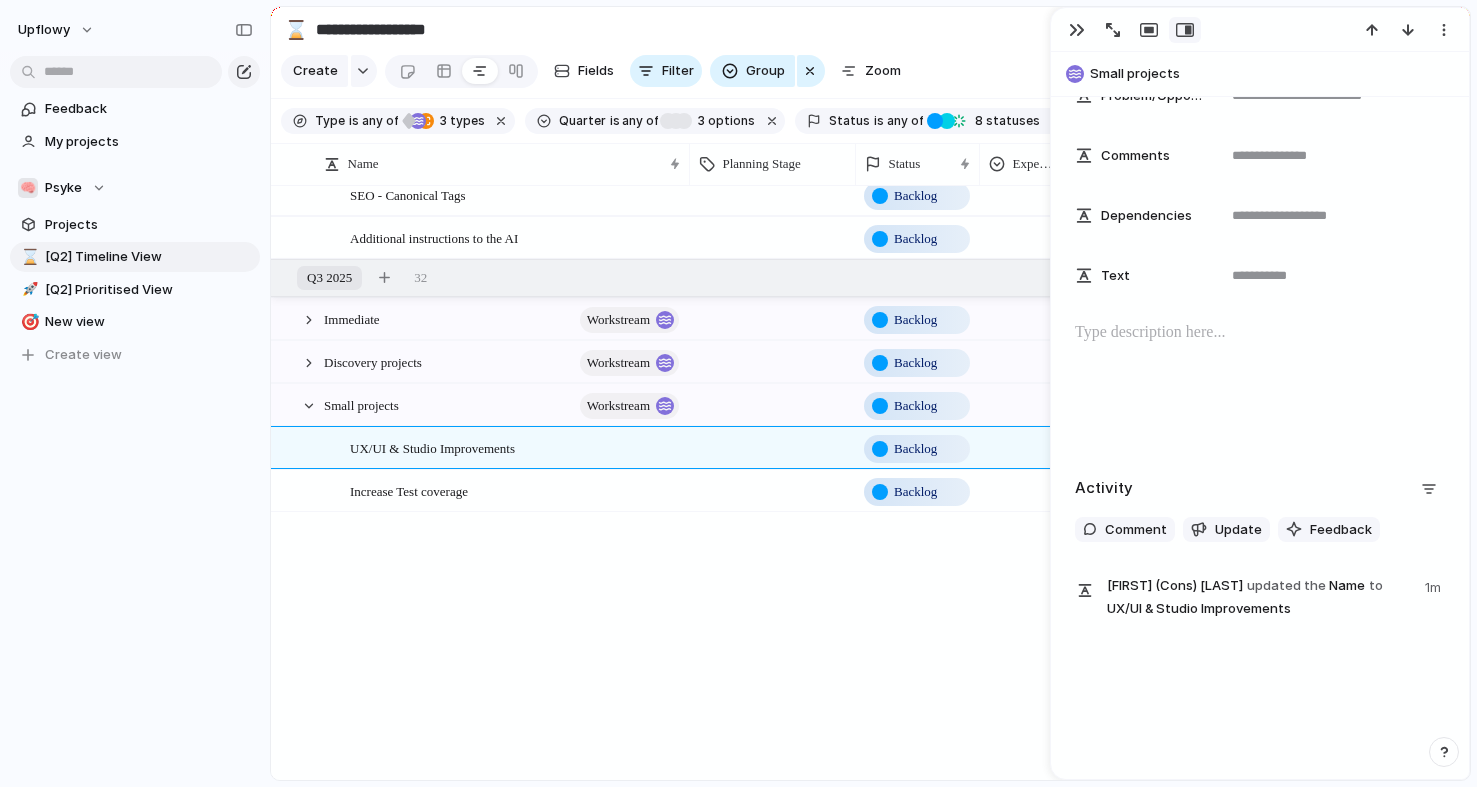 click at bounding box center (772, 444) 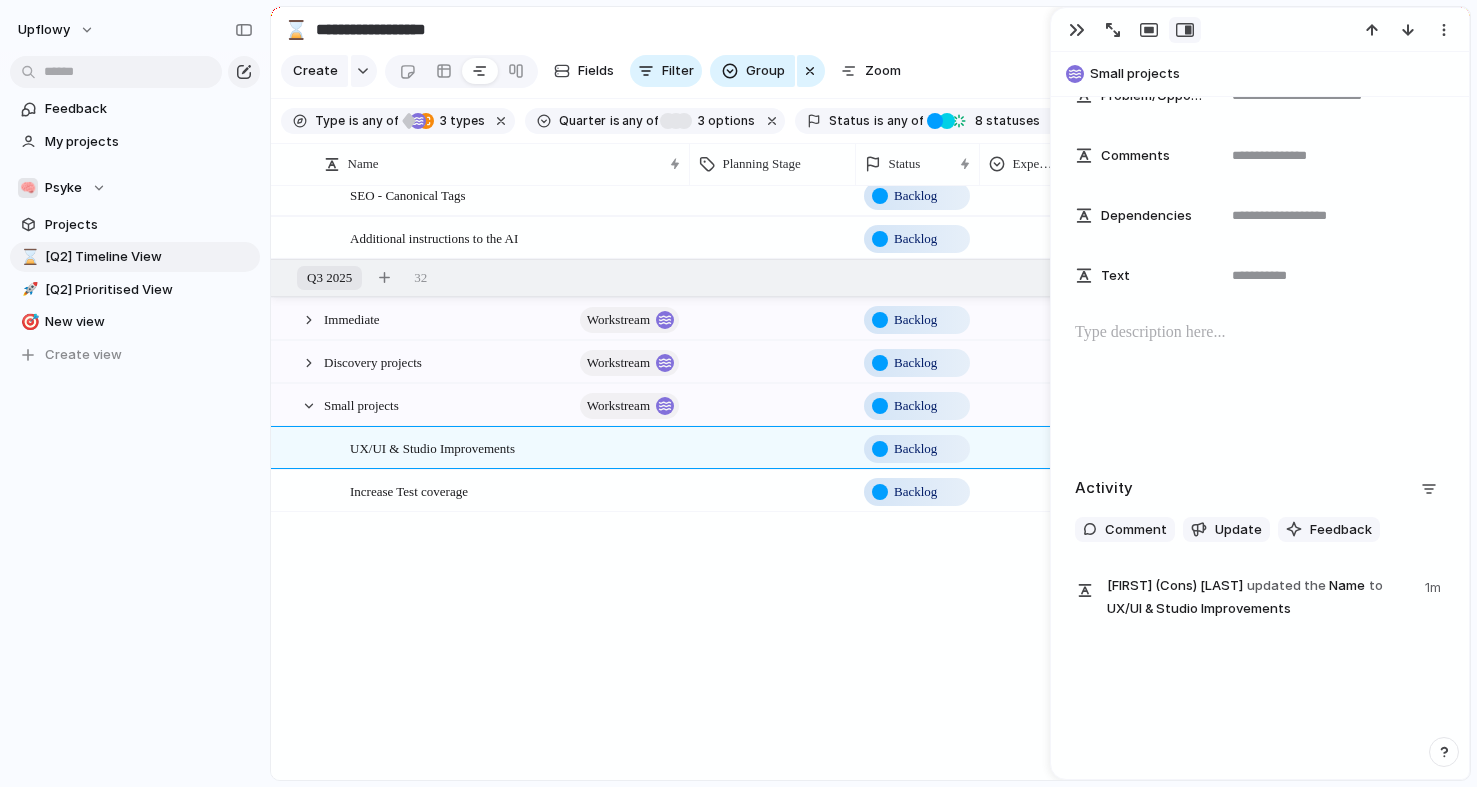 click on "Understanding   T- Shirt Sizing Estimations   Solution + Designing   Scoping   Tech. Planning   In Development   Released   Ready To Go" at bounding box center [738, 393] 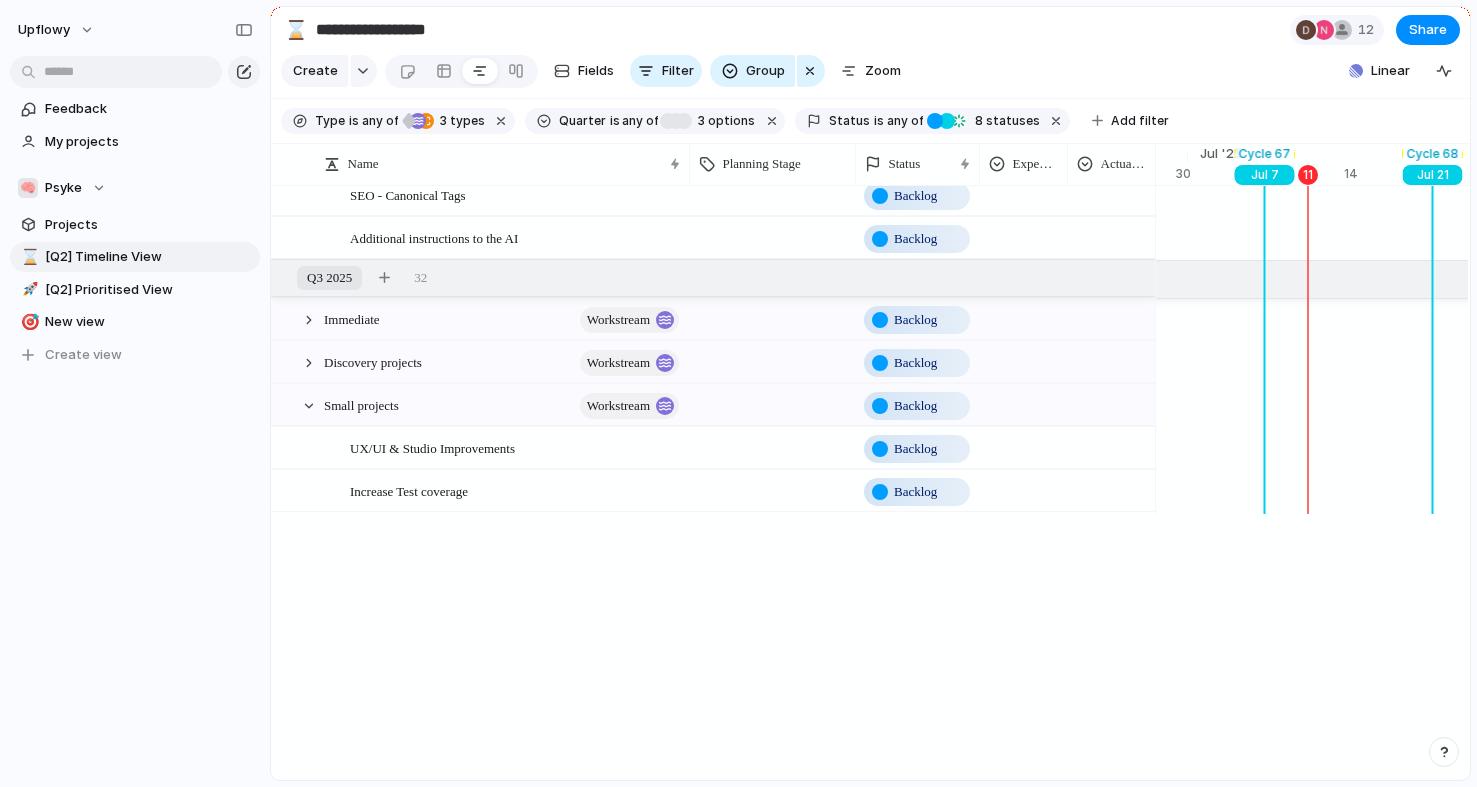 click on "Backlog" at bounding box center [915, 449] 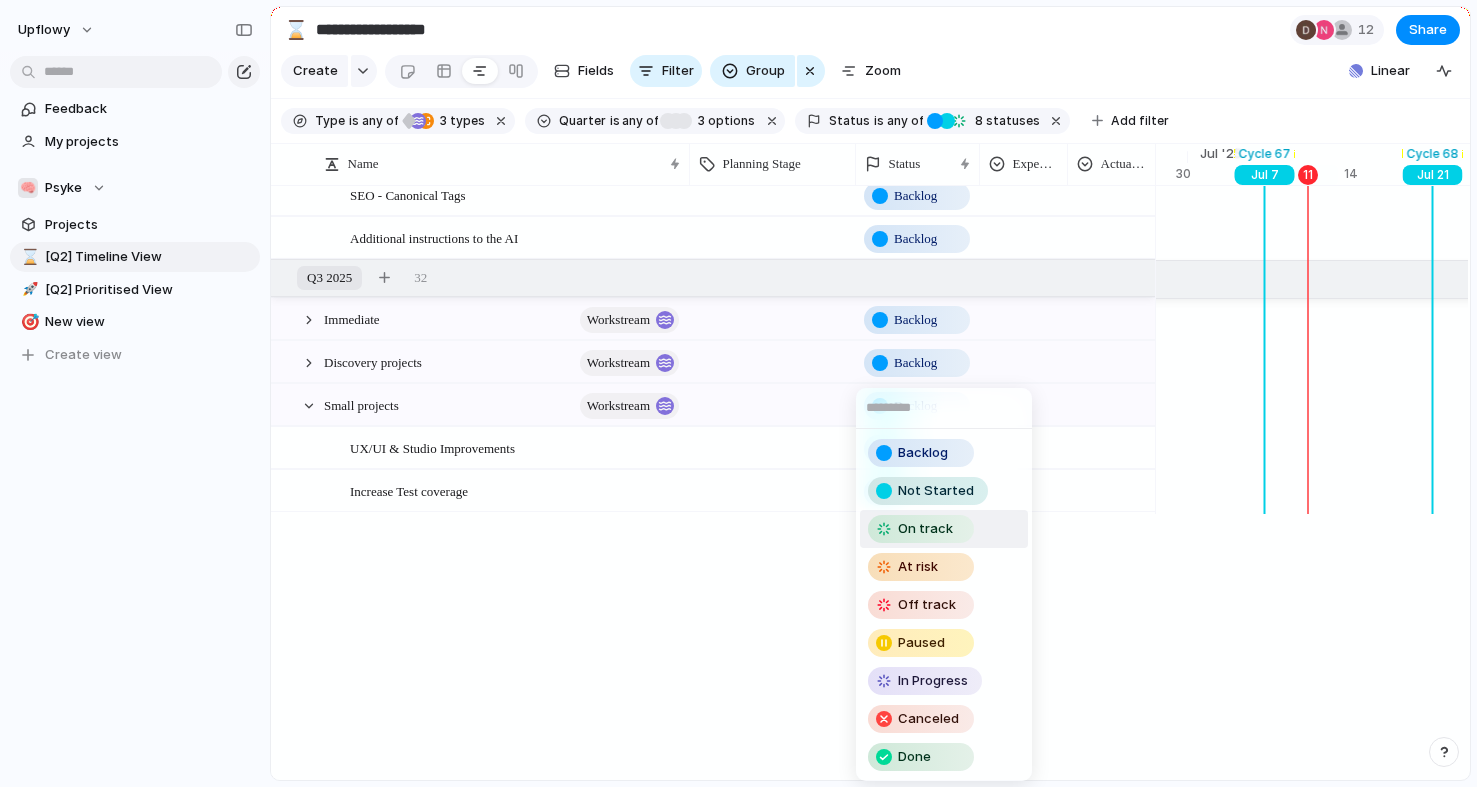 click on "On track" at bounding box center (925, 529) 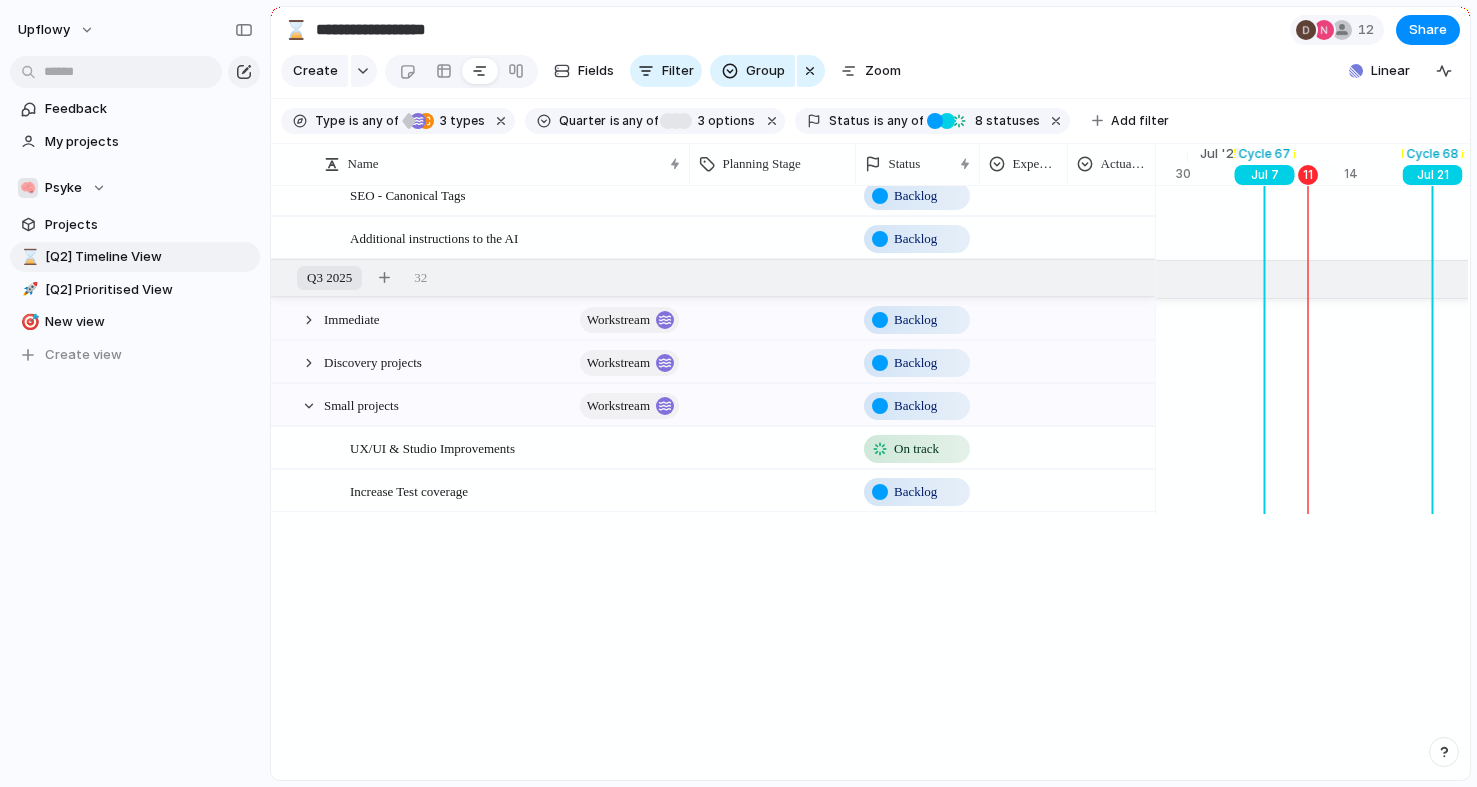 click on "Backlog" at bounding box center [915, 492] 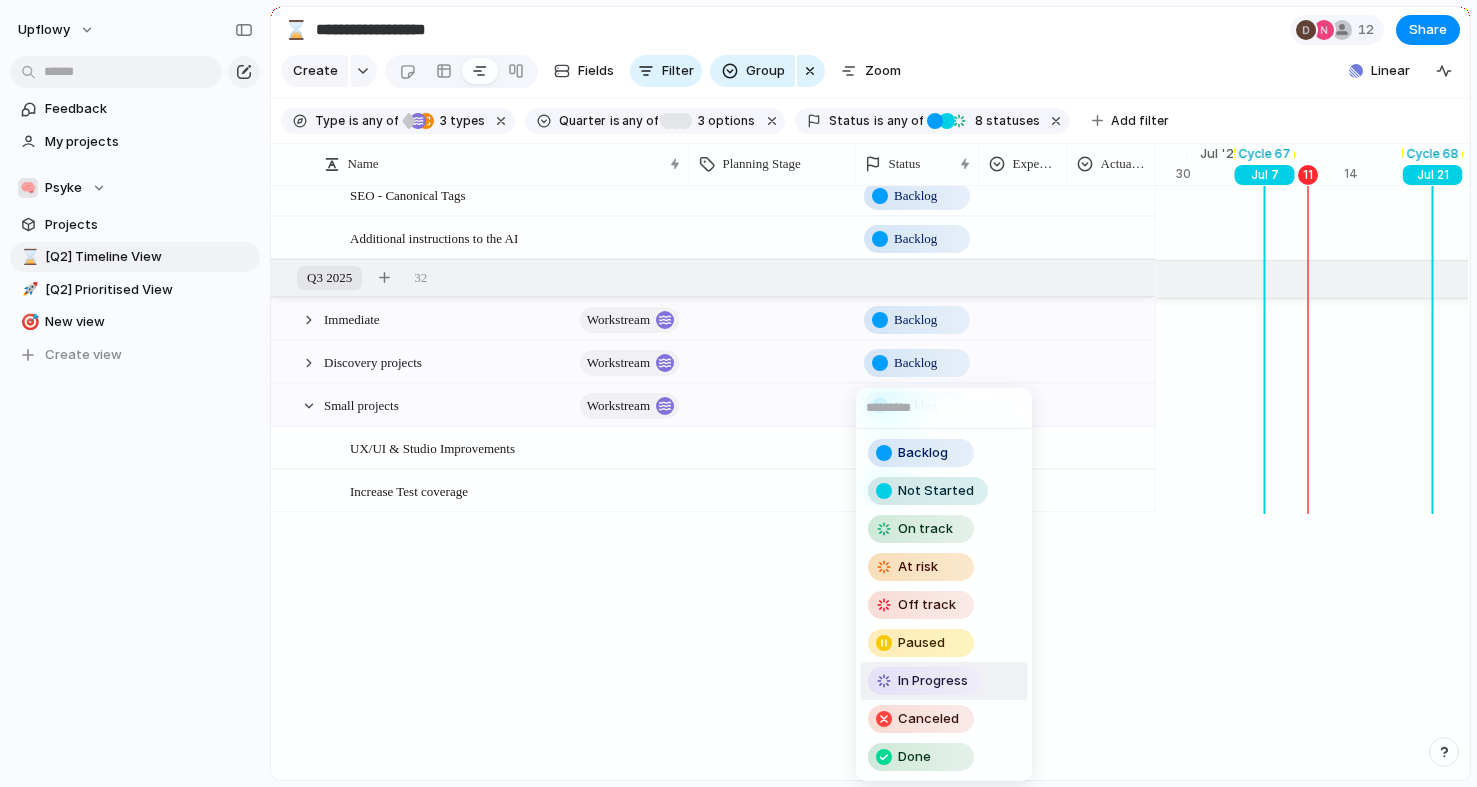 click on "In Progress" at bounding box center [925, 681] 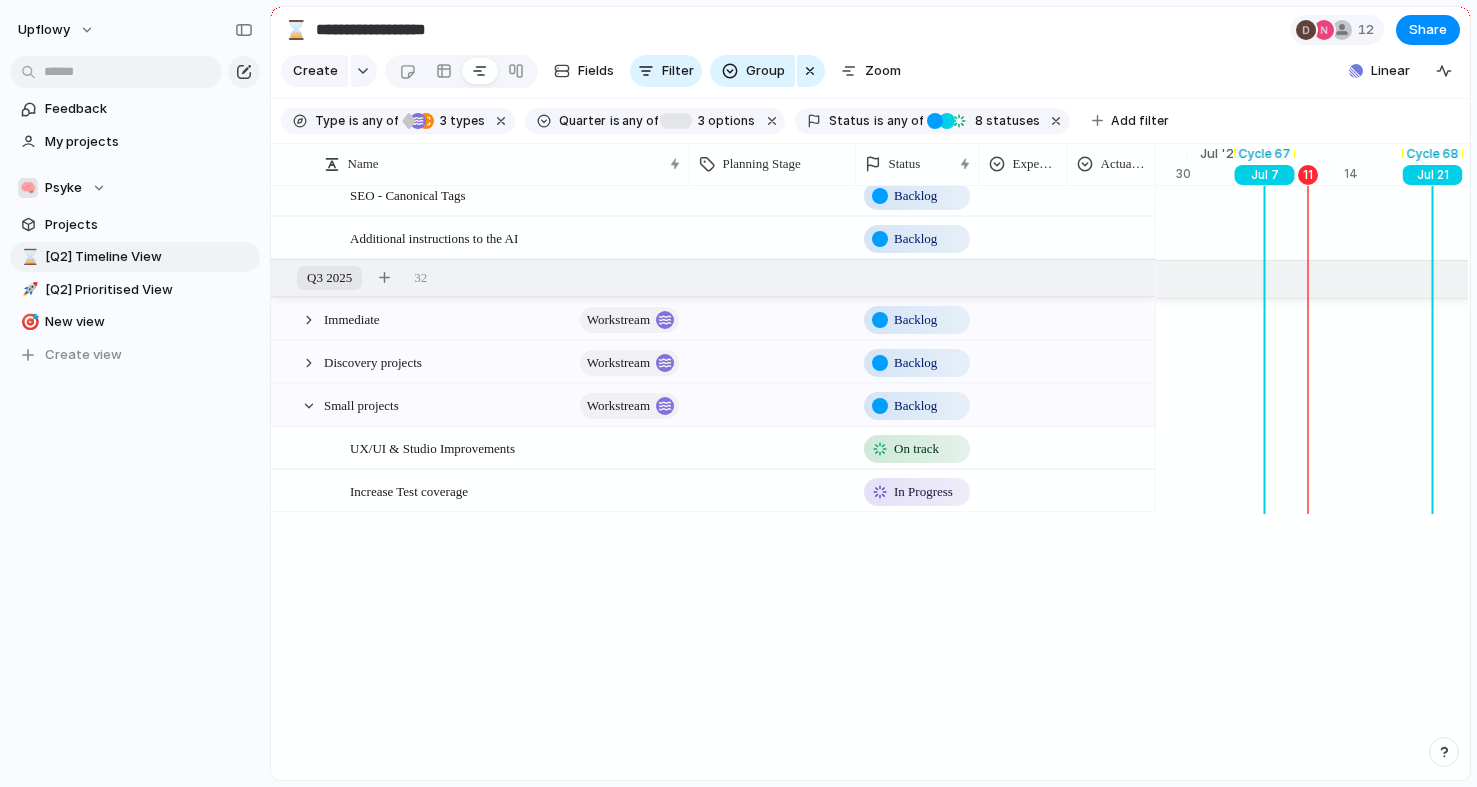 click on "On track" at bounding box center [916, 449] 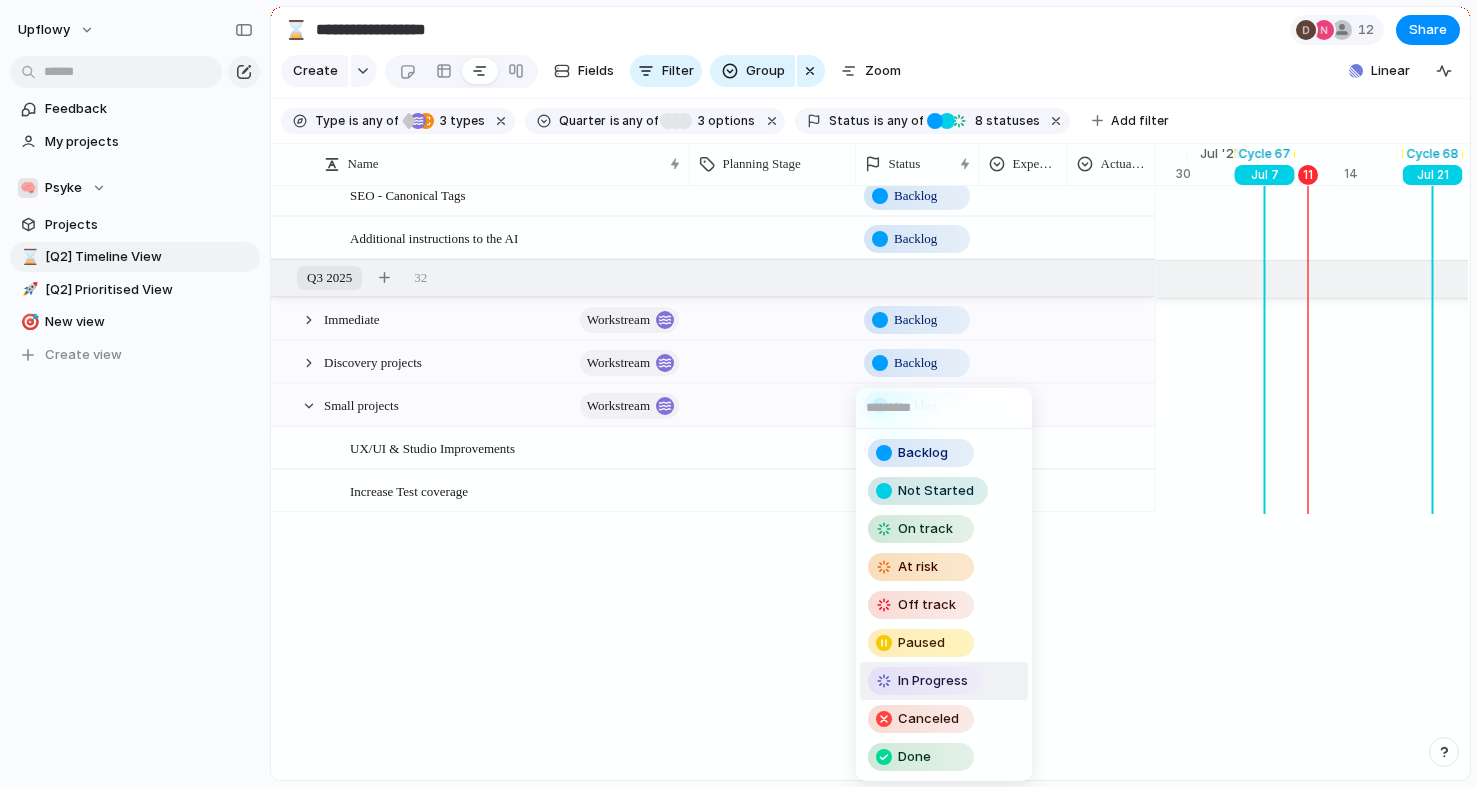 click on "In Progress" at bounding box center [933, 681] 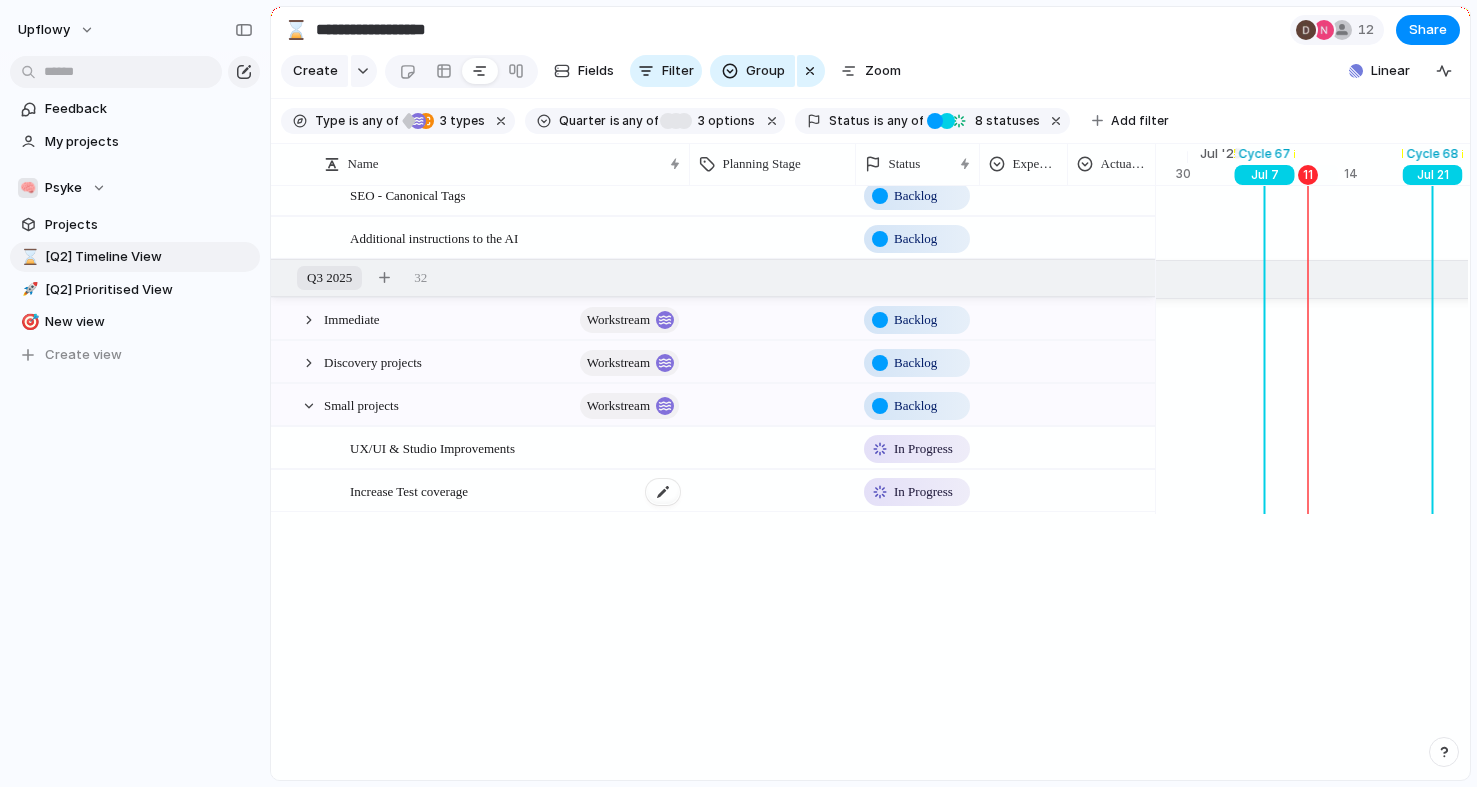 click on "Increase Test coverage" at bounding box center [516, 491] 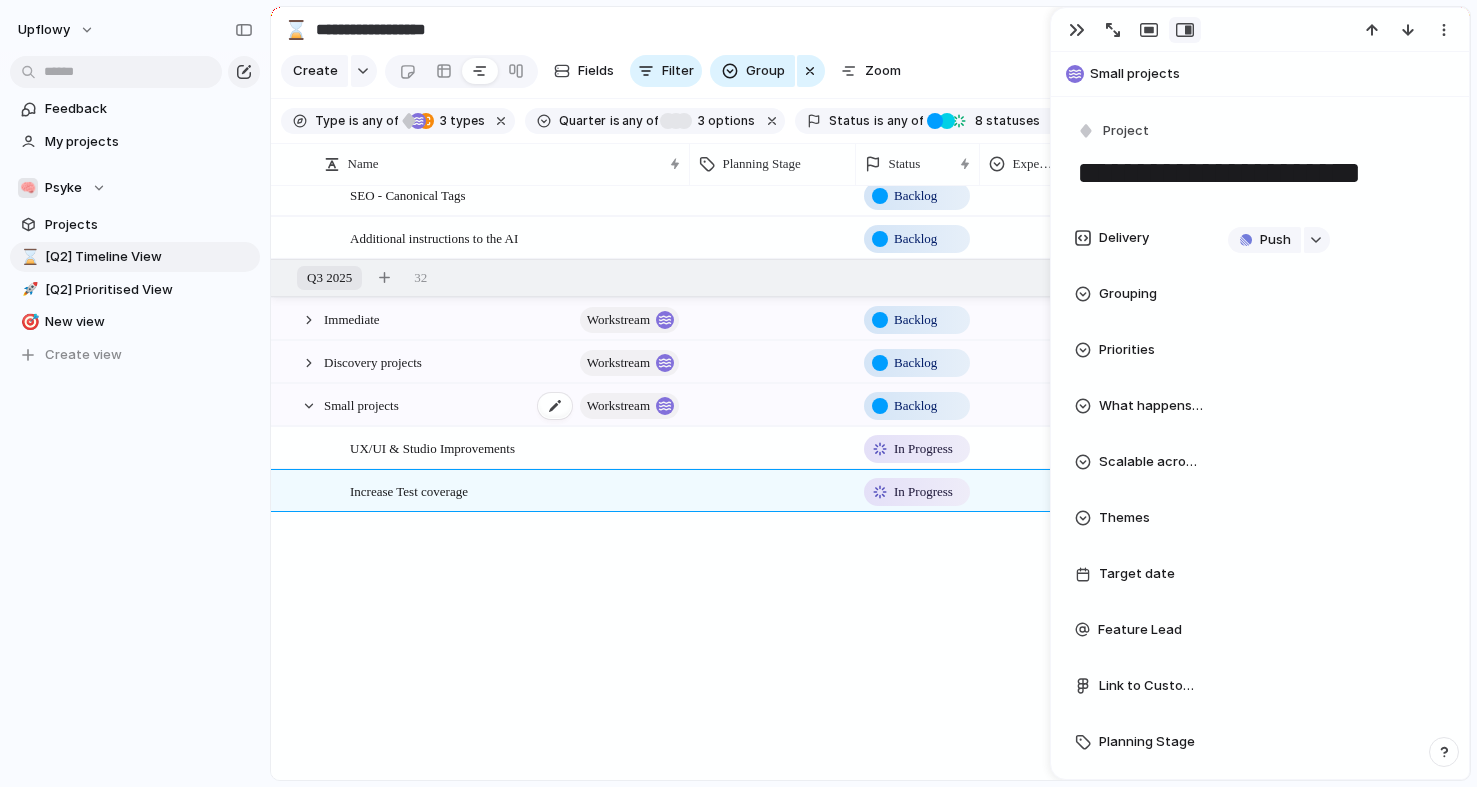 click on "Small projects workstream" at bounding box center [503, 405] 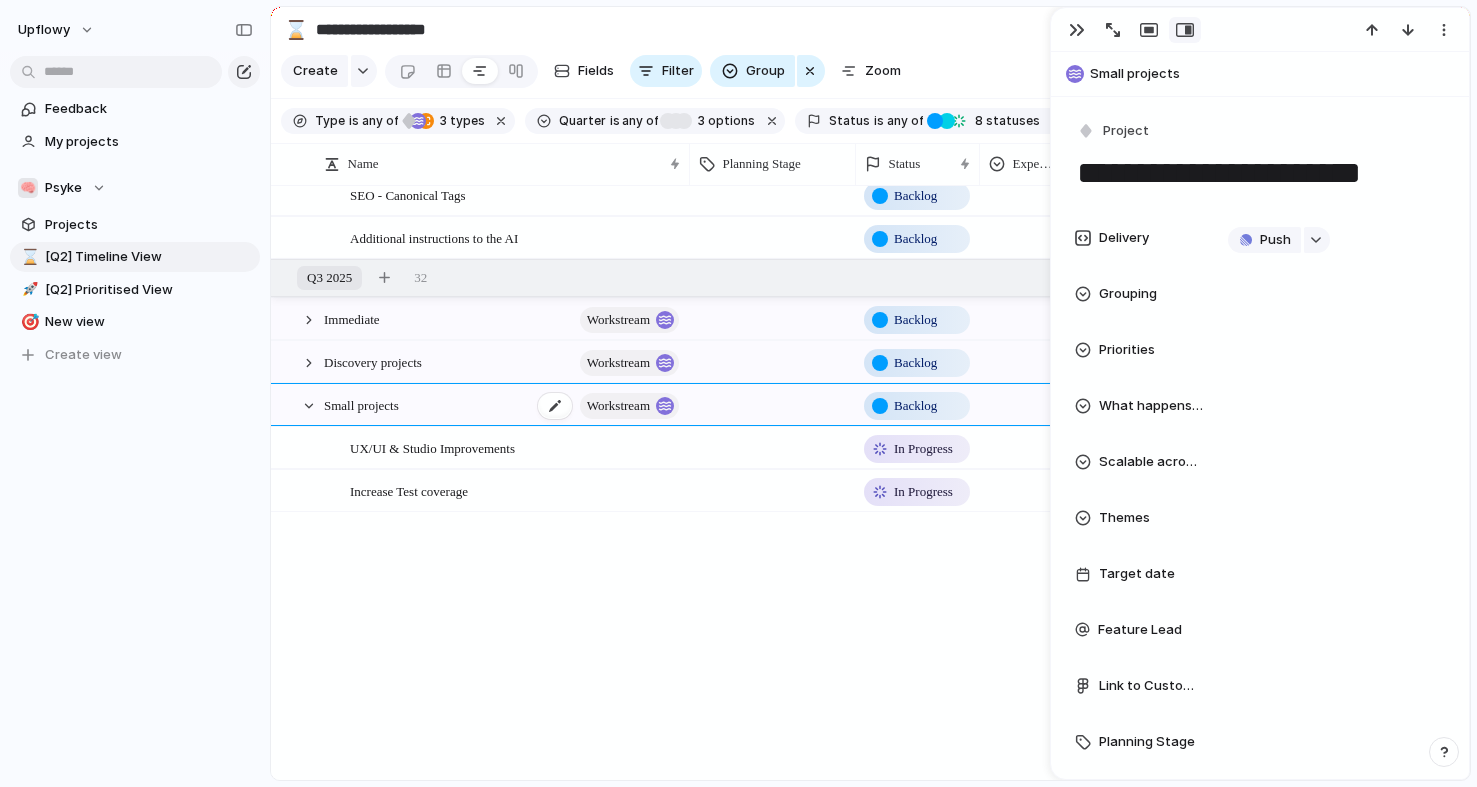 type on "**********" 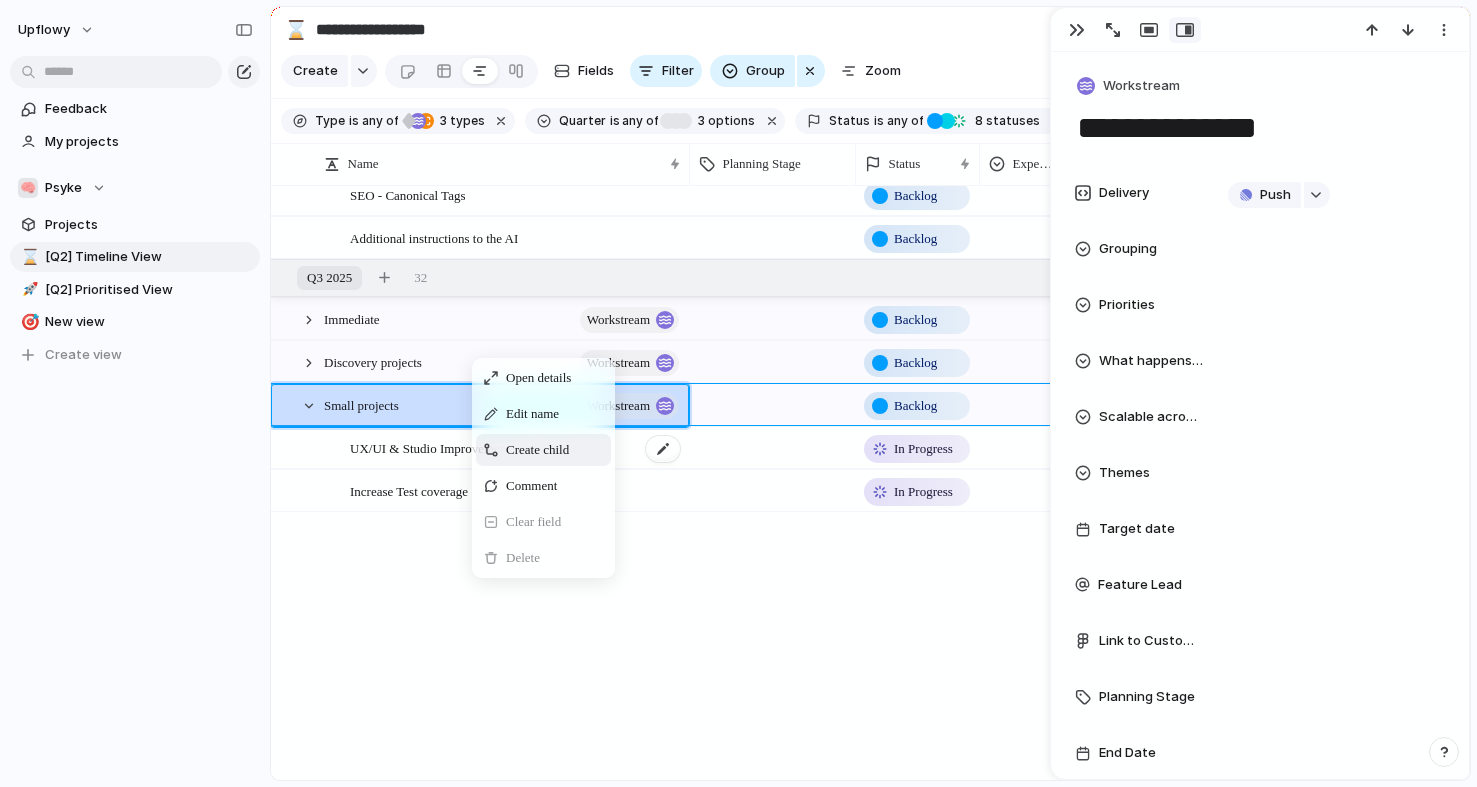 click on "Create child" at bounding box center (537, 450) 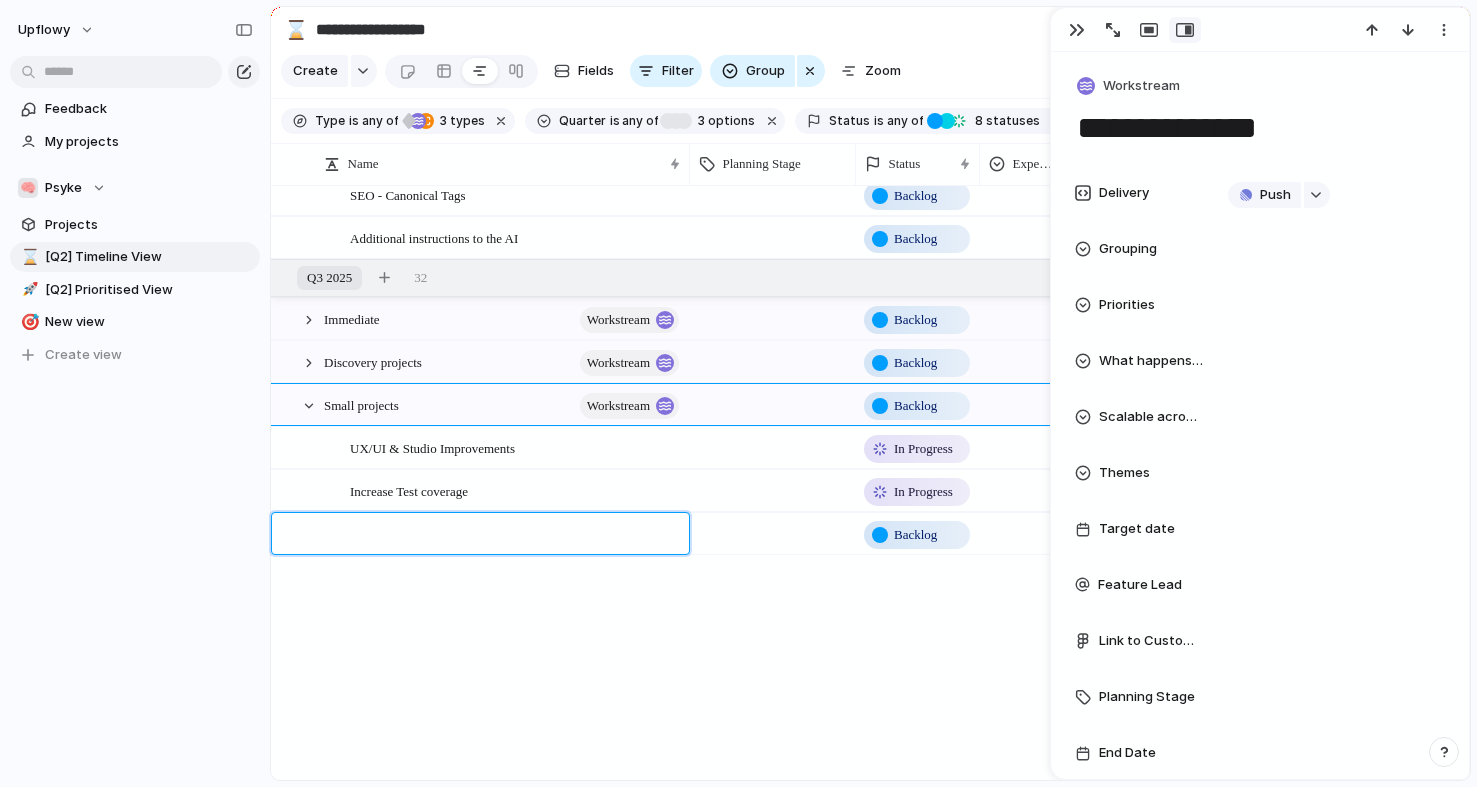 type on "**********" 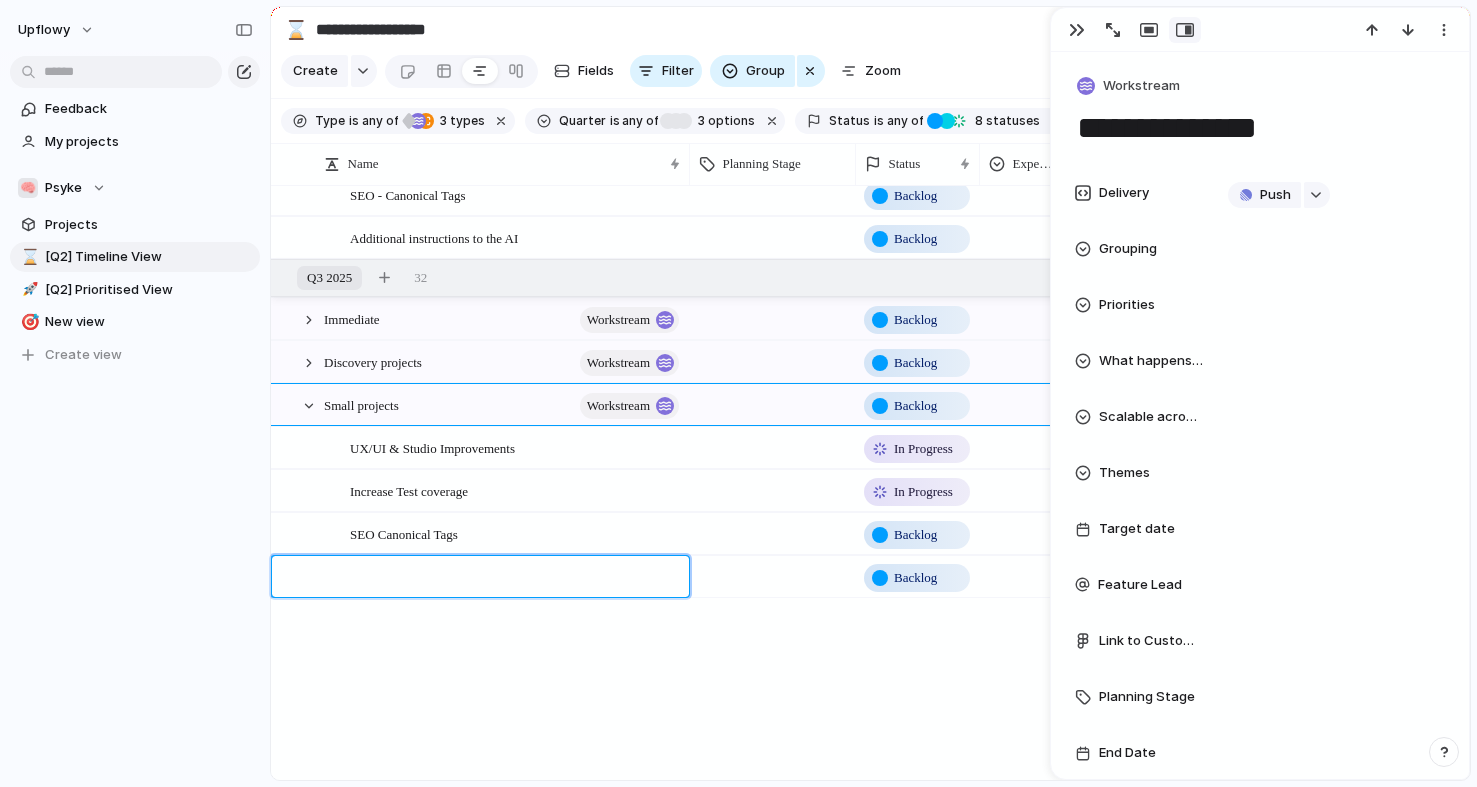paste on "**********" 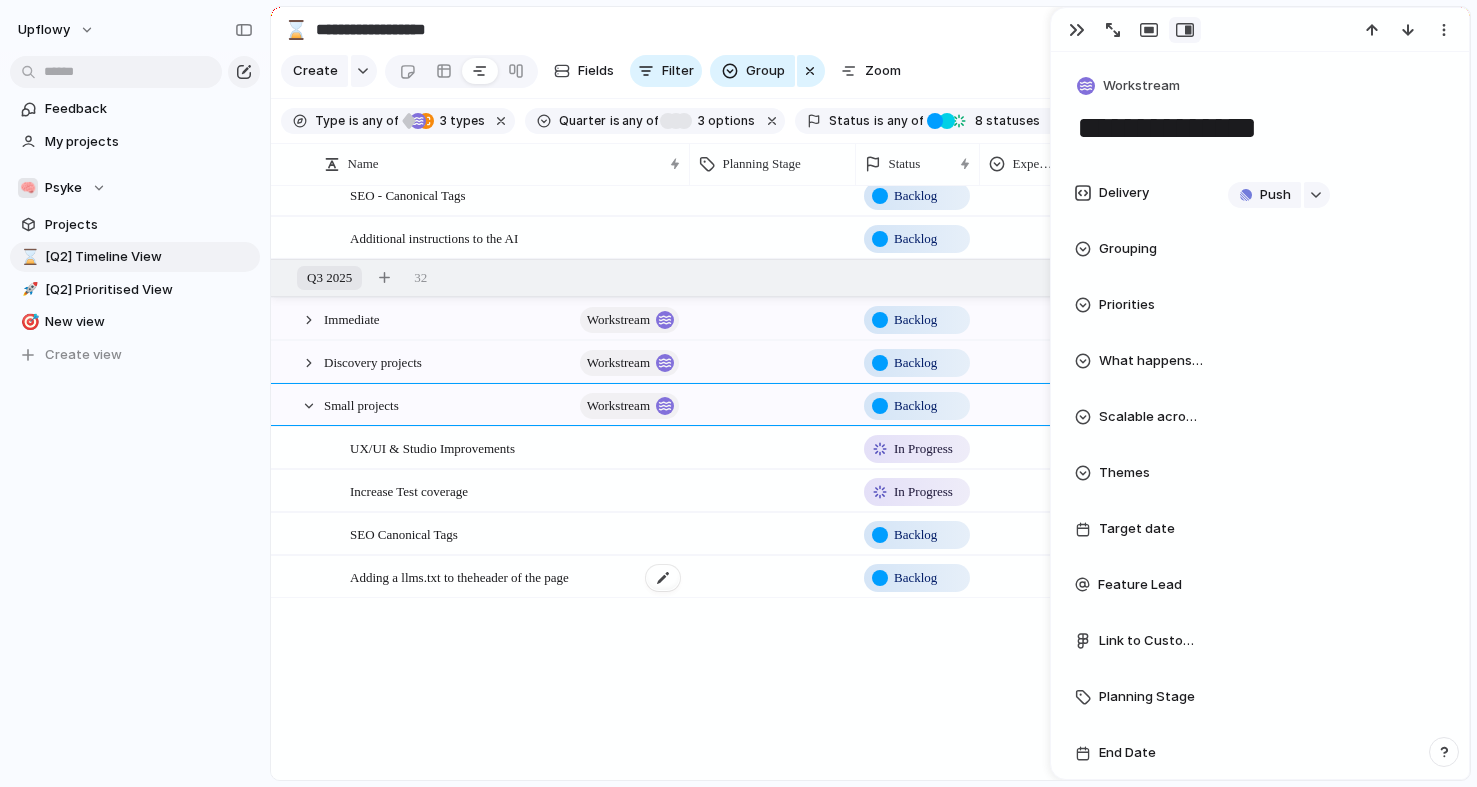 click on "Adding a llms.txt to theheader of the page" at bounding box center (459, 576) 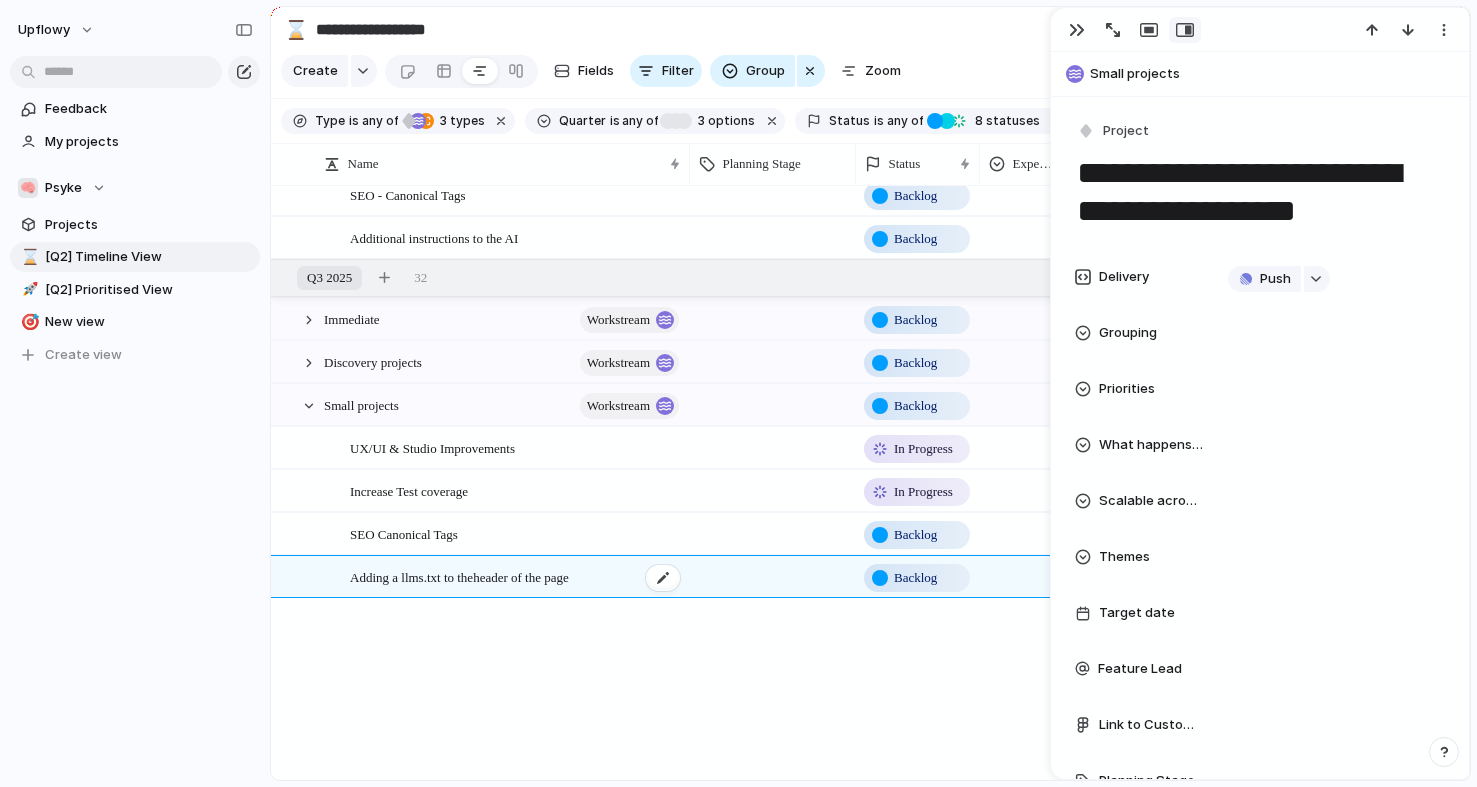 click on "Adding a llms.txt to theheader of the page" at bounding box center [459, 576] 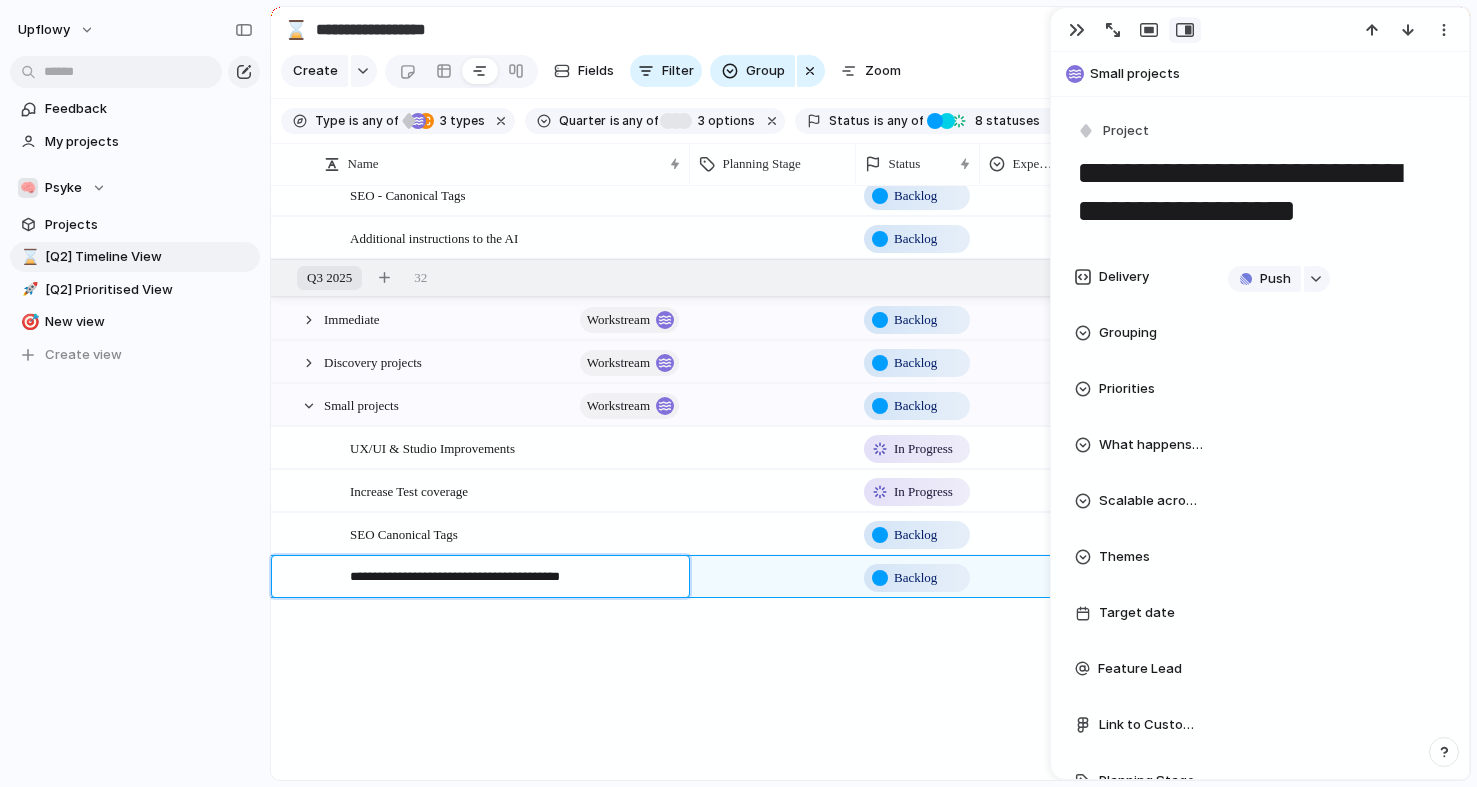 click on "**********" at bounding box center [512, 579] 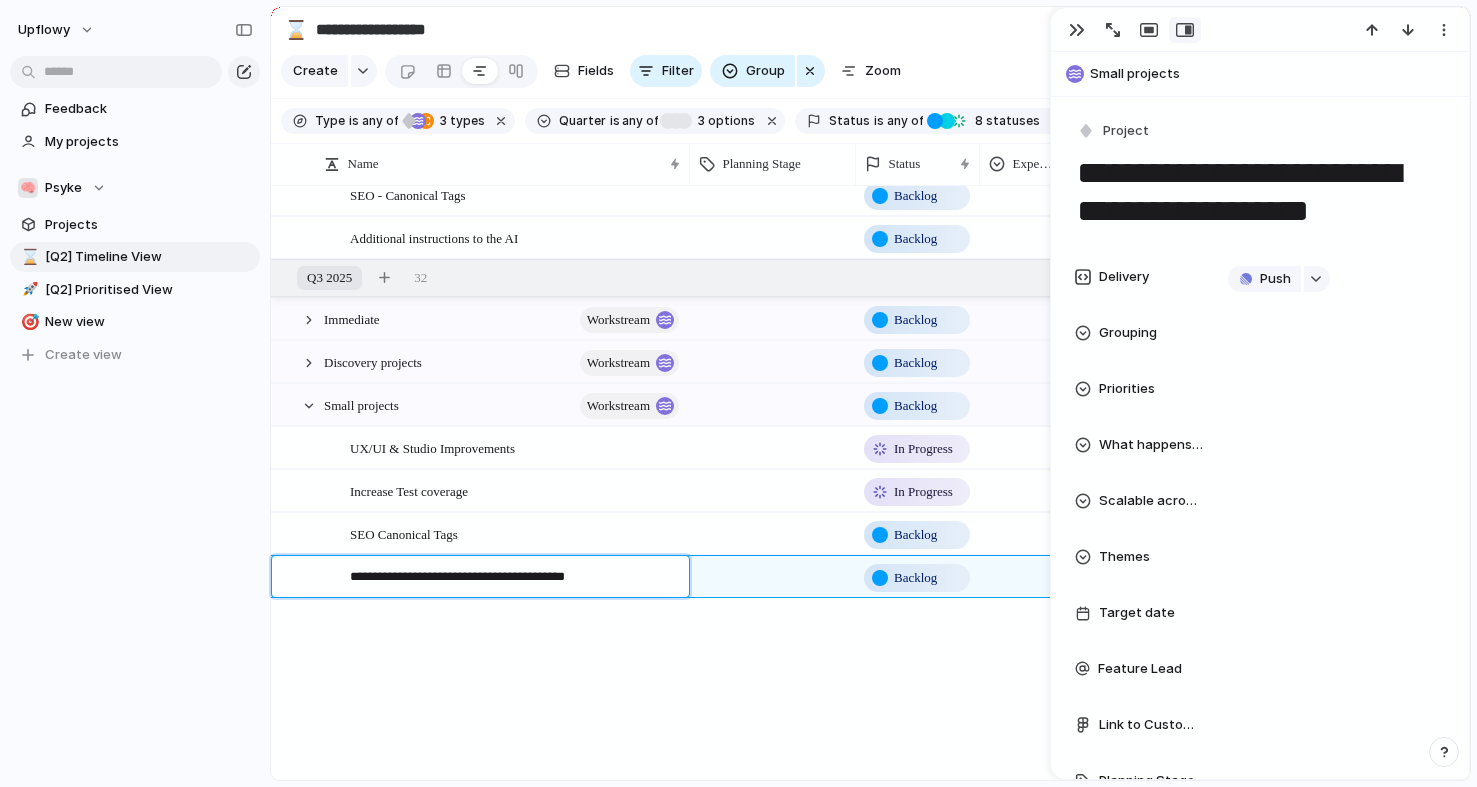 type on "**********" 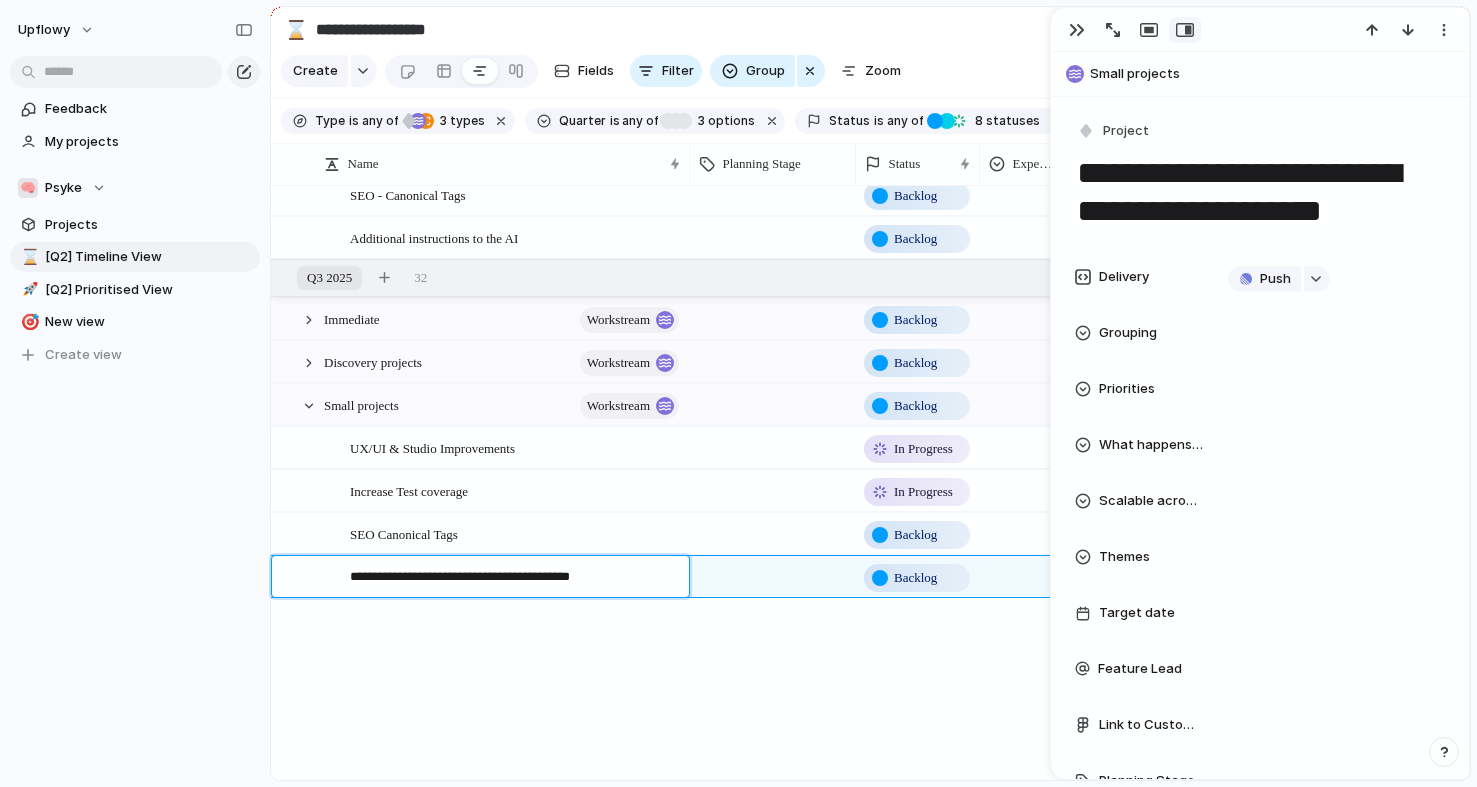 type on "**********" 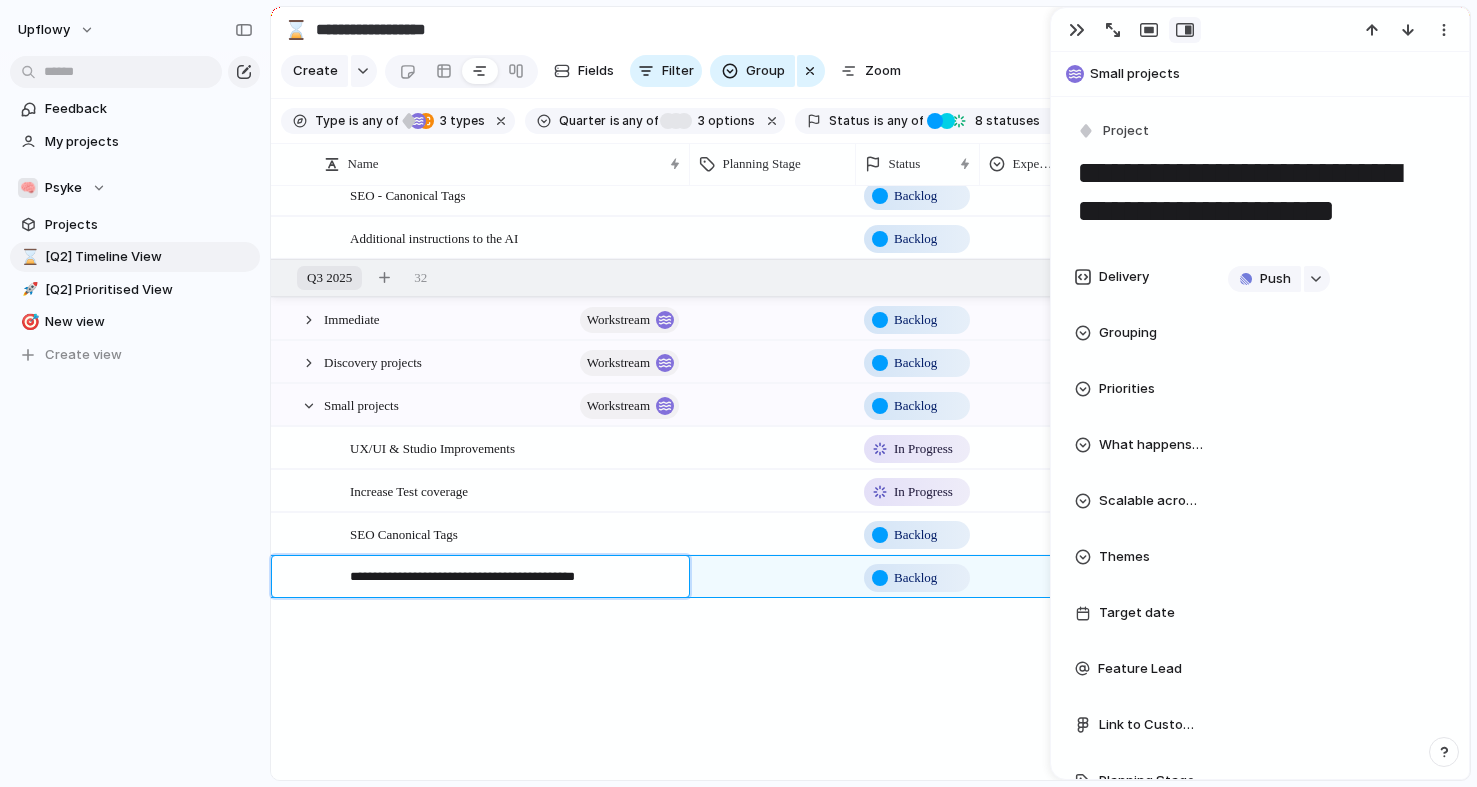 type on "**********" 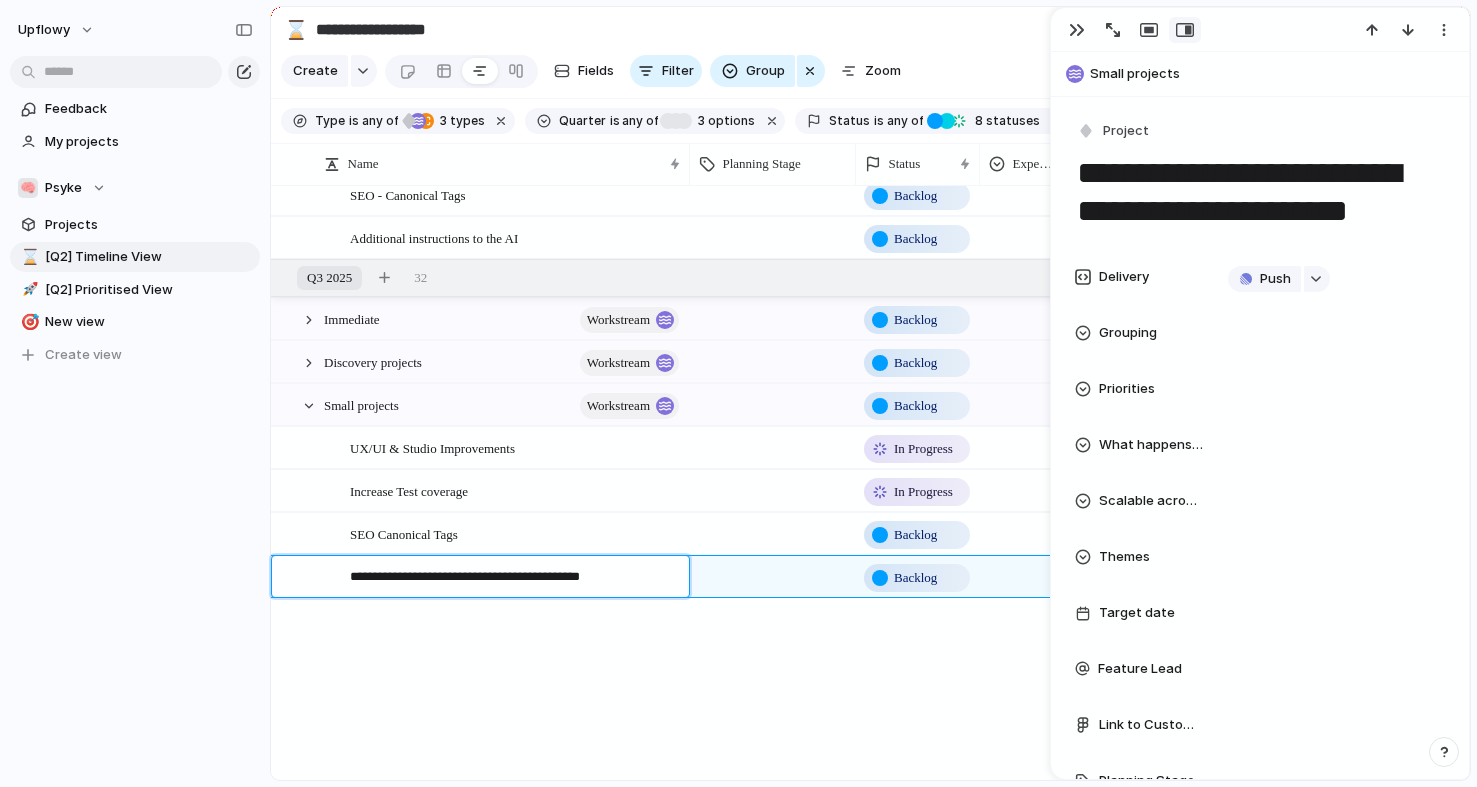 type on "**********" 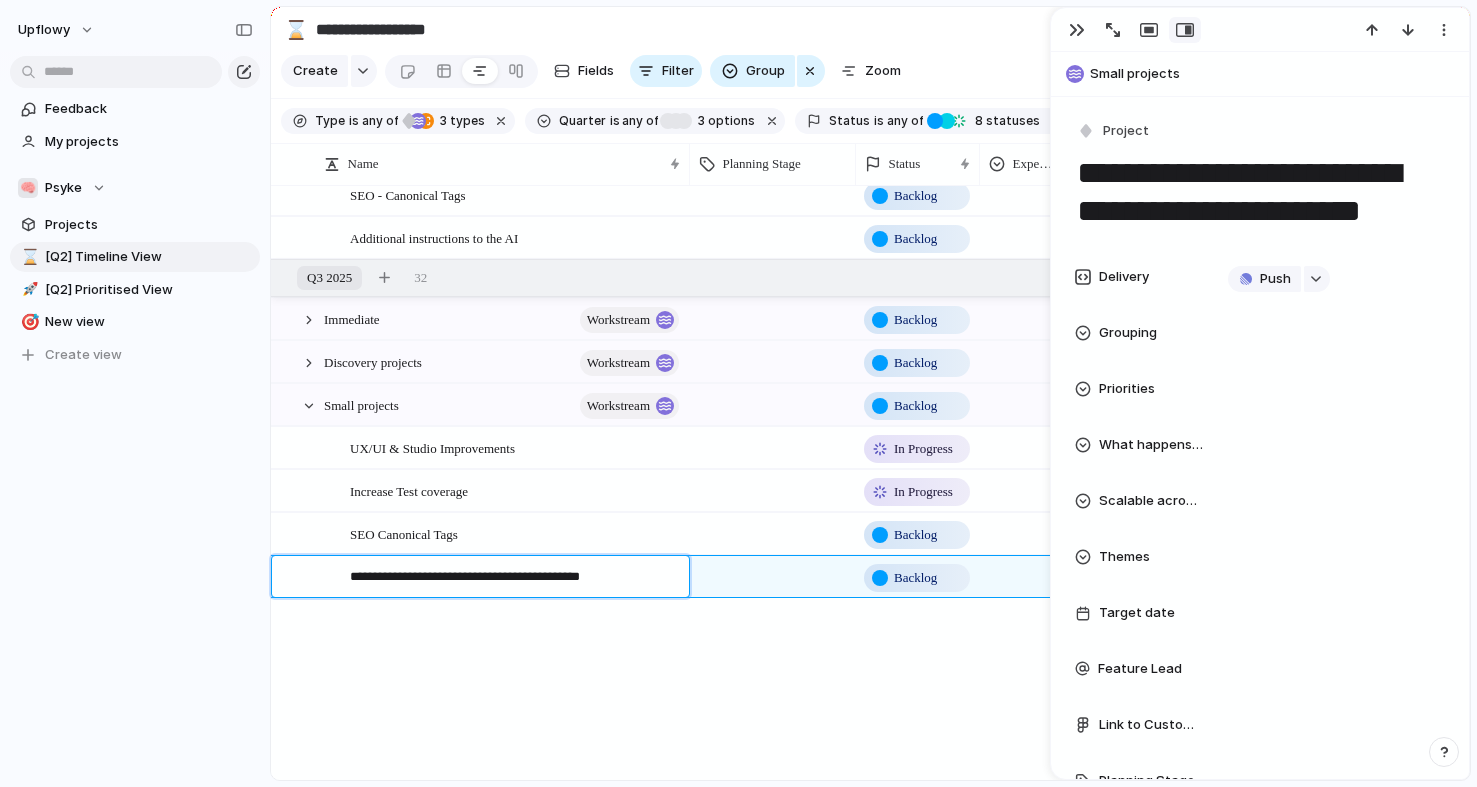 type on "**********" 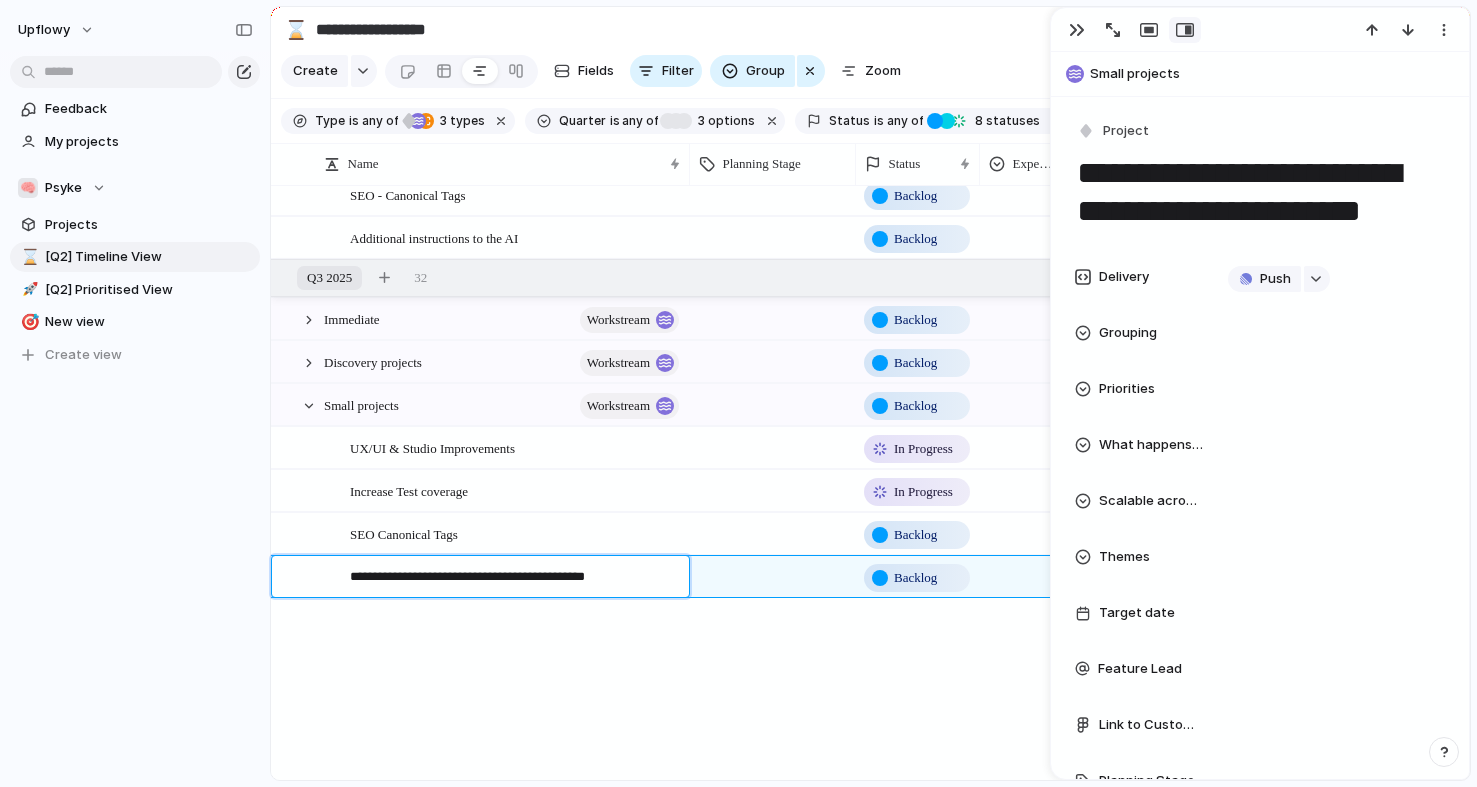 type on "**********" 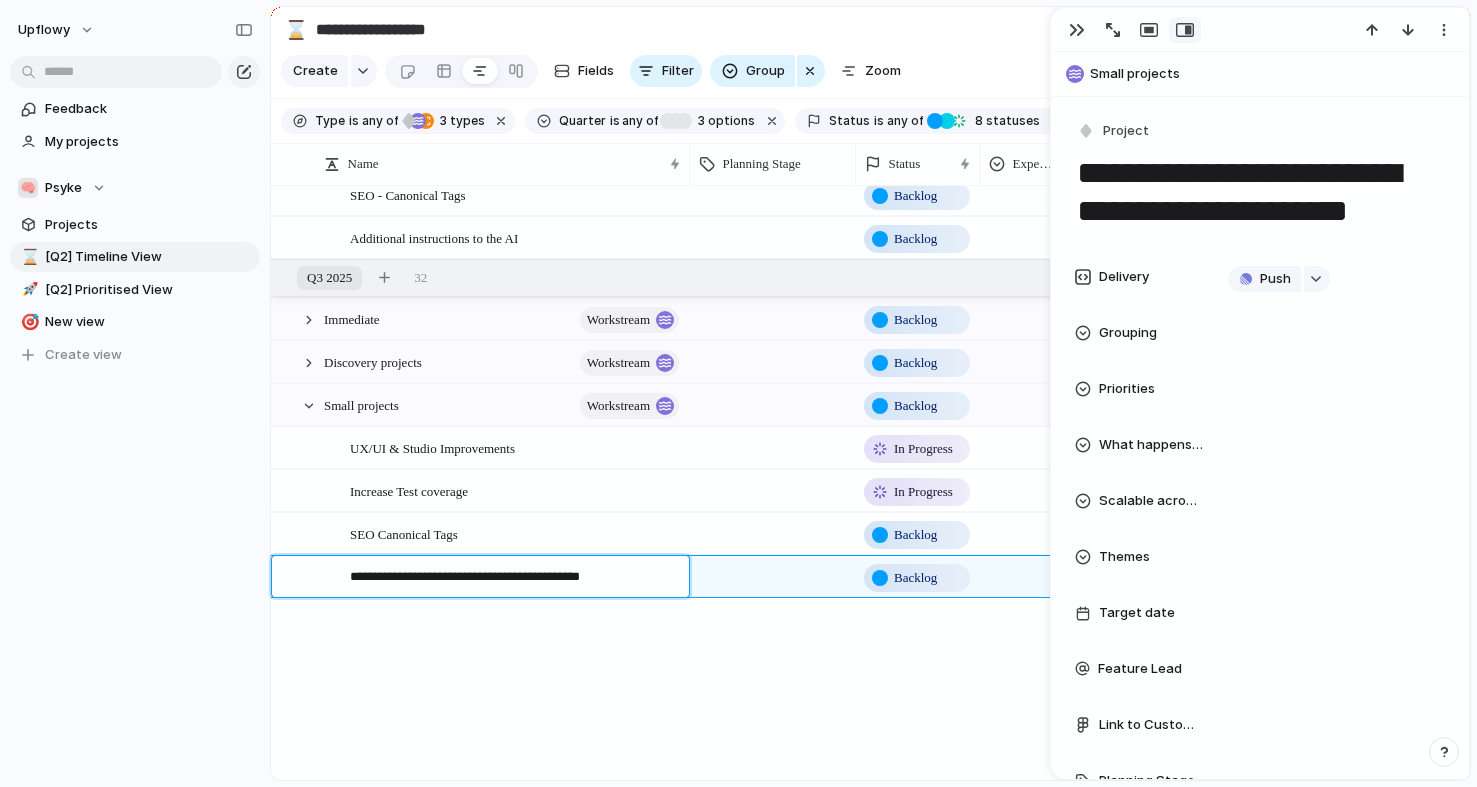 type on "**********" 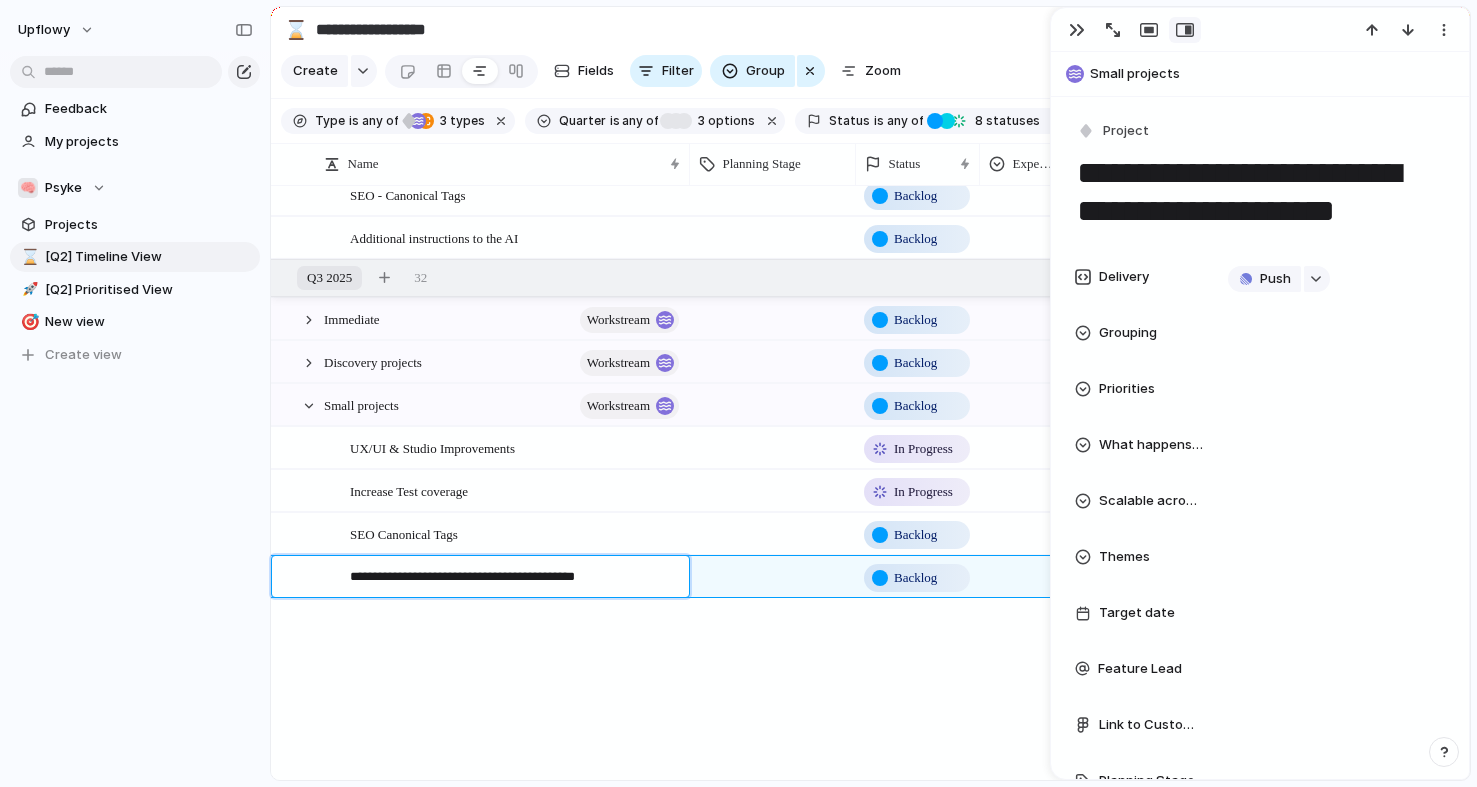 type on "**********" 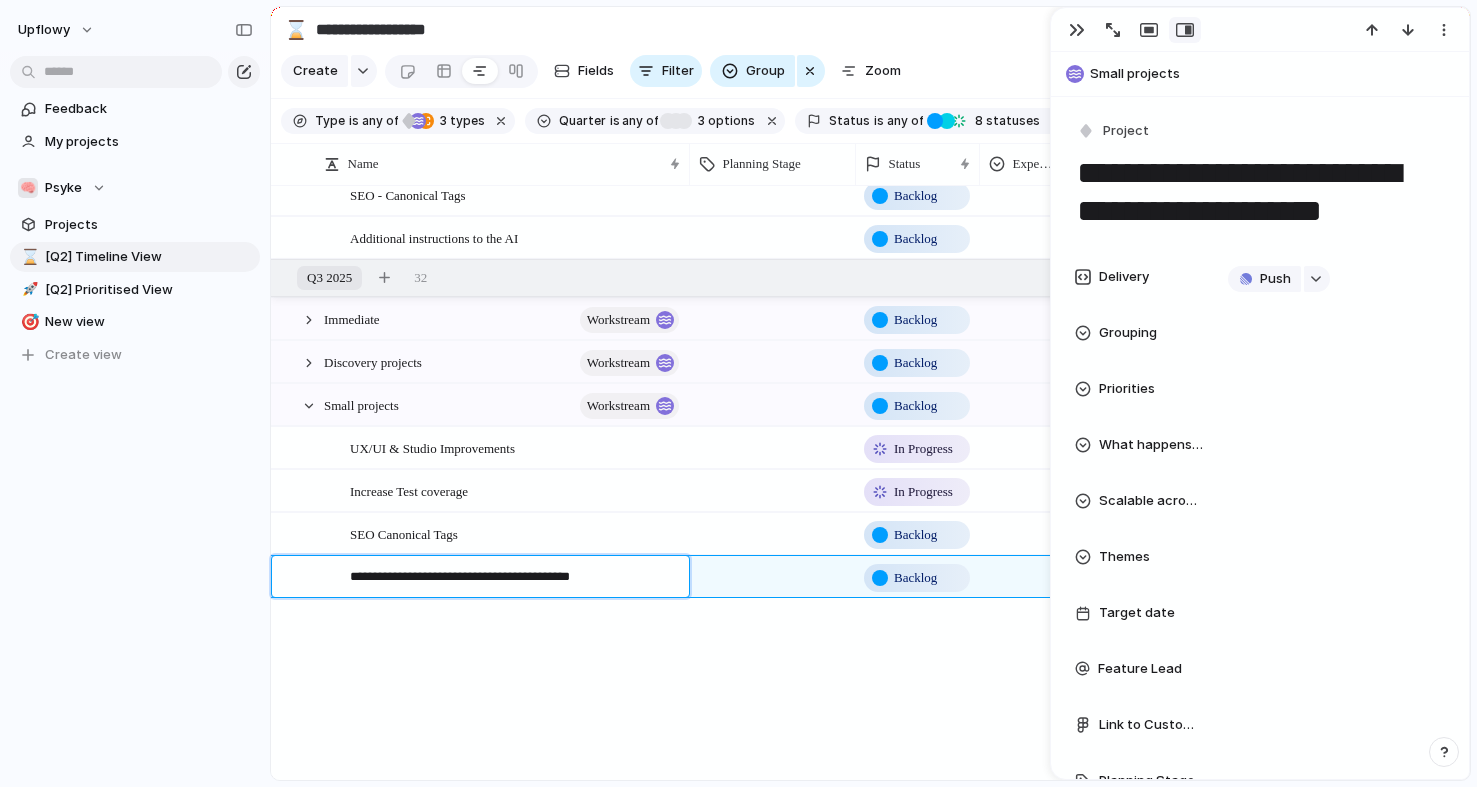 type on "**********" 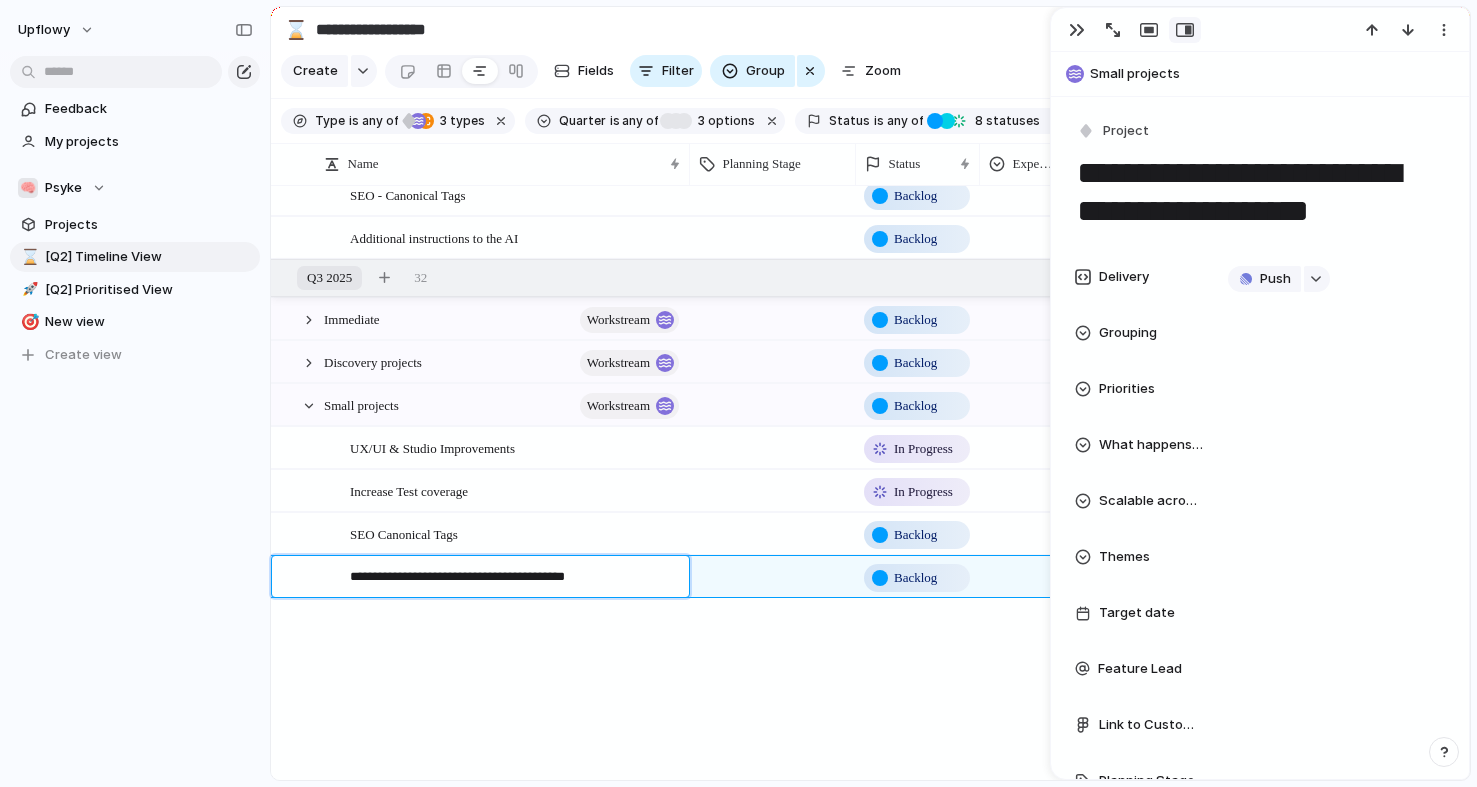 type on "**********" 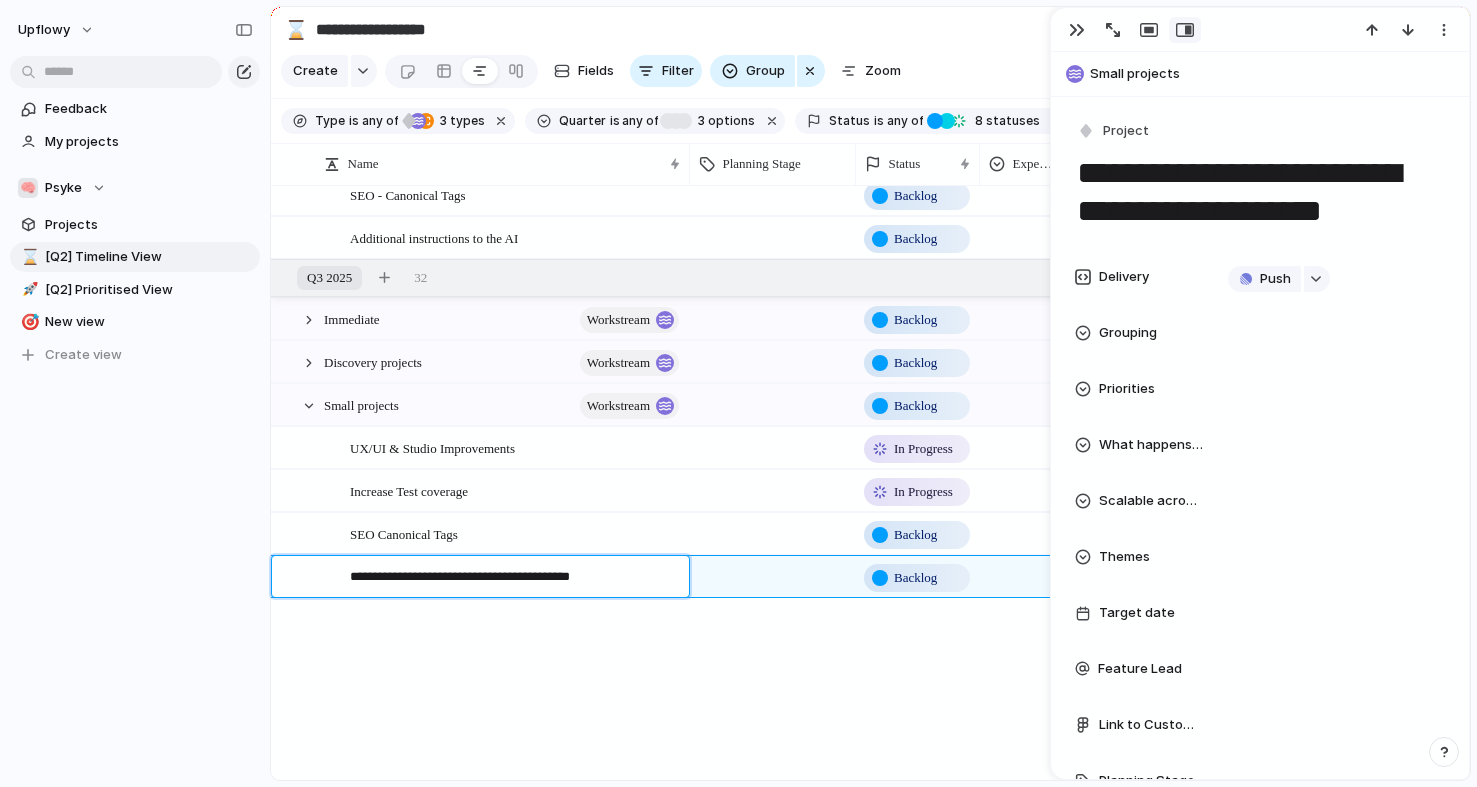 type on "**********" 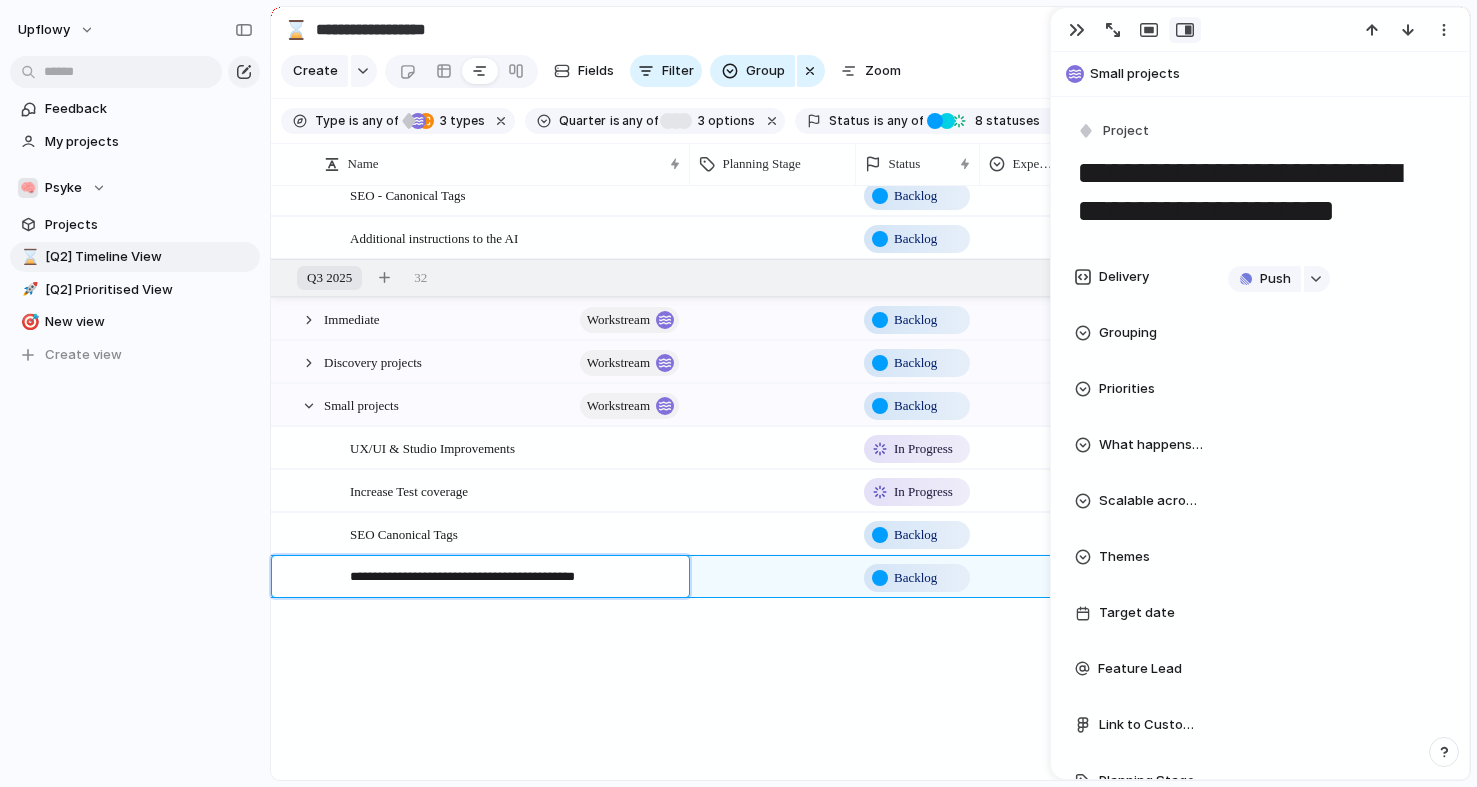 type on "**********" 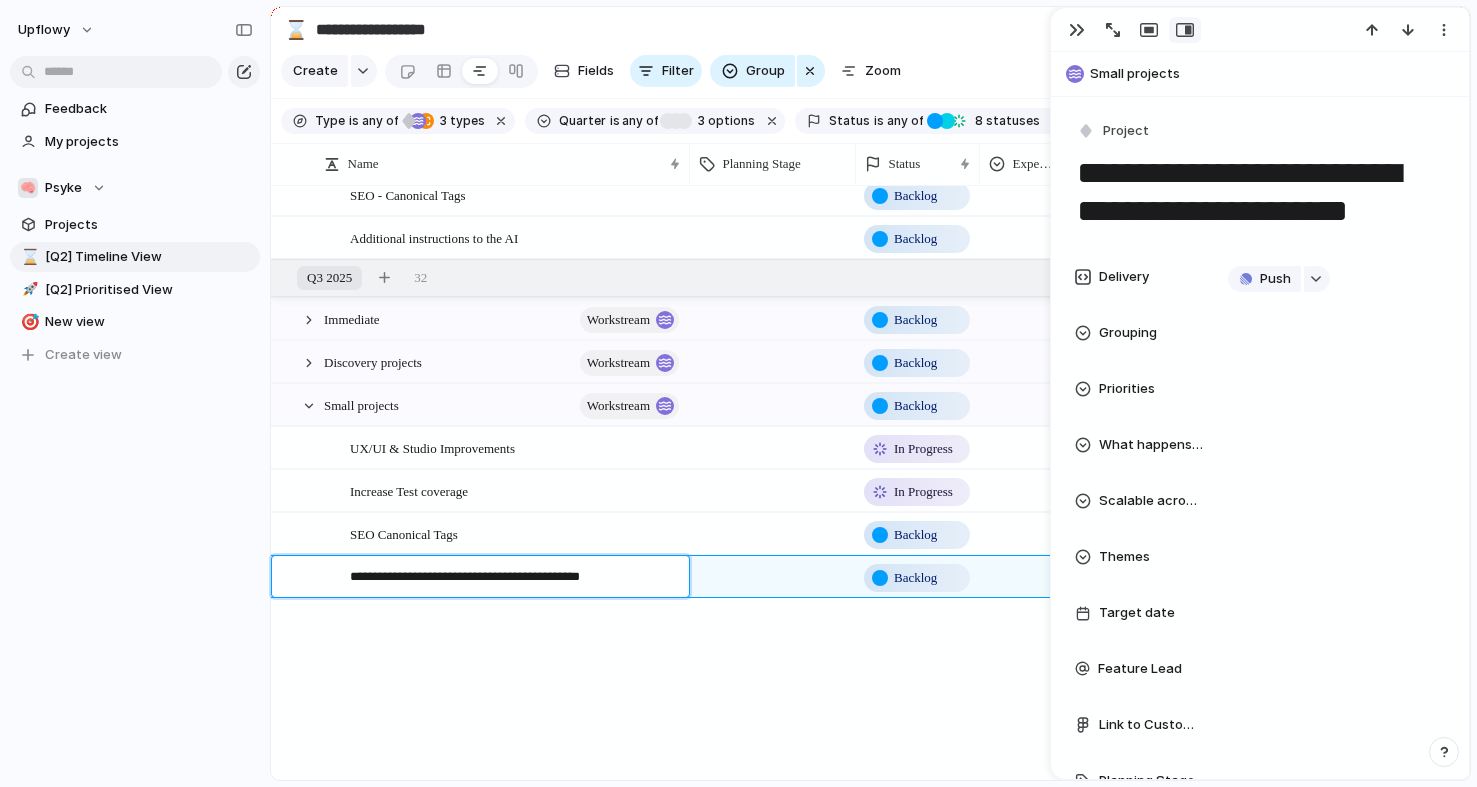 type on "**********" 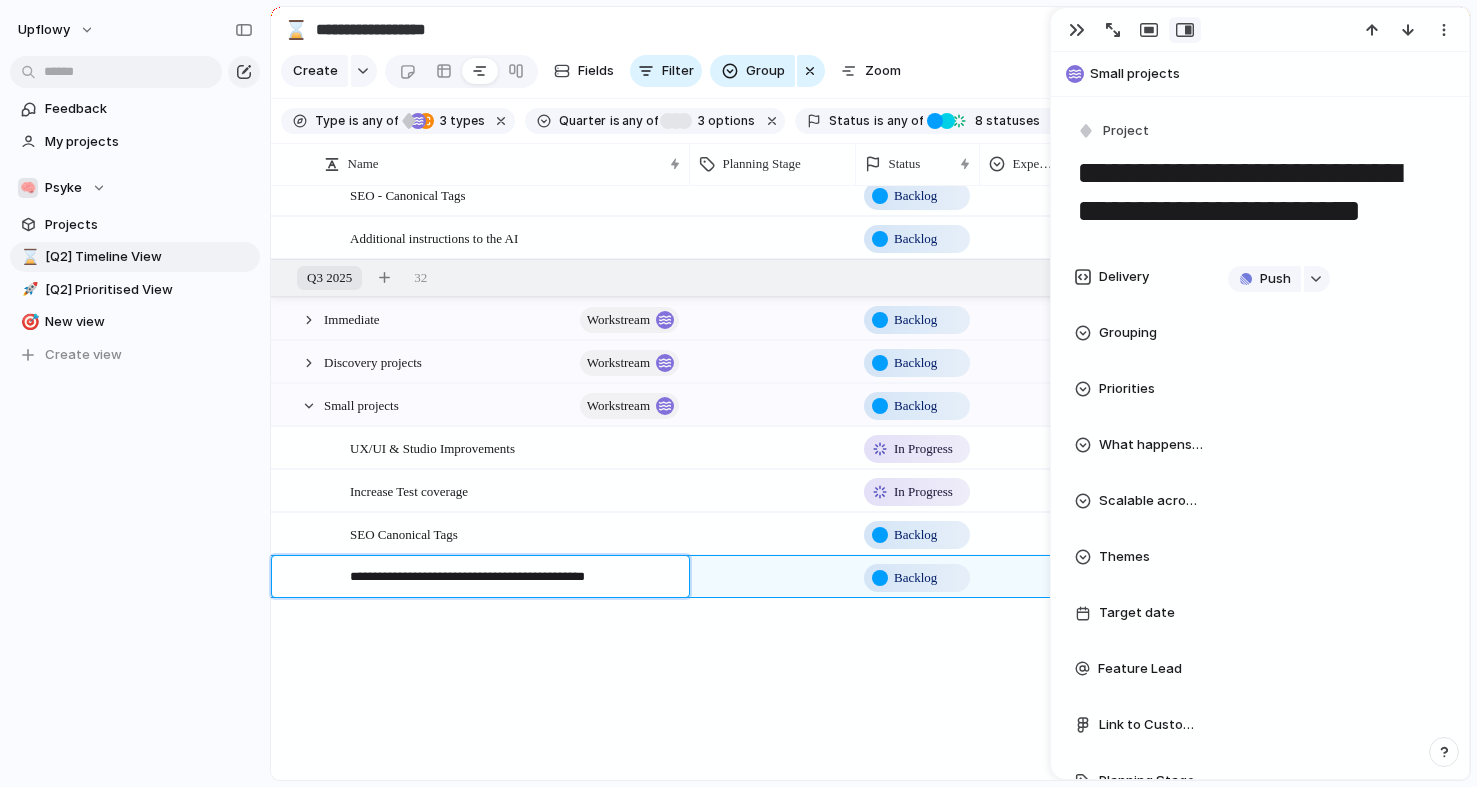 type on "**********" 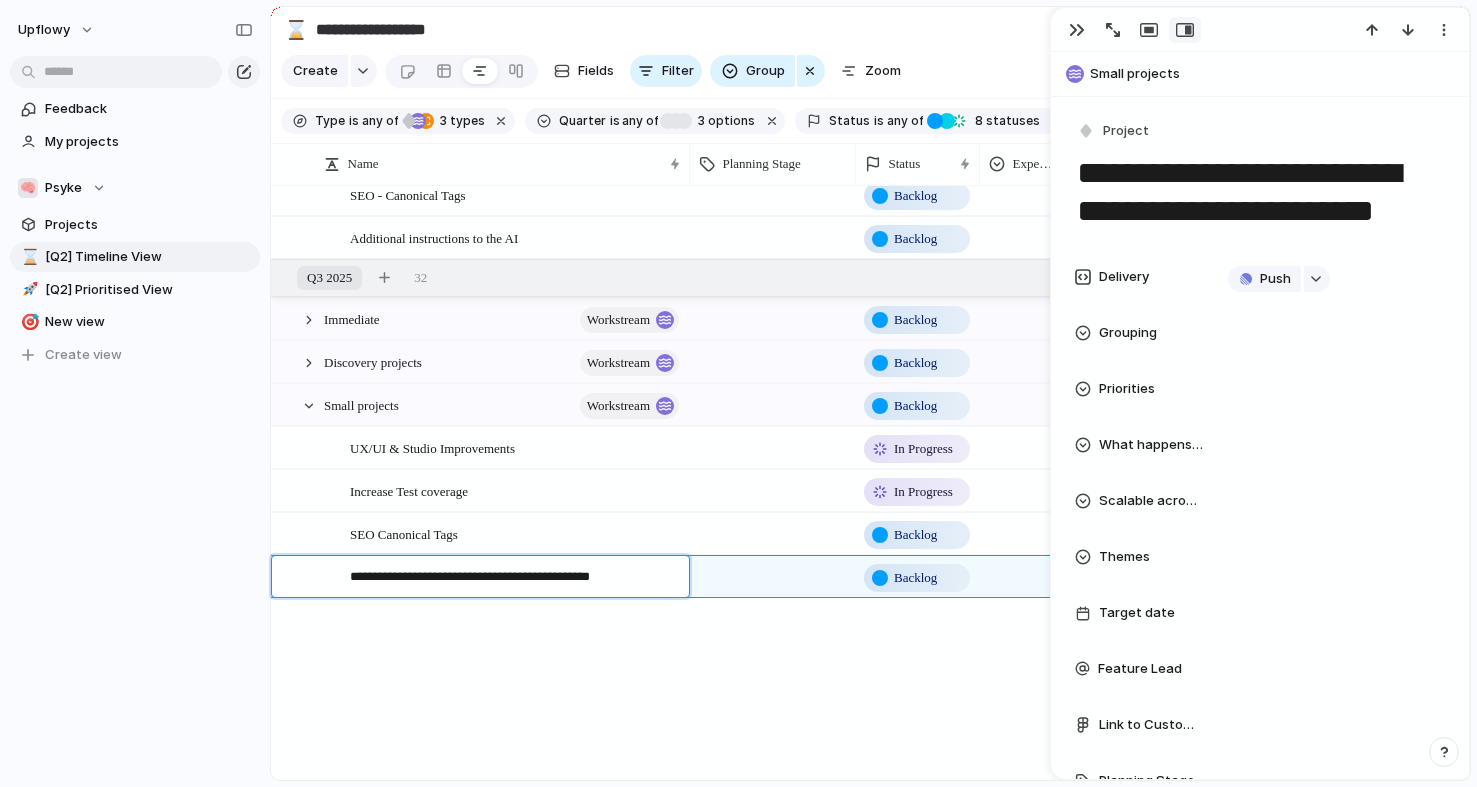 drag, startPoint x: 576, startPoint y: 581, endPoint x: 708, endPoint y: 581, distance: 132 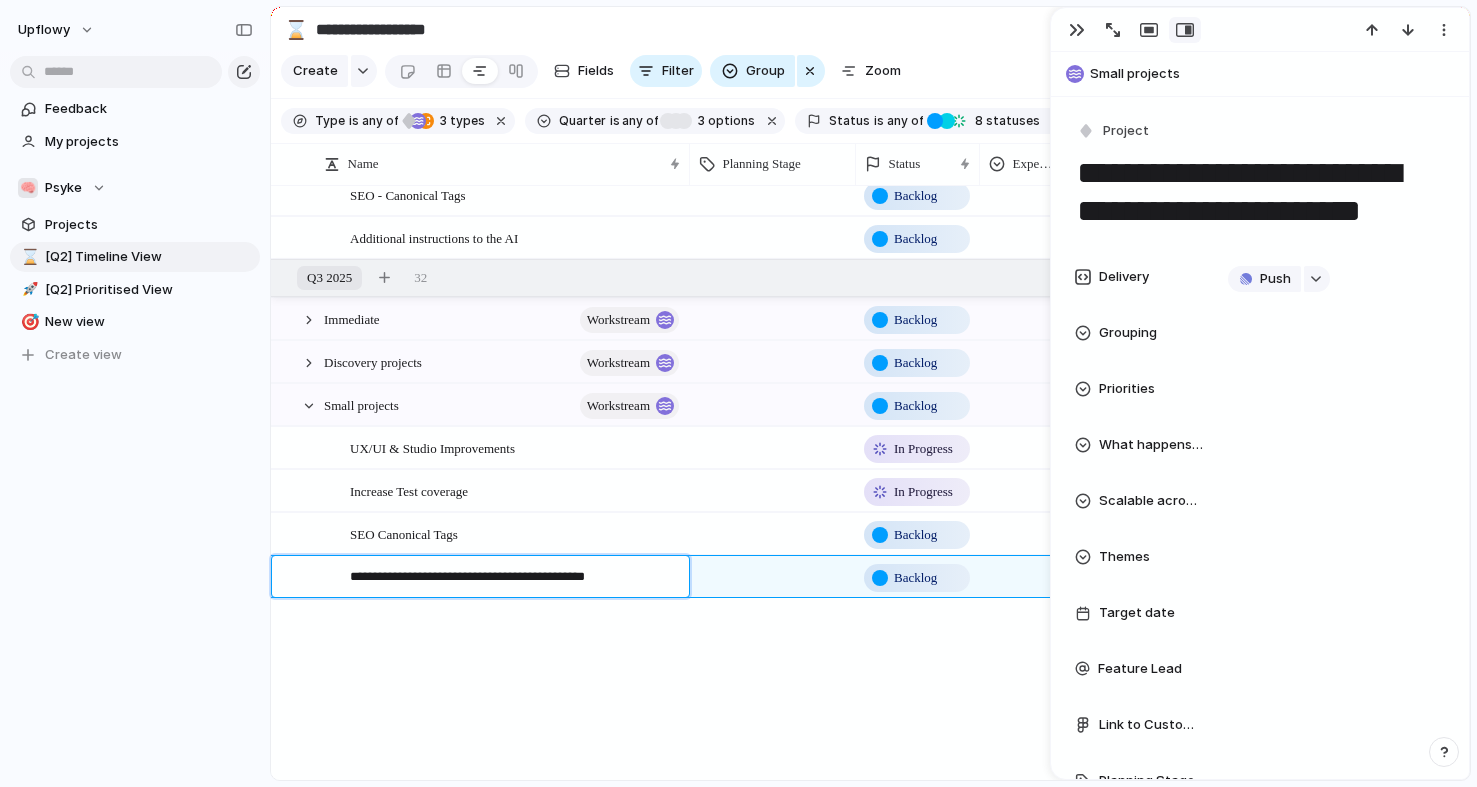 type on "**********" 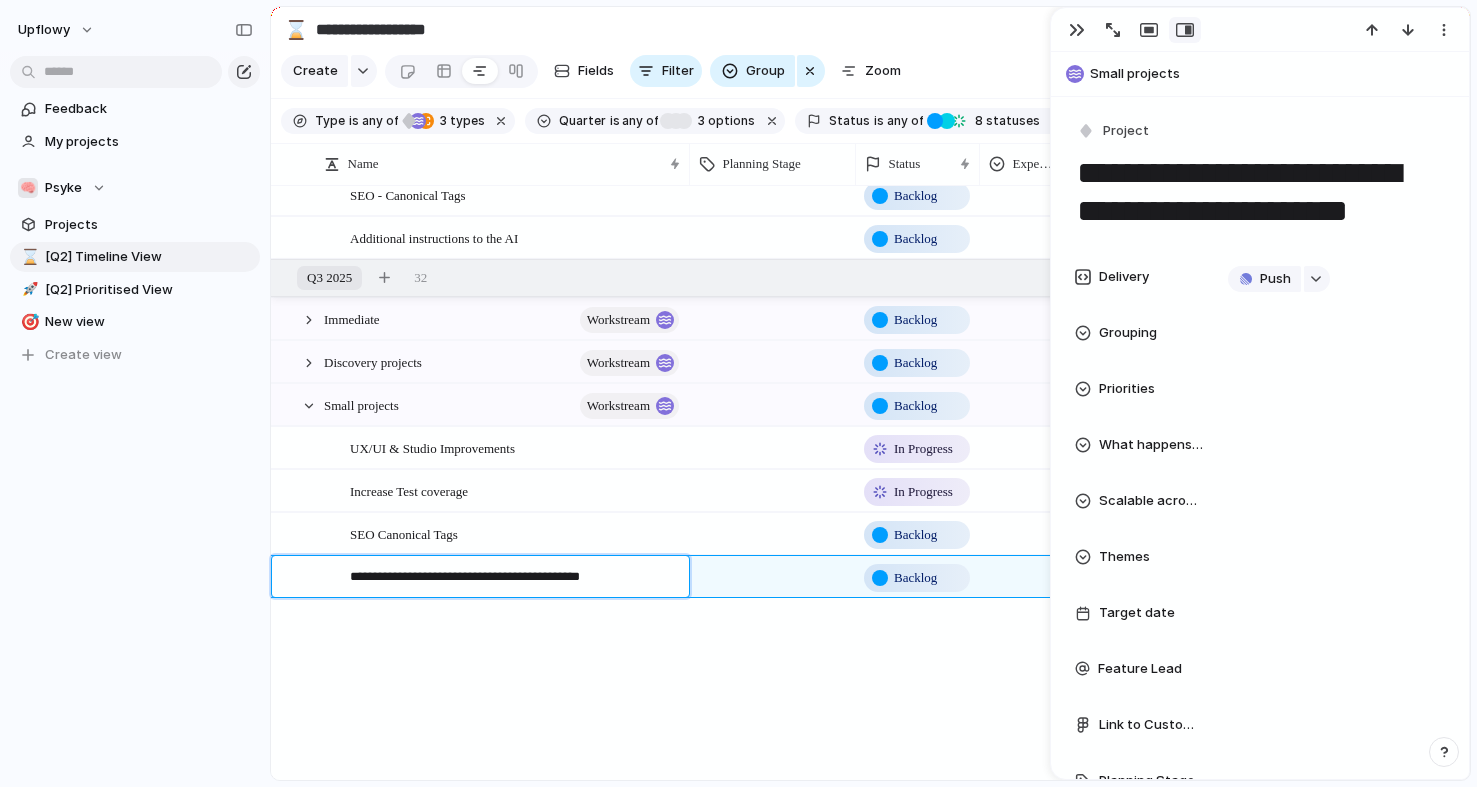 type on "**********" 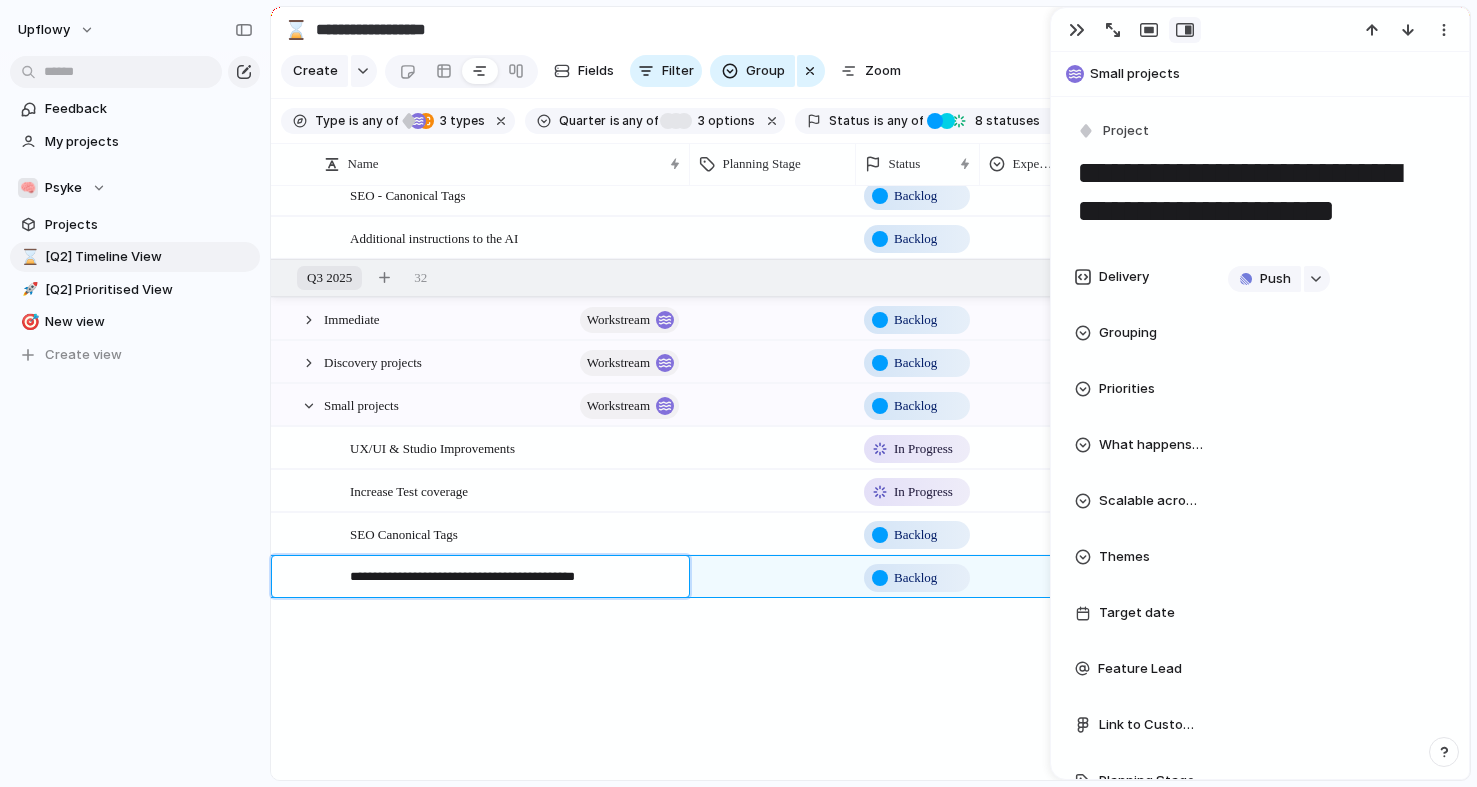 type on "**********" 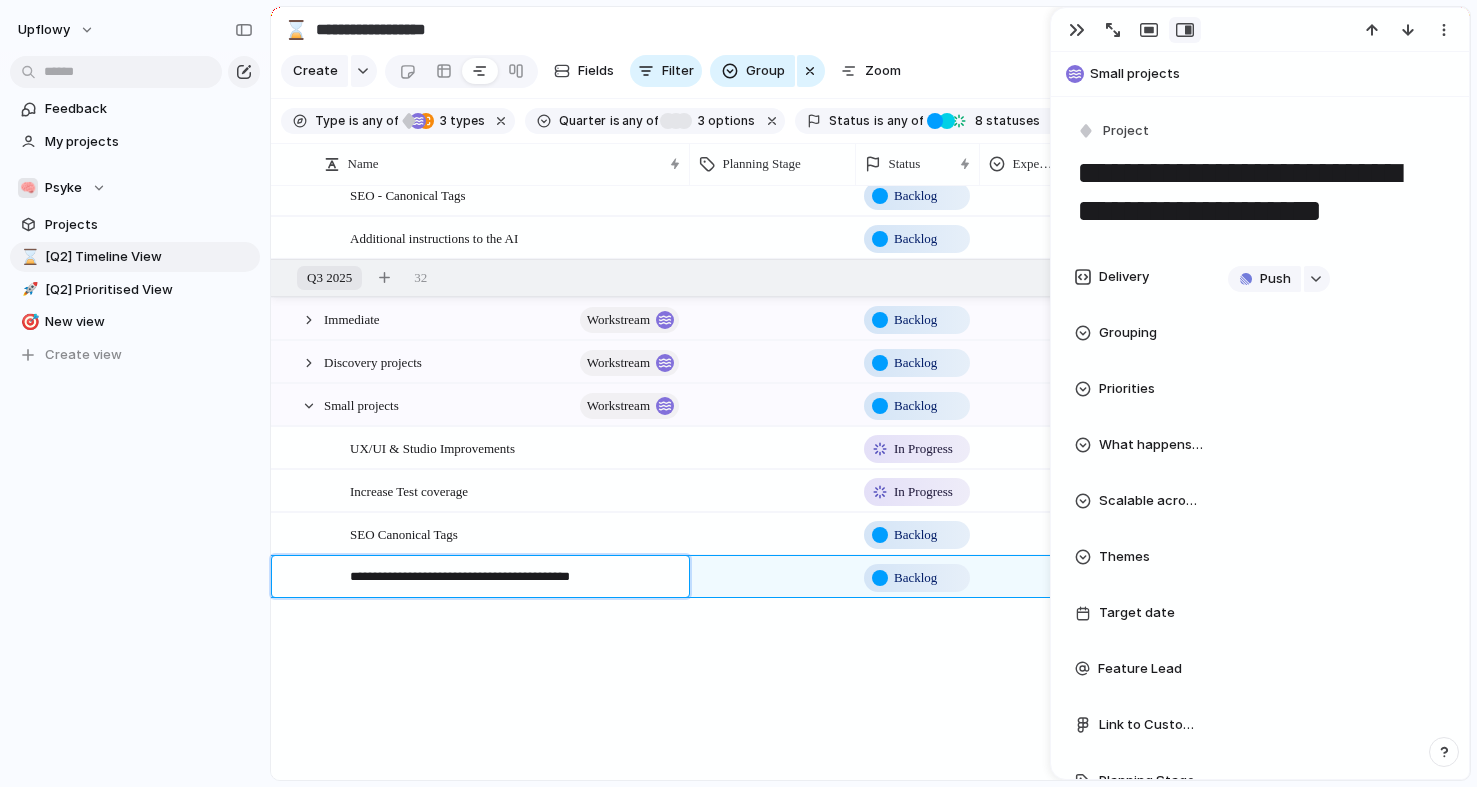 type on "**********" 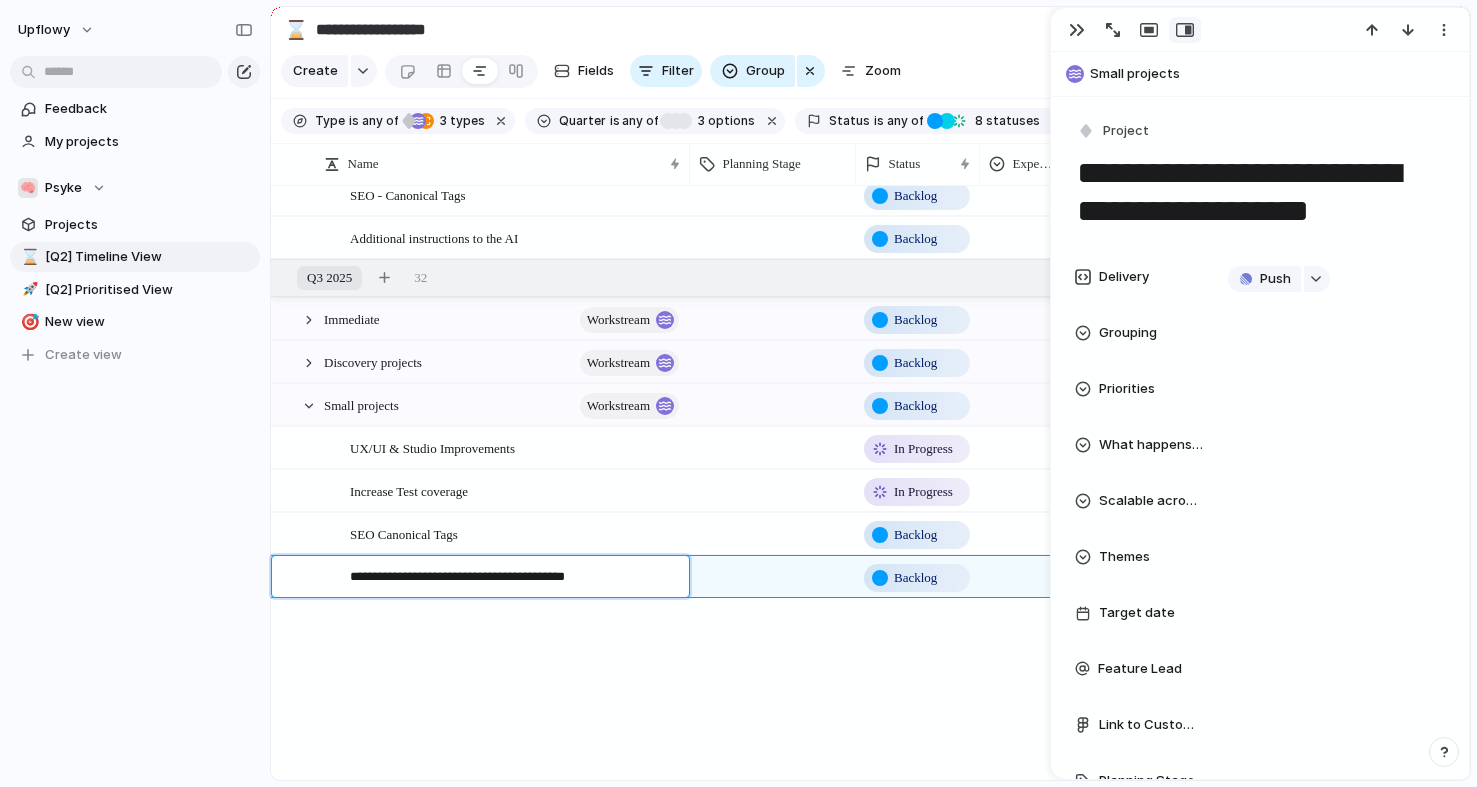 type on "**********" 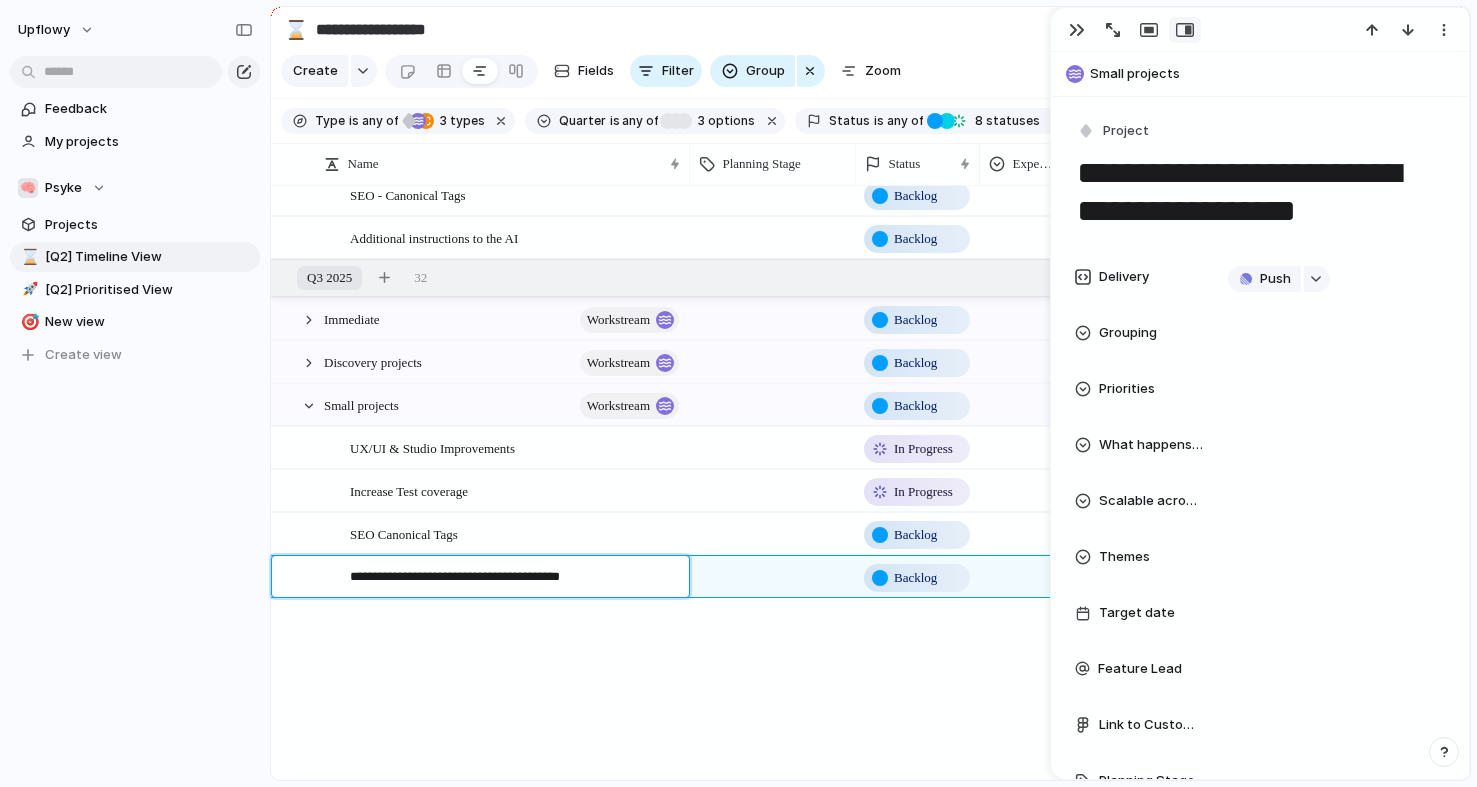 type on "**********" 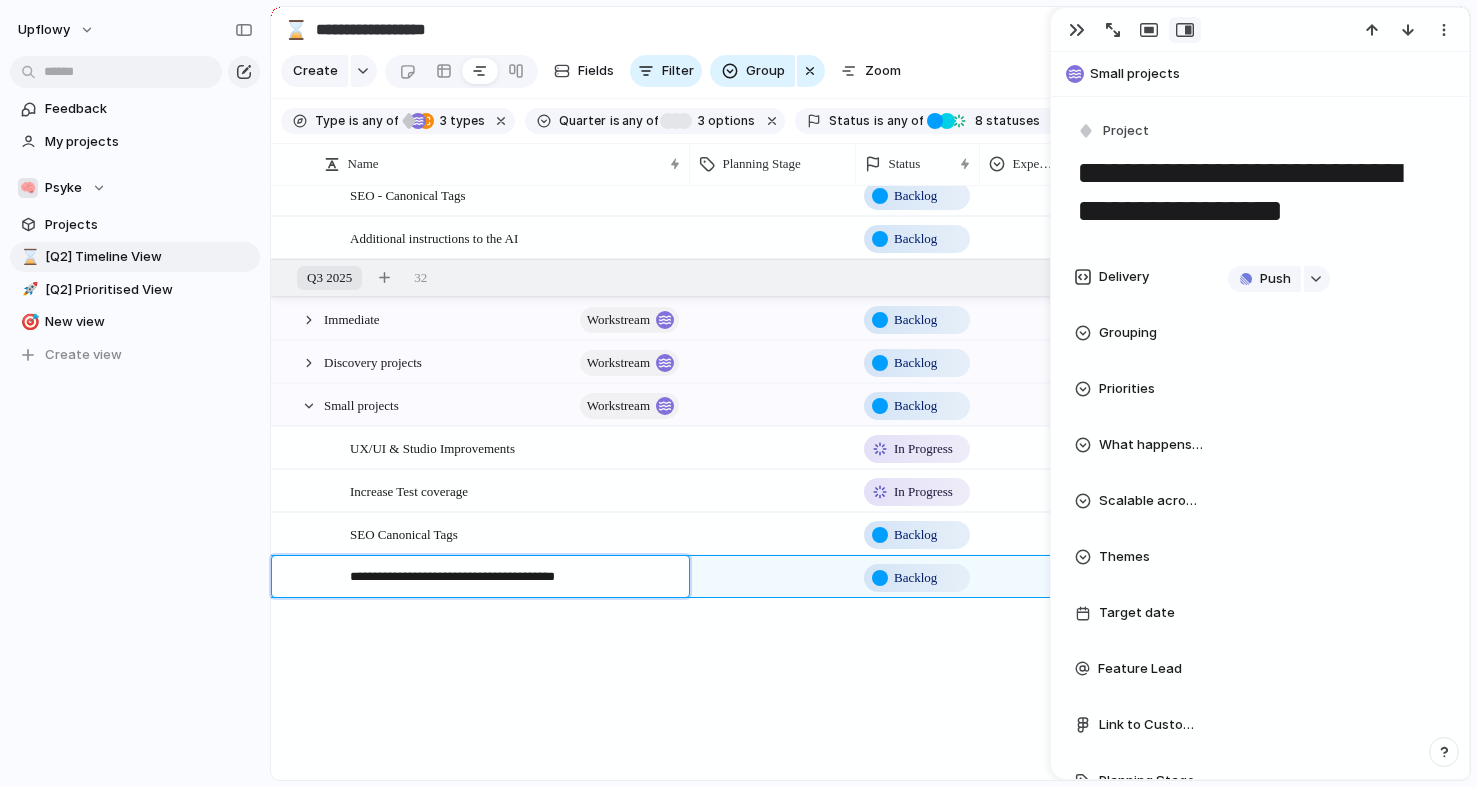 type on "**********" 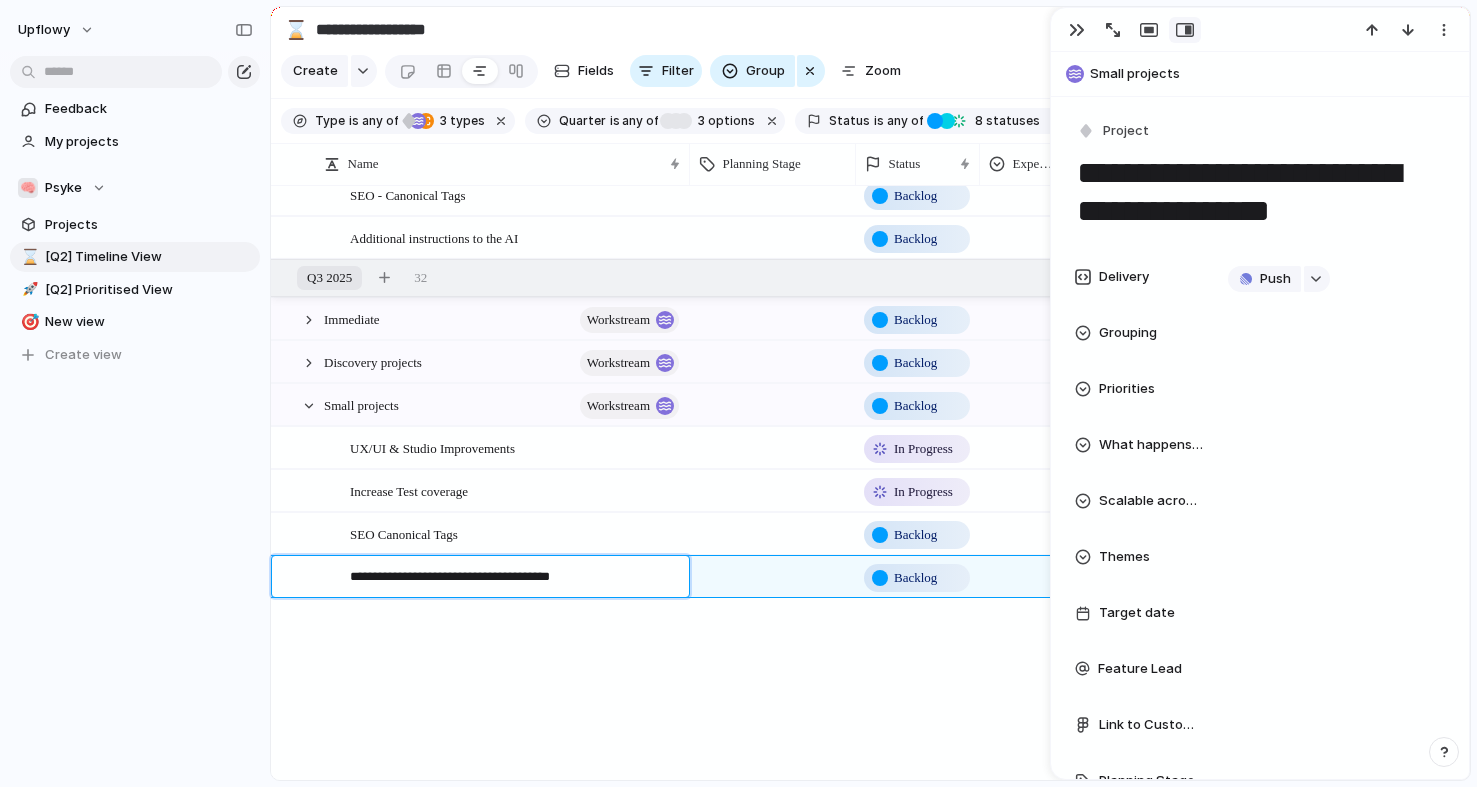 type on "**********" 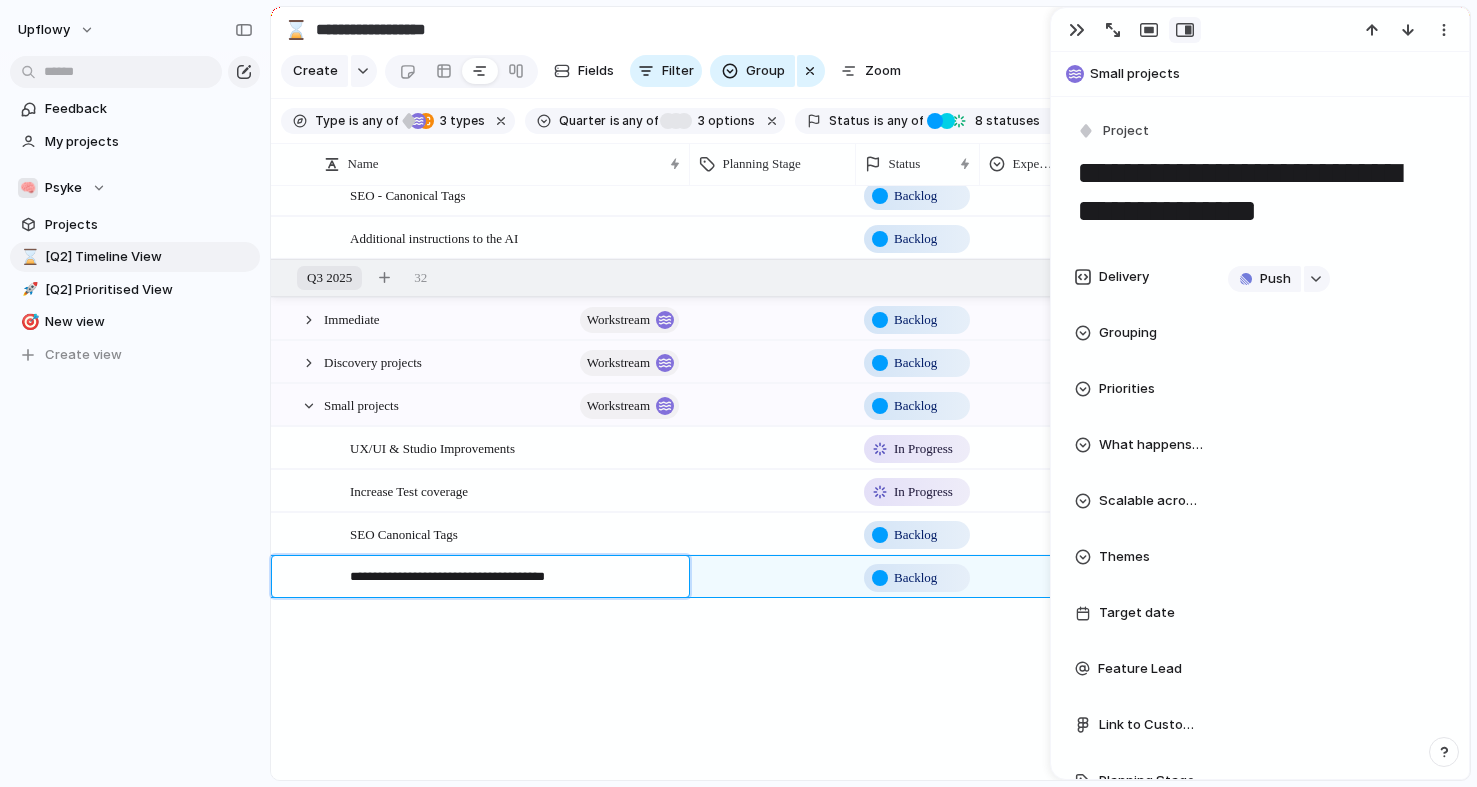type on "**********" 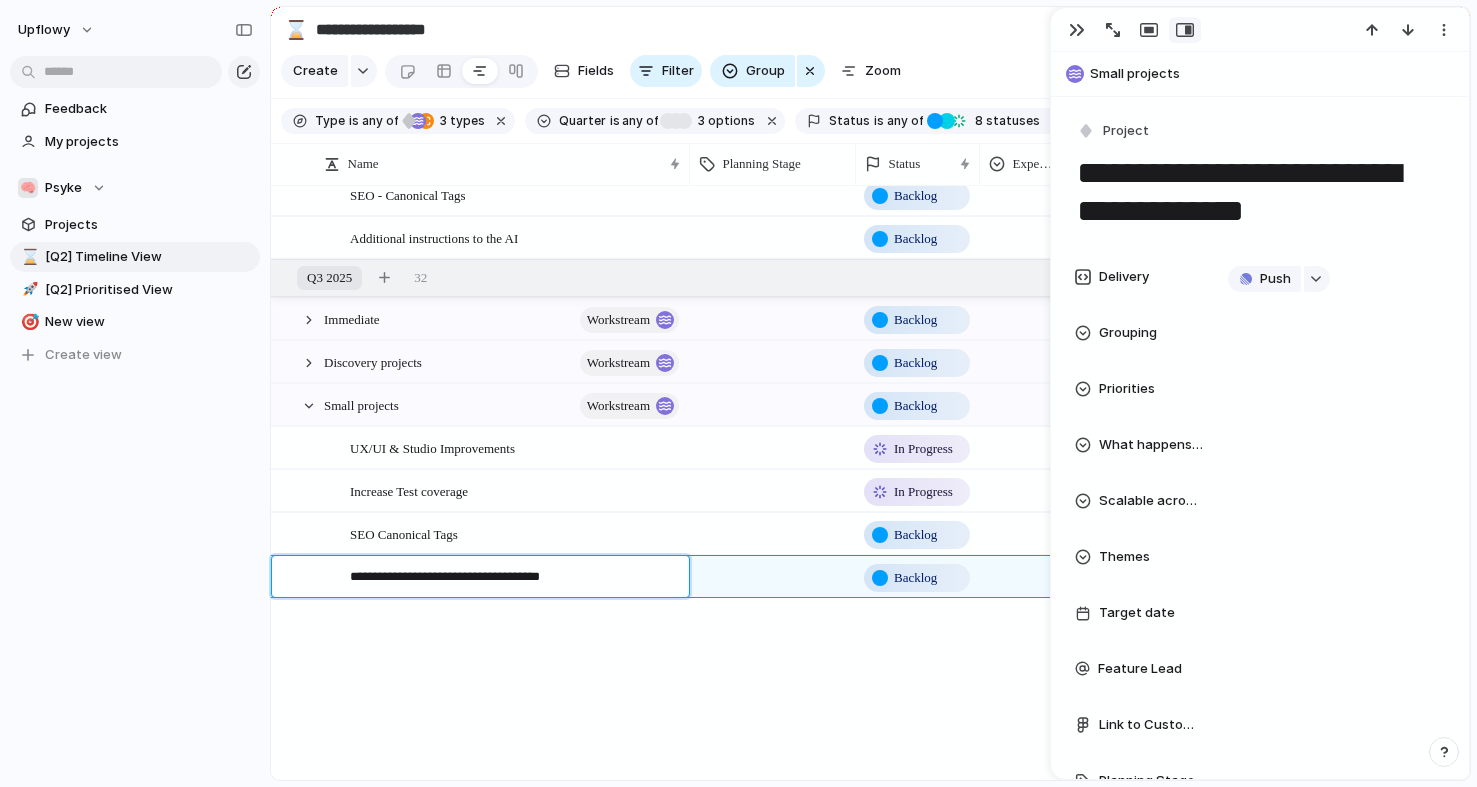 type on "**********" 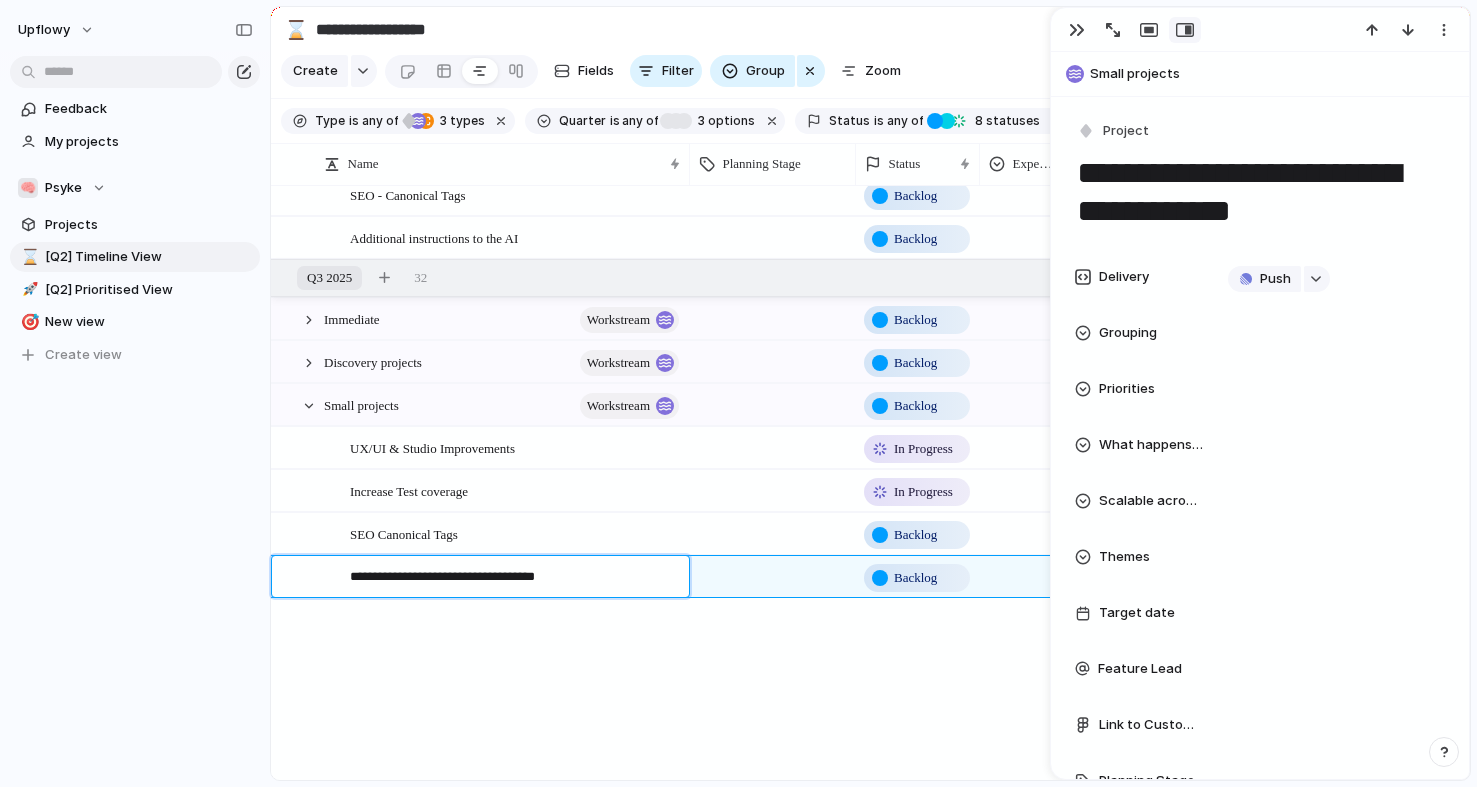 type on "**********" 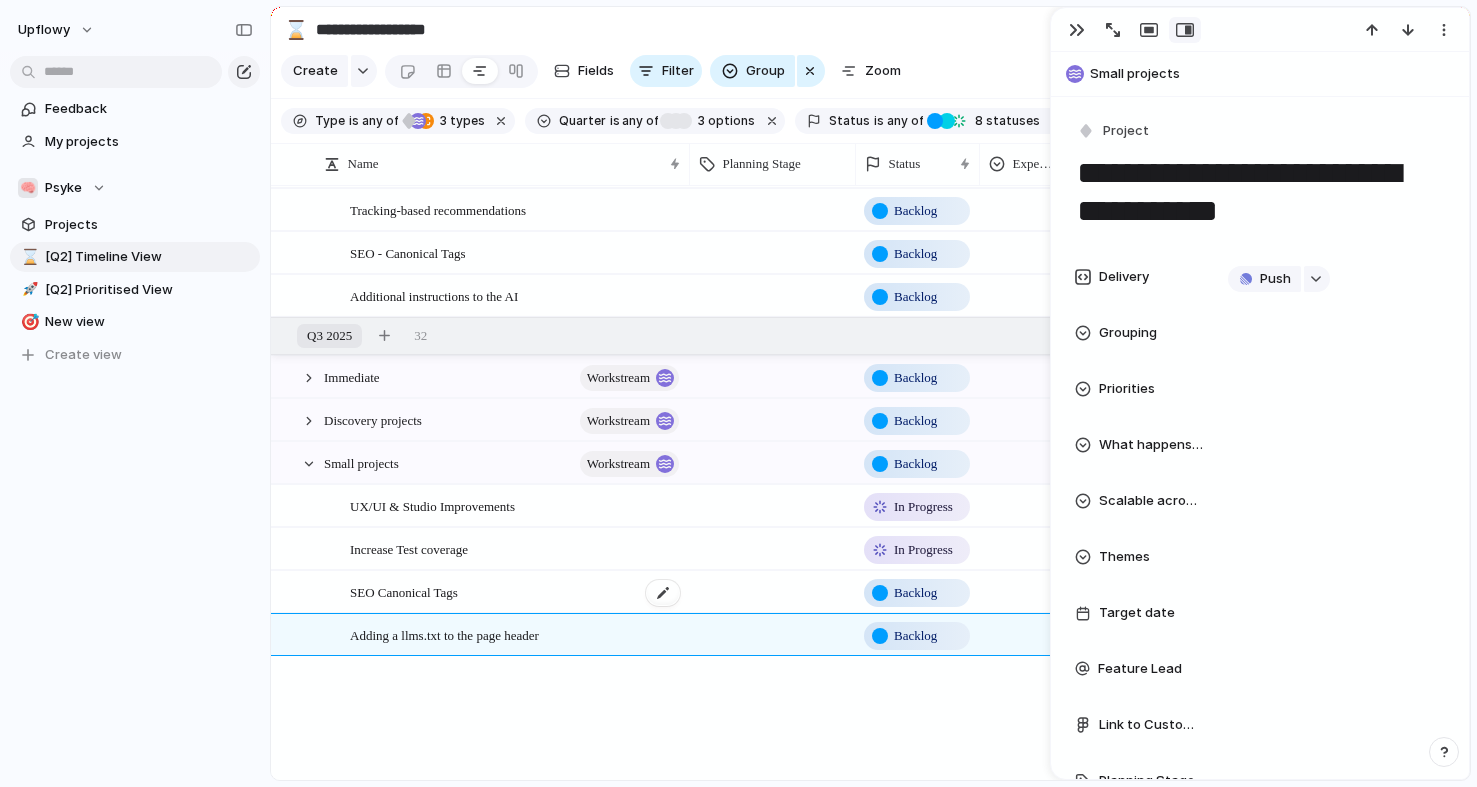 scroll, scrollTop: 748, scrollLeft: 0, axis: vertical 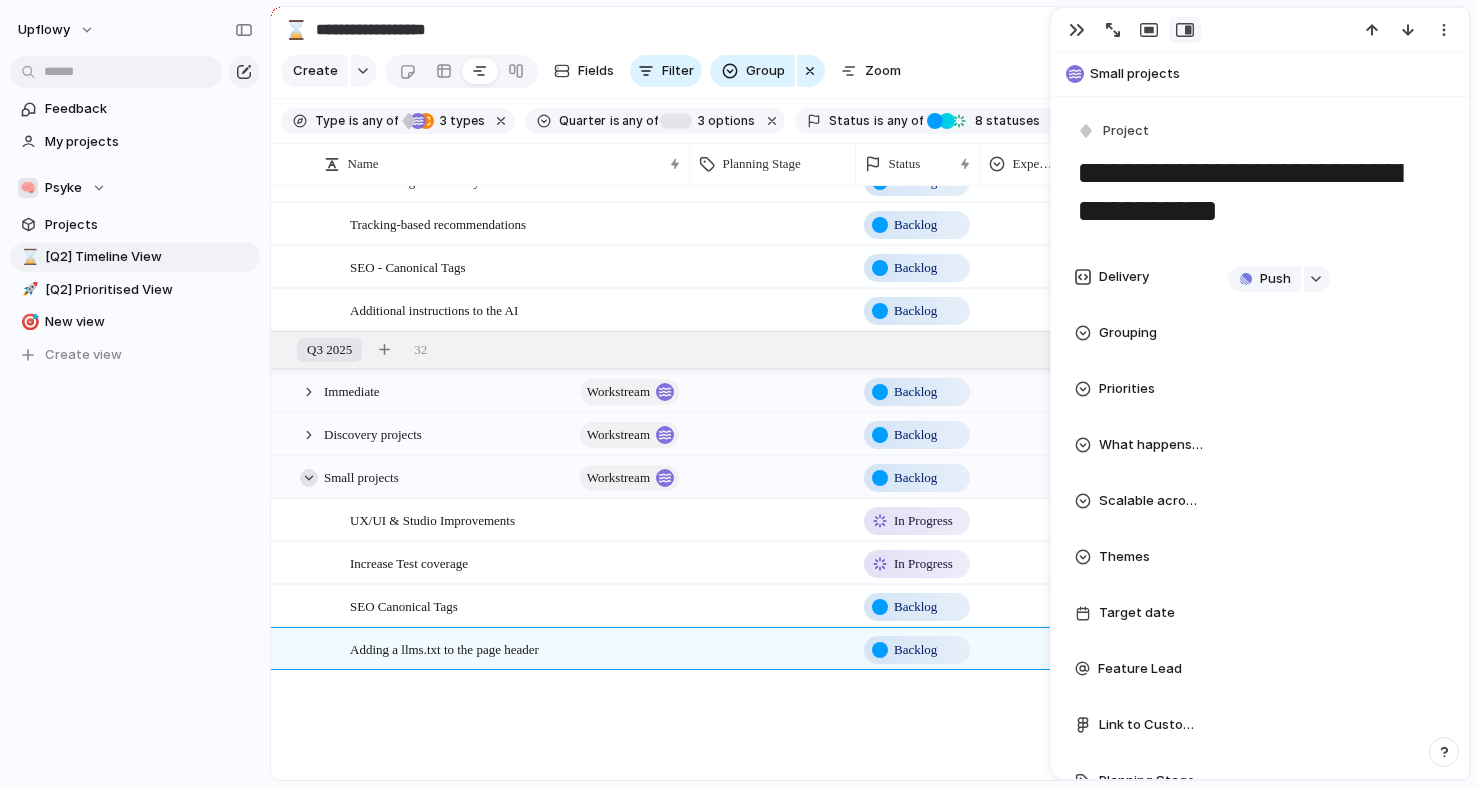 click at bounding box center [309, 478] 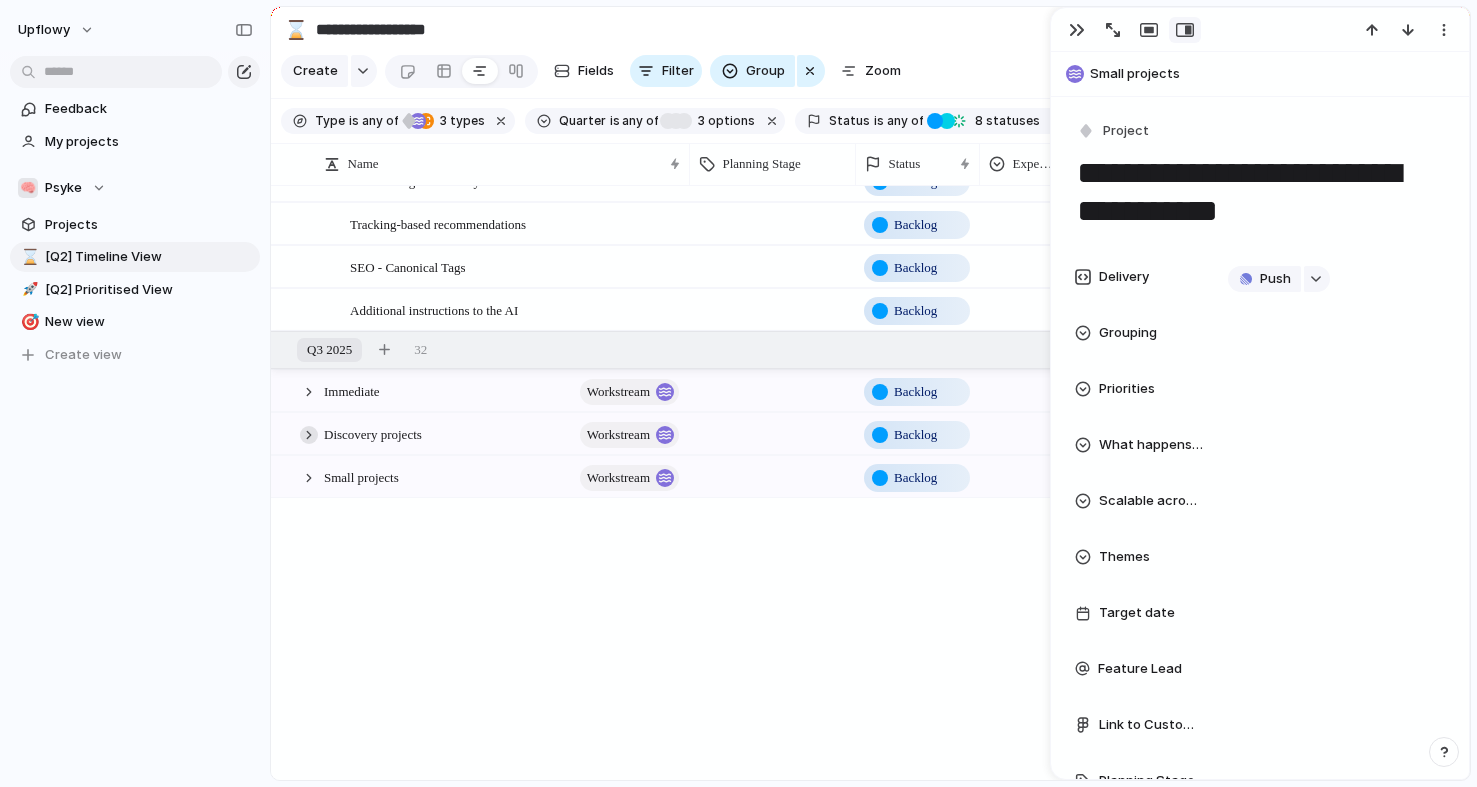 click at bounding box center (309, 435) 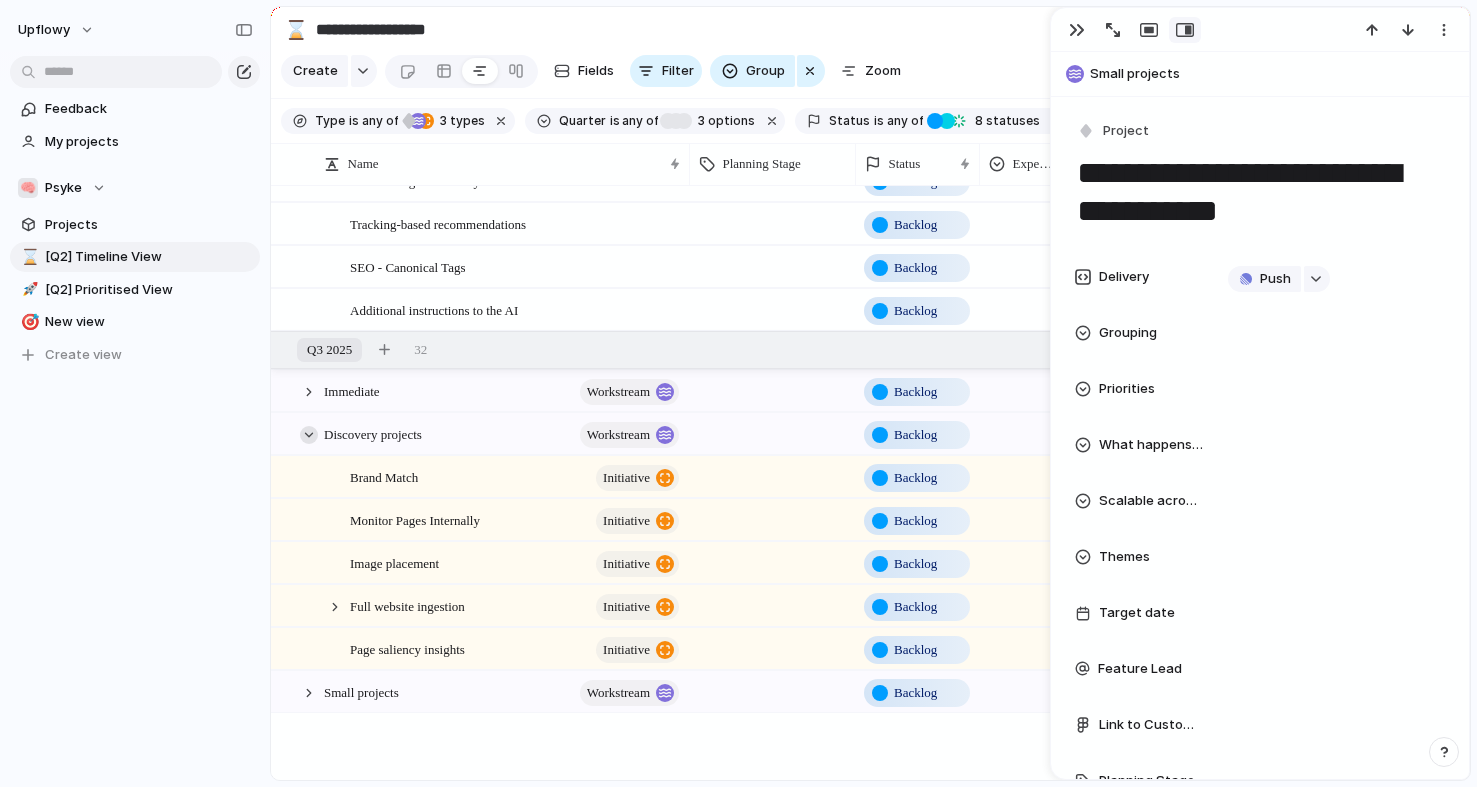 click at bounding box center [309, 435] 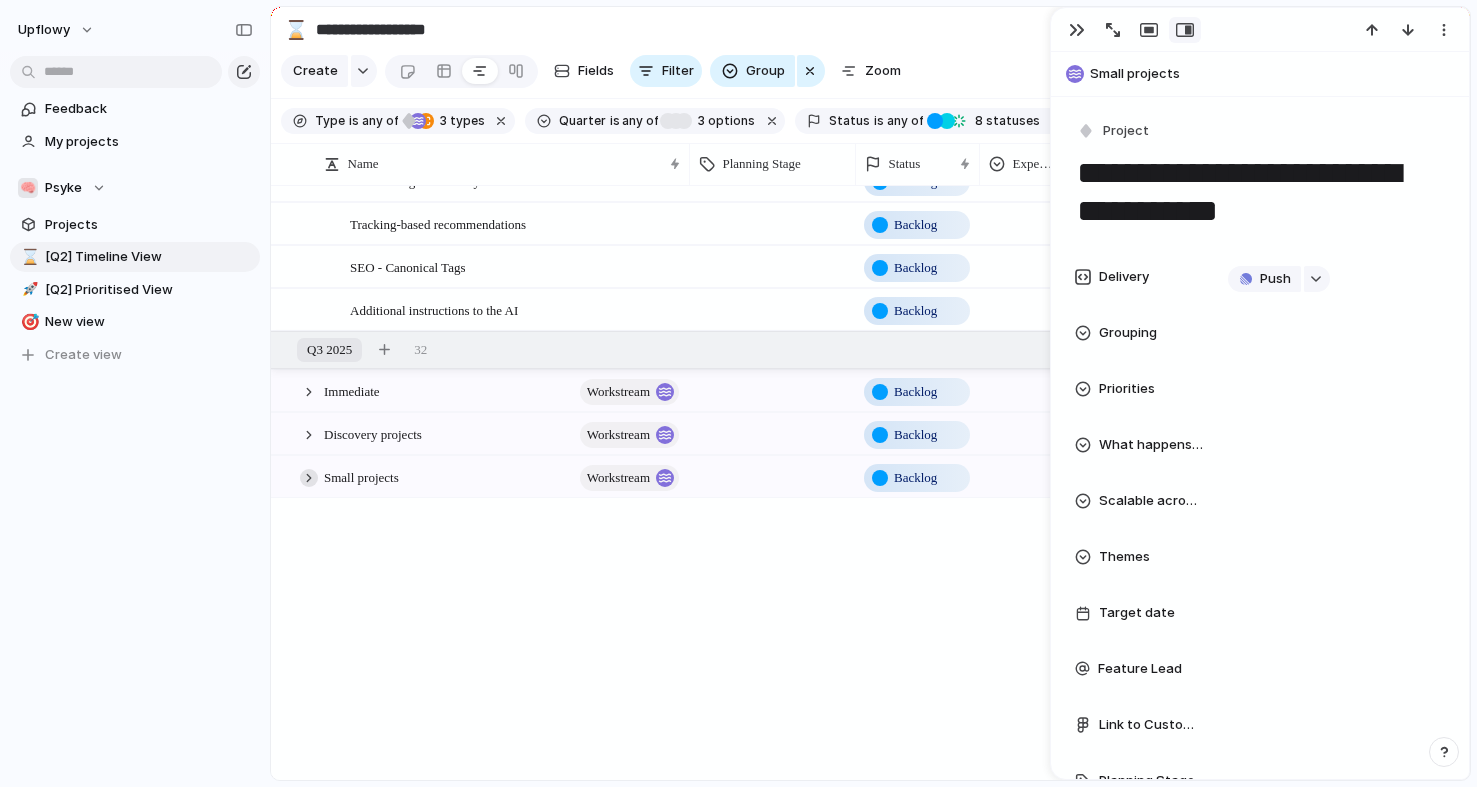 click at bounding box center (309, 478) 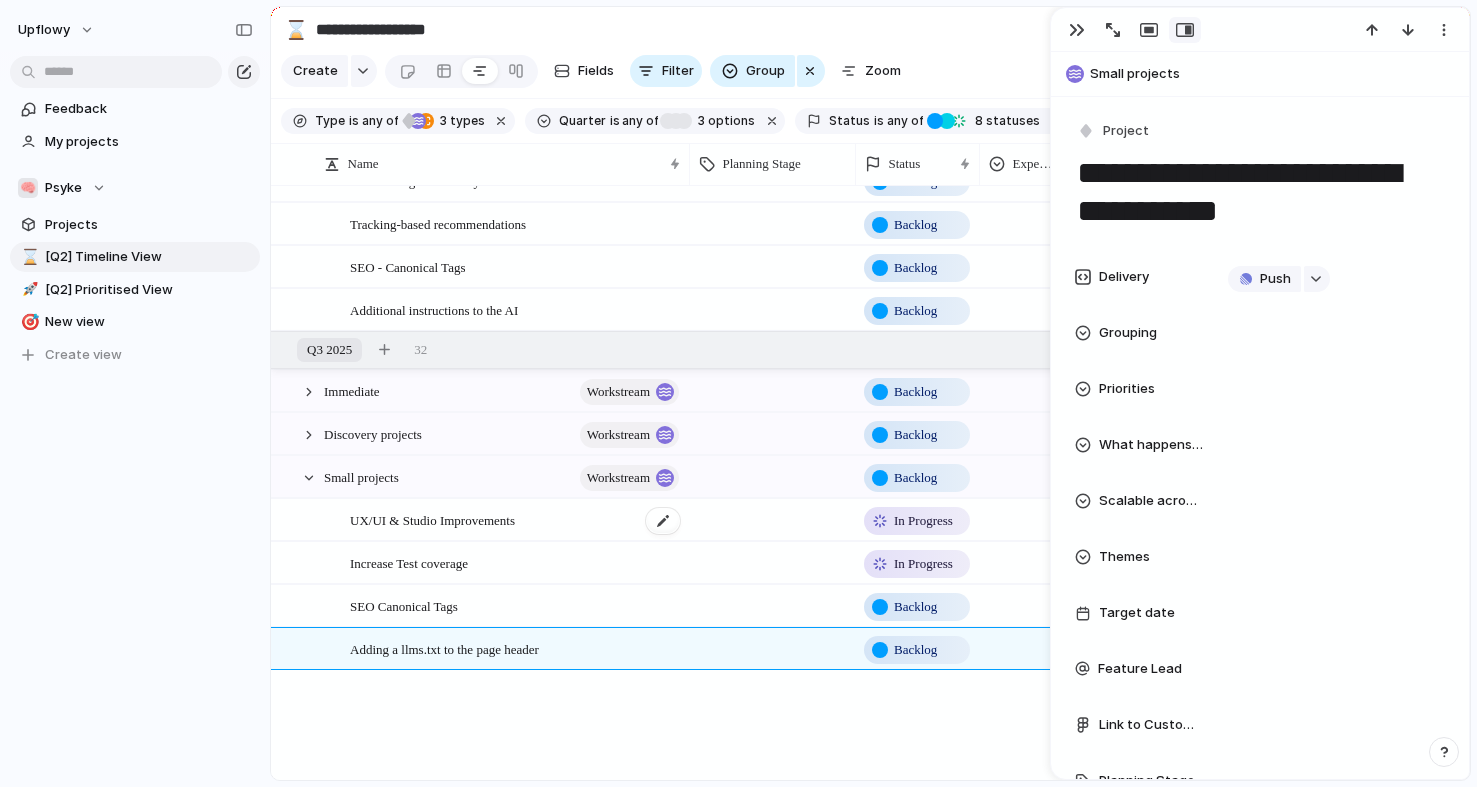 click on "UX/UI & Studio Improvements" at bounding box center (432, 519) 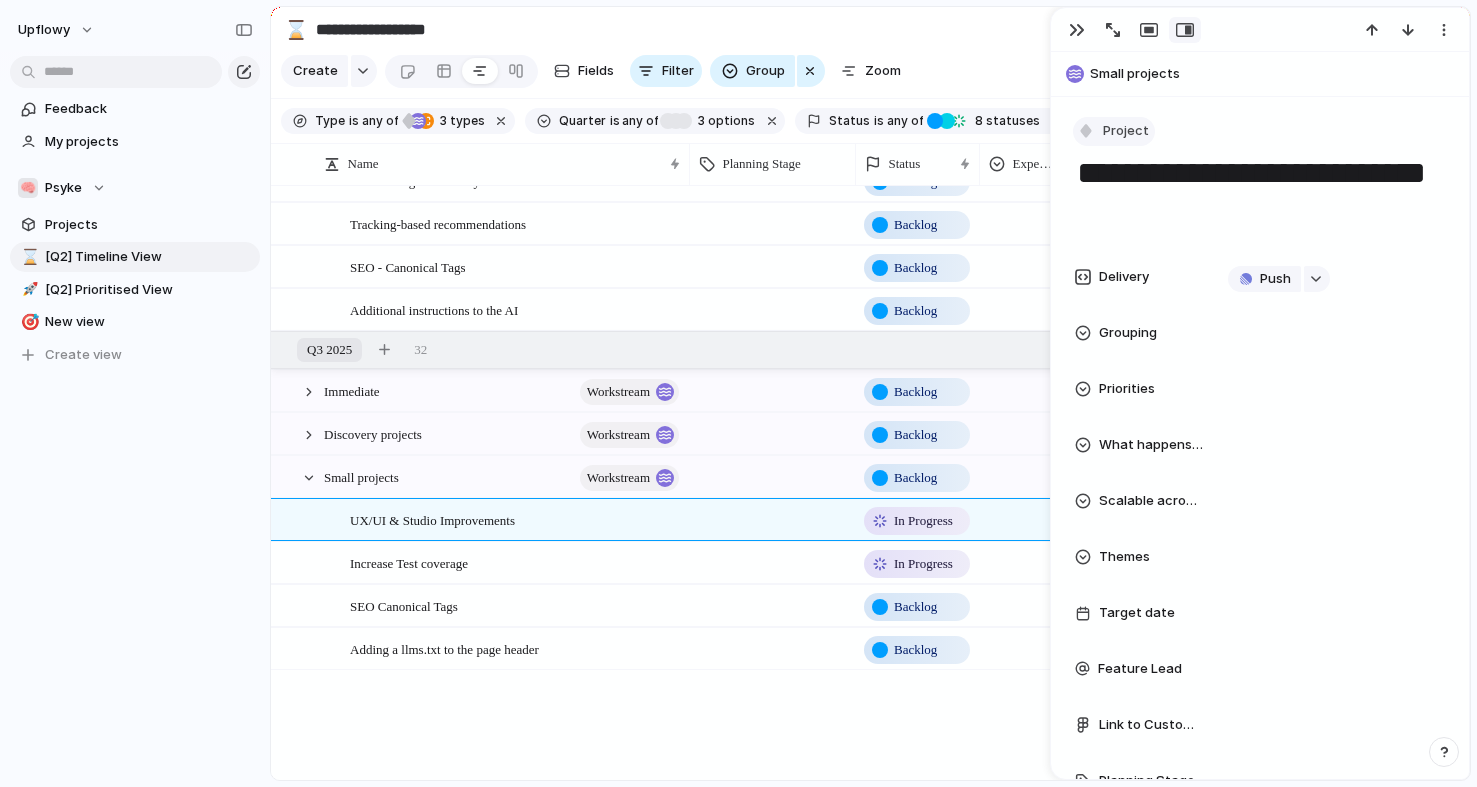 click on "Project" at bounding box center (1126, 131) 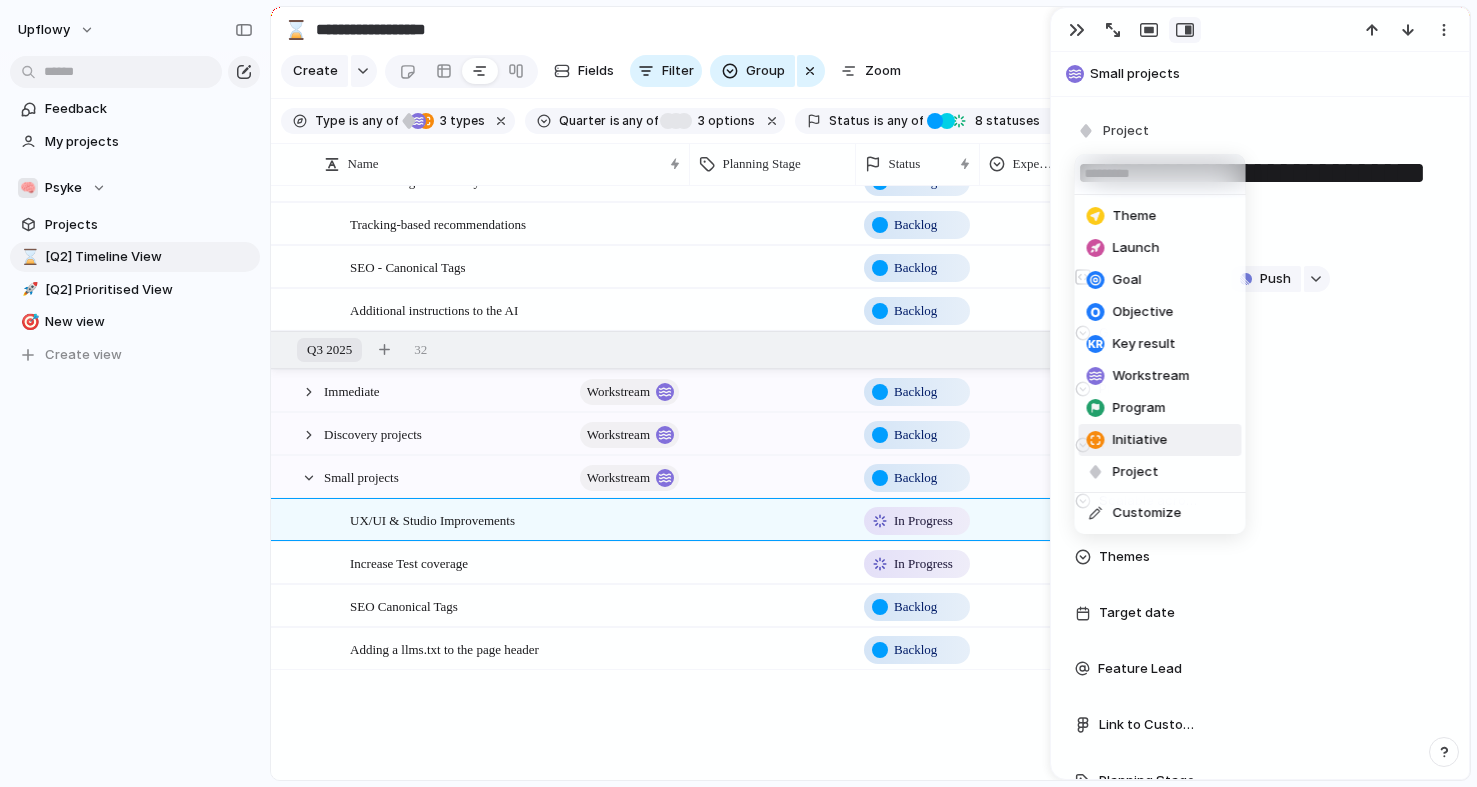 click on "Initiative" at bounding box center [1140, 440] 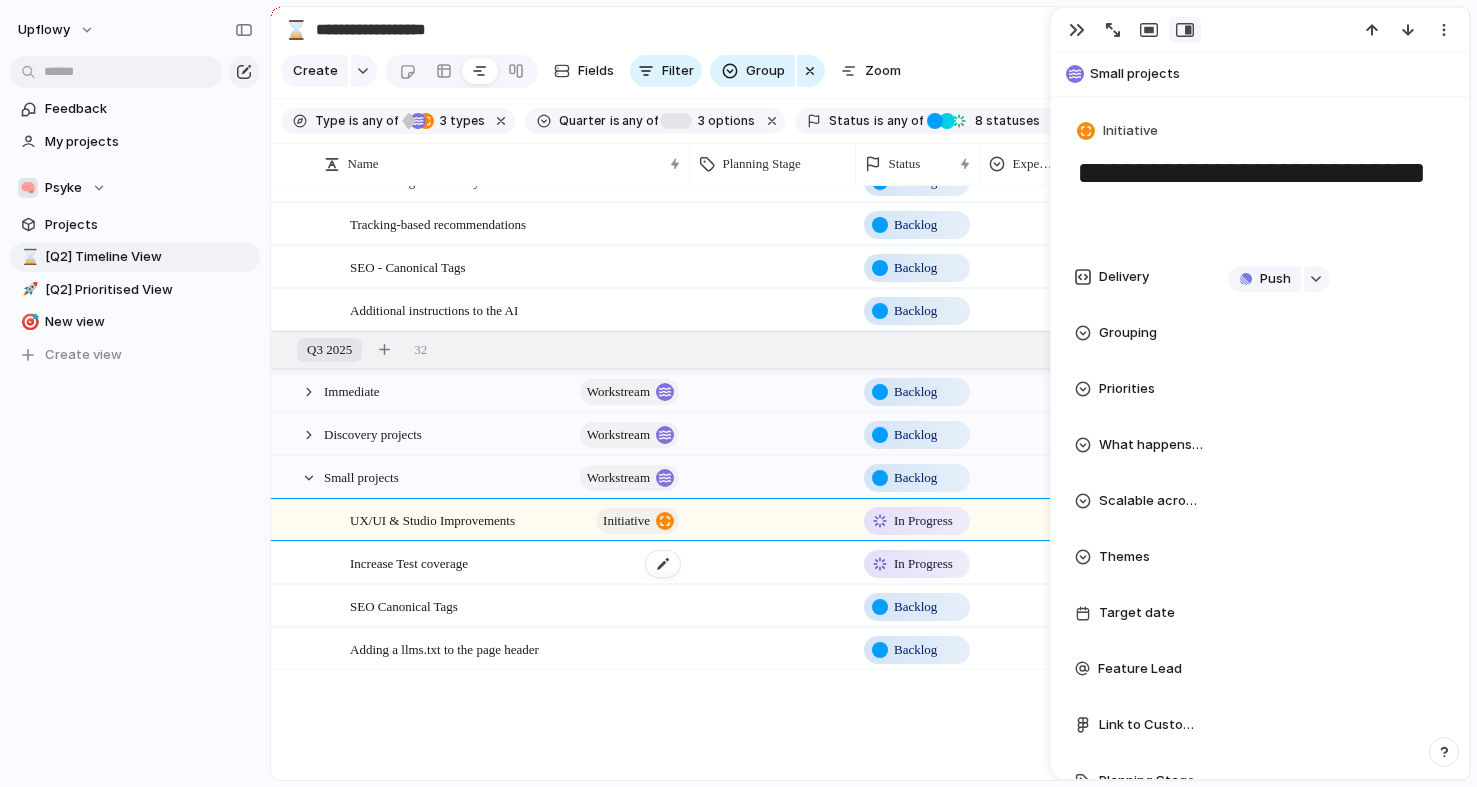 click on "Increase Test coverage" at bounding box center (516, 563) 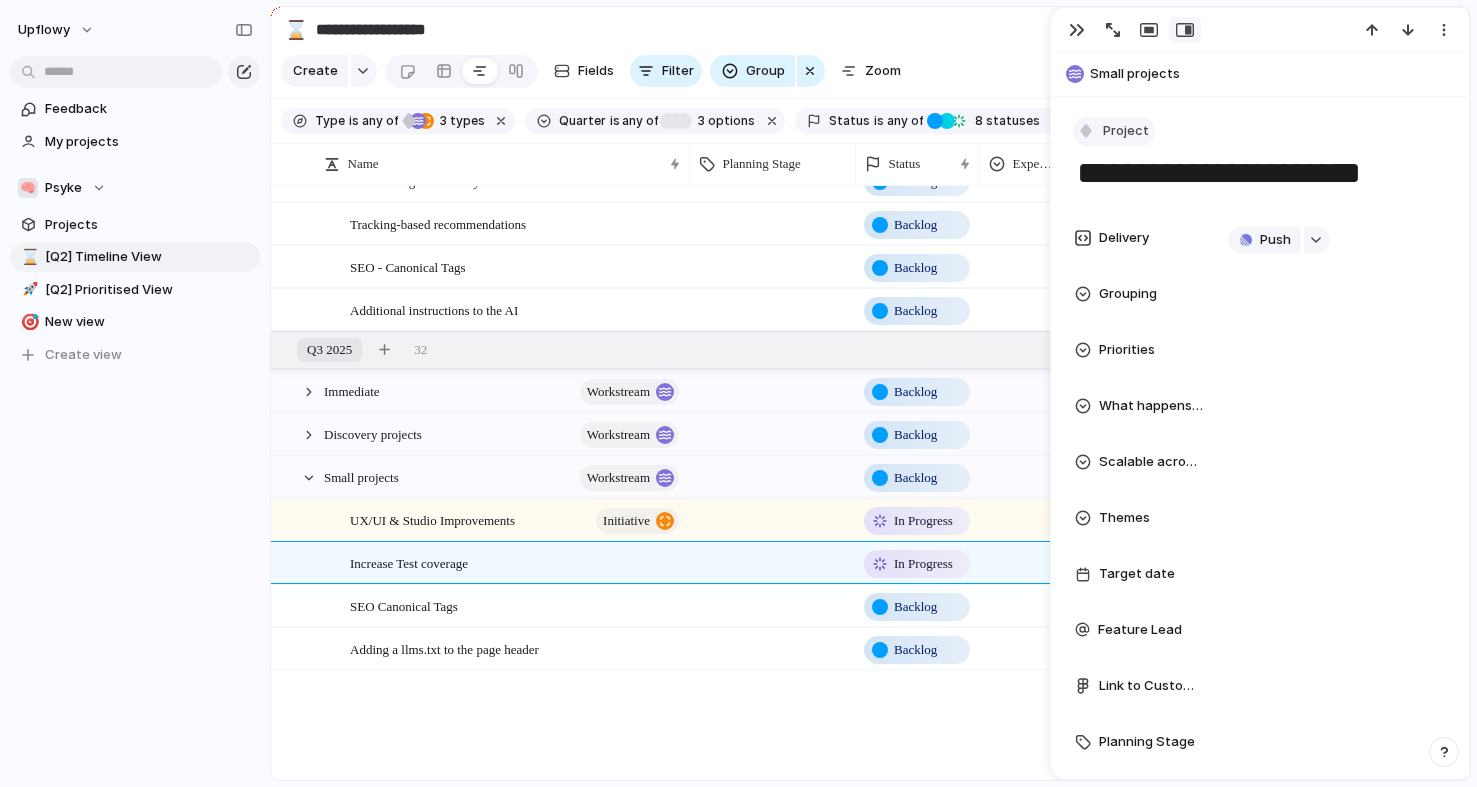 click on "Project" at bounding box center (1126, 131) 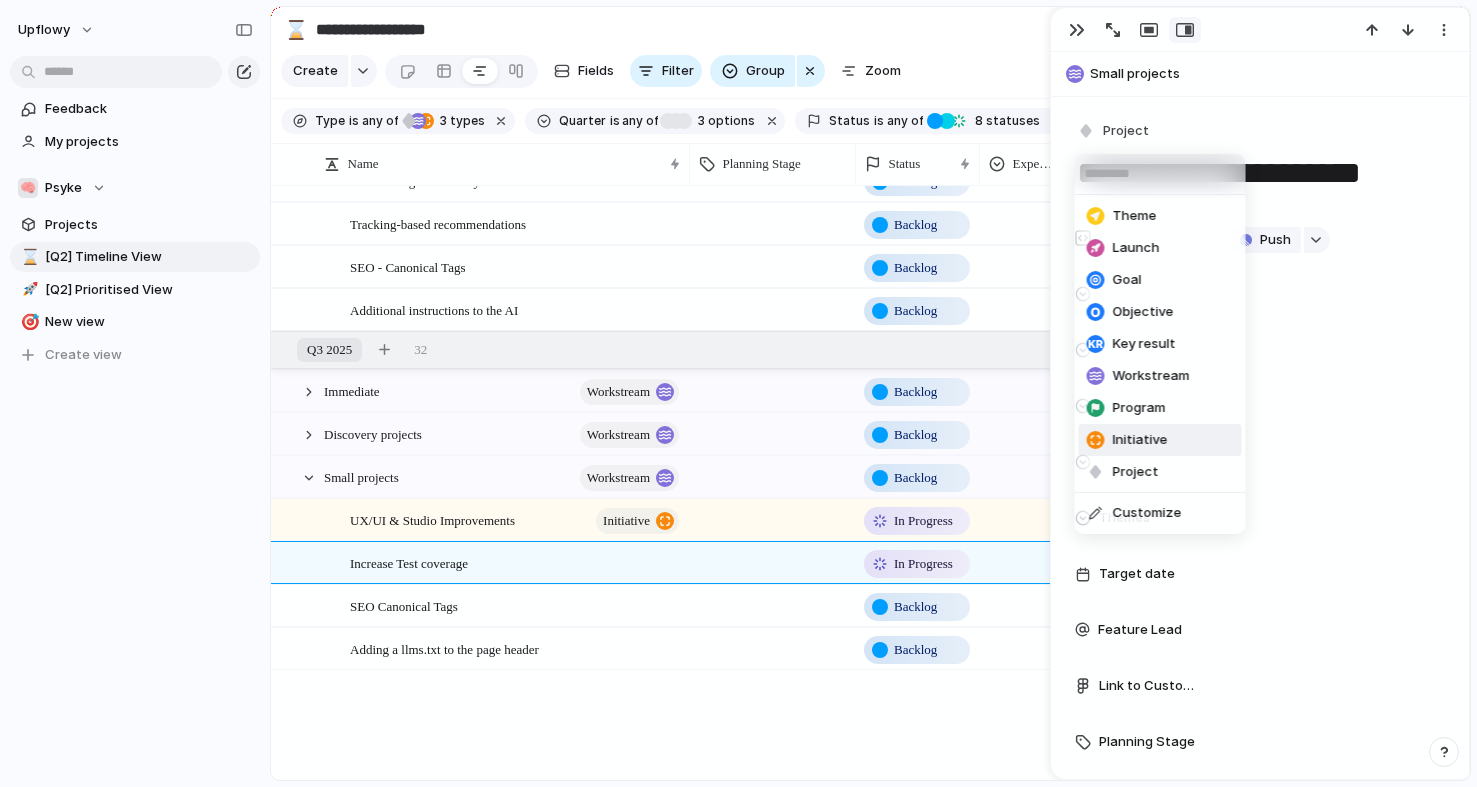 click on "Initiative" at bounding box center (1140, 440) 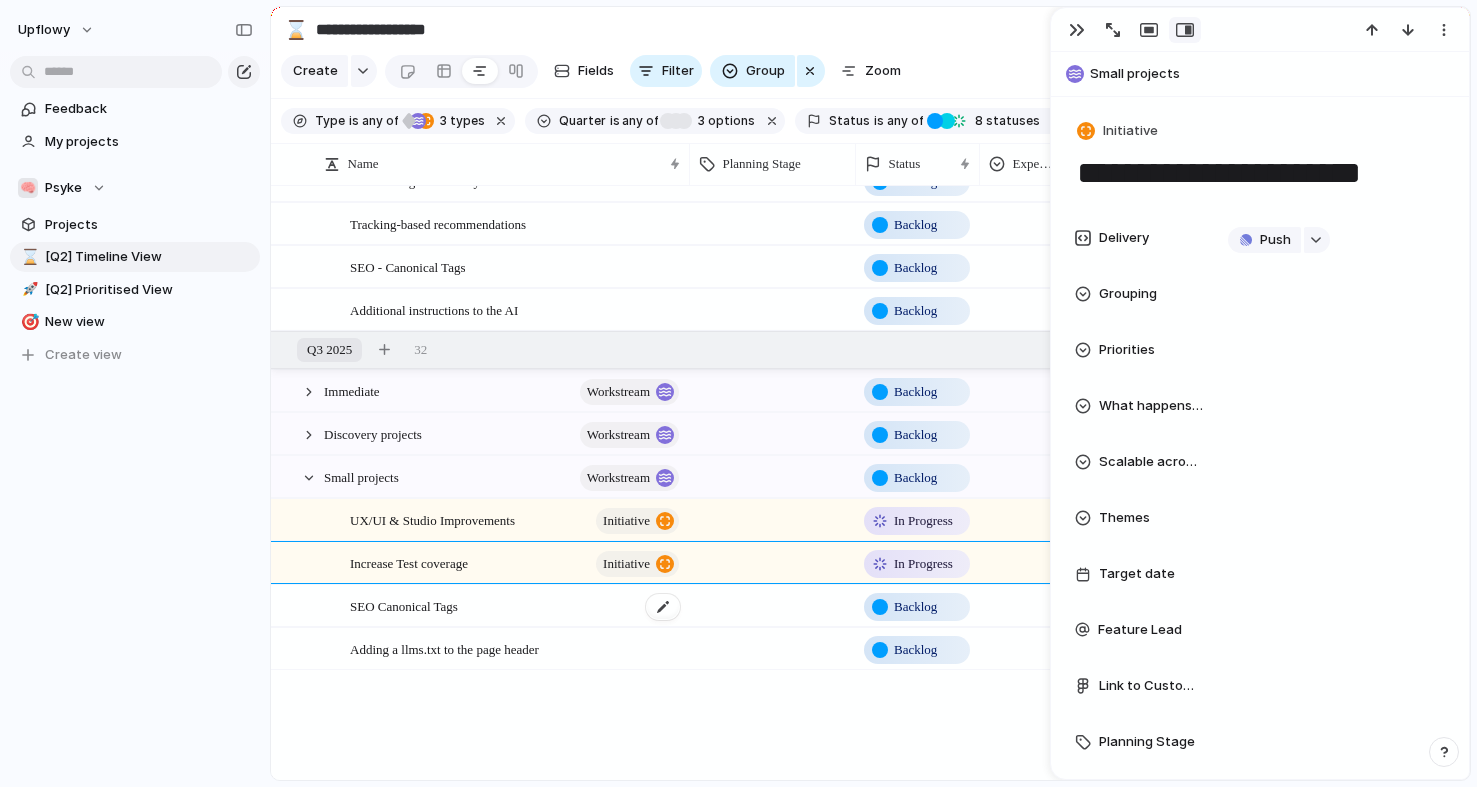 click on "SEO Canonical Tags" at bounding box center [516, 606] 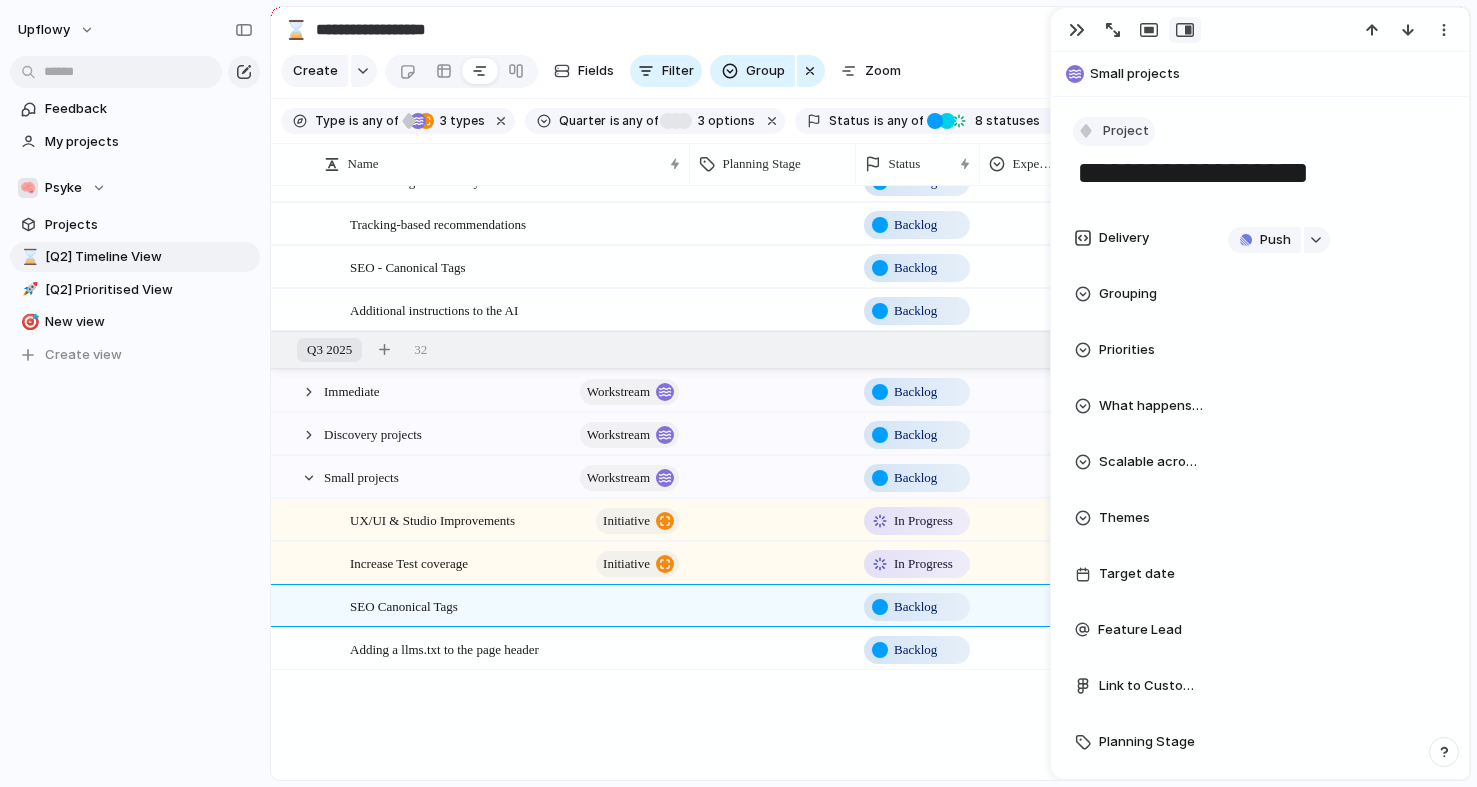 click on "Project" at bounding box center (1126, 131) 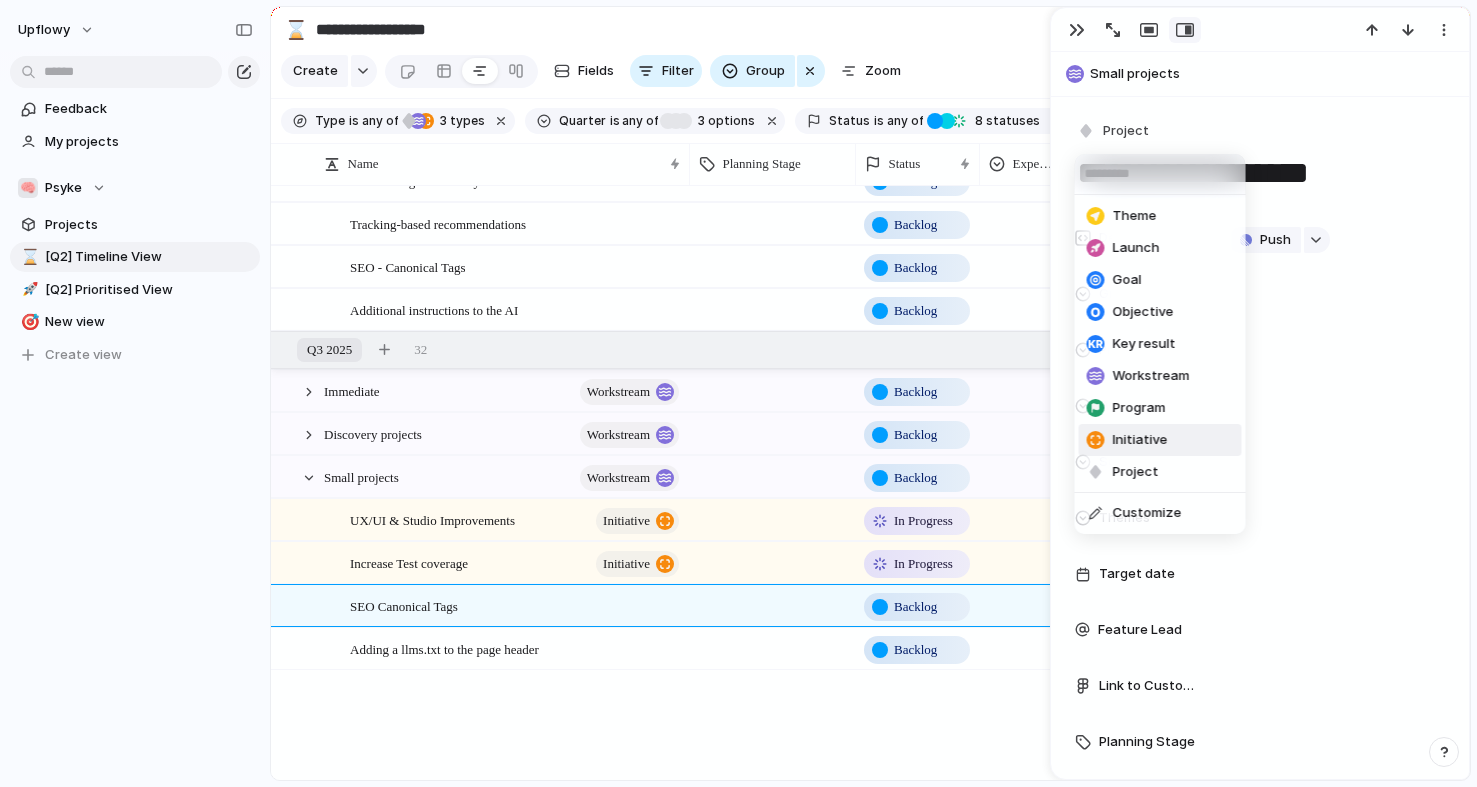 click on "Initiative" at bounding box center (1140, 440) 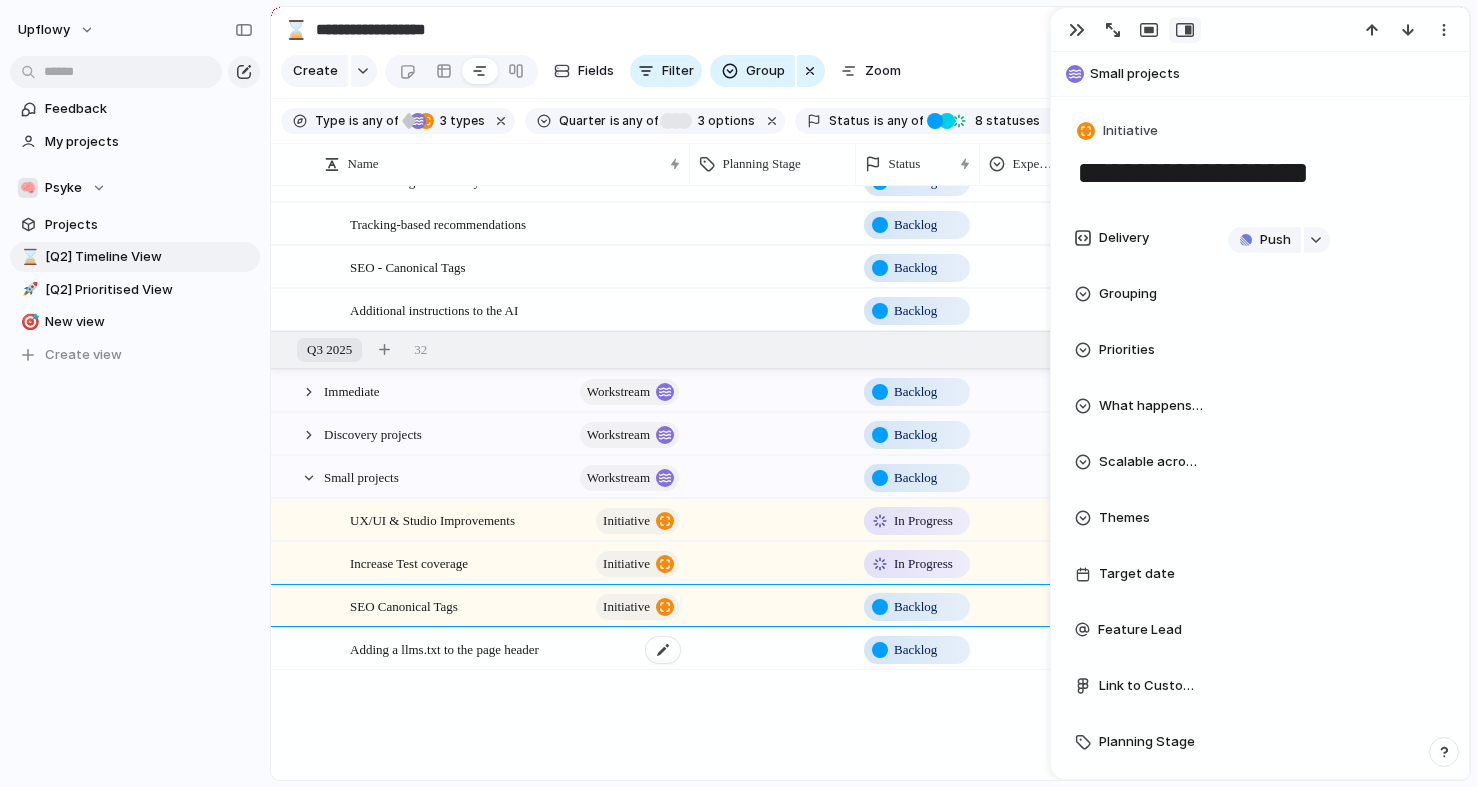 click on "Adding a llms.txt to the page header" at bounding box center [444, 648] 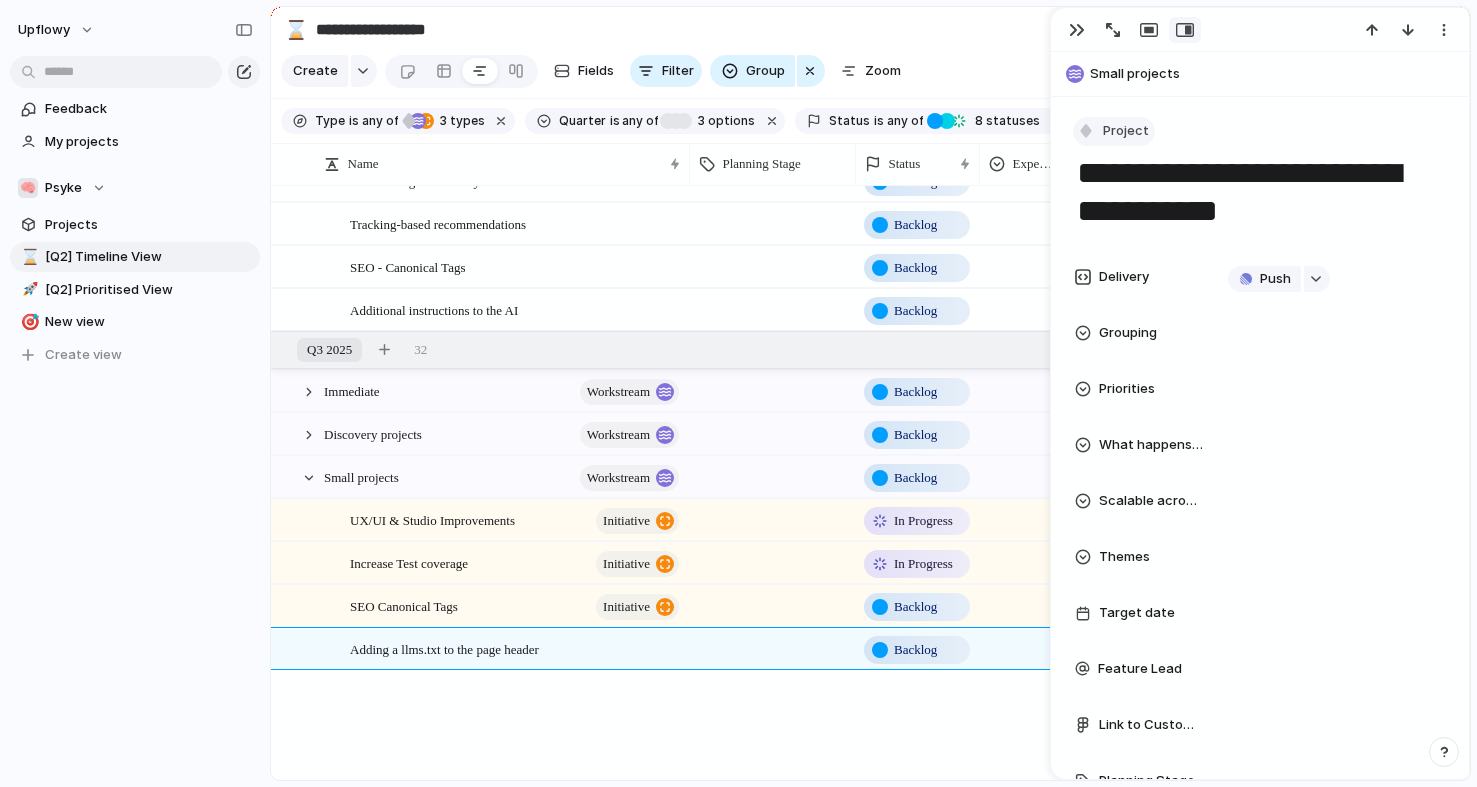 click on "Project" at bounding box center (1114, 131) 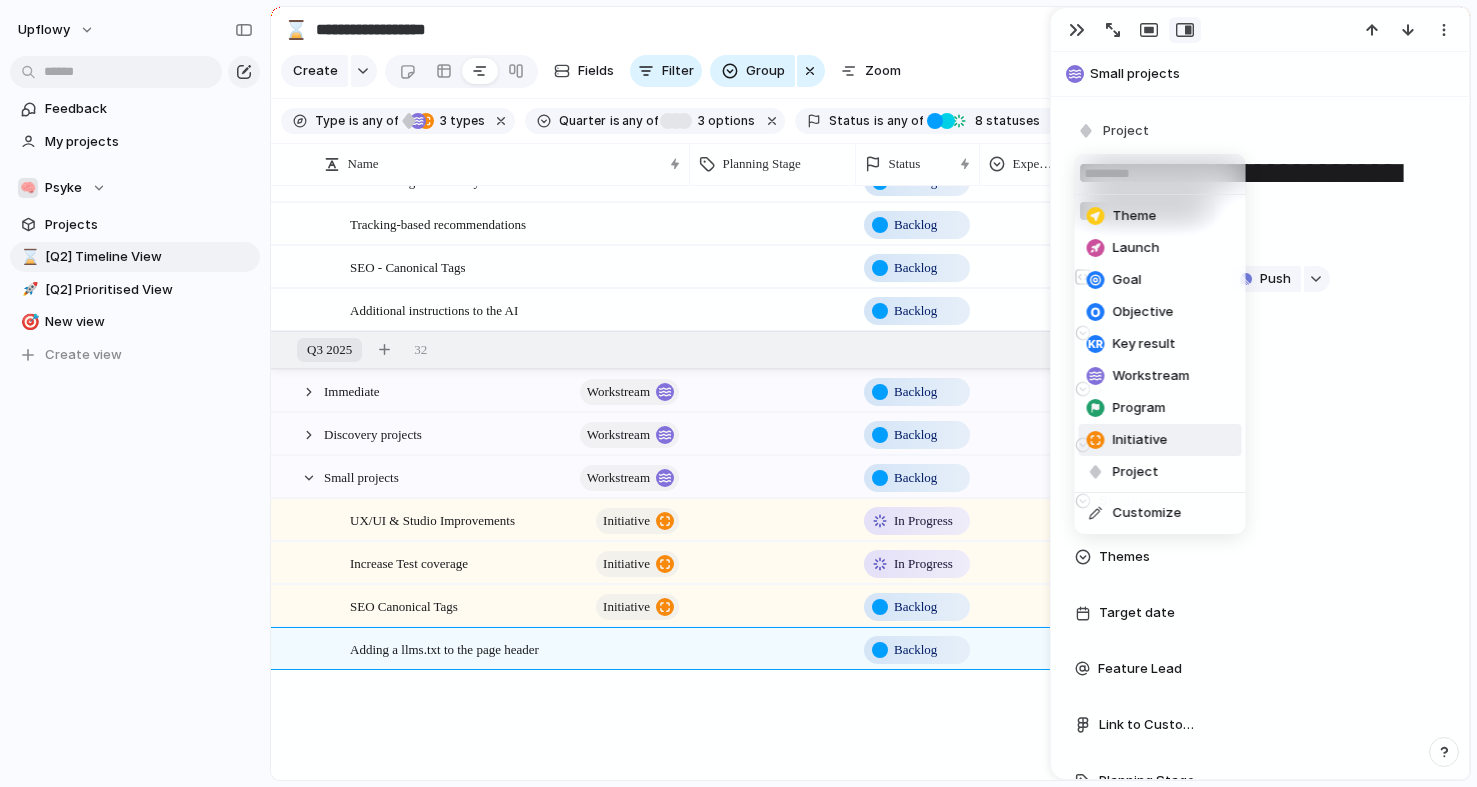 click on "Initiative" at bounding box center [1127, 440] 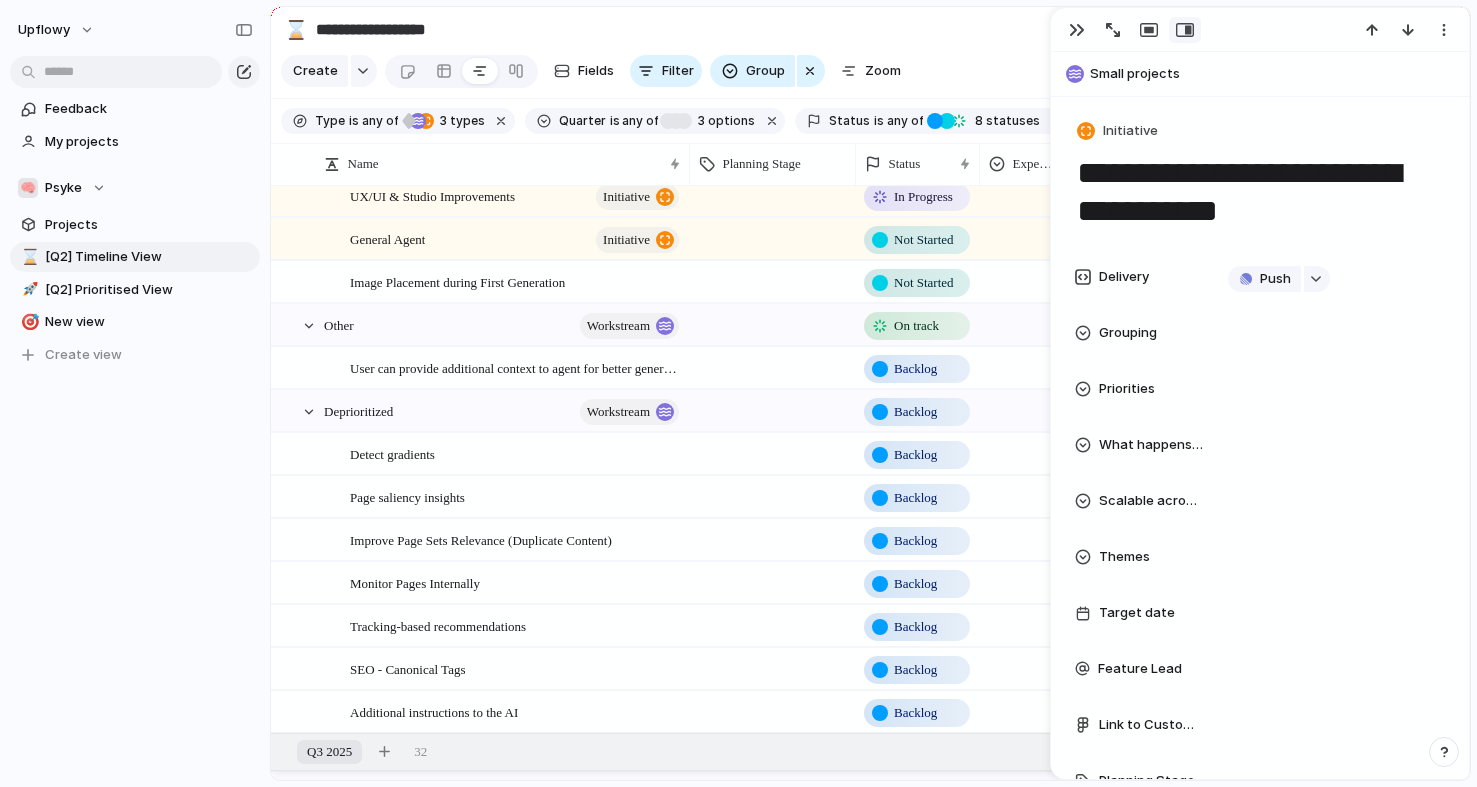scroll, scrollTop: 145, scrollLeft: 0, axis: vertical 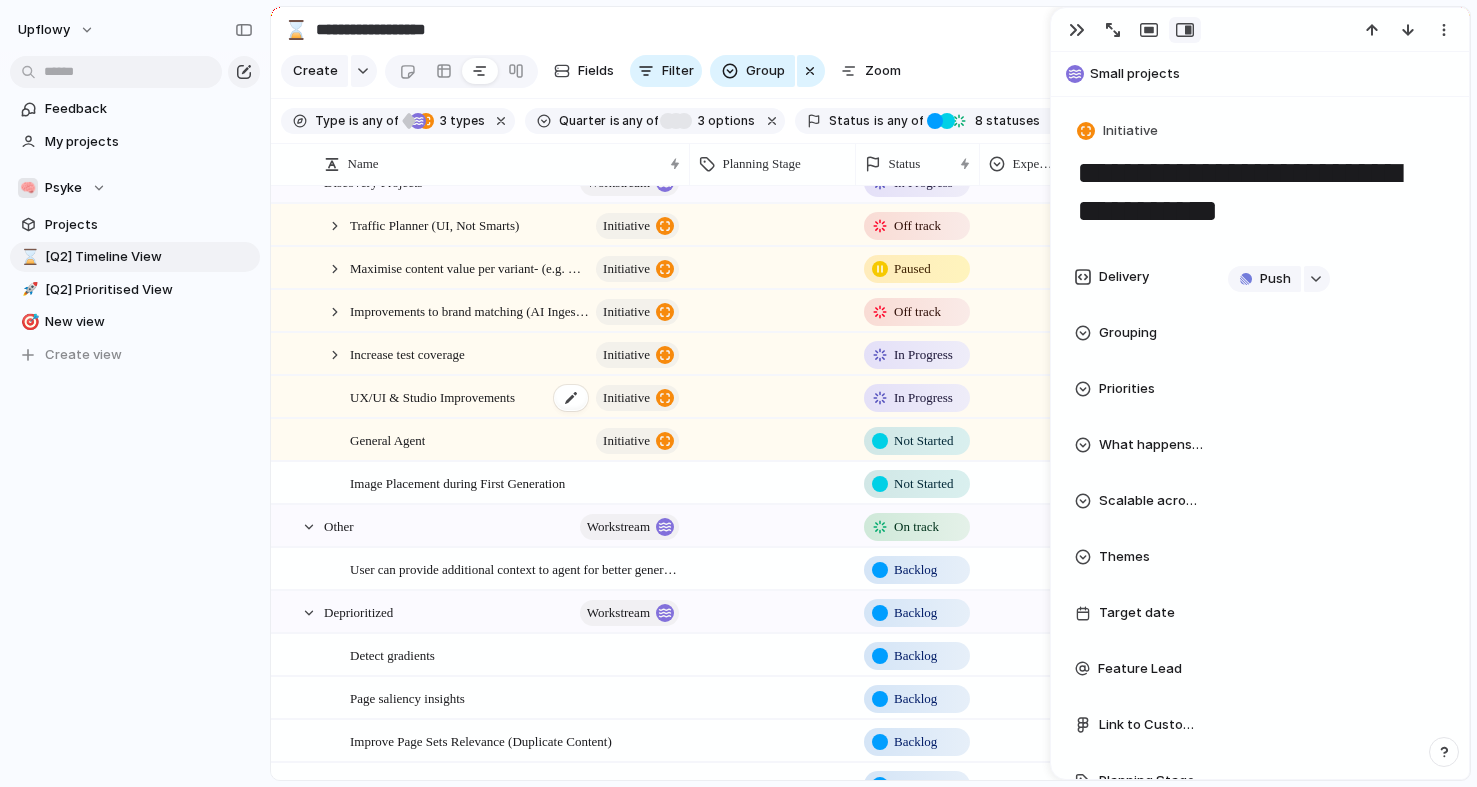 click on "UX/UI & Studio Improvements" at bounding box center (432, 396) 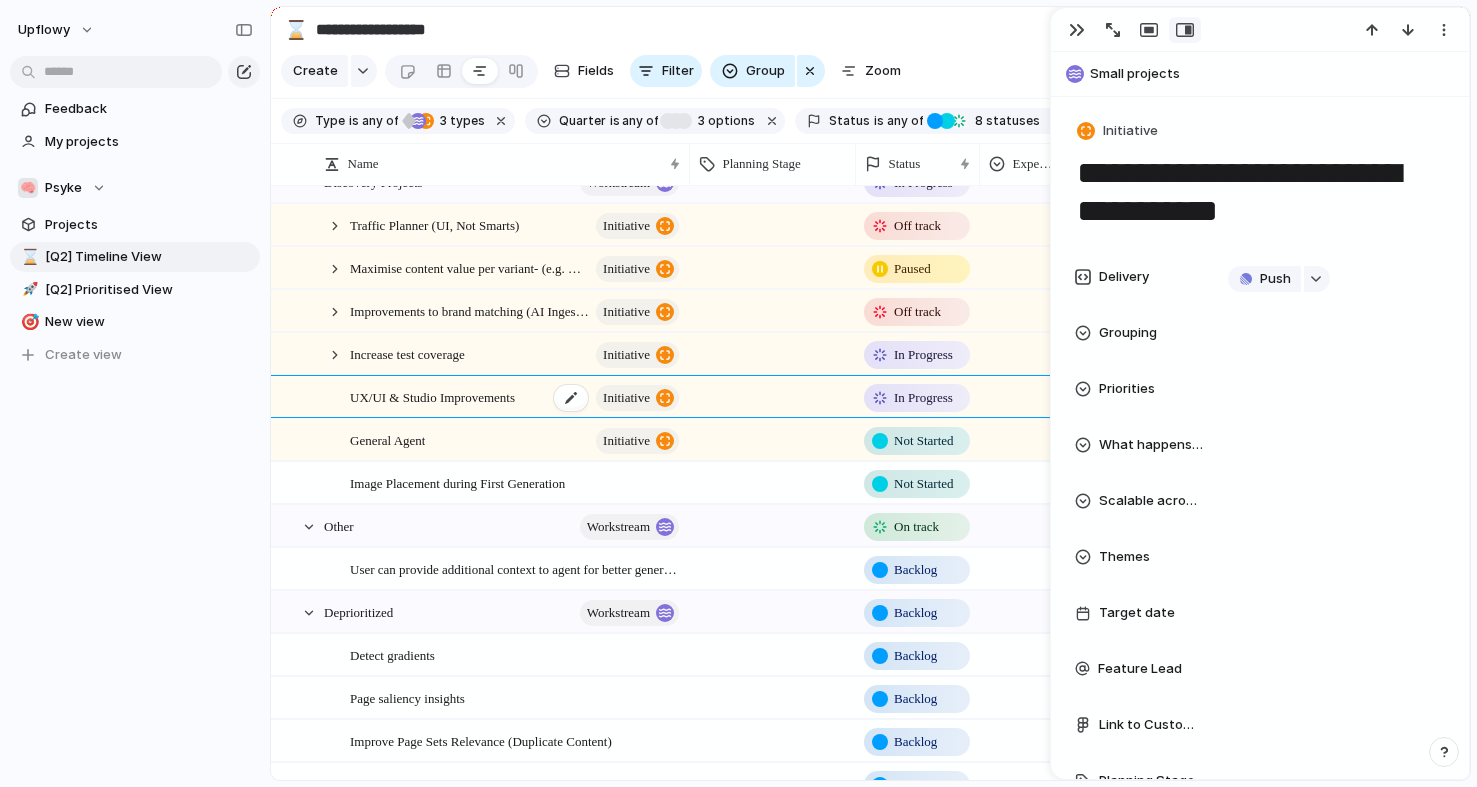 type on "**********" 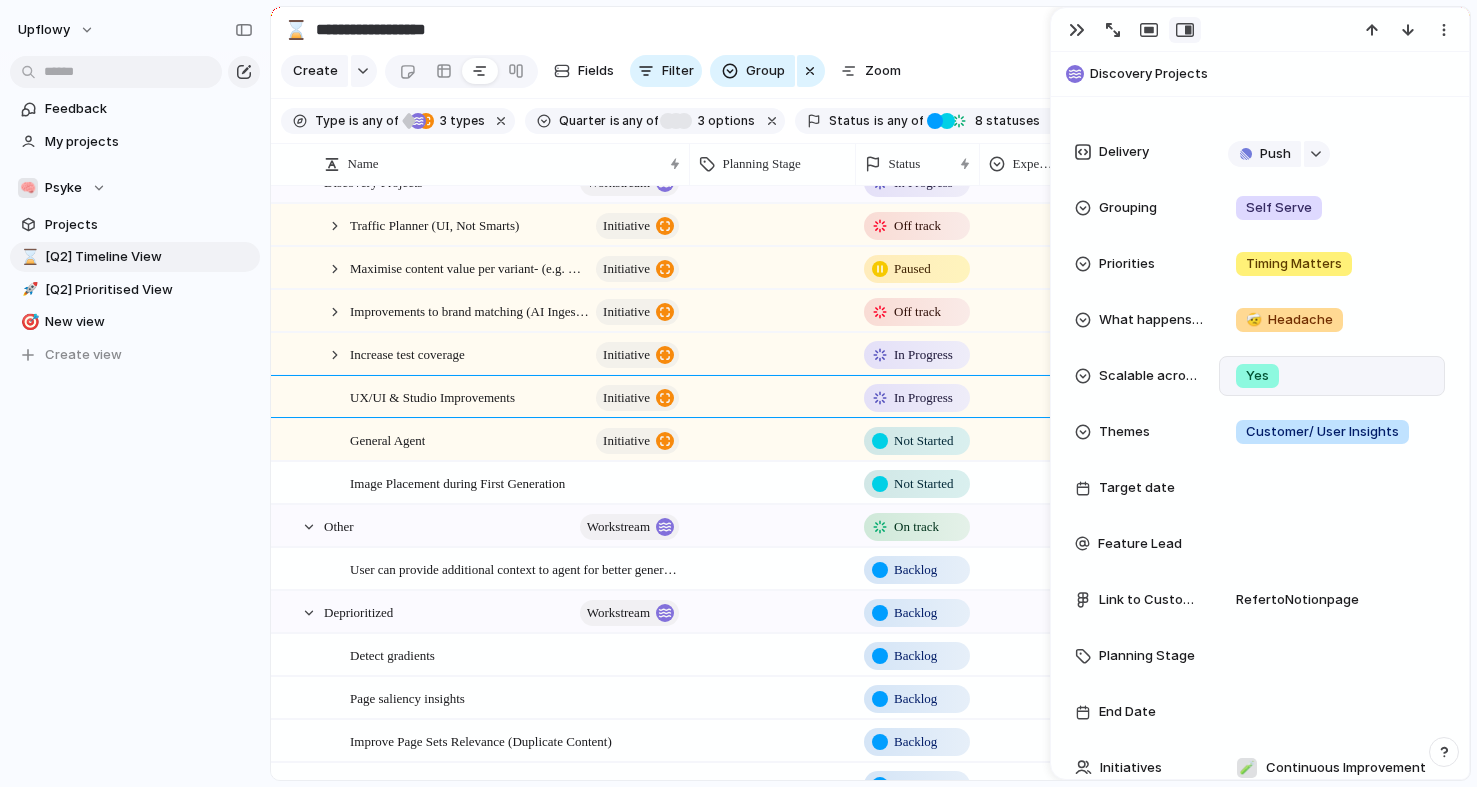 scroll, scrollTop: 128, scrollLeft: 0, axis: vertical 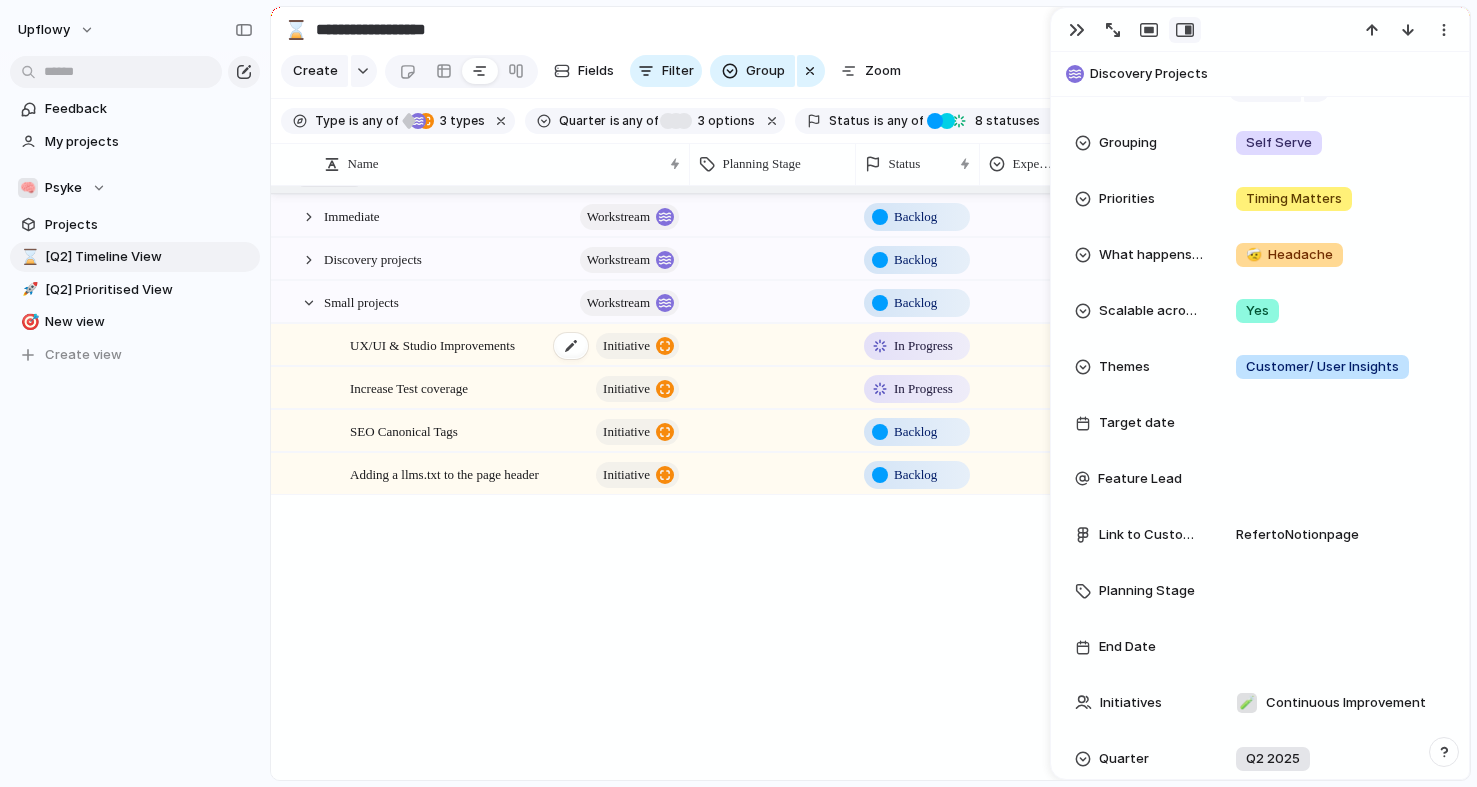 click on "UX/UI & Studio Improvements" at bounding box center (432, 344) 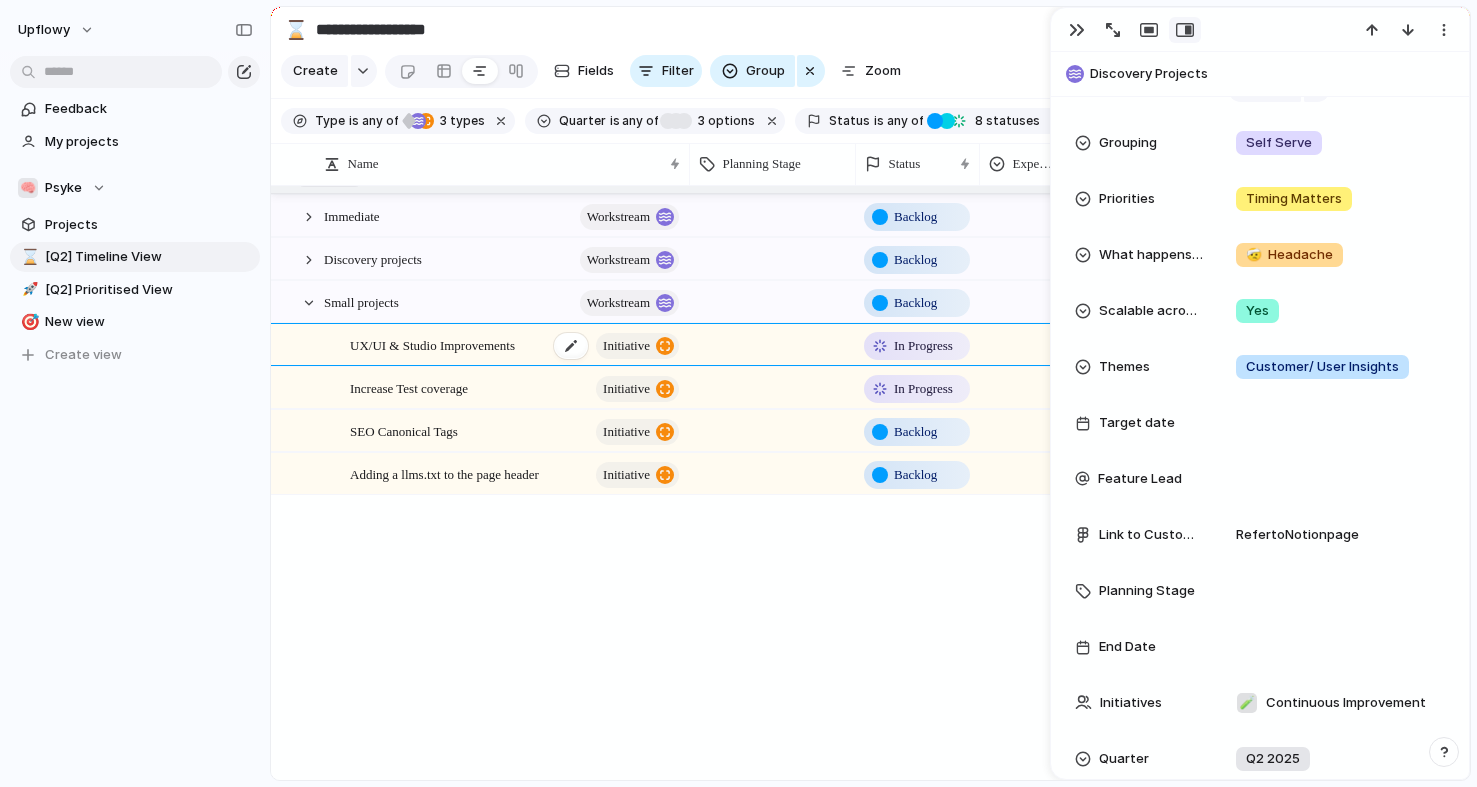type 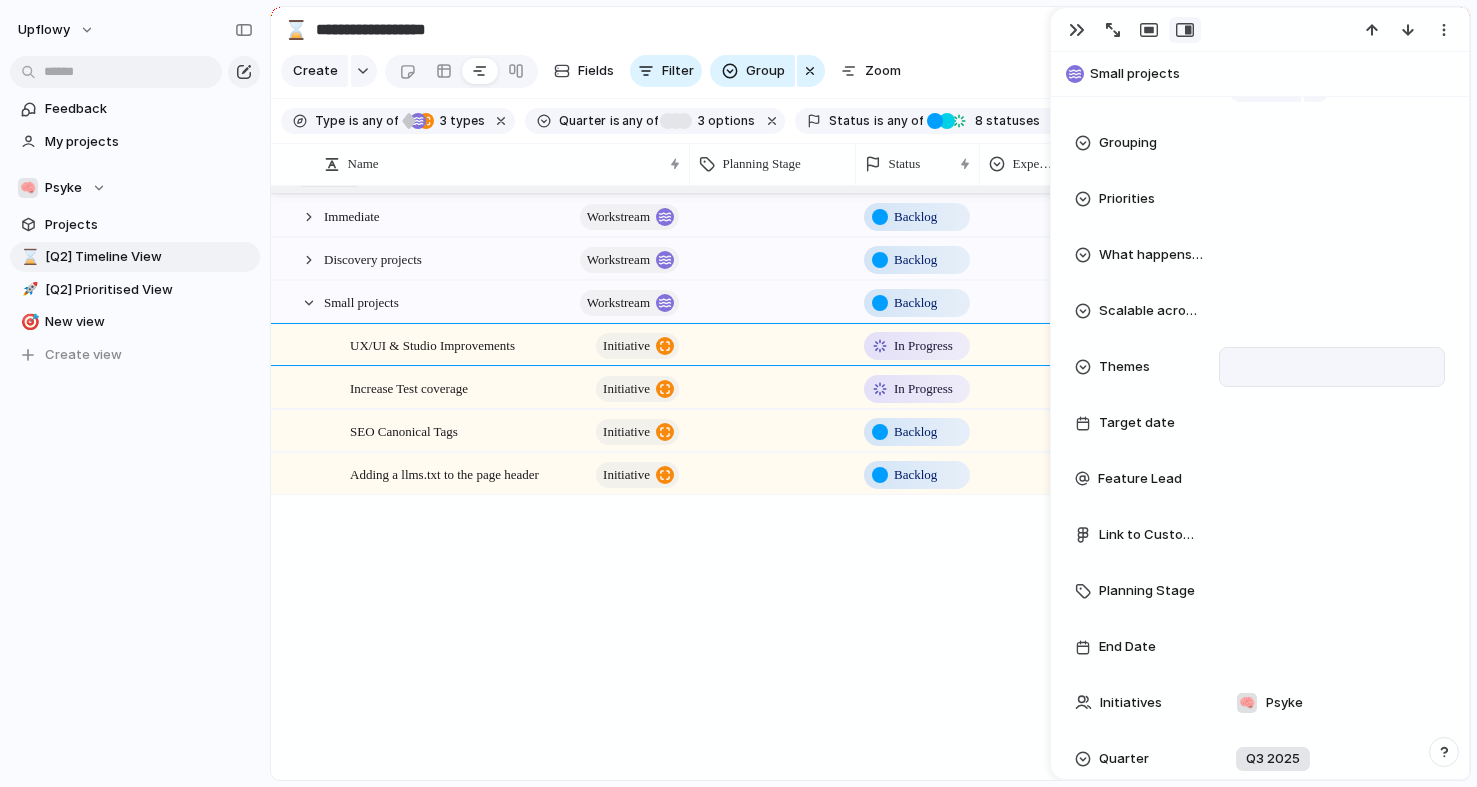 click at bounding box center [1332, 367] 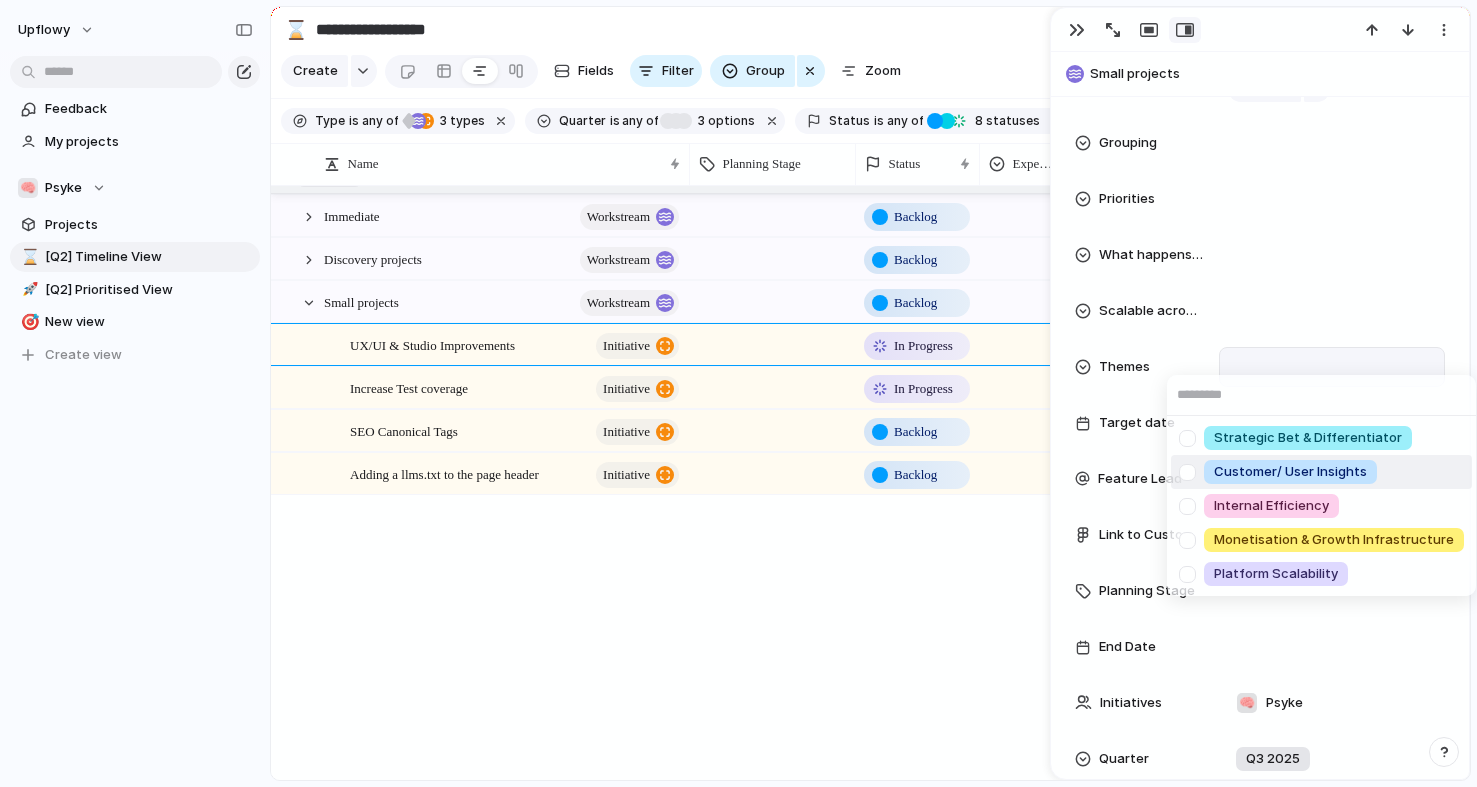 click on "Customer/ User Insights" at bounding box center [1290, 472] 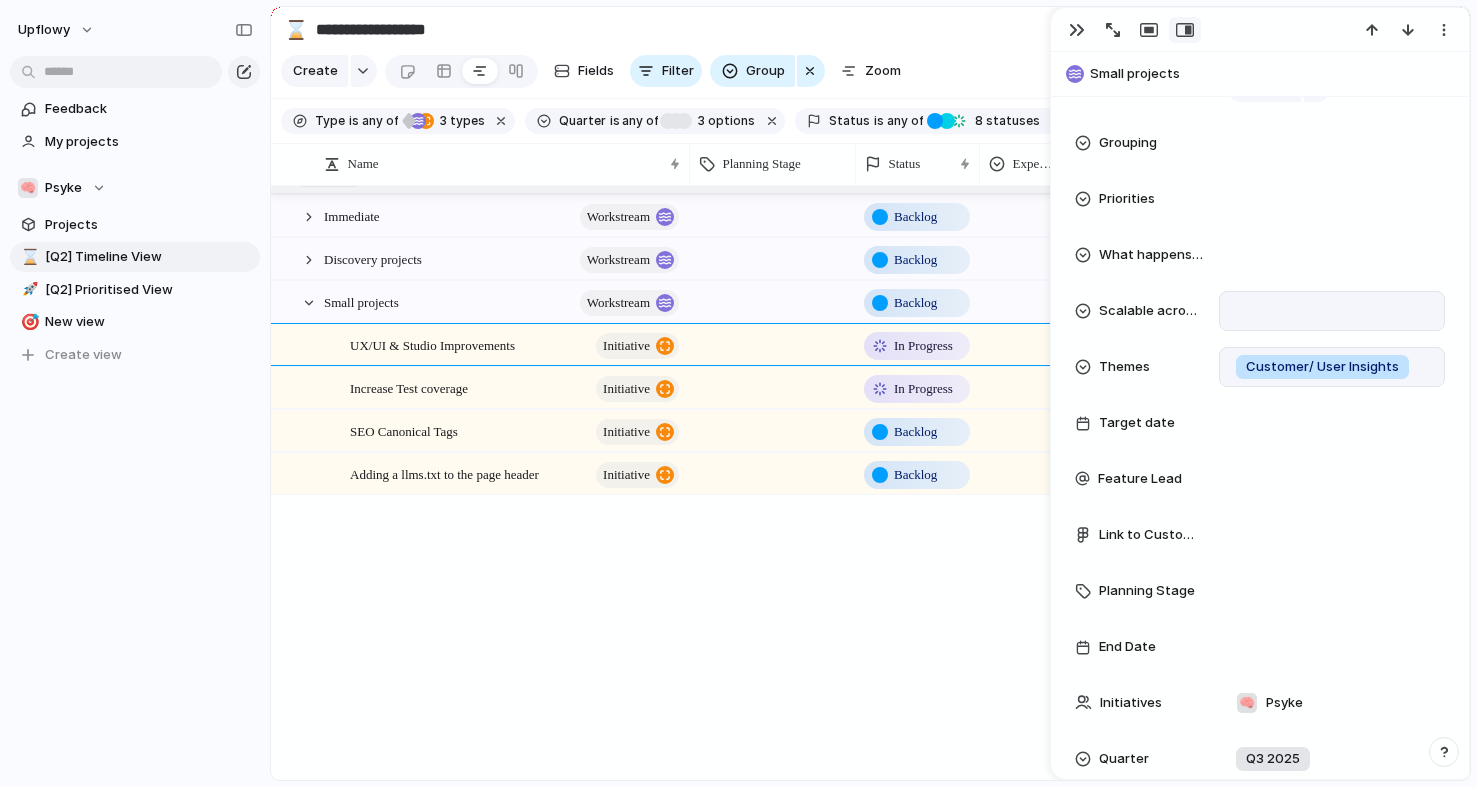 click at bounding box center [1332, 311] 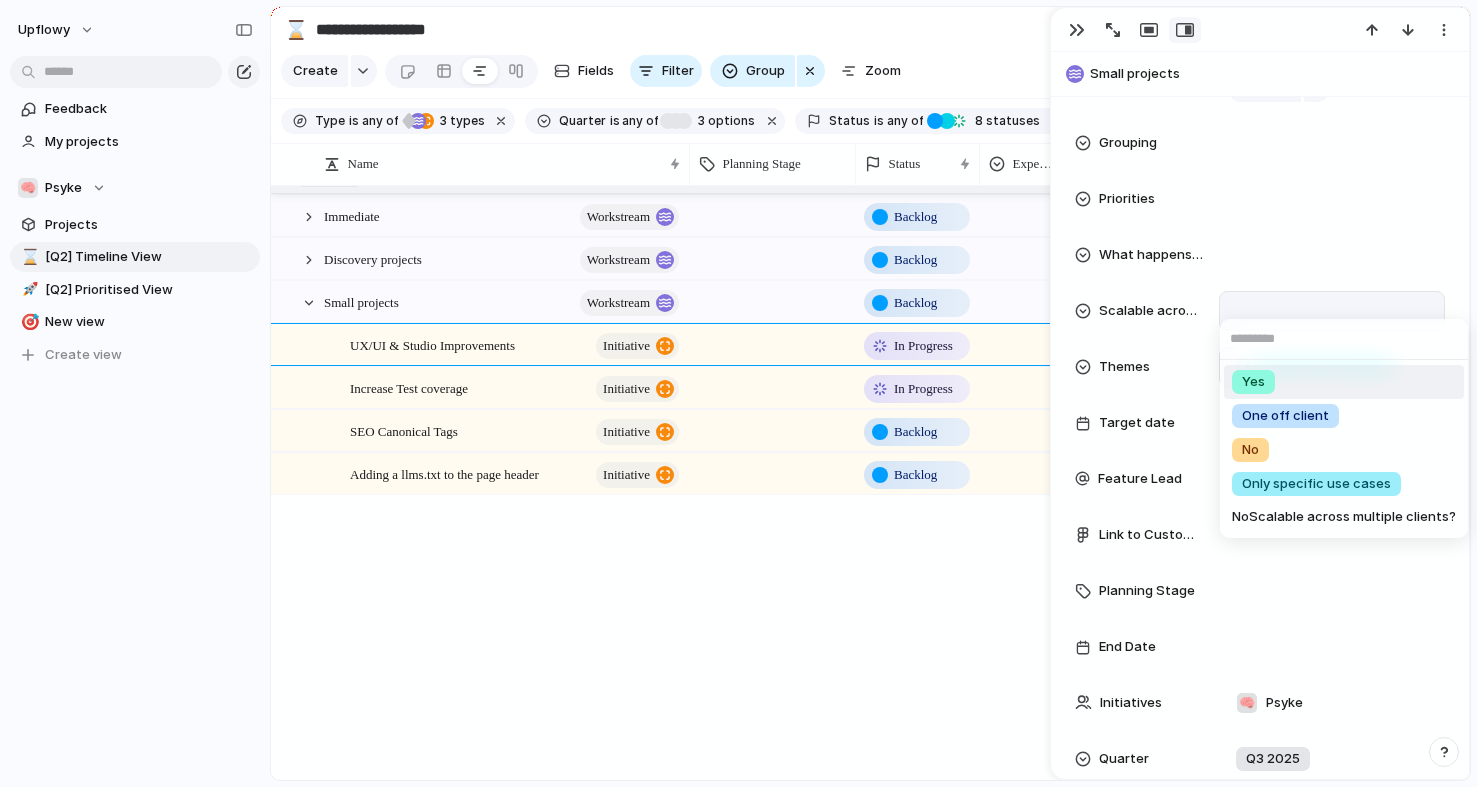 click on "Yes" at bounding box center [1253, 382] 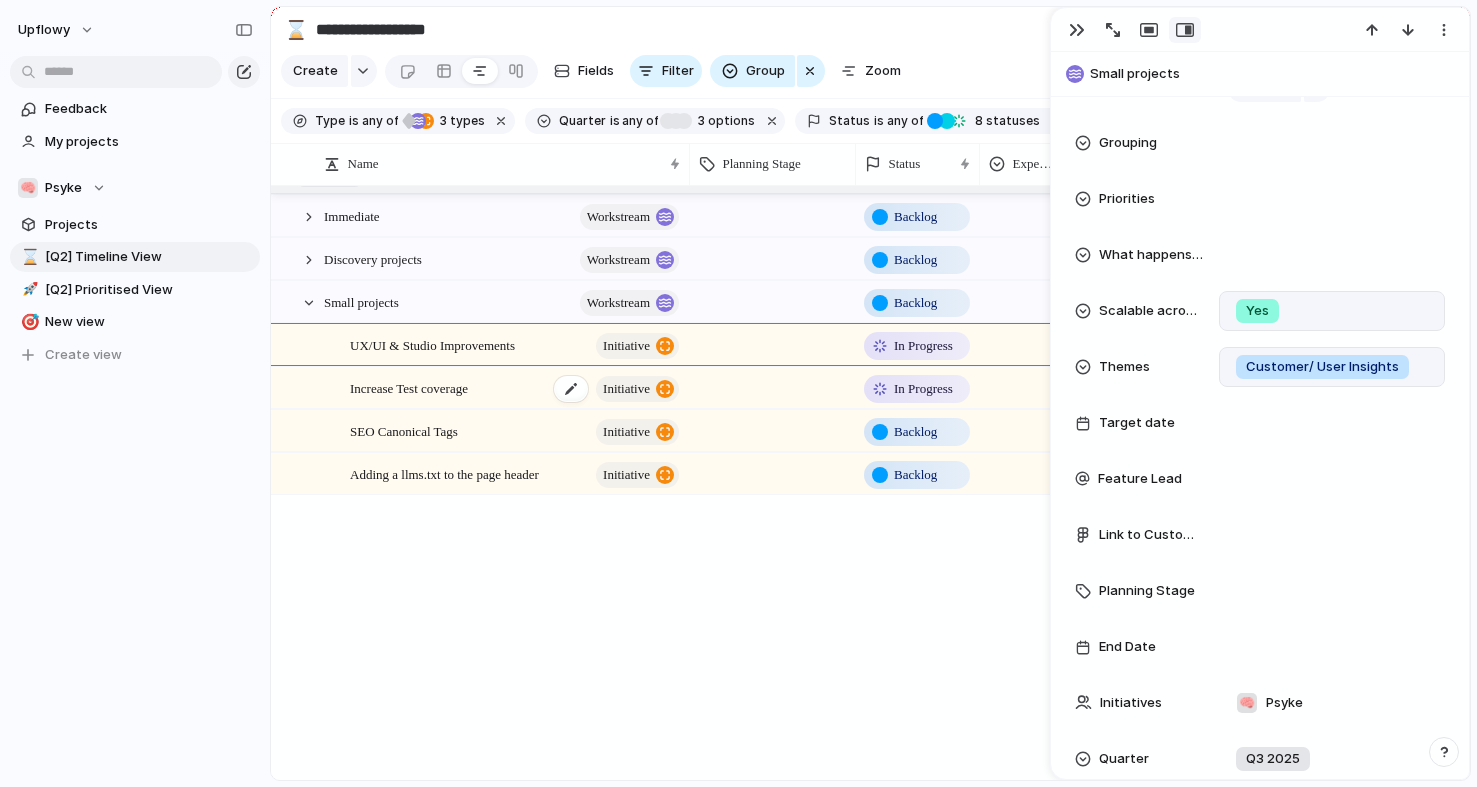 click on "Increase Test coverage" at bounding box center (409, 387) 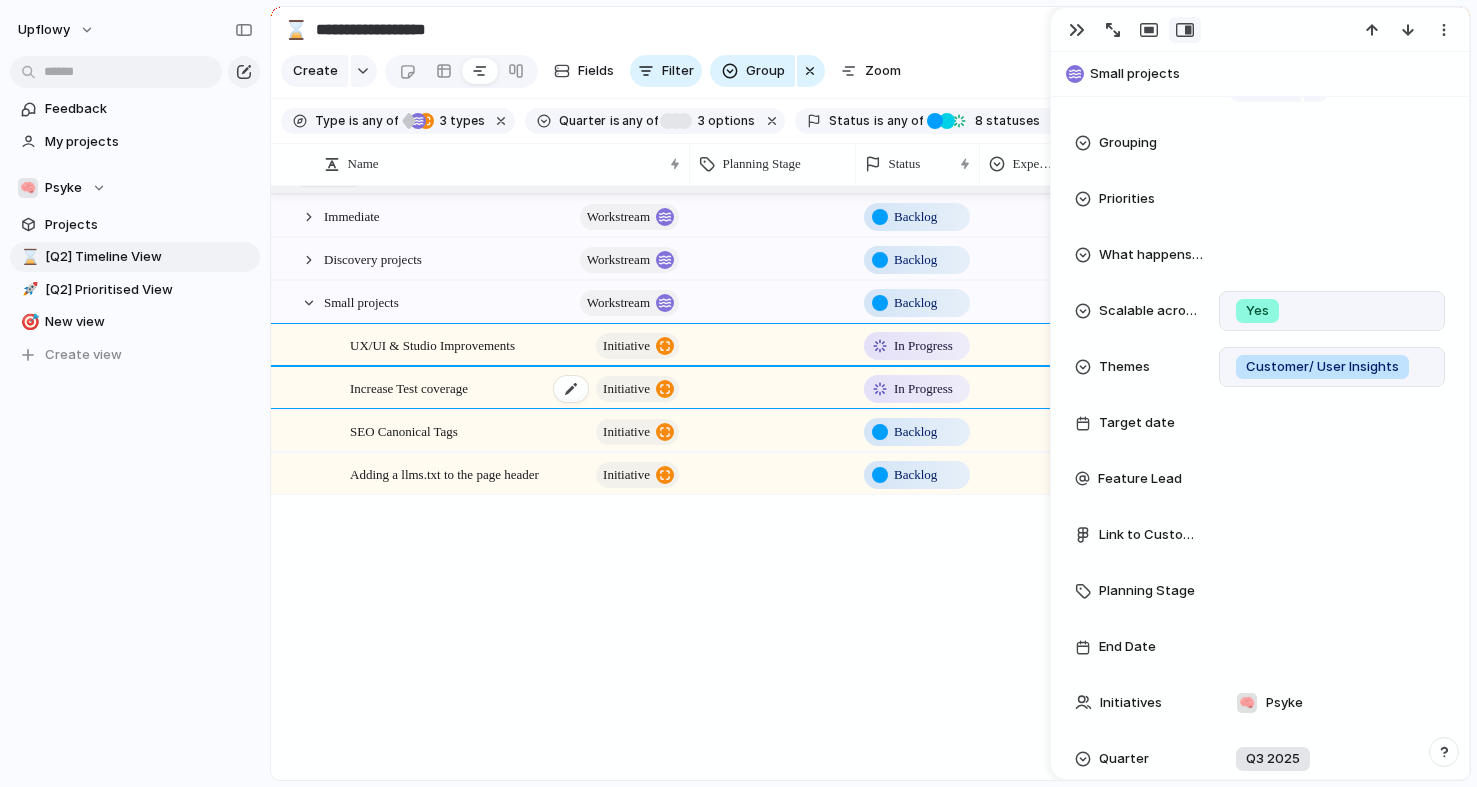 scroll, scrollTop: 151, scrollLeft: 0, axis: vertical 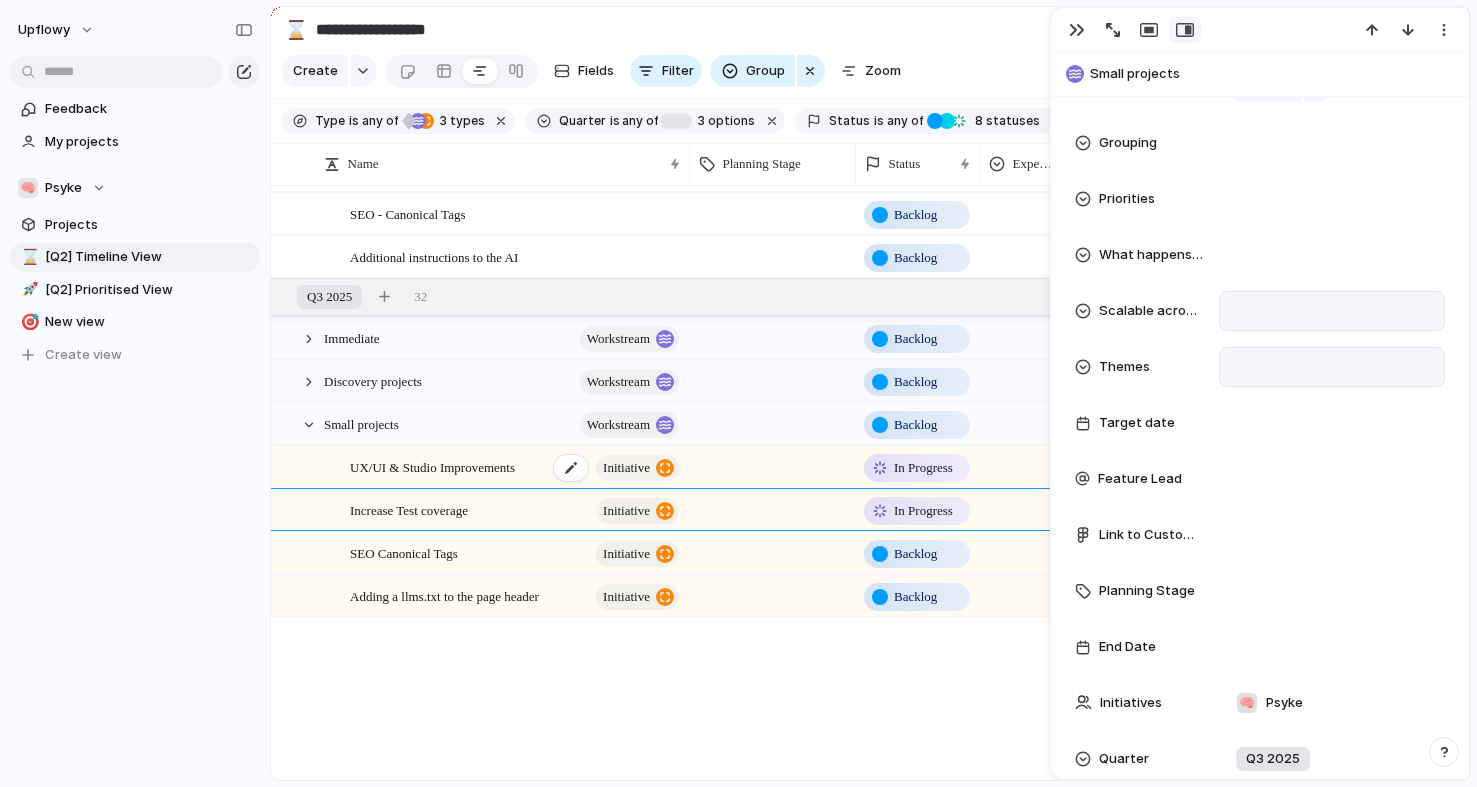 click on "UX/UI & Studio Improvements" at bounding box center (432, 466) 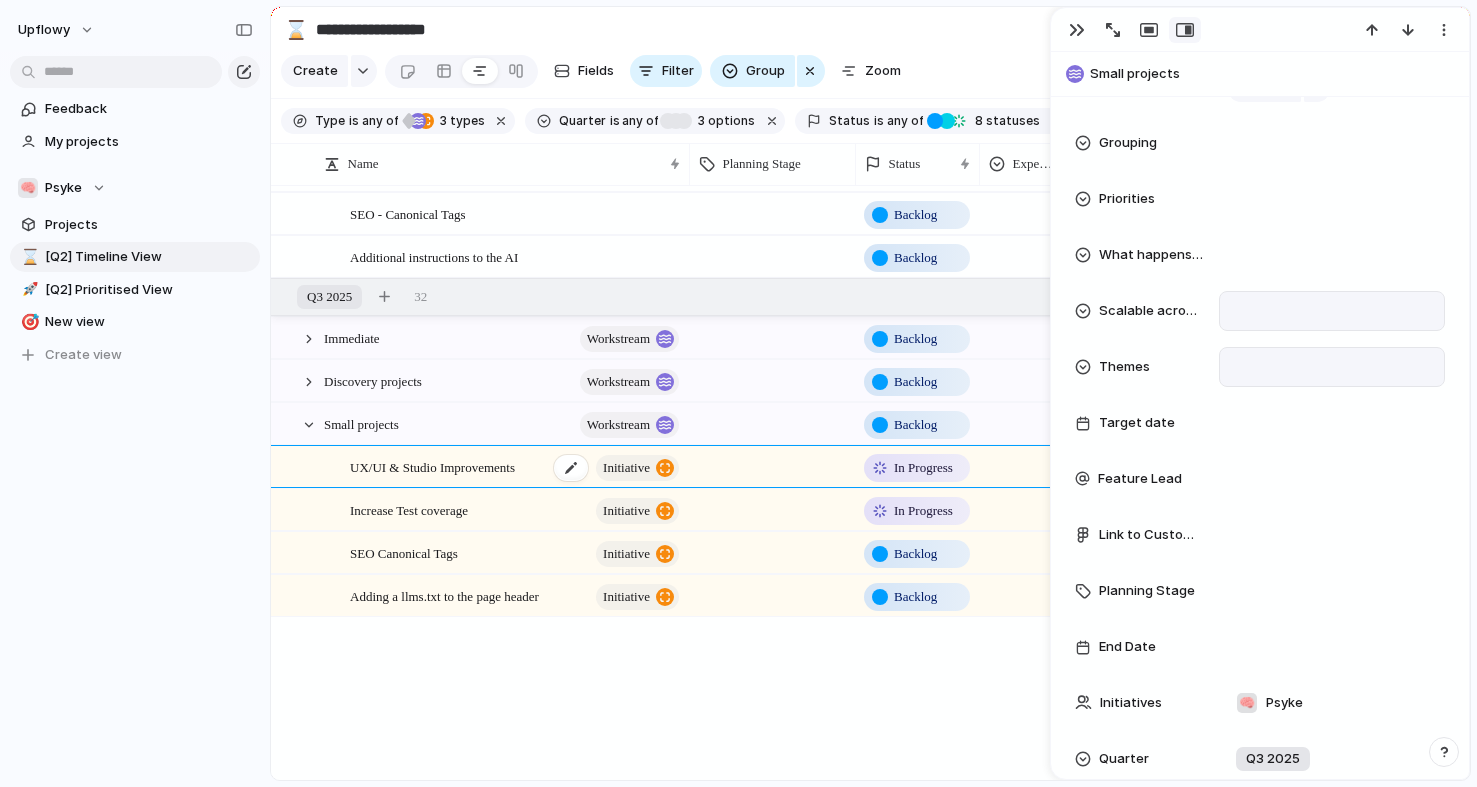 type on "**********" 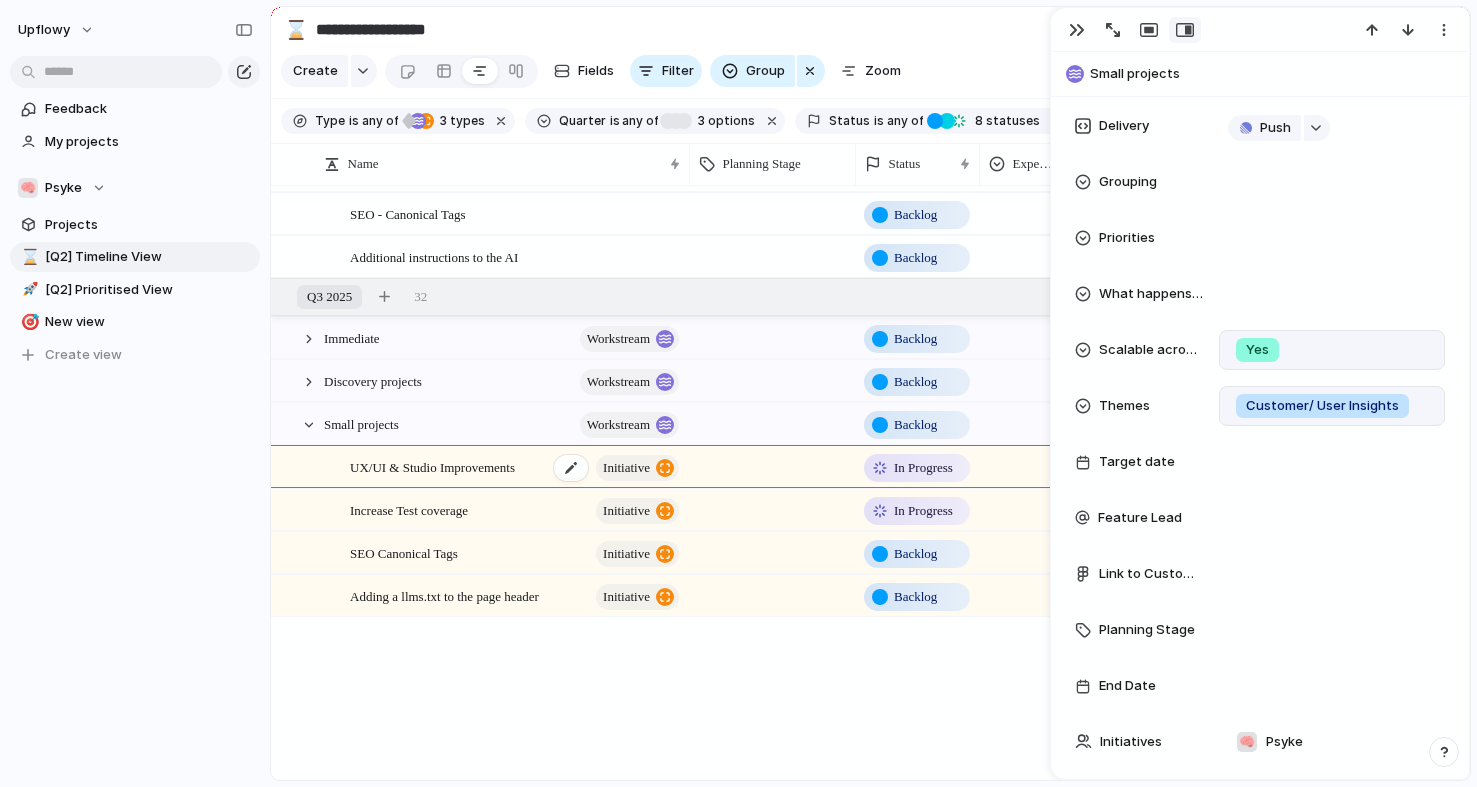 scroll, scrollTop: 190, scrollLeft: 0, axis: vertical 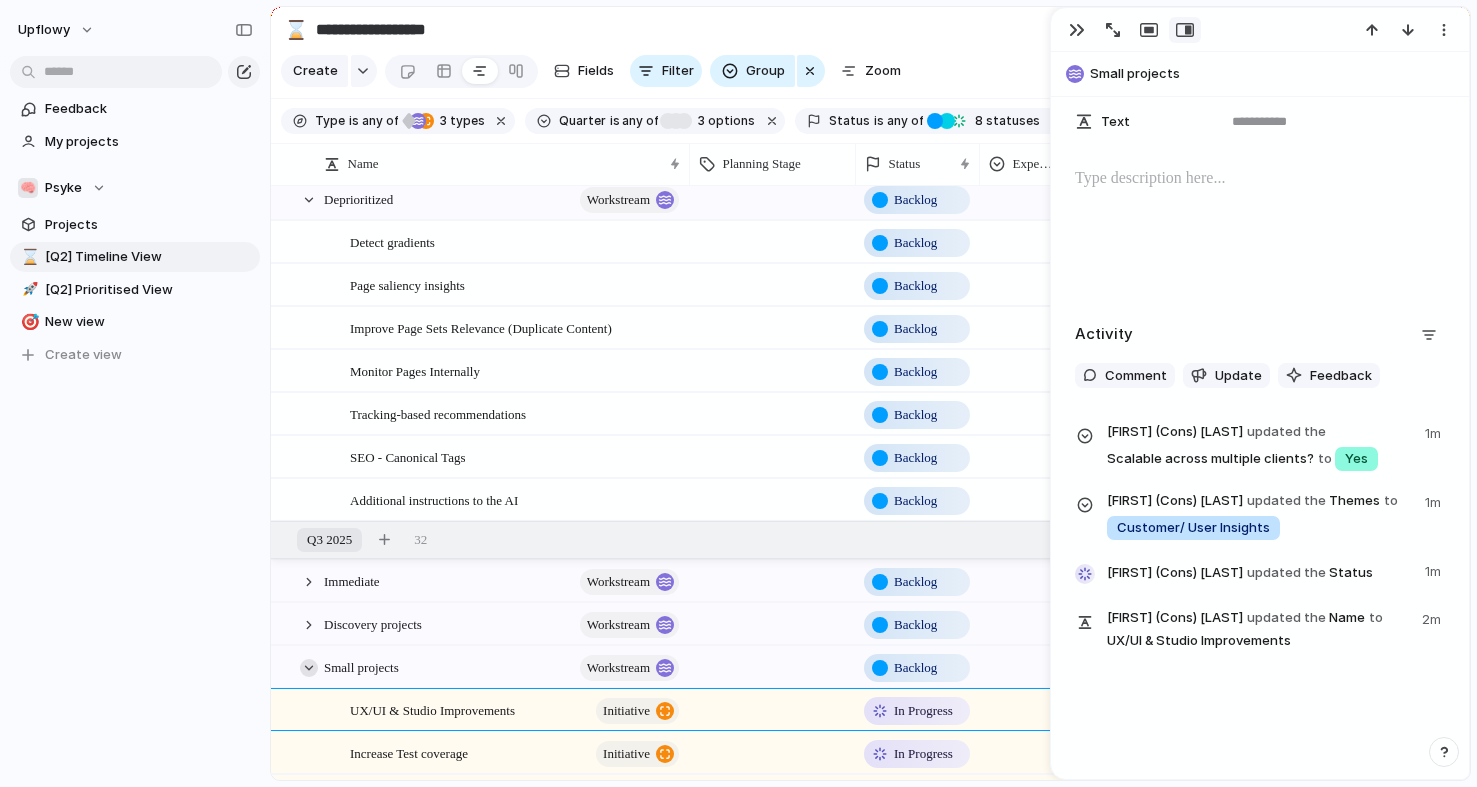 click at bounding box center (309, 668) 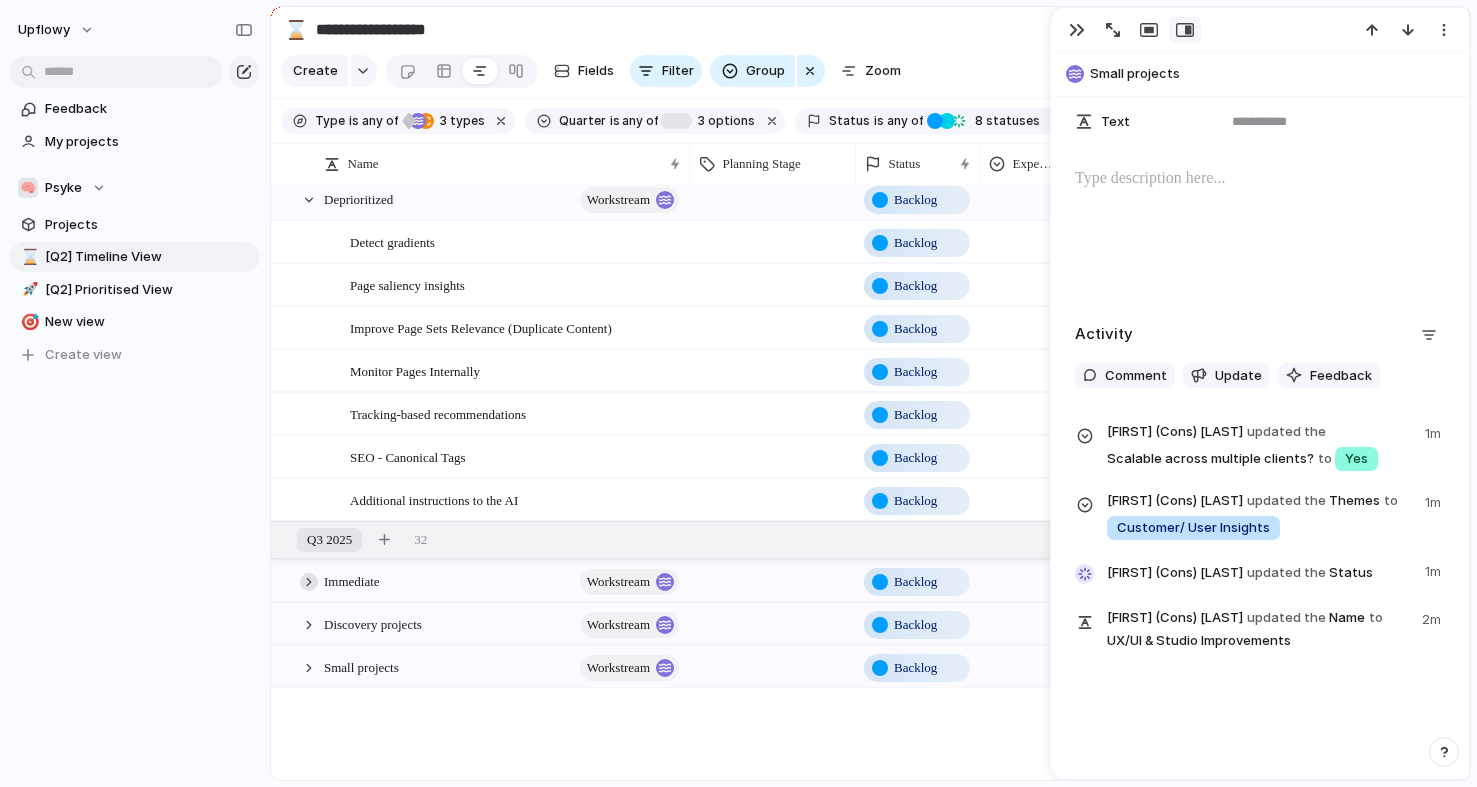 click at bounding box center (309, 582) 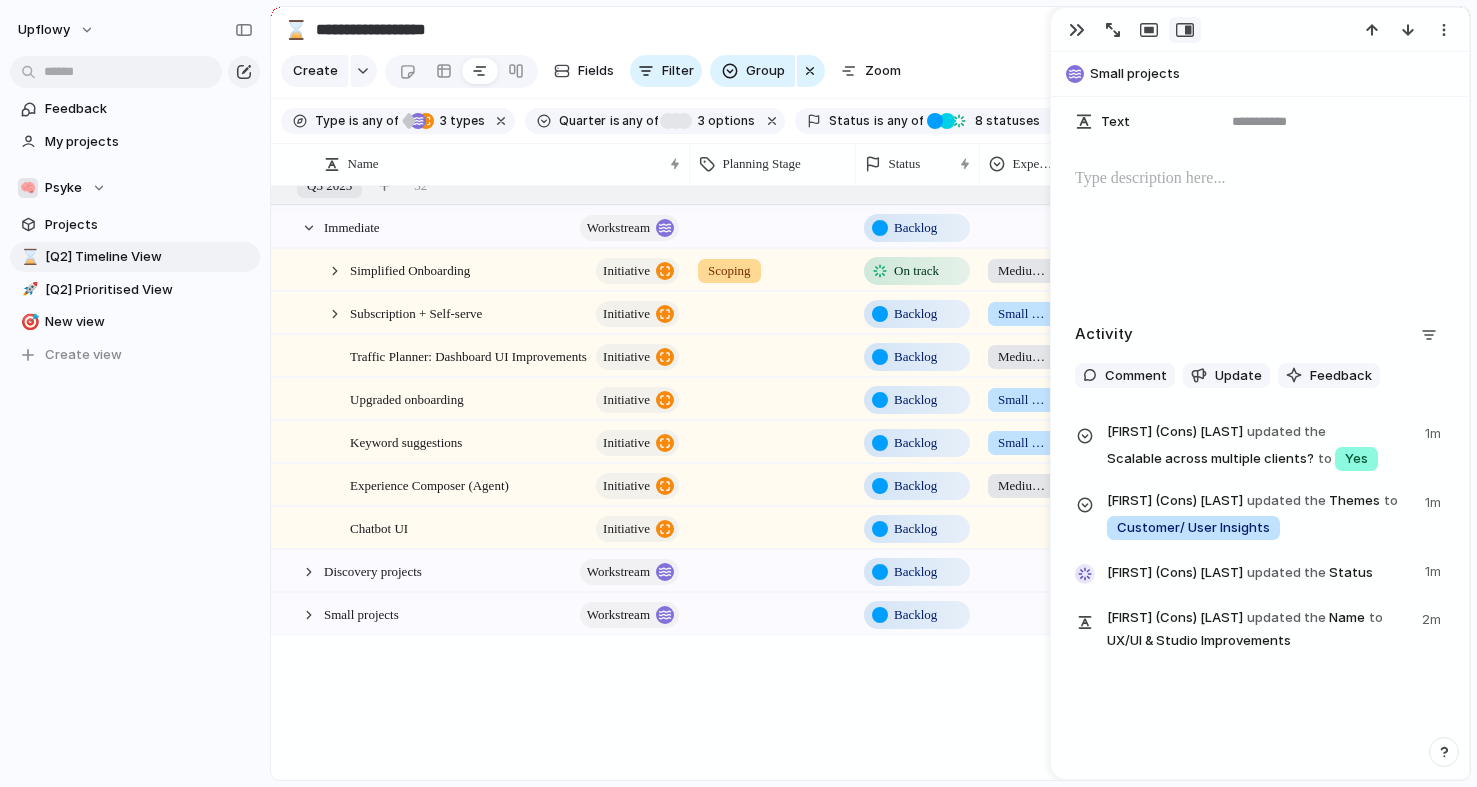 scroll, scrollTop: 932, scrollLeft: 0, axis: vertical 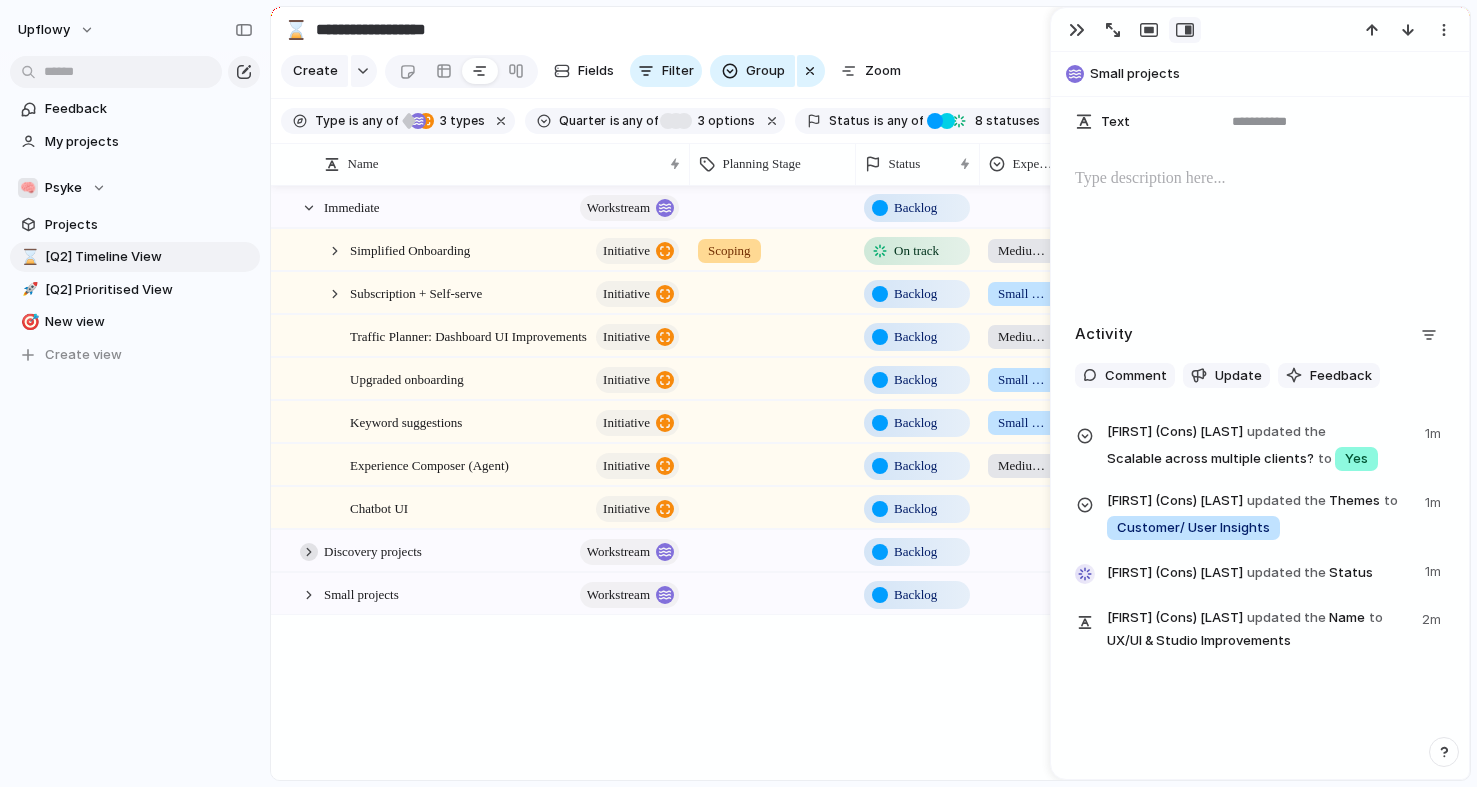 click at bounding box center (309, 552) 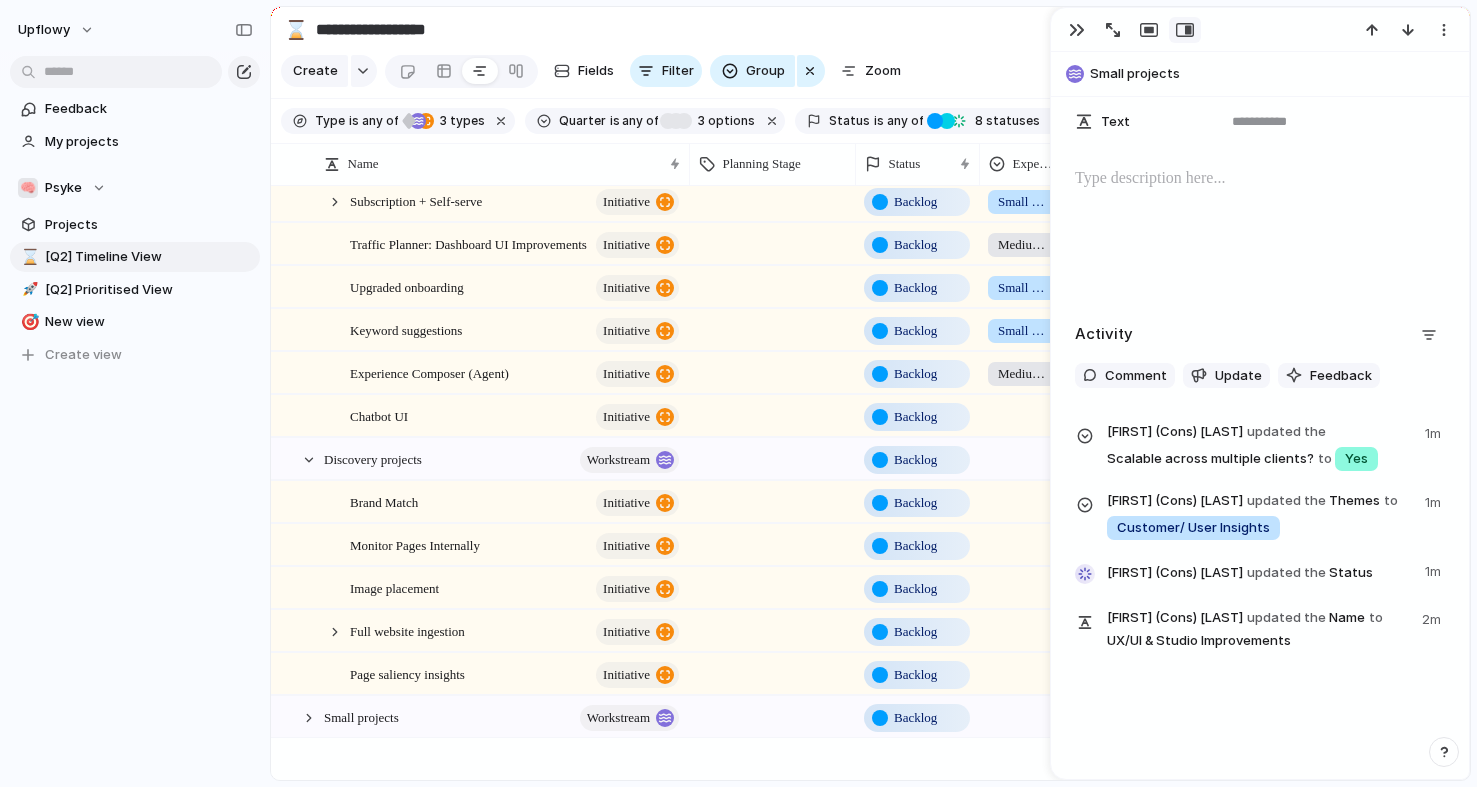 scroll, scrollTop: 1173, scrollLeft: 0, axis: vertical 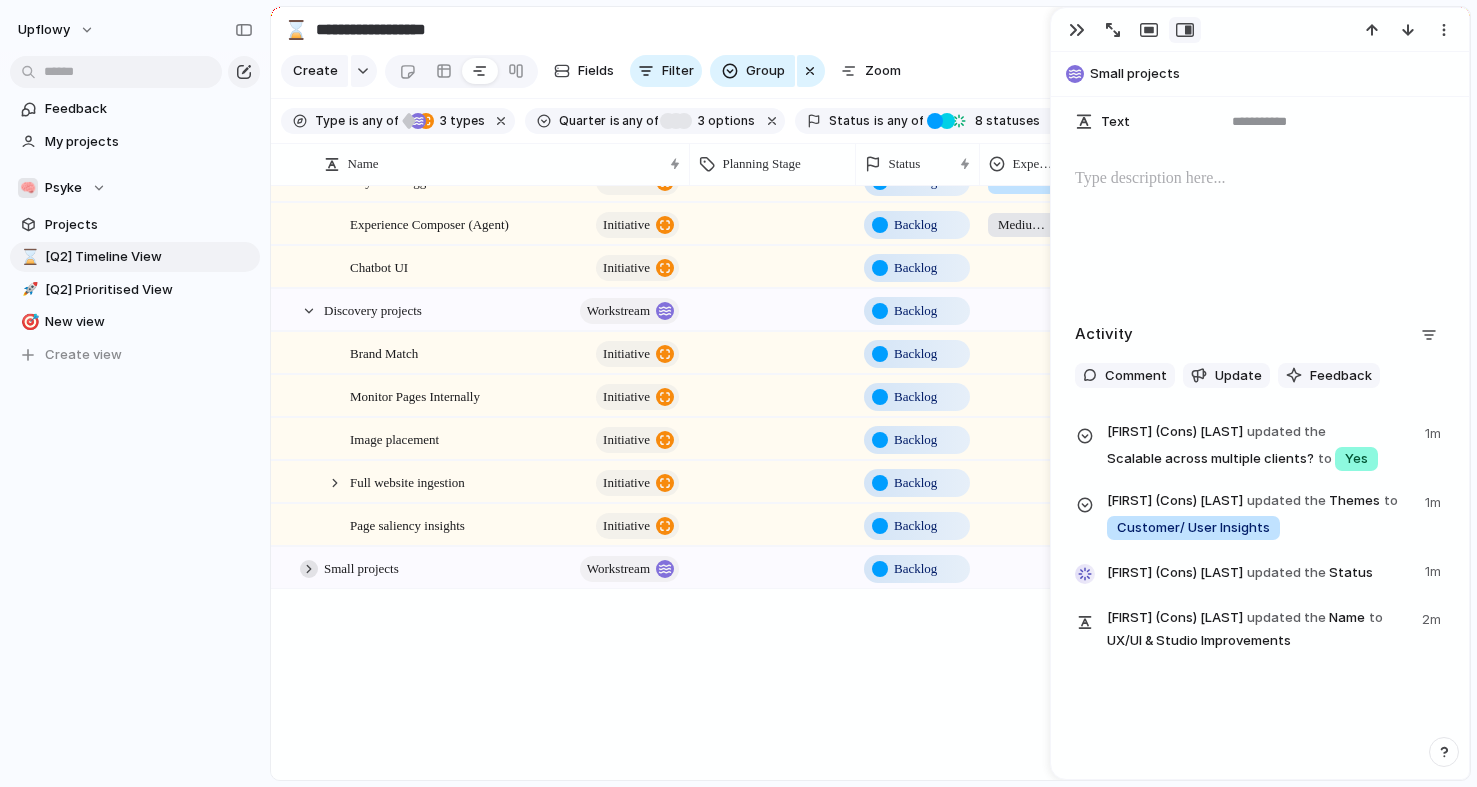 click at bounding box center (309, 569) 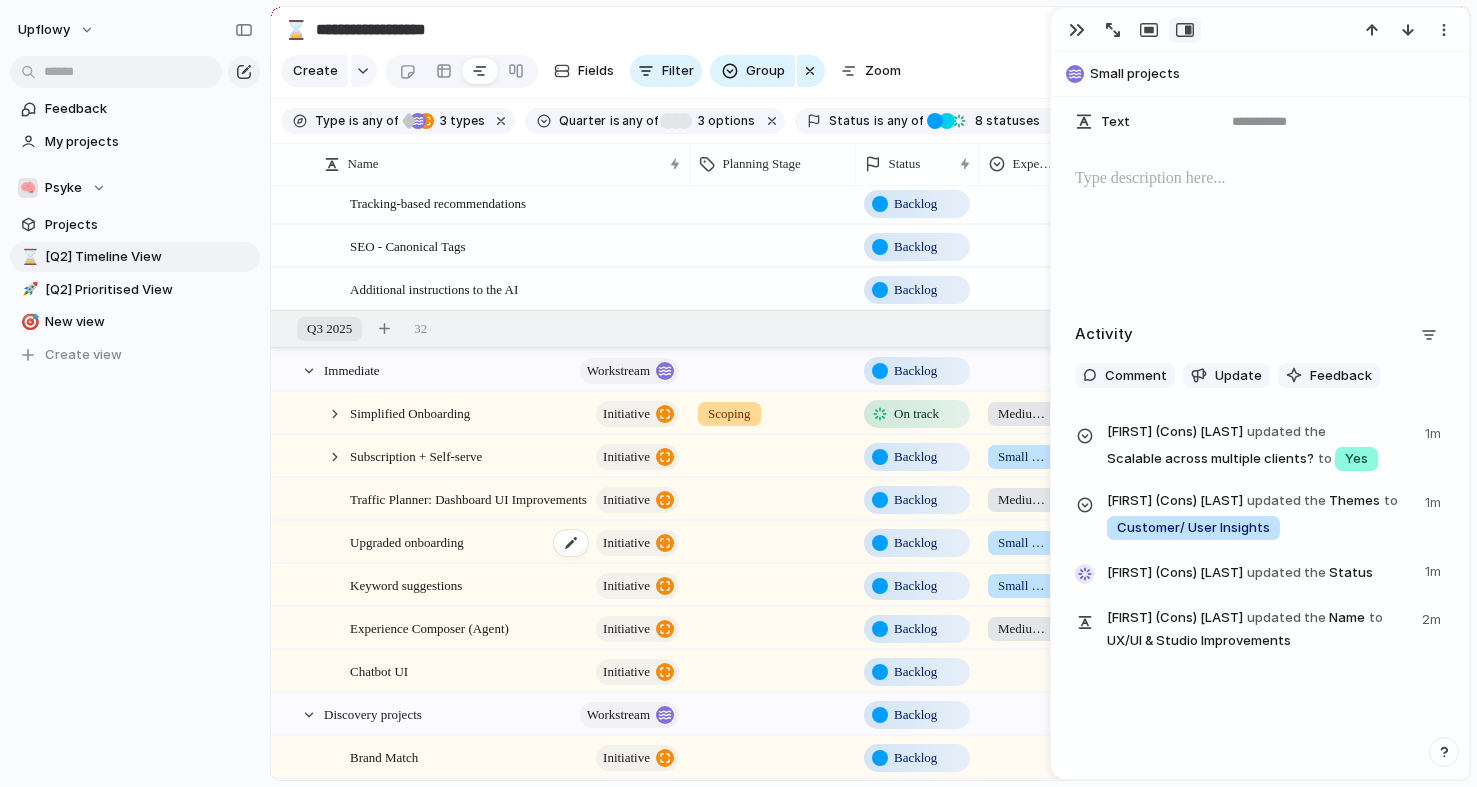 scroll, scrollTop: 983, scrollLeft: 0, axis: vertical 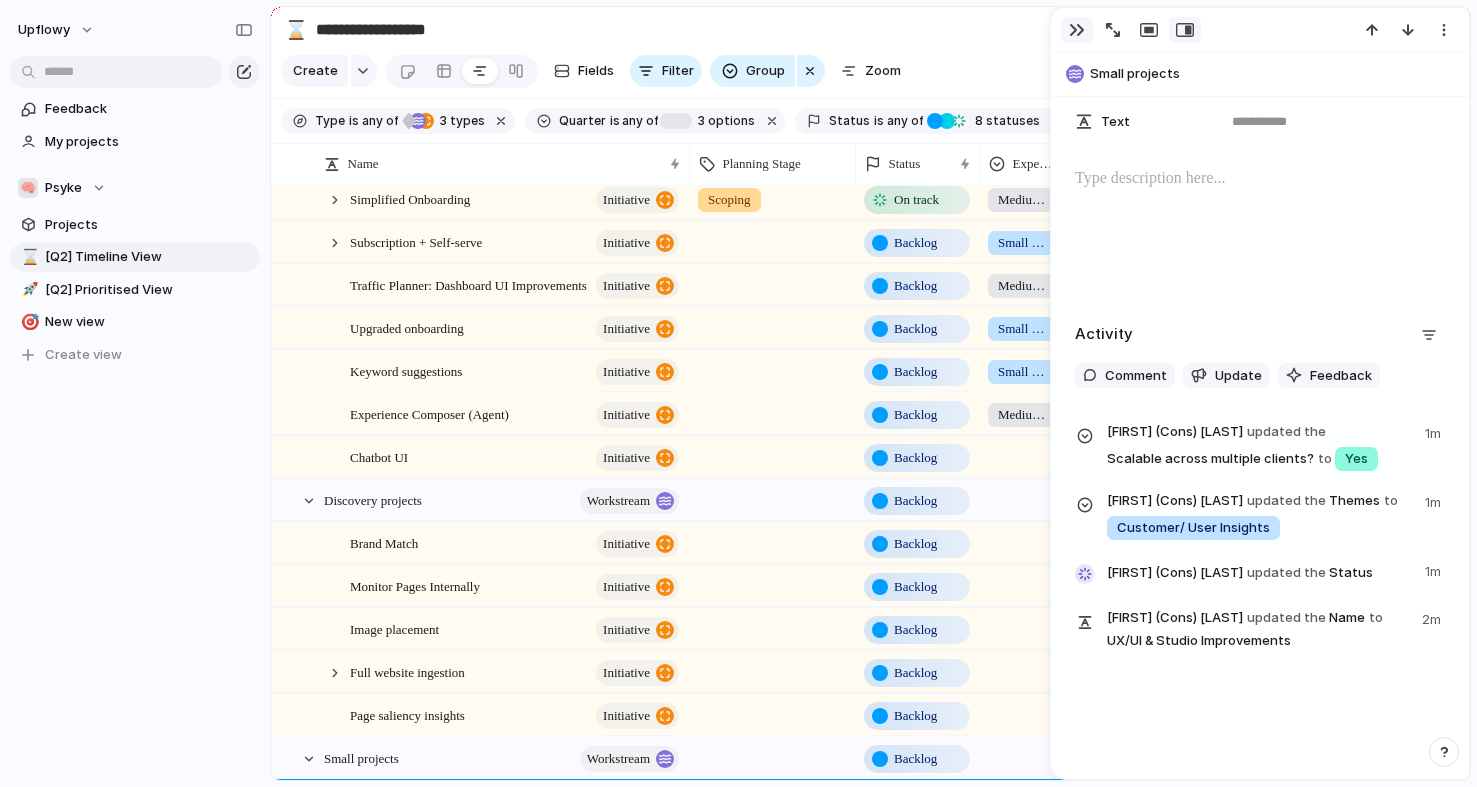 click at bounding box center (1077, 30) 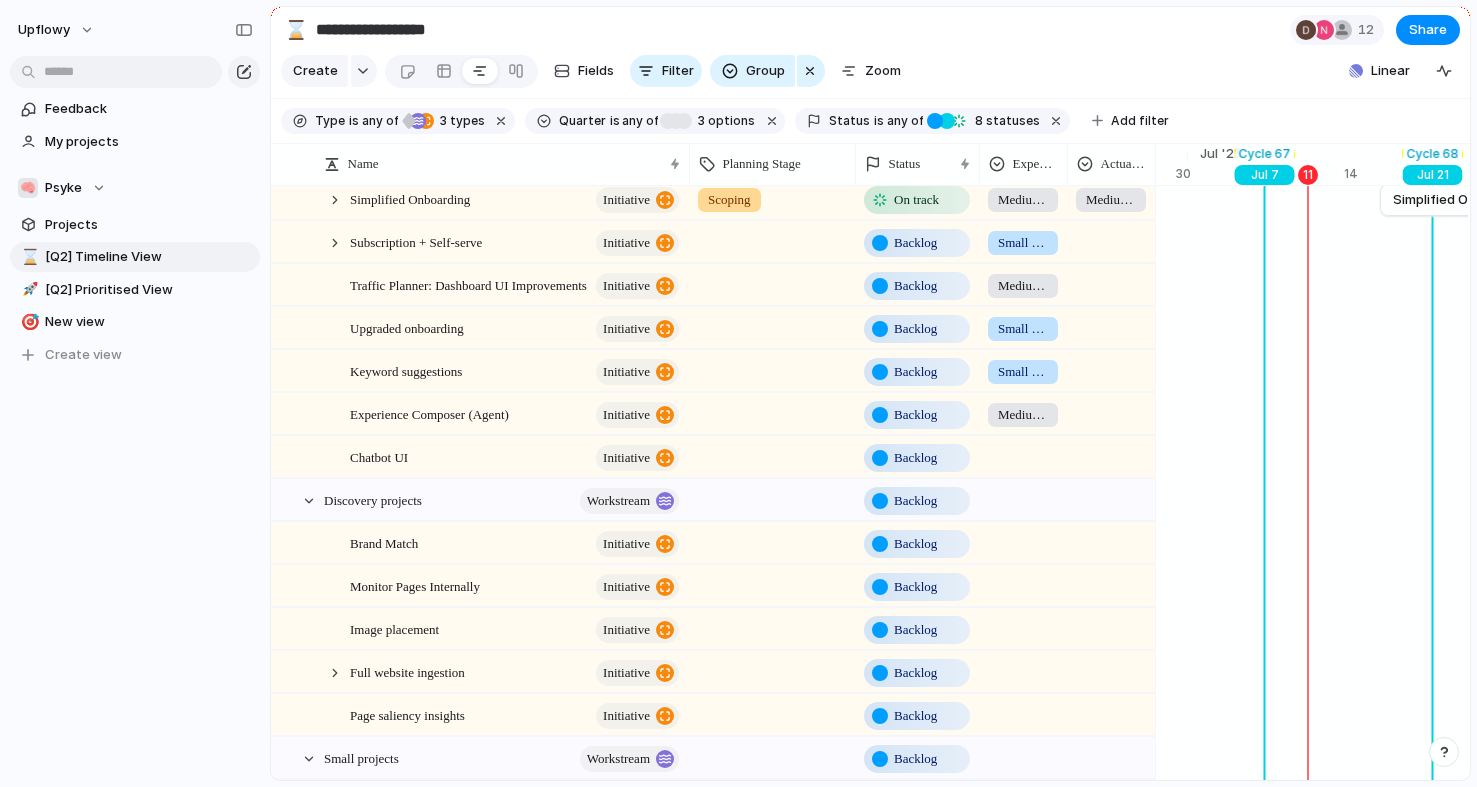 click at bounding box center (772, 238) 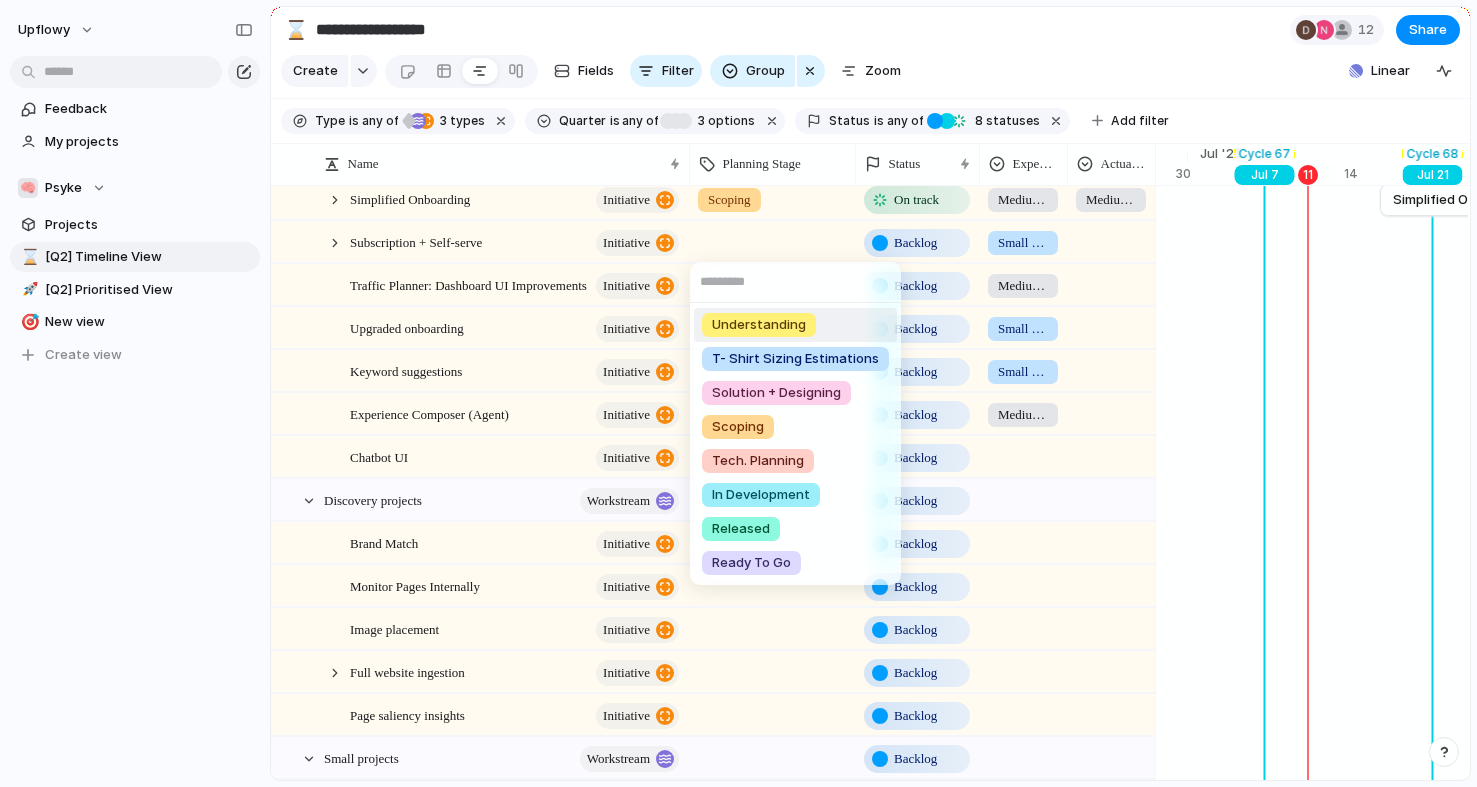 click on "Understanding" at bounding box center (759, 325) 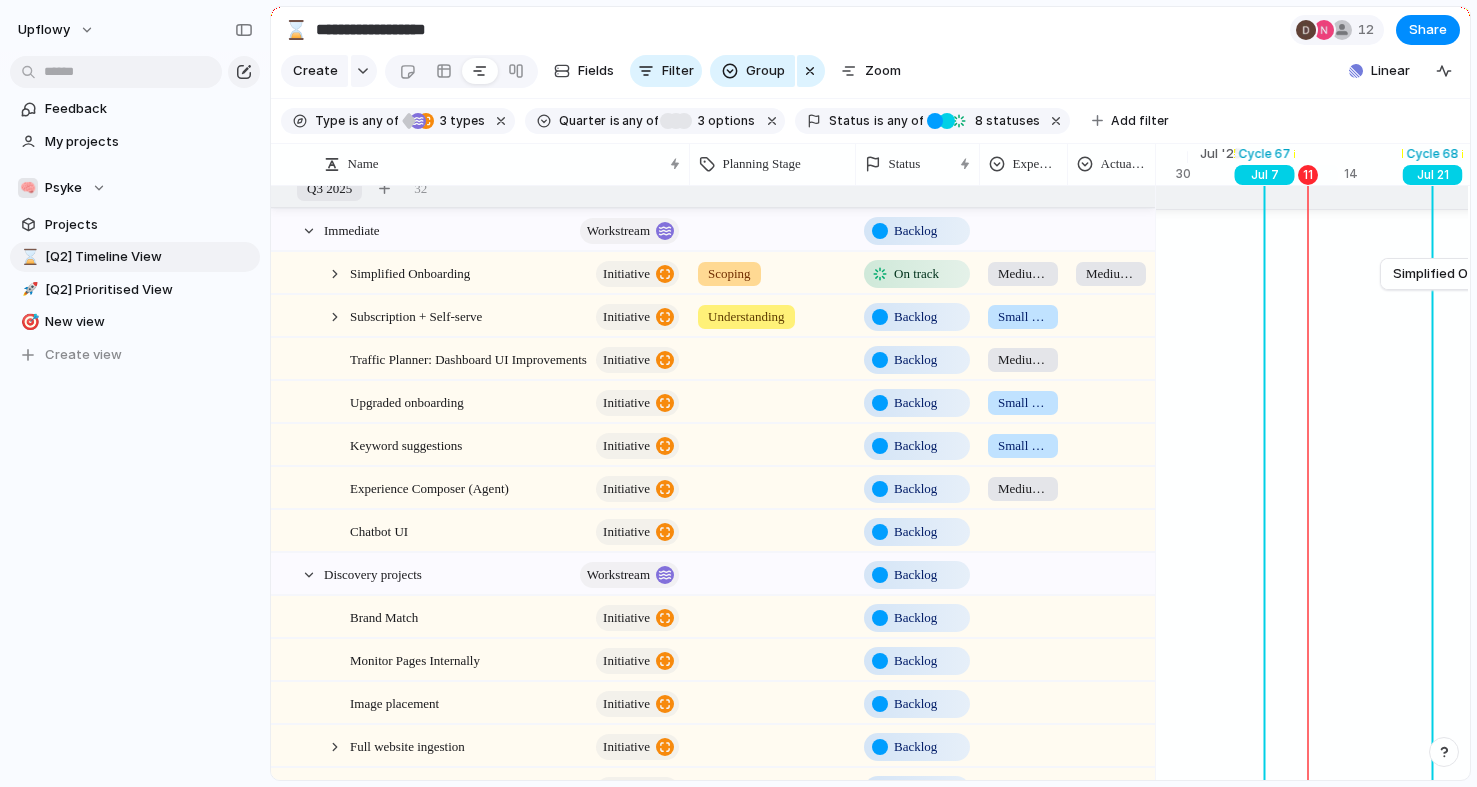 scroll, scrollTop: 889, scrollLeft: 0, axis: vertical 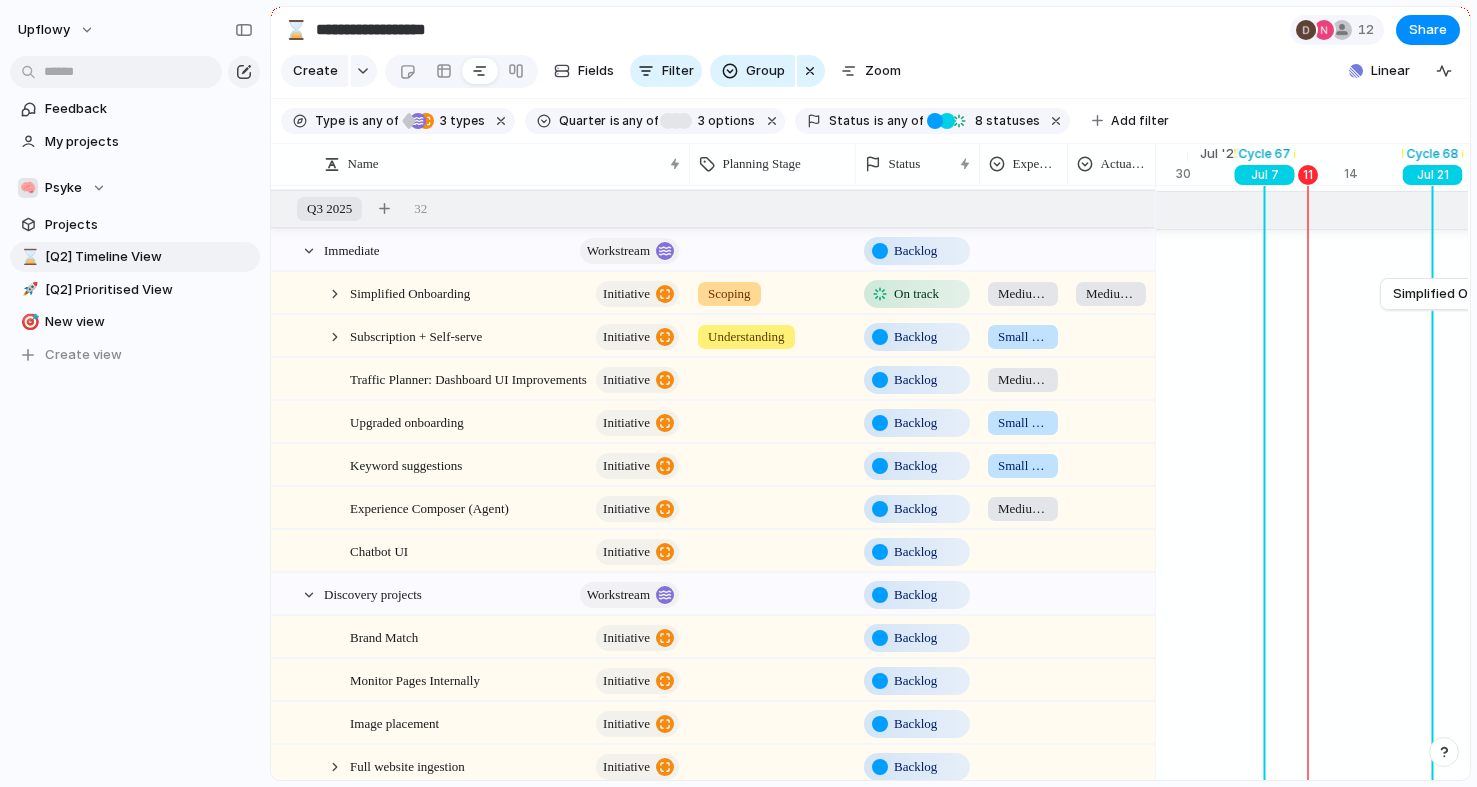click on "Backlog" at bounding box center [915, 337] 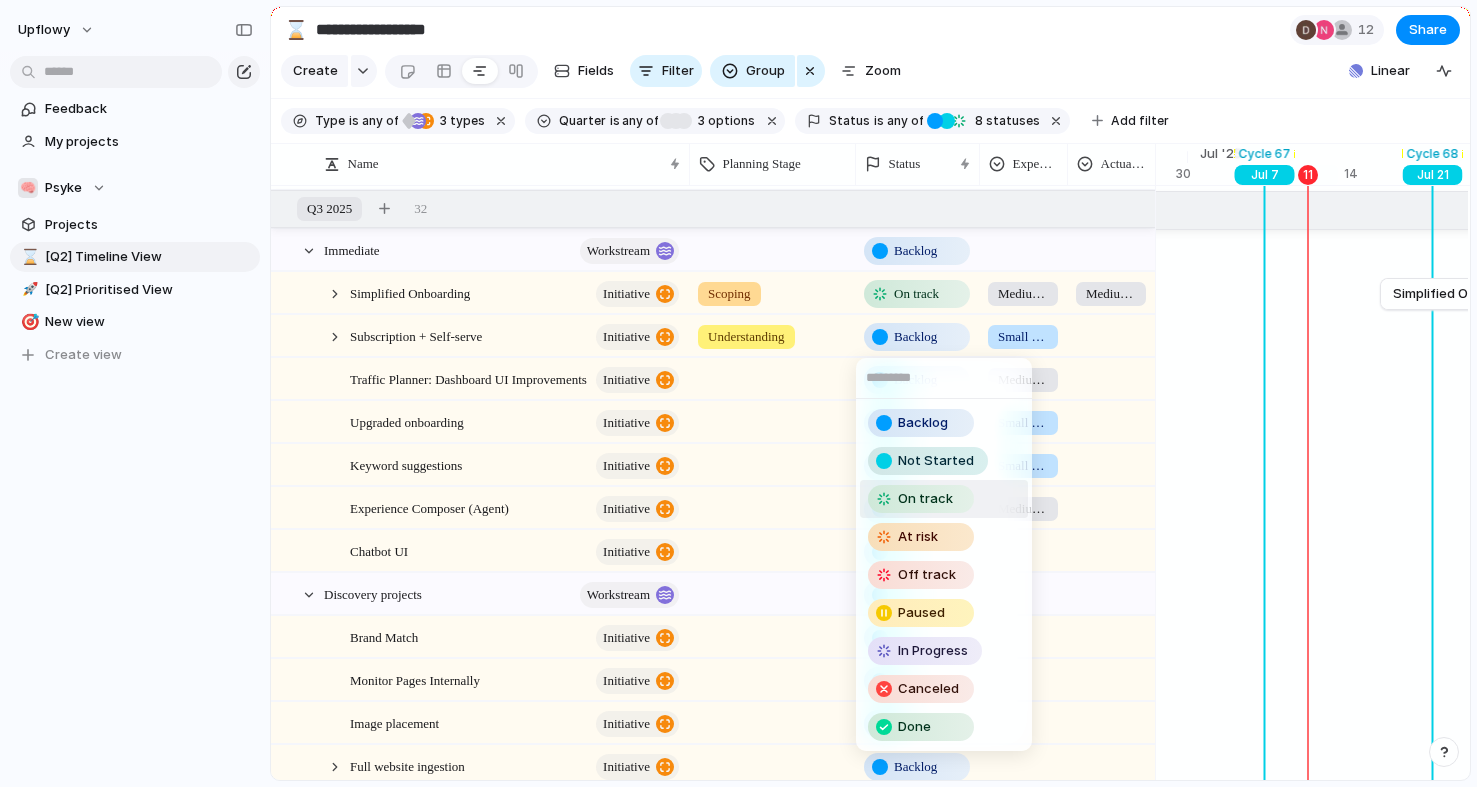 click on "On track" at bounding box center [925, 499] 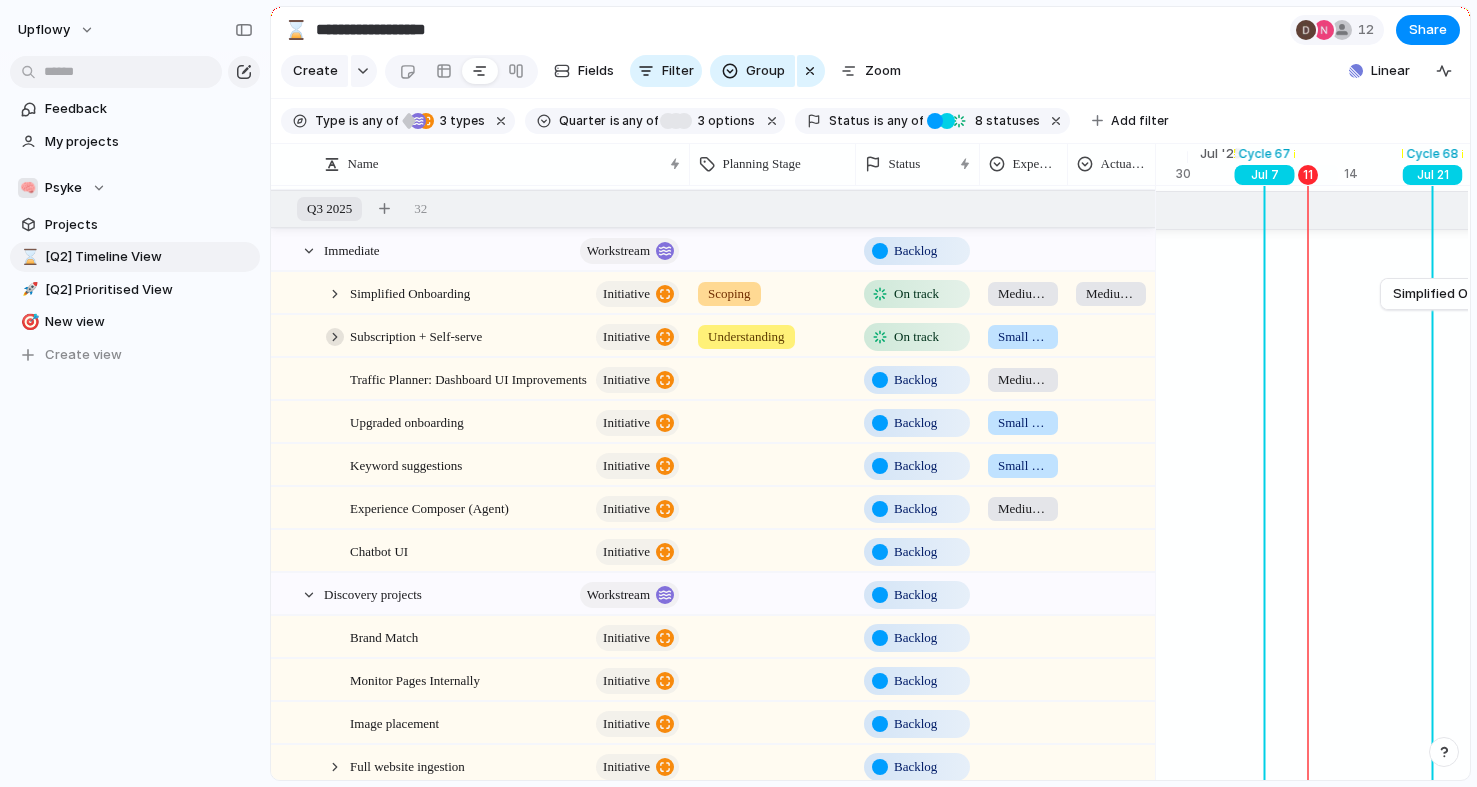 click at bounding box center [335, 337] 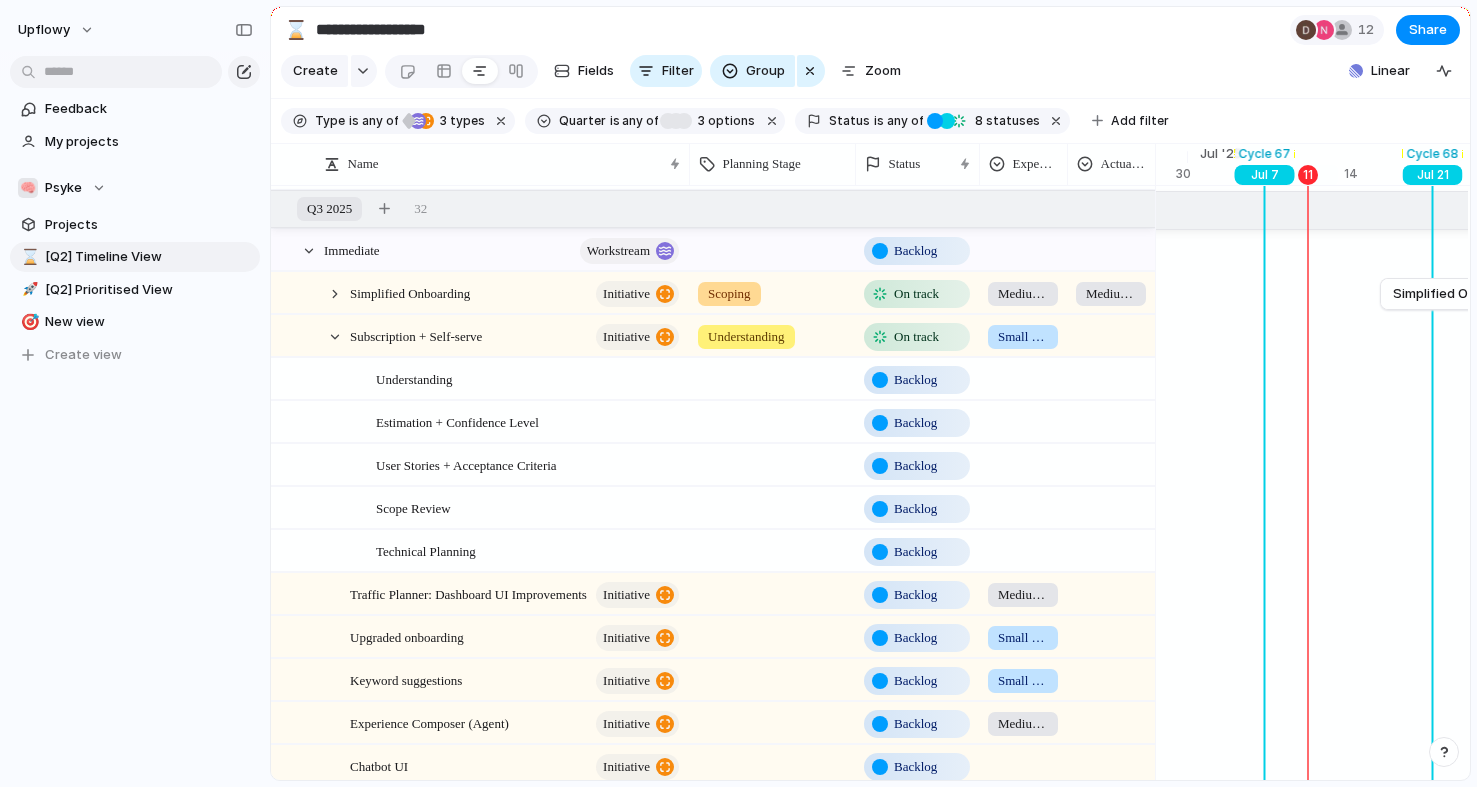click at bounding box center [772, 375] 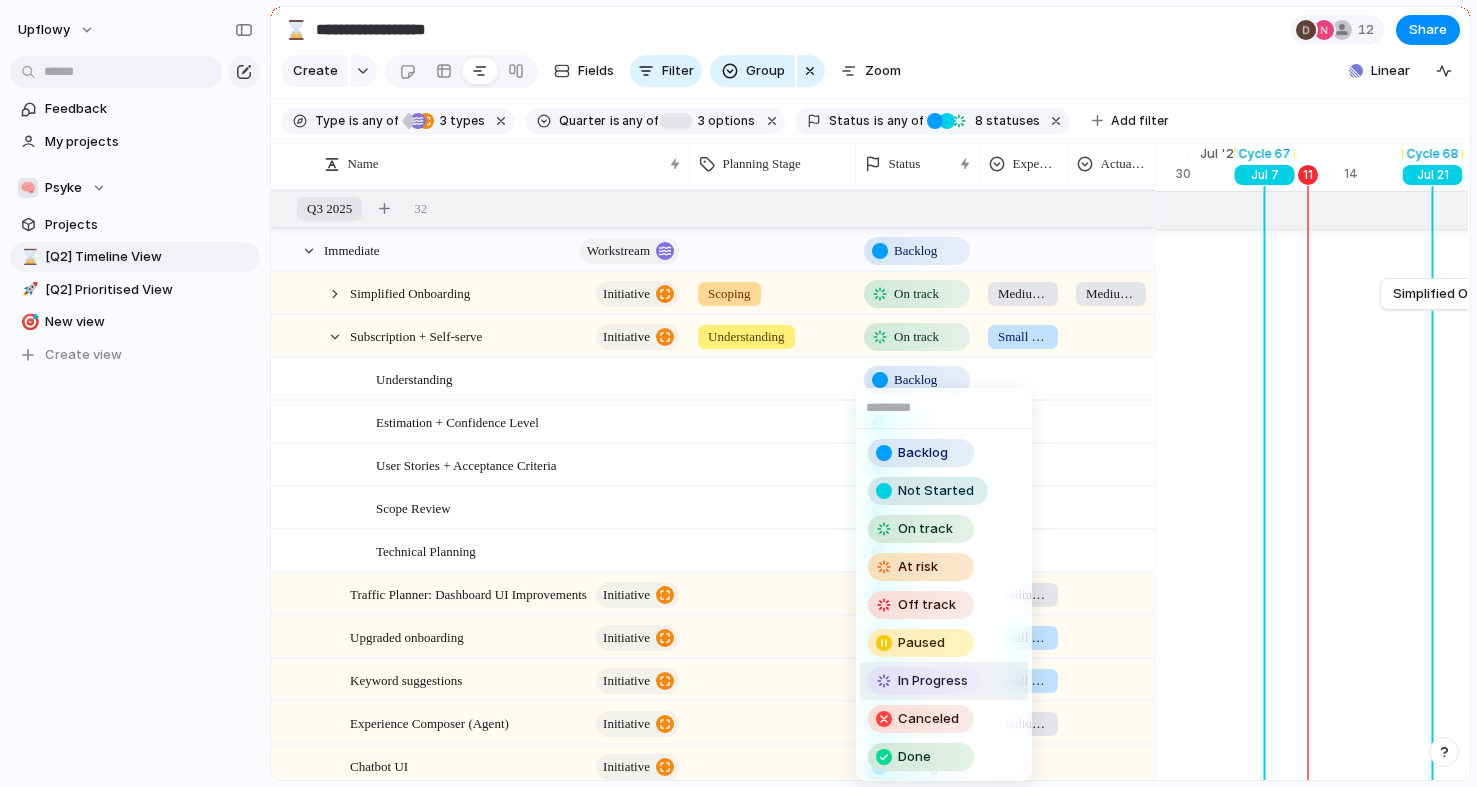 click on "In Progress" at bounding box center [925, 681] 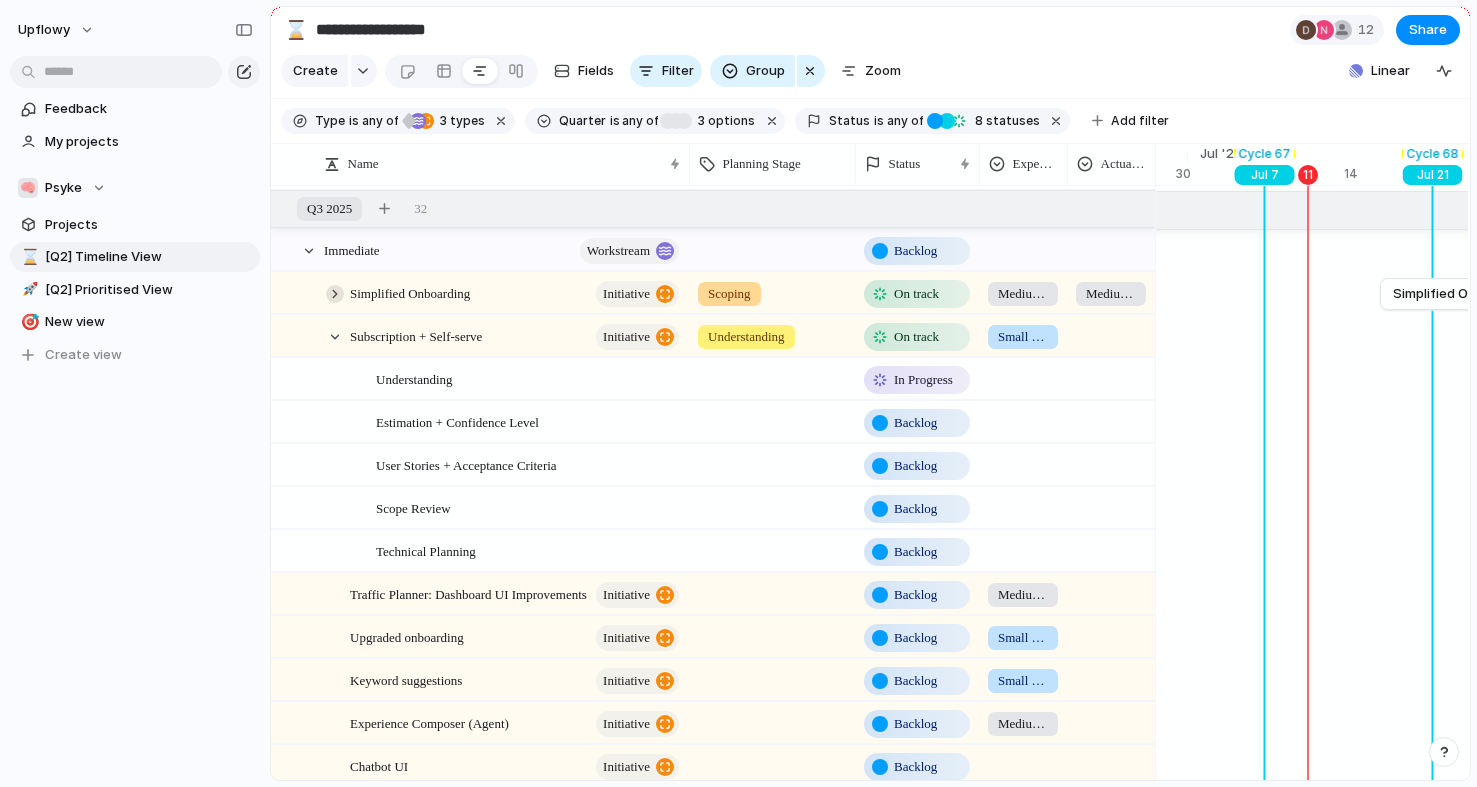 click at bounding box center (335, 294) 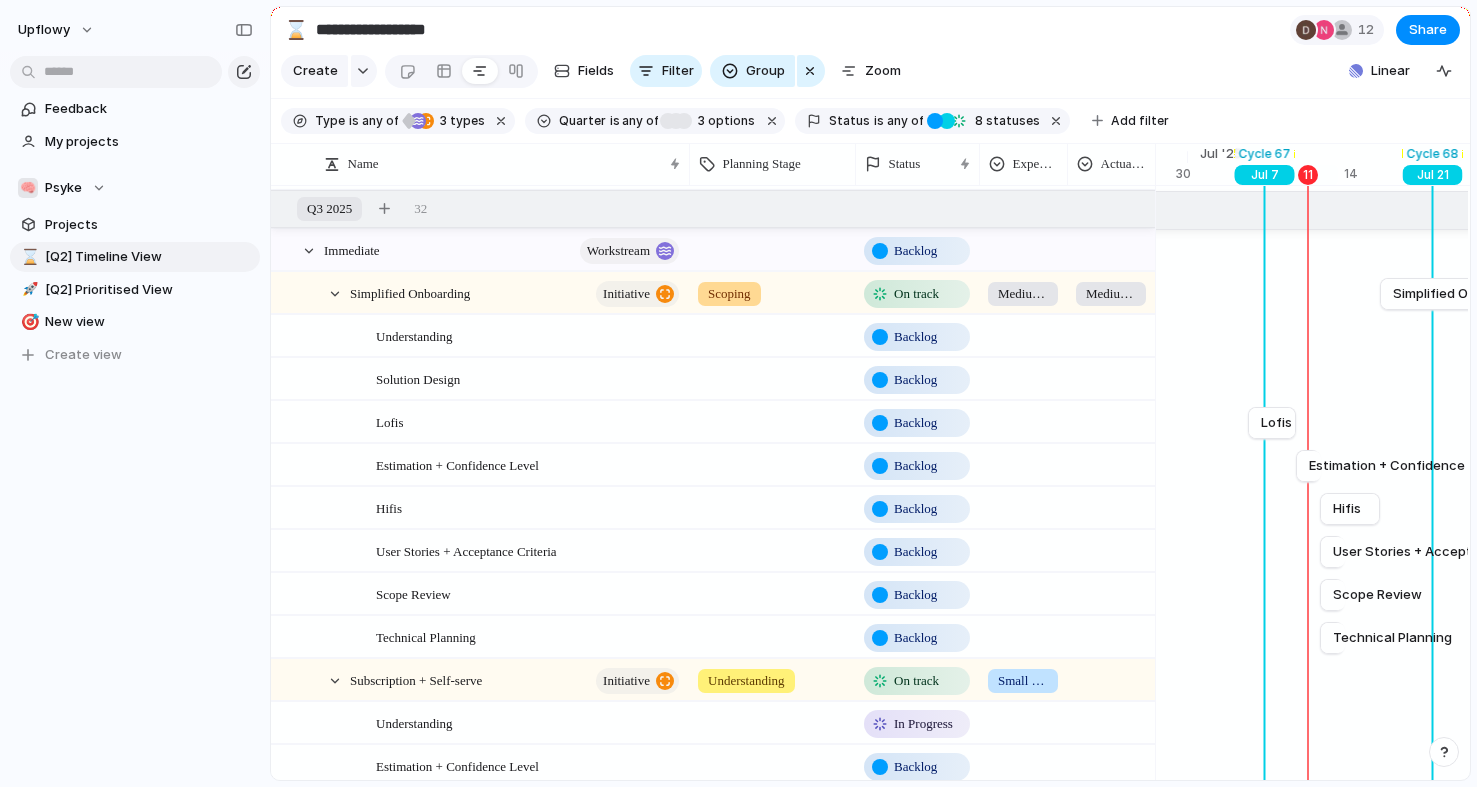 click on "Backlog" at bounding box center (915, 337) 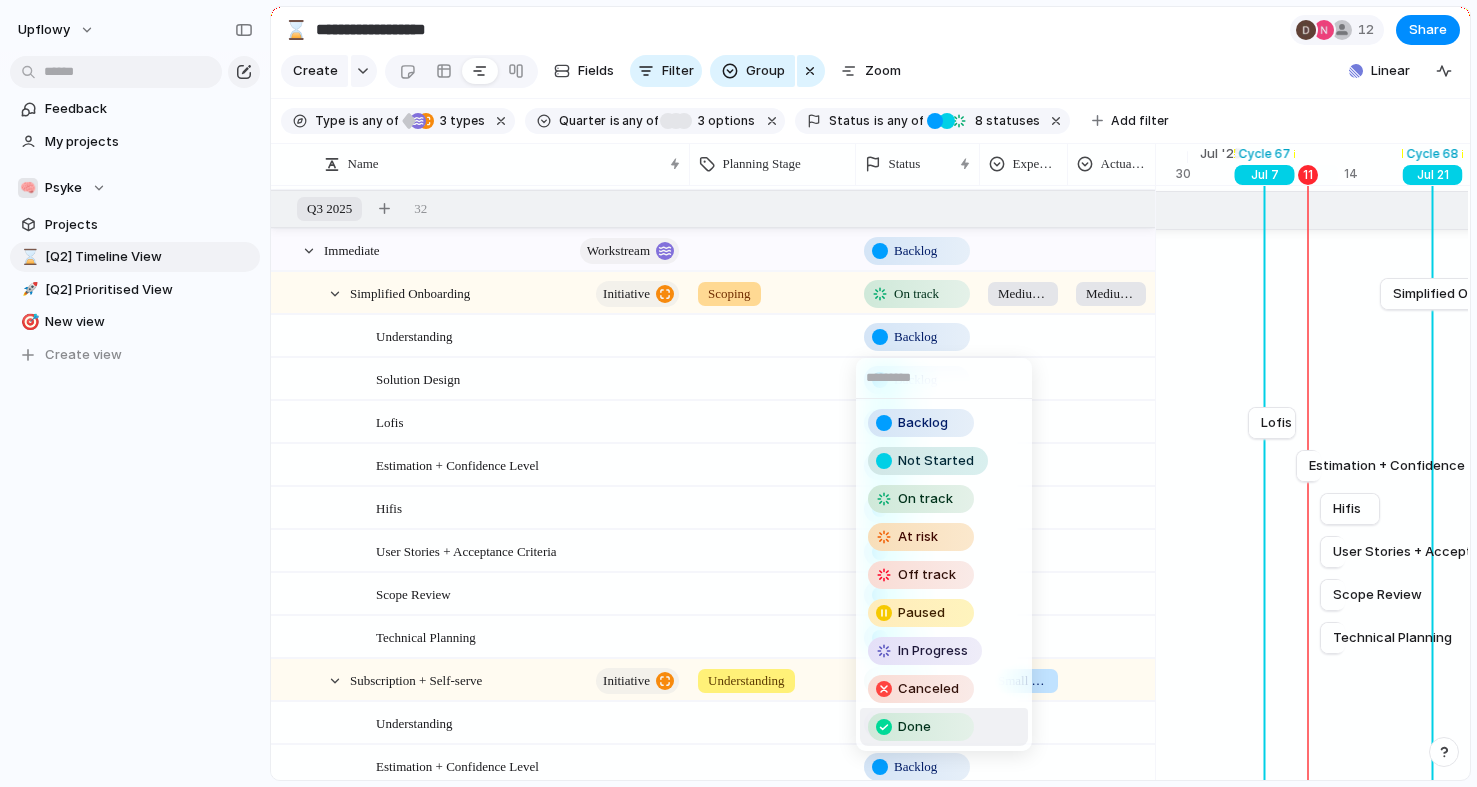click on "Done" at bounding box center [914, 727] 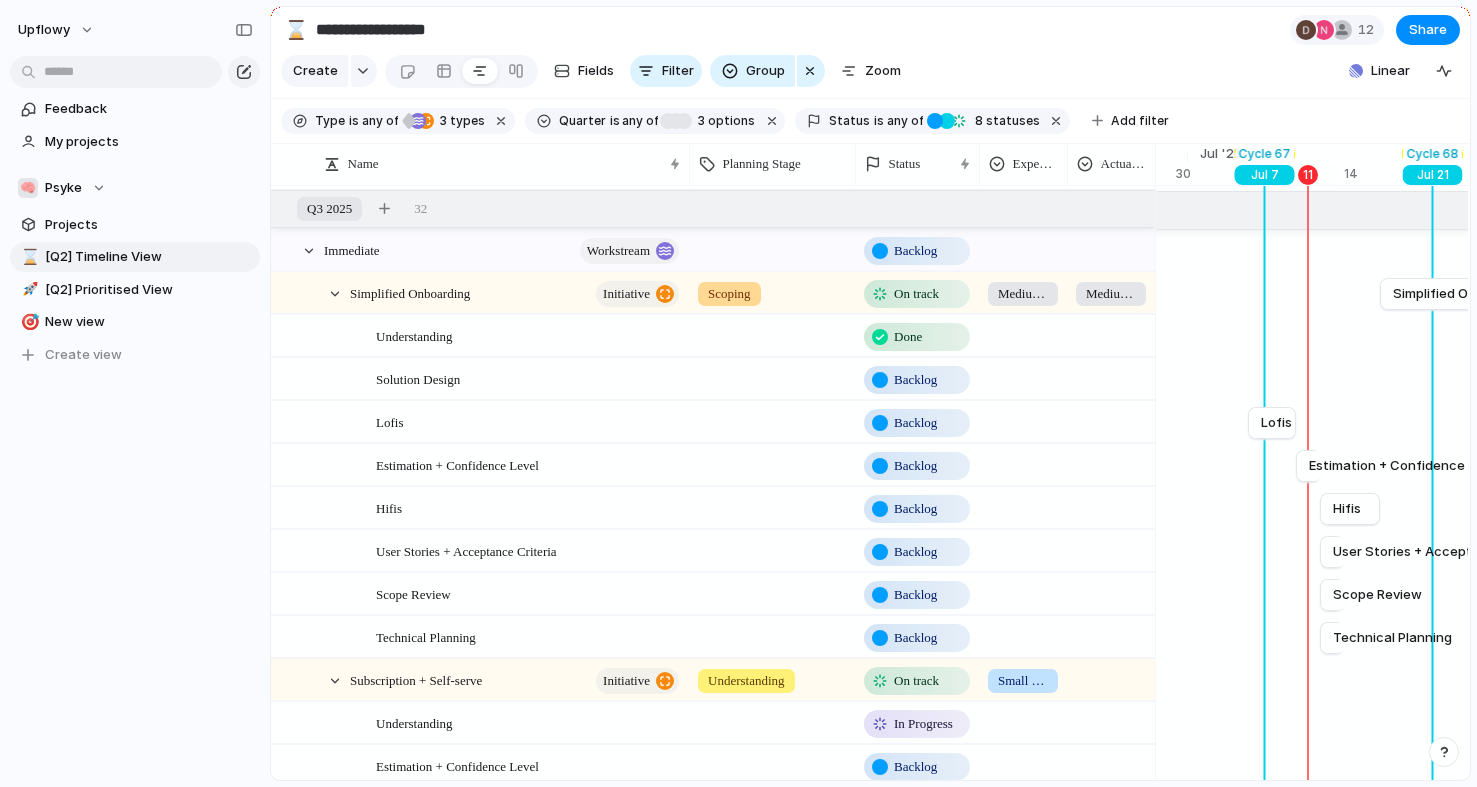 click on "Backlog" at bounding box center [915, 380] 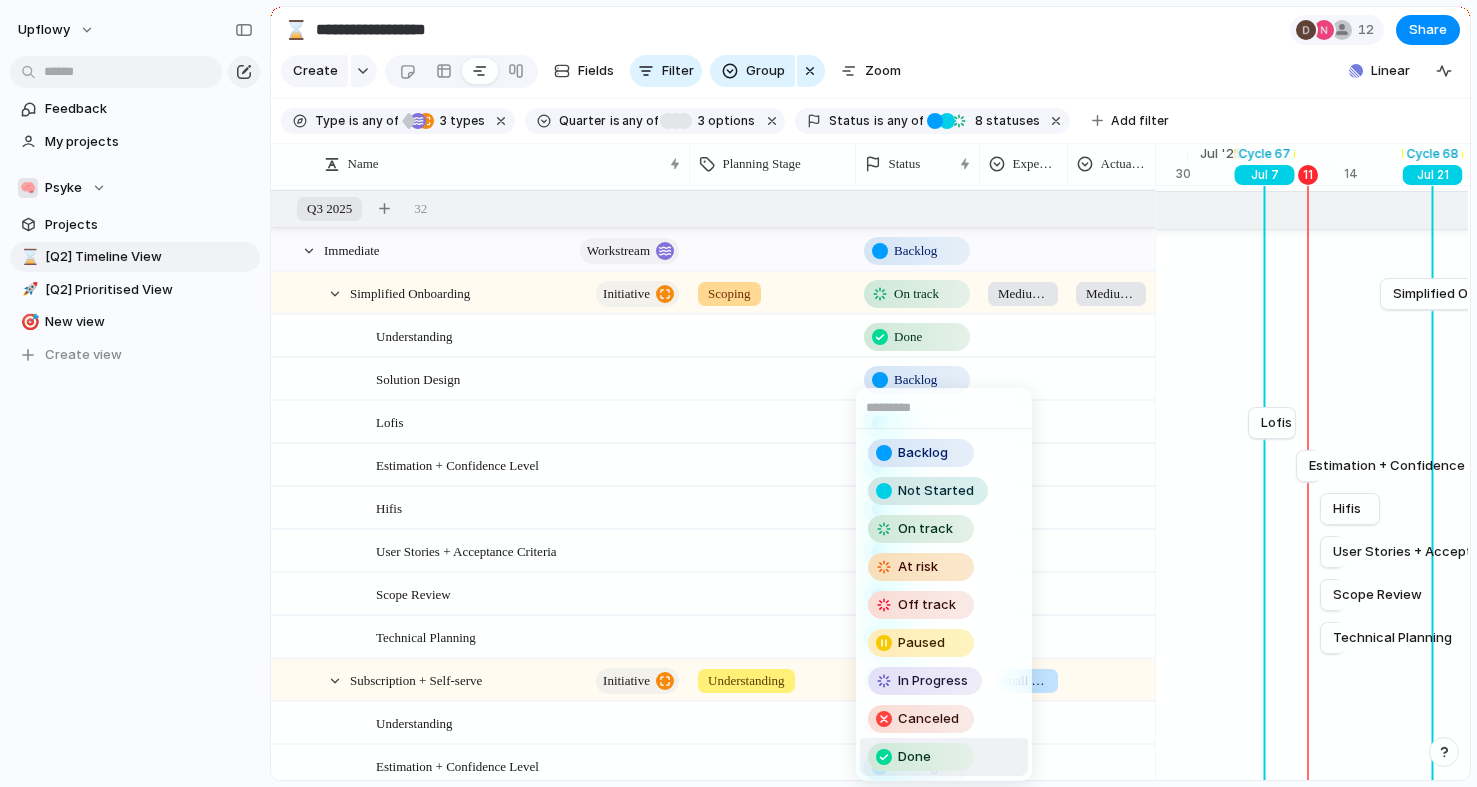 click on "Done" at bounding box center [921, 757] 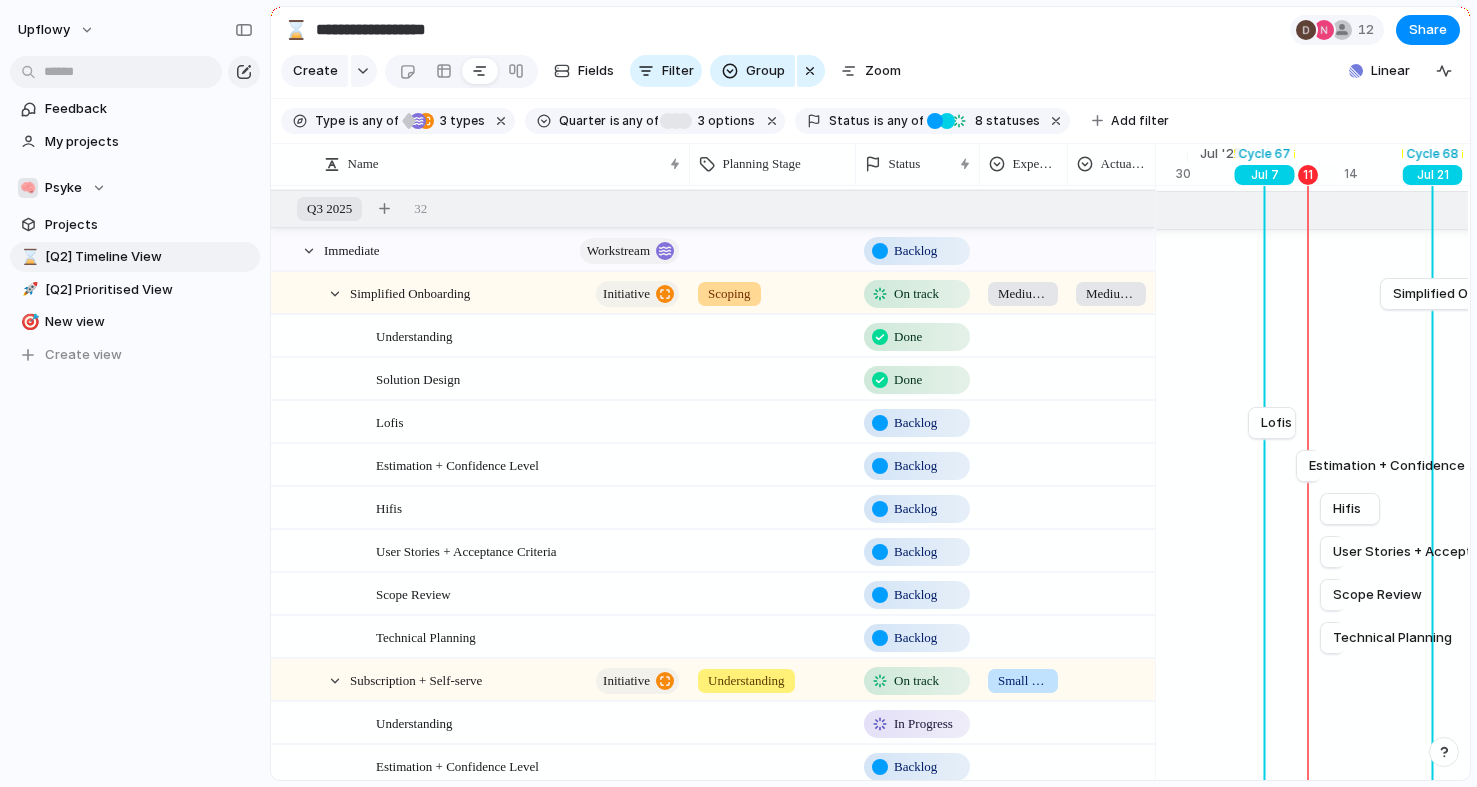 click on "Backlog" at bounding box center (915, 423) 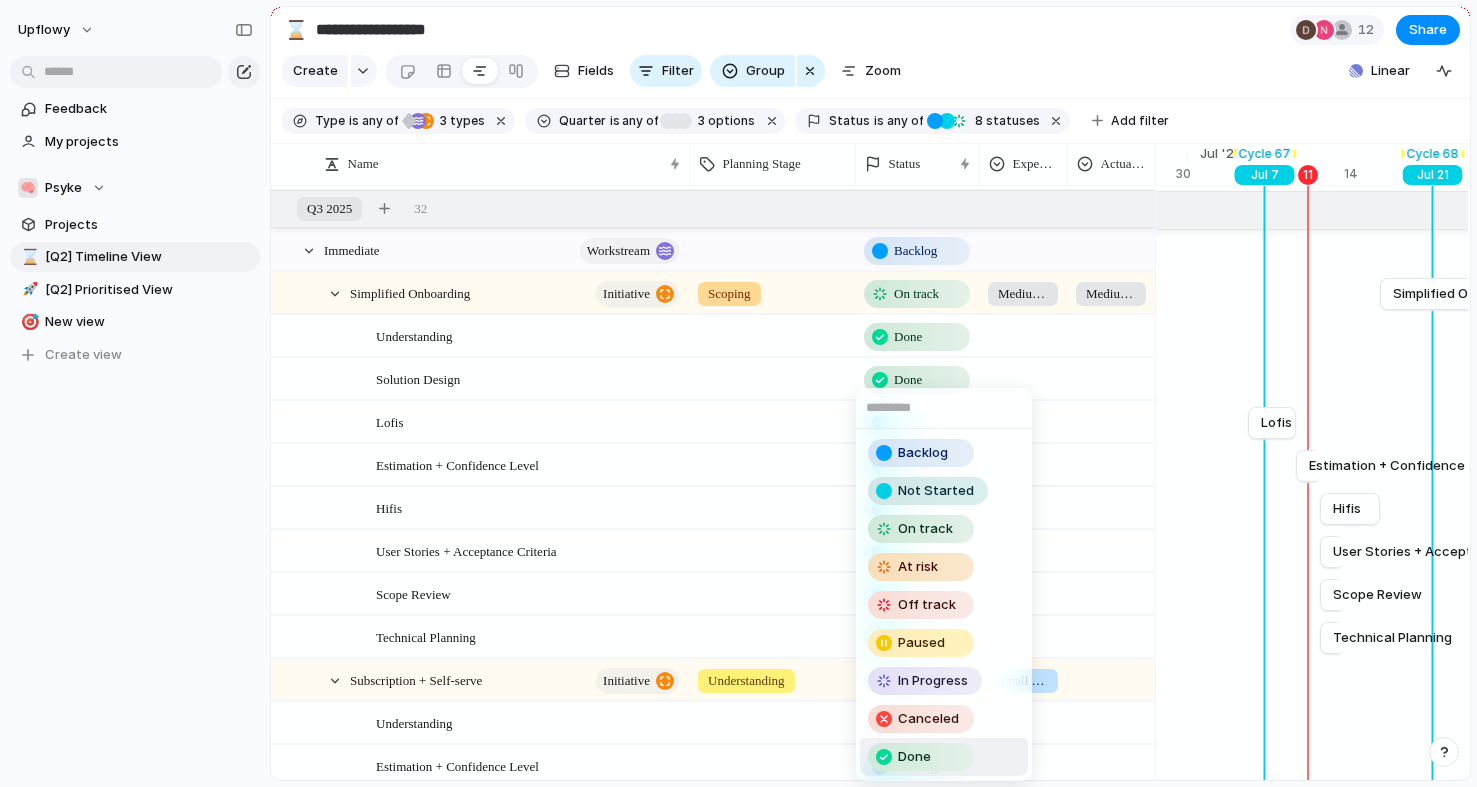 click on "Done" at bounding box center (921, 757) 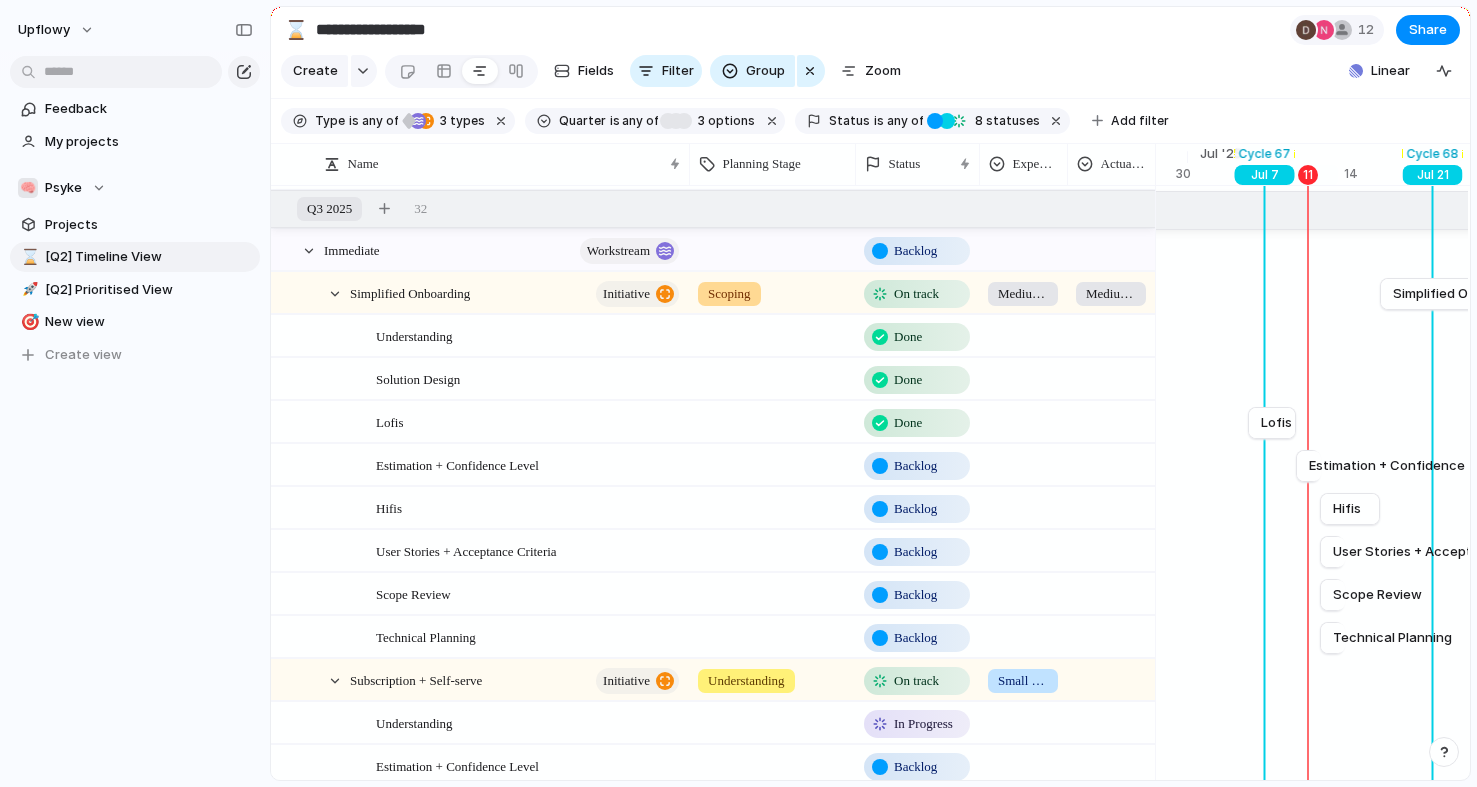 click on "Backlog" at bounding box center (915, 466) 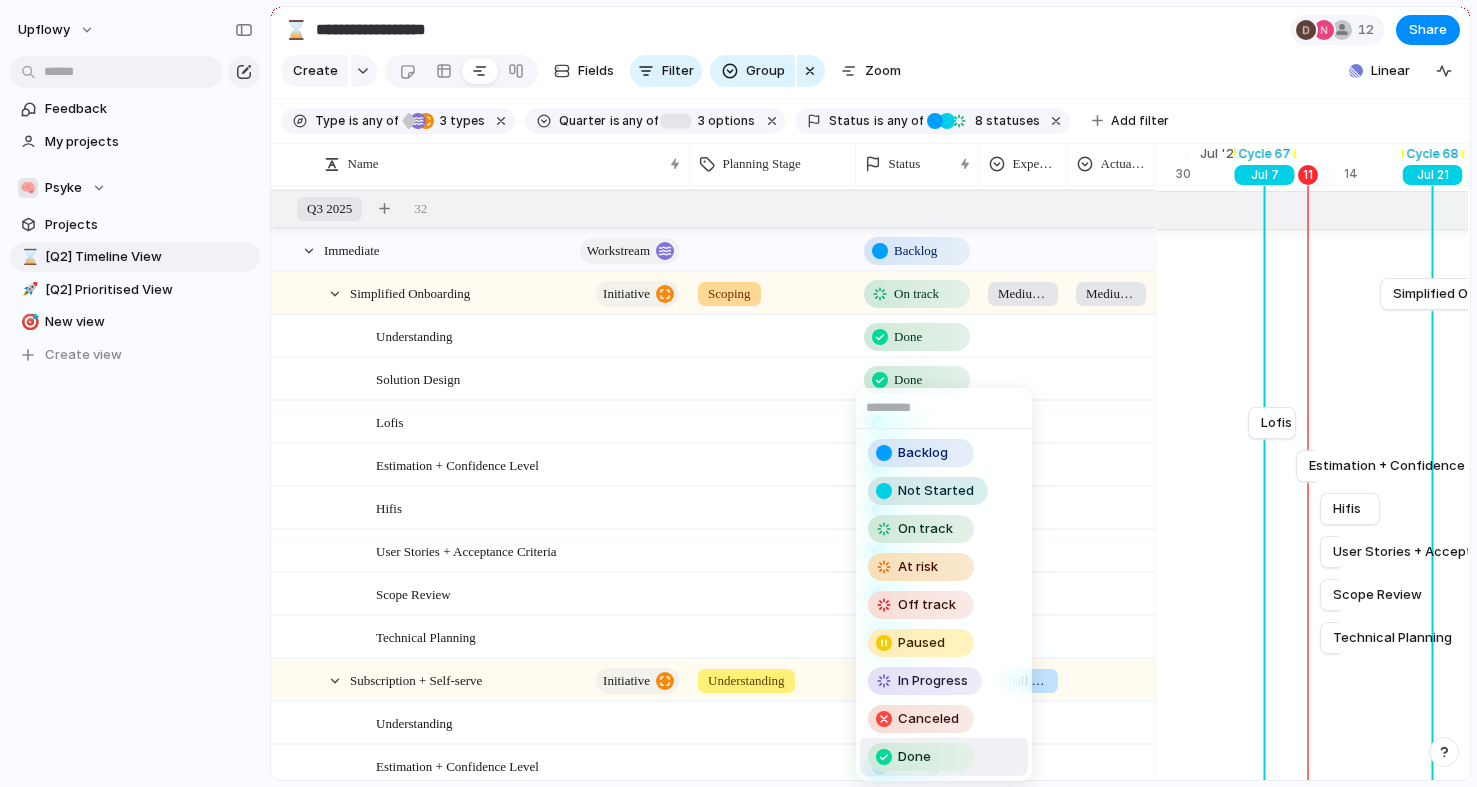 click on "Done" at bounding box center (921, 757) 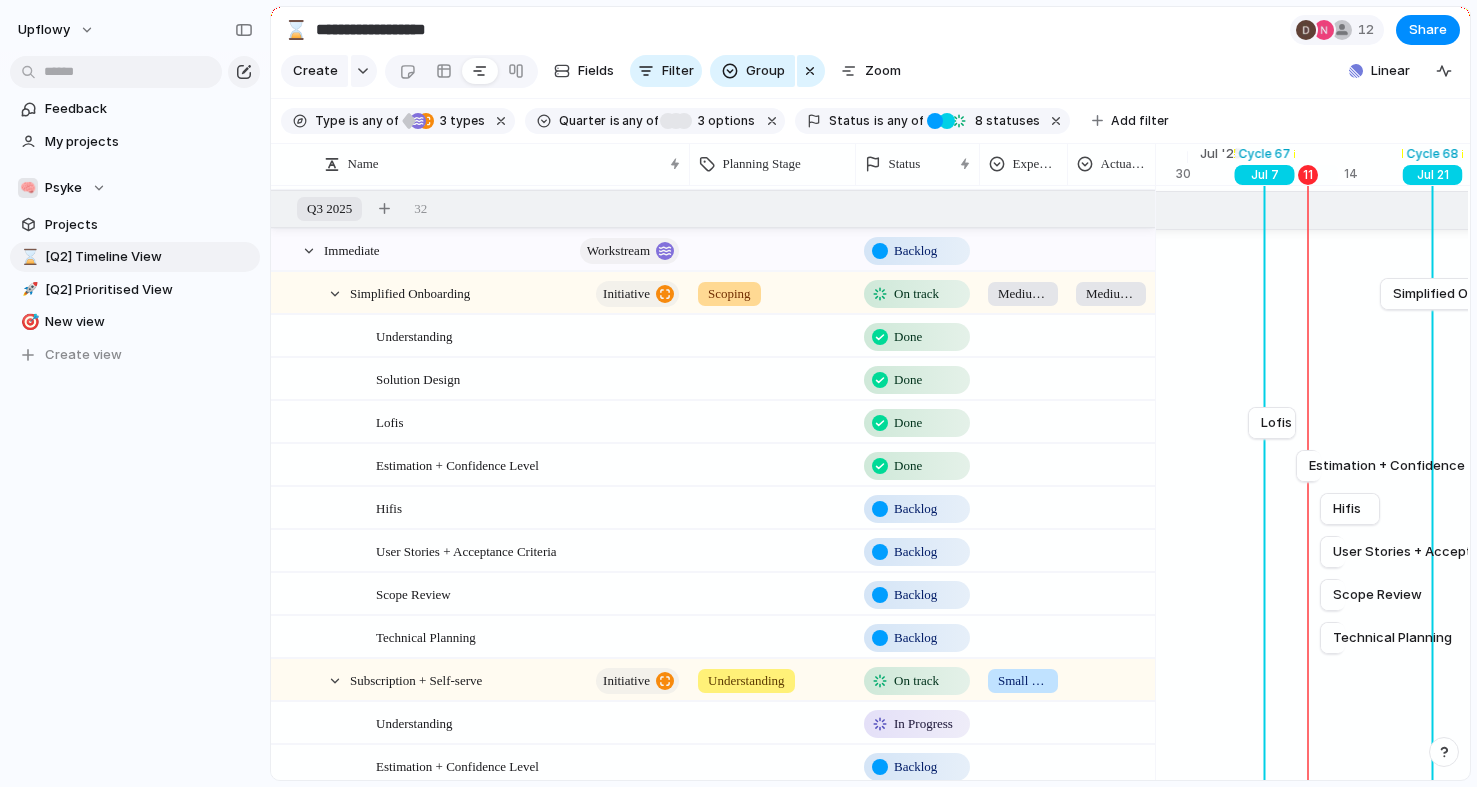 click on "Backlog" at bounding box center (917, 509) 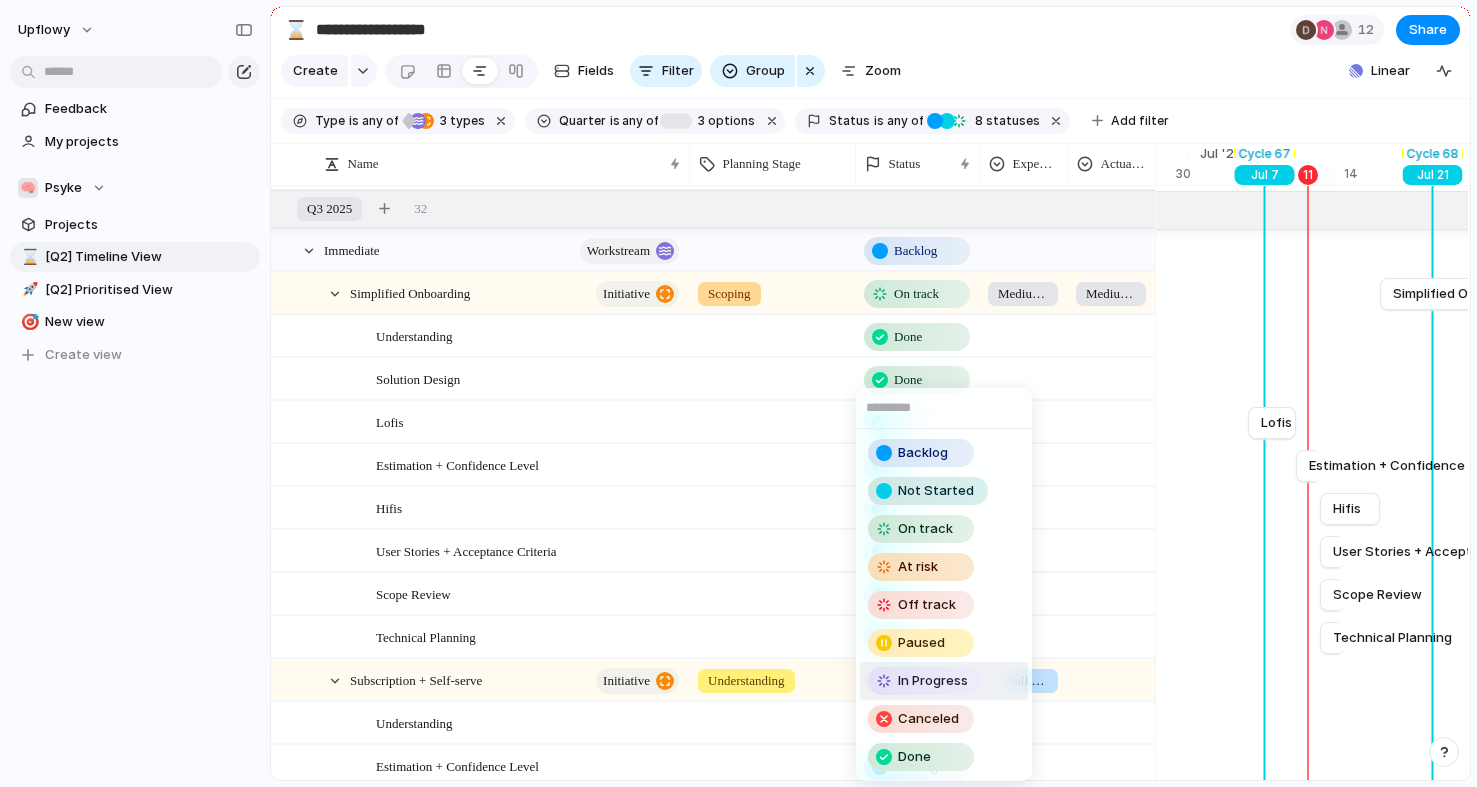 click on "In Progress" at bounding box center [933, 681] 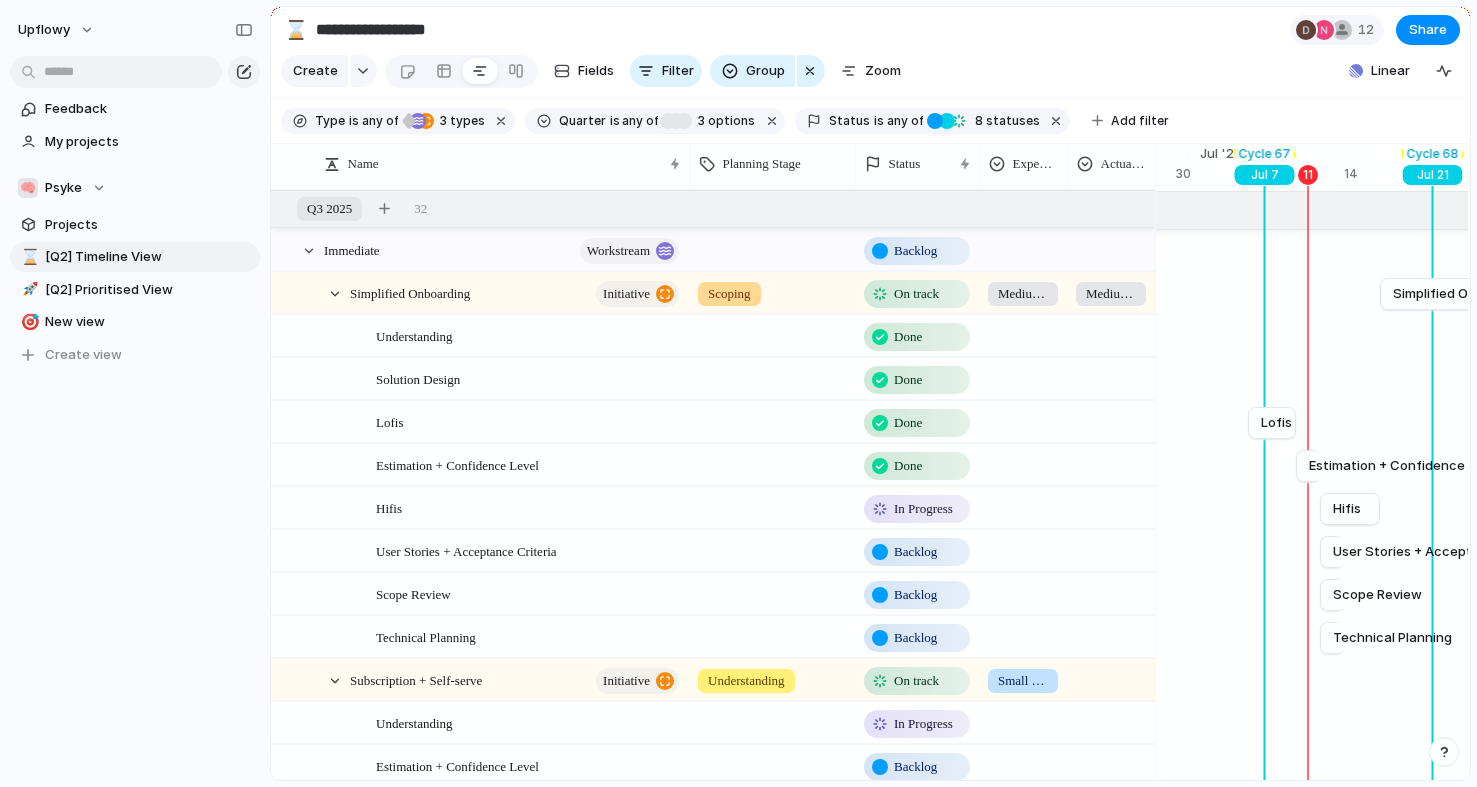 click on "Backlog" at bounding box center (915, 552) 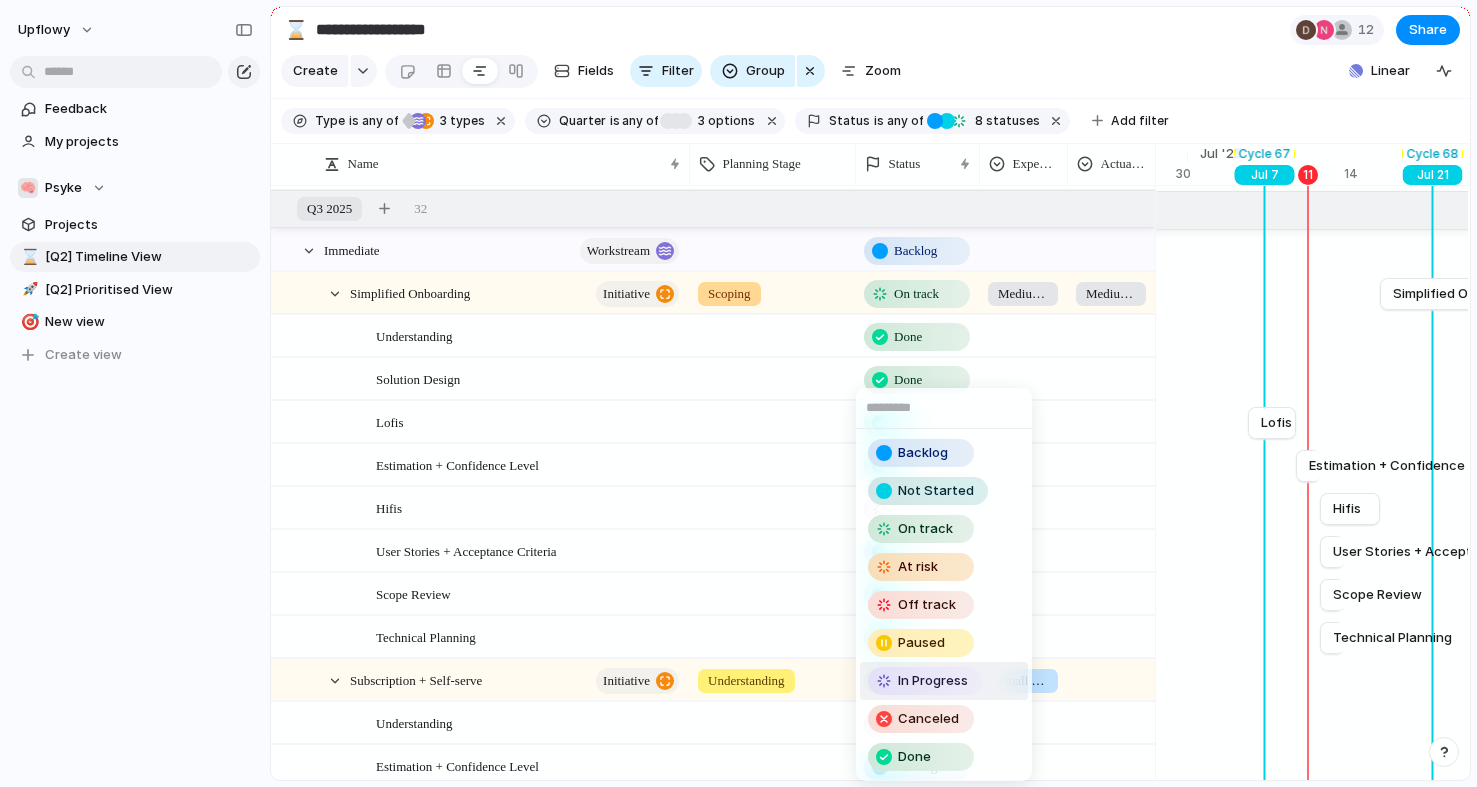 click on "In Progress" at bounding box center (933, 681) 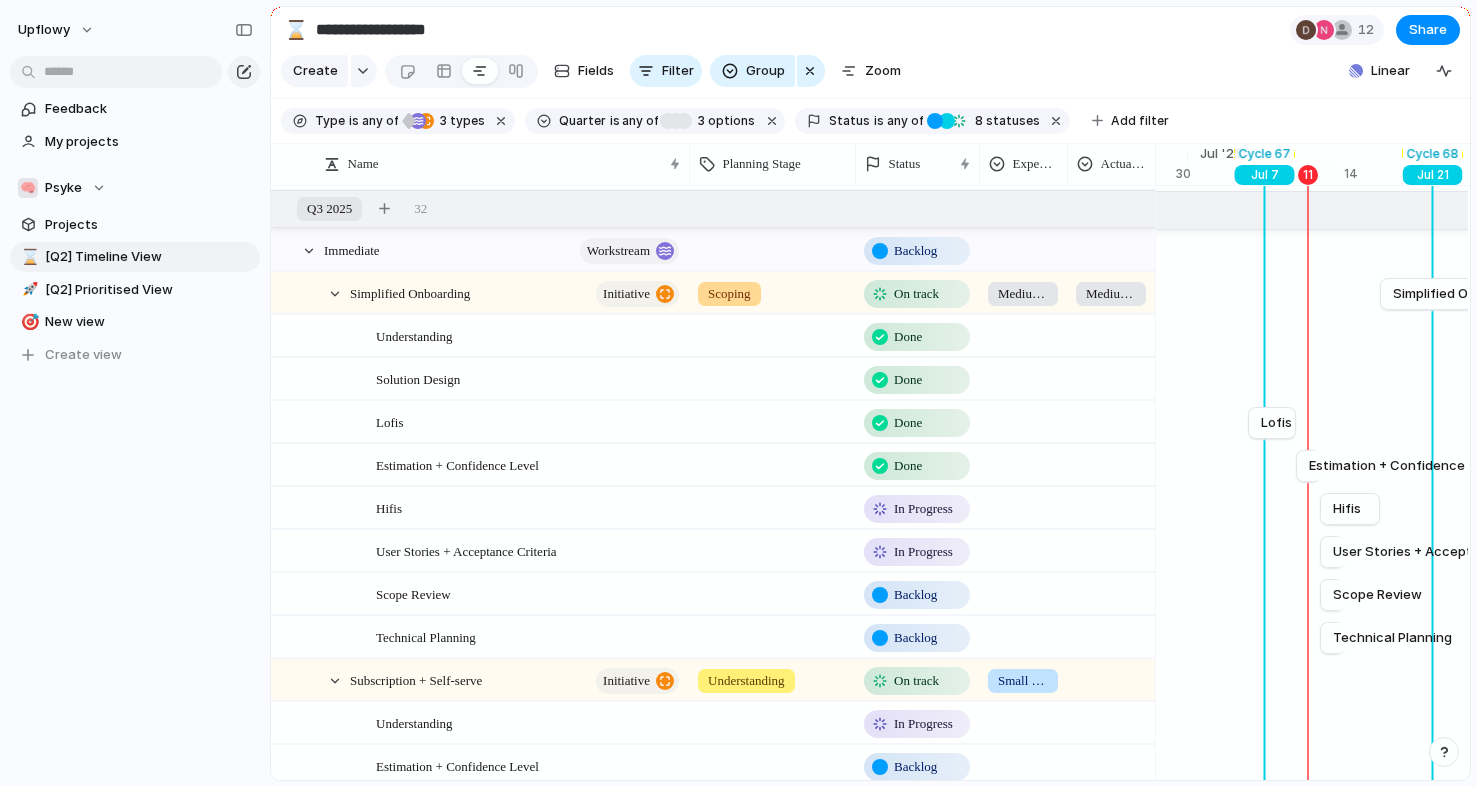 click on "Backlog" 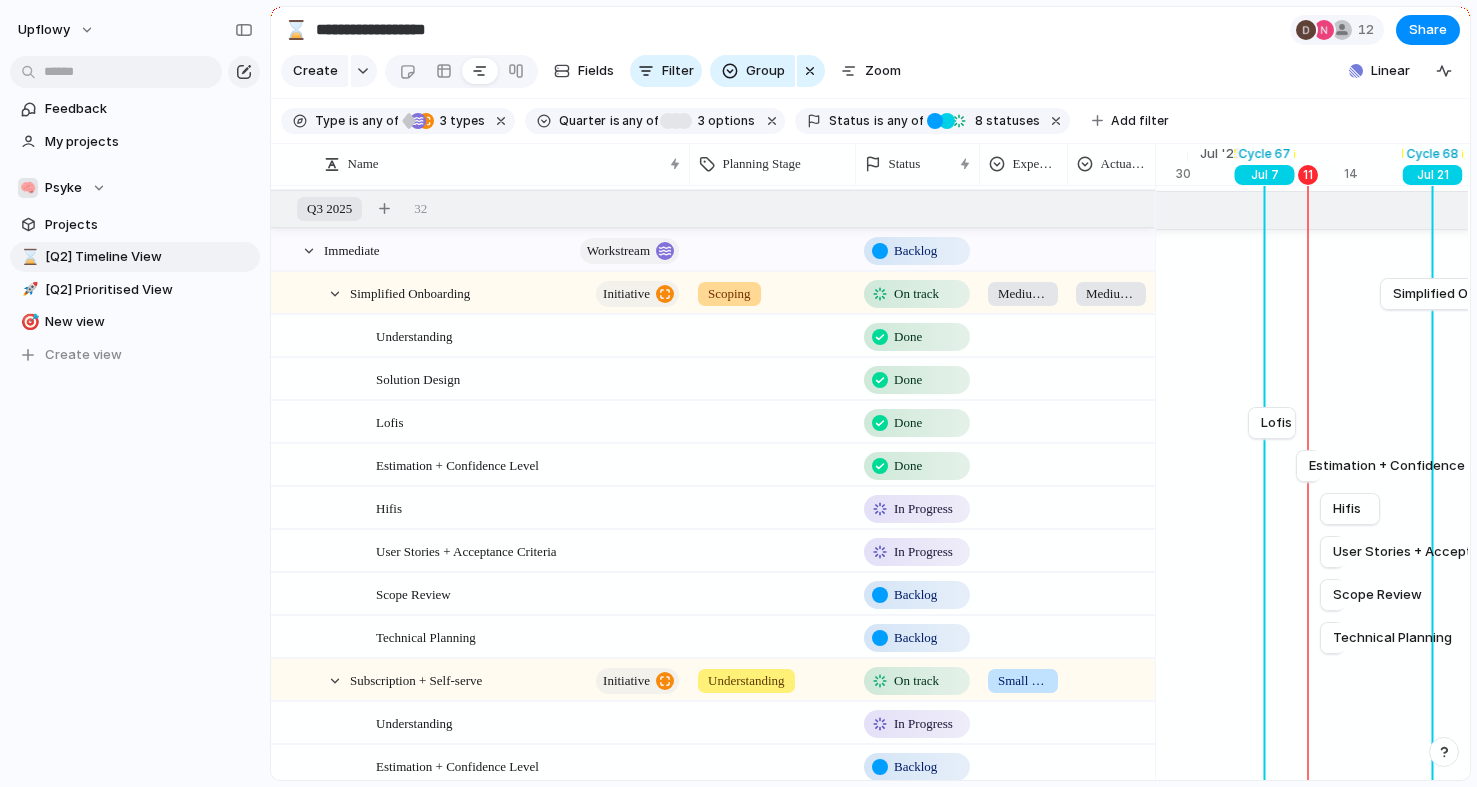 click on "Backlog   Not Started   On track   At risk   Off track   Paused   In Progress   Canceled   Done" at bounding box center [738, 393] 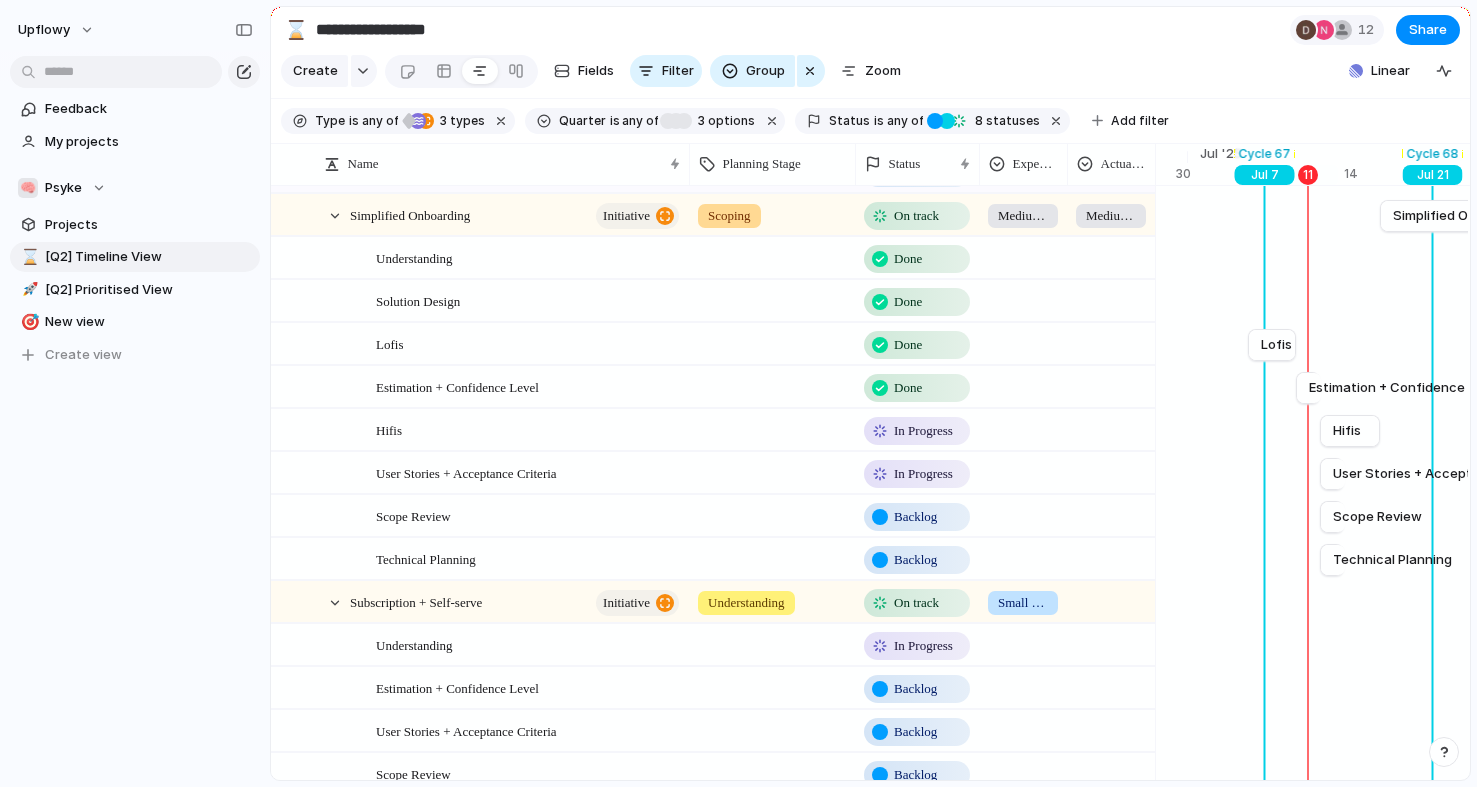 scroll, scrollTop: 908, scrollLeft: 0, axis: vertical 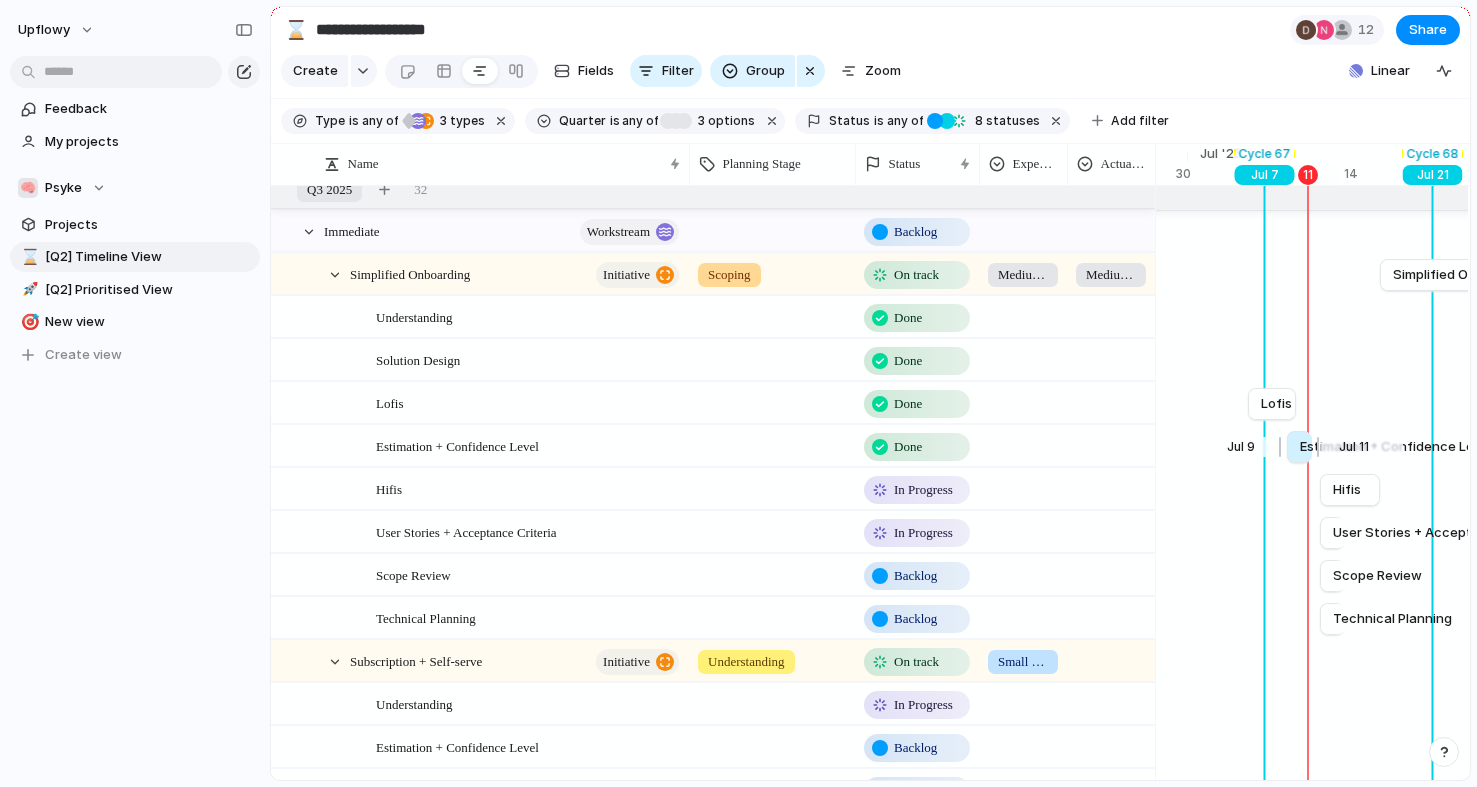 drag, startPoint x: 1309, startPoint y: 447, endPoint x: 1299, endPoint y: 448, distance: 10.049875 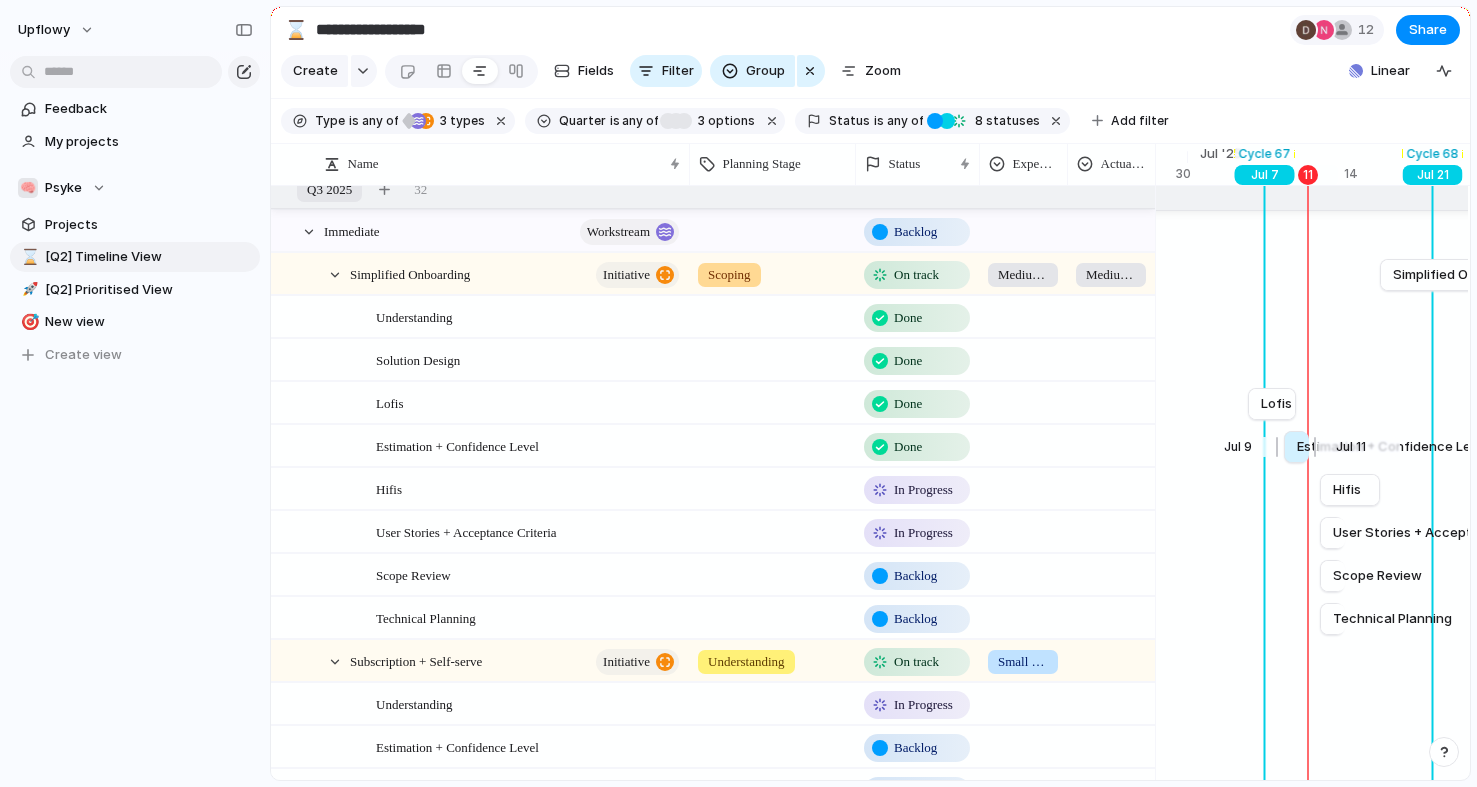 click on "Estimation + Confidence Level" at bounding box center [1393, 447] 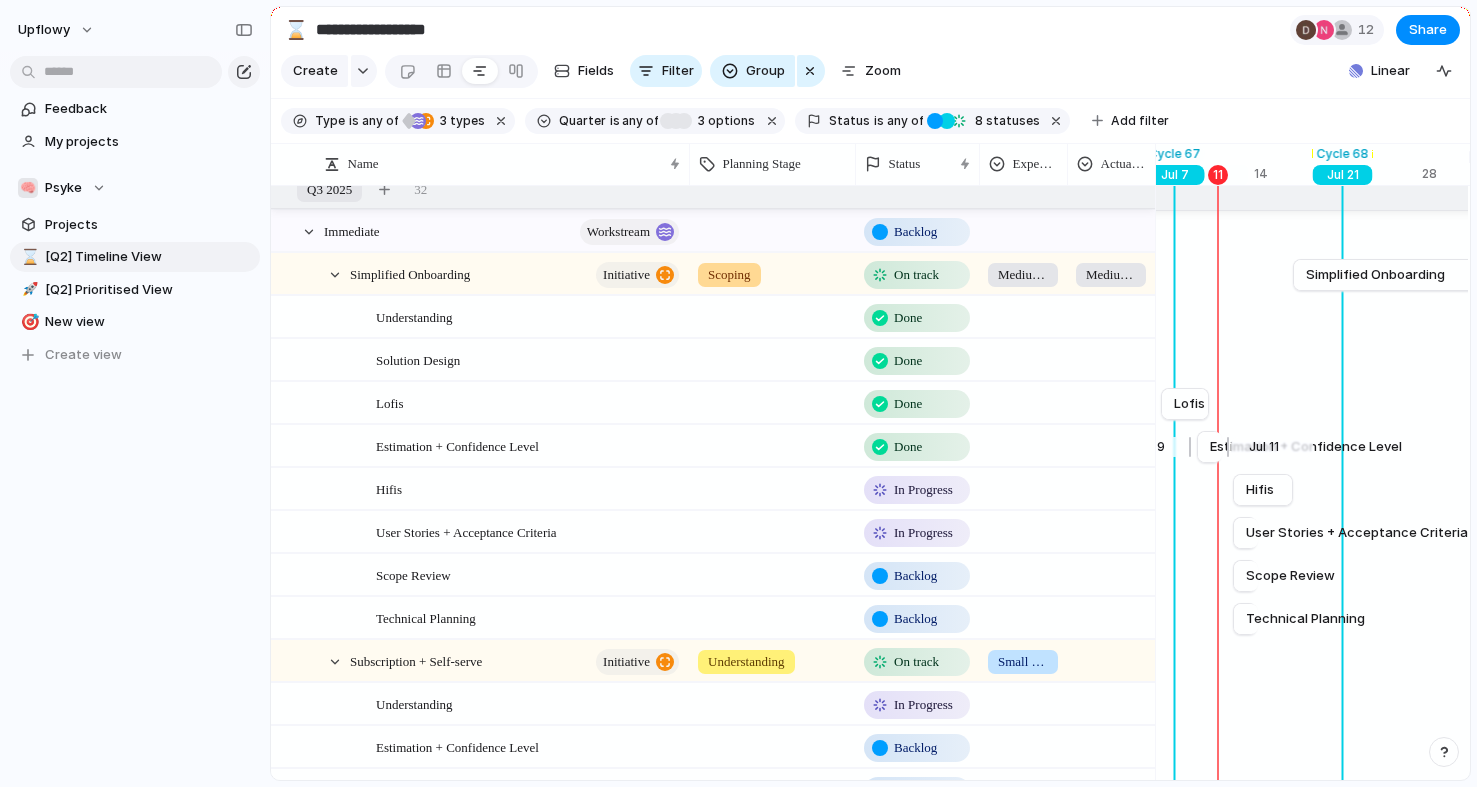 scroll, scrollTop: 0, scrollLeft: 13210, axis: horizontal 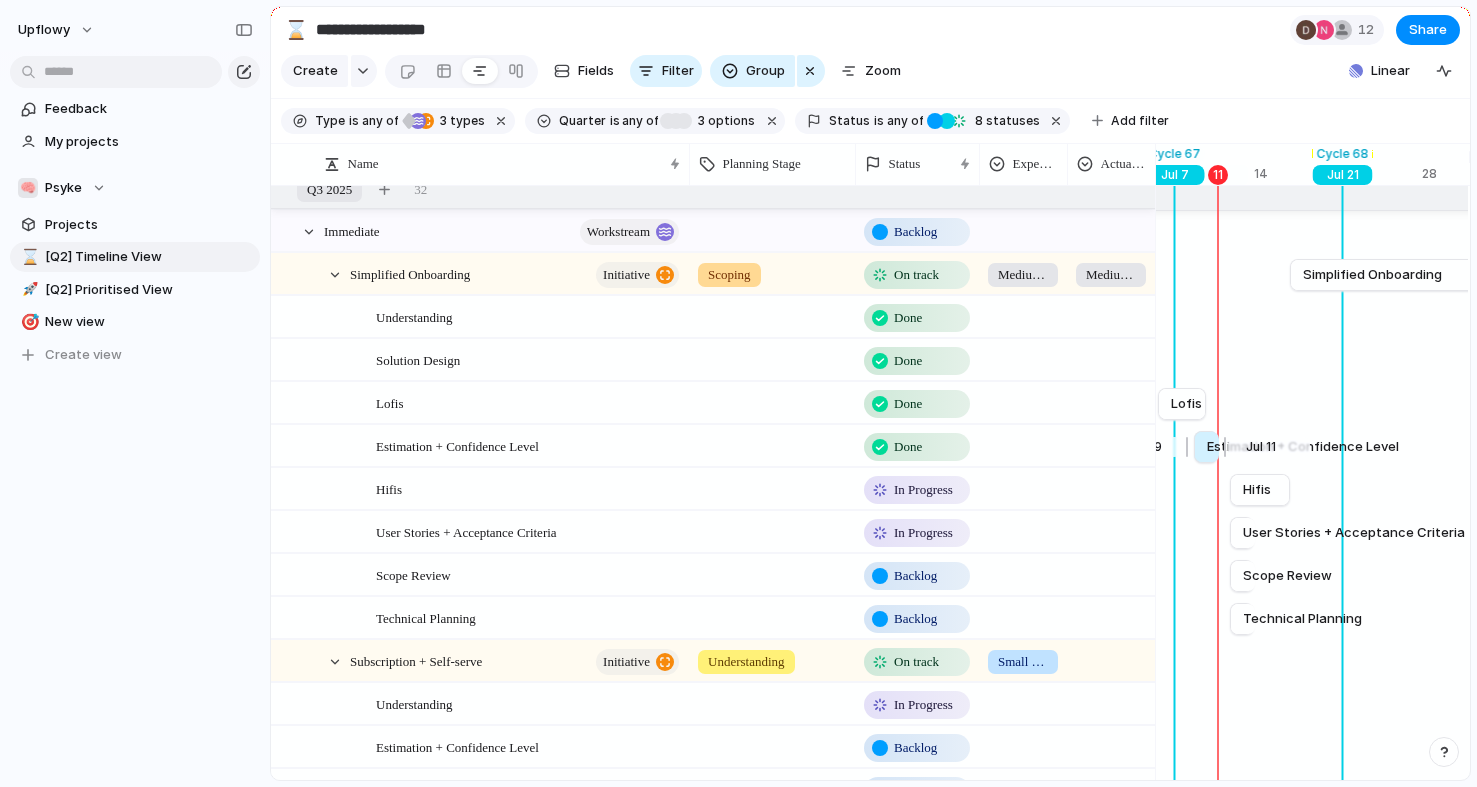 click on "Estimation + Confidence Level" at bounding box center [1303, 447] 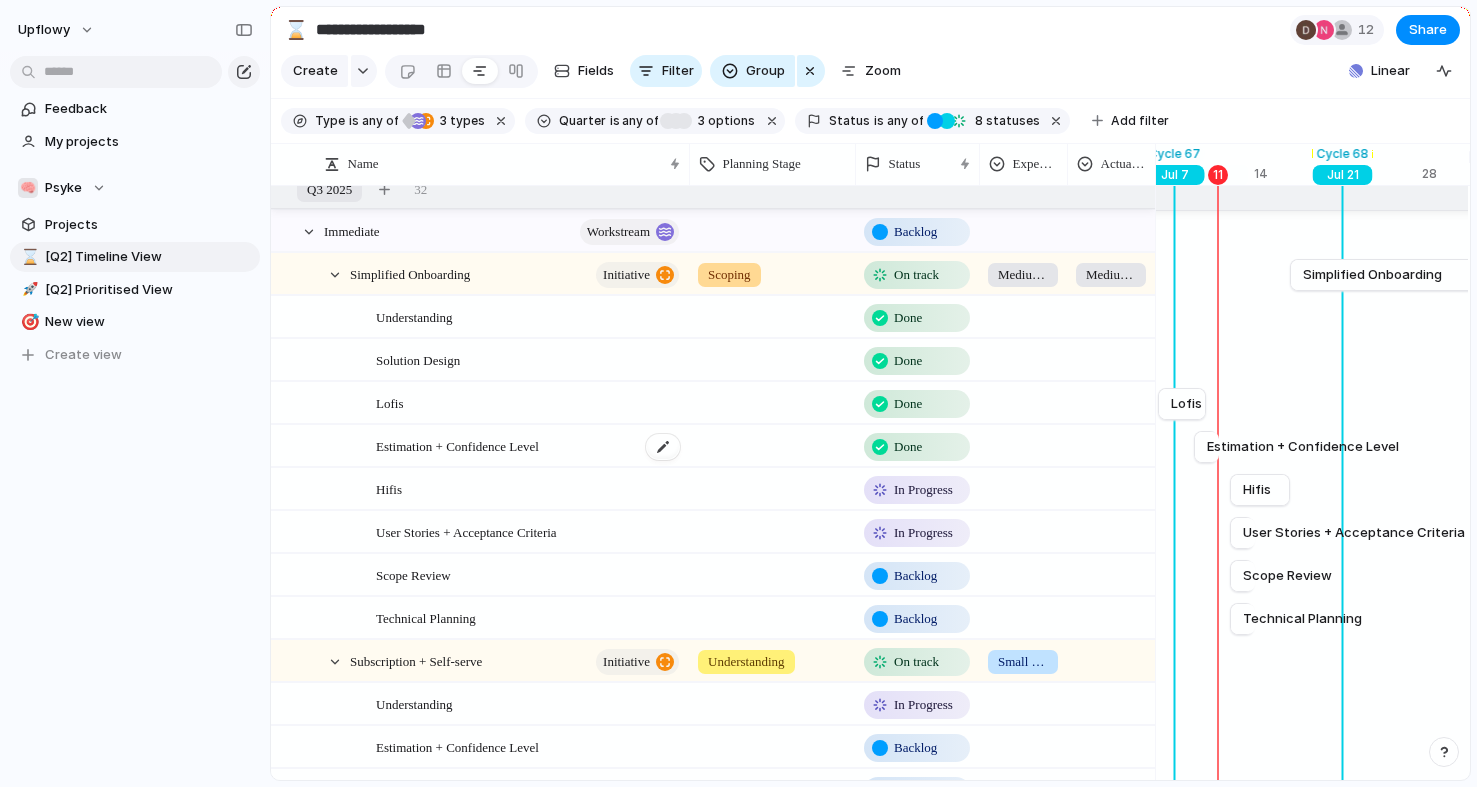 click on "Estimation + Confidence Level" at bounding box center (457, 445) 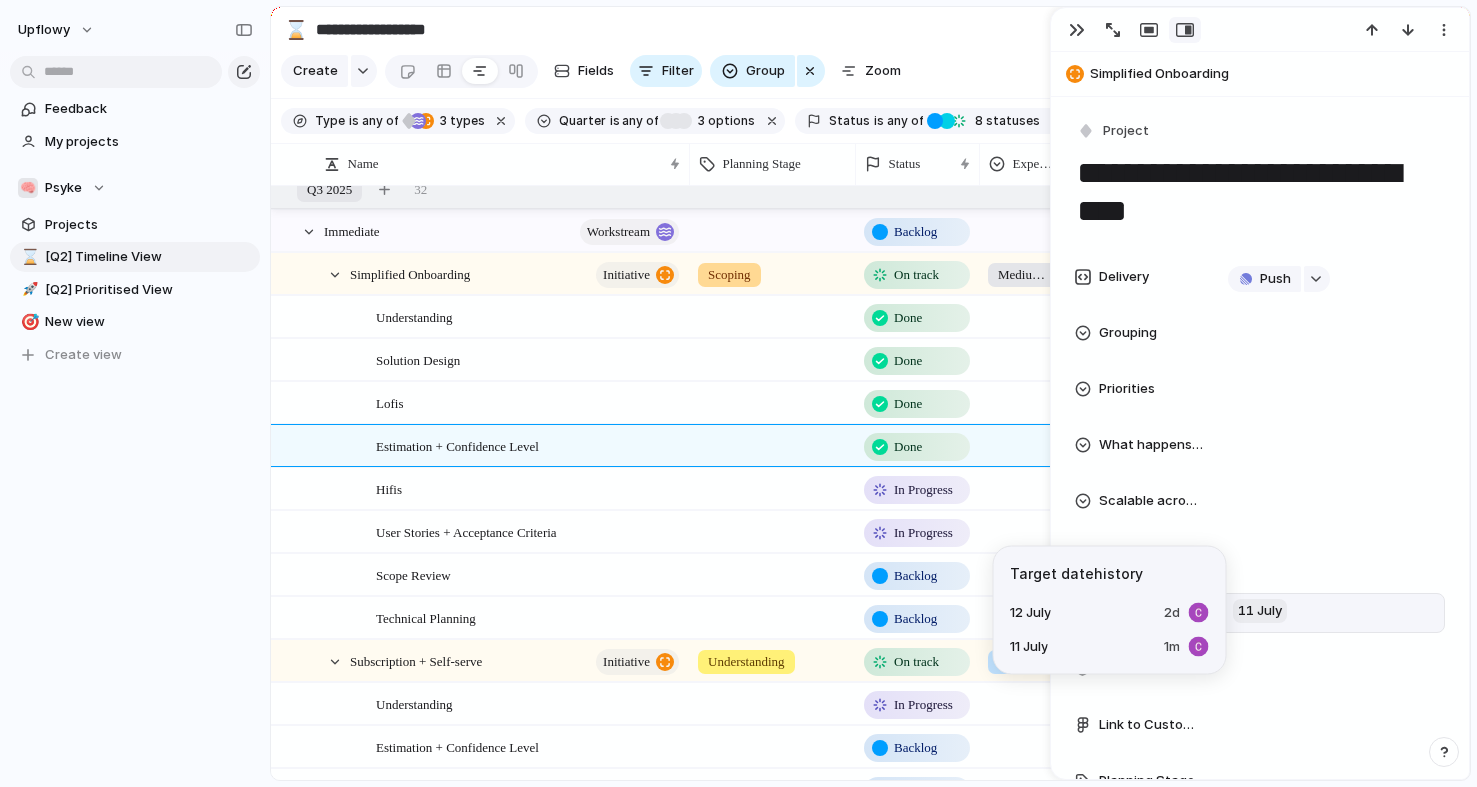 click on "11 July" at bounding box center (1260, 611) 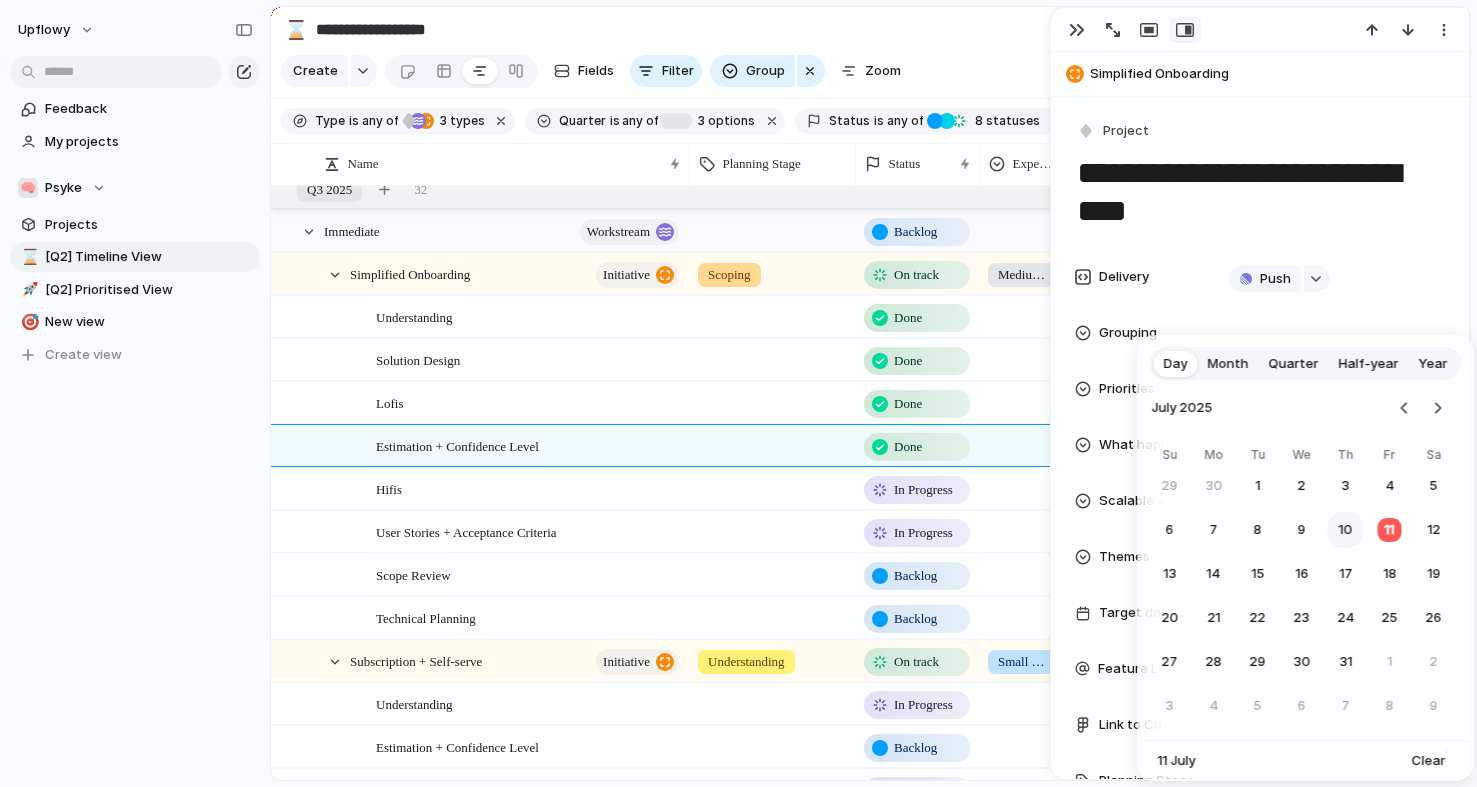 click on "10" at bounding box center (1346, 530) 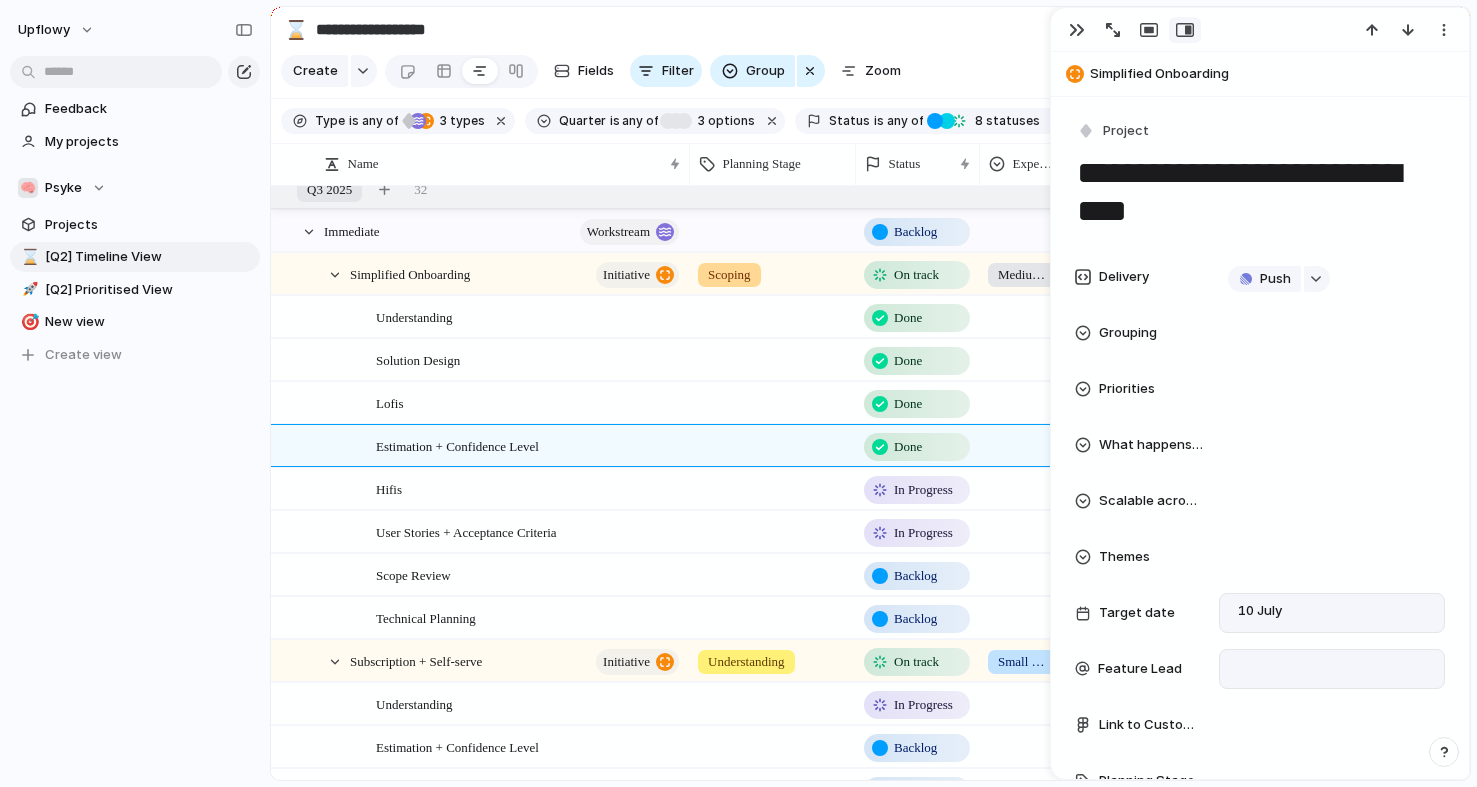 scroll, scrollTop: 250, scrollLeft: 0, axis: vertical 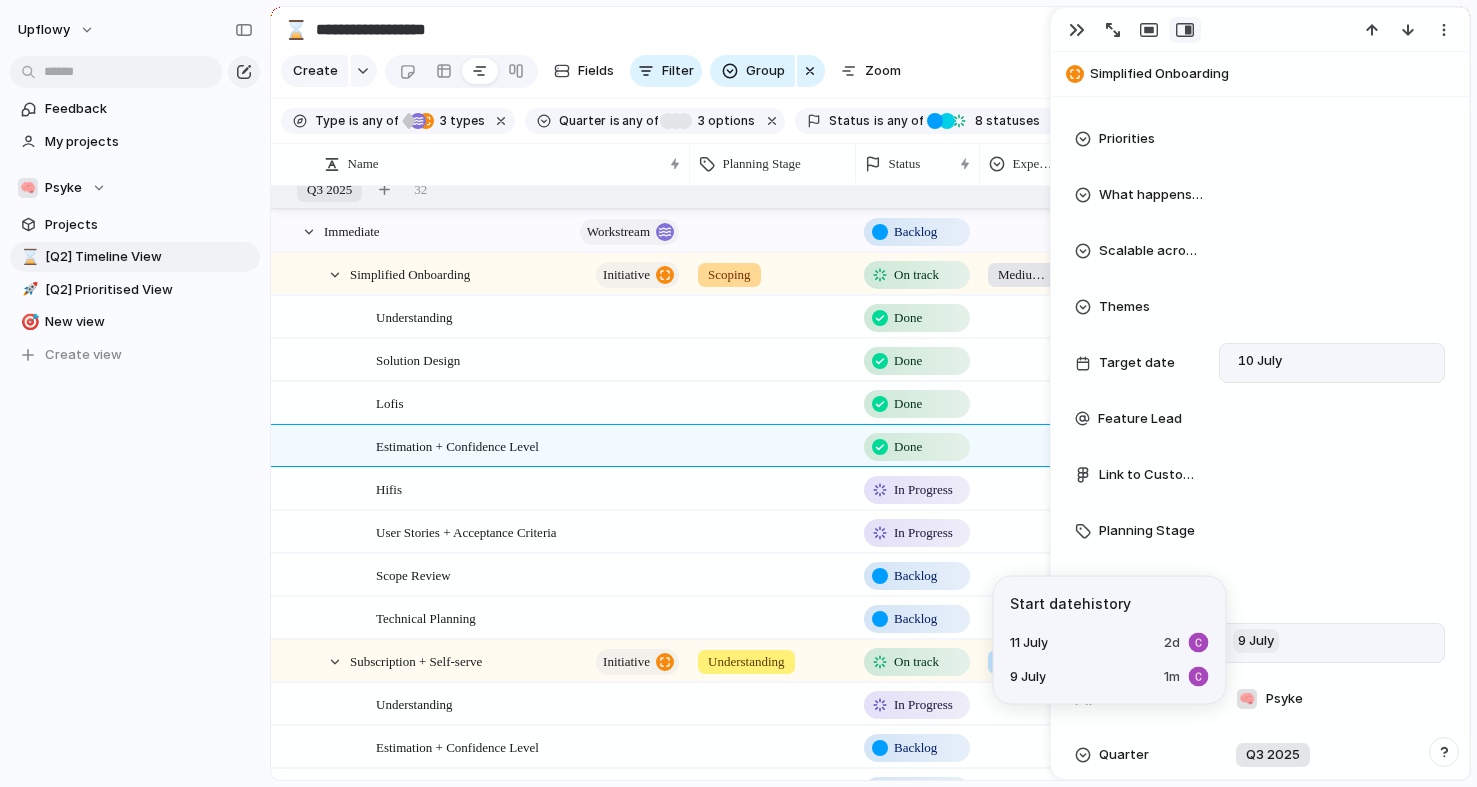 click on "9 July" at bounding box center (1256, 641) 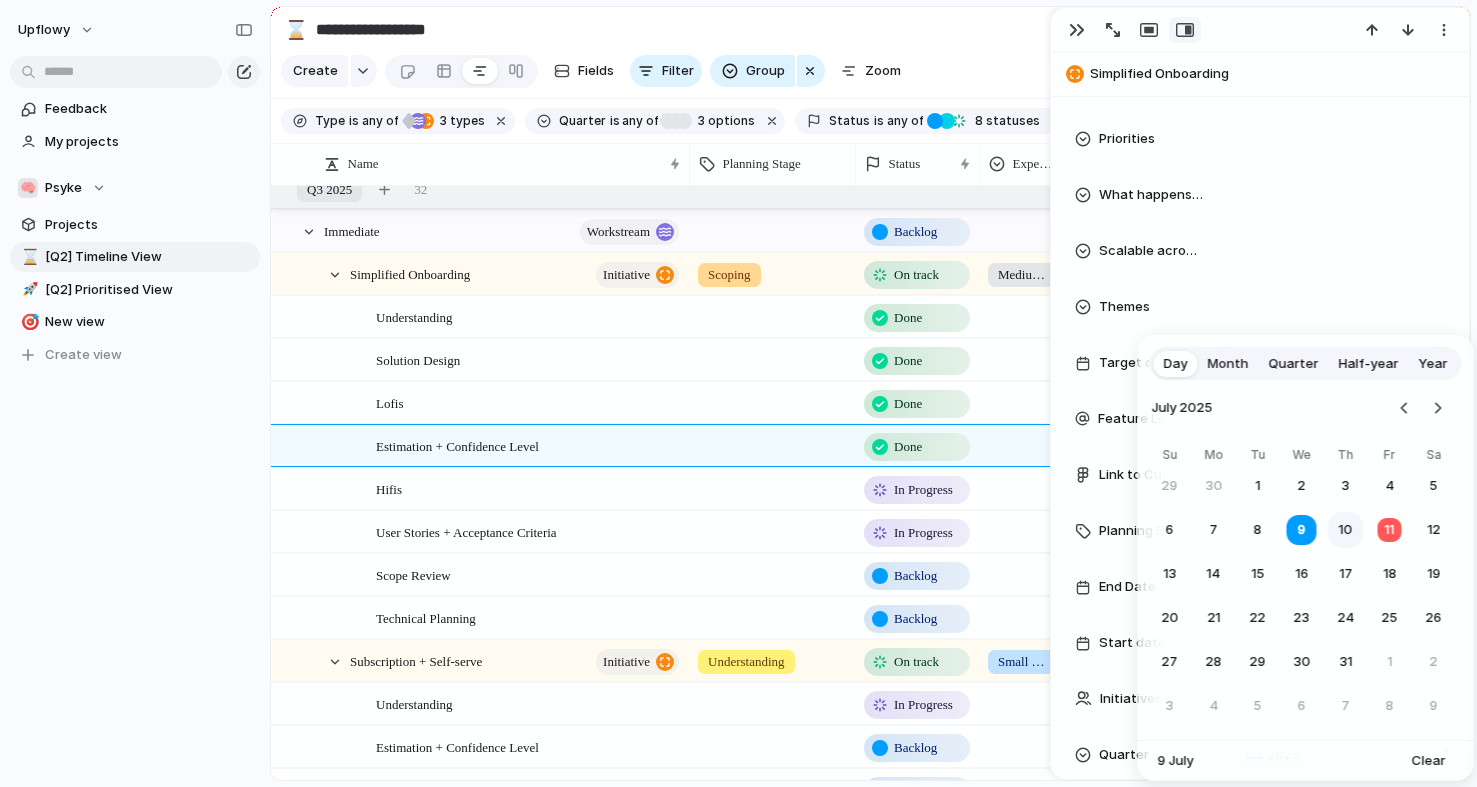 click on "10" at bounding box center [1346, 530] 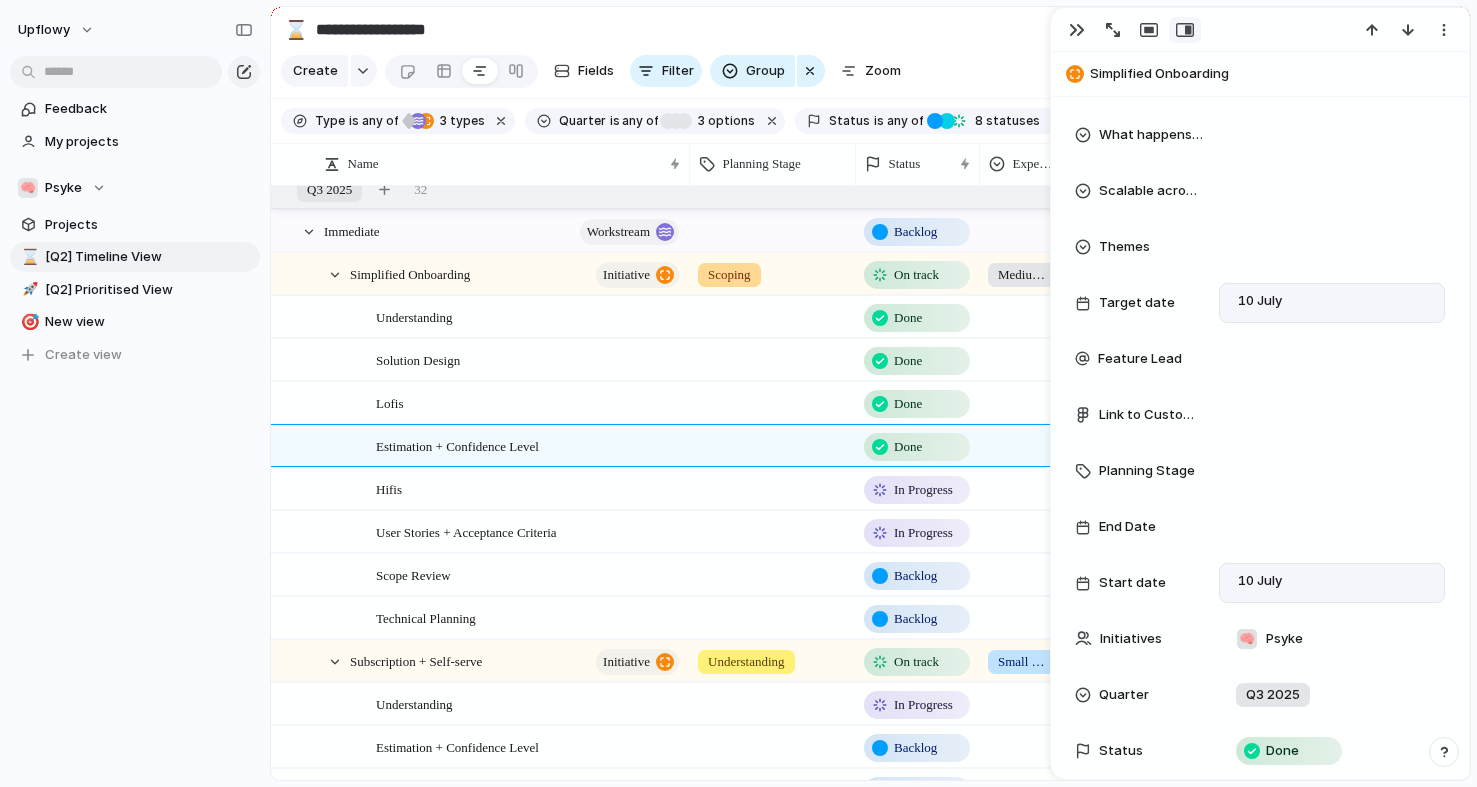 scroll, scrollTop: 424, scrollLeft: 0, axis: vertical 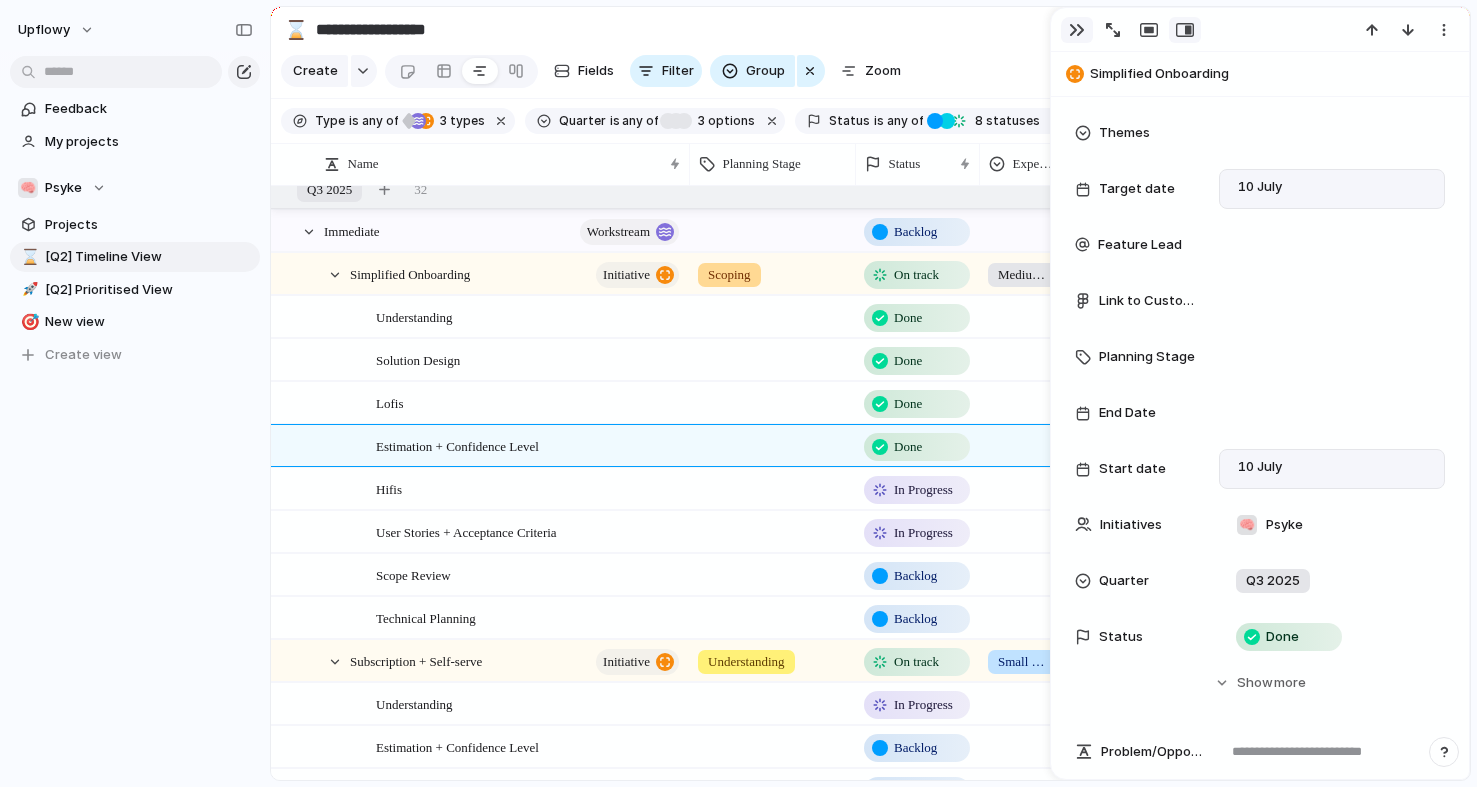 click at bounding box center [1077, 30] 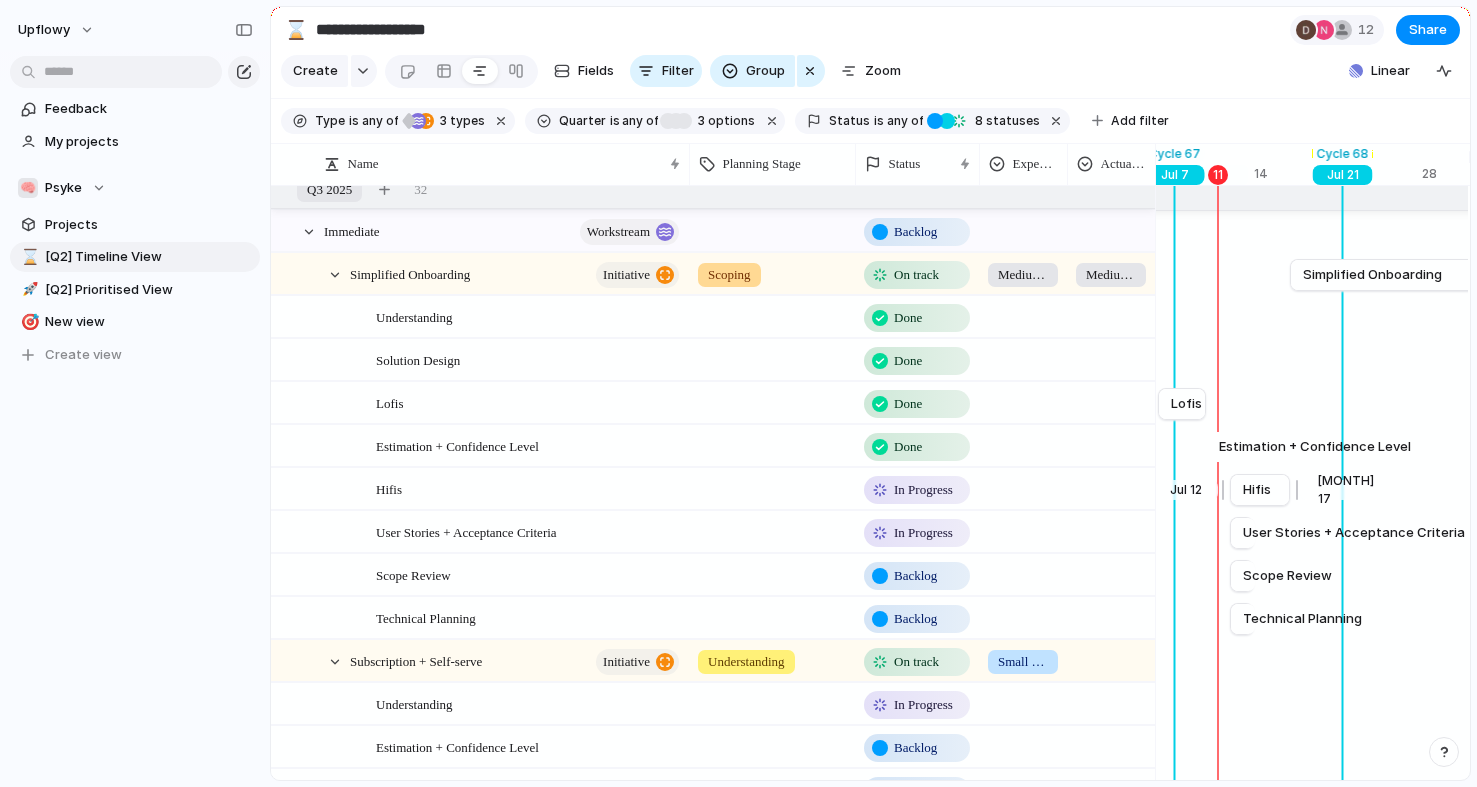 click on "Hifis" at bounding box center (1257, 490) 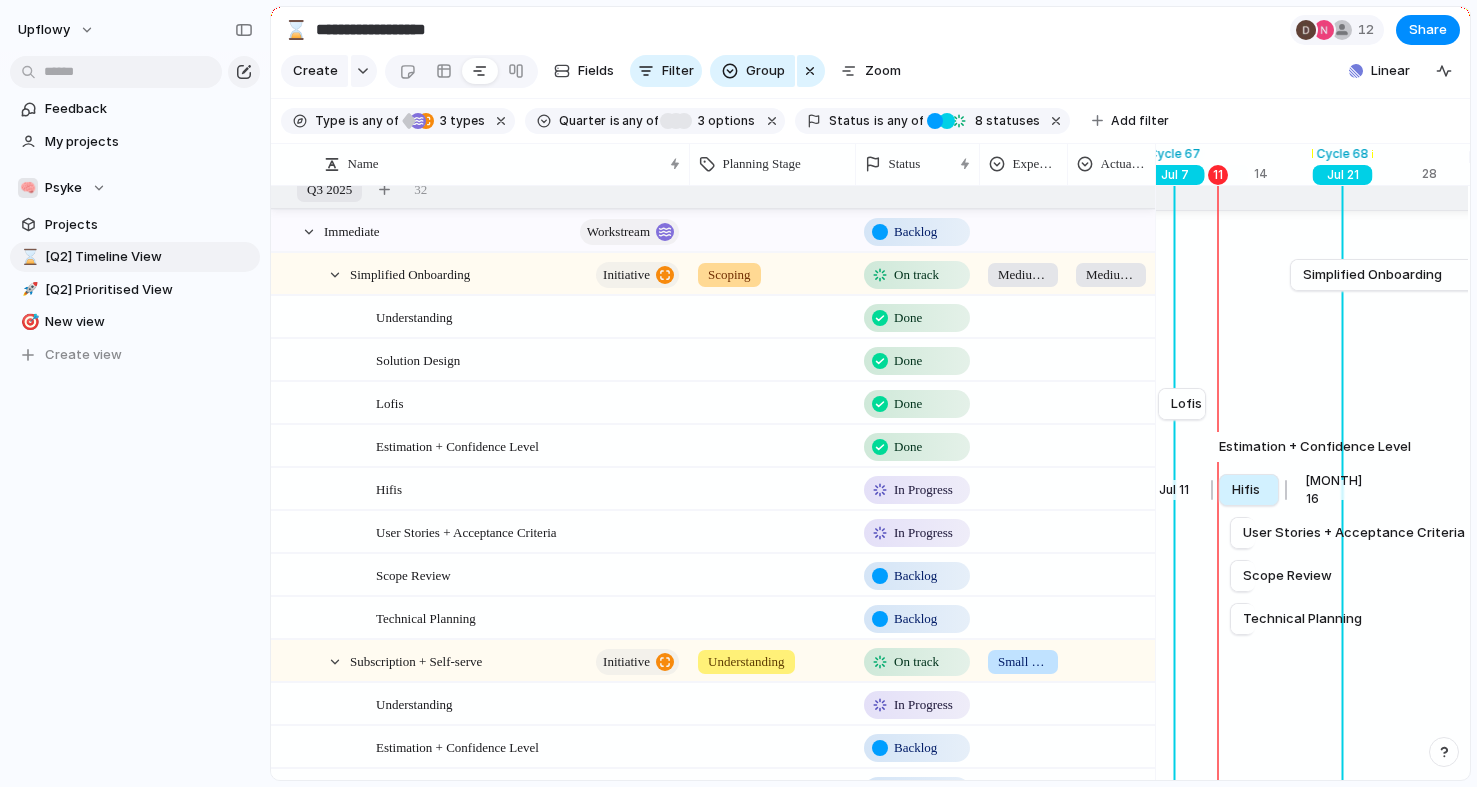 drag, startPoint x: 1255, startPoint y: 493, endPoint x: 1243, endPoint y: 493, distance: 12 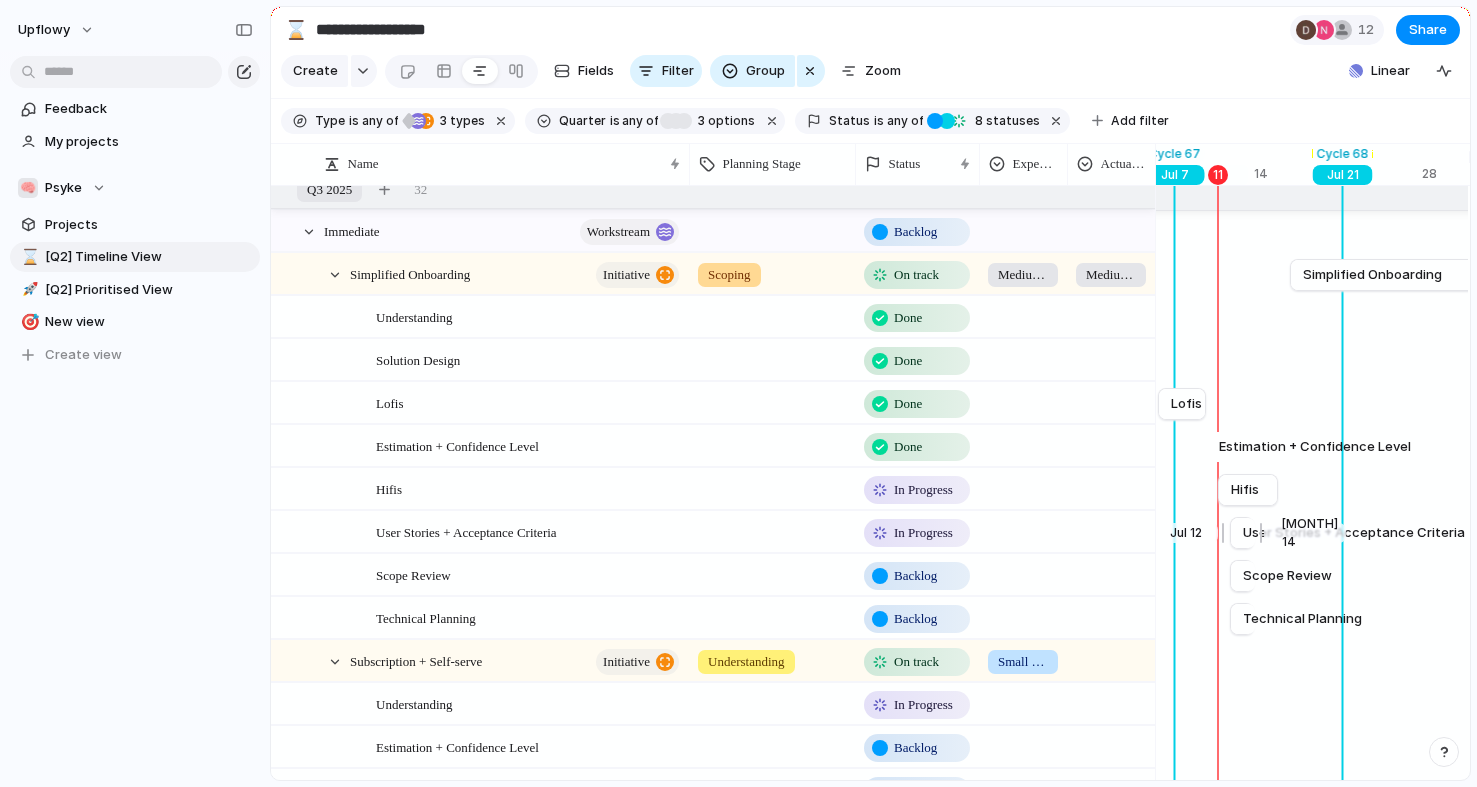 click at bounding box center (1258, 533) 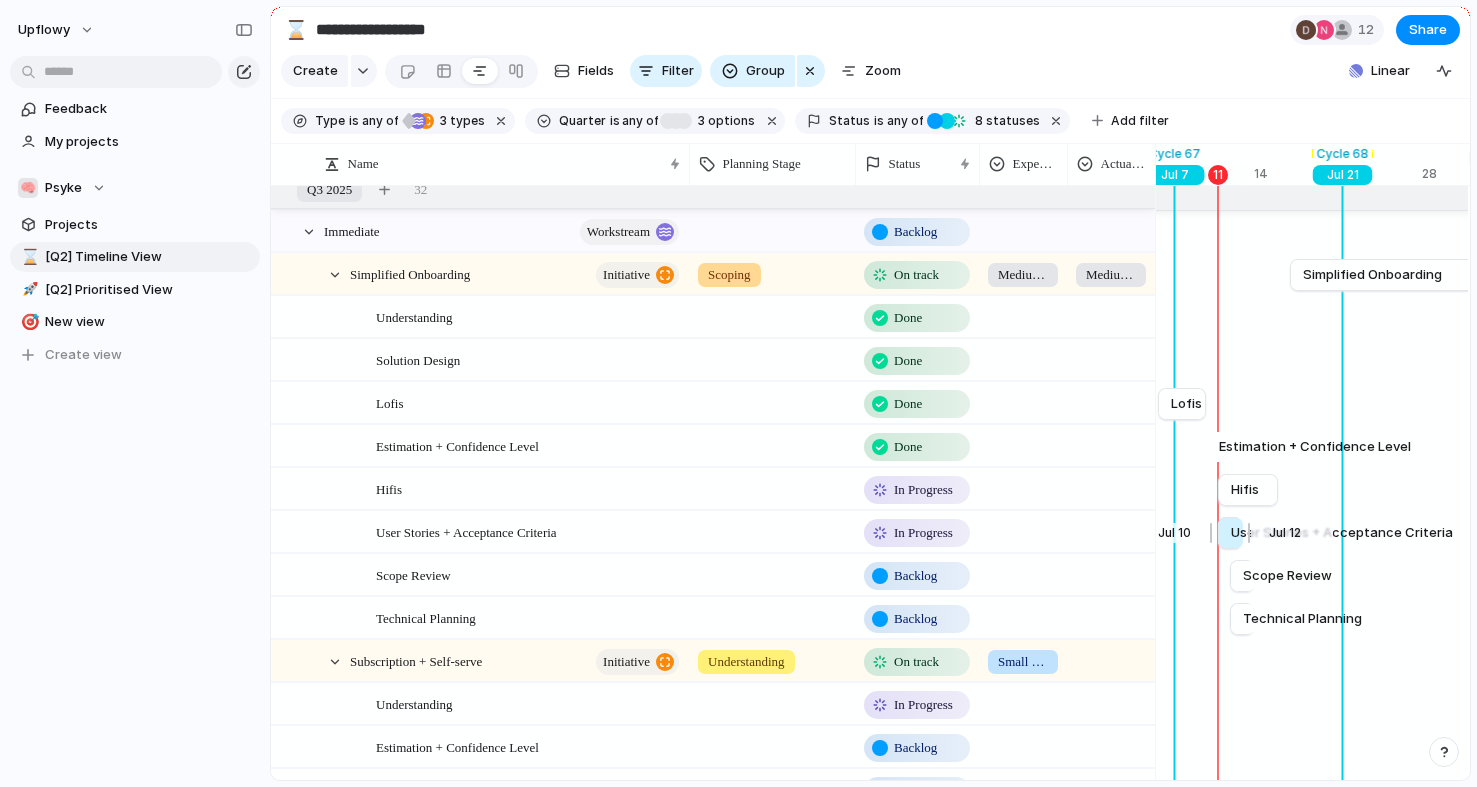 drag, startPoint x: 1245, startPoint y: 536, endPoint x: 1231, endPoint y: 536, distance: 14 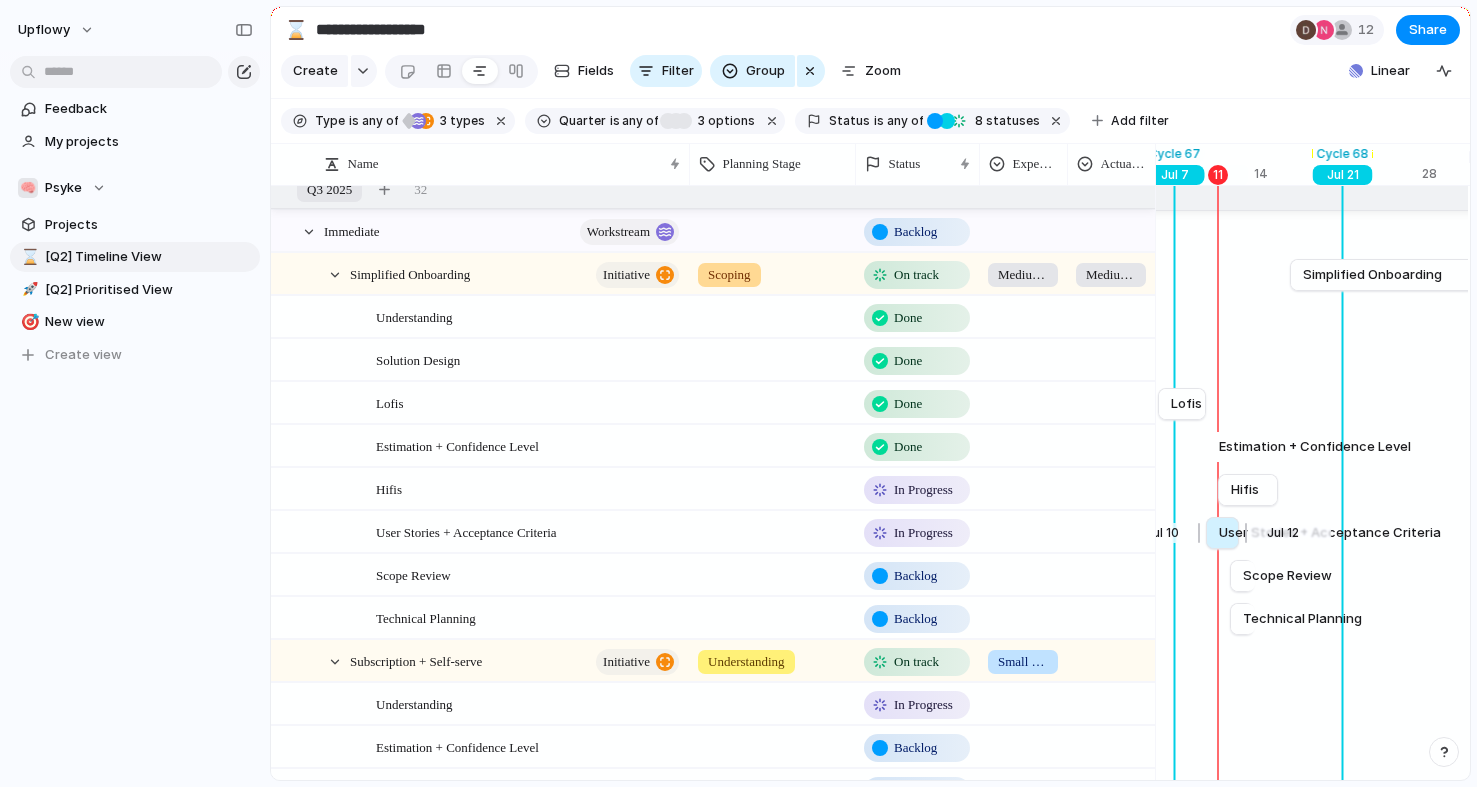 click at bounding box center [1243, 533] 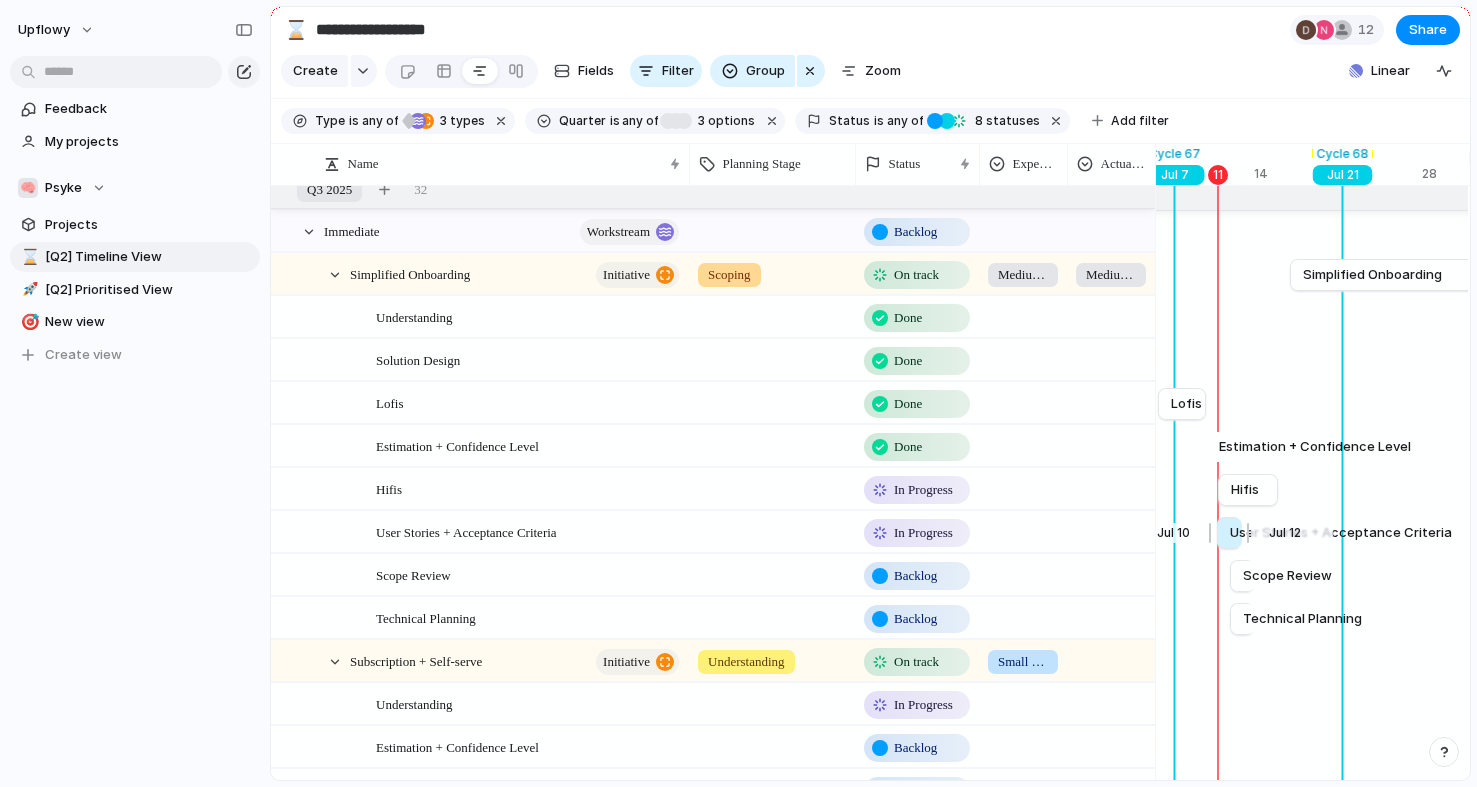 drag, startPoint x: 1239, startPoint y: 531, endPoint x: 1225, endPoint y: 531, distance: 14 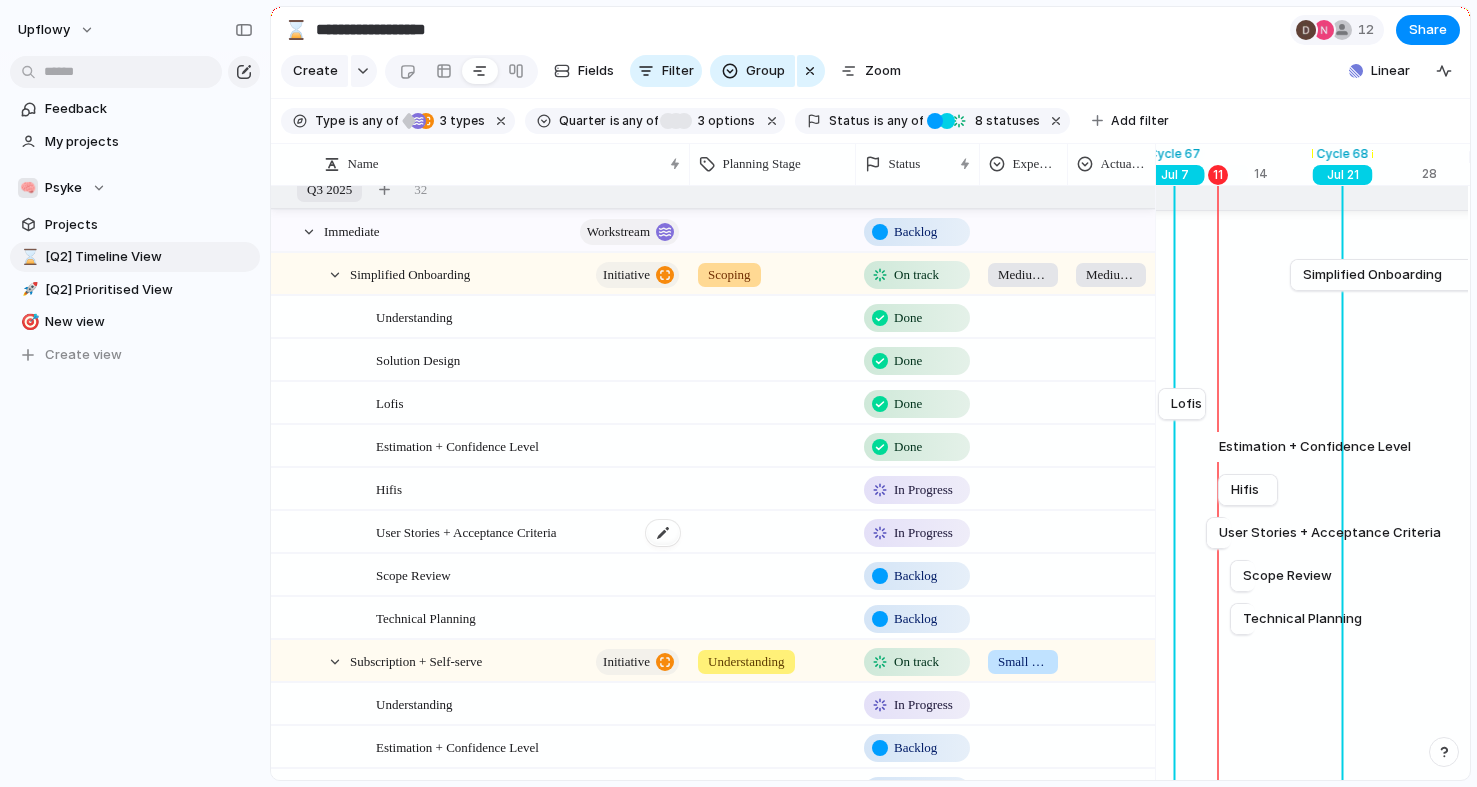 click on "User Stories + Acceptance Criteria" at bounding box center [466, 531] 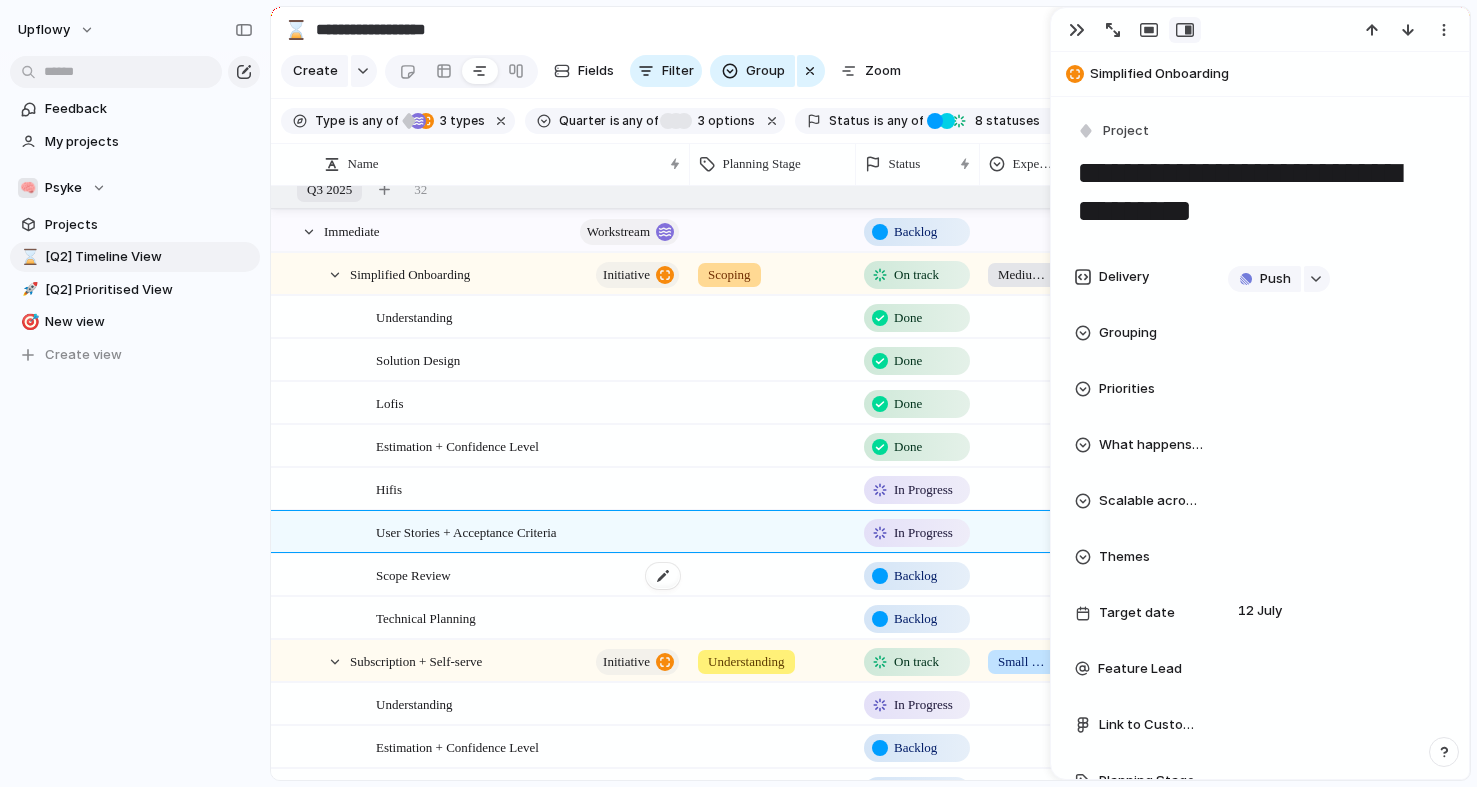 click on "Scope Review" at bounding box center (413, 574) 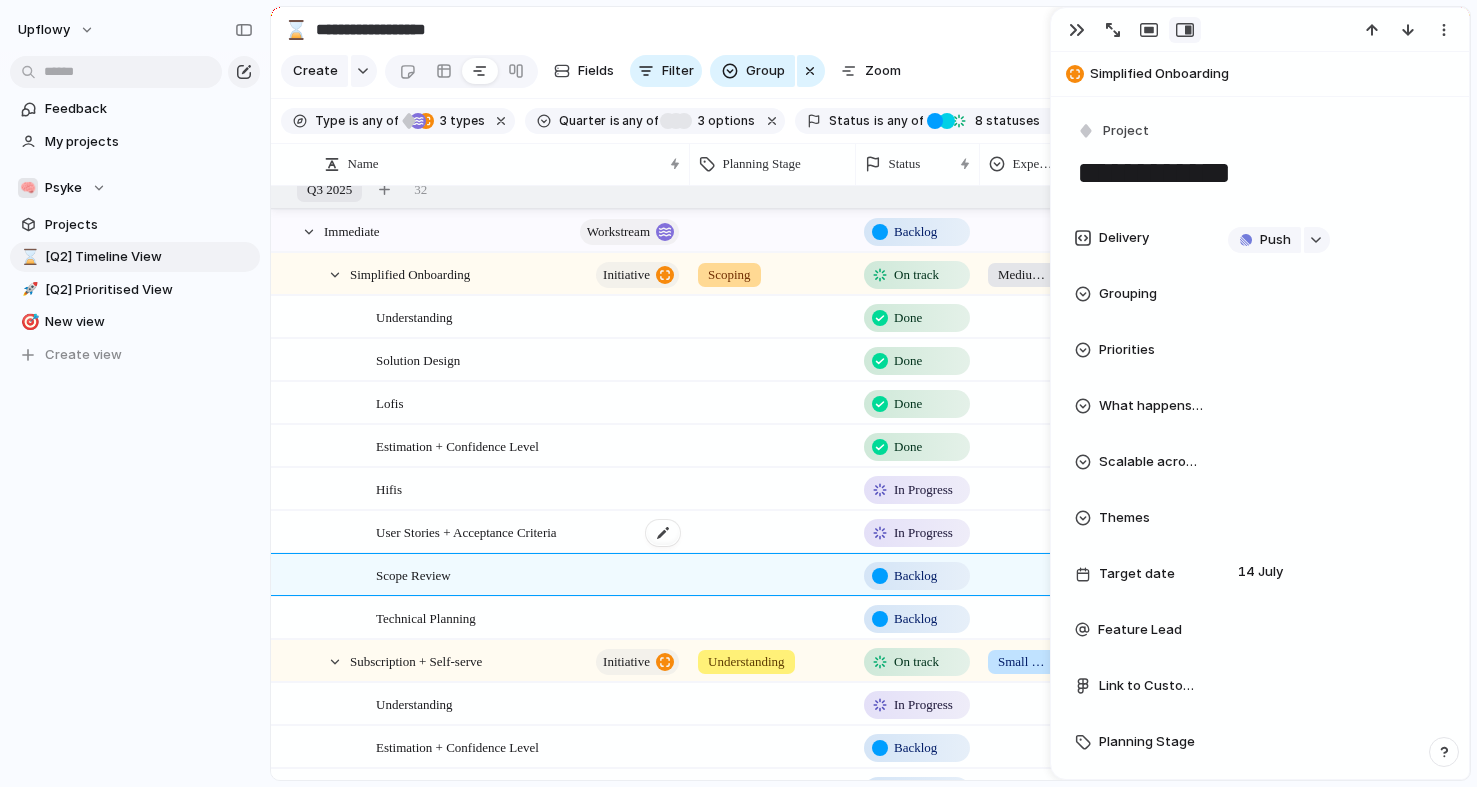click on "User Stories + Acceptance Criteria" at bounding box center [466, 531] 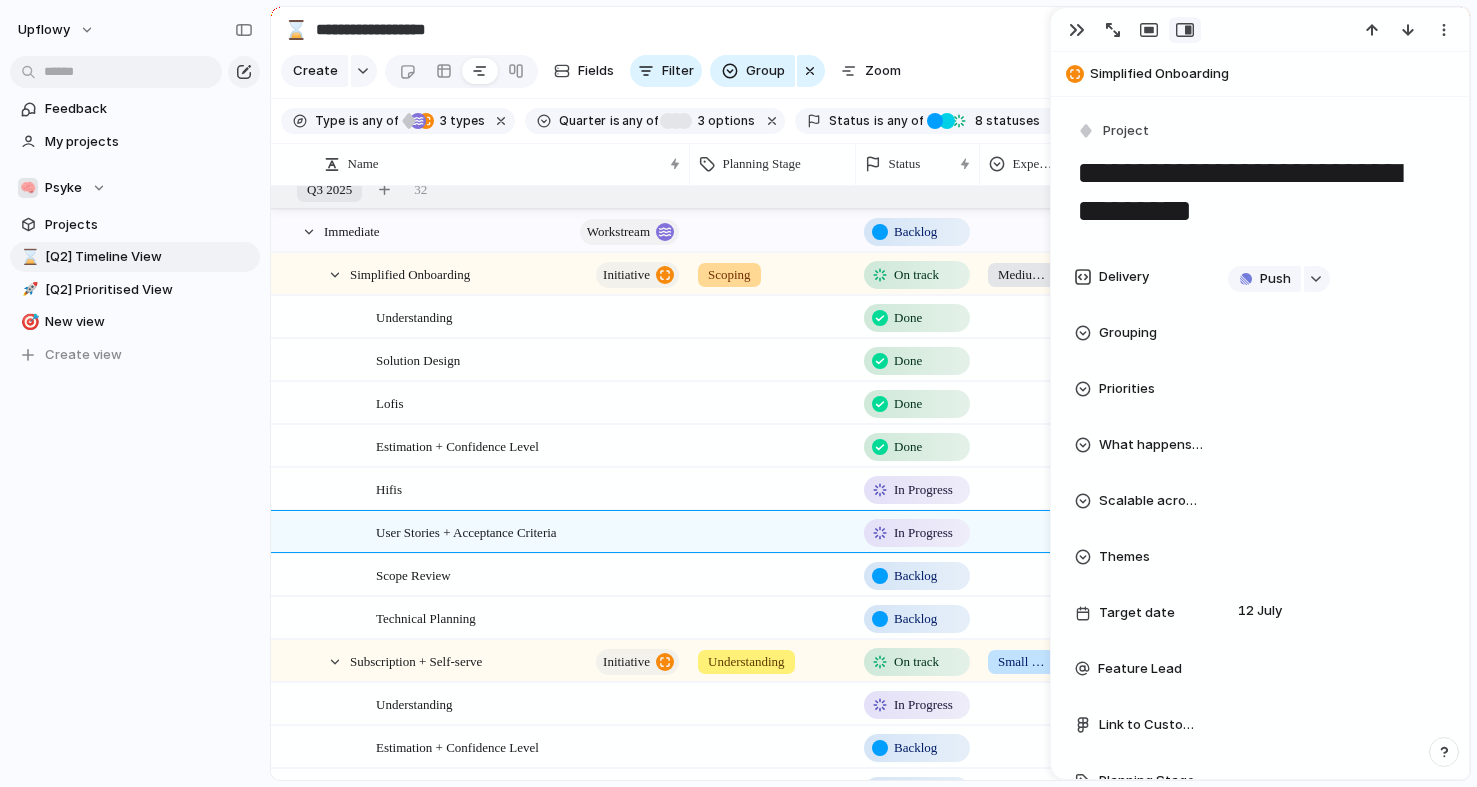 click at bounding box center (1260, 30) 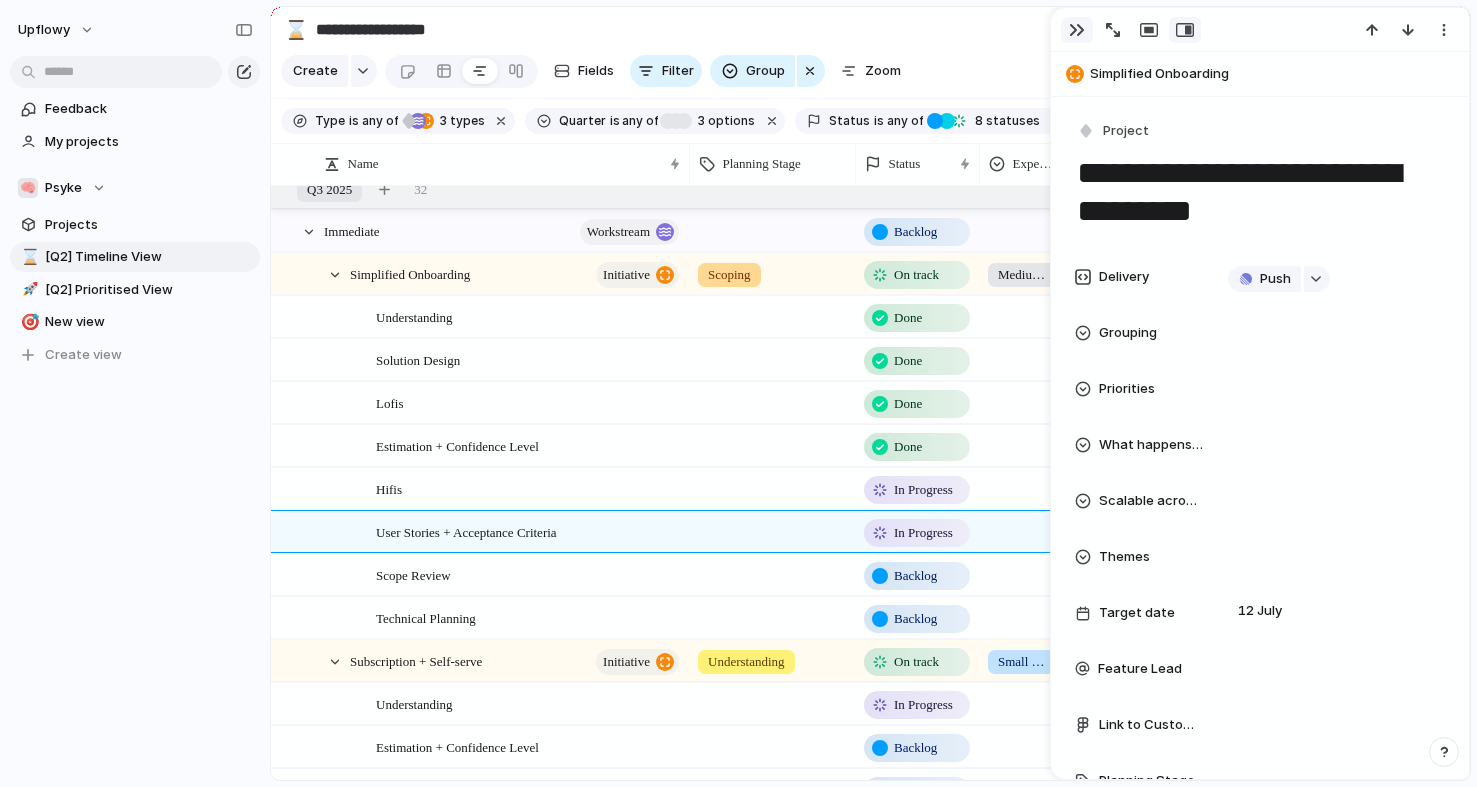 click at bounding box center [1077, 30] 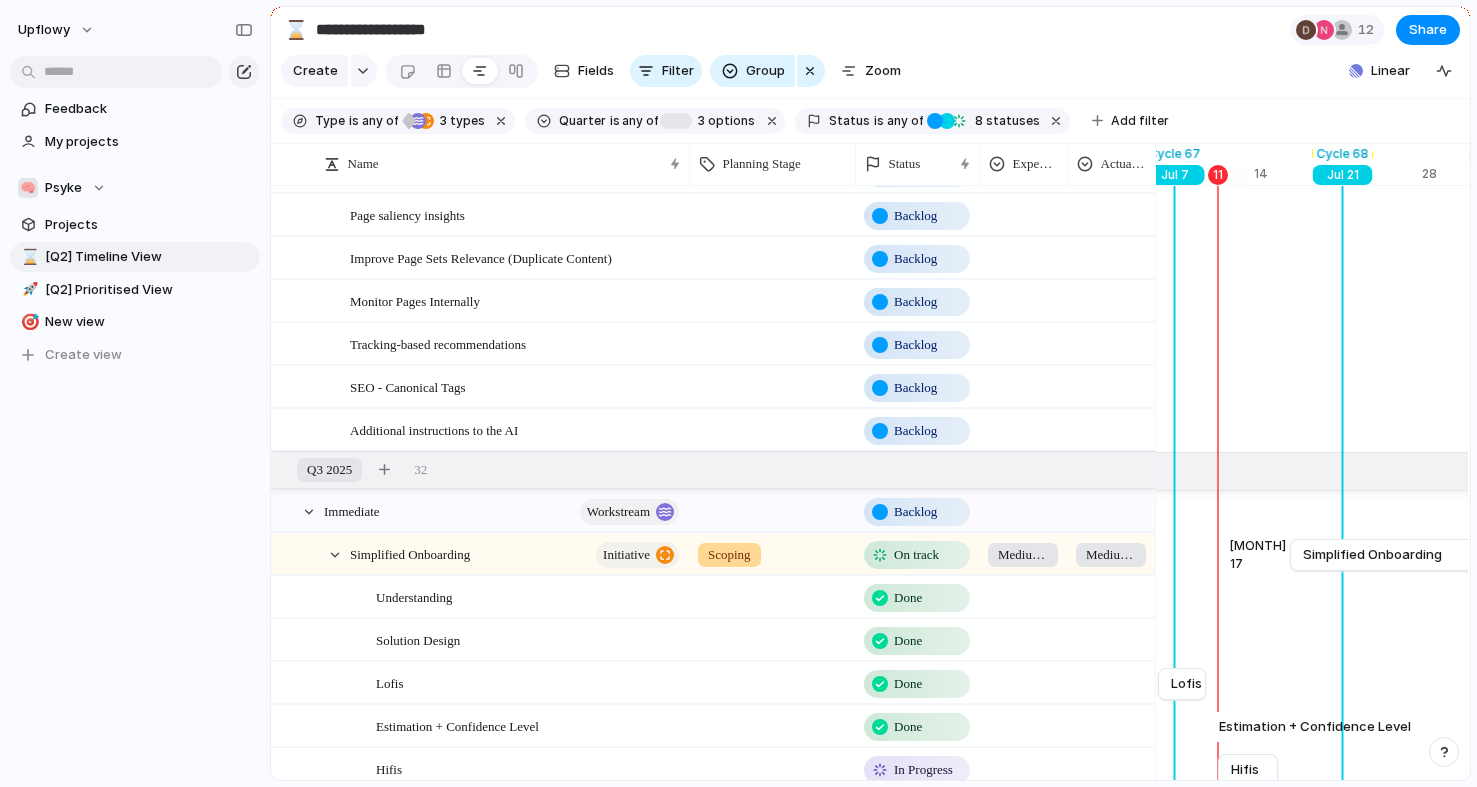 scroll, scrollTop: 822, scrollLeft: 0, axis: vertical 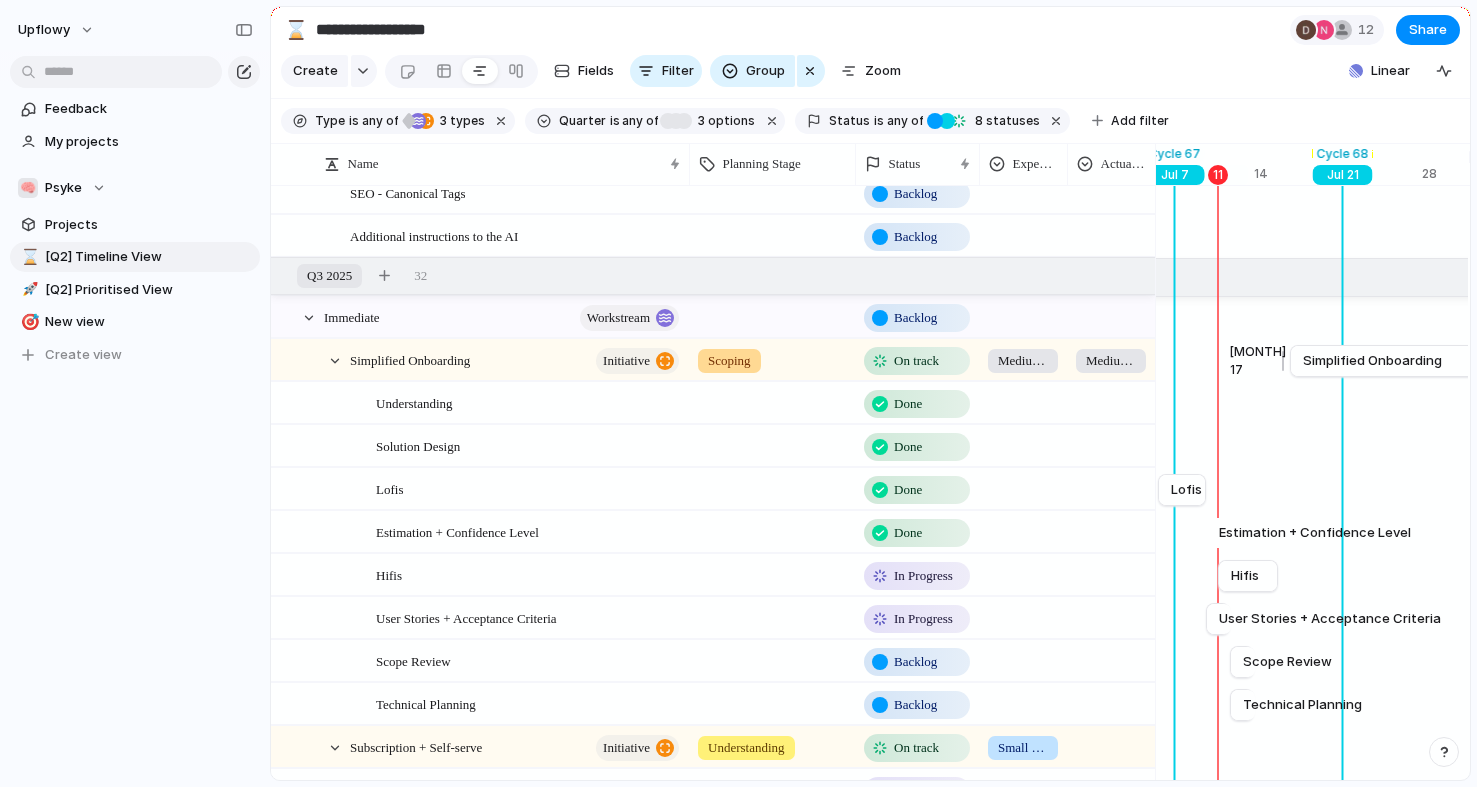 click on "Simplified Onboarding" at bounding box center [1372, 361] 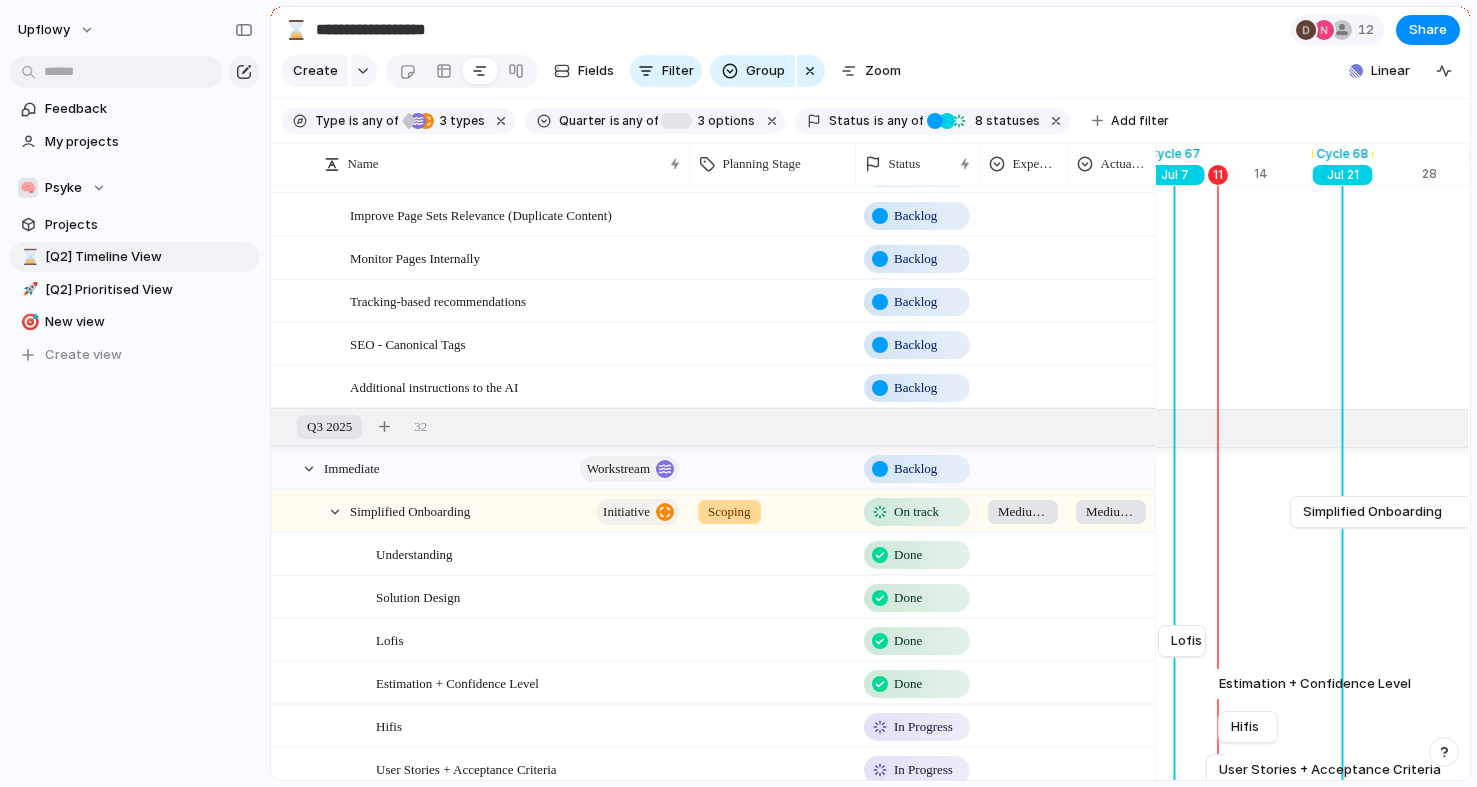 scroll, scrollTop: 645, scrollLeft: 0, axis: vertical 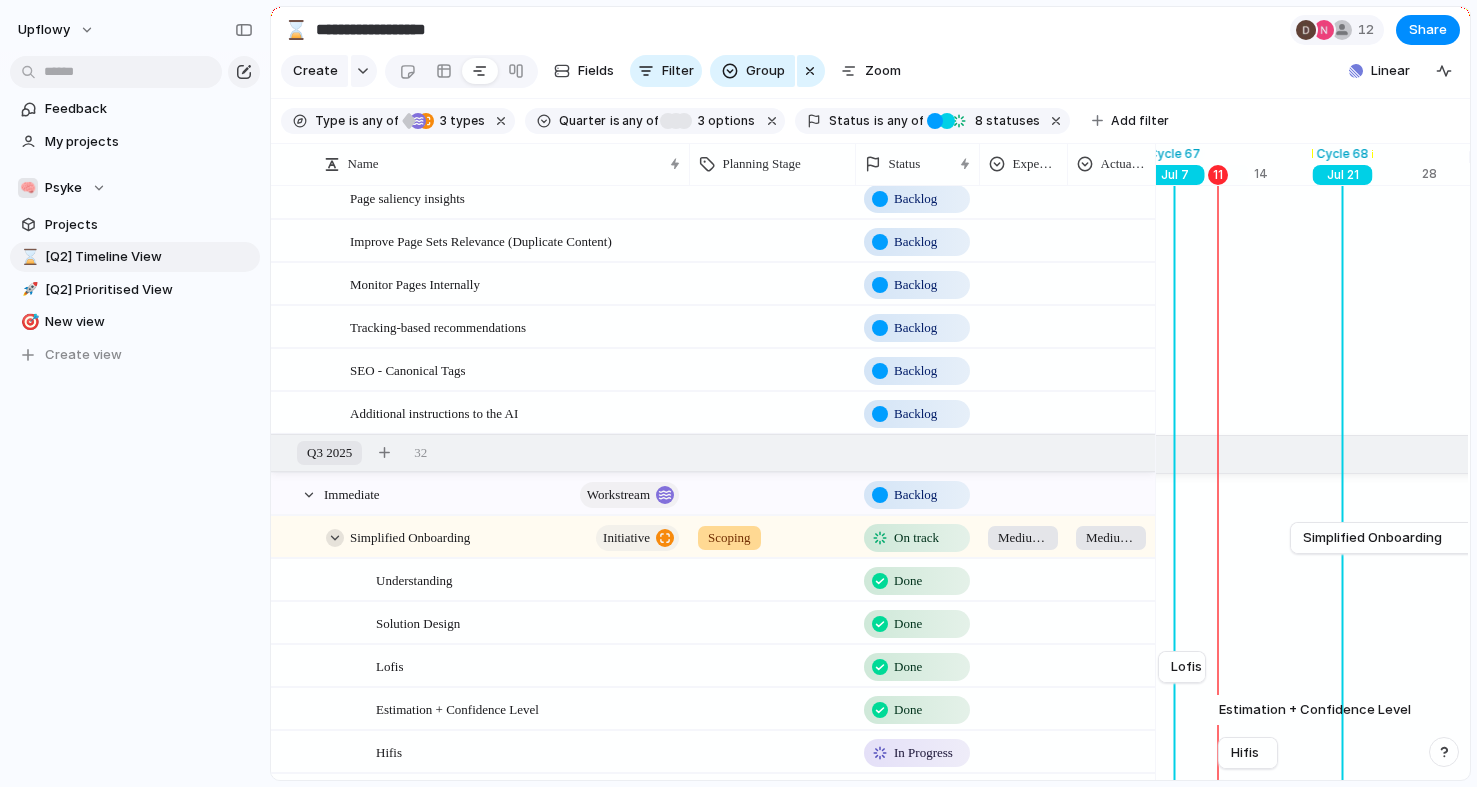 click at bounding box center (335, 538) 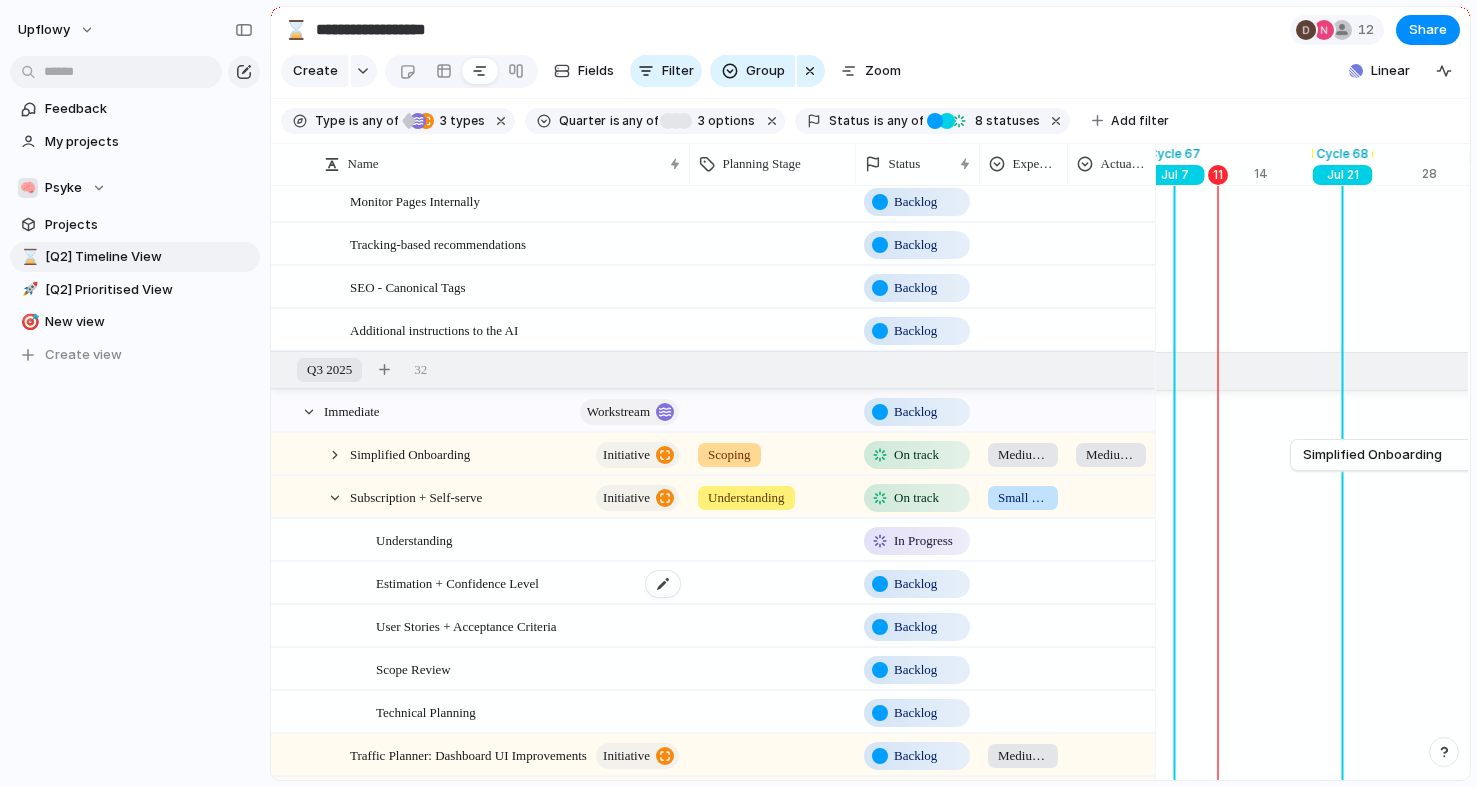 scroll, scrollTop: 732, scrollLeft: 0, axis: vertical 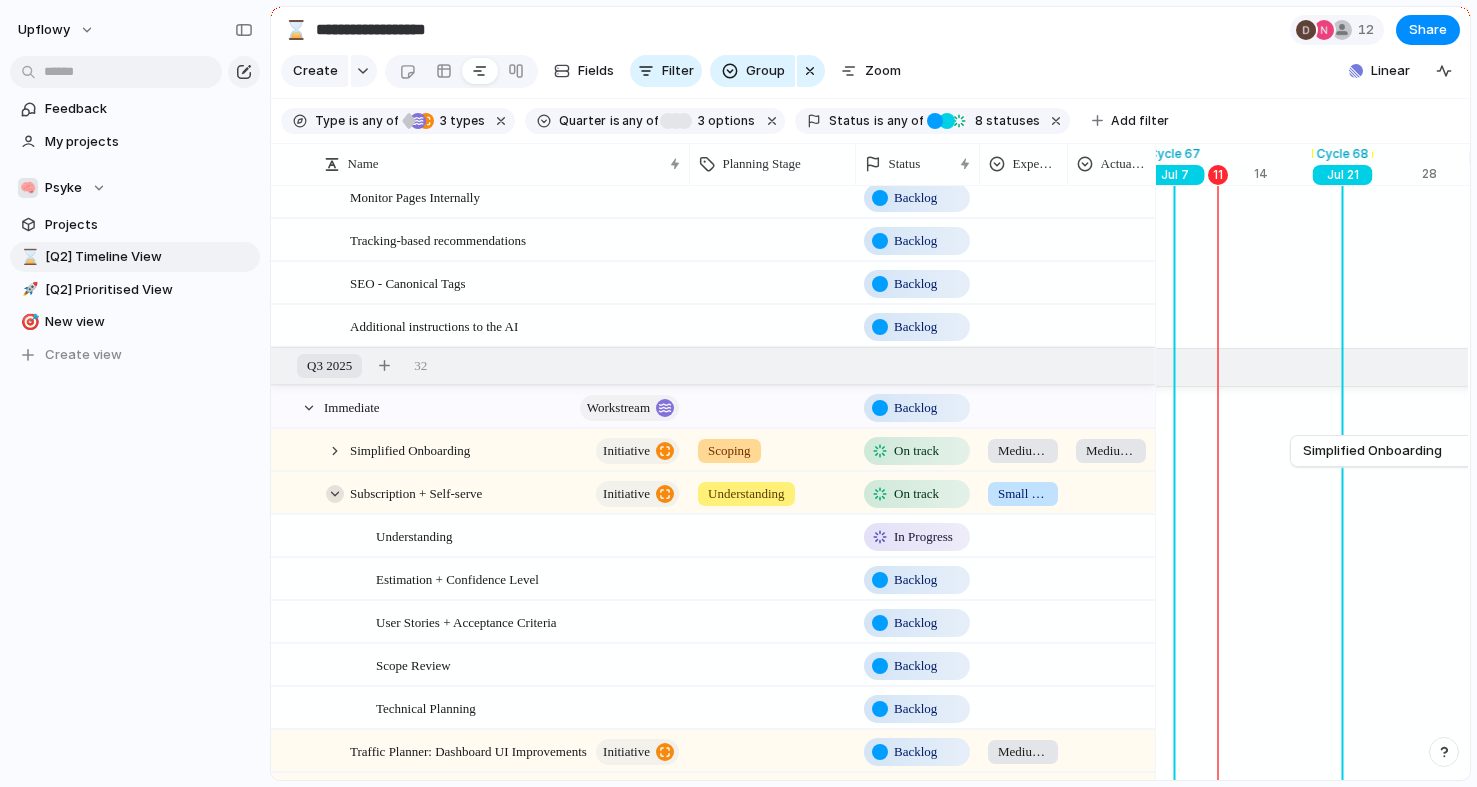 click at bounding box center (335, 494) 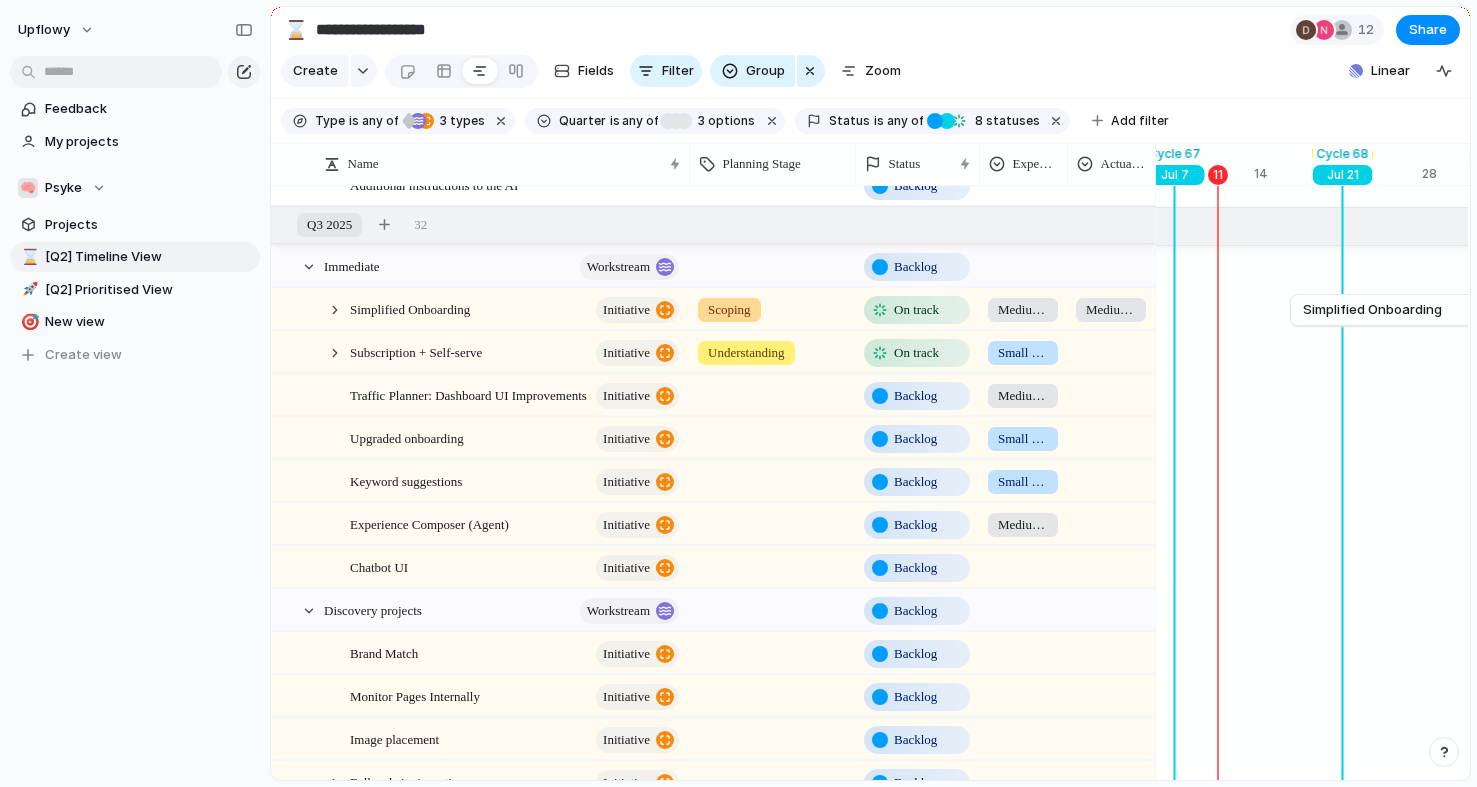 scroll, scrollTop: 1003, scrollLeft: 0, axis: vertical 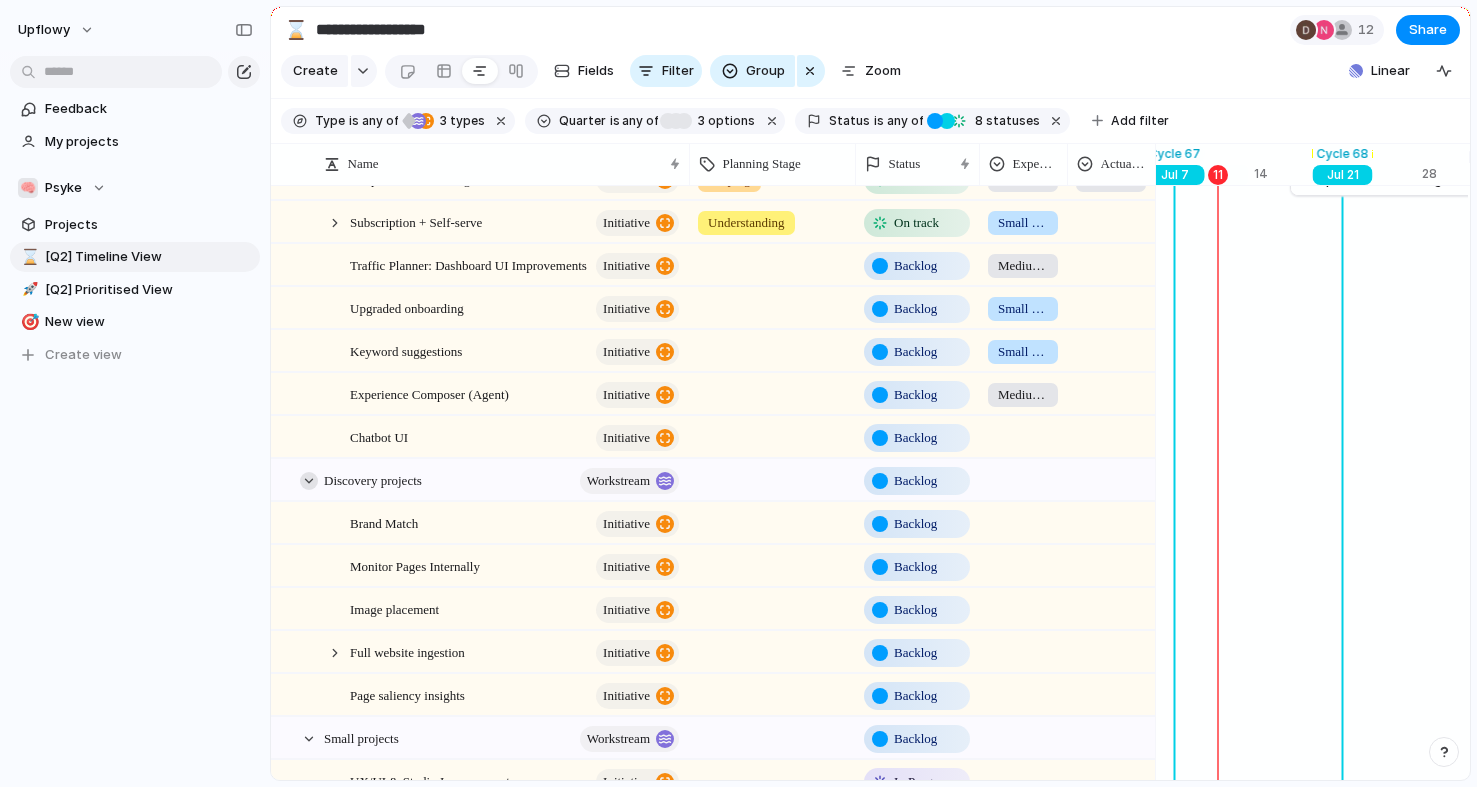 click at bounding box center [309, 481] 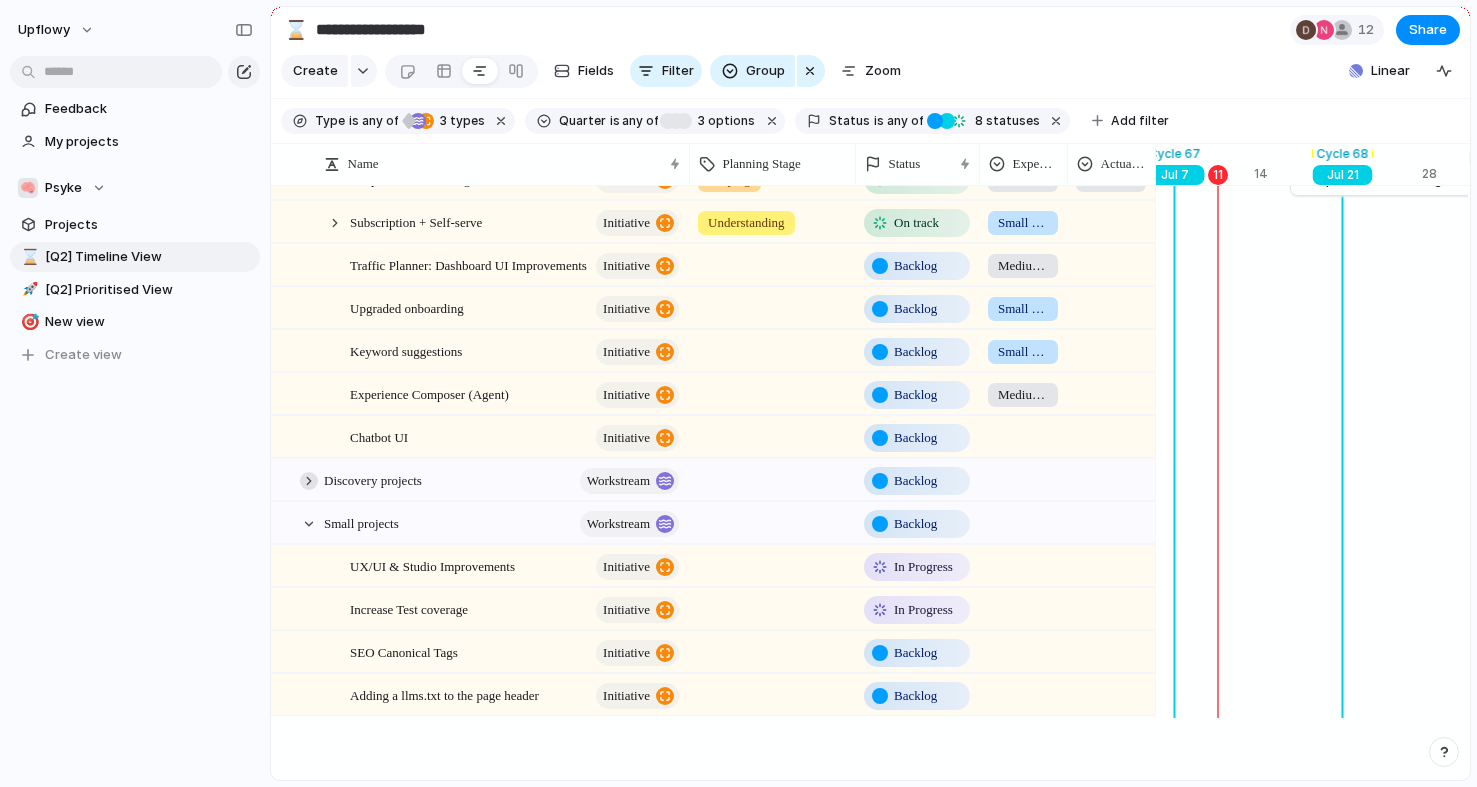 click at bounding box center [309, 481] 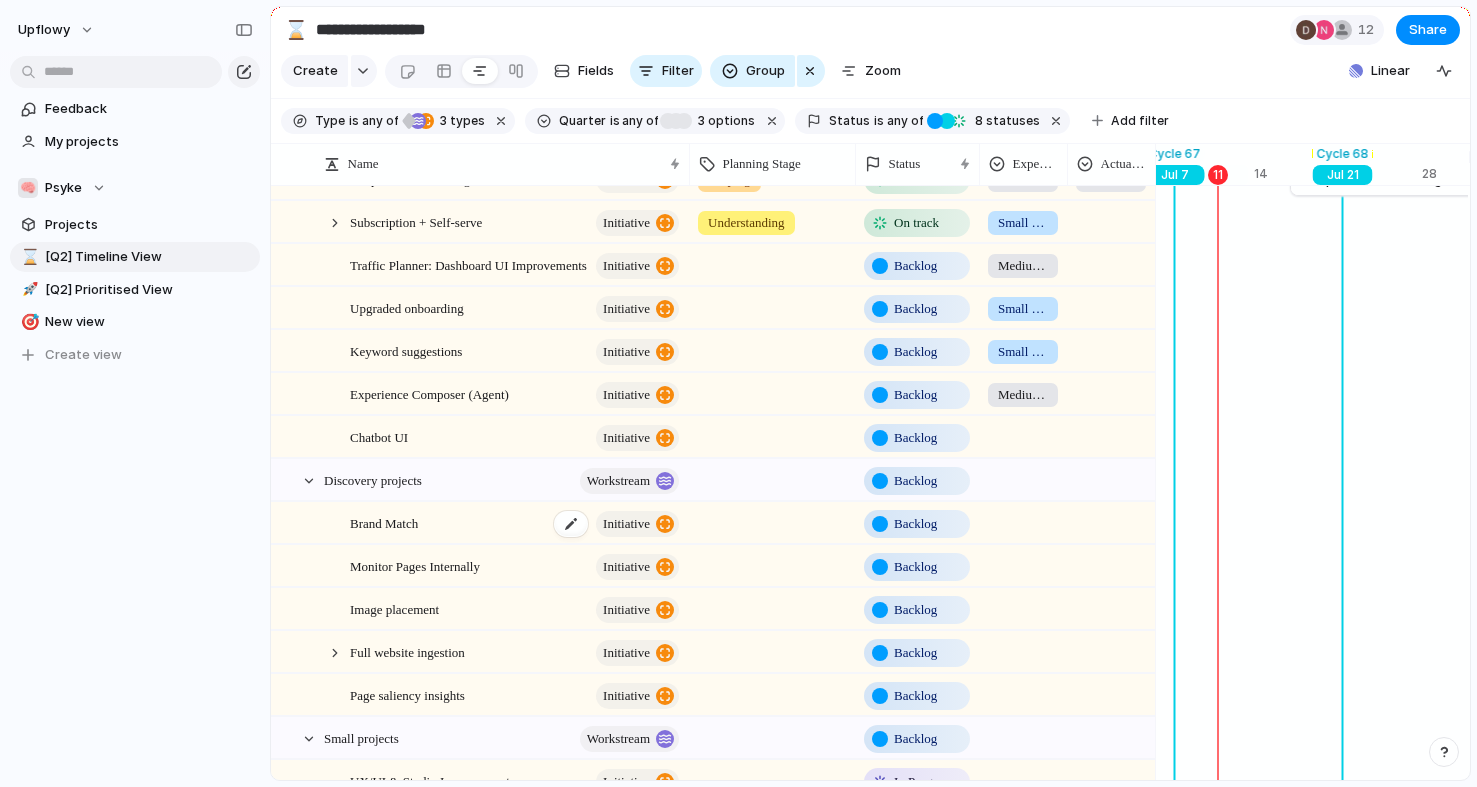 click on "Brand Match" at bounding box center [384, 522] 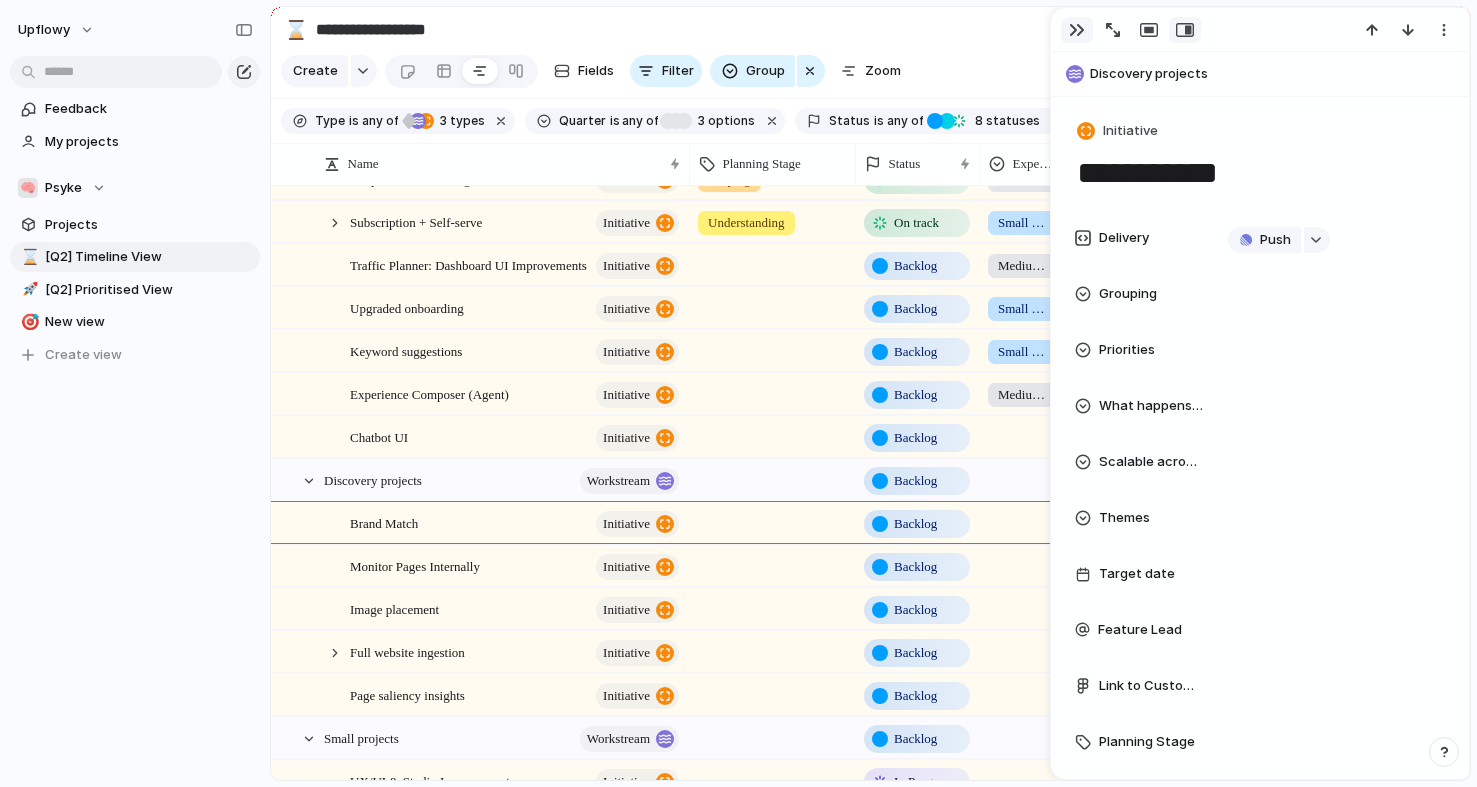 click at bounding box center [1077, 30] 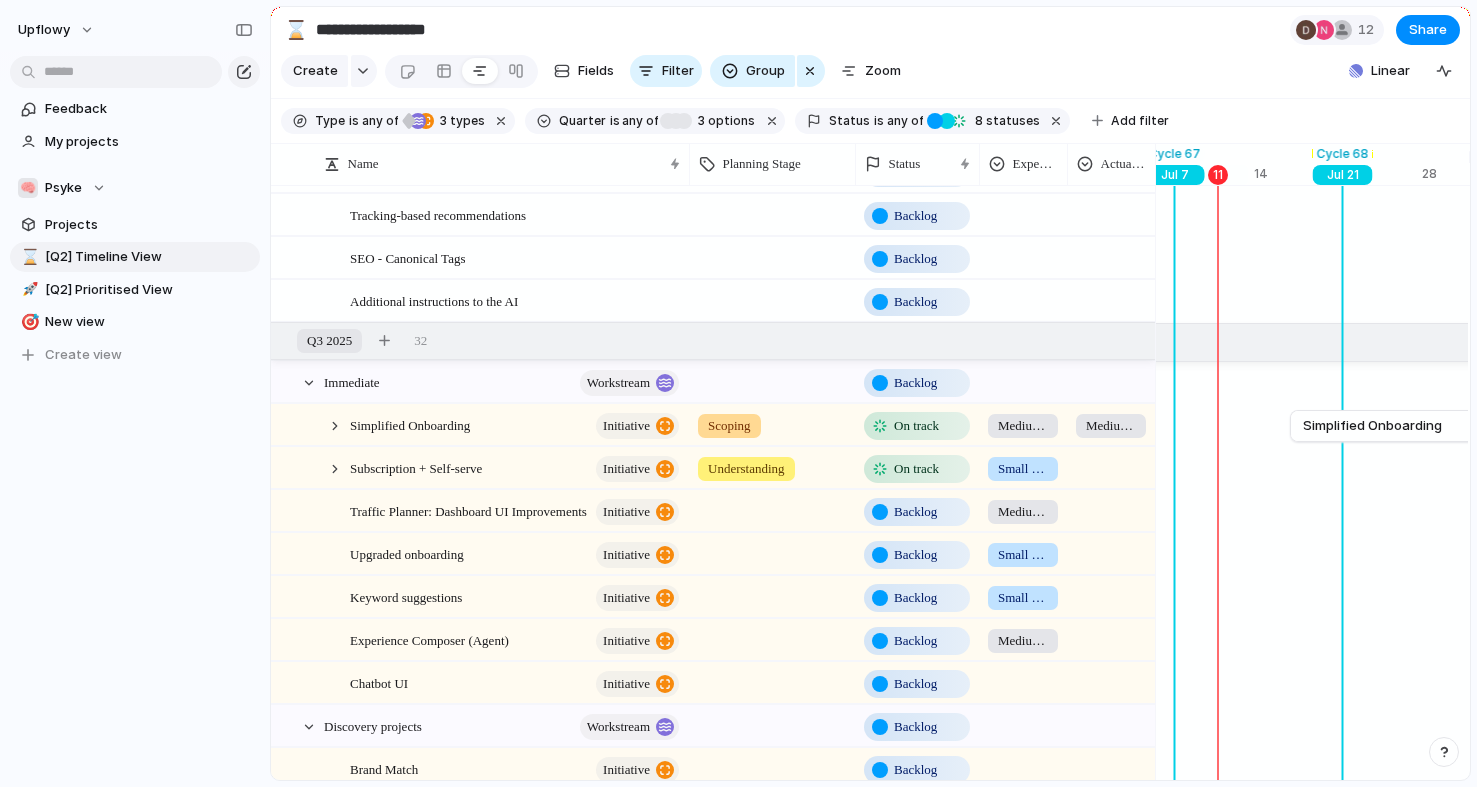 scroll, scrollTop: 752, scrollLeft: 0, axis: vertical 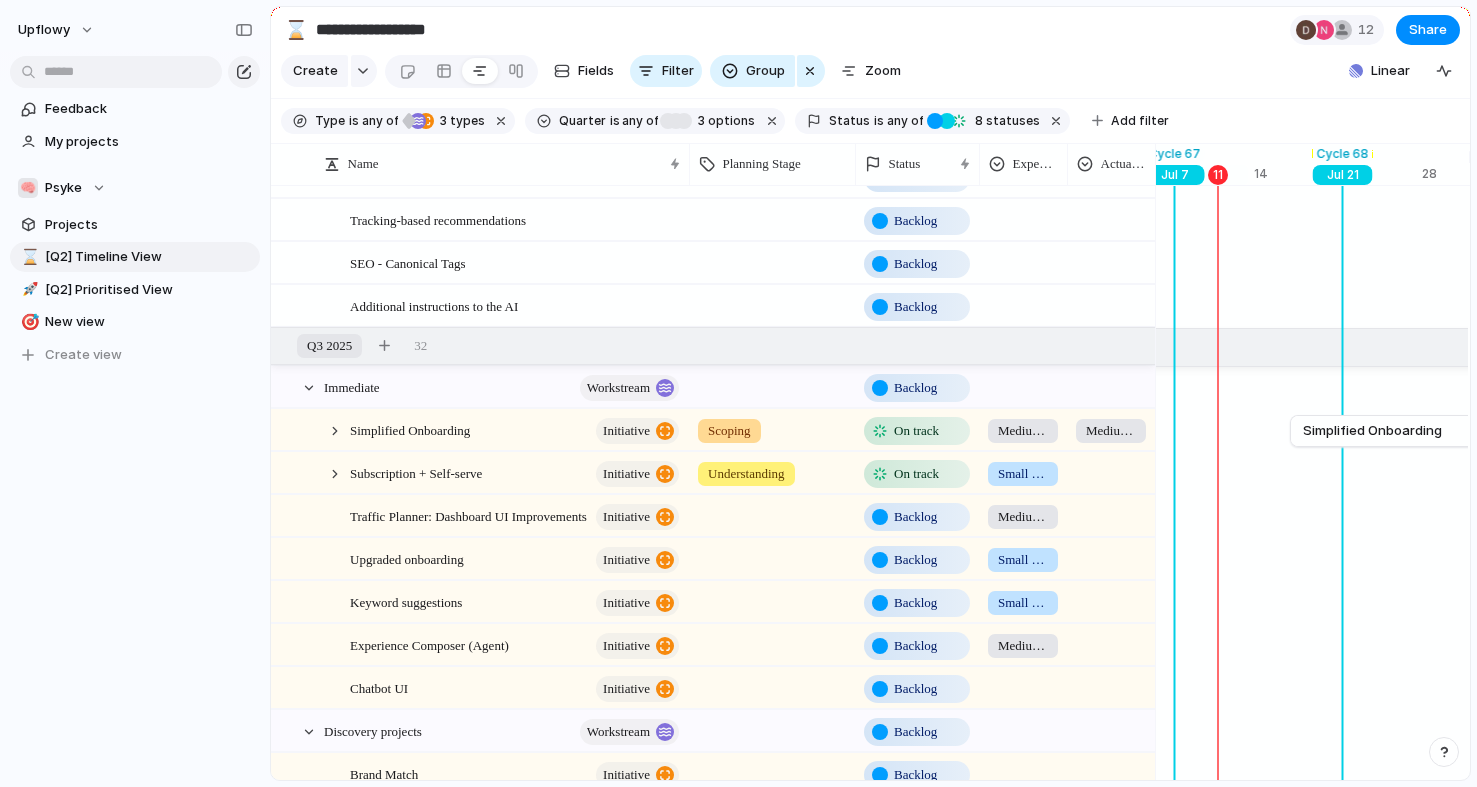 click at bounding box center [772, 512] 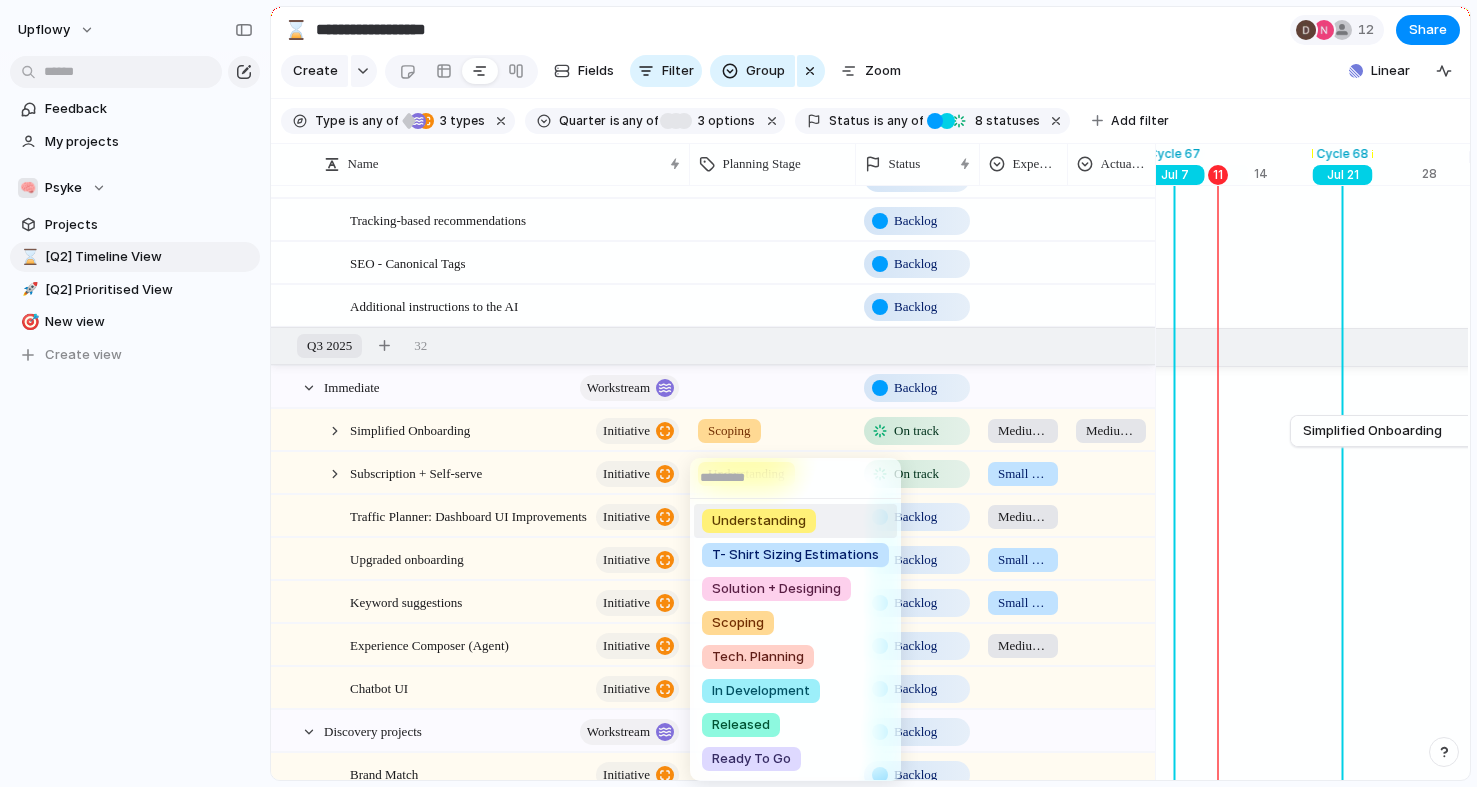 click on "Understanding" at bounding box center (759, 521) 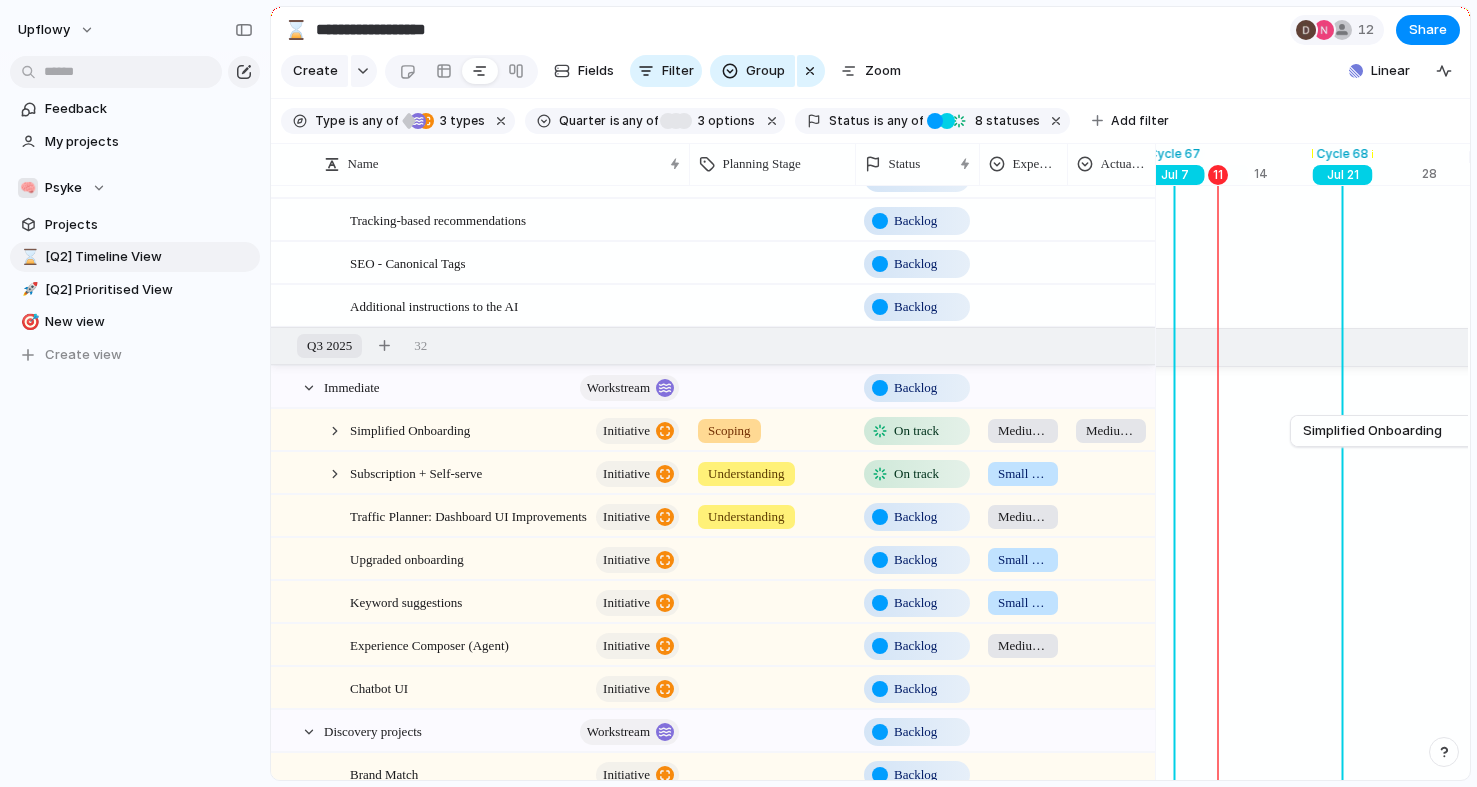 click at bounding box center [772, 555] 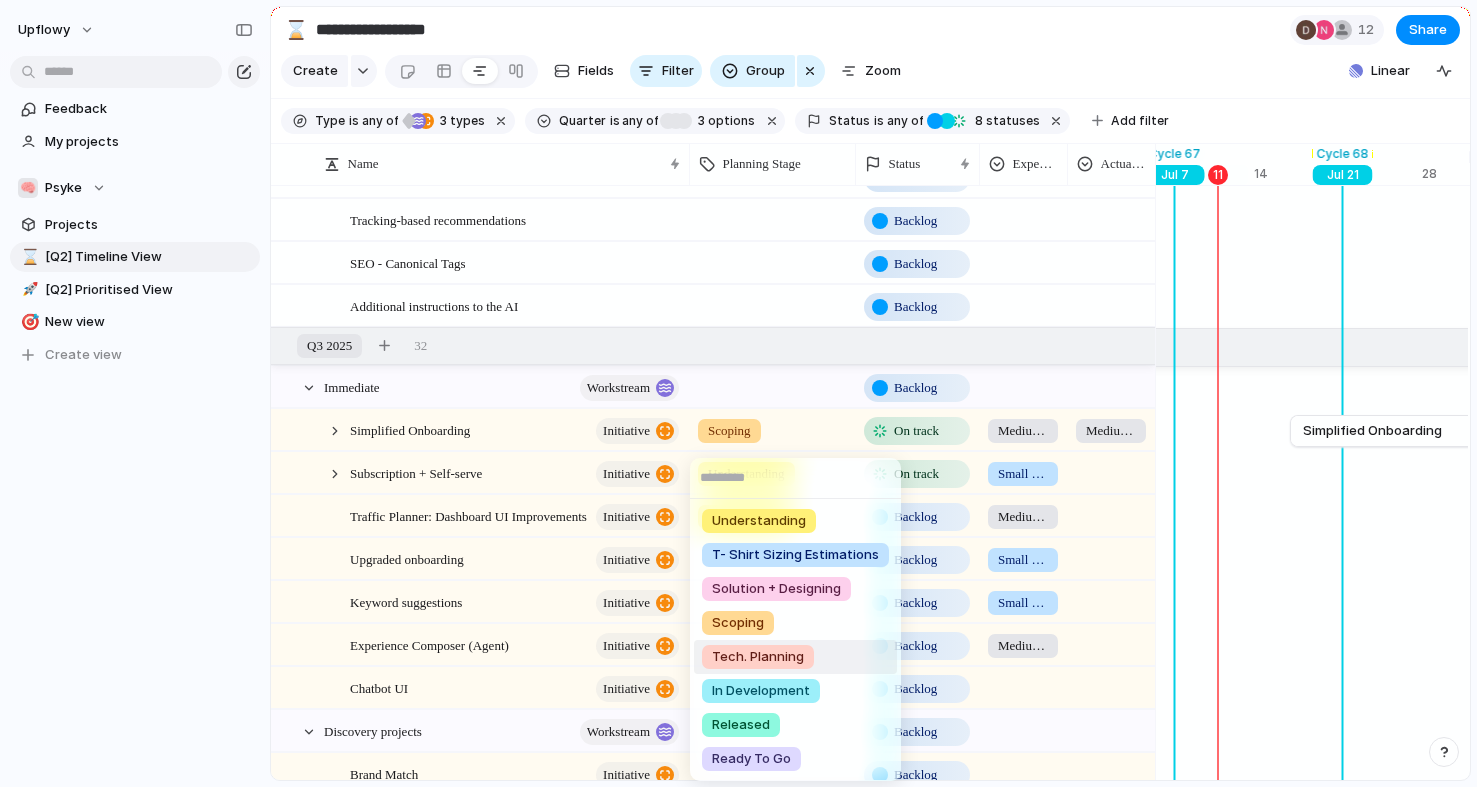 click on "Understanding   T- Shirt Sizing Estimations   Solution + Designing   Scoping   Tech. Planning   In Development   Released   Ready To Go" at bounding box center (738, 393) 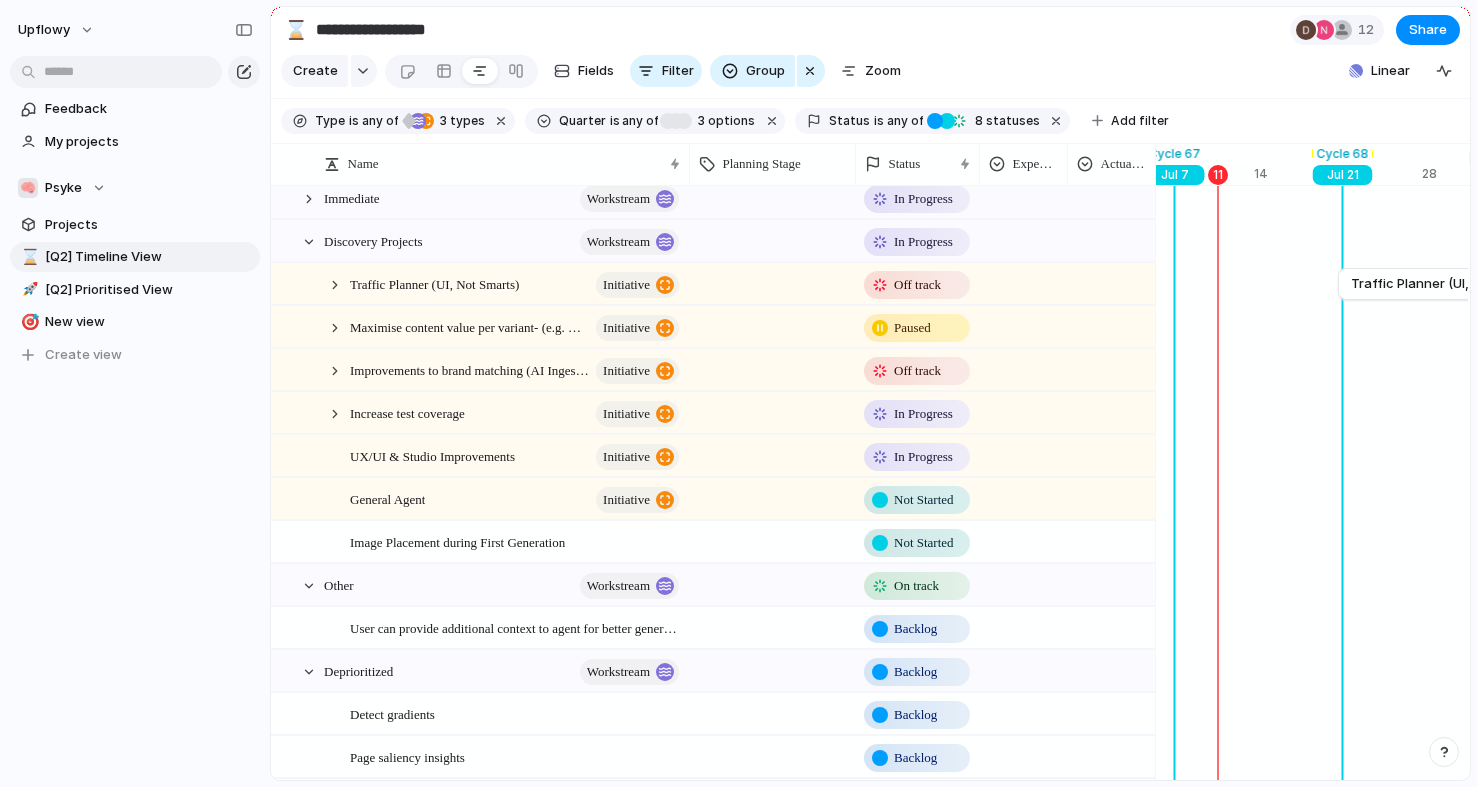 scroll, scrollTop: 0, scrollLeft: 0, axis: both 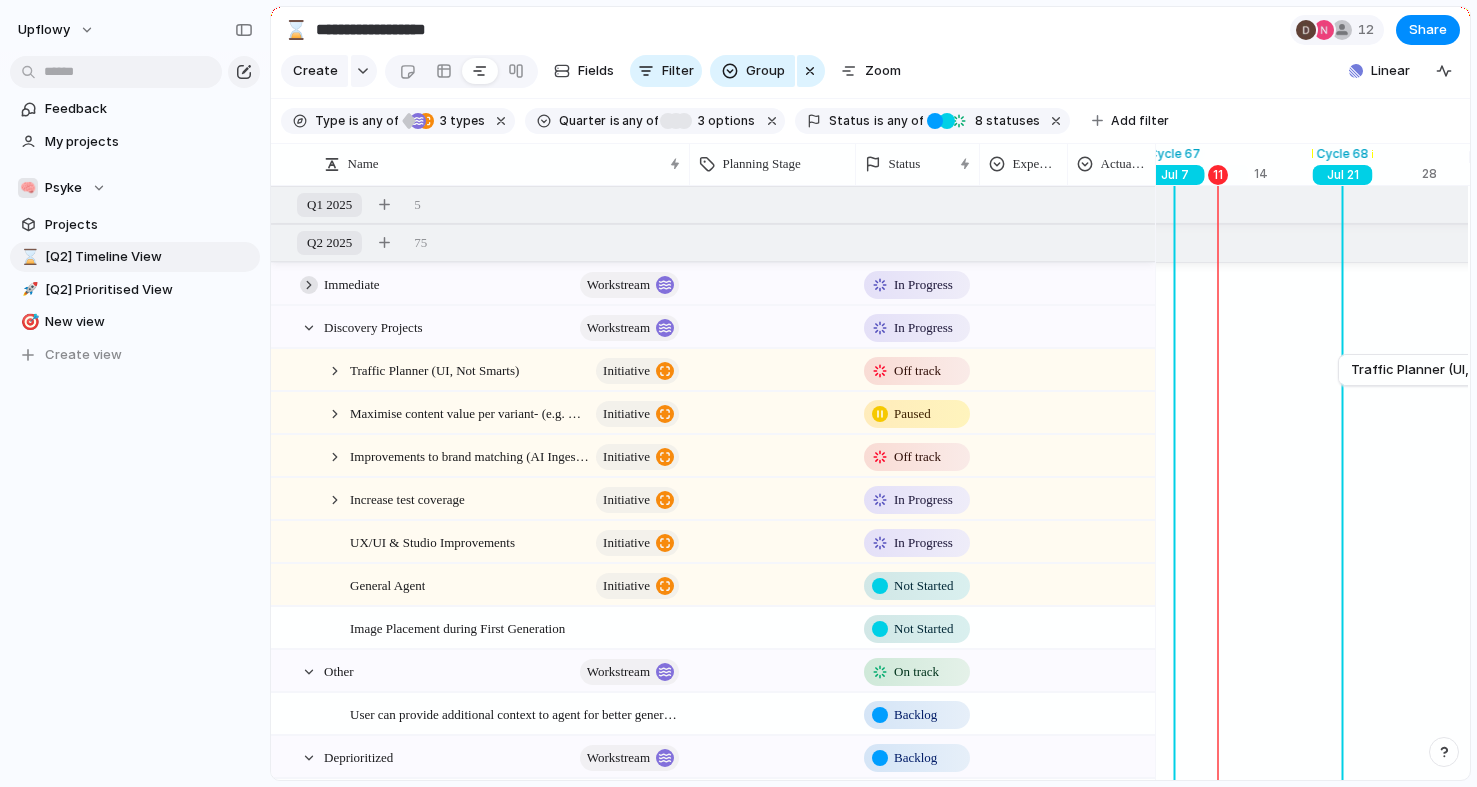 click at bounding box center (309, 285) 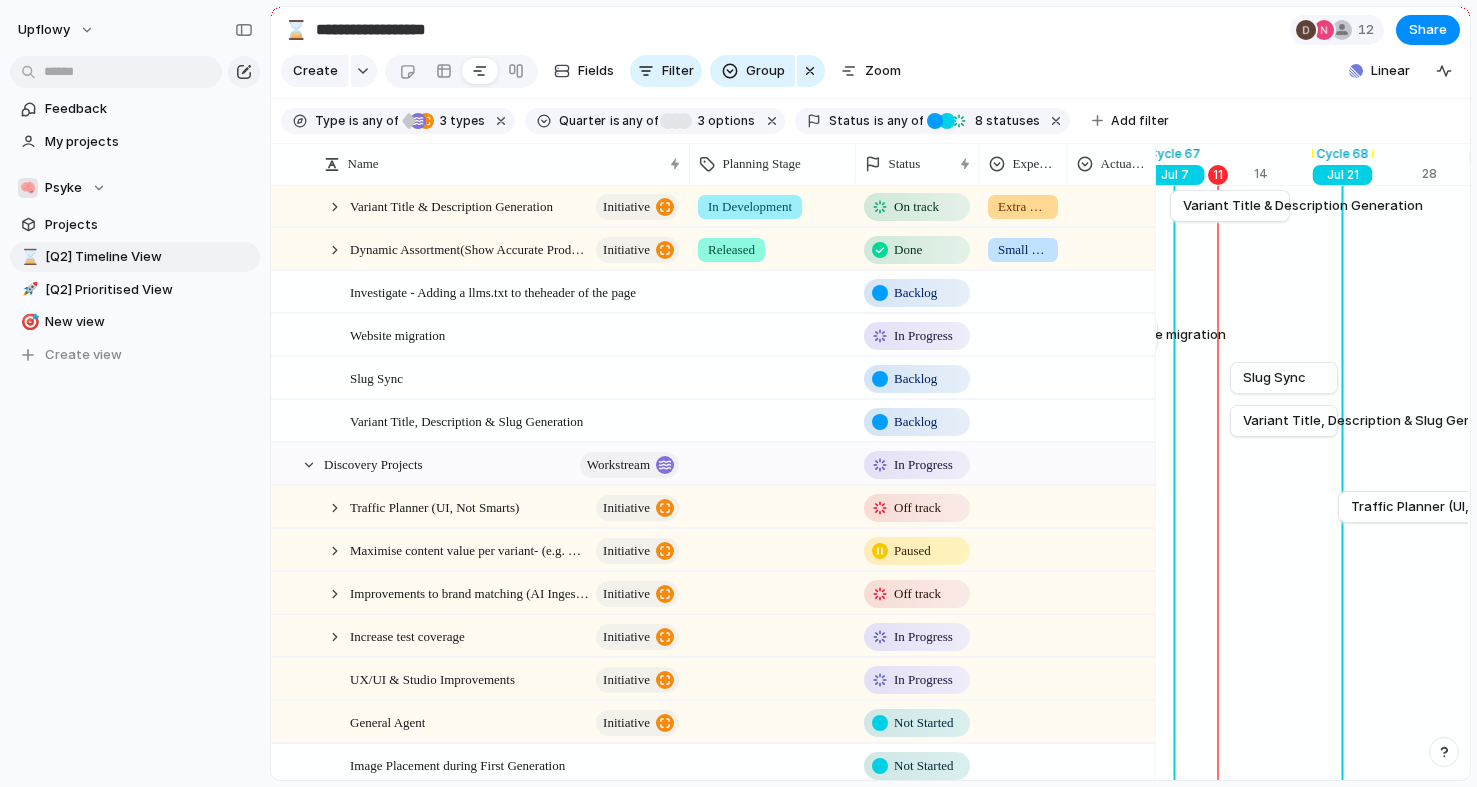 scroll, scrollTop: 294, scrollLeft: 0, axis: vertical 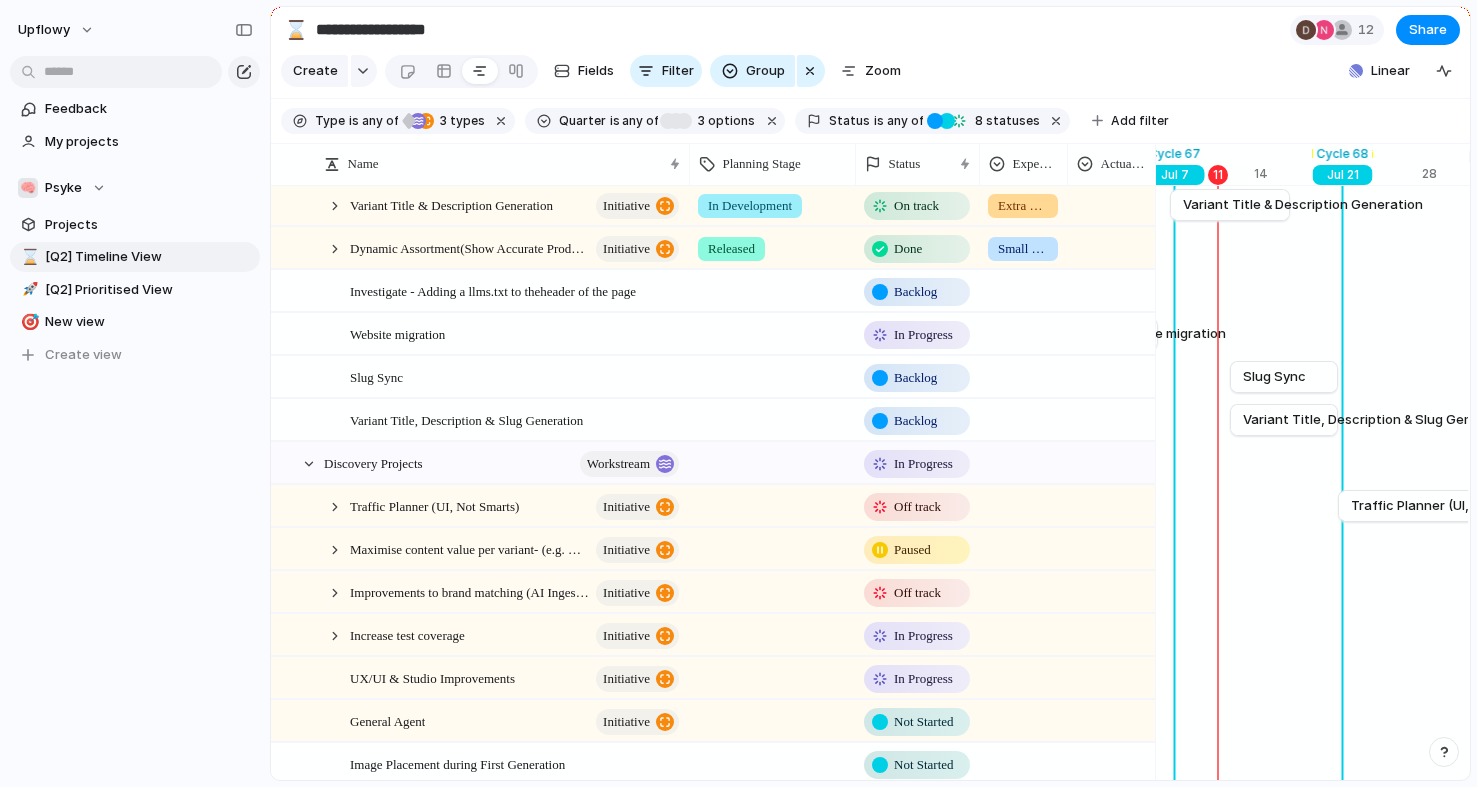 click at bounding box center (772, 459) 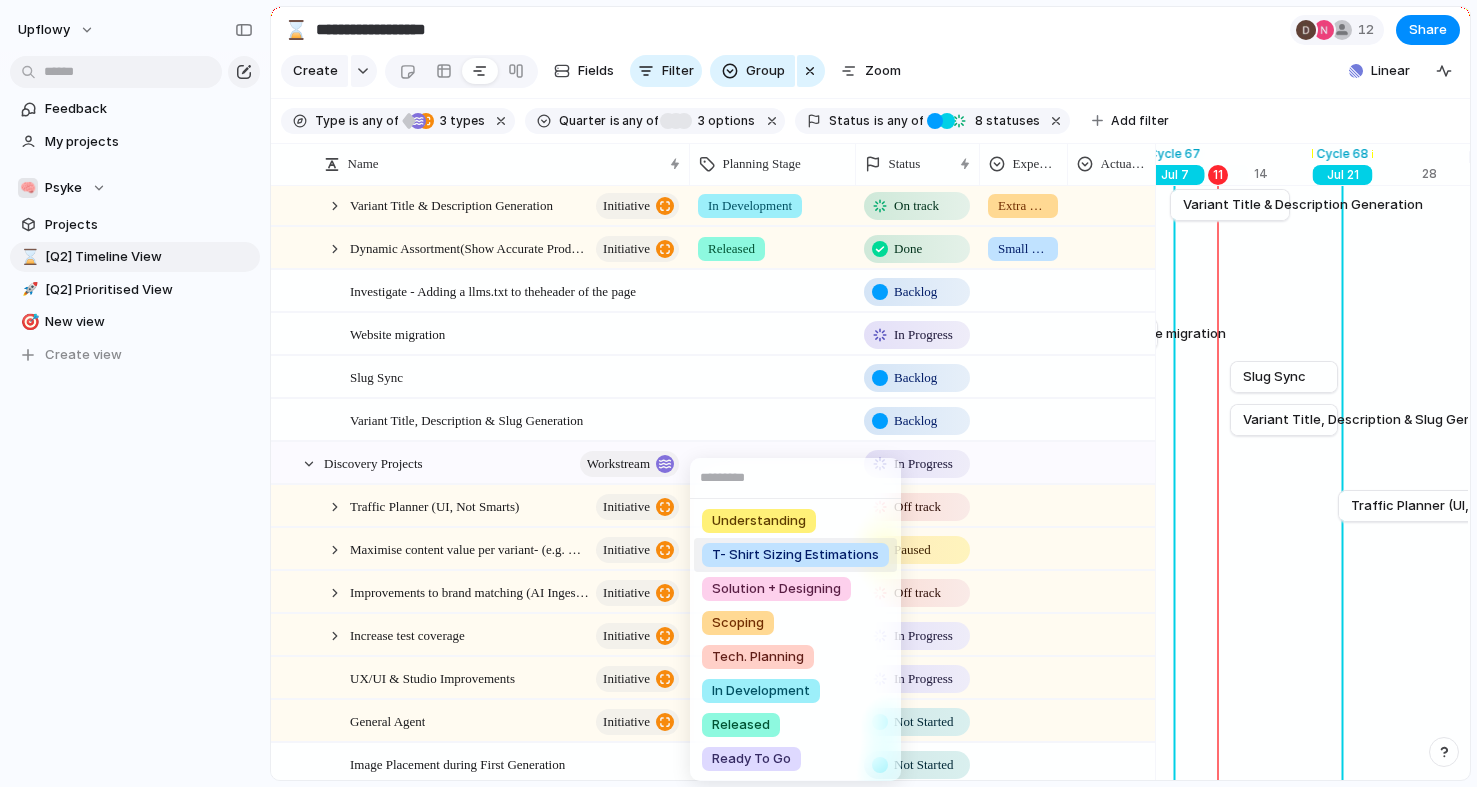 click on "Understanding   T- Shirt Sizing Estimations   Solution + Designing   Scoping   Tech. Planning   In Development   Released   Ready To Go" at bounding box center (738, 393) 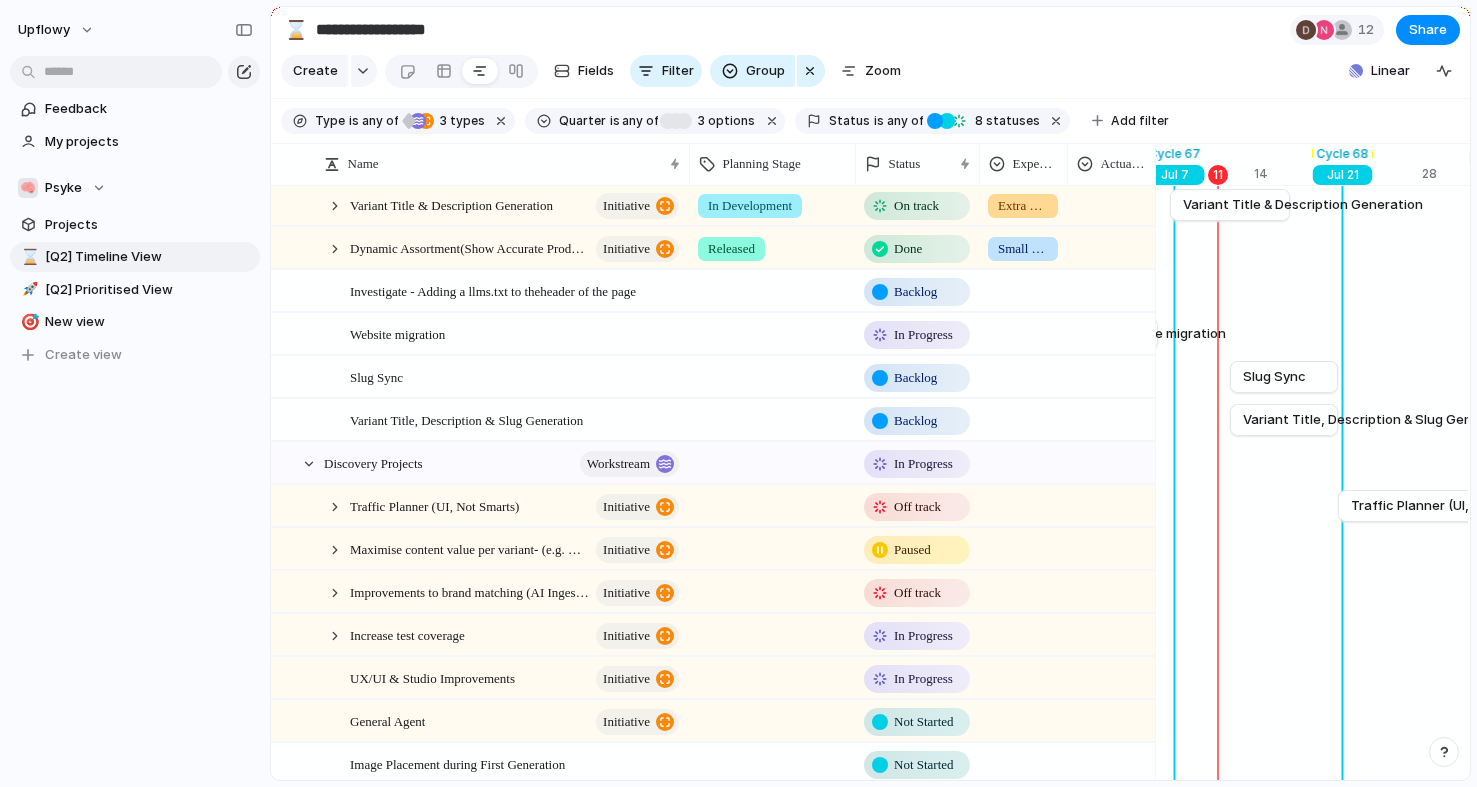 click at bounding box center [772, 502] 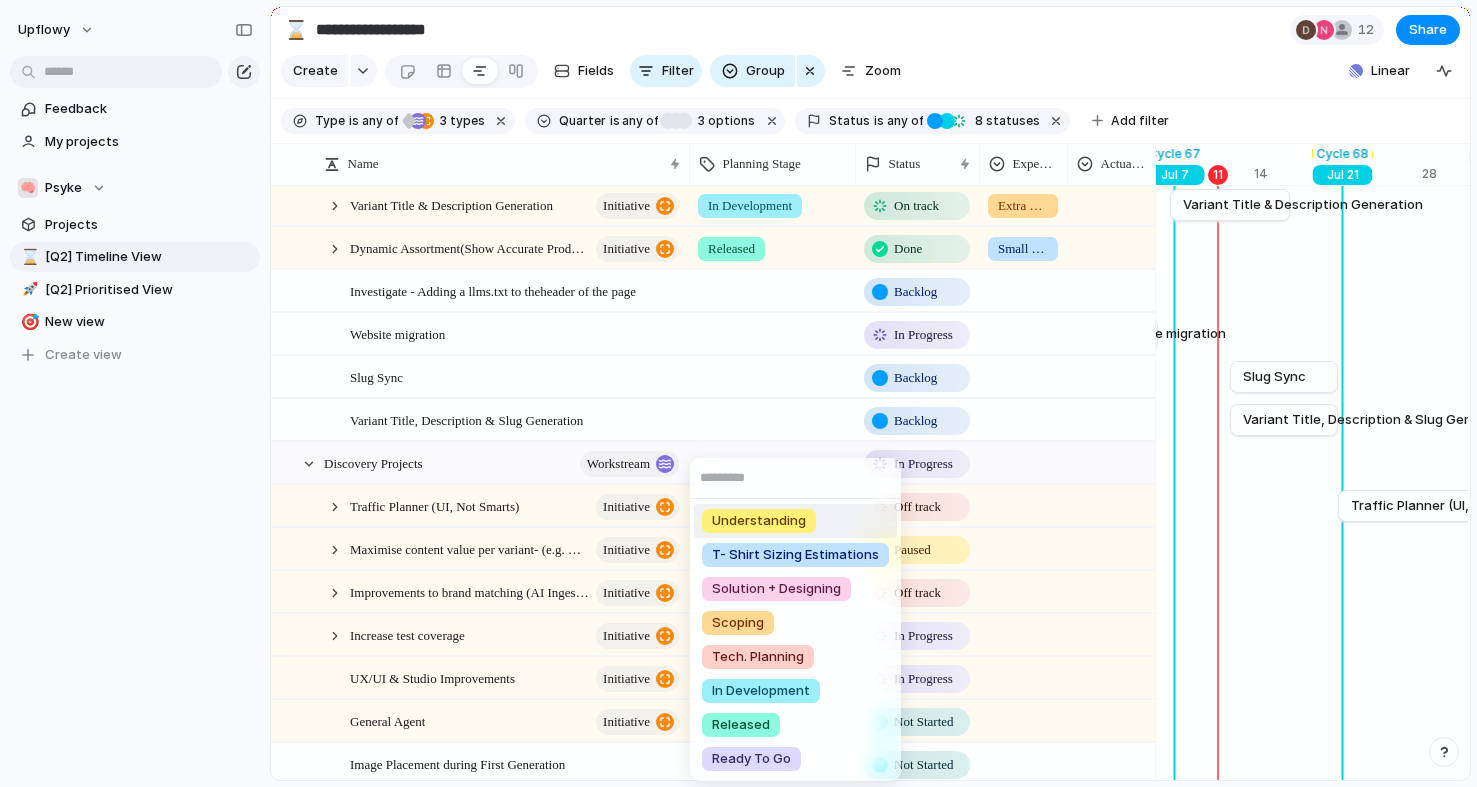 click on "Understanding" at bounding box center (759, 521) 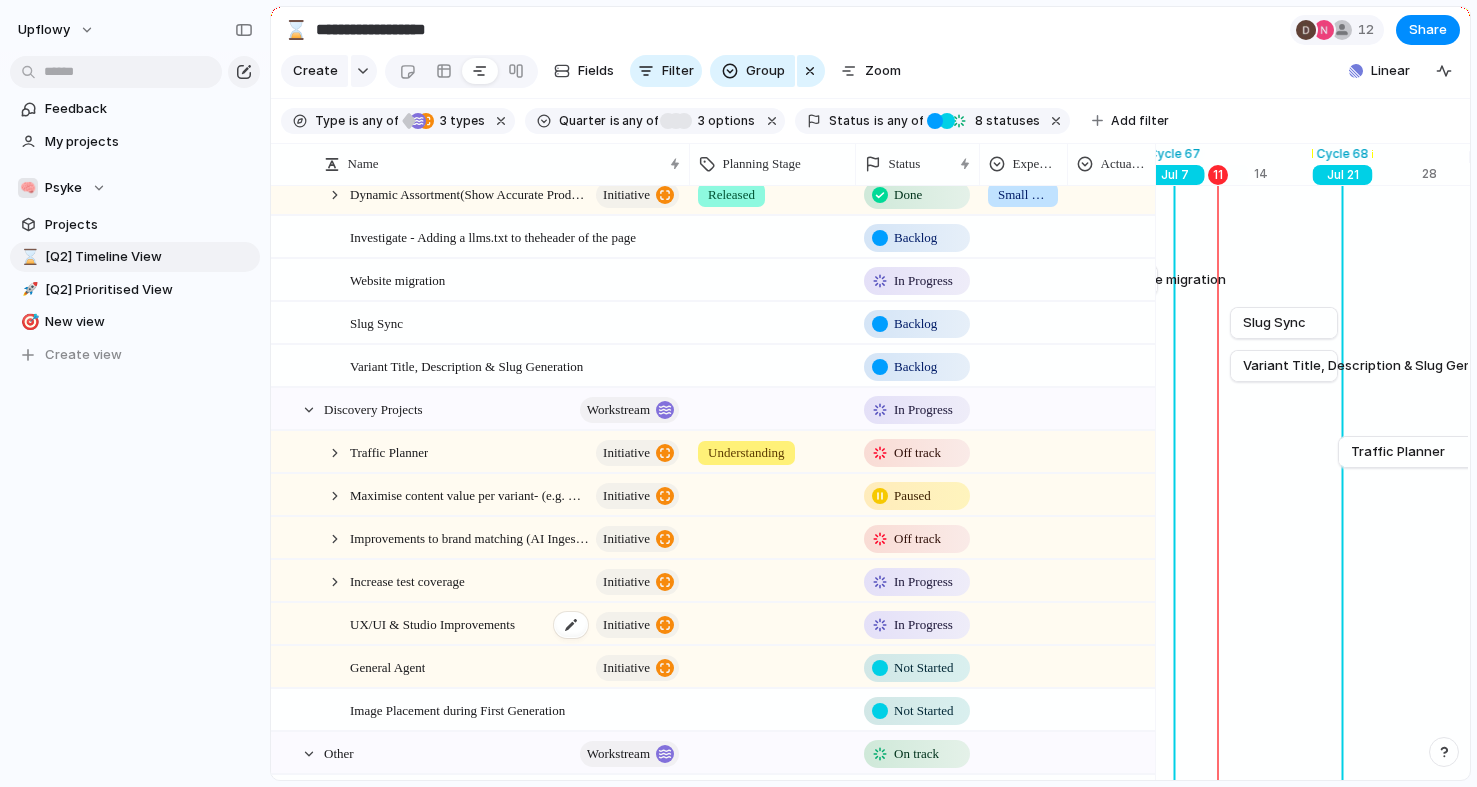 scroll, scrollTop: 429, scrollLeft: 0, axis: vertical 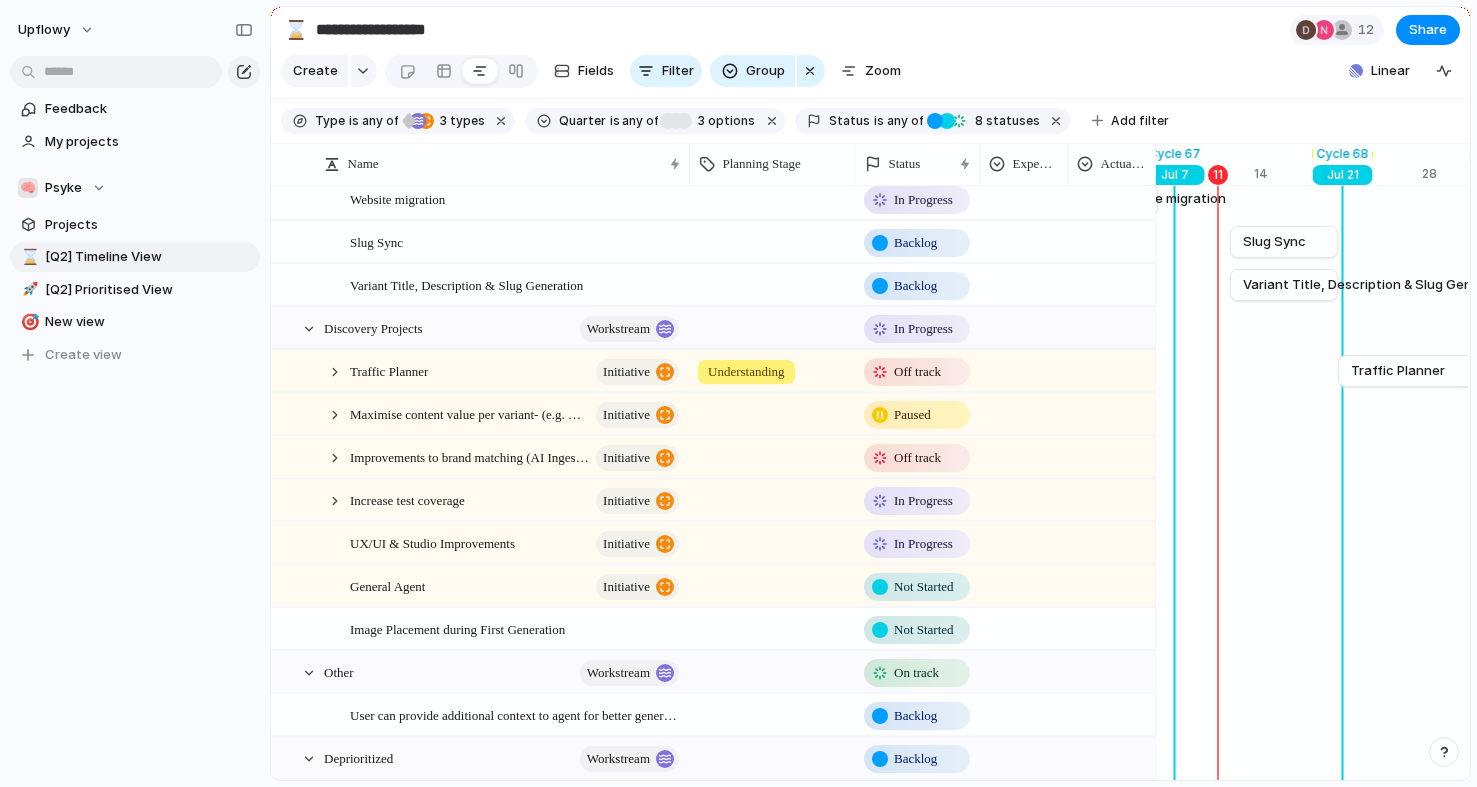click at bounding box center [772, 539] 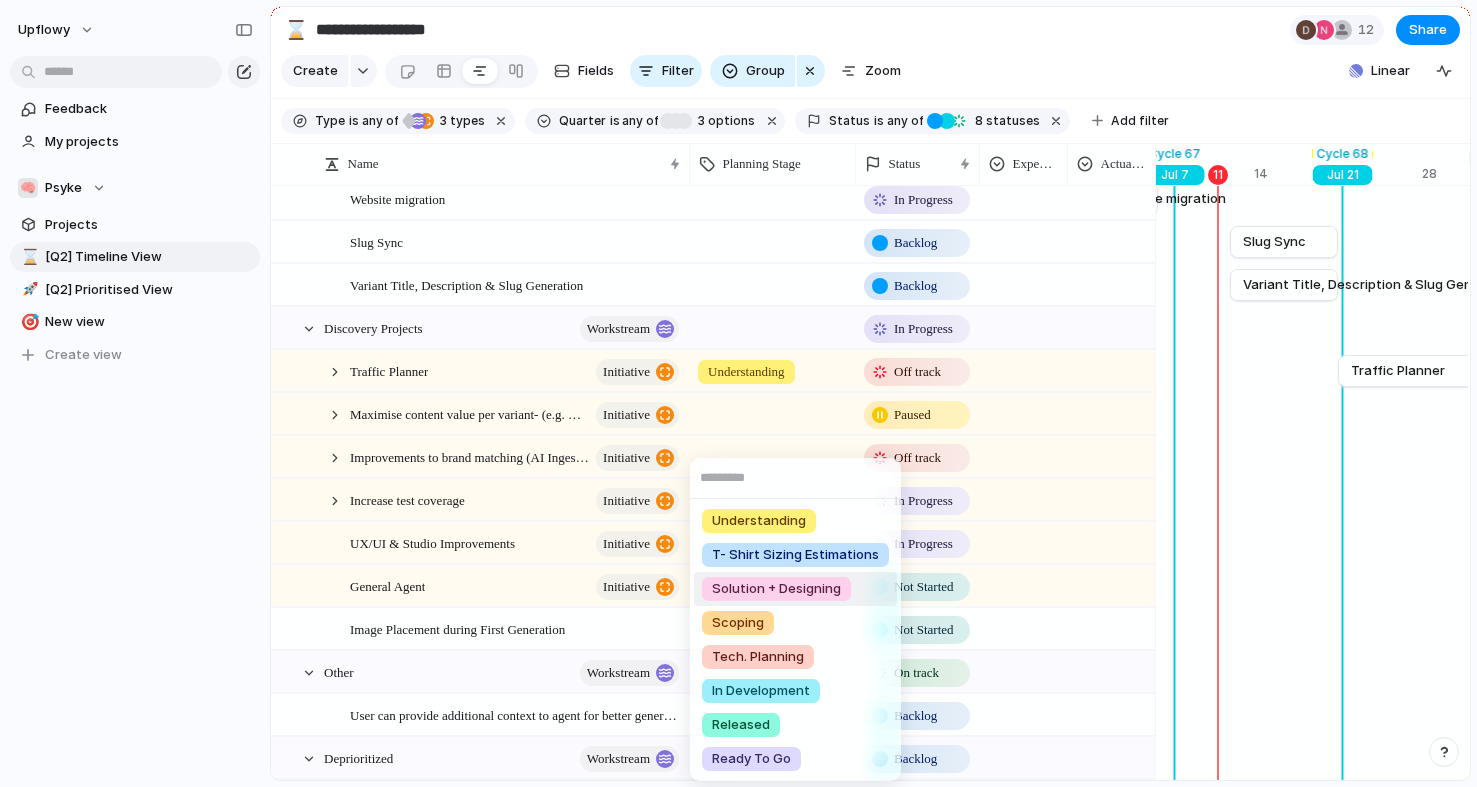 click on "Solution + Designing" at bounding box center [776, 589] 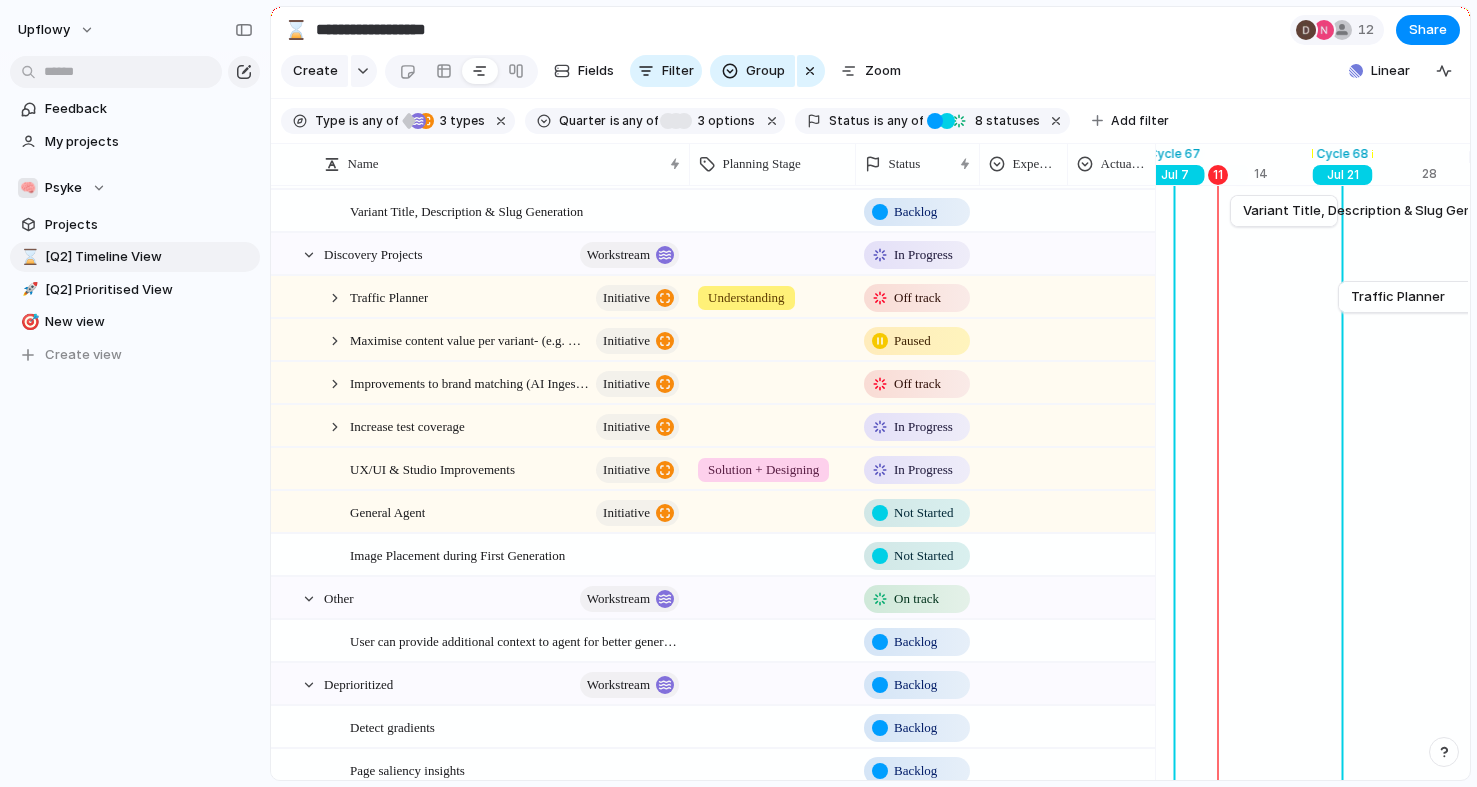 scroll, scrollTop: 462, scrollLeft: 0, axis: vertical 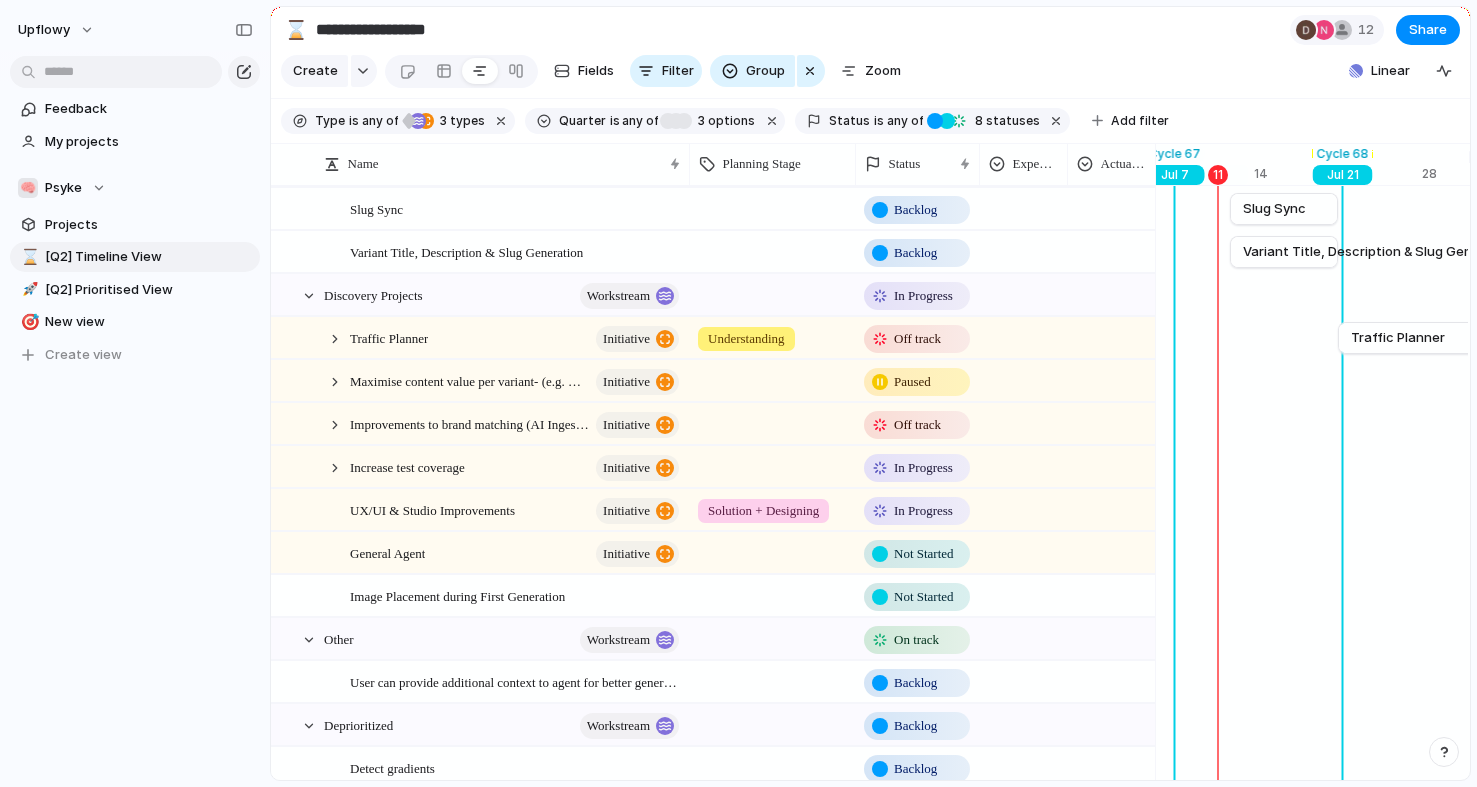 click on "Understanding" at bounding box center (746, 339) 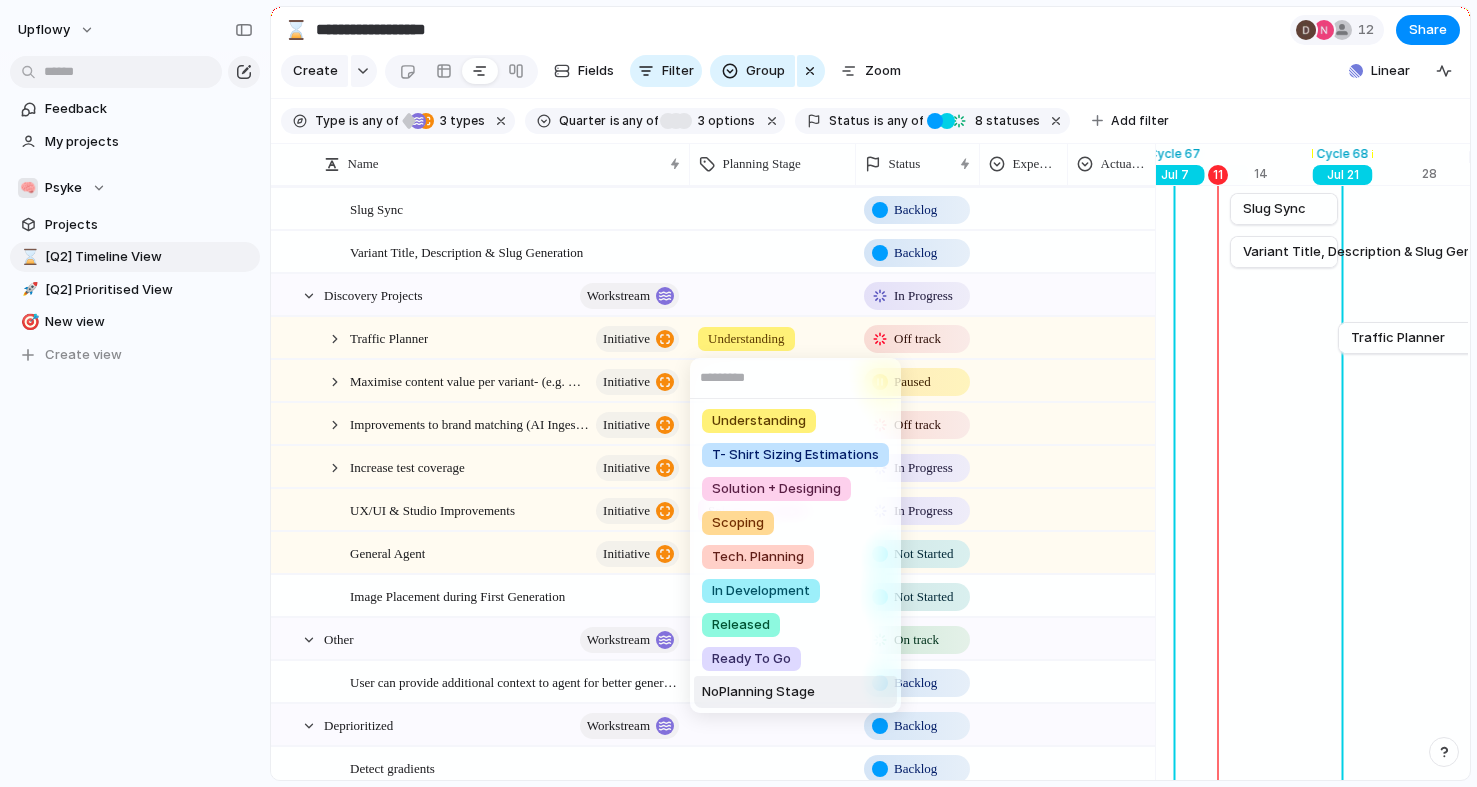 click on "No  Planning Stage" at bounding box center (758, 692) 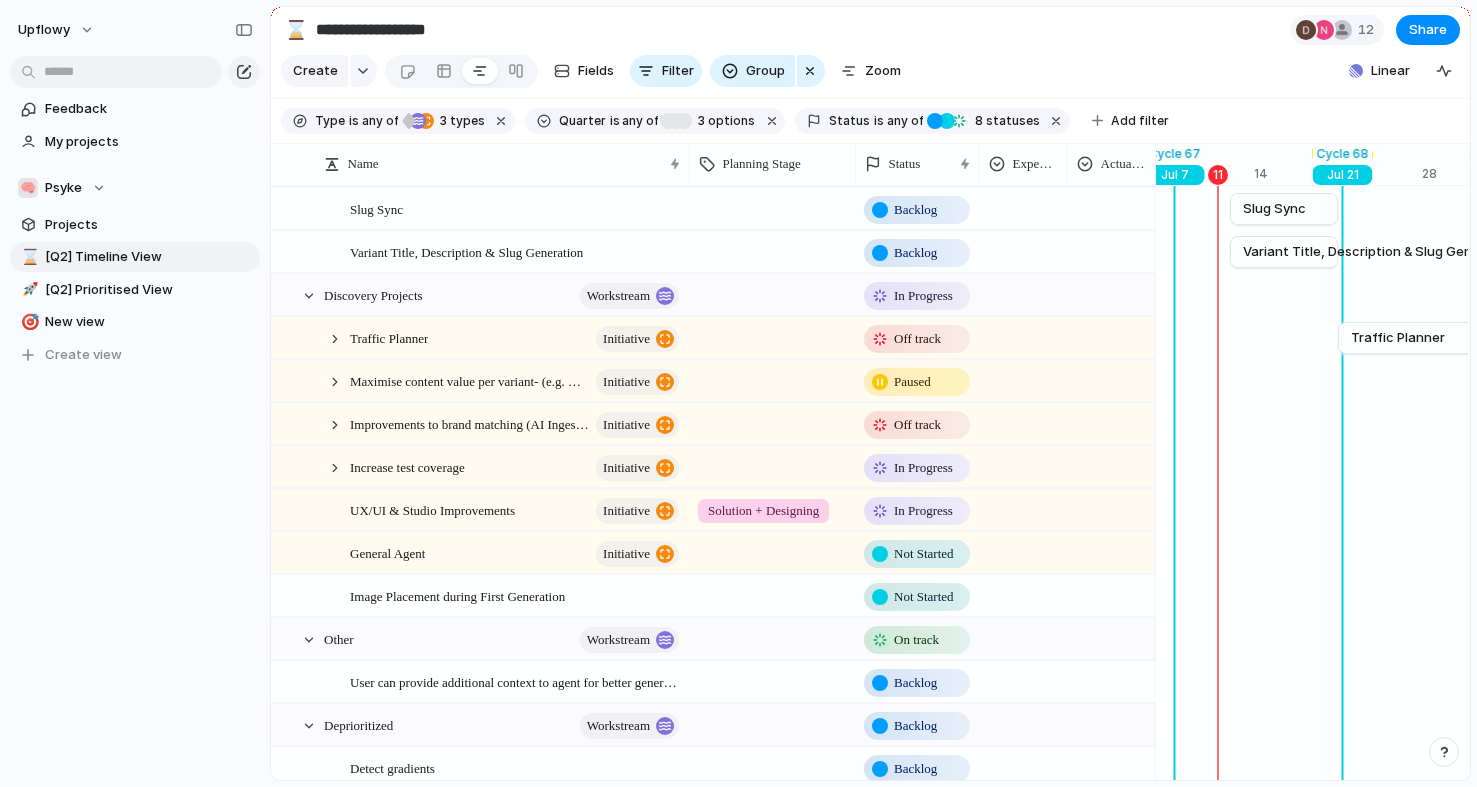 click on "Solution + Designing" at bounding box center (763, 511) 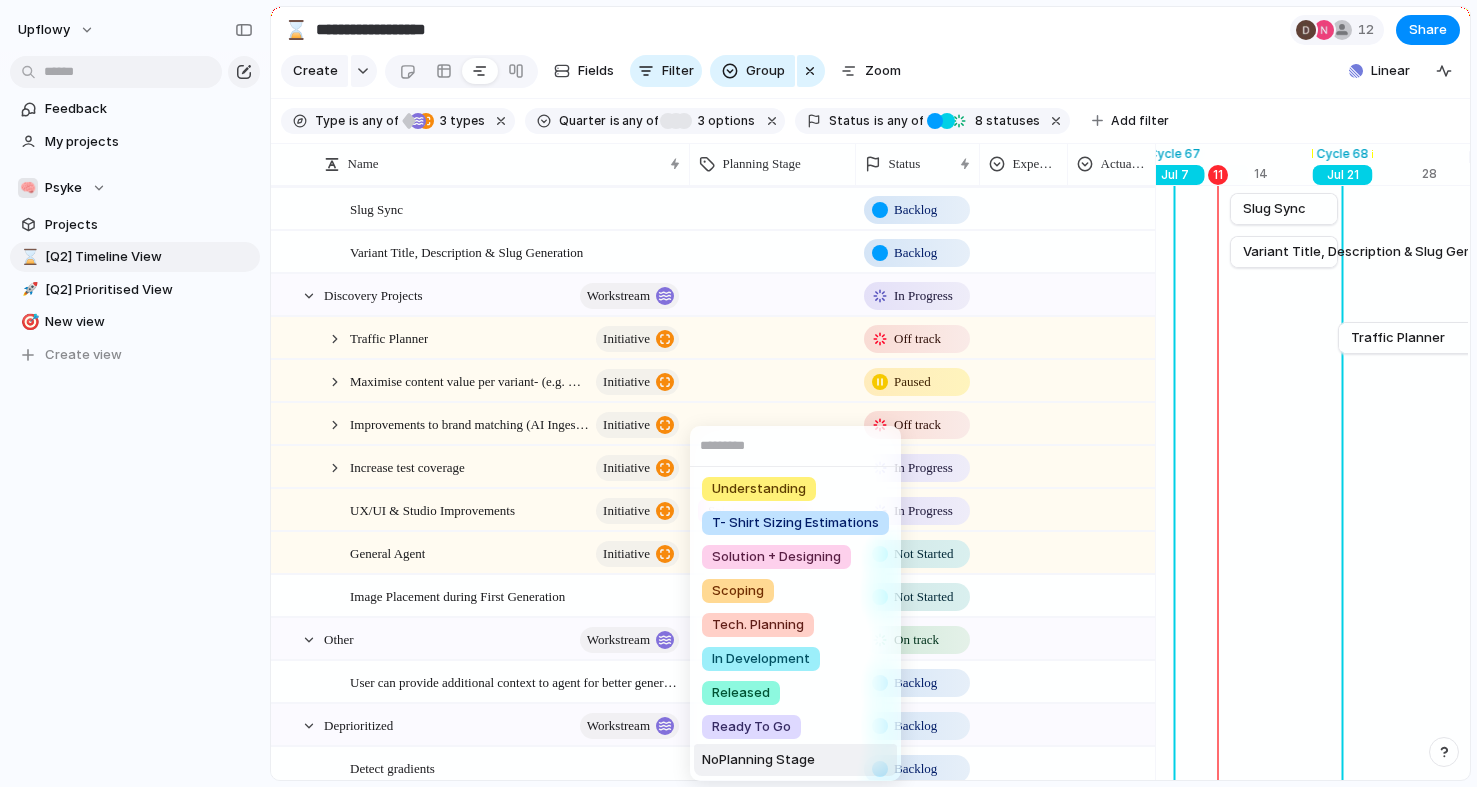 click on "No  Planning Stage" at bounding box center (758, 760) 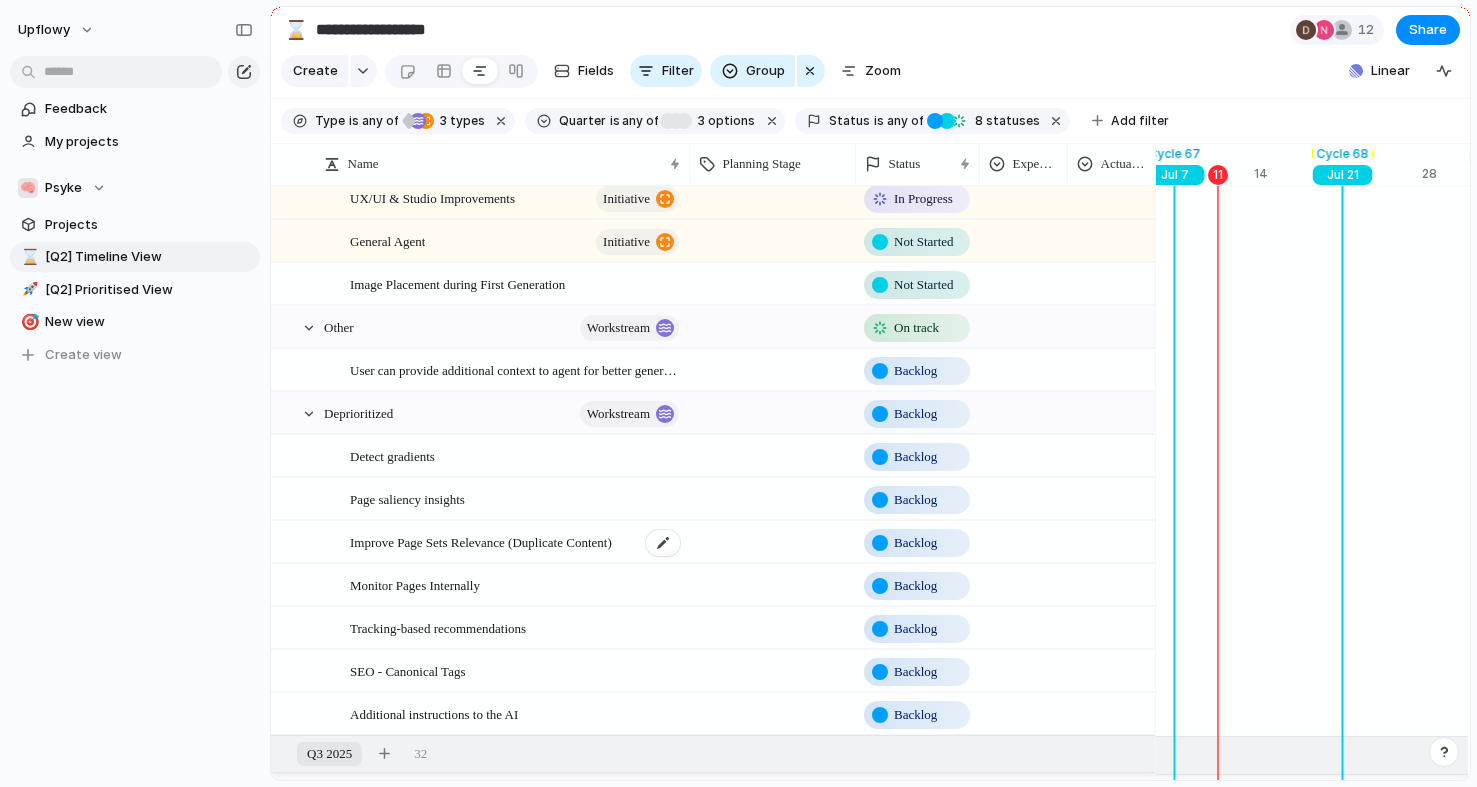 scroll, scrollTop: 780, scrollLeft: 0, axis: vertical 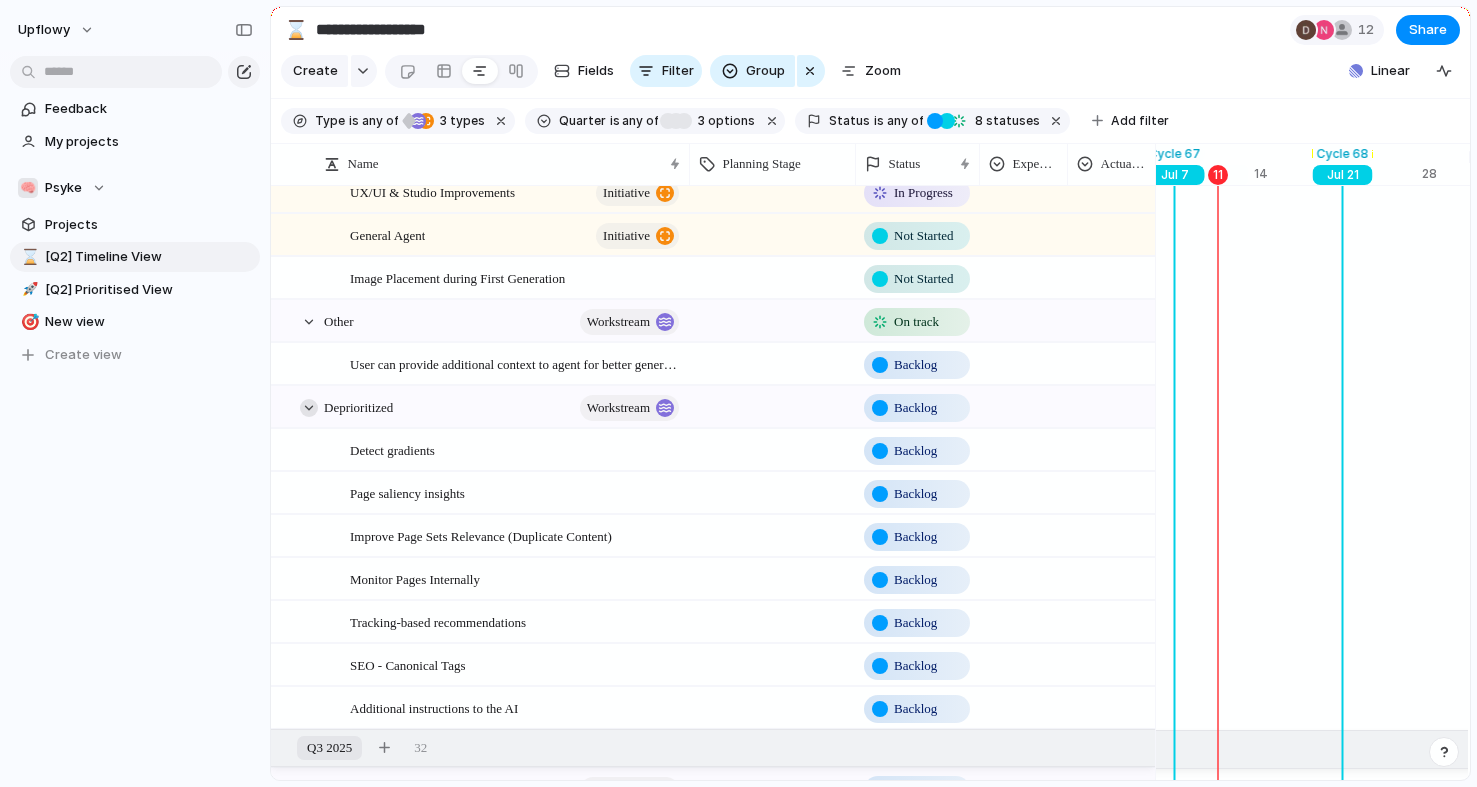click at bounding box center (309, 408) 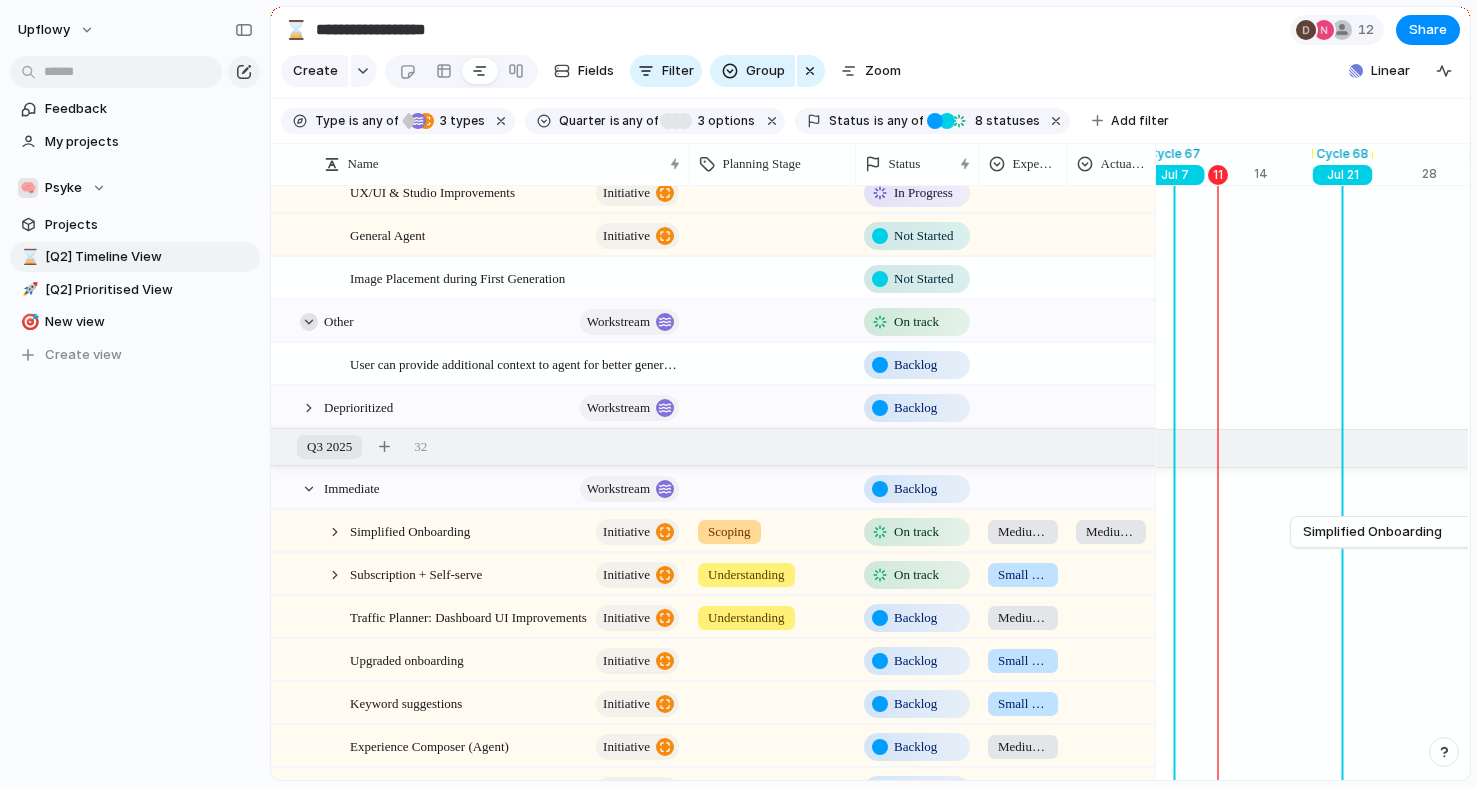 click at bounding box center [309, 322] 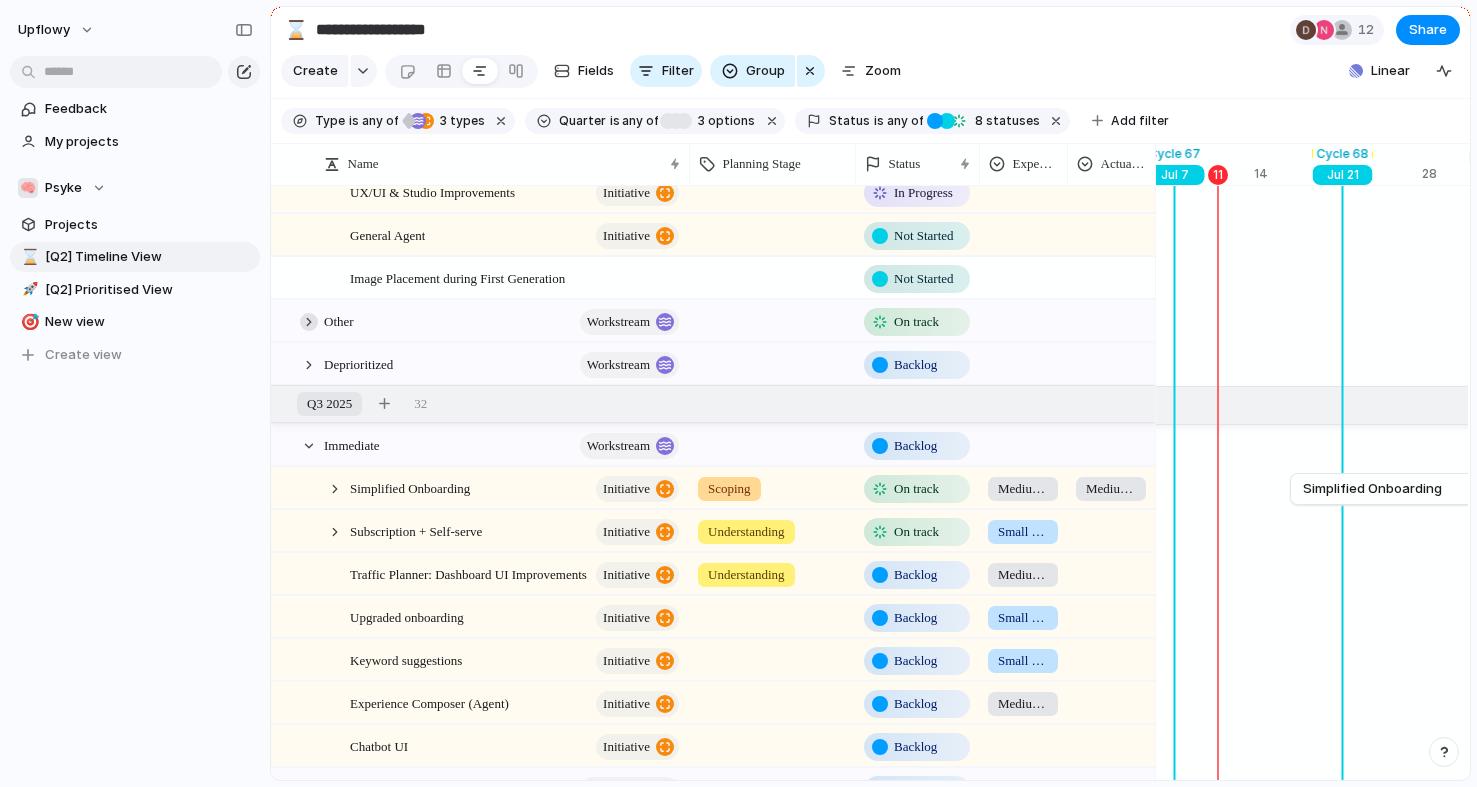 click at bounding box center [309, 322] 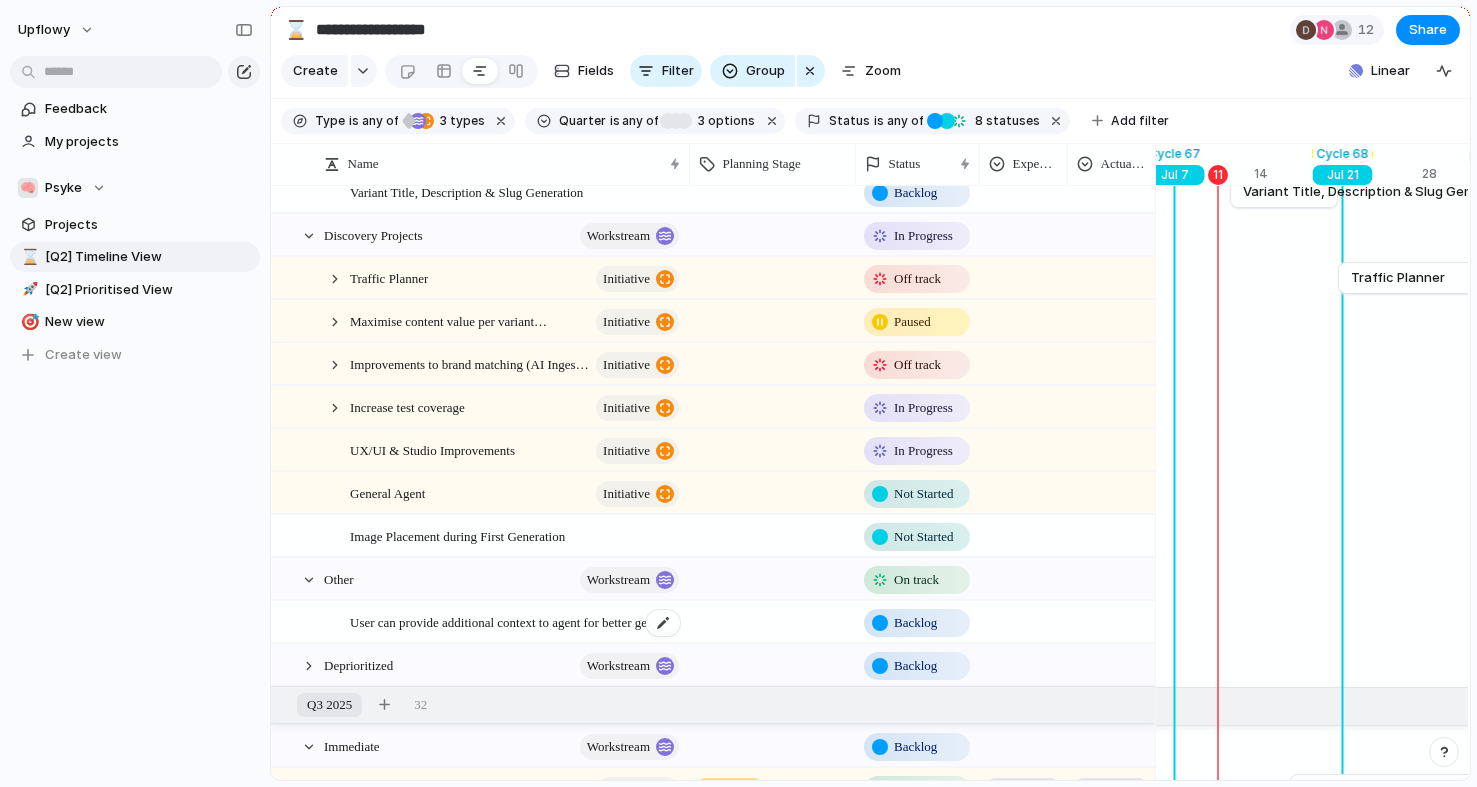 scroll, scrollTop: 638, scrollLeft: 0, axis: vertical 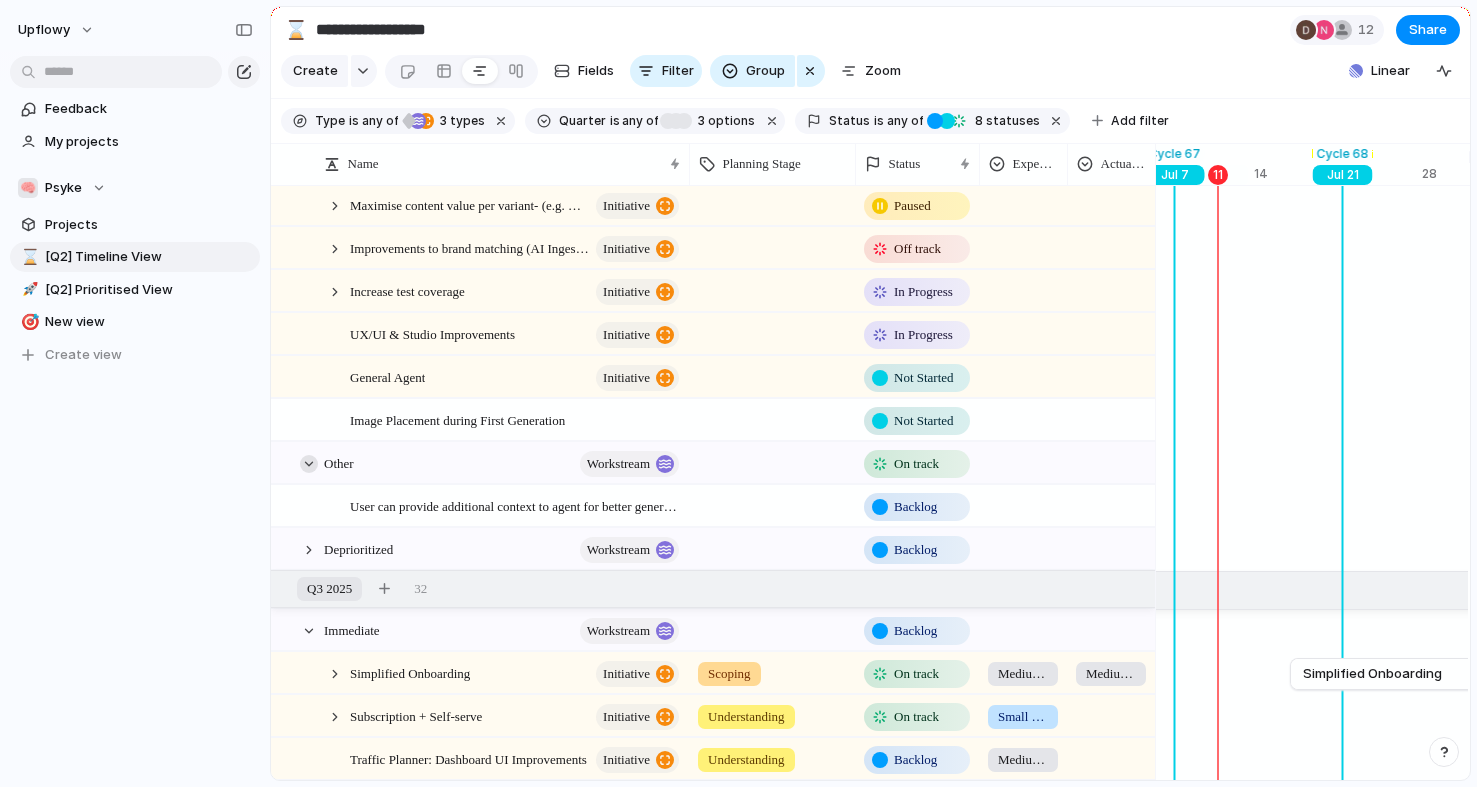click at bounding box center [309, 464] 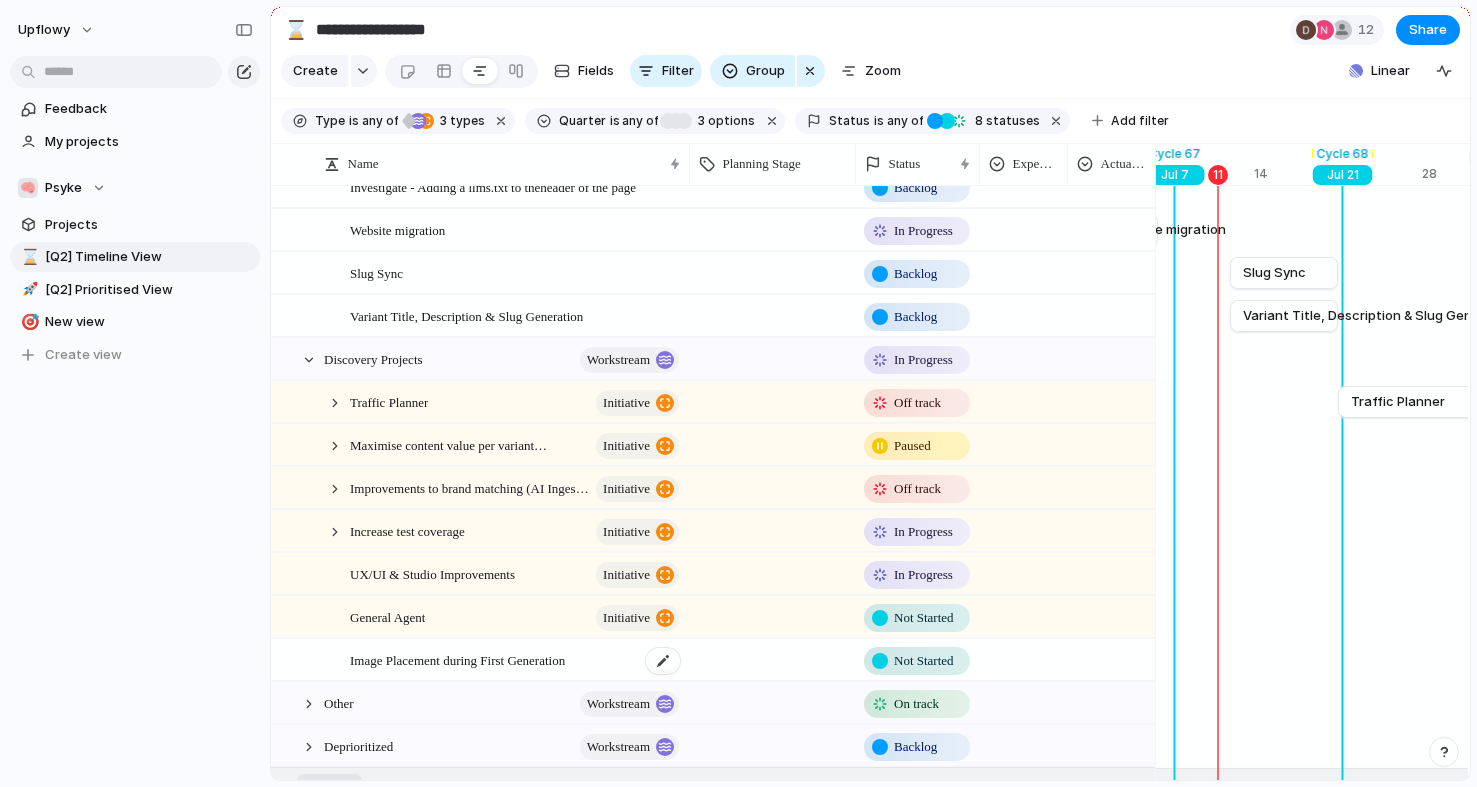 scroll, scrollTop: 267, scrollLeft: 0, axis: vertical 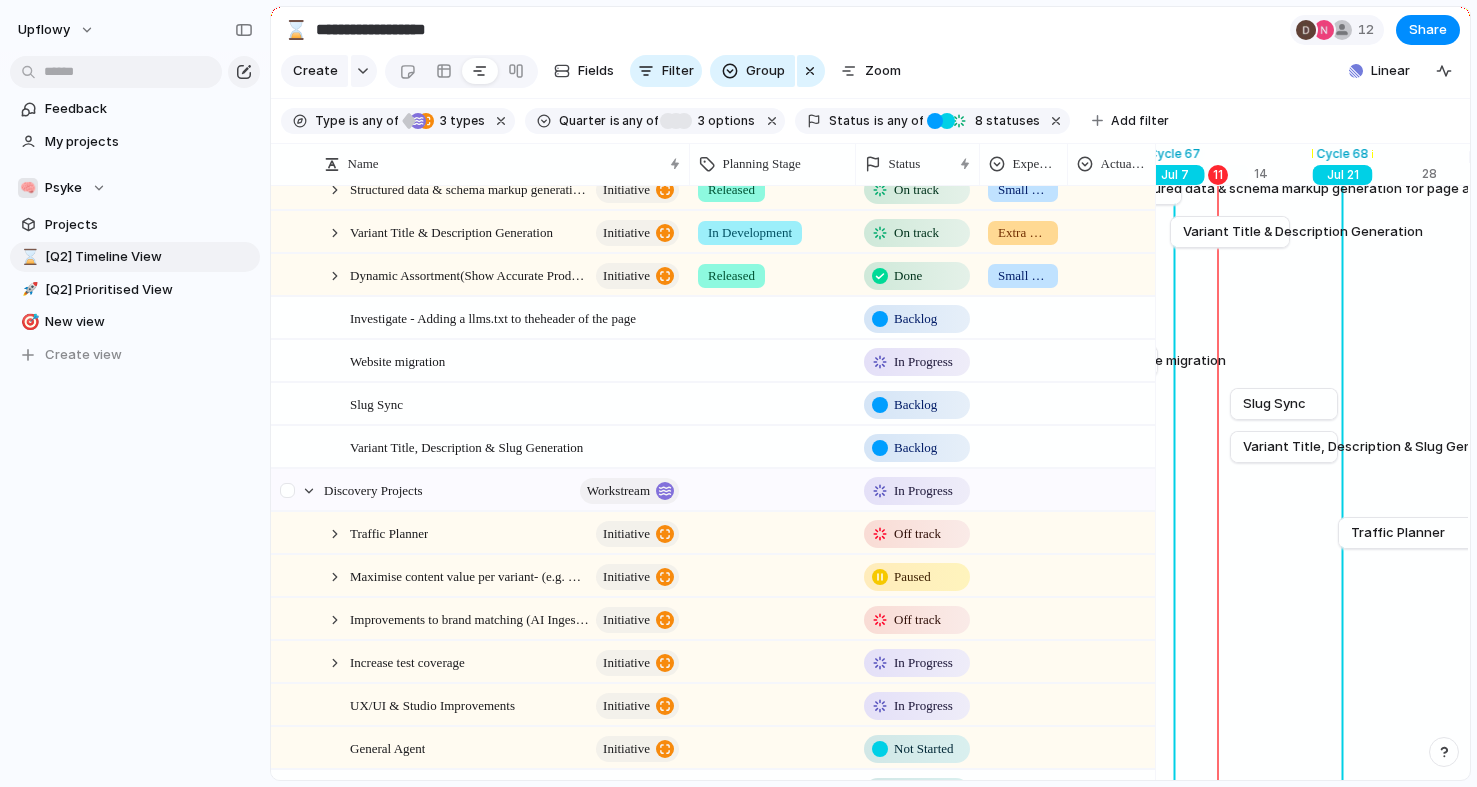 click at bounding box center (299, 490) 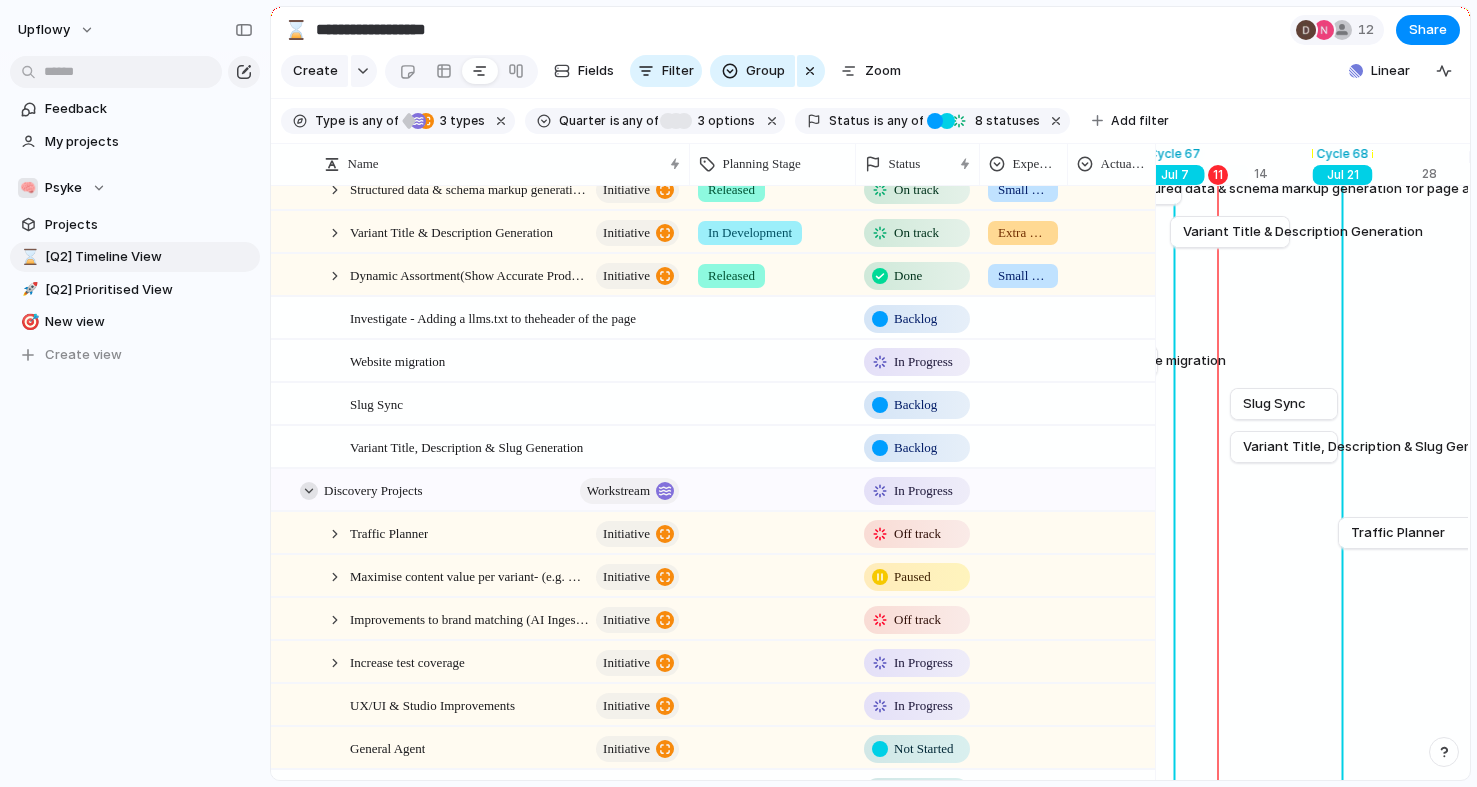 click at bounding box center (309, 491) 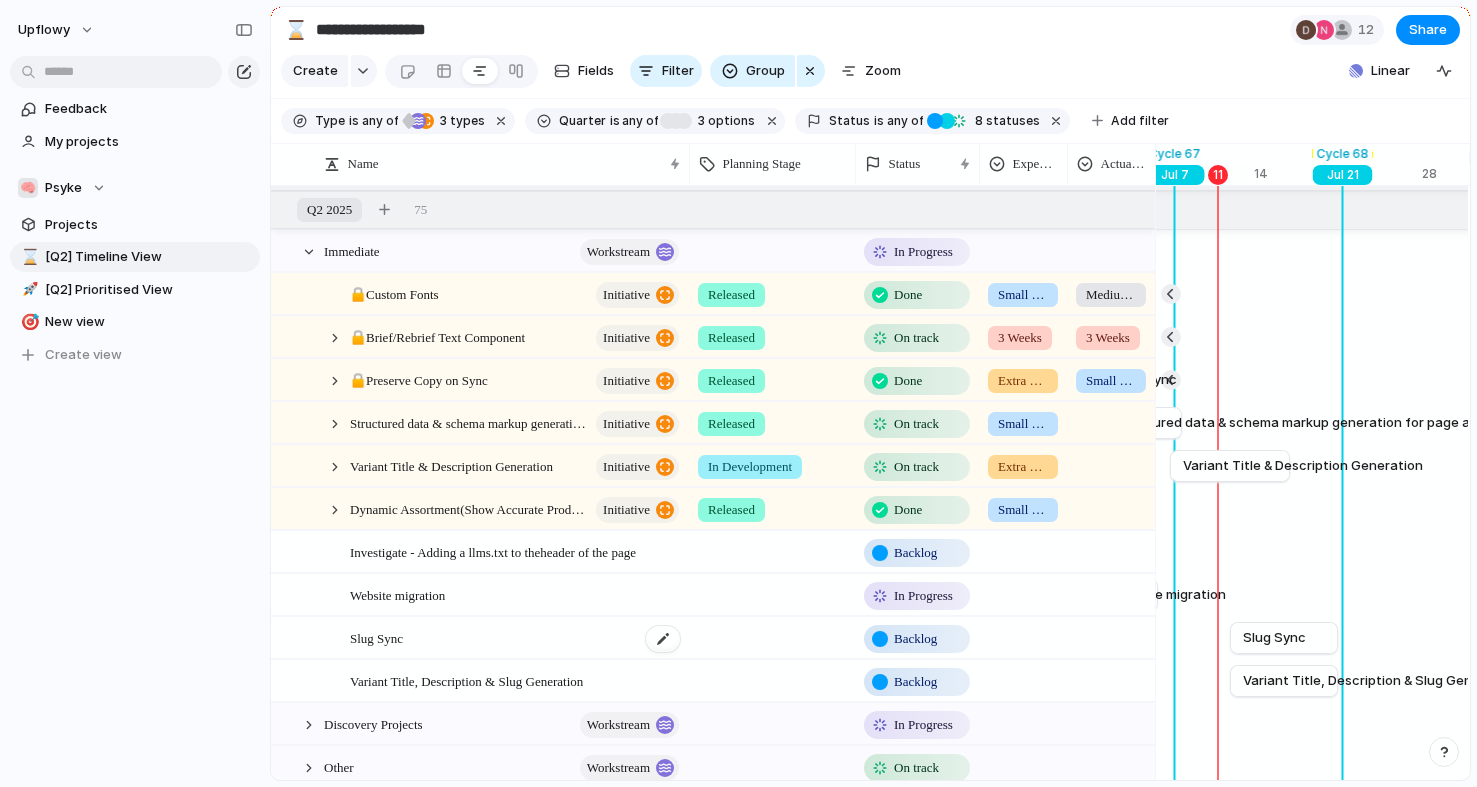 scroll, scrollTop: 0, scrollLeft: 0, axis: both 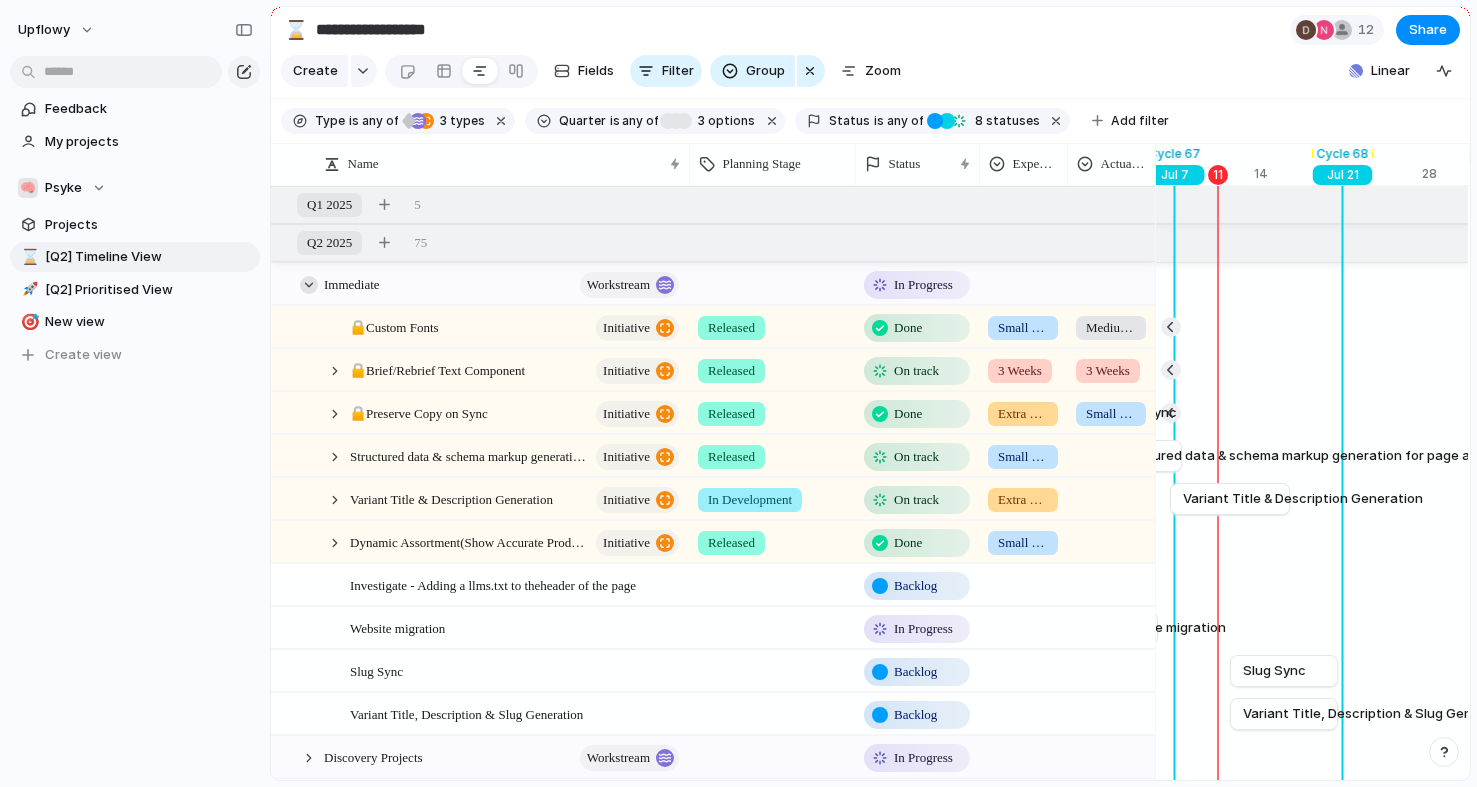 click at bounding box center [309, 285] 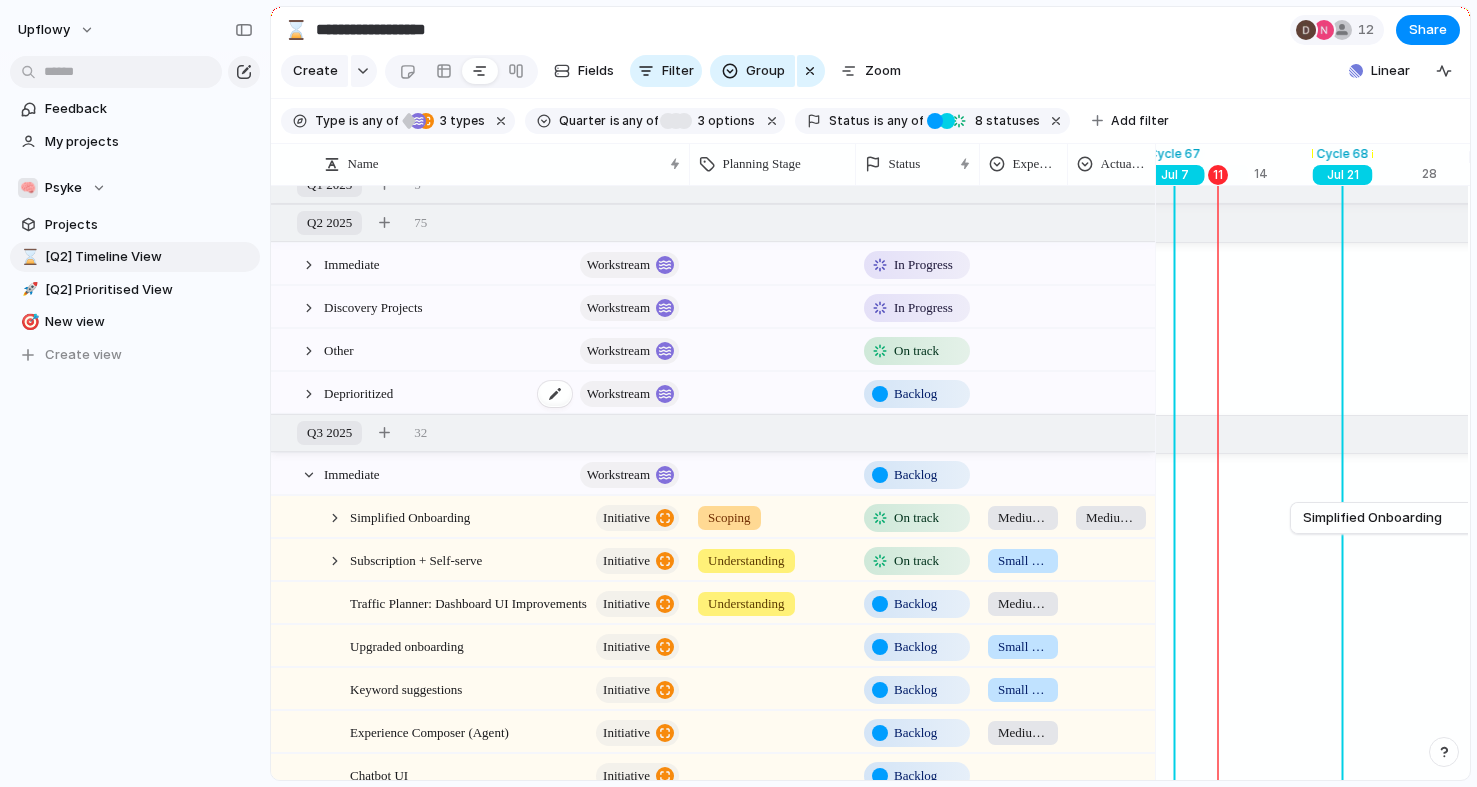 scroll, scrollTop: 0, scrollLeft: 0, axis: both 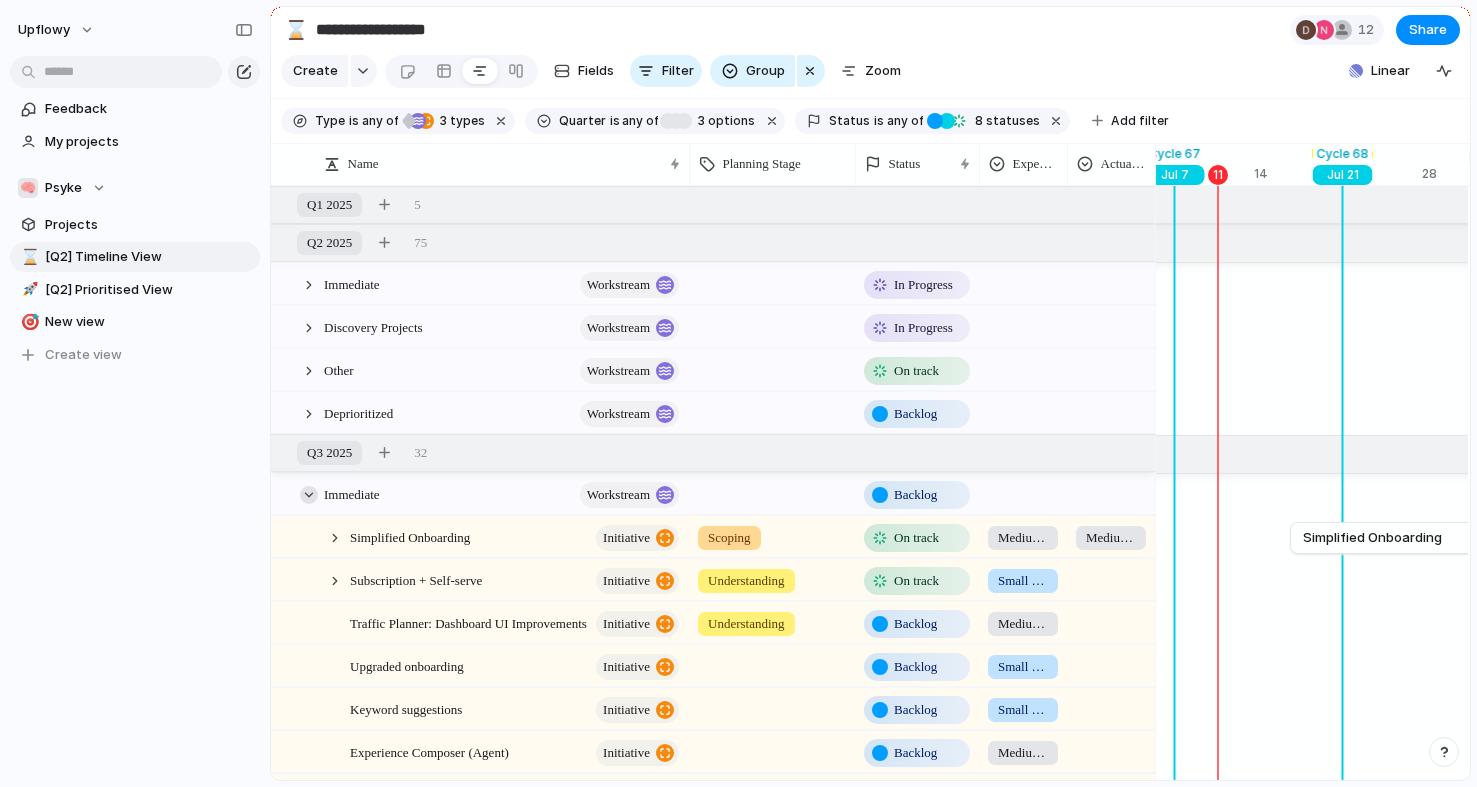 click at bounding box center [309, 495] 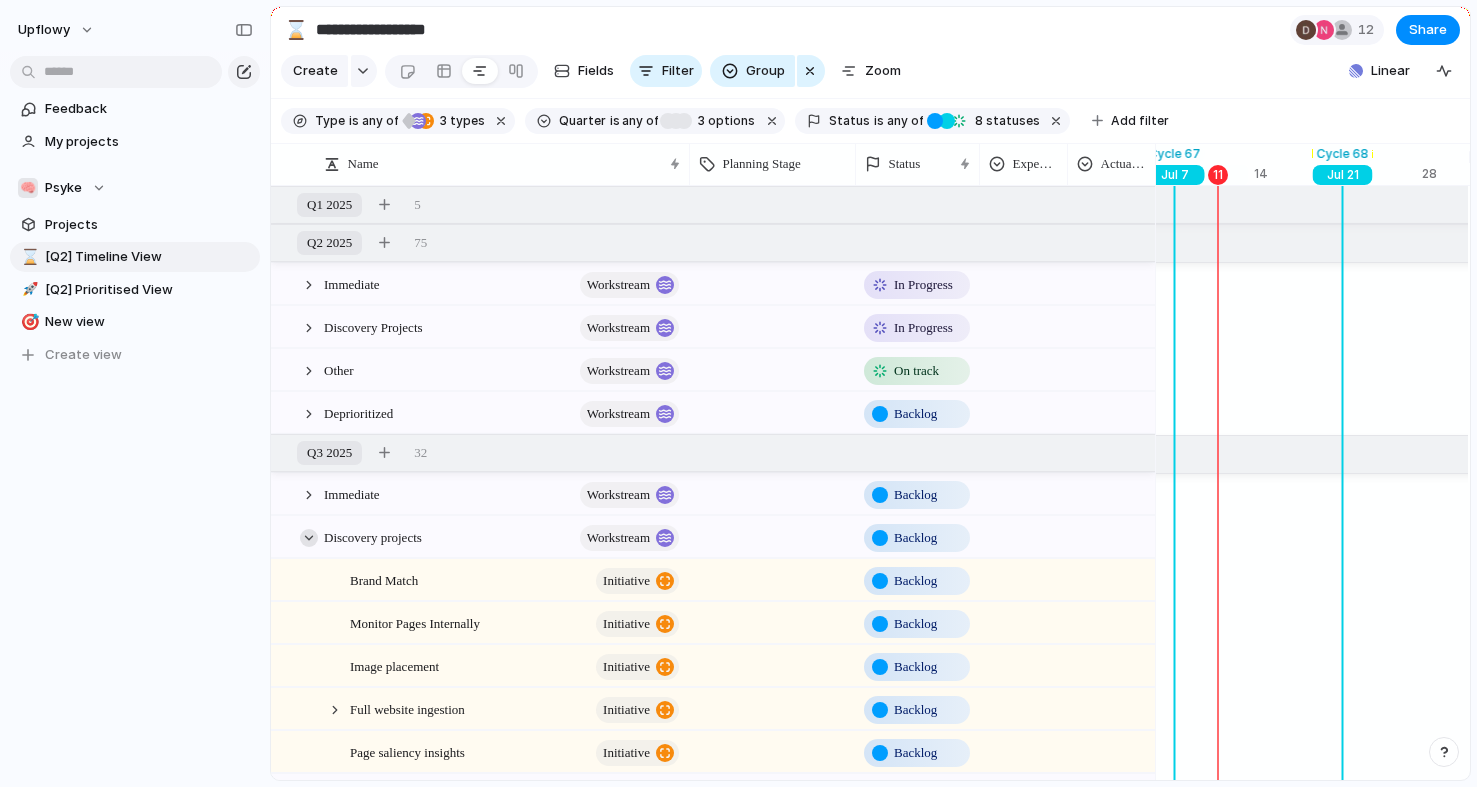 click at bounding box center [309, 538] 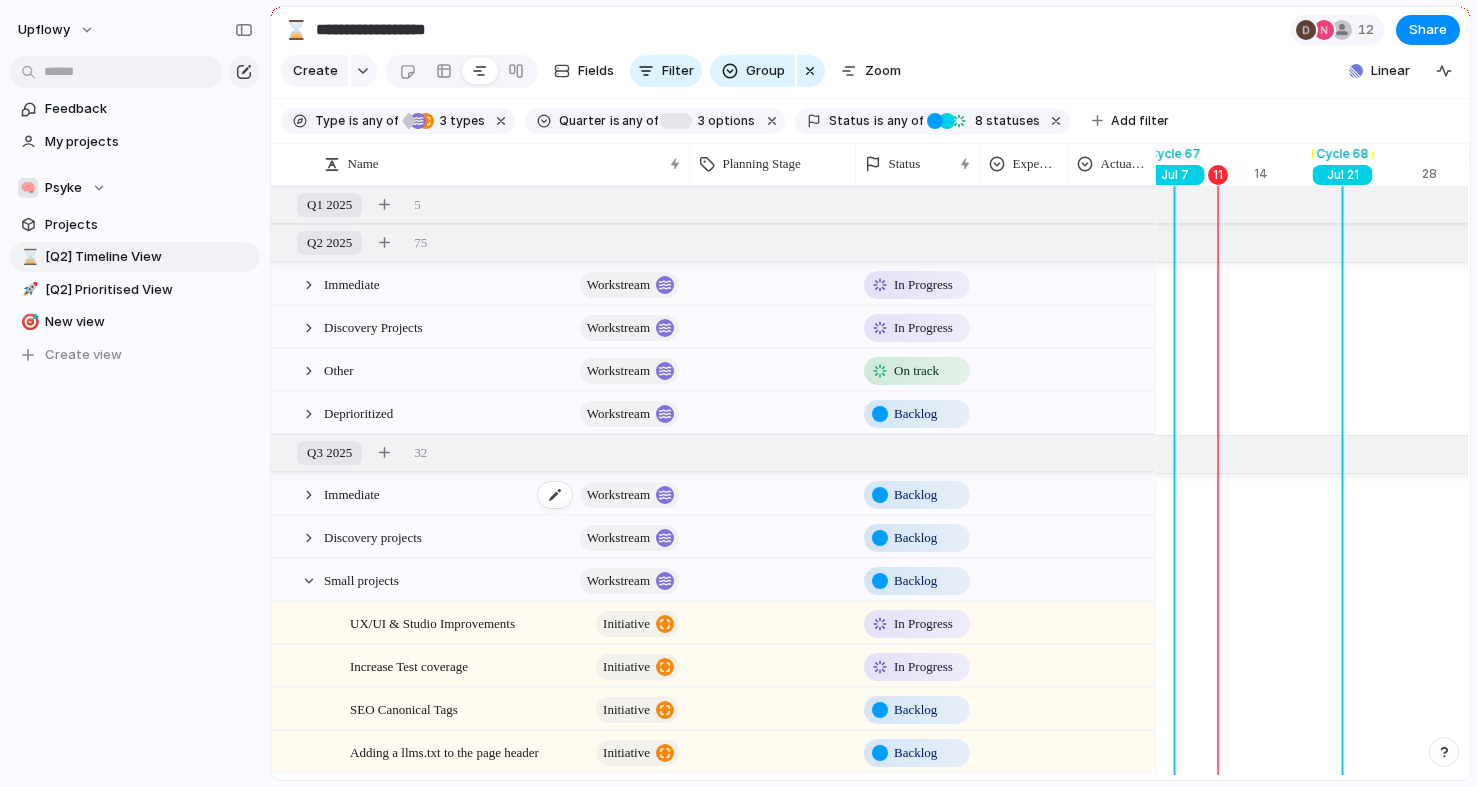 click on "Immediate" at bounding box center [352, 493] 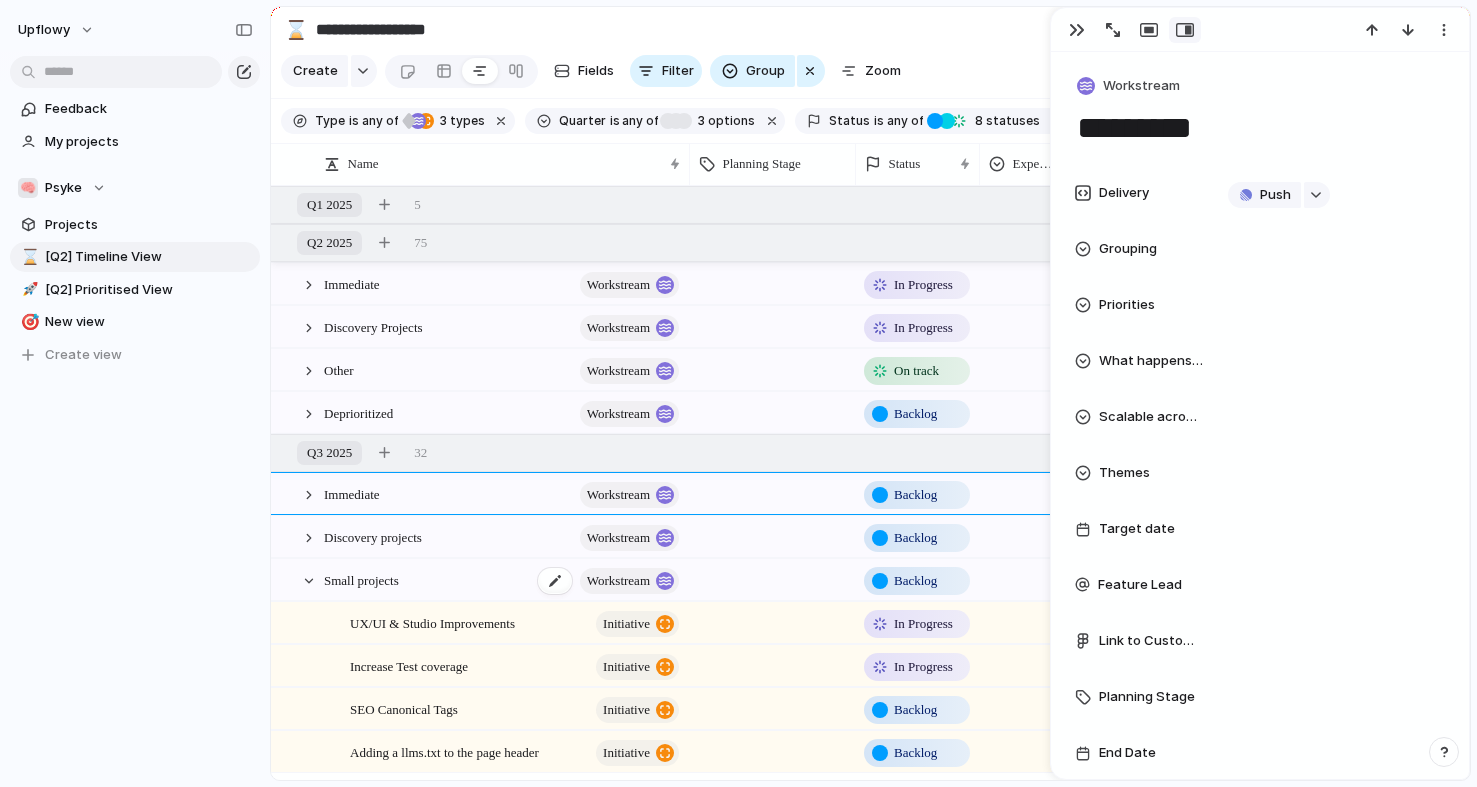 click on "Small projects" at bounding box center [361, 579] 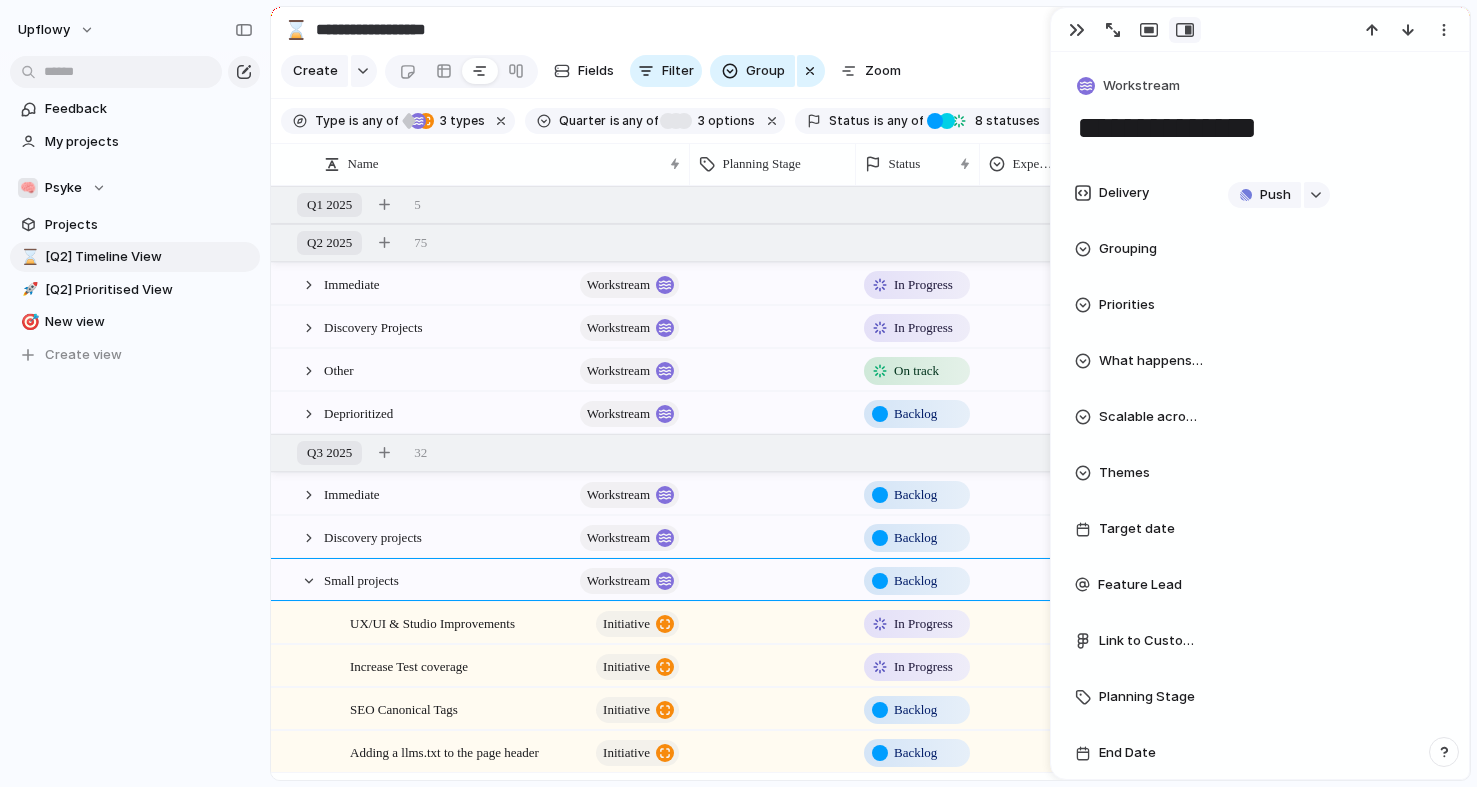click on "**********" at bounding box center [1260, 128] 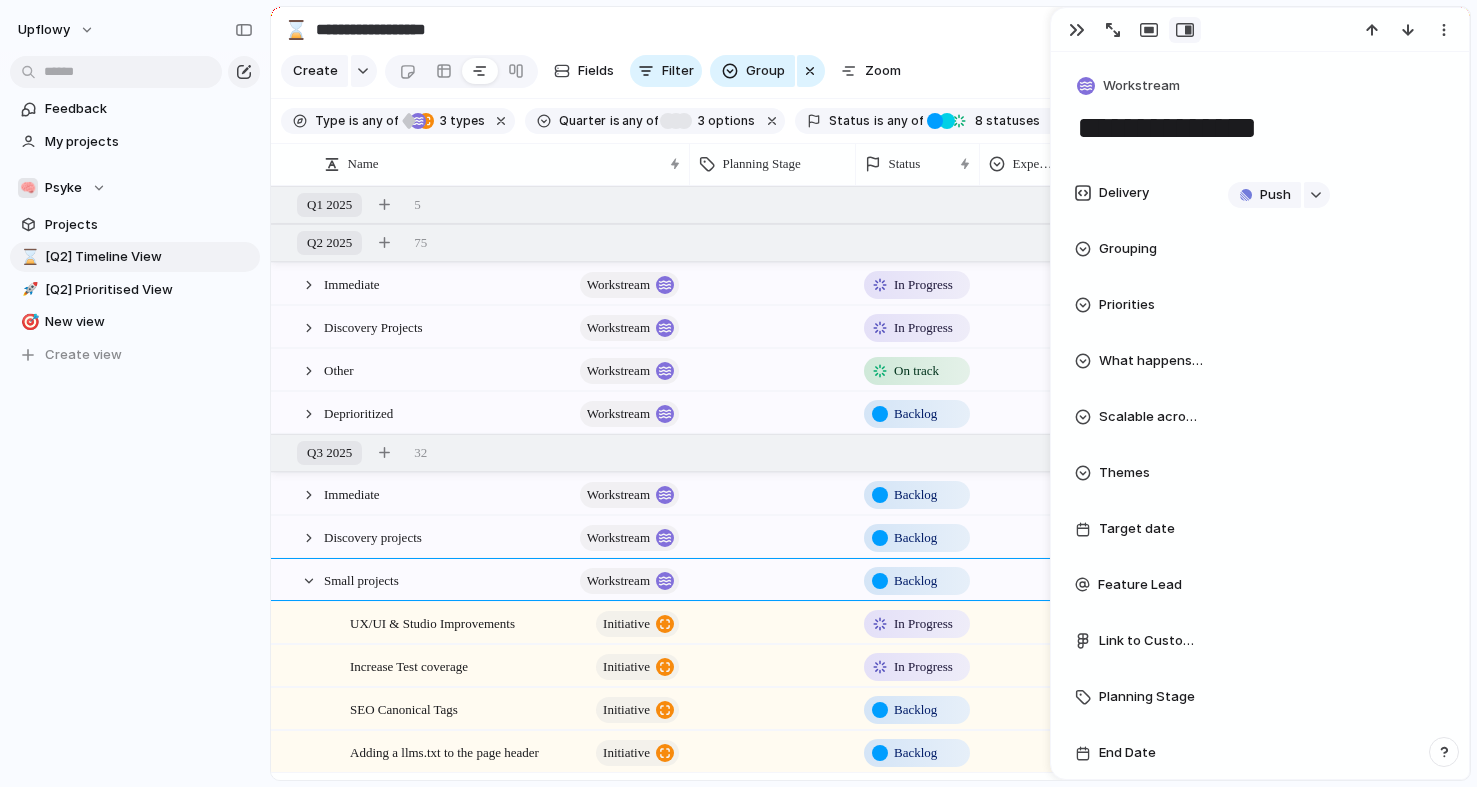 click on "**********" at bounding box center [1260, 128] 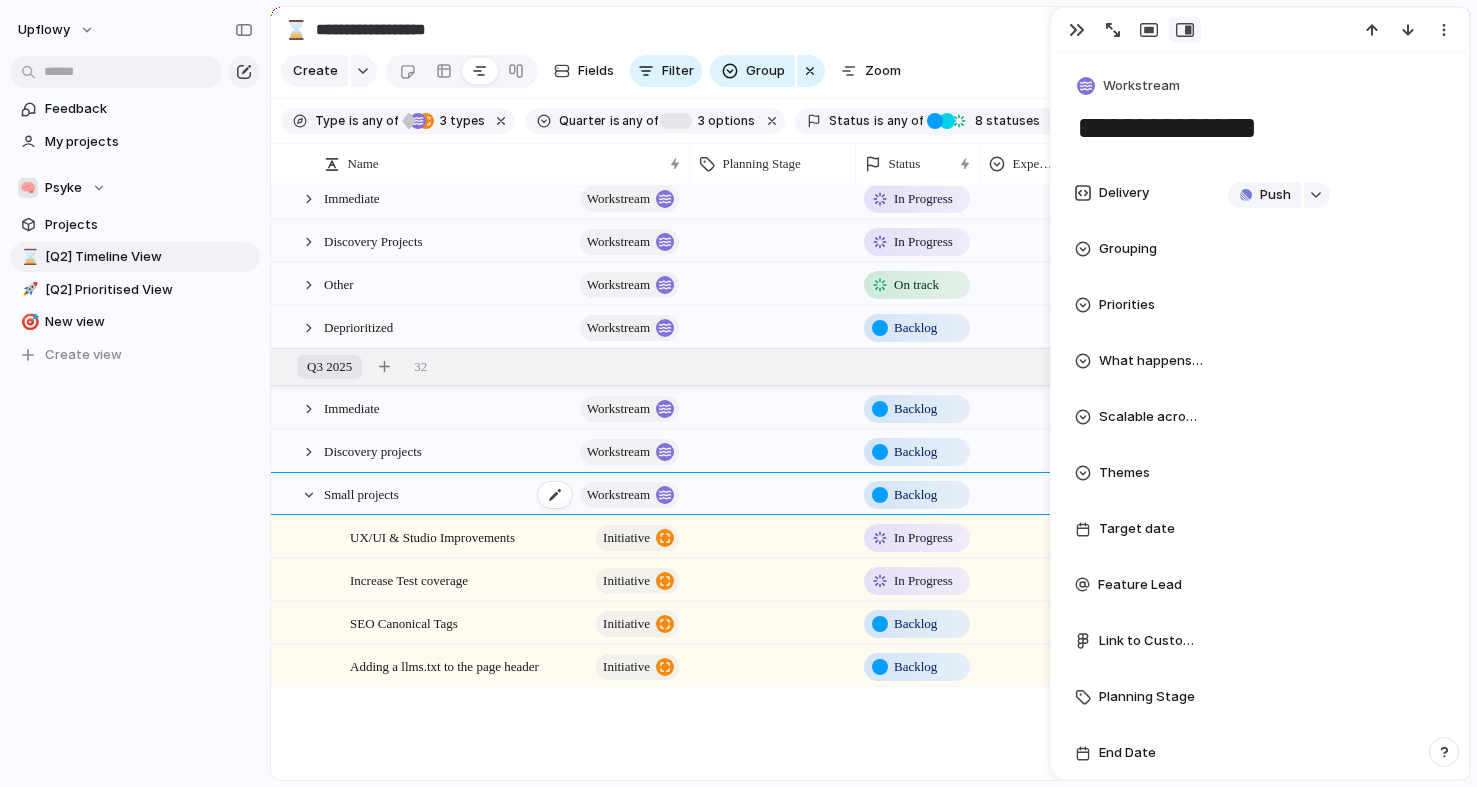 scroll, scrollTop: 88, scrollLeft: 0, axis: vertical 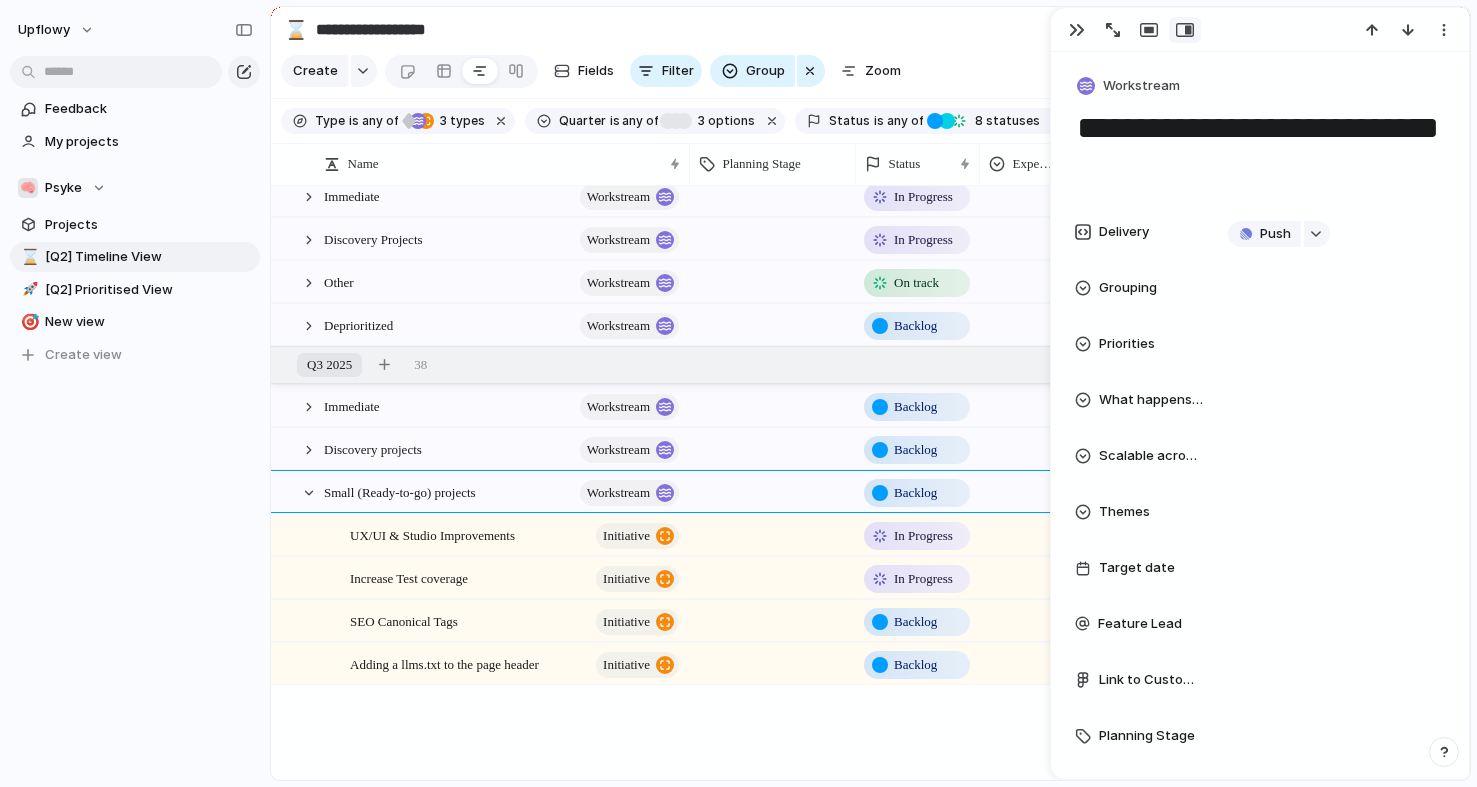 type on "**********" 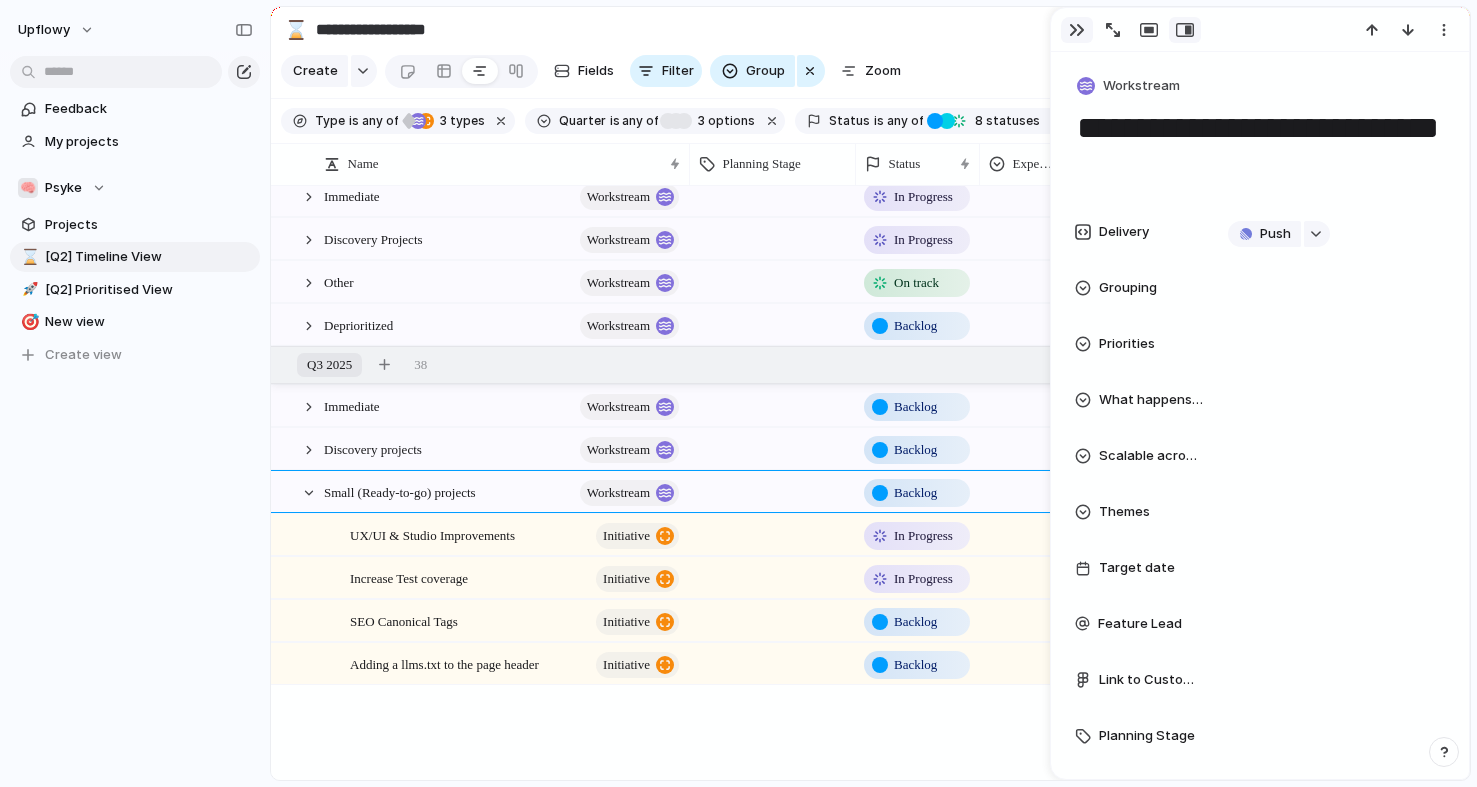 click at bounding box center [1077, 30] 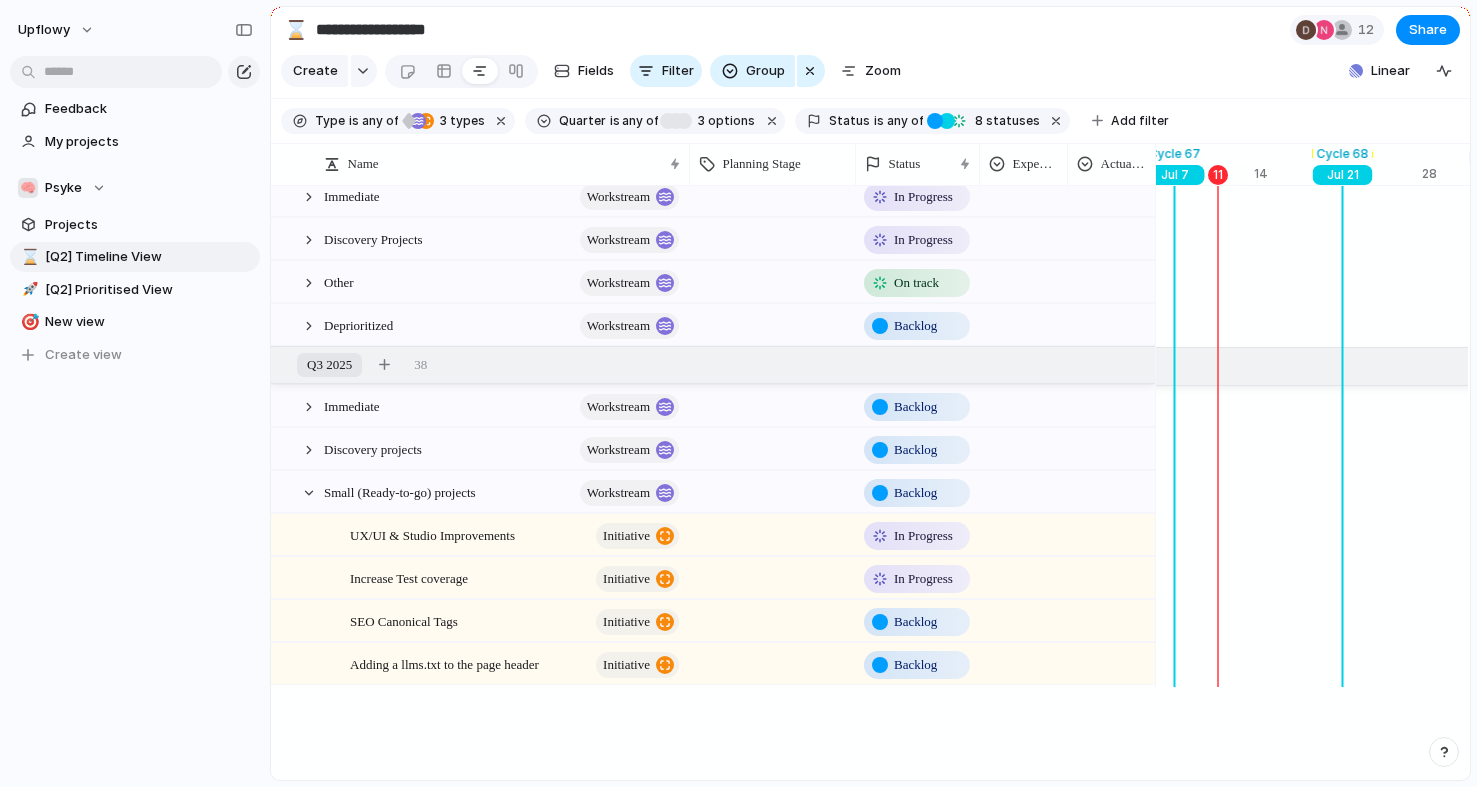 click on "upflowy Feedback My projects 🧠 Psyke Projects ⌛ [Q2] Timeline View 🚀 [Q2] Prioritised View 🎯 New view
To pick up a draggable item, press the space bar.
While dragging, use the arrow keys to move the item.
Press space again to drop the item in its new position, or press escape to cancel.
Create view" at bounding box center [135, 393] 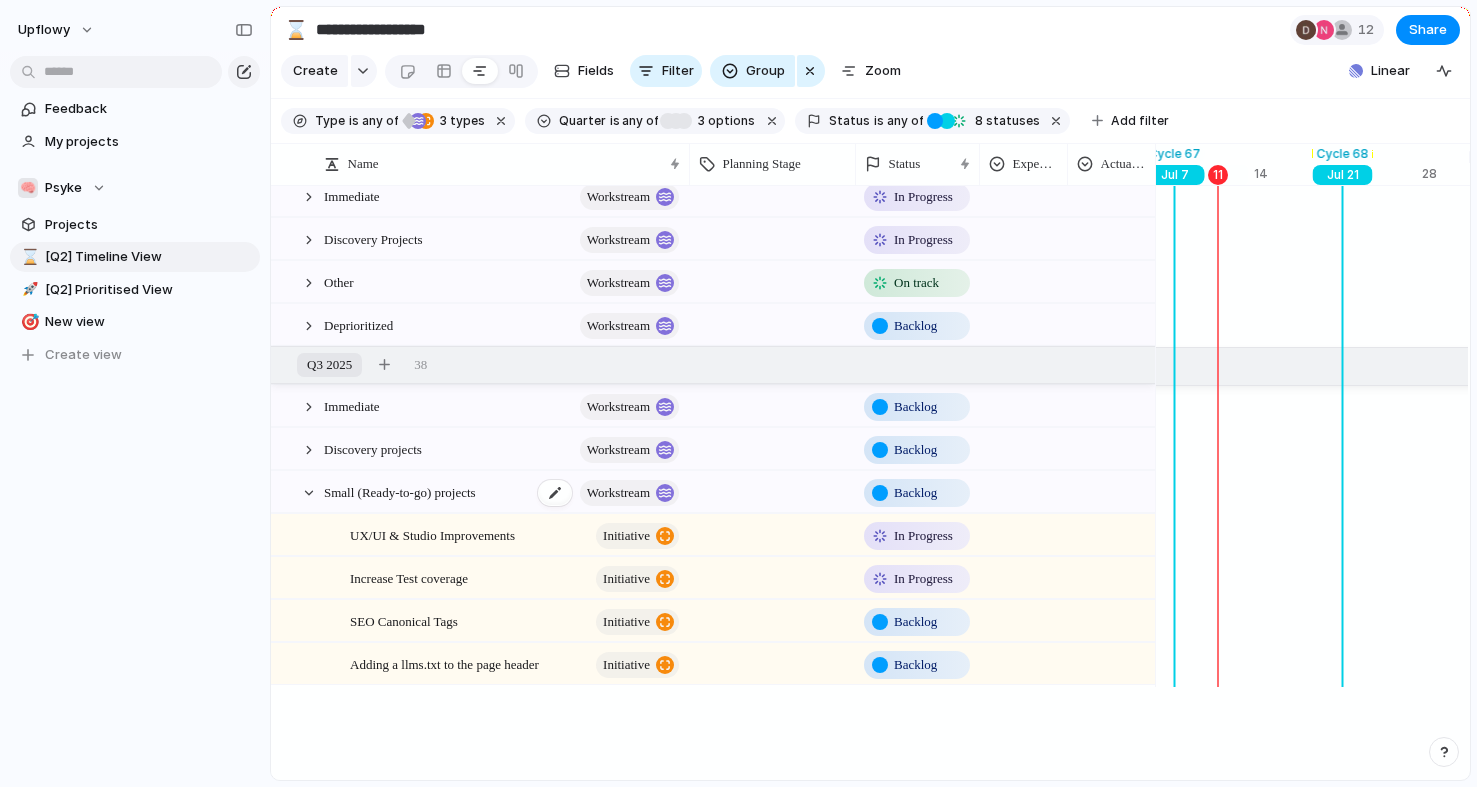 click on "Small (Ready-to-go) projects" at bounding box center (400, 491) 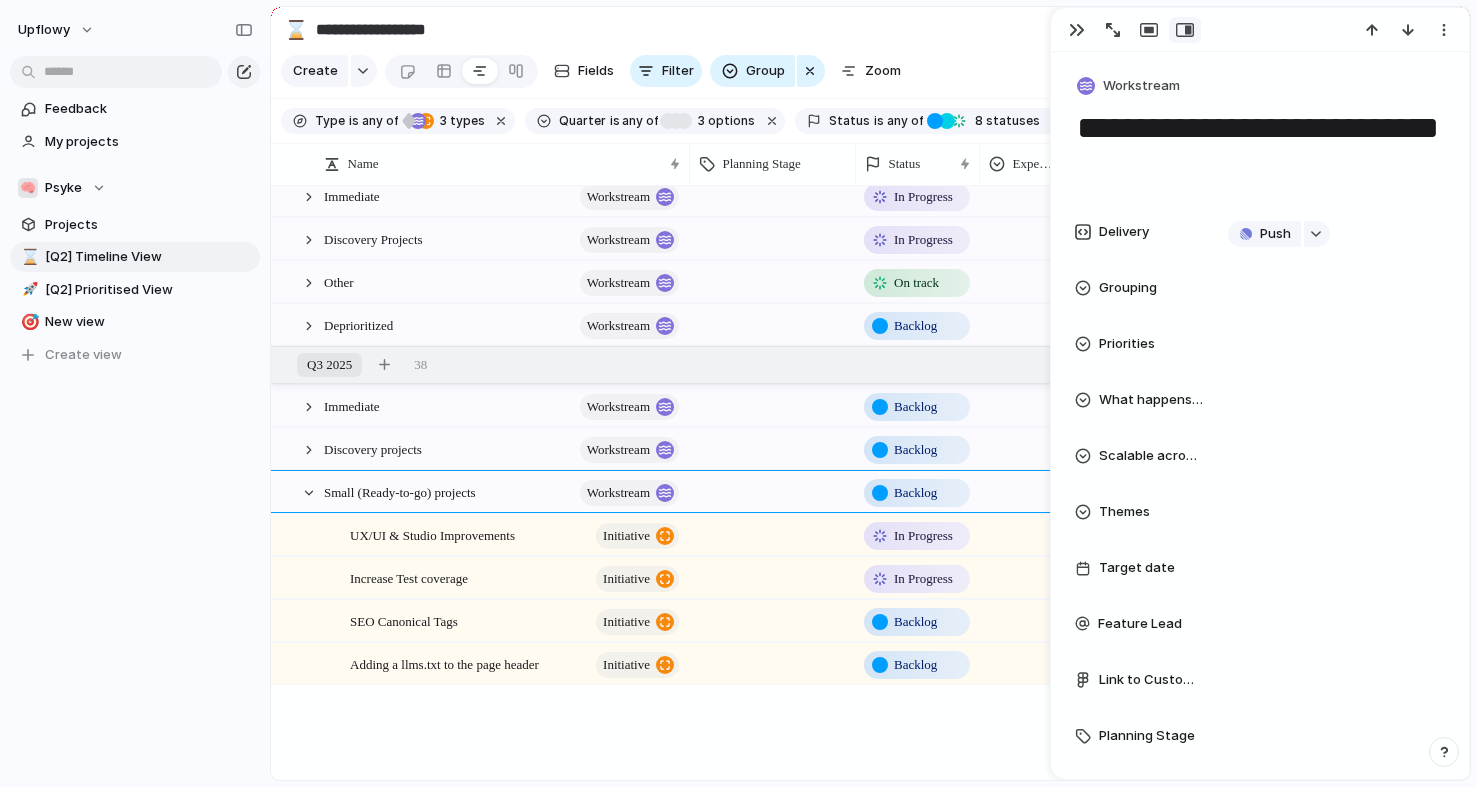 click on "**********" at bounding box center (1260, 147) 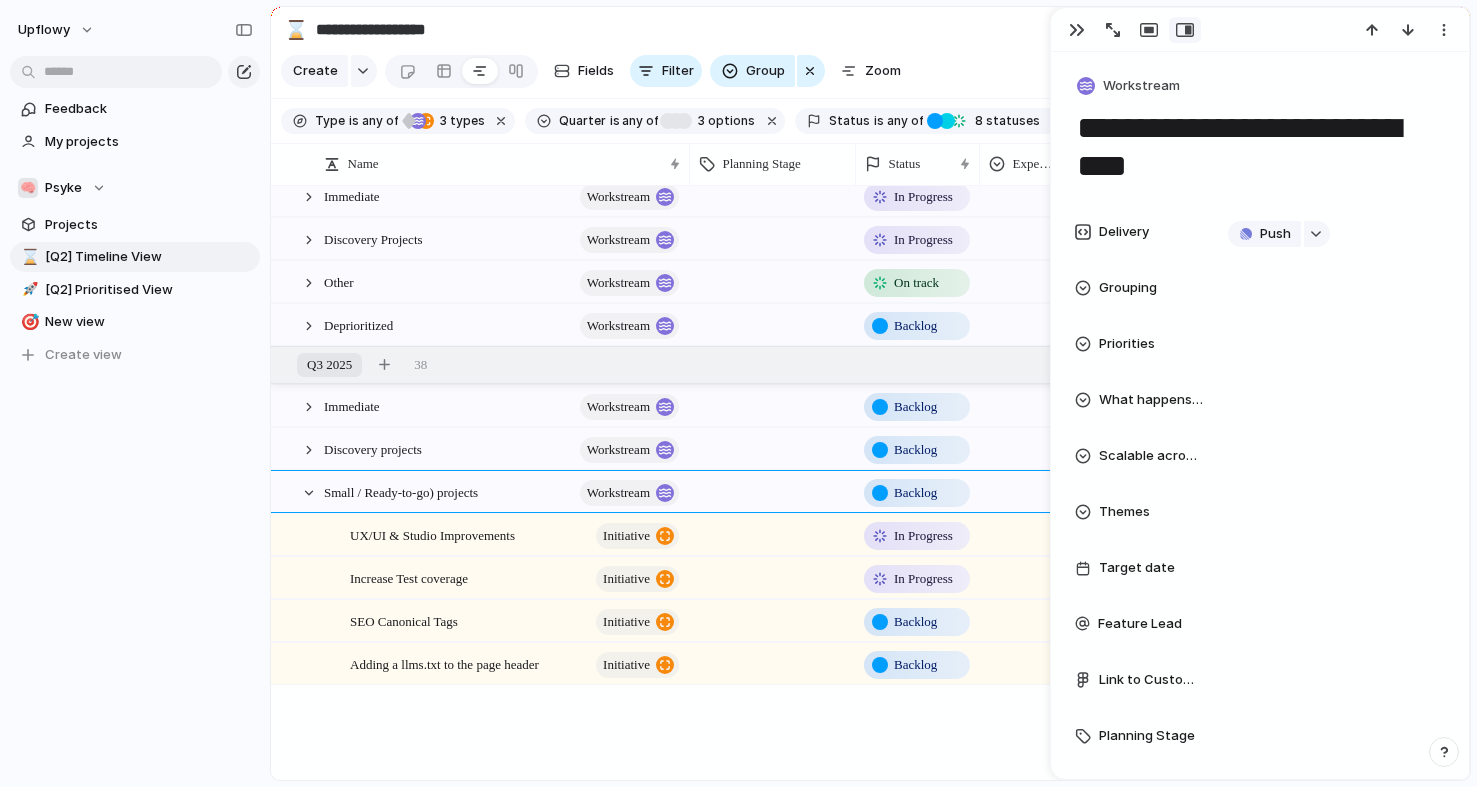 click on "**********" at bounding box center [1260, 147] 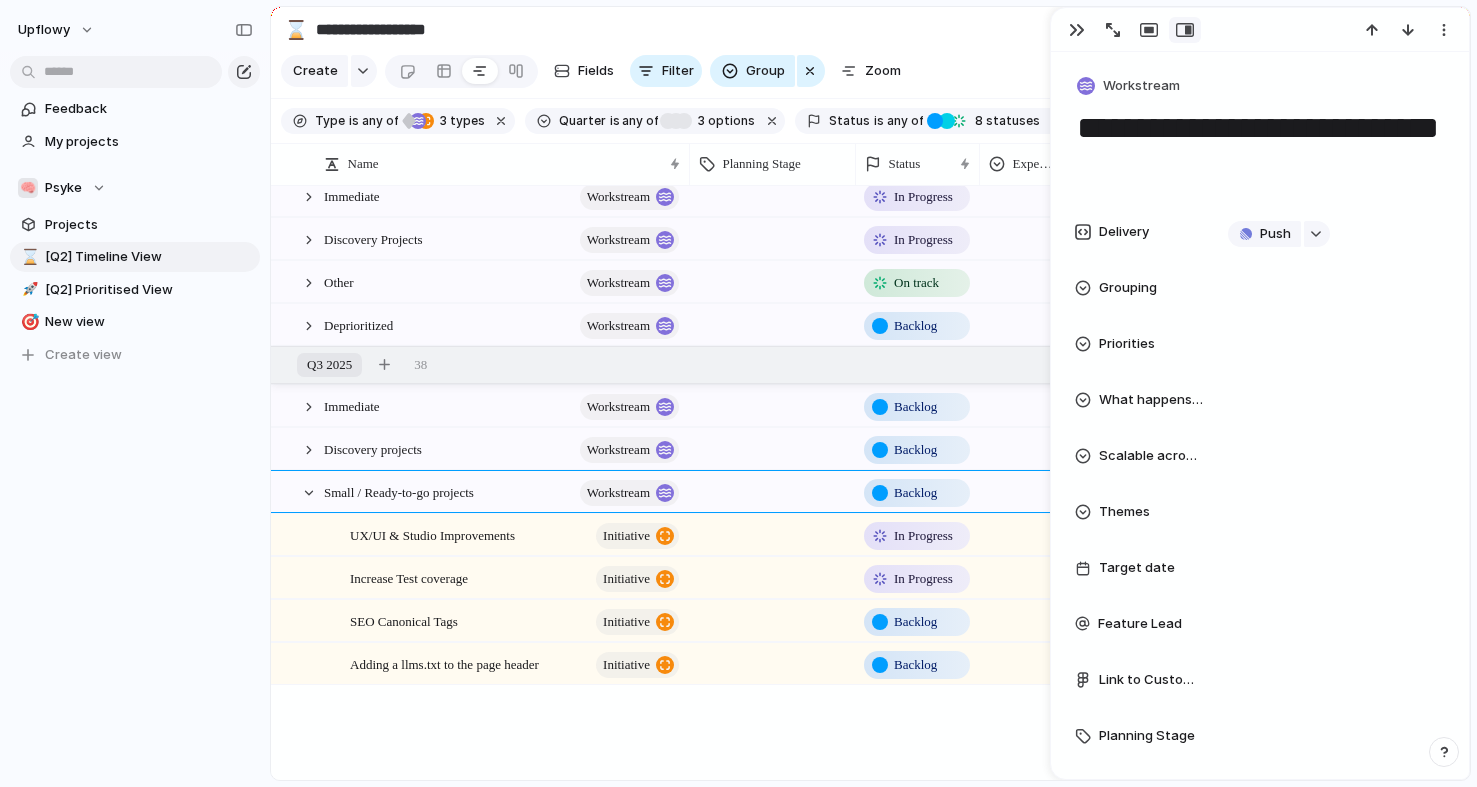 click on "Feedback My projects 🧠 Psyke Projects ⌛ [Q2] Timeline View 🚀 [Q2] Prioritised View 🎯 New view
To pick up a draggable item, press the space bar.
While dragging, use the arrow keys to move the item.
Press space again to drop the item in its new position, or press escape to cancel.
Create view" at bounding box center (135, 266) 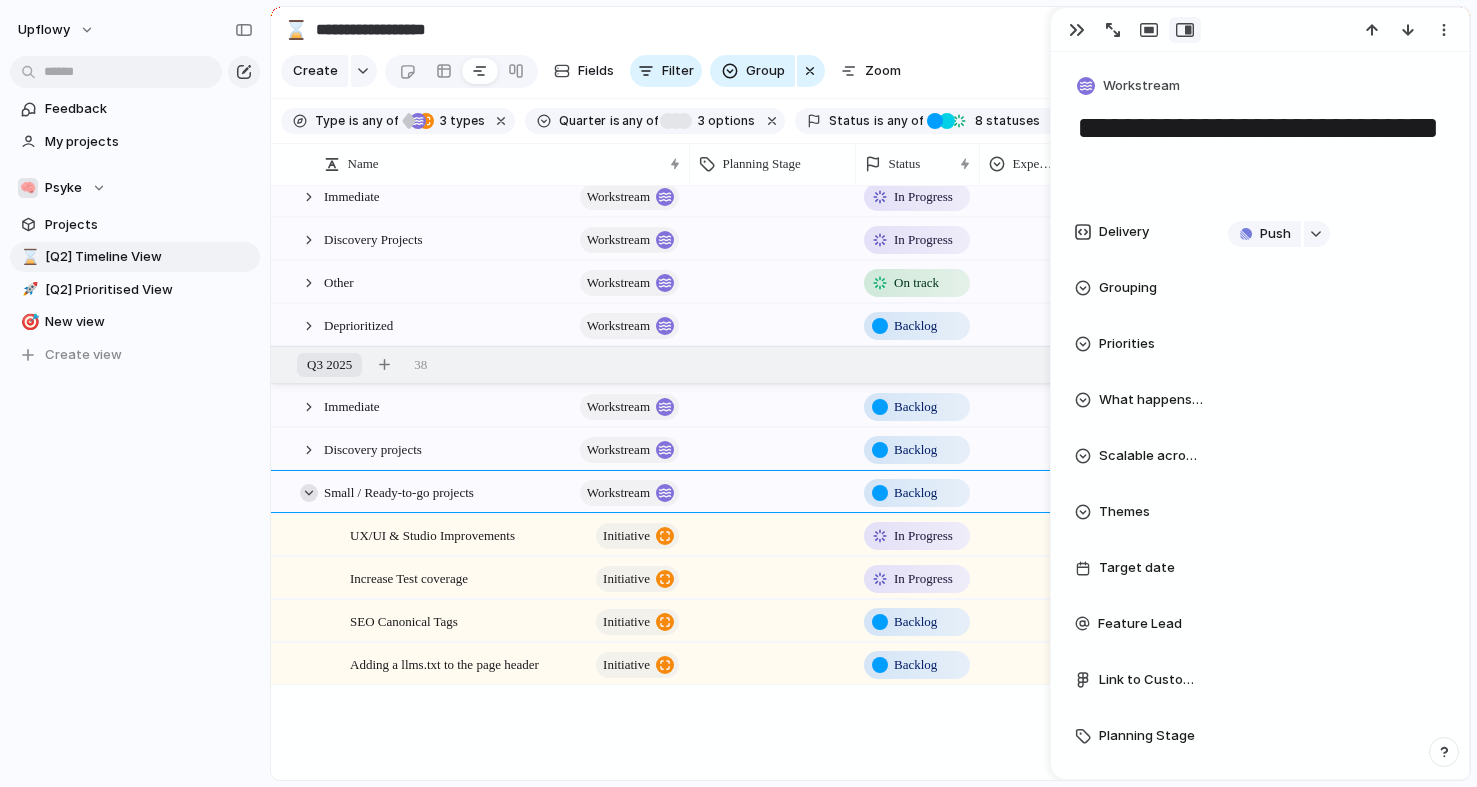 click at bounding box center (309, 493) 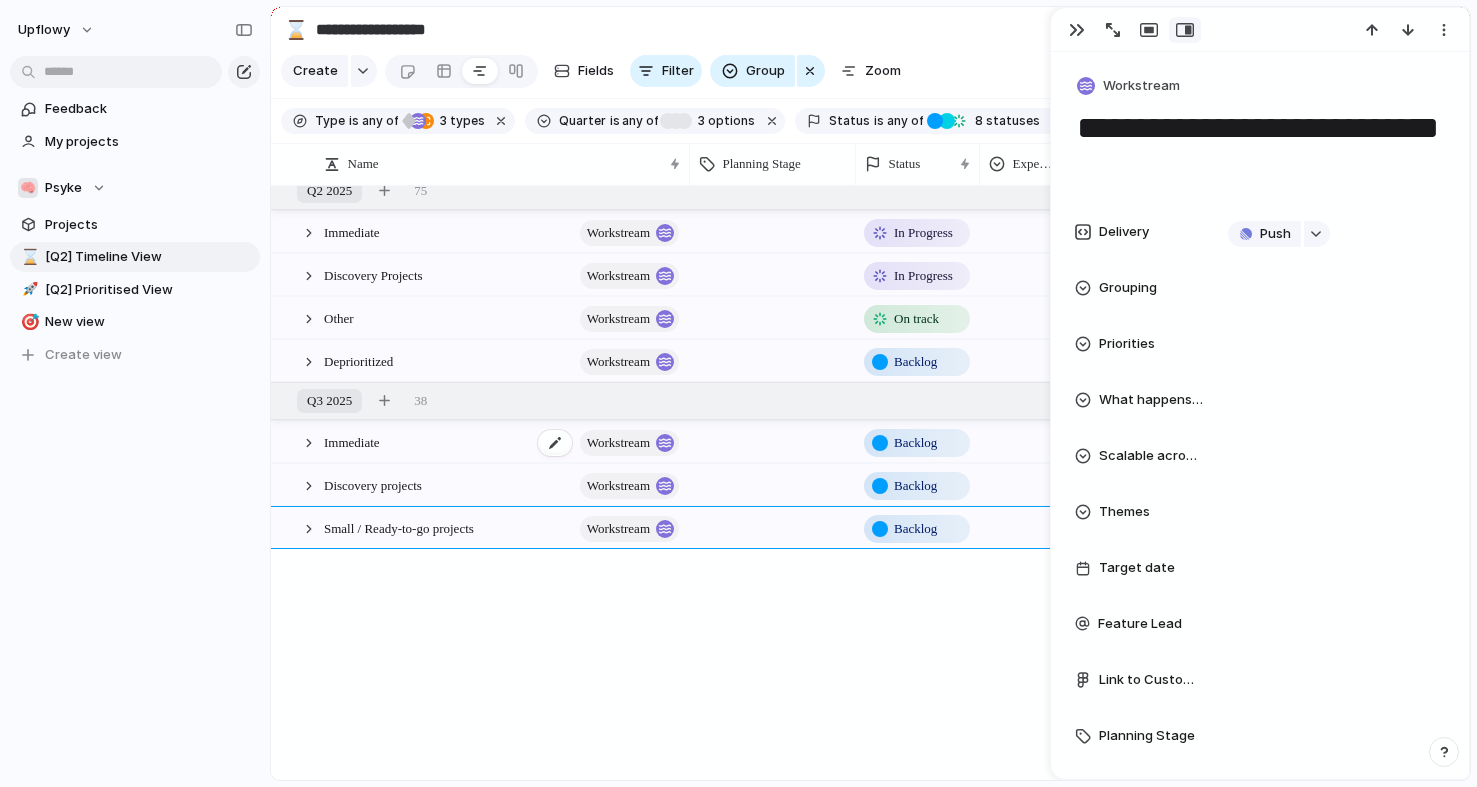 scroll, scrollTop: 11, scrollLeft: 0, axis: vertical 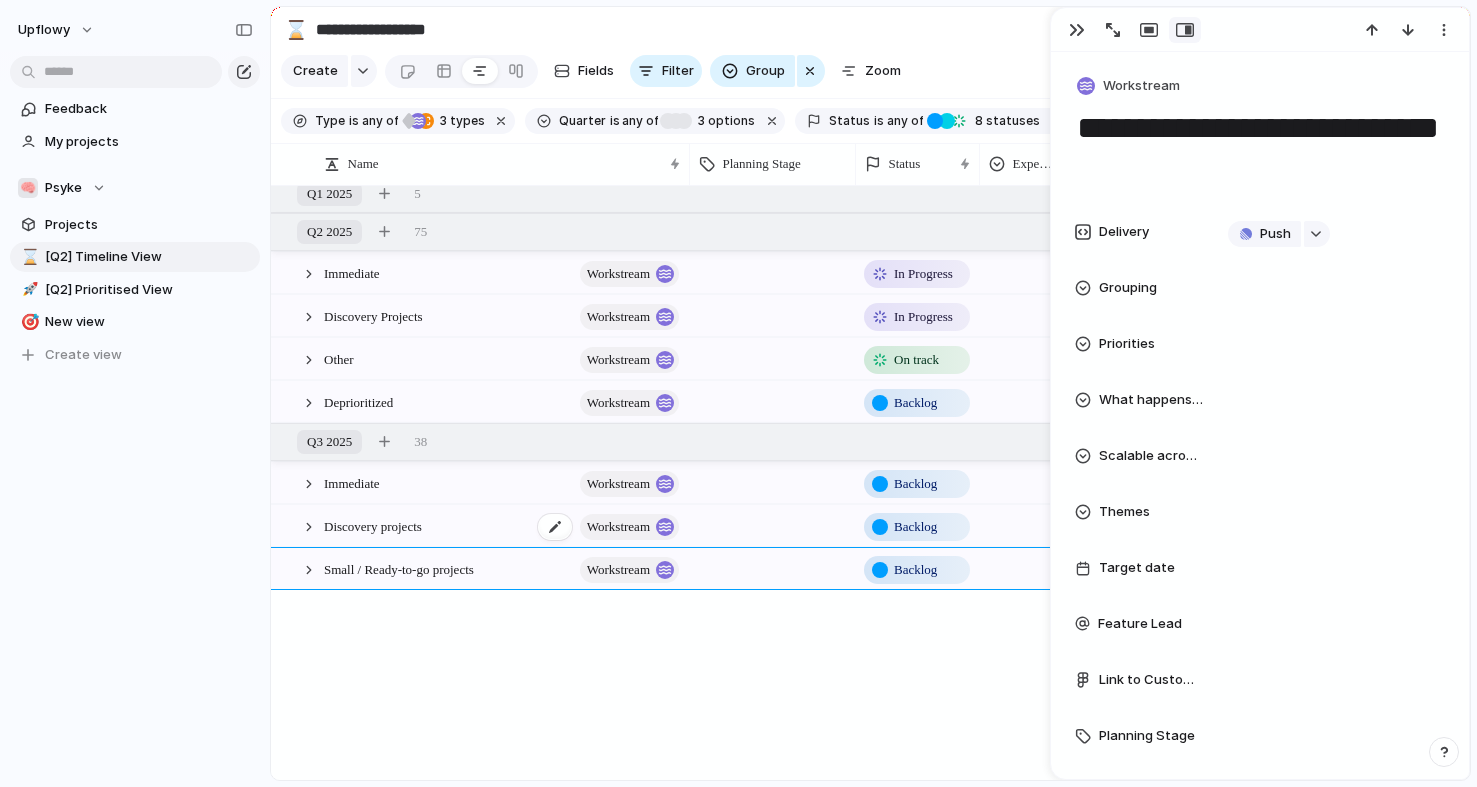 click on "Discovery projects" at bounding box center [373, 525] 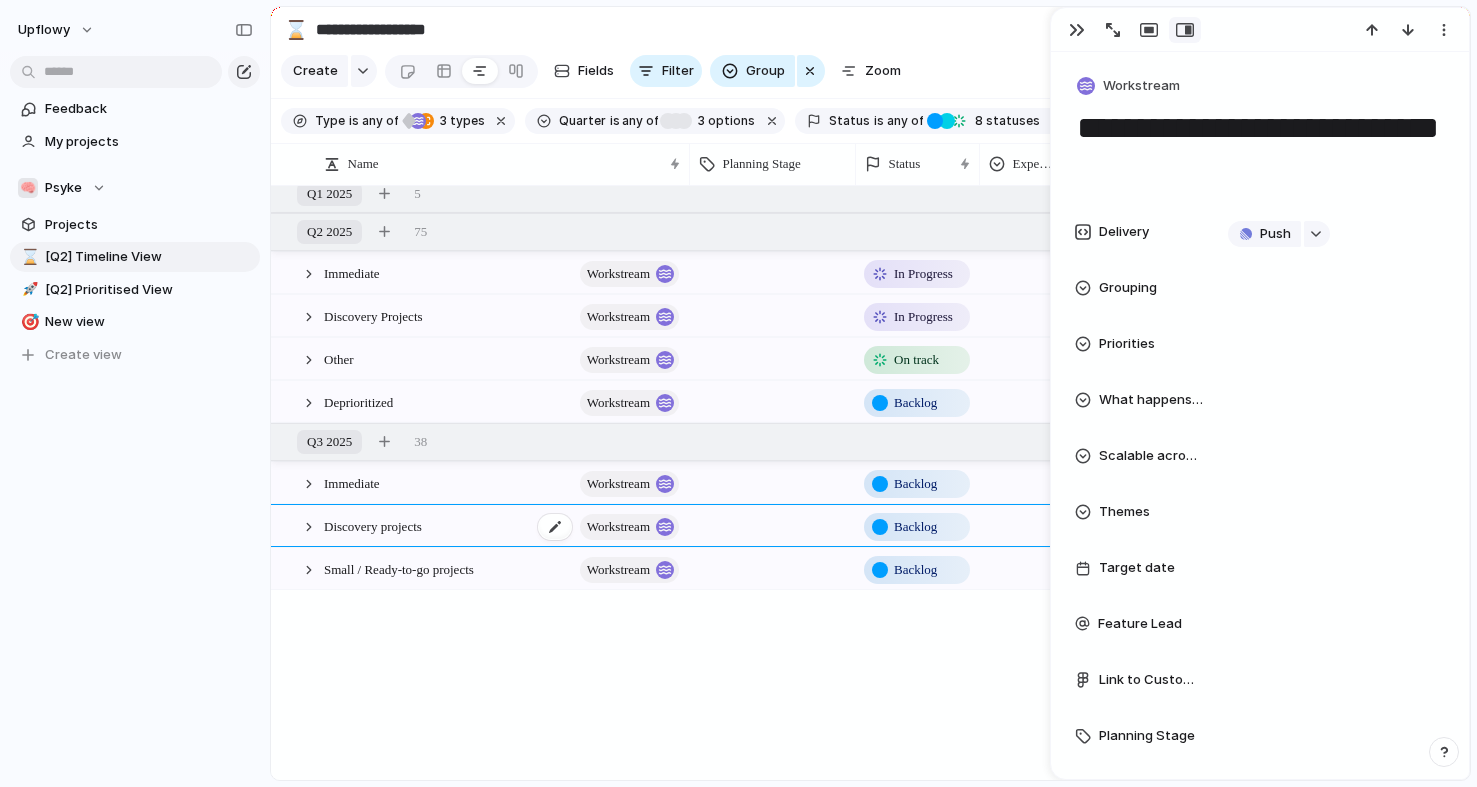 type on "**********" 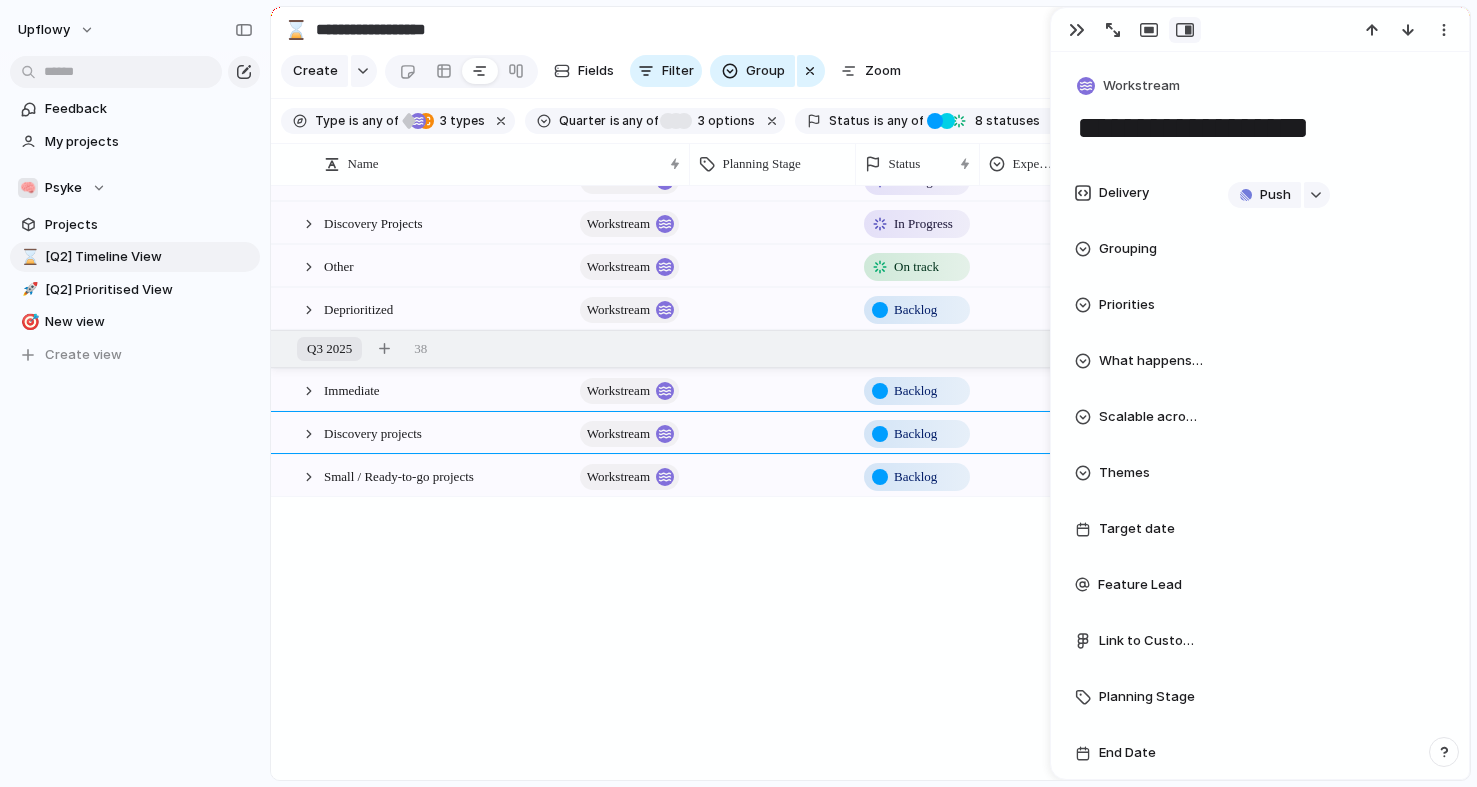 scroll, scrollTop: 0, scrollLeft: 0, axis: both 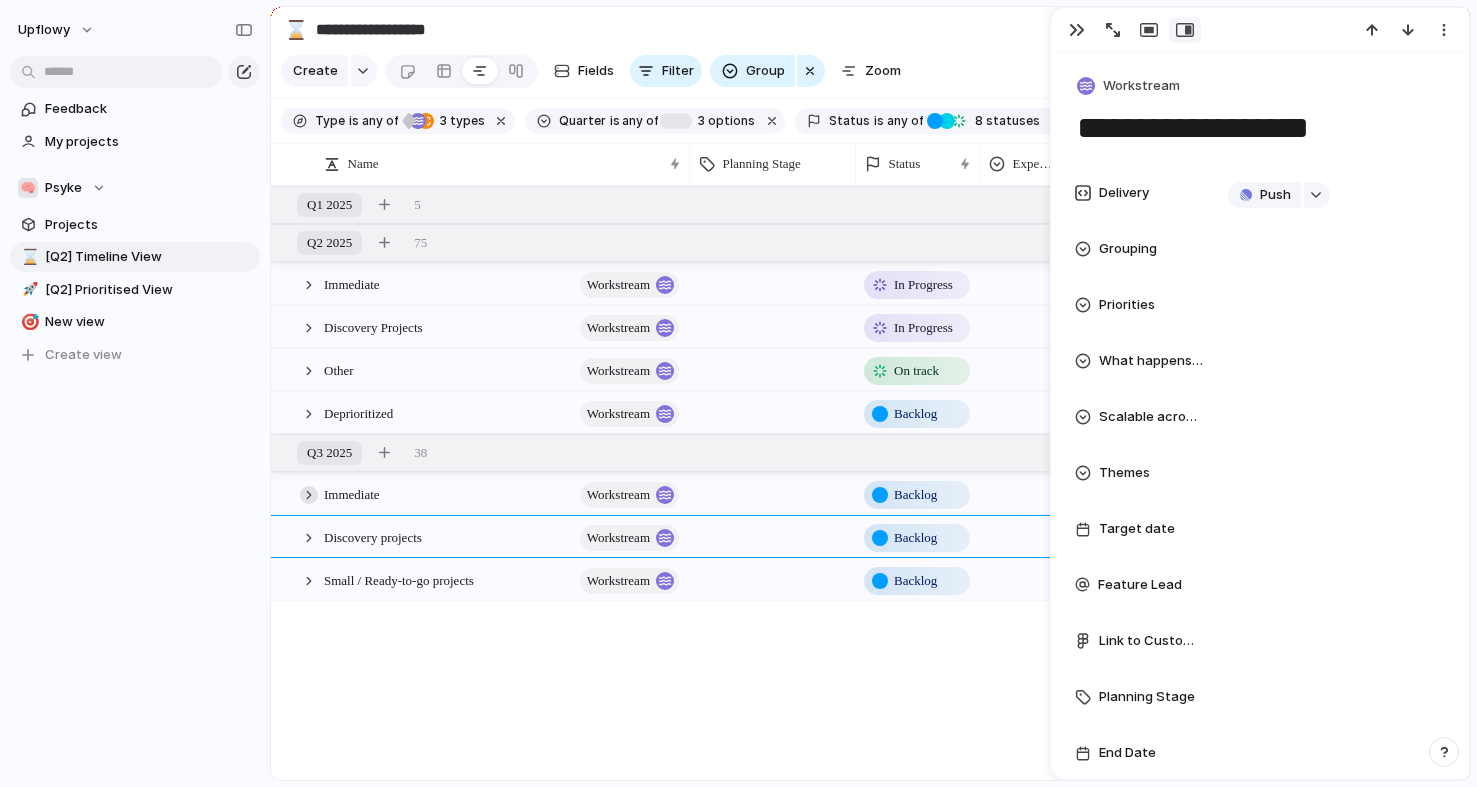 click at bounding box center [309, 495] 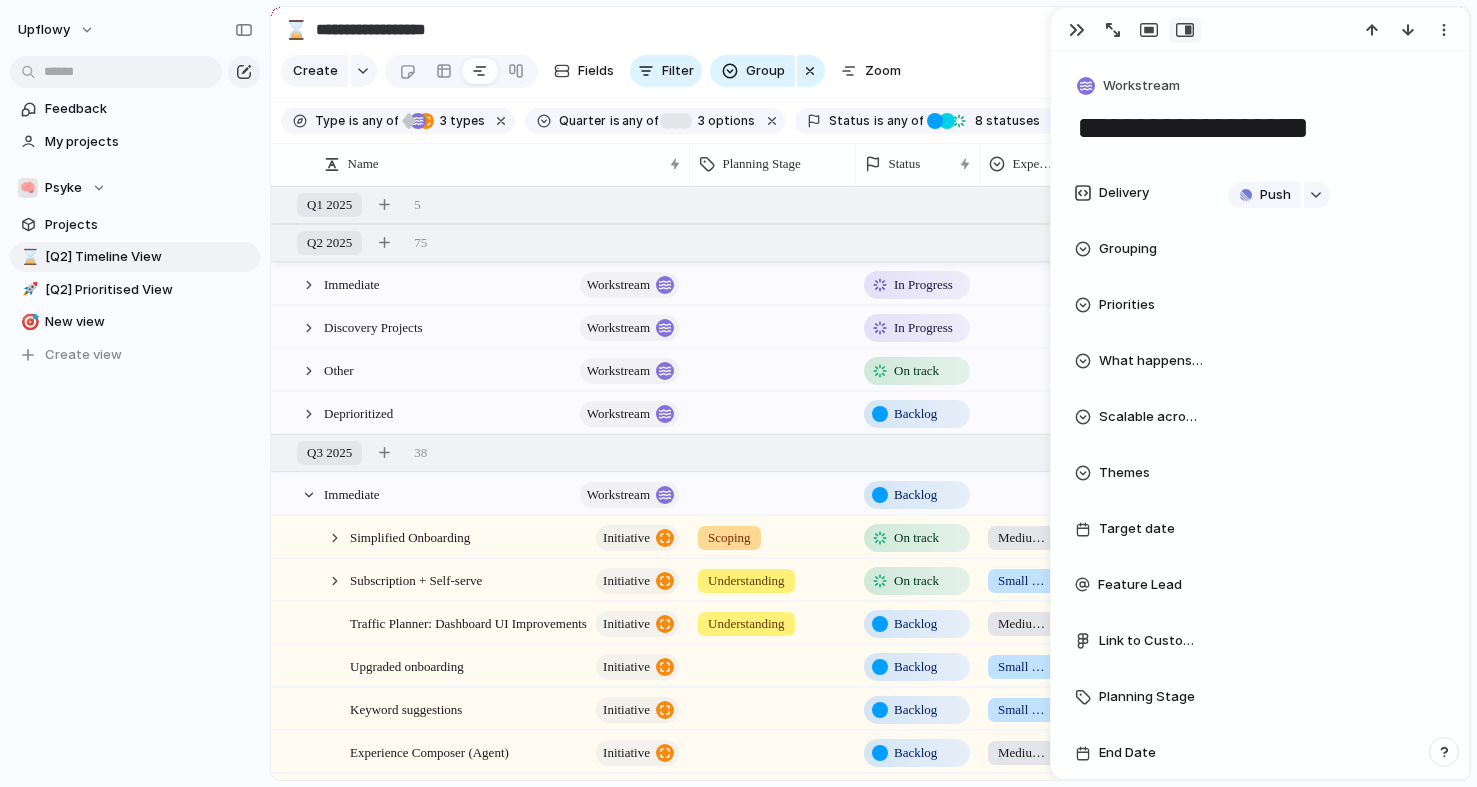 scroll, scrollTop: 127, scrollLeft: 0, axis: vertical 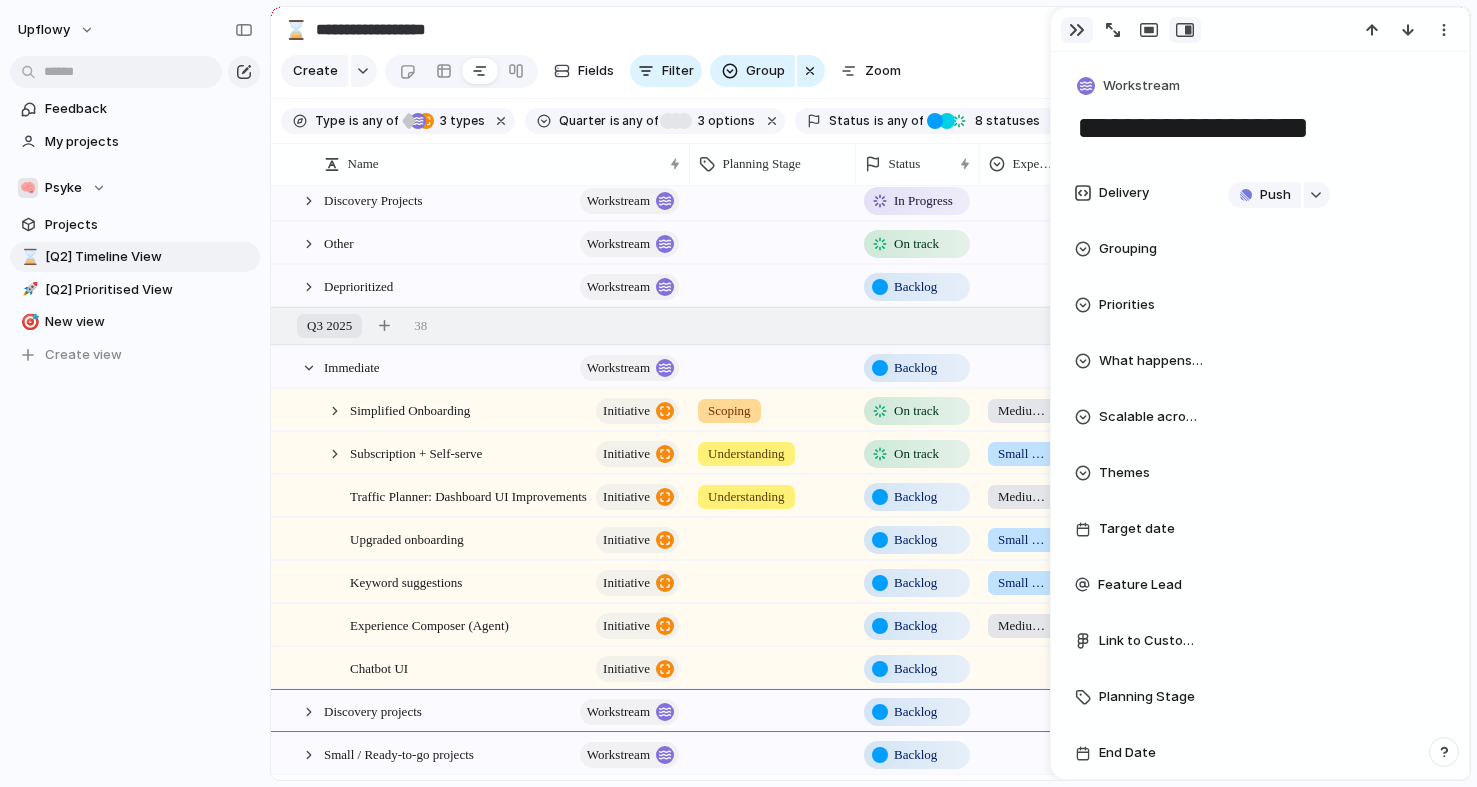 click at bounding box center (1077, 30) 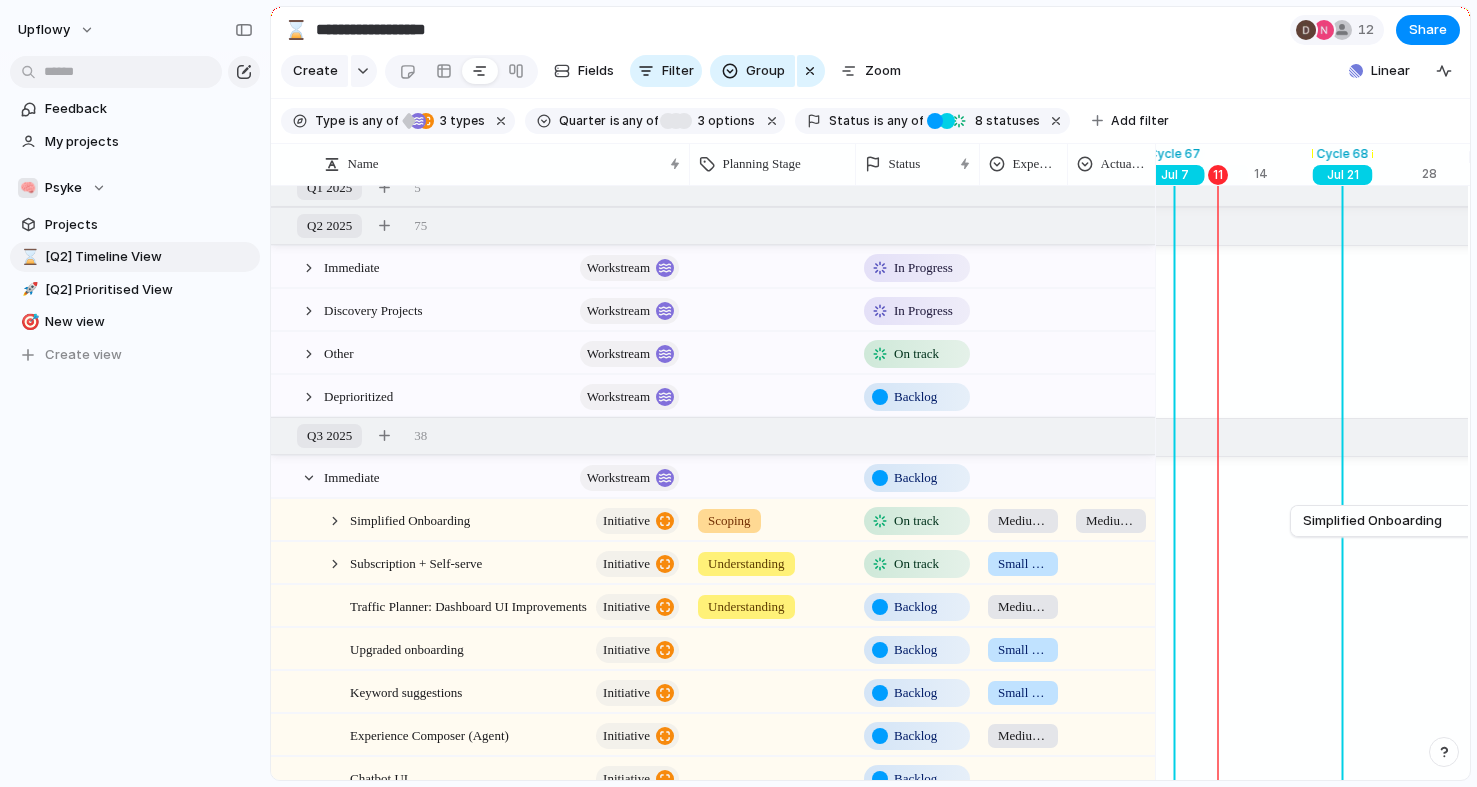 scroll, scrollTop: 0, scrollLeft: 0, axis: both 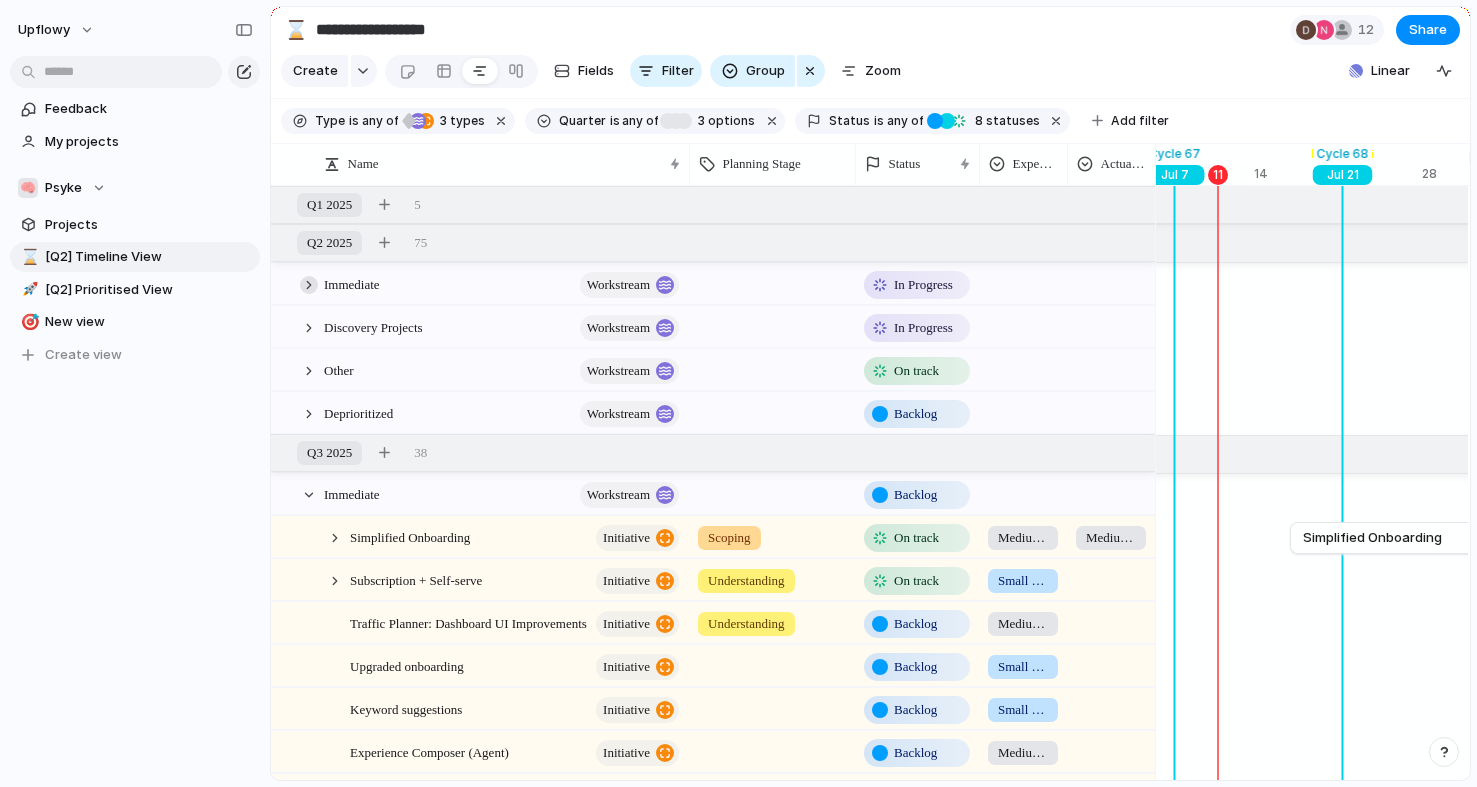 click at bounding box center (309, 285) 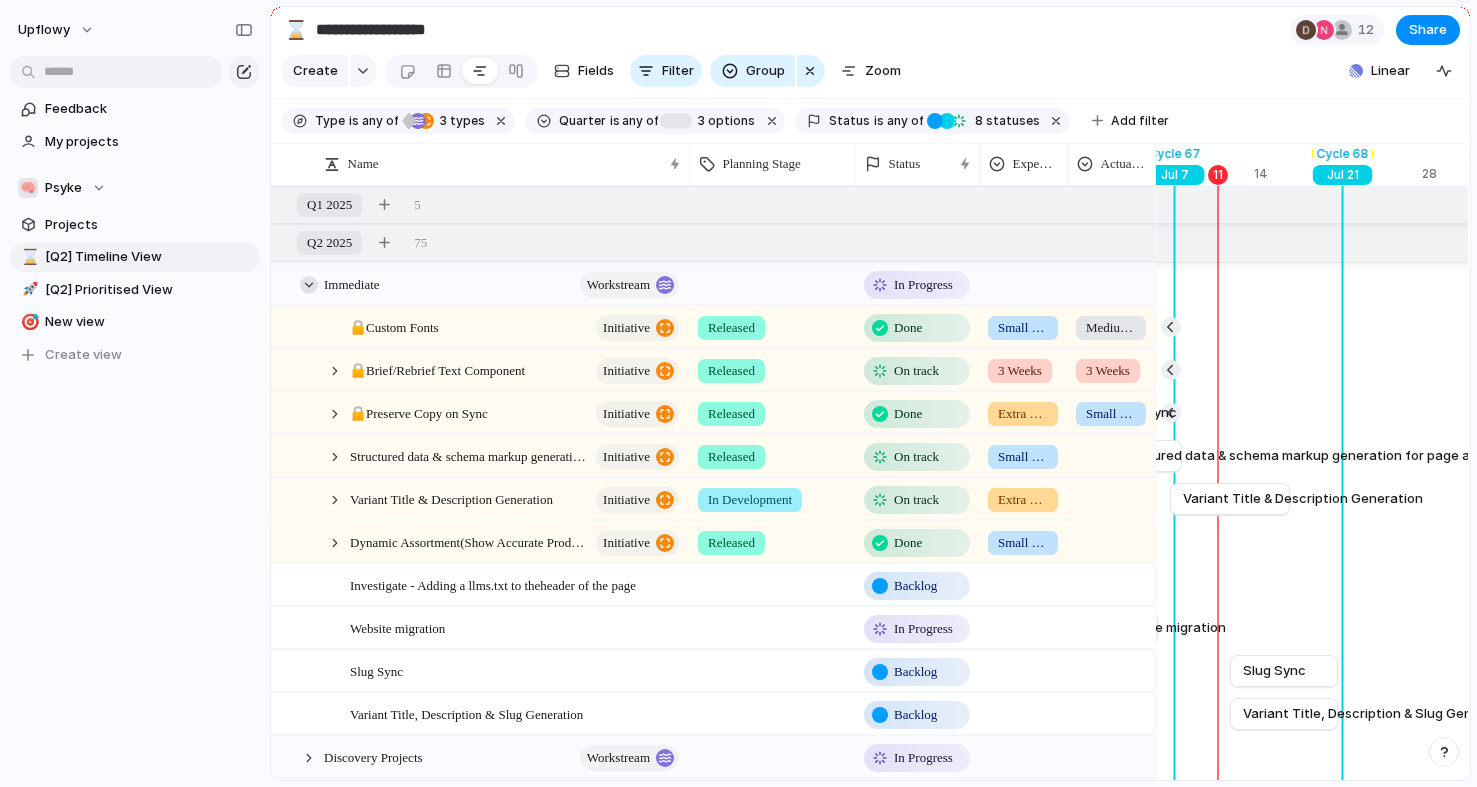 click at bounding box center (309, 285) 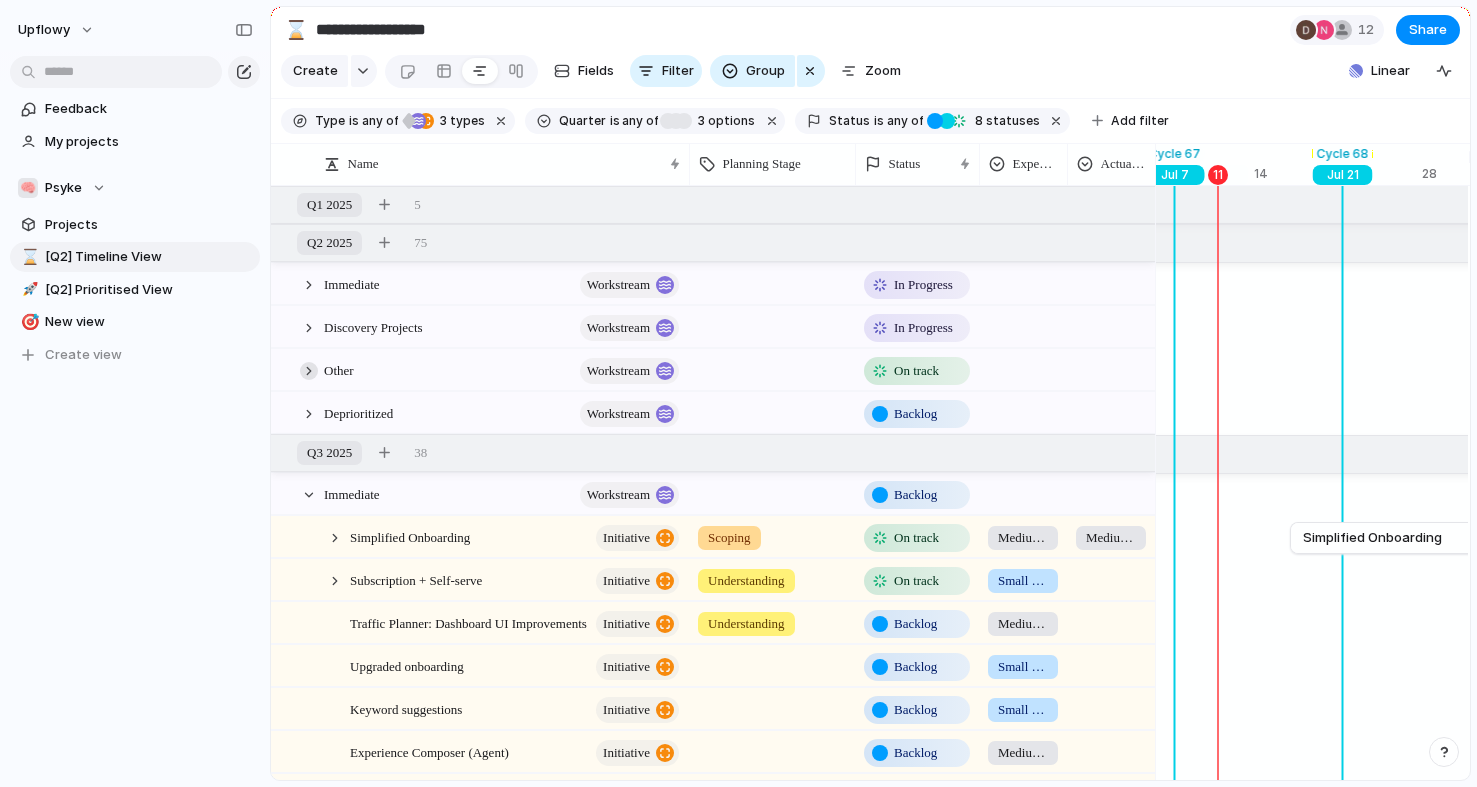 click at bounding box center [309, 371] 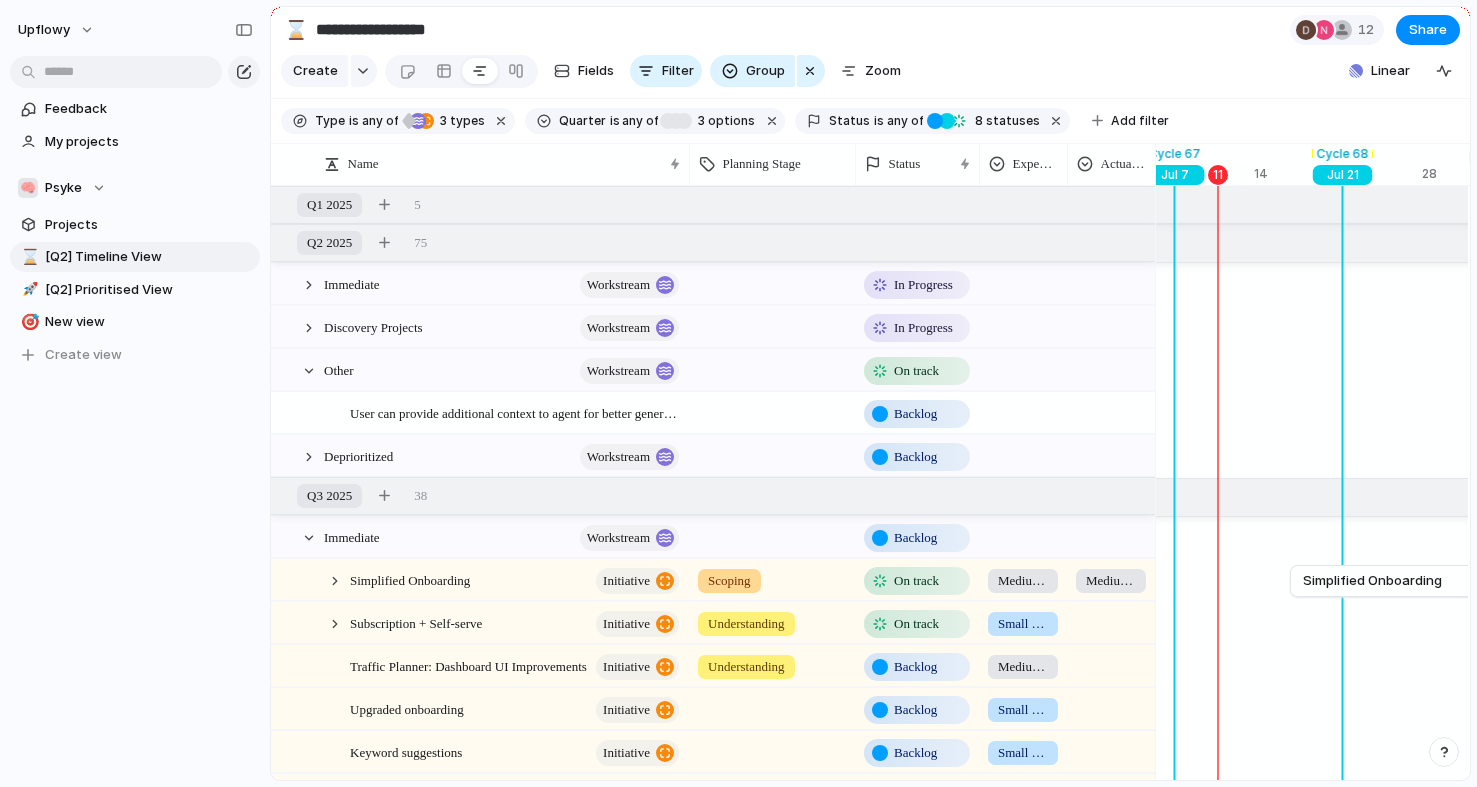 click on "On track" at bounding box center [916, 371] 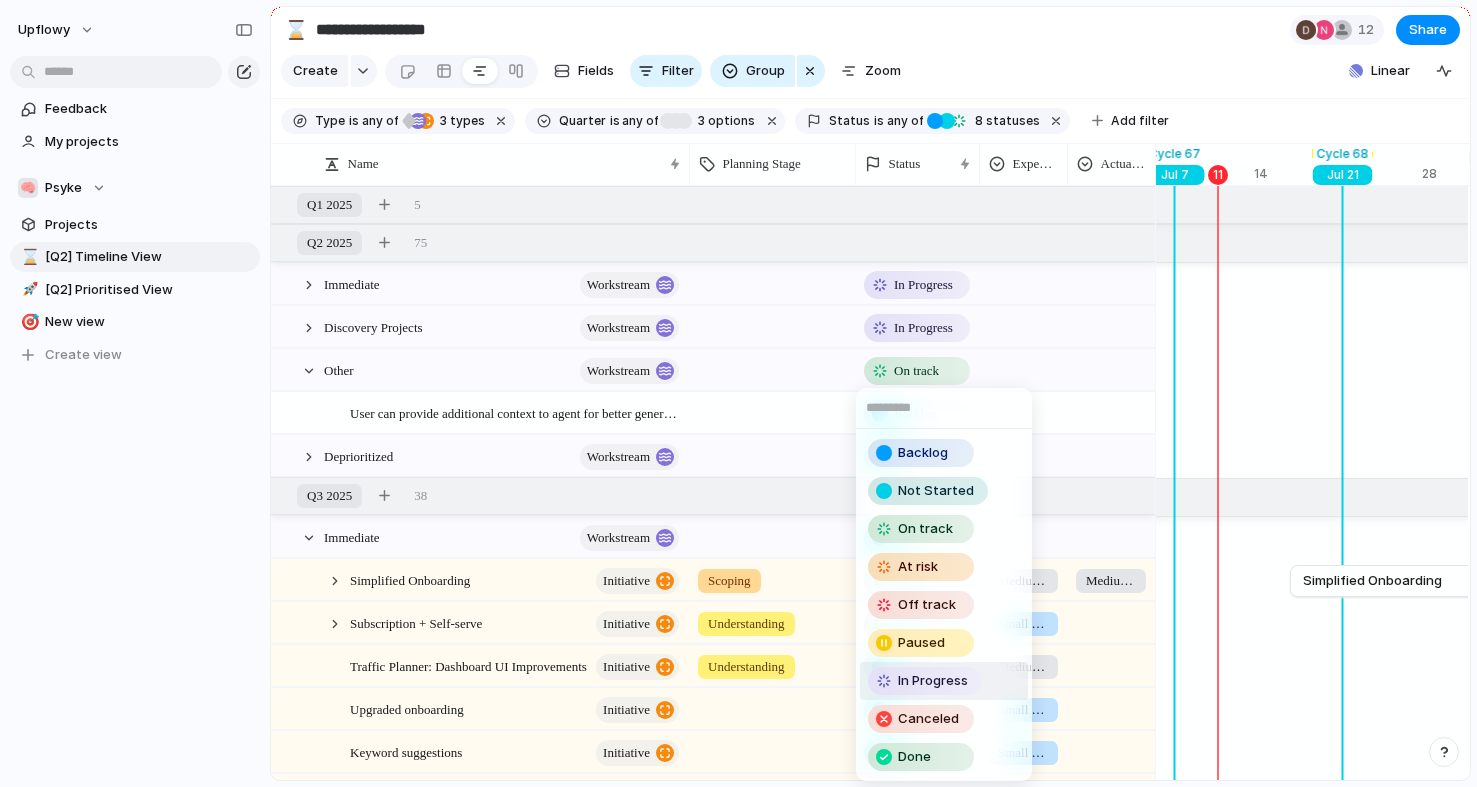 click on "In Progress" at bounding box center (933, 681) 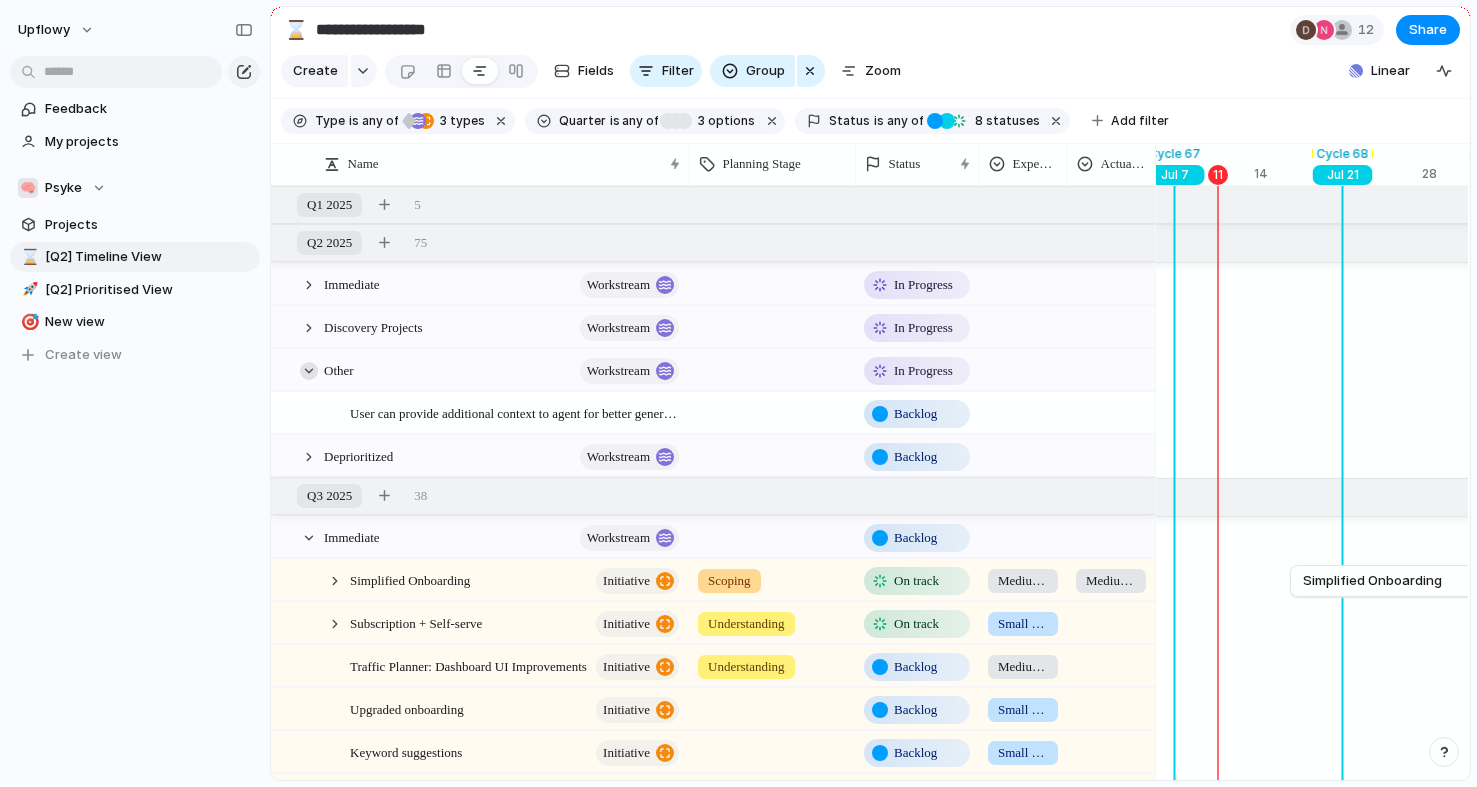 click at bounding box center [309, 371] 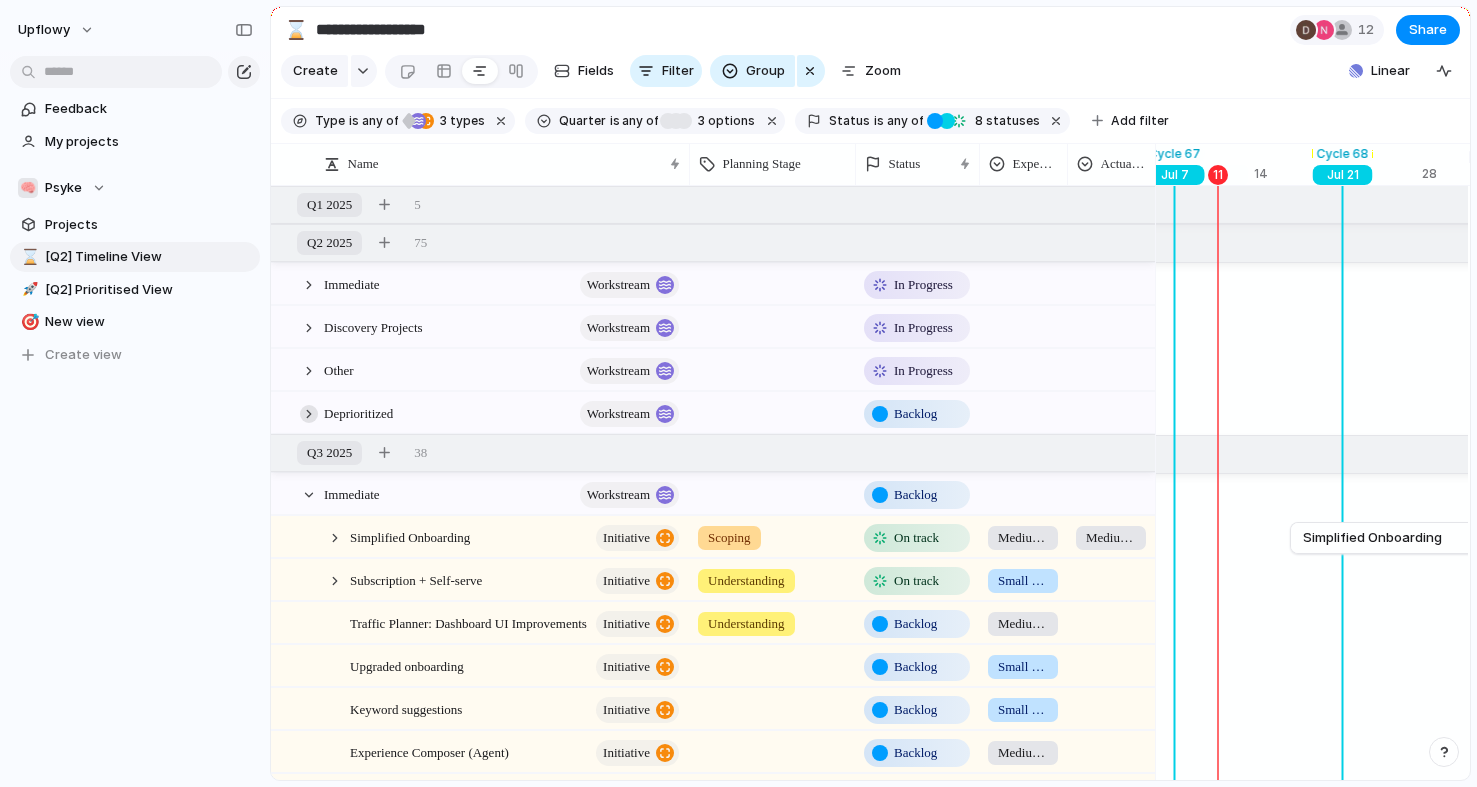 click at bounding box center (309, 414) 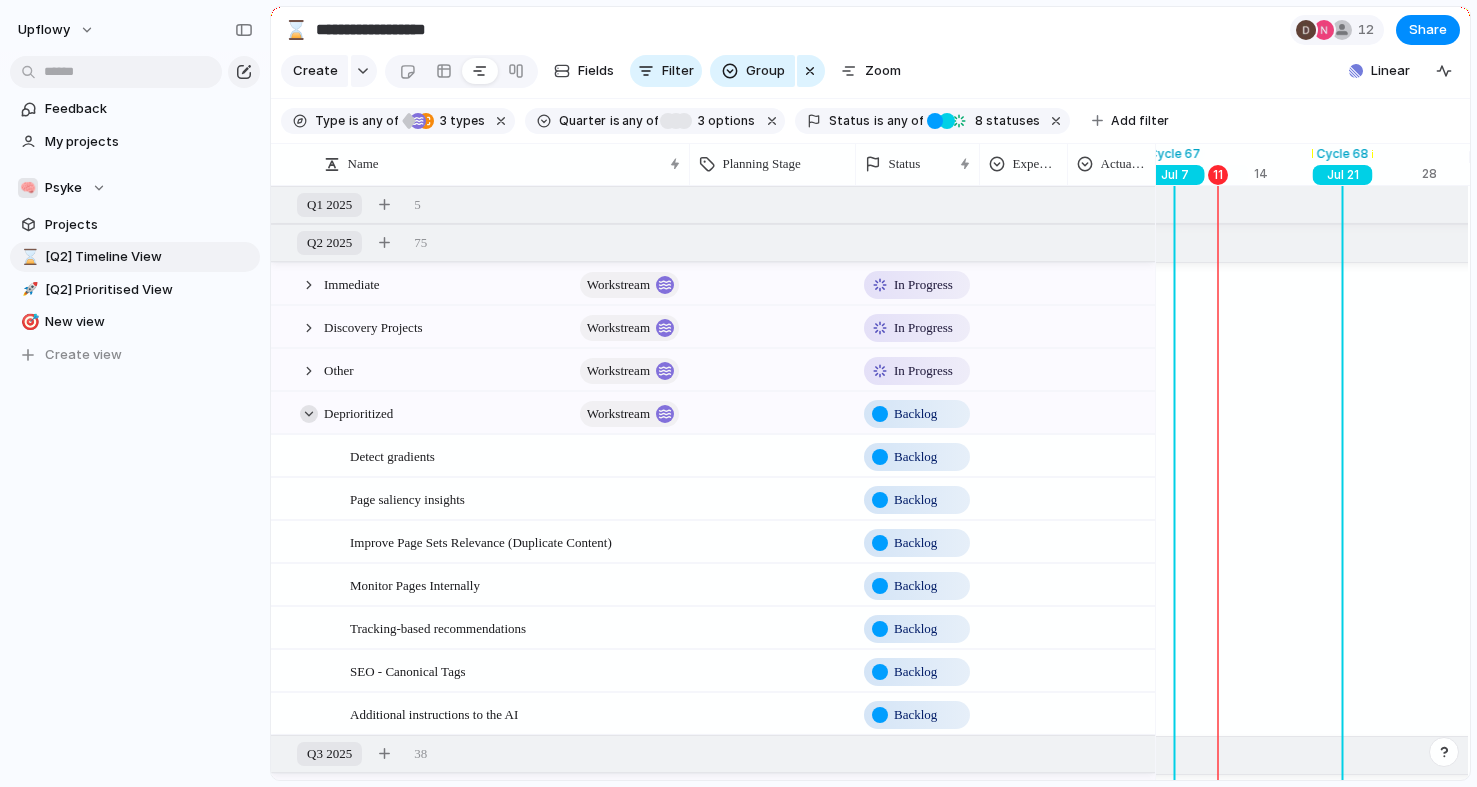 click at bounding box center (309, 414) 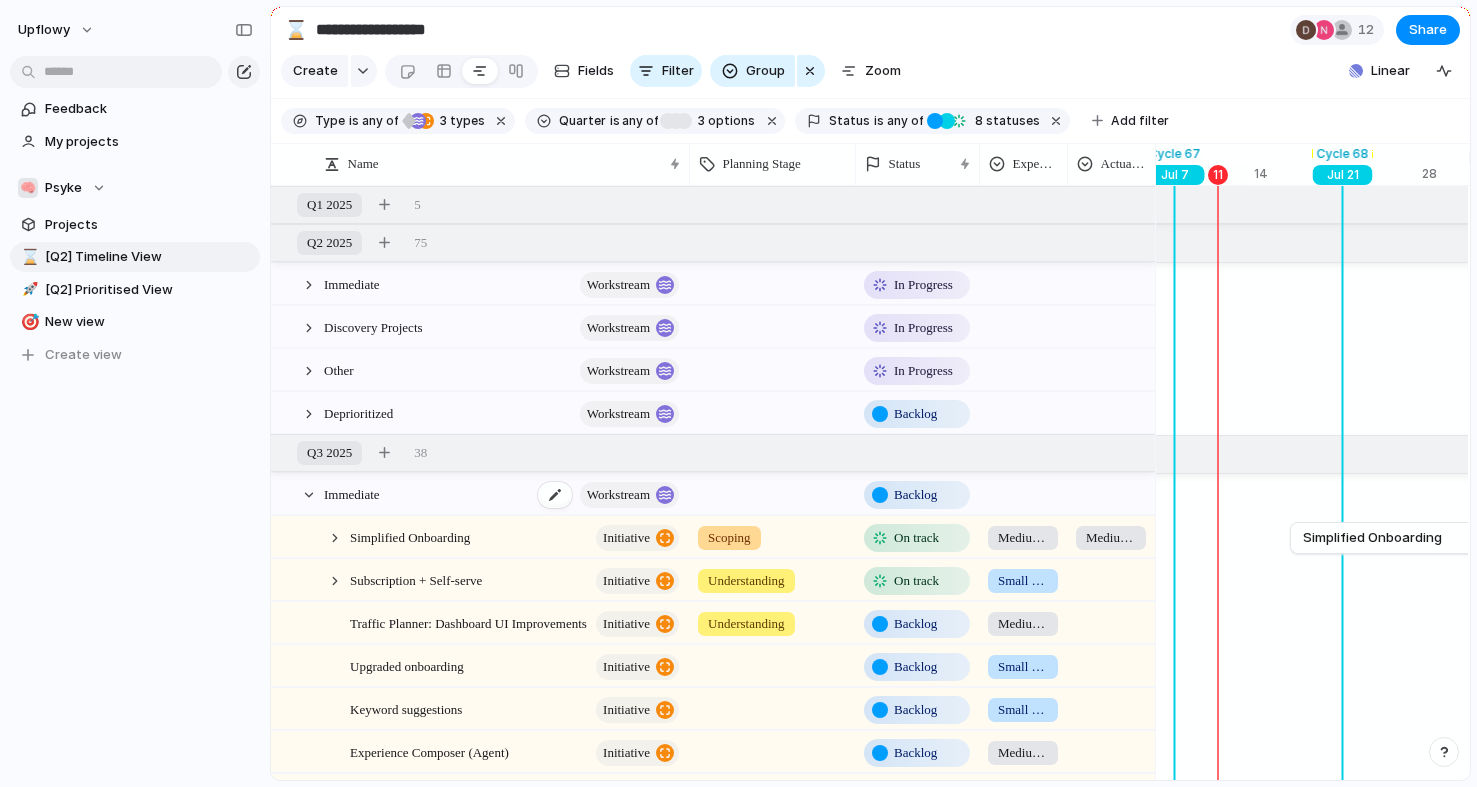 scroll, scrollTop: 57, scrollLeft: 0, axis: vertical 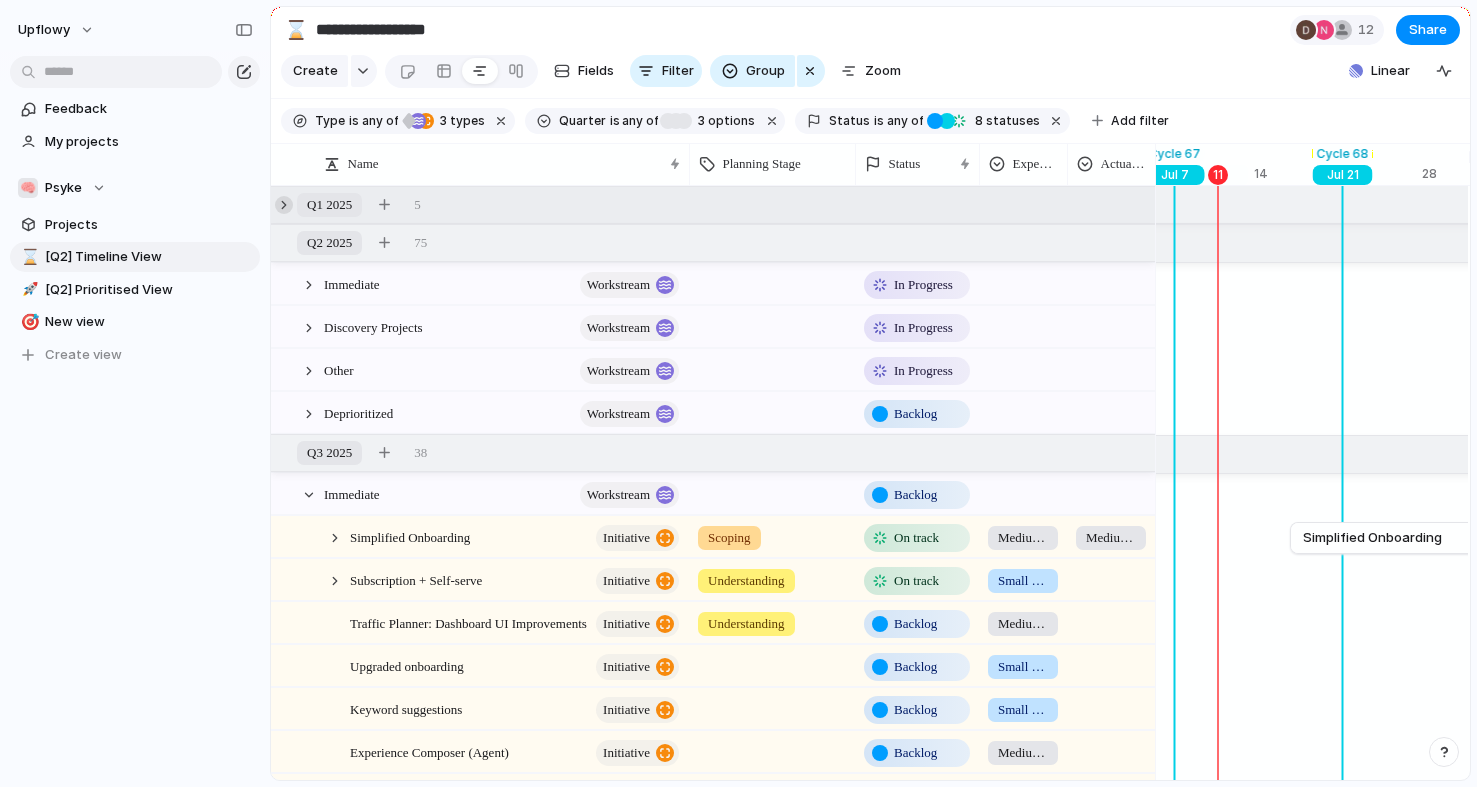 click at bounding box center (284, 205) 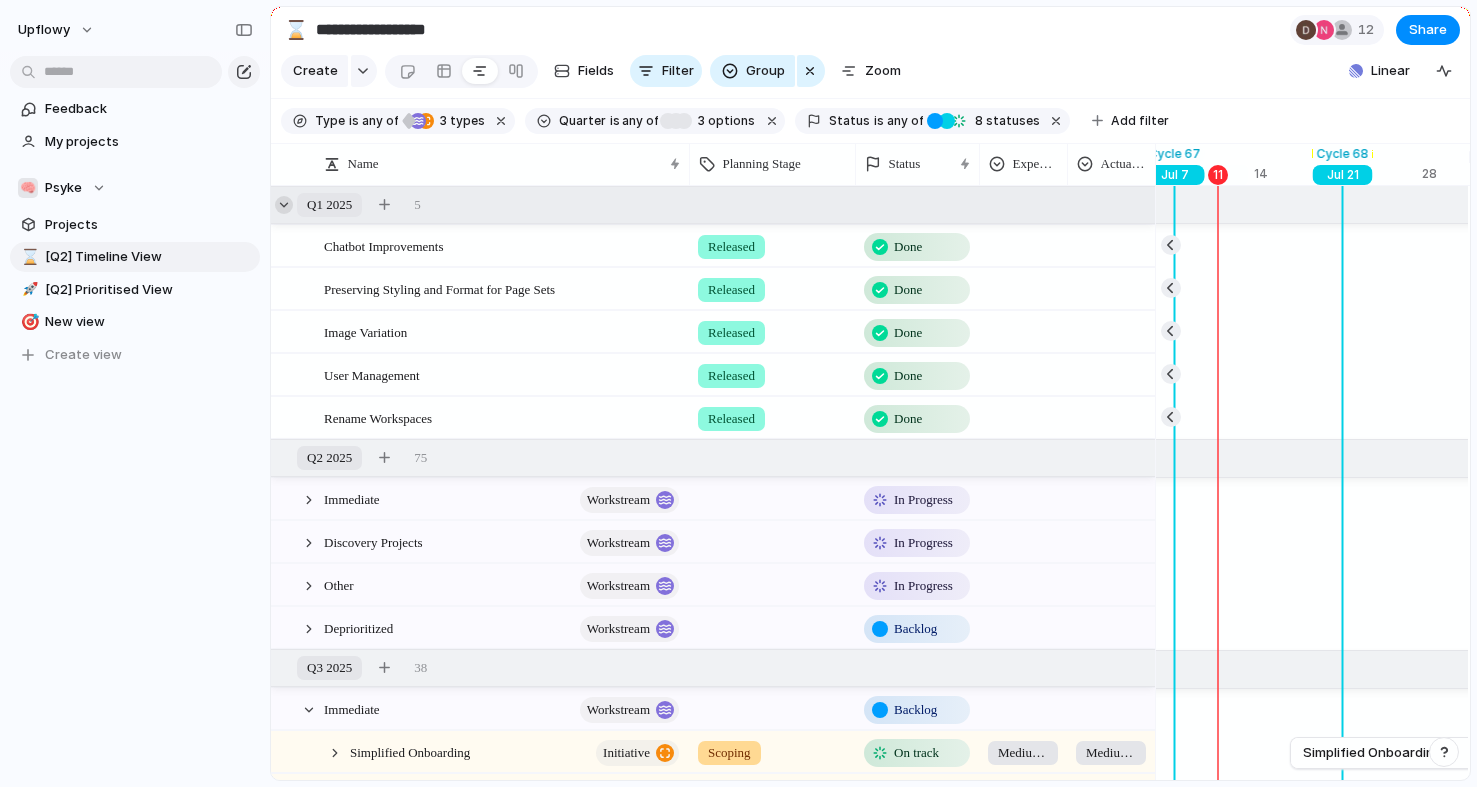 click at bounding box center (284, 205) 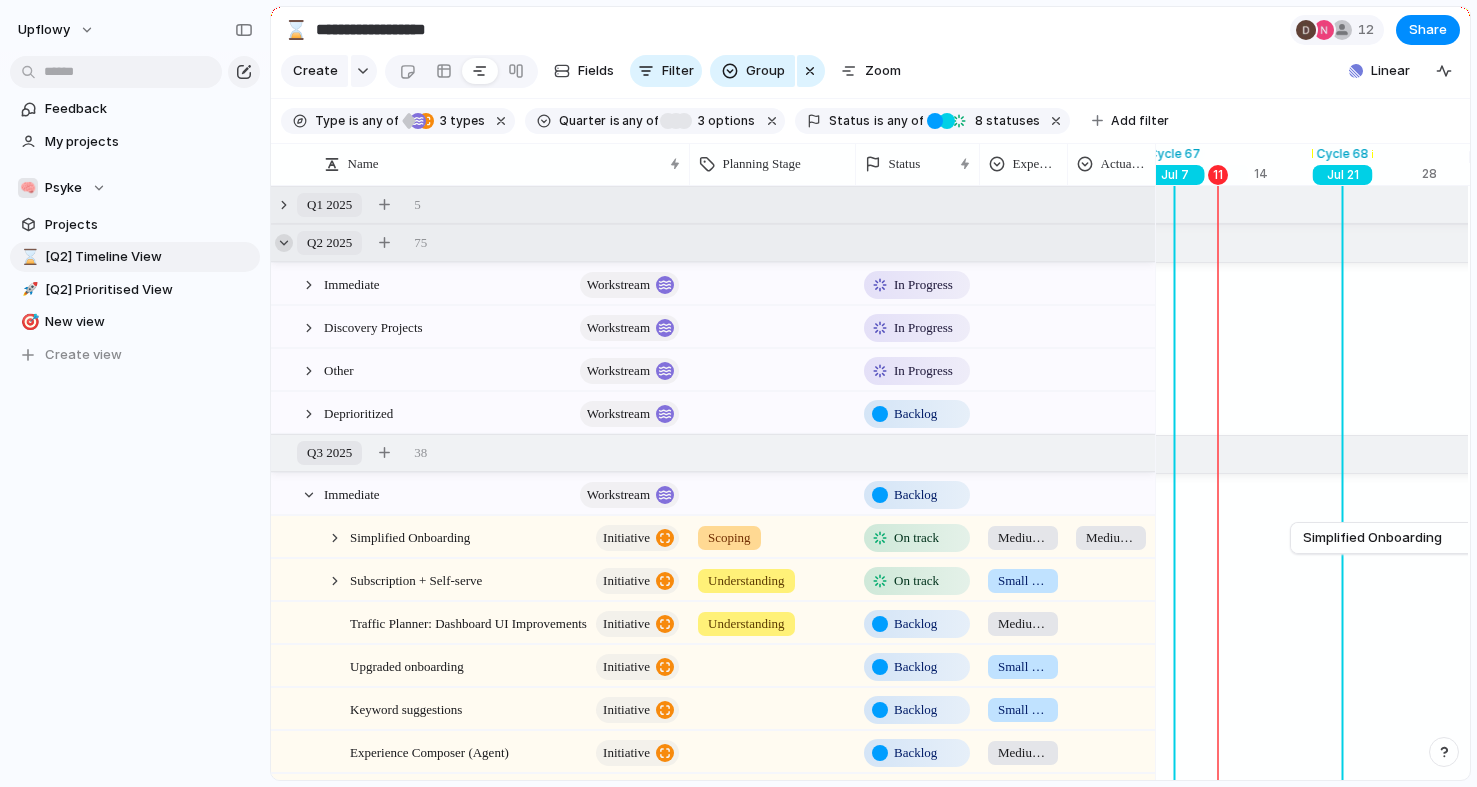click at bounding box center [284, 243] 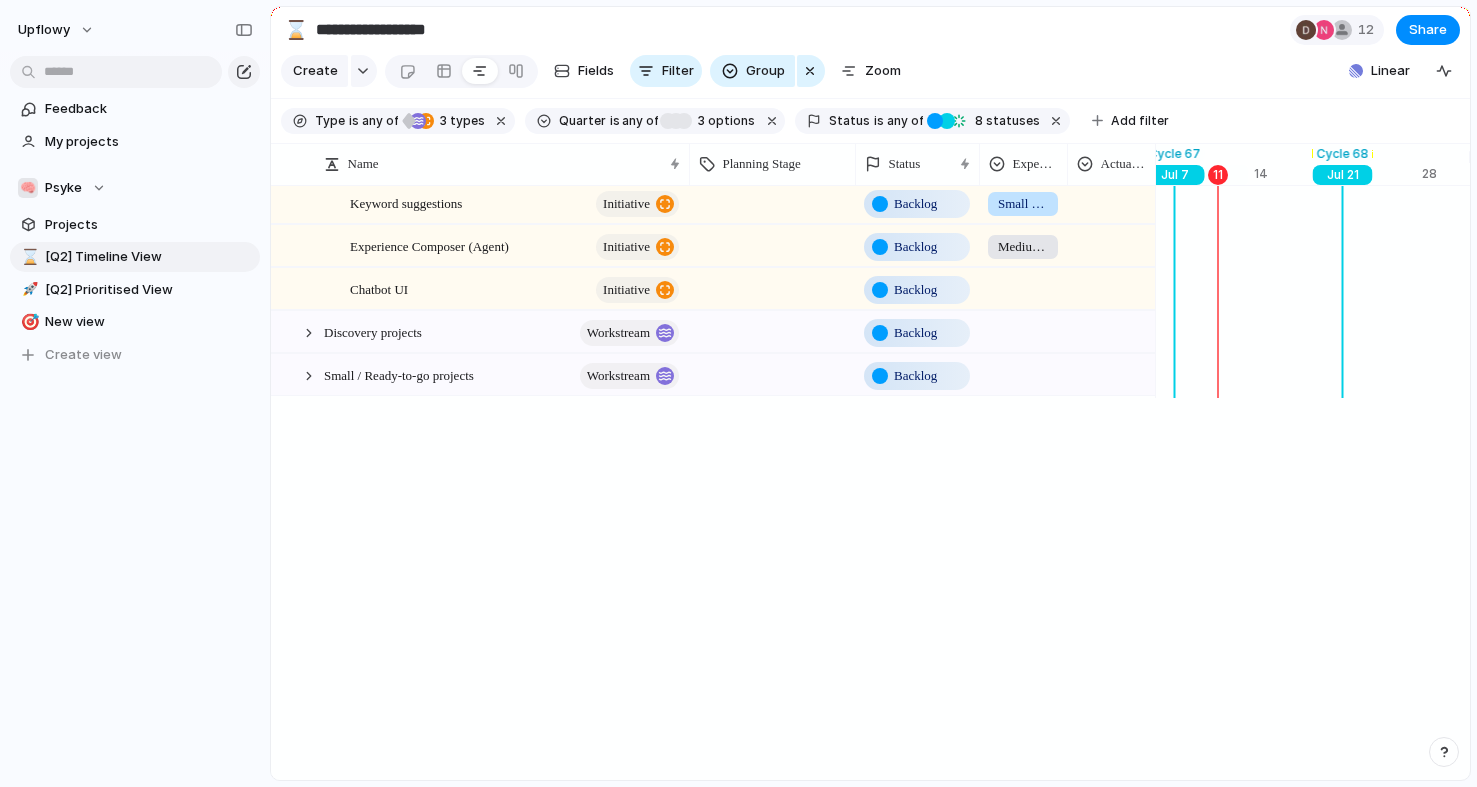 scroll, scrollTop: 0, scrollLeft: 0, axis: both 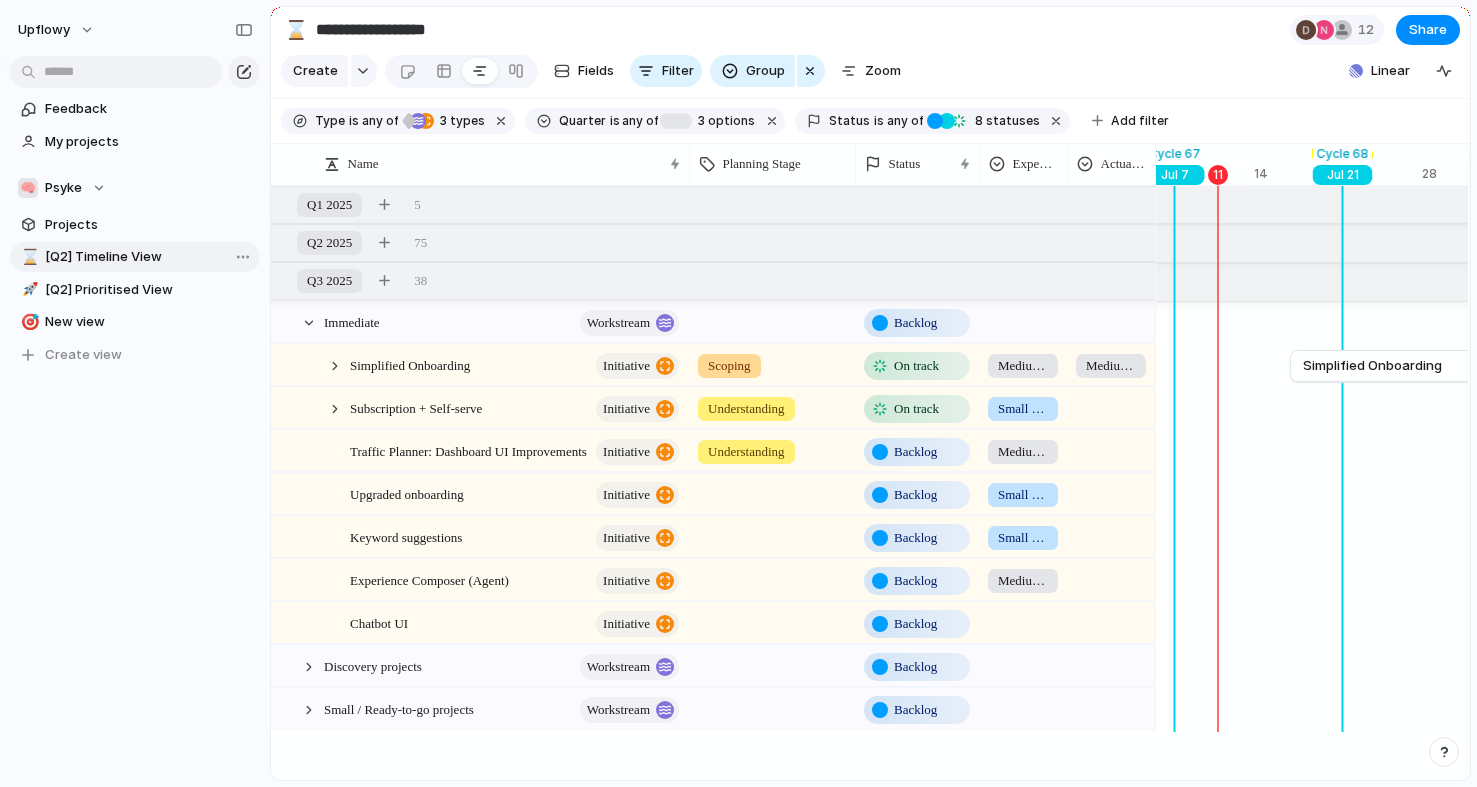click on "[Q2] Timeline View" at bounding box center (149, 257) 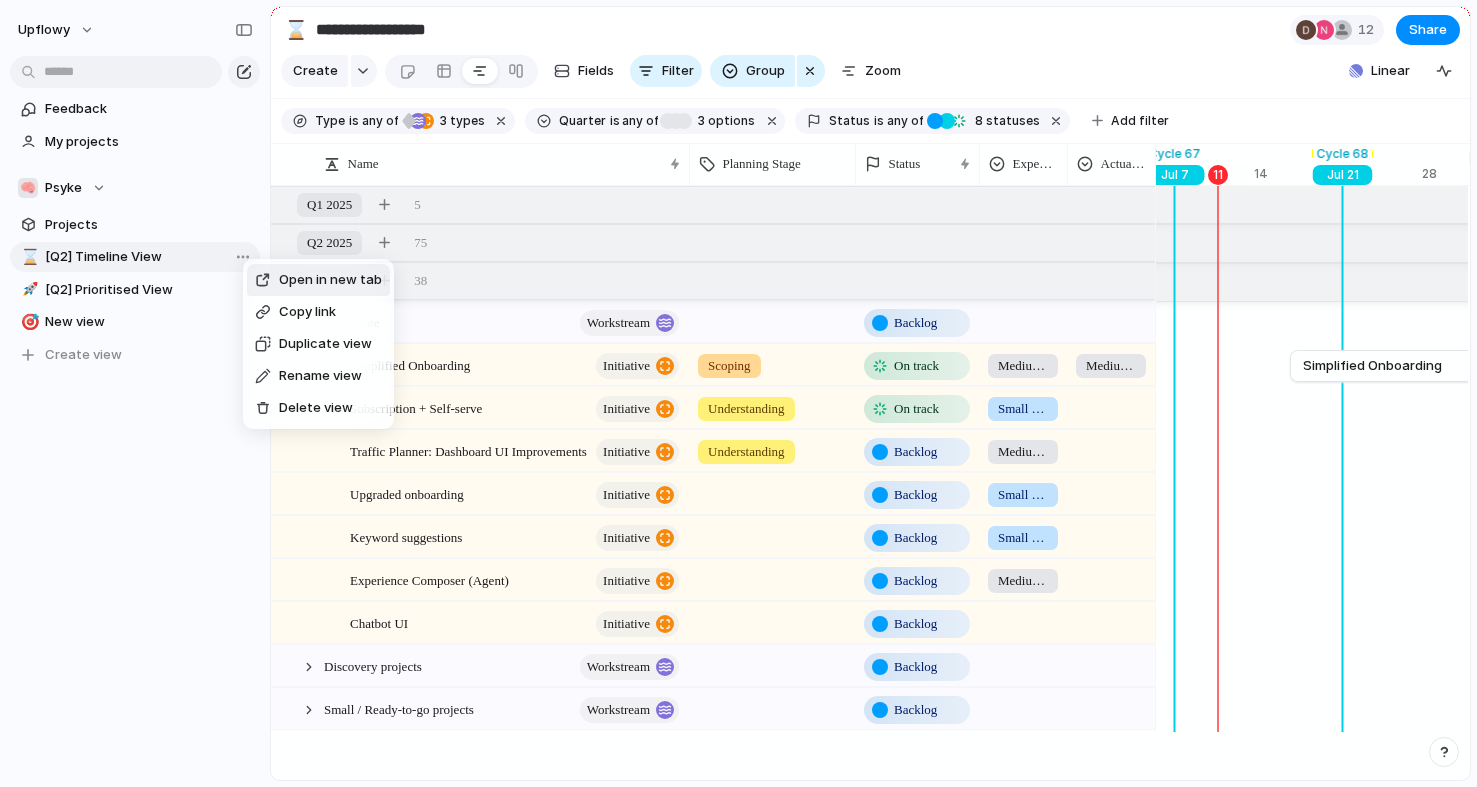 click on "Rename view" at bounding box center [320, 376] 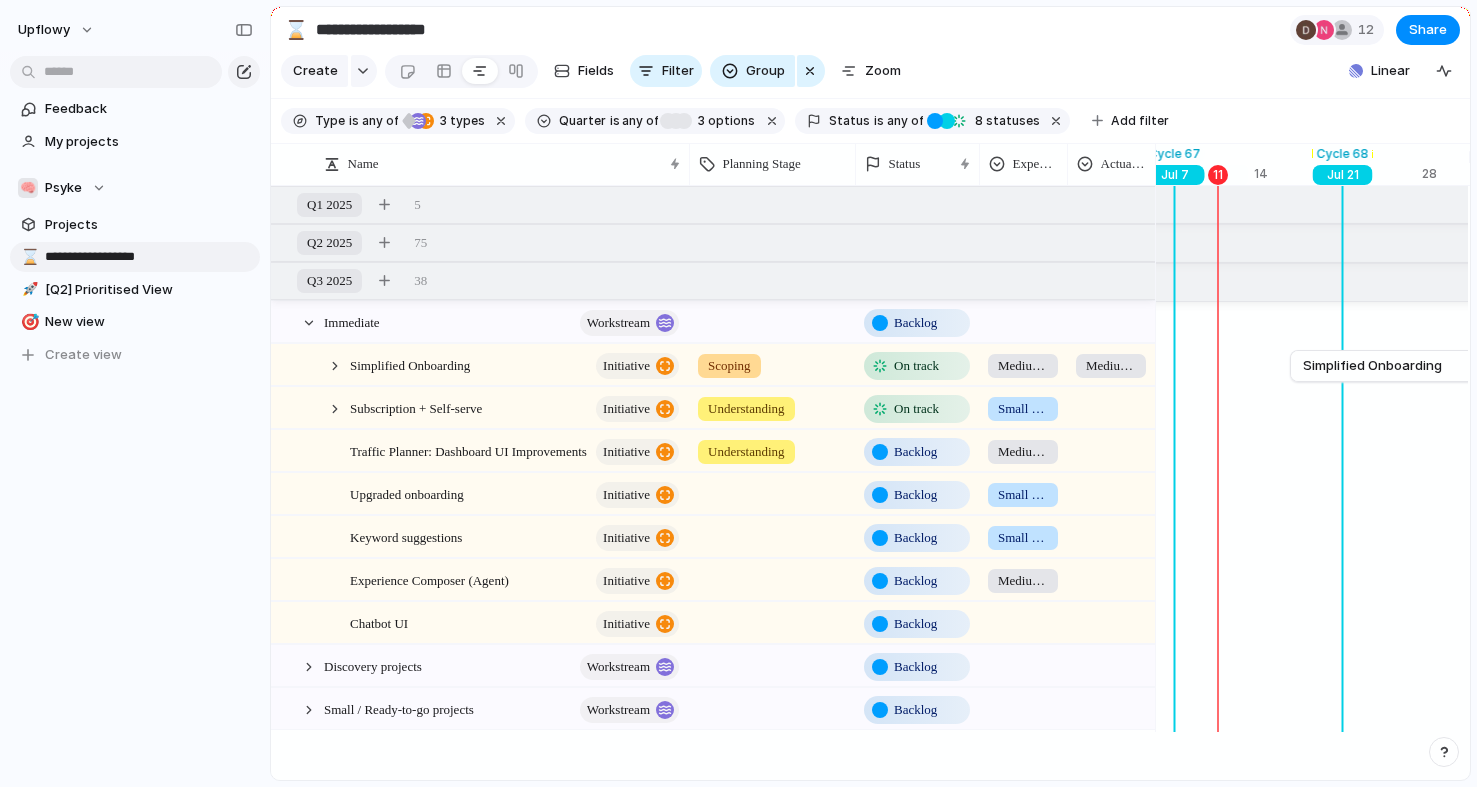 click on "**********" at bounding box center [149, 257] 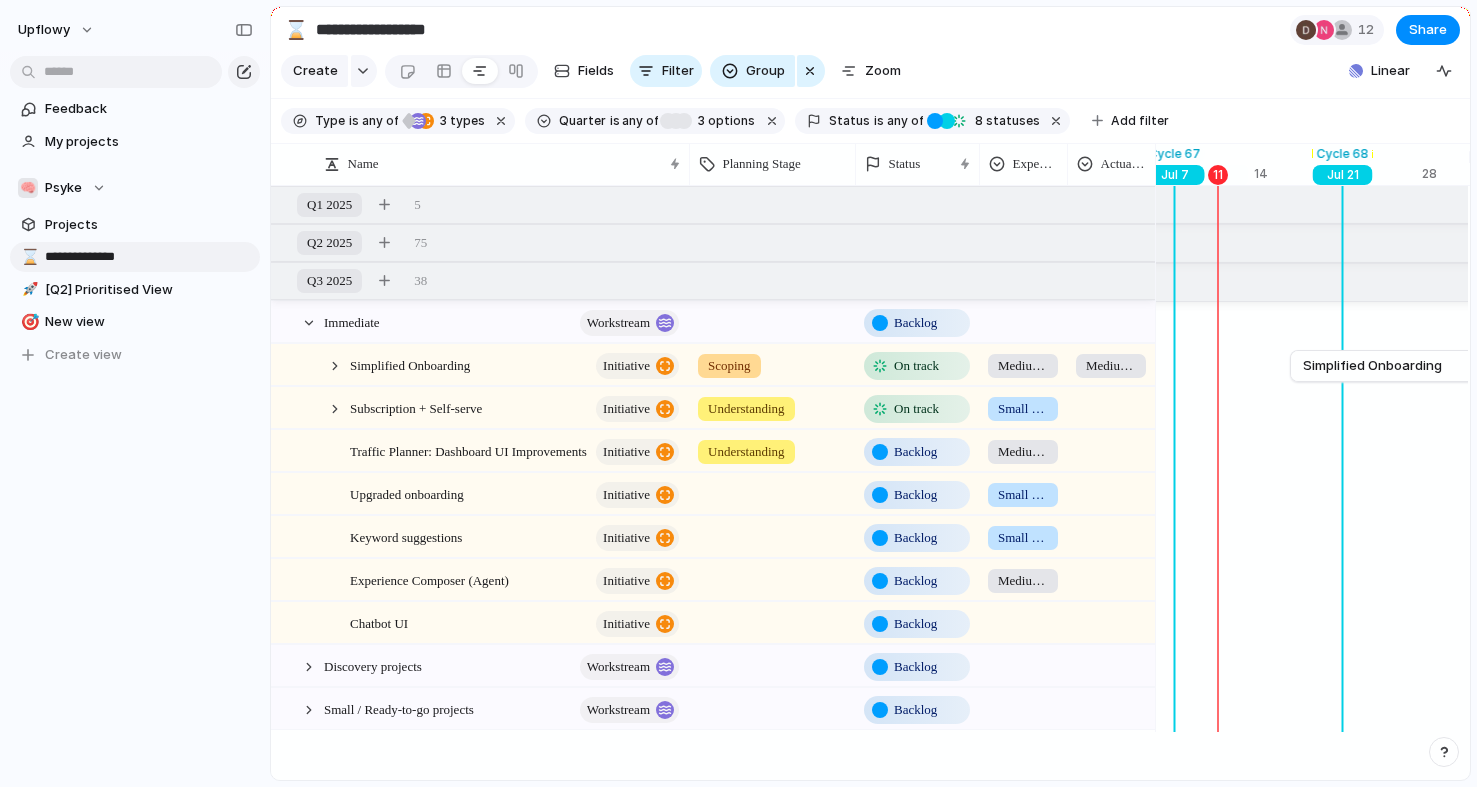 type on "**********" 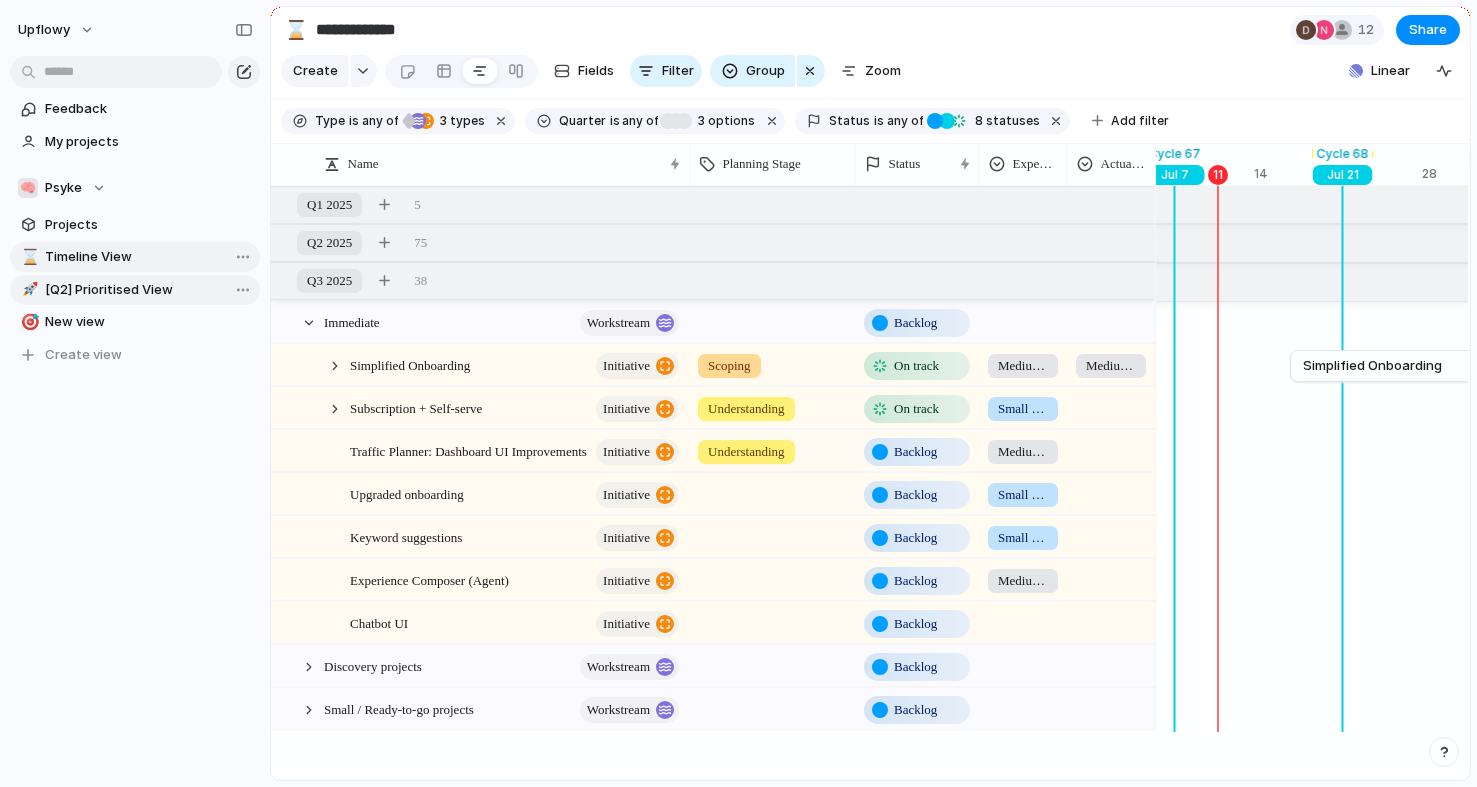 click on "[Q2] Prioritised View" at bounding box center (149, 290) 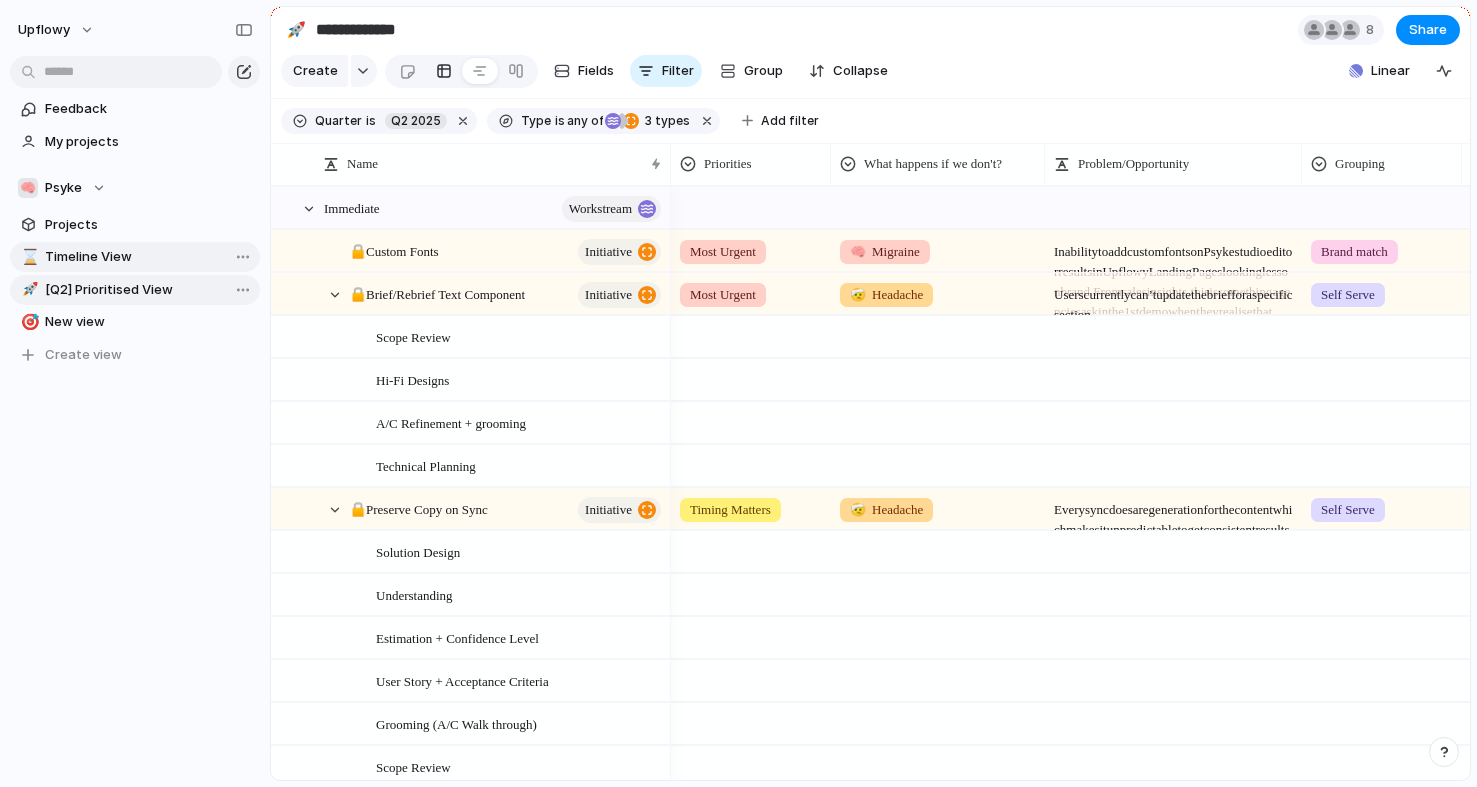 type on "**********" 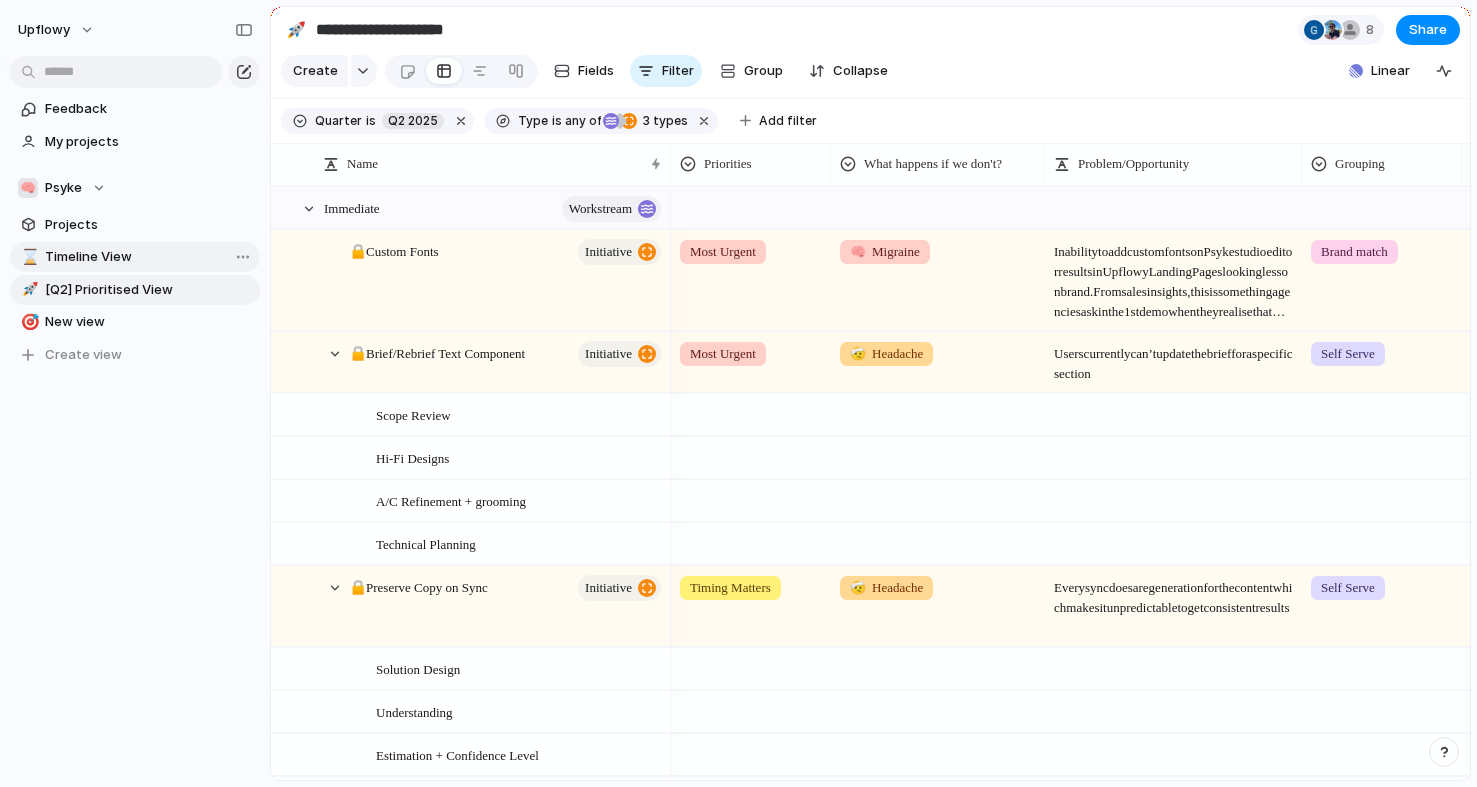 scroll, scrollTop: 323, scrollLeft: 0, axis: vertical 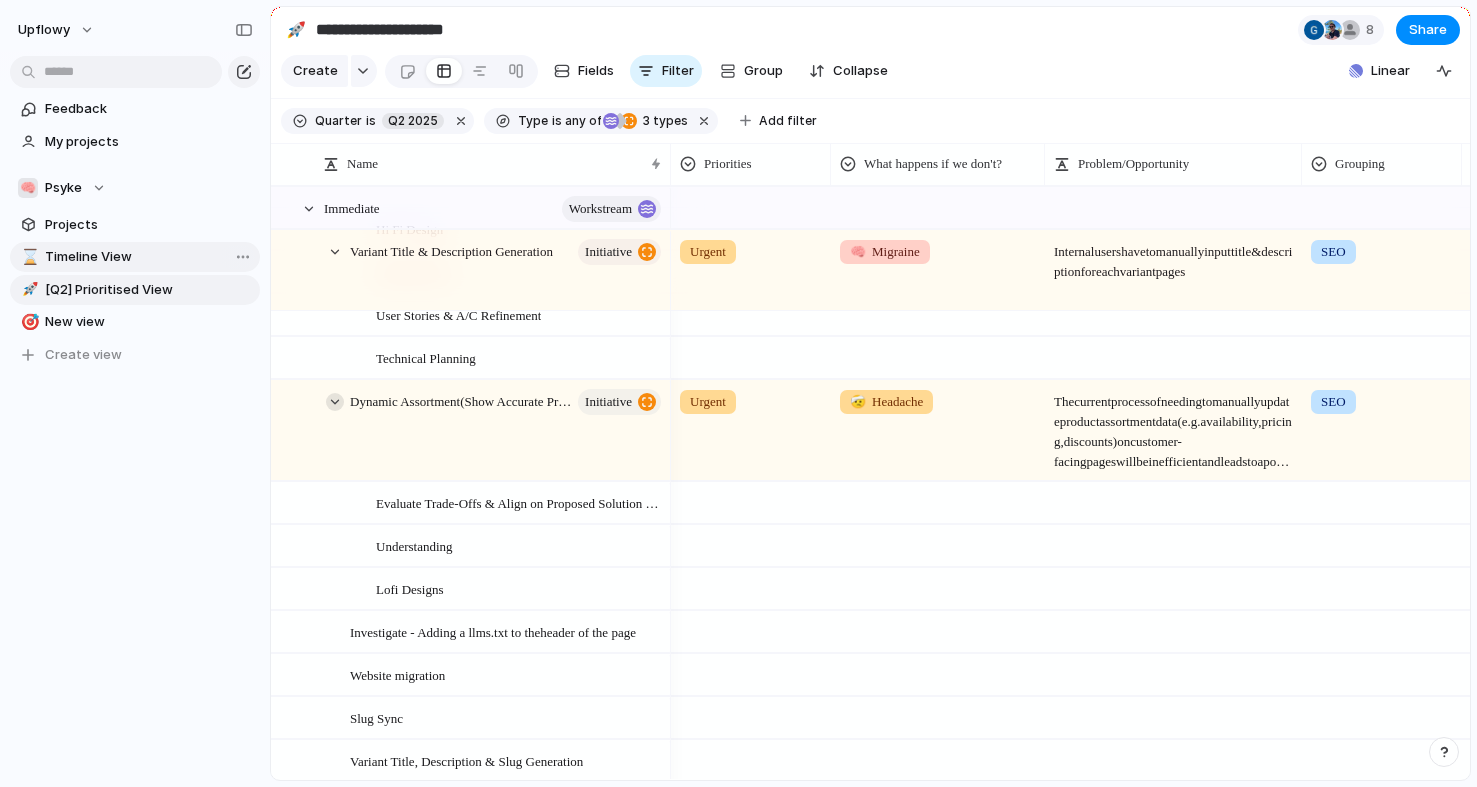 click at bounding box center (335, 402) 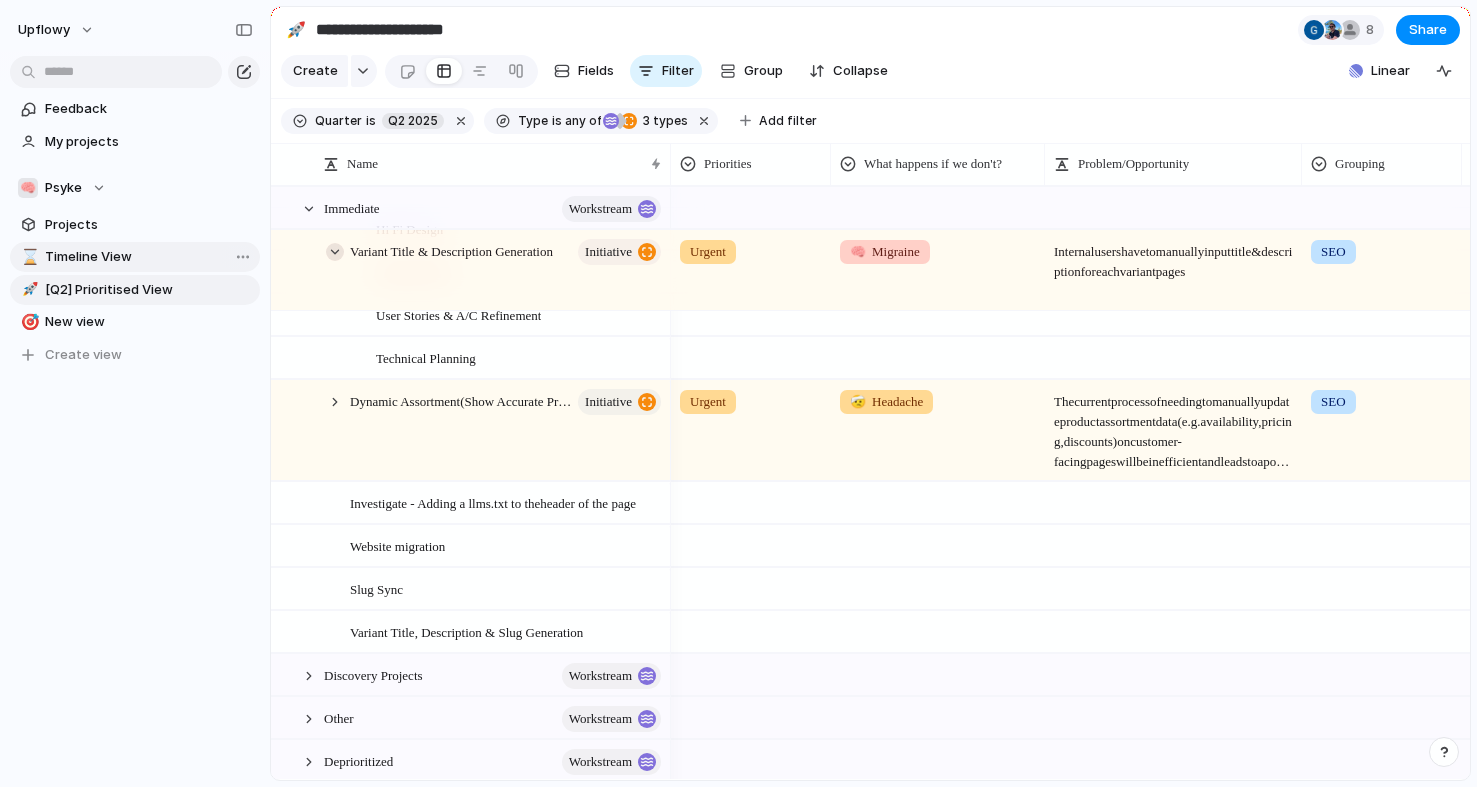 click at bounding box center [335, 252] 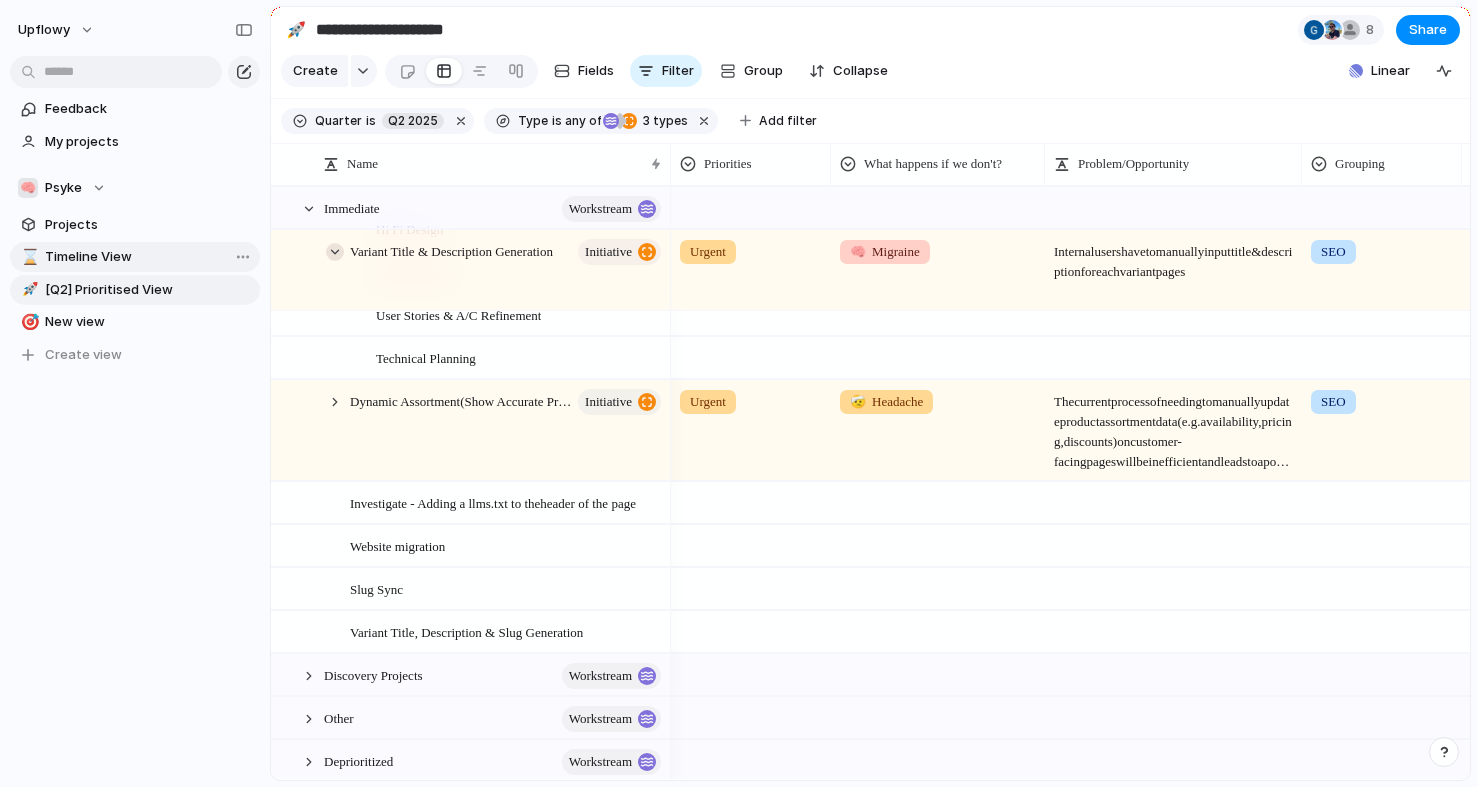 scroll, scrollTop: 1143, scrollLeft: 0, axis: vertical 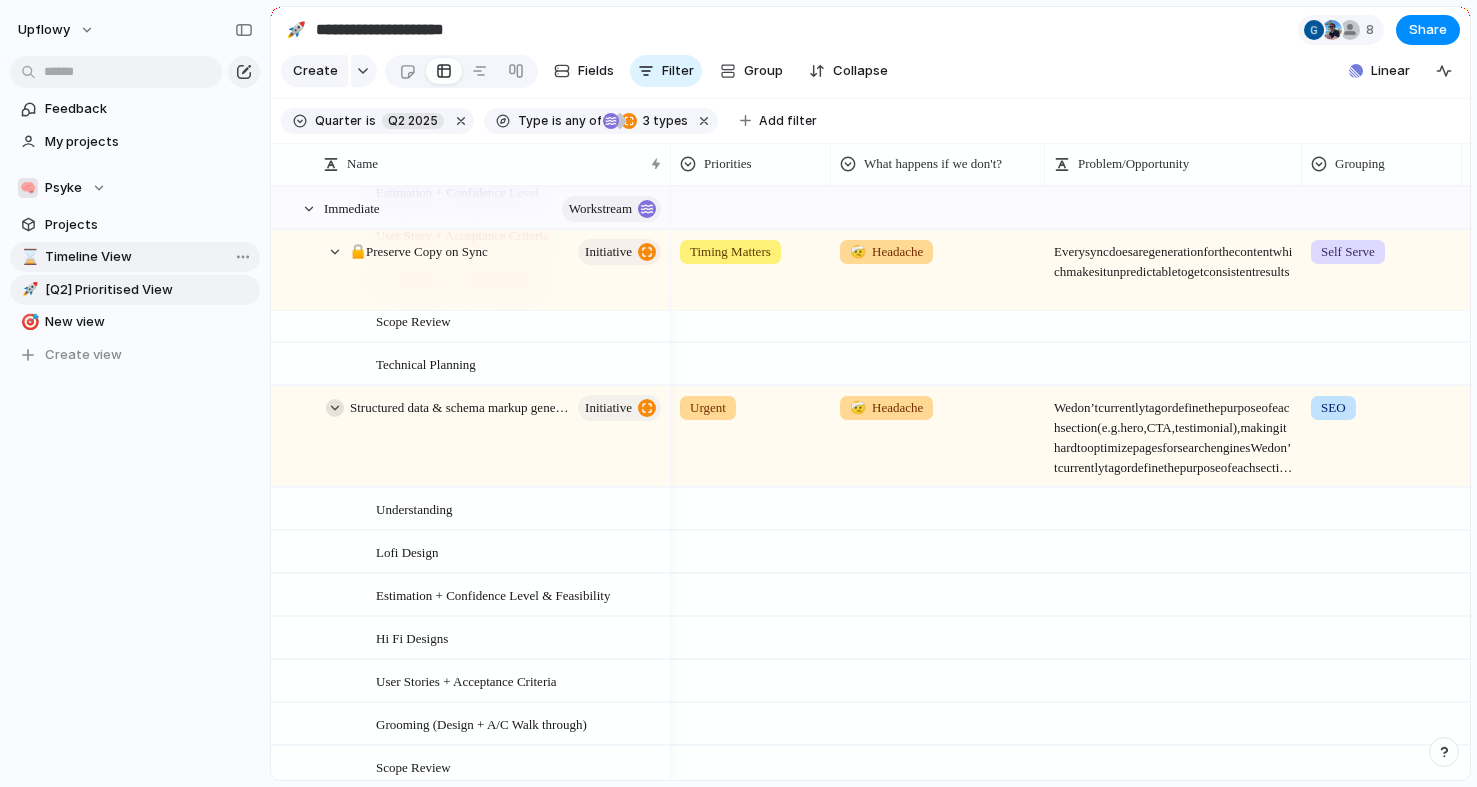 click at bounding box center (335, 408) 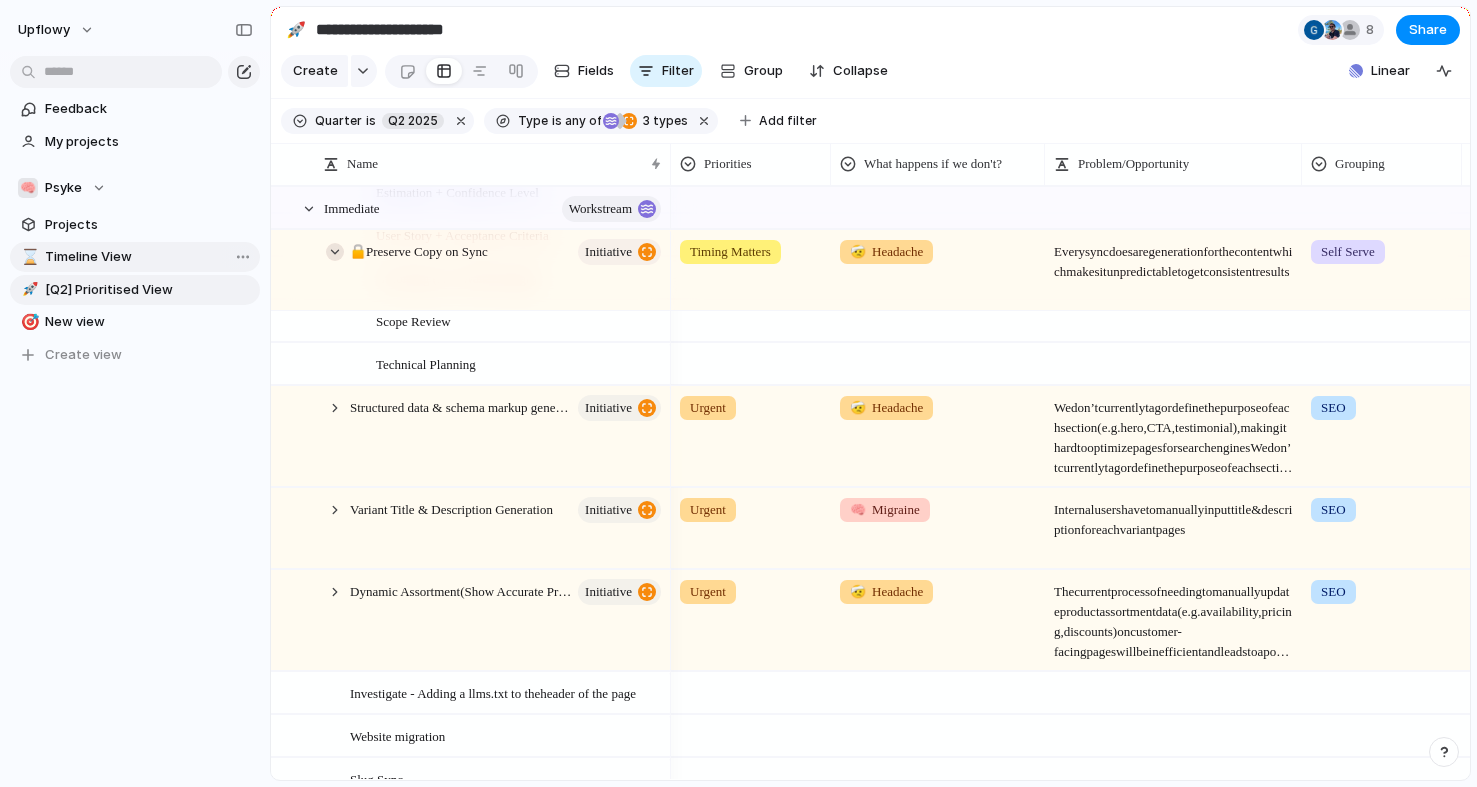 click at bounding box center [335, 252] 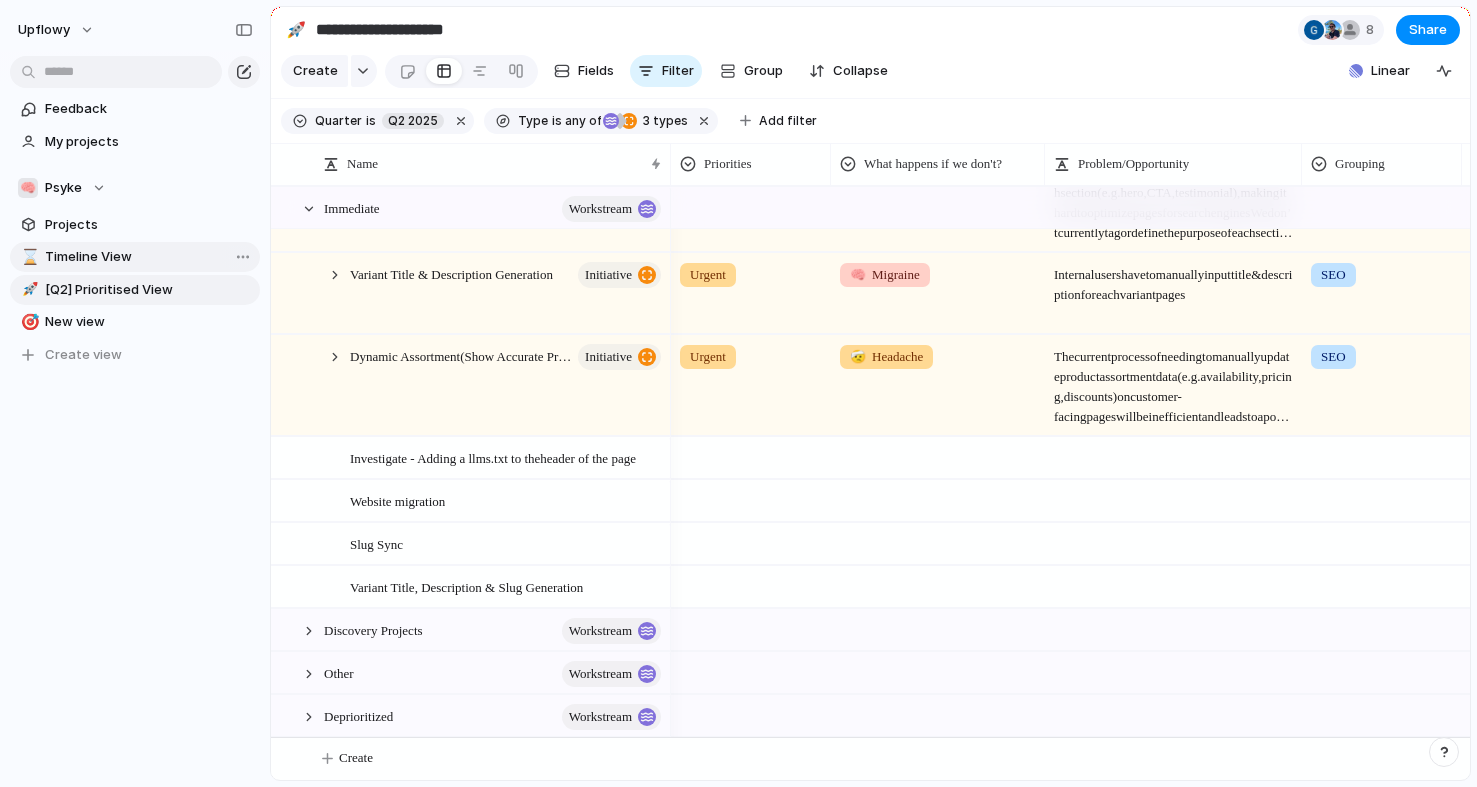 scroll, scrollTop: 498, scrollLeft: 0, axis: vertical 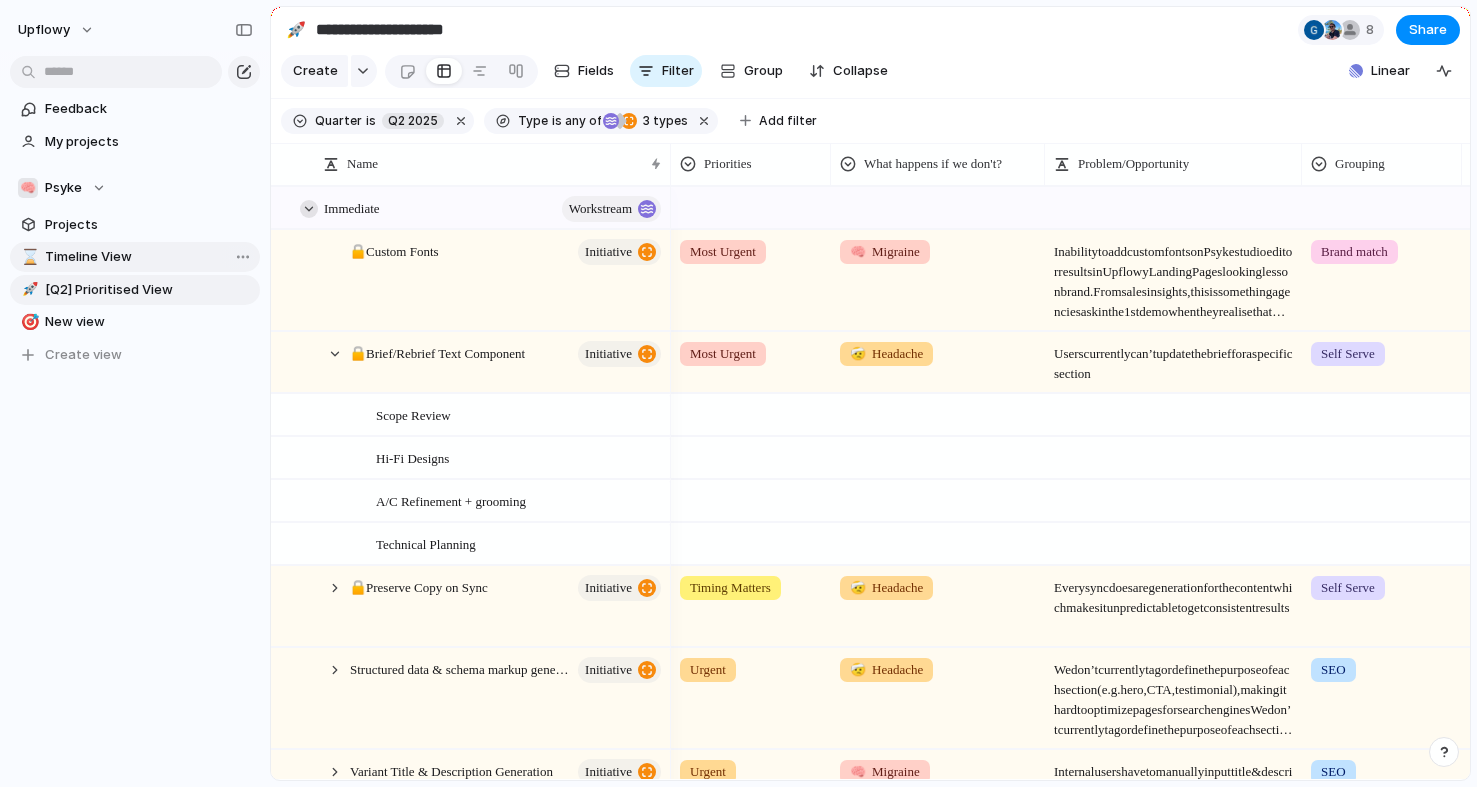 click at bounding box center [309, 209] 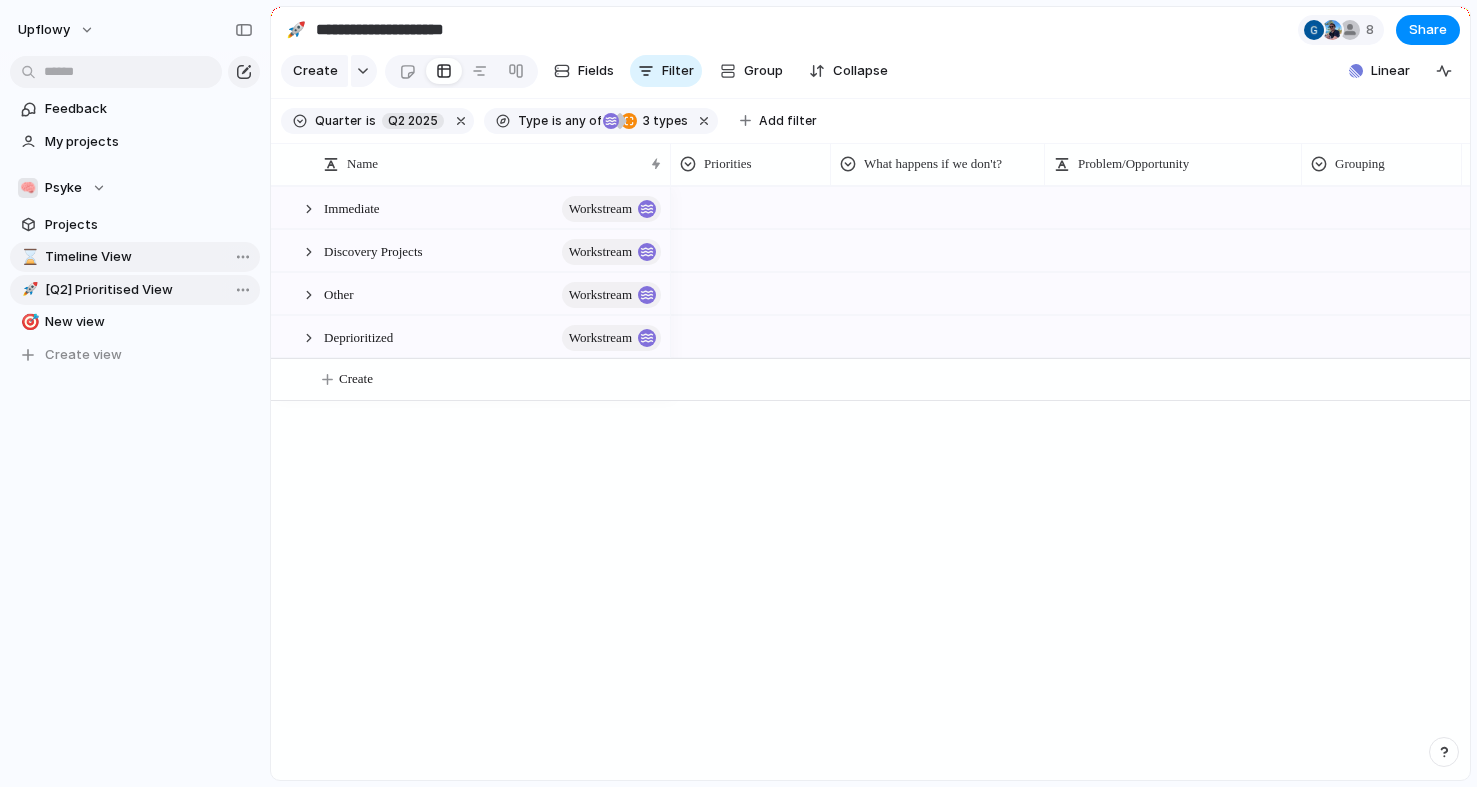 click on "Draggable item [UUID] was moved over droppable area [UUID]. Create view" at bounding box center (135, 306) 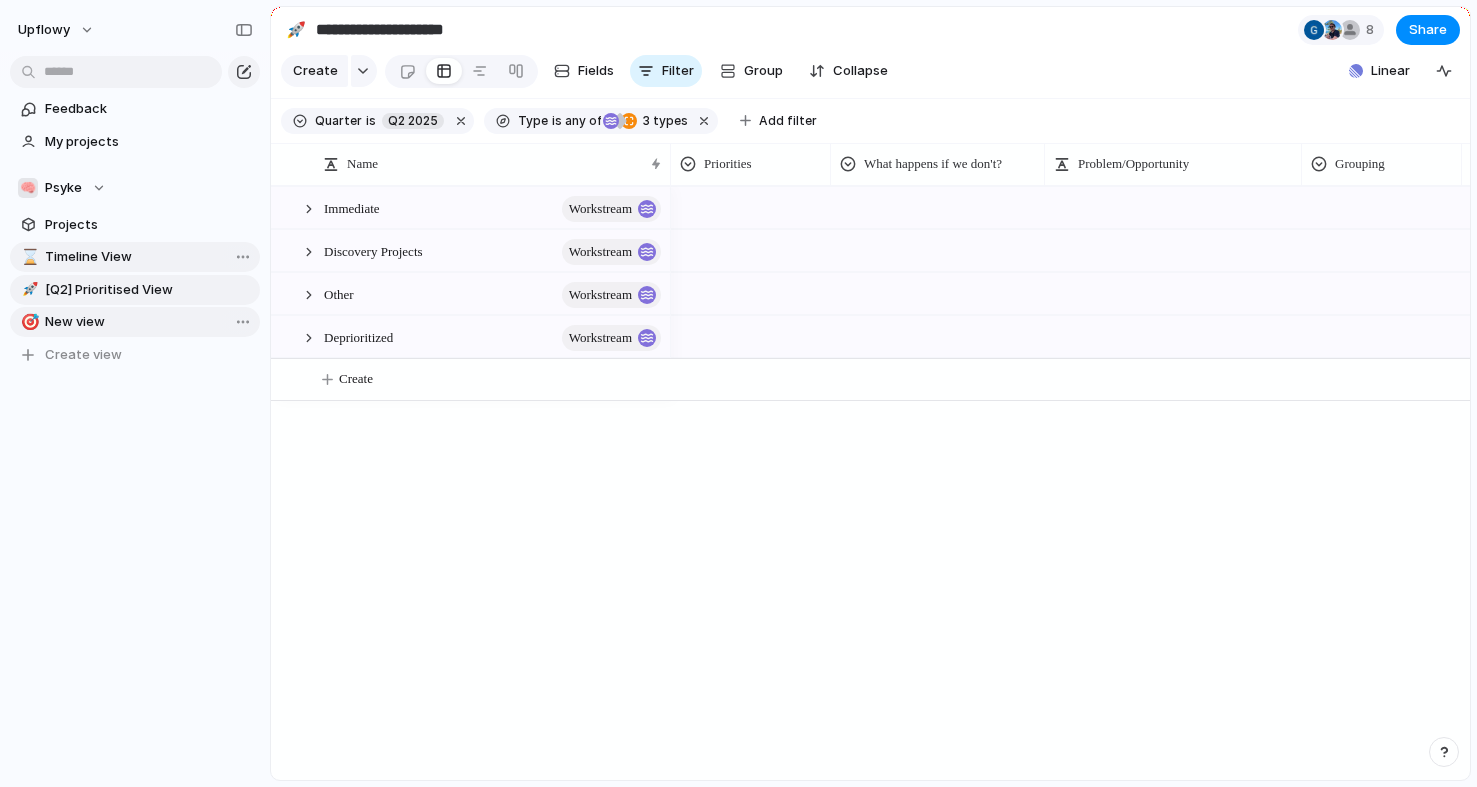 click on "New view" at bounding box center (149, 322) 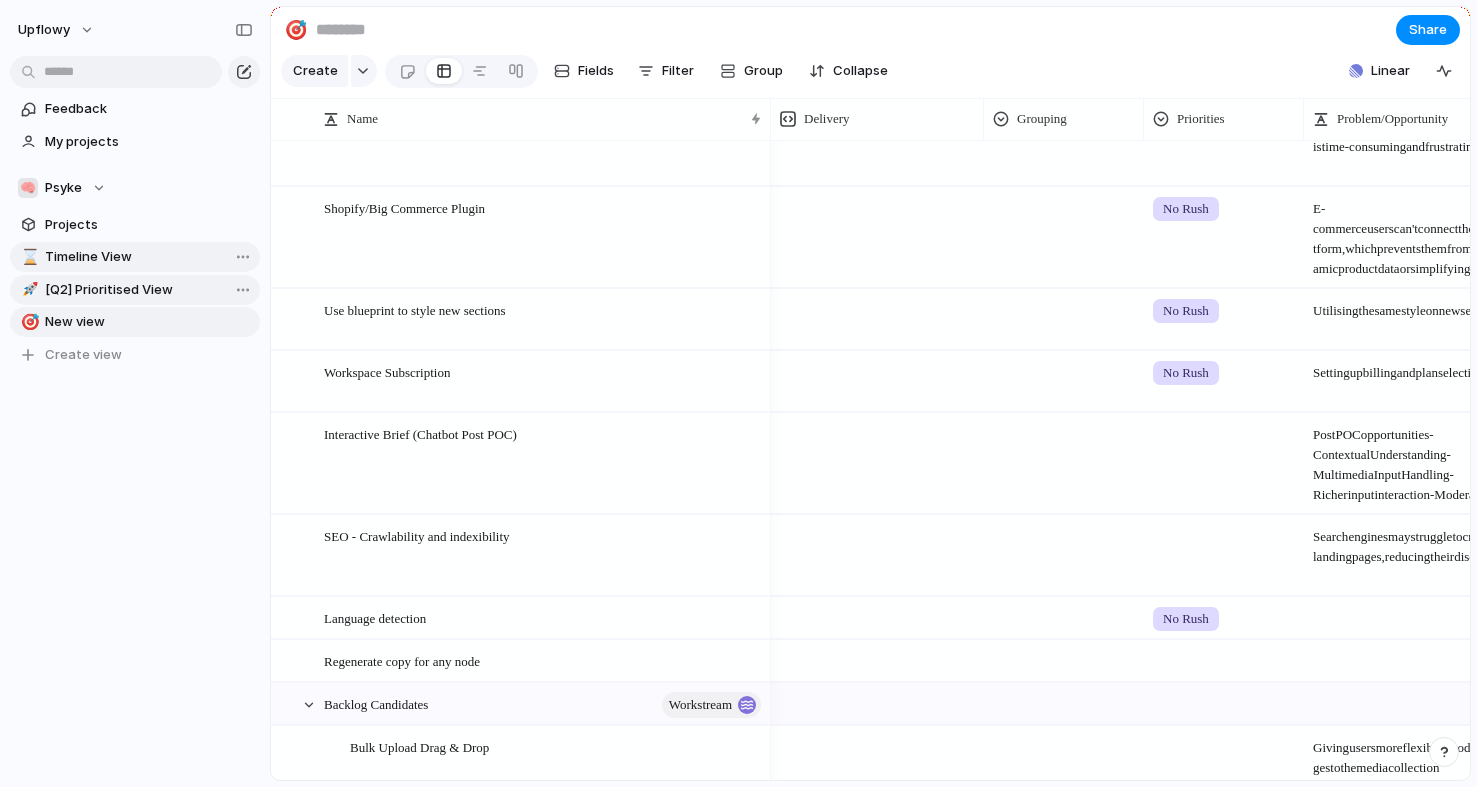 click on "[Q2] Prioritised View" at bounding box center (149, 290) 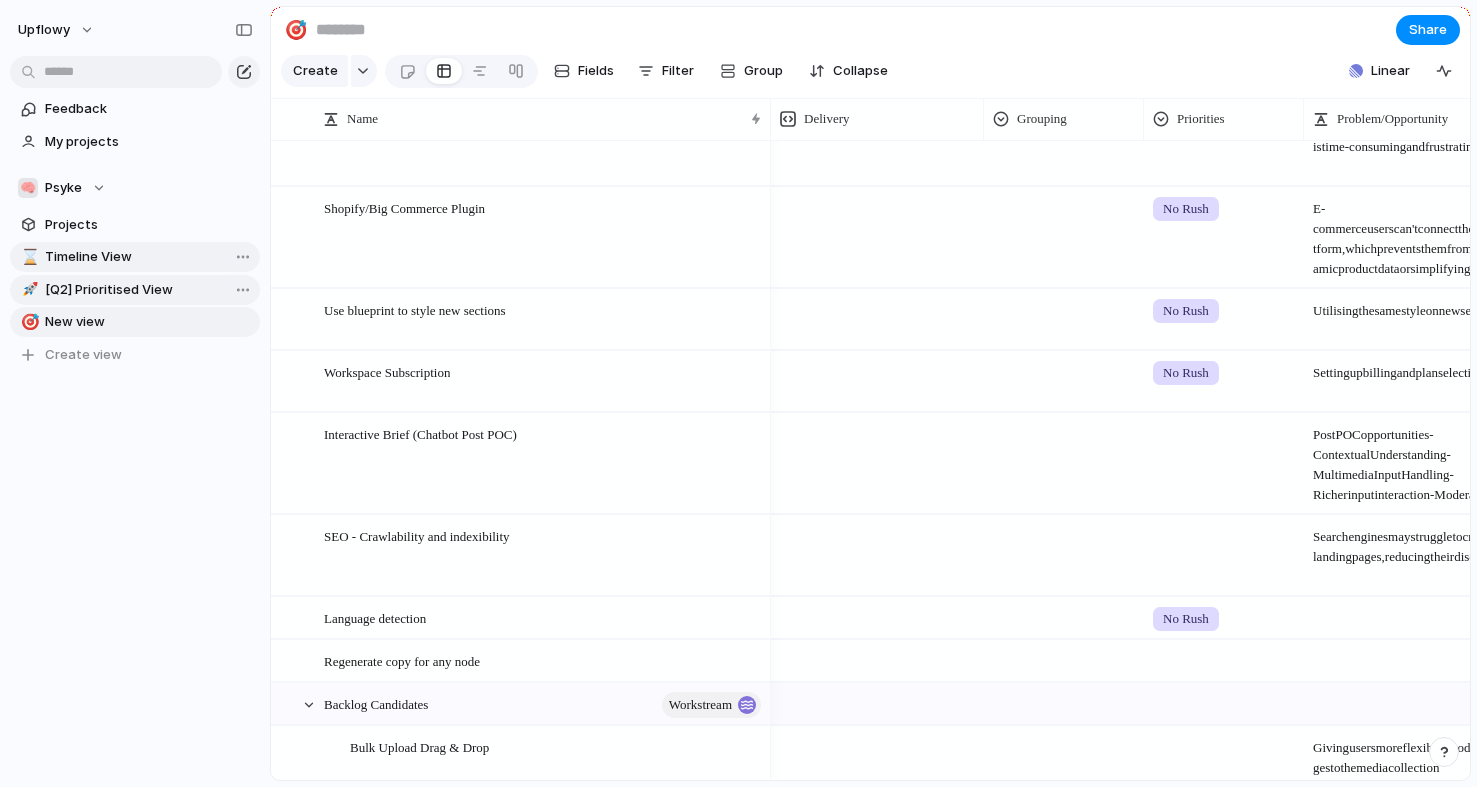 type on "**********" 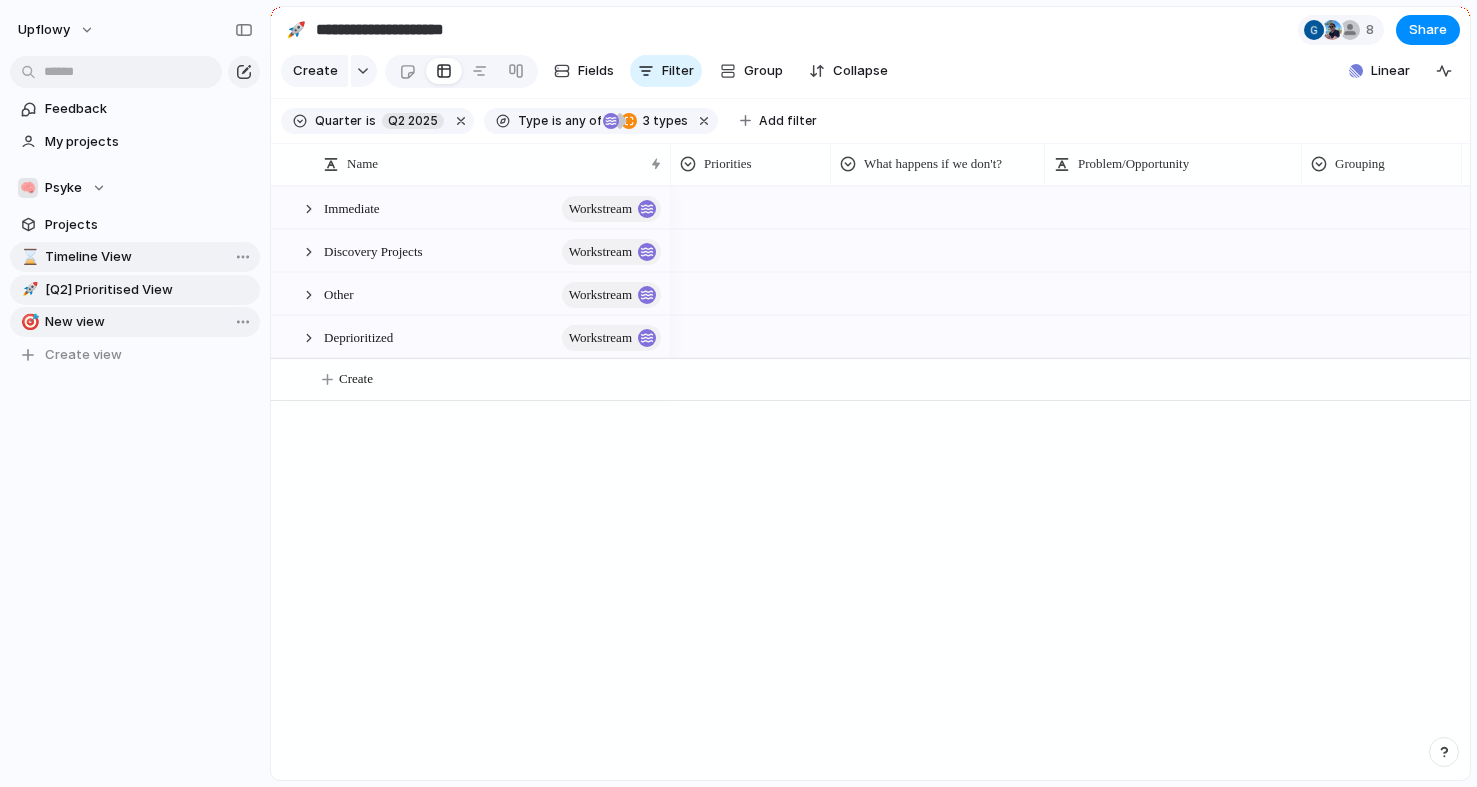 click on "New view" at bounding box center [149, 322] 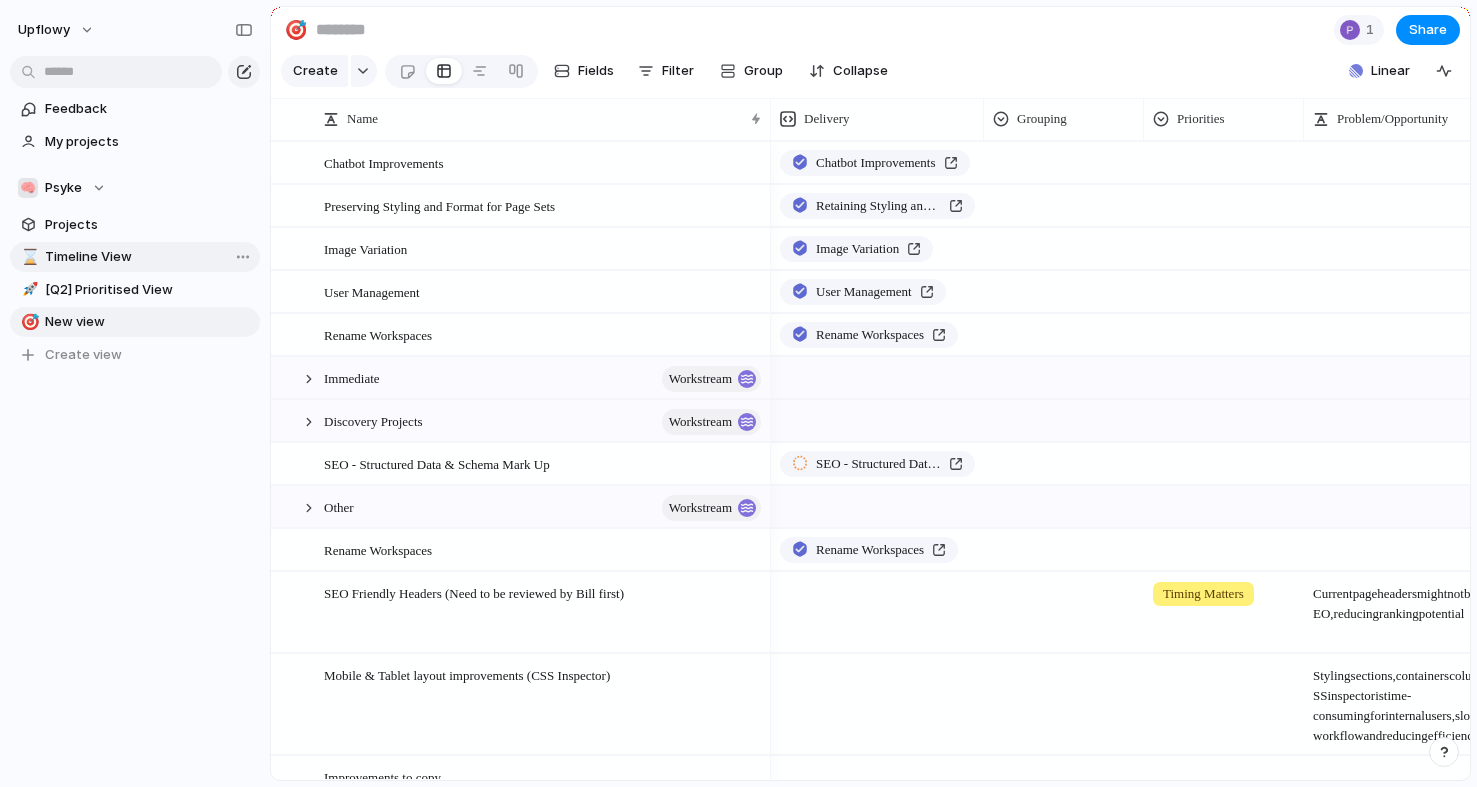 click on "Timeline View" at bounding box center [149, 257] 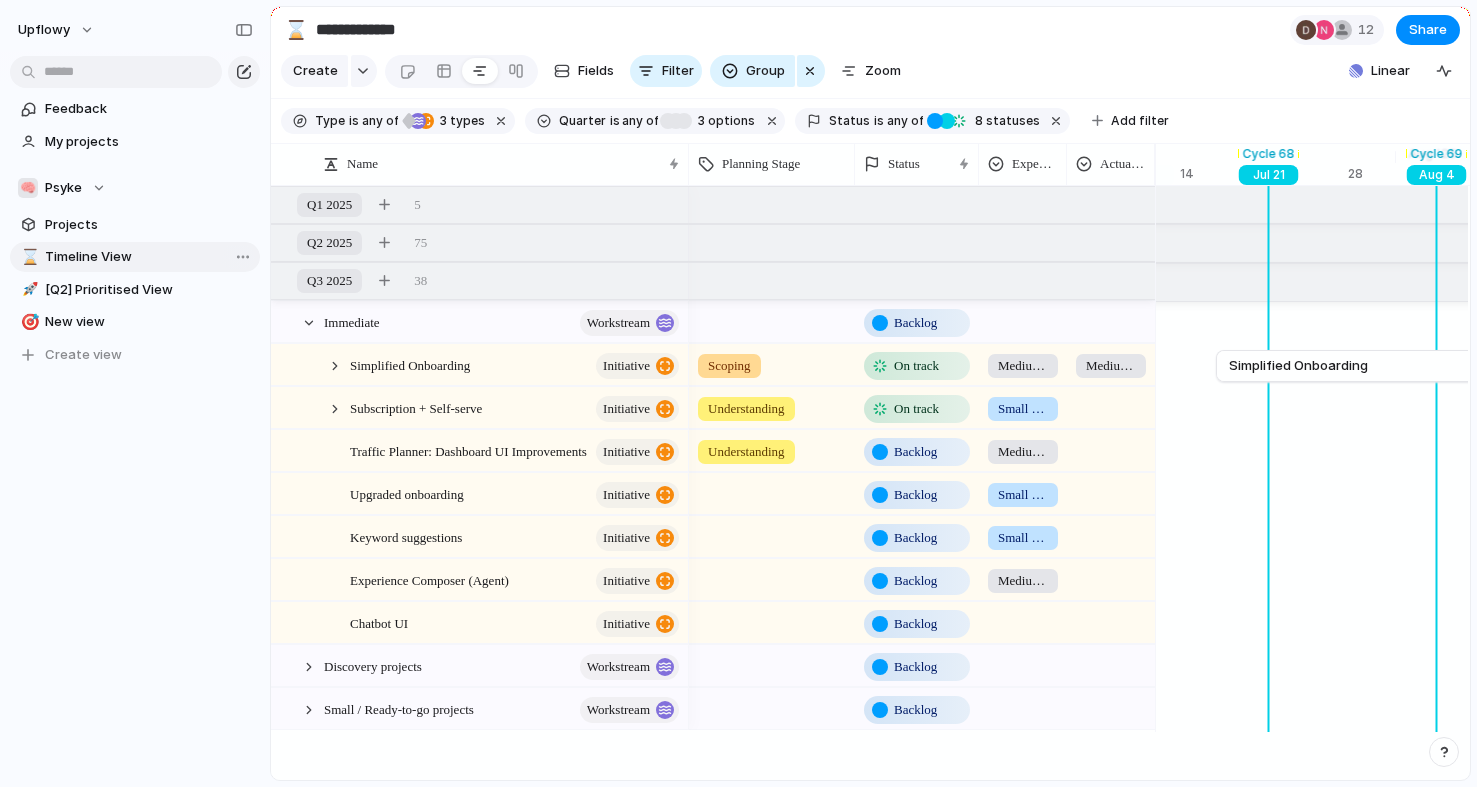 click on "Timeline View" at bounding box center (149, 257) 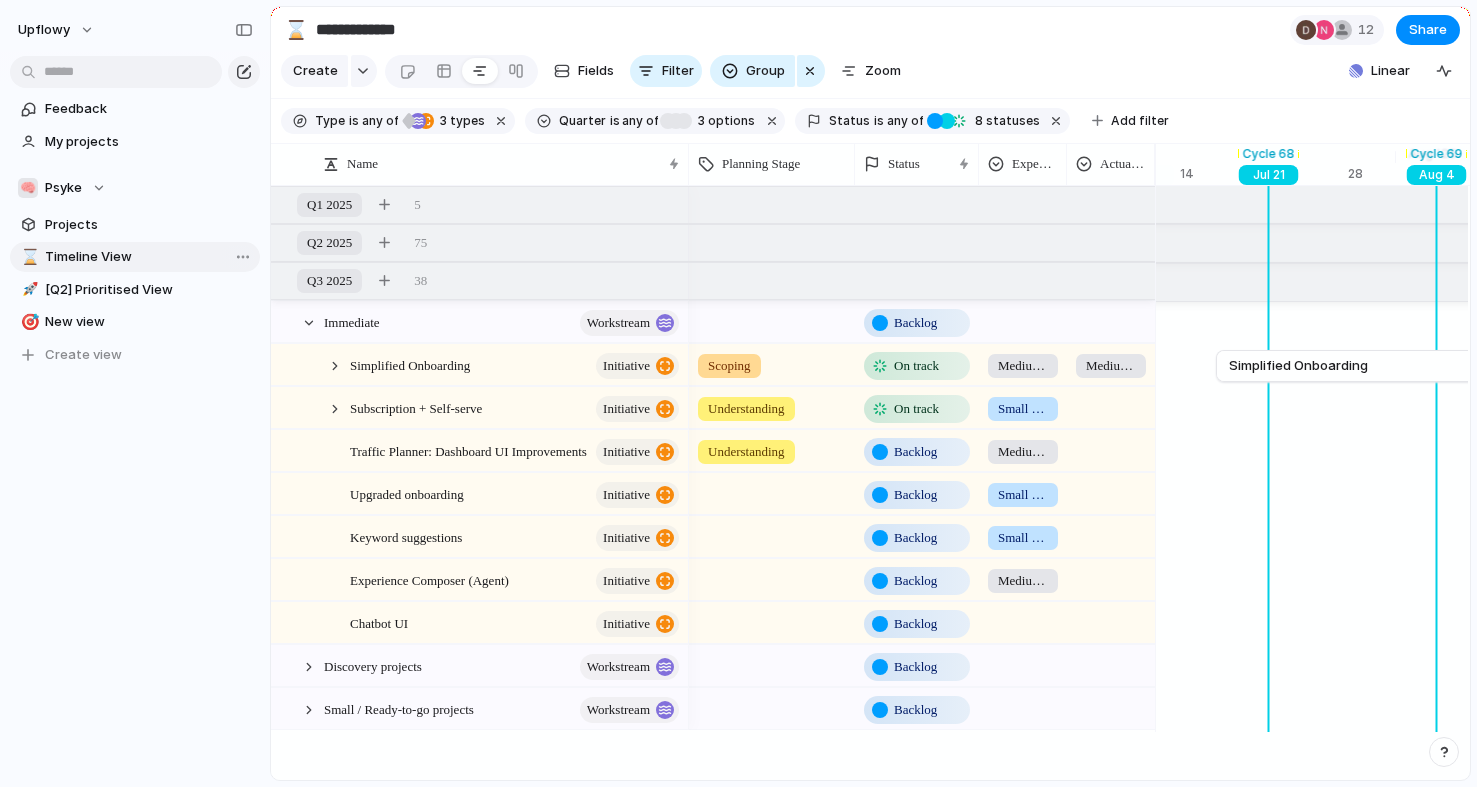 click on "Timeline View" at bounding box center [149, 257] 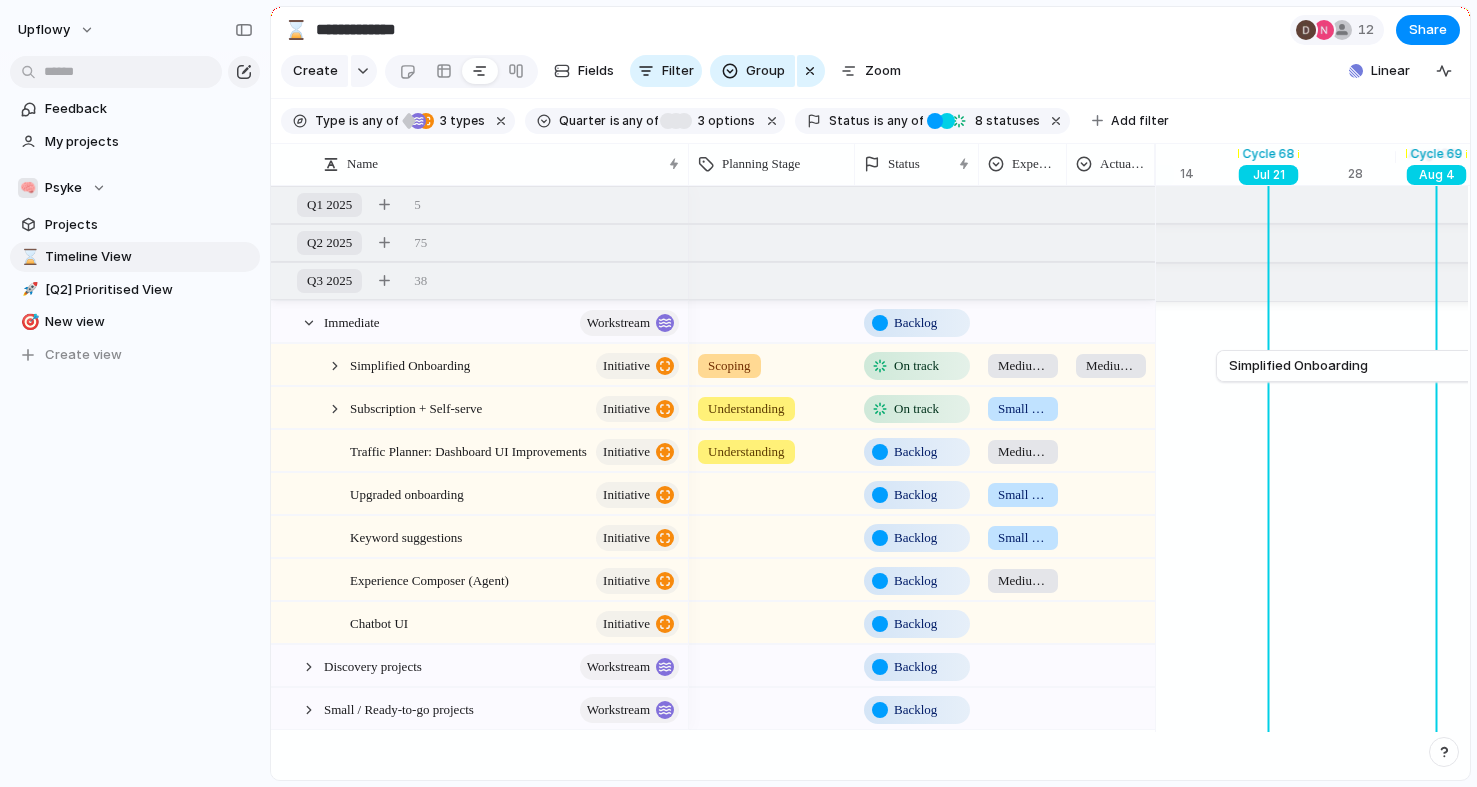 click on "Quarter" at bounding box center (582, 121) 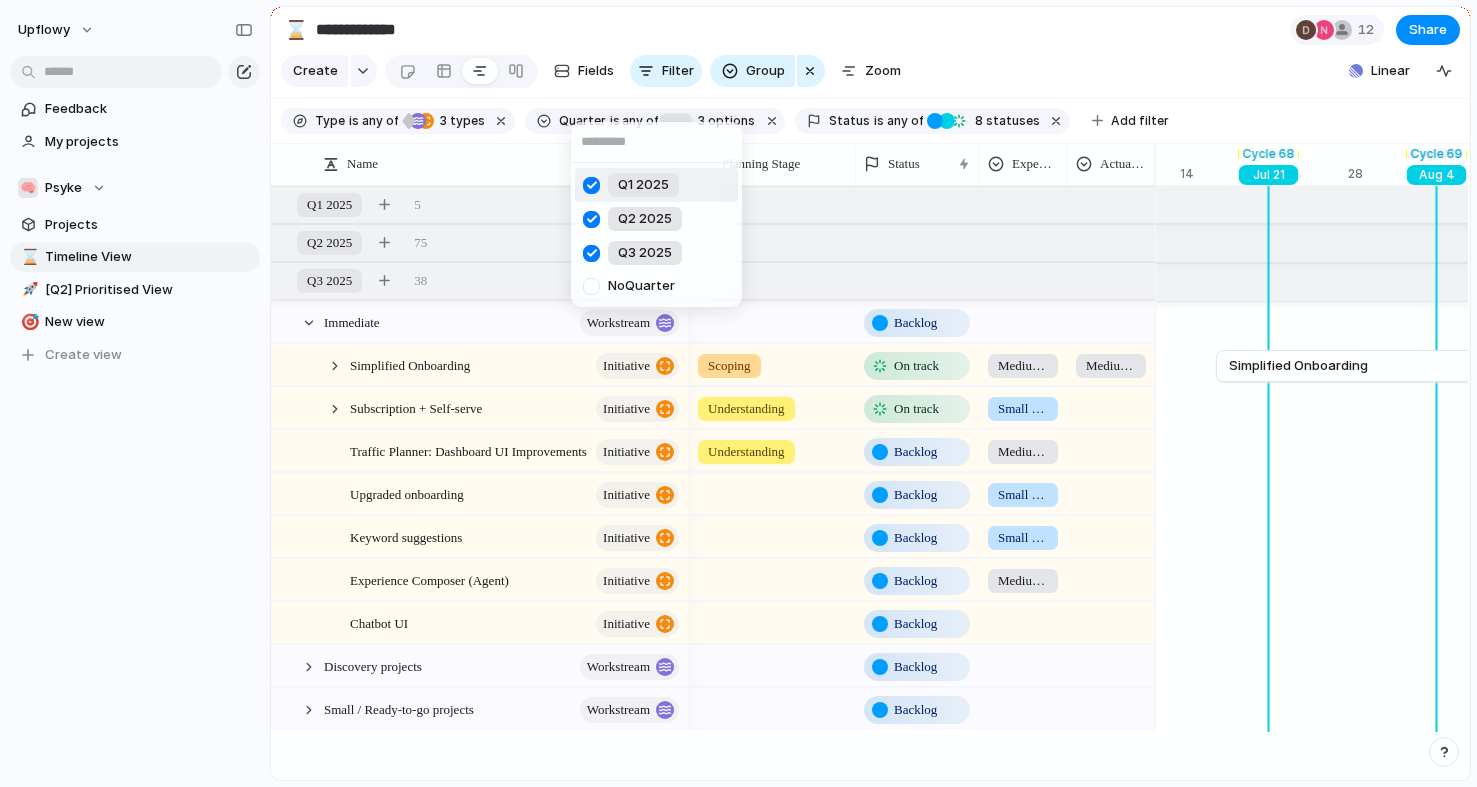 click at bounding box center (591, 185) 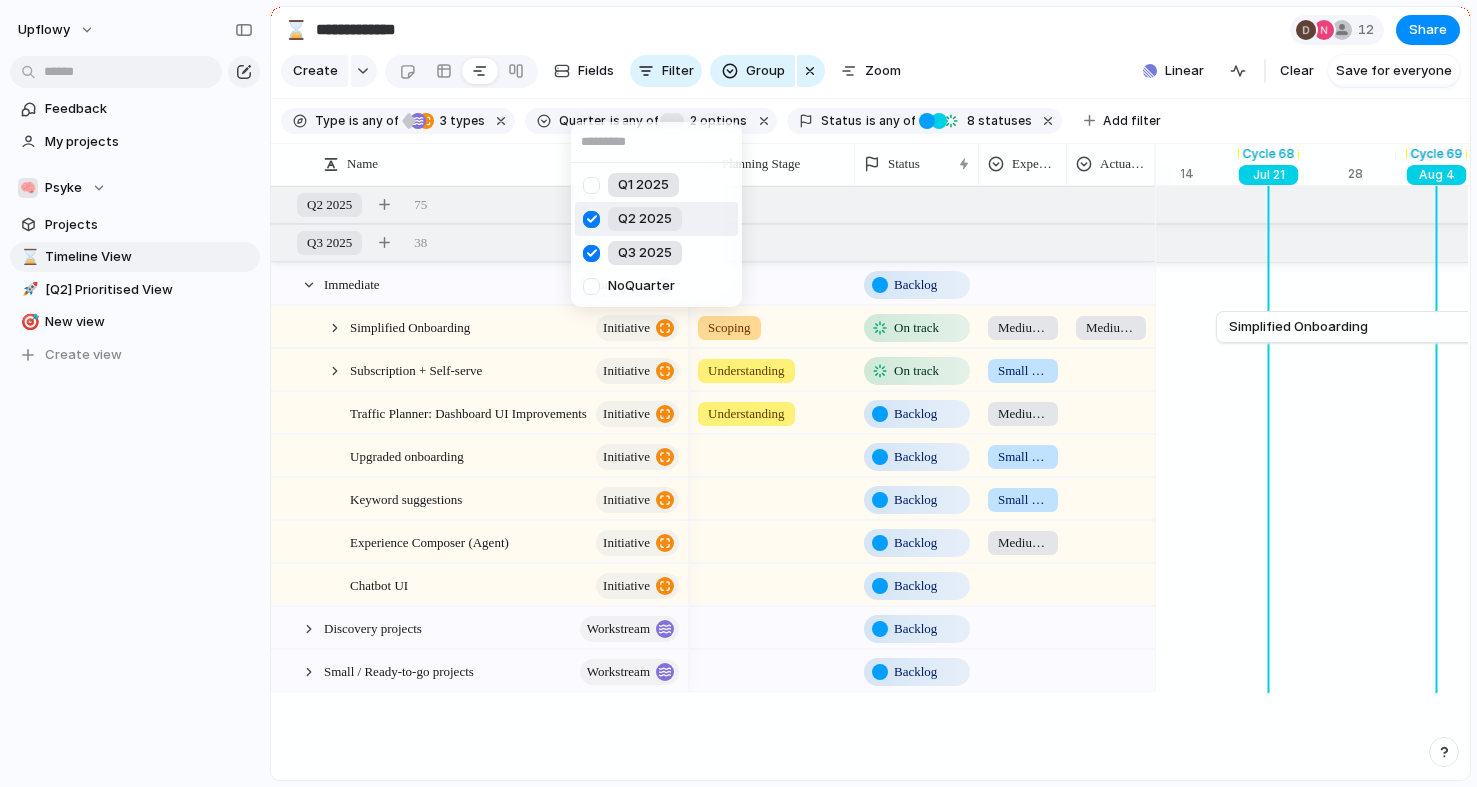 click at bounding box center (591, 219) 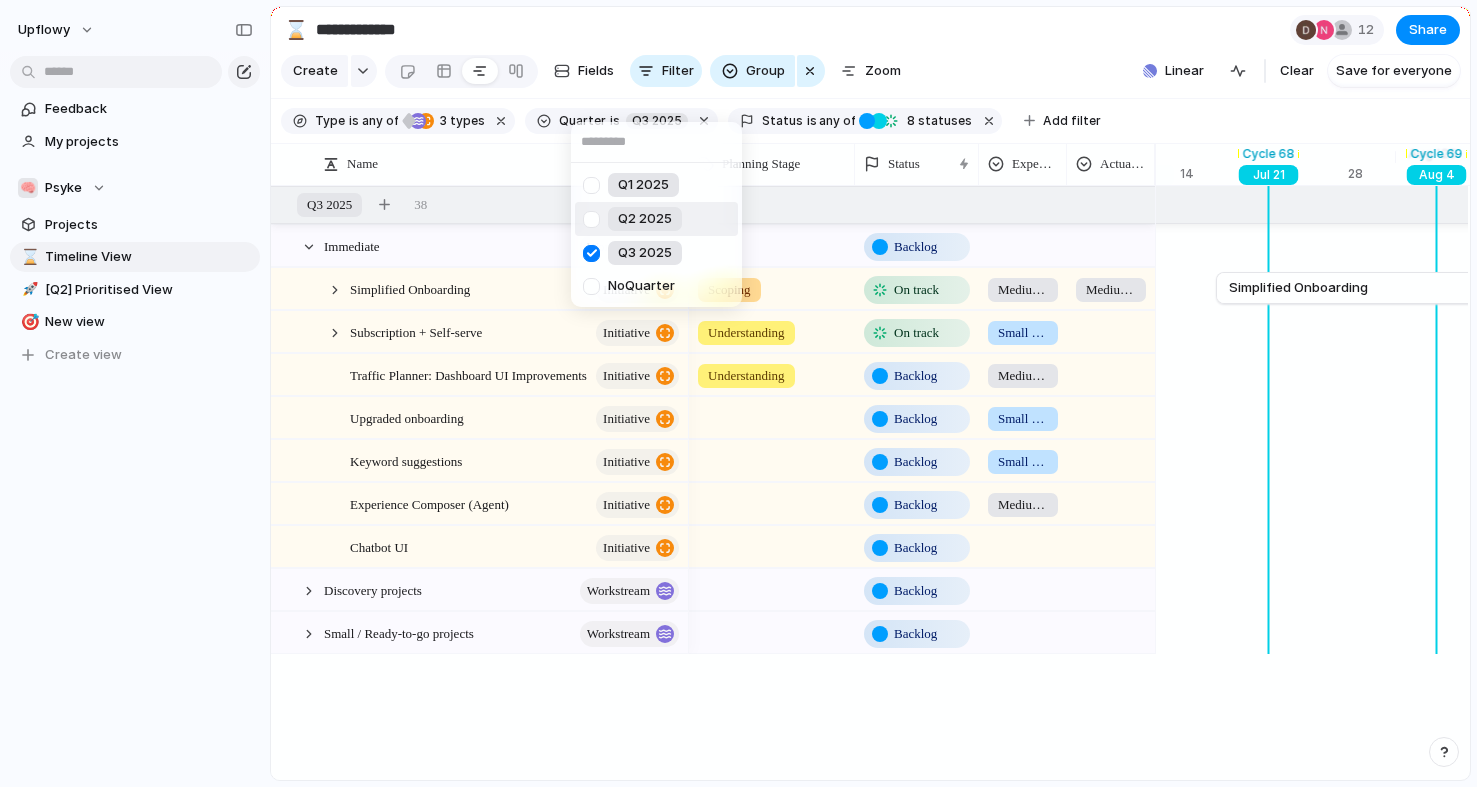 click at bounding box center [591, 219] 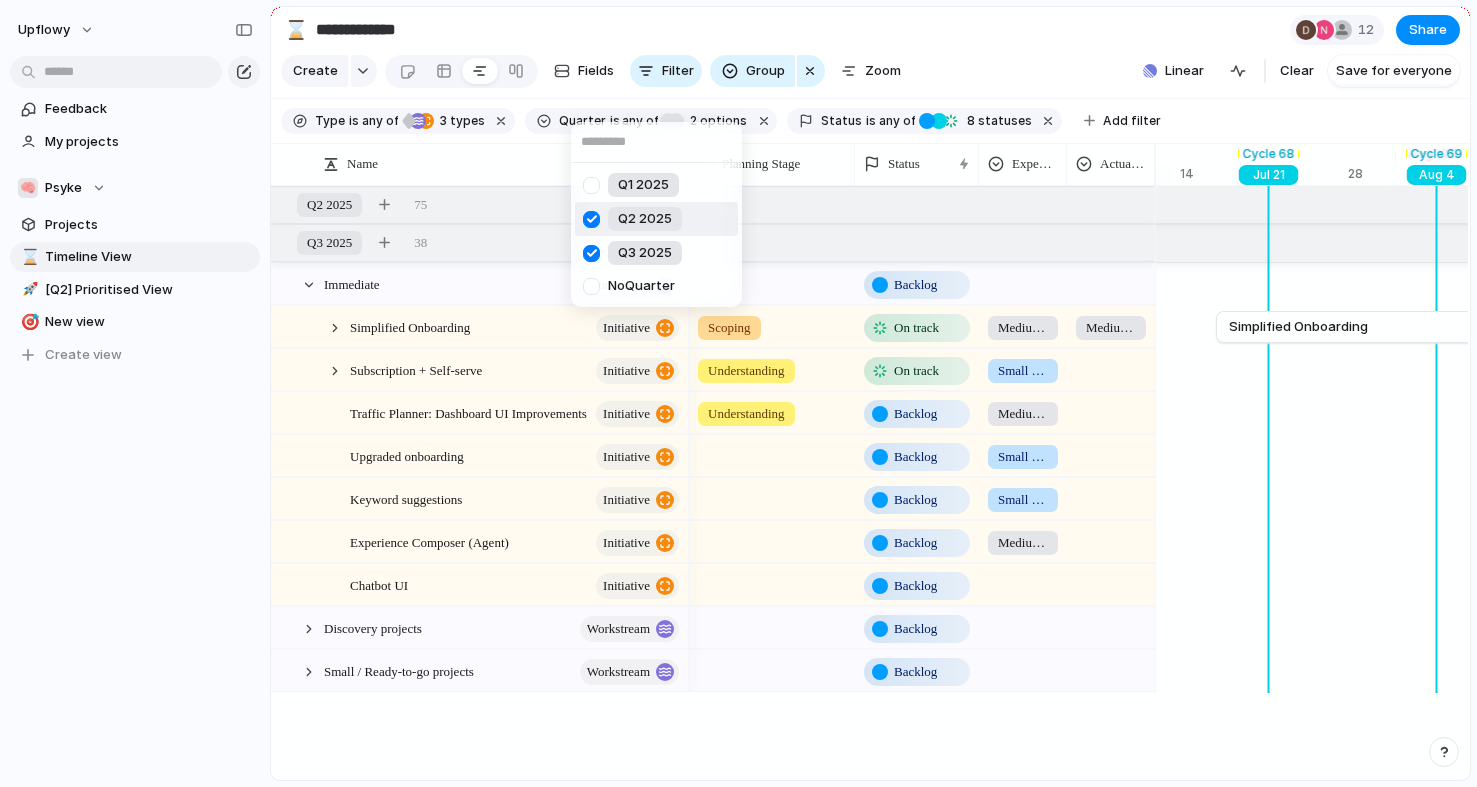 click on "Q1 [YEAR]   Q2 [YEAR]   Q3 [YEAR]   No  Quarter" at bounding box center [738, 393] 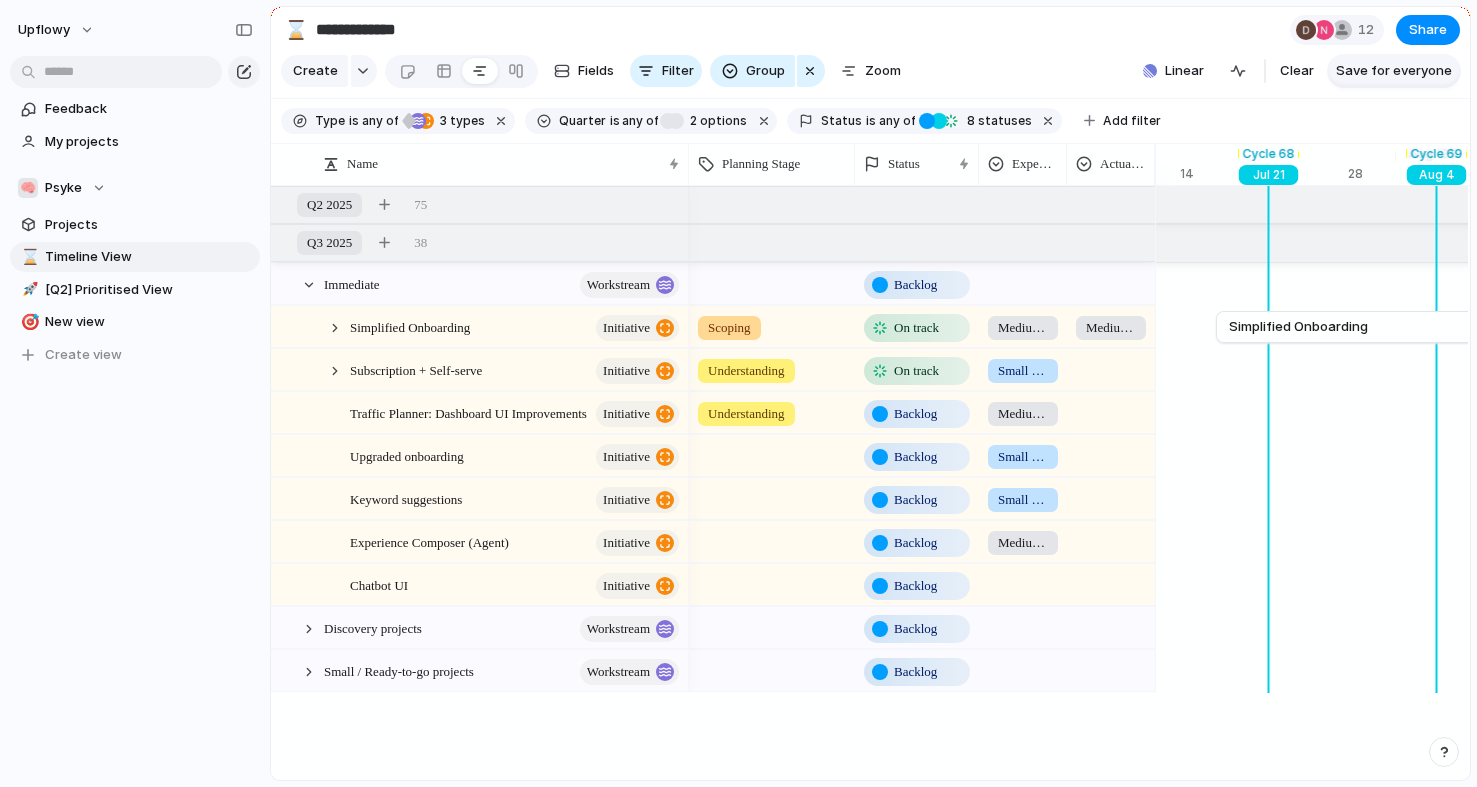 click on "Save for everyone" at bounding box center (1394, 71) 